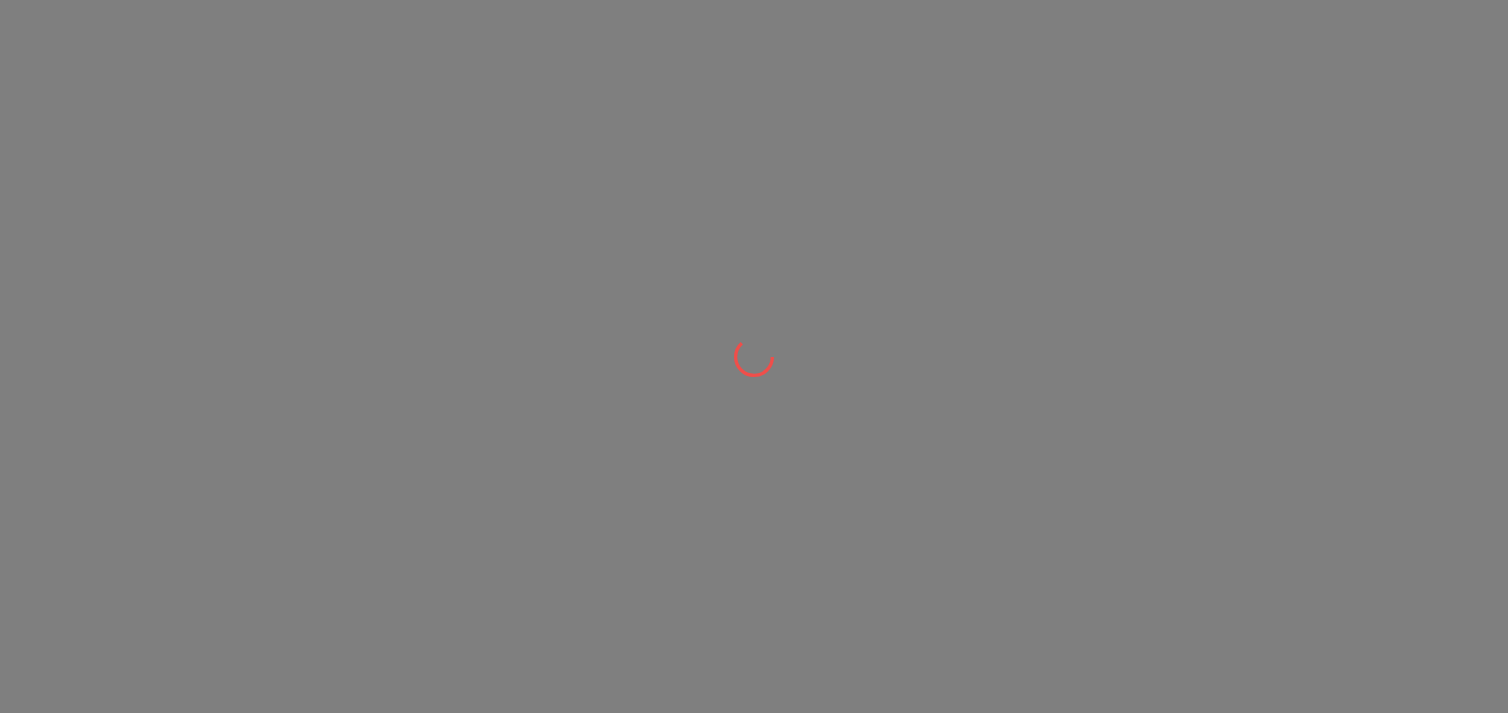 scroll, scrollTop: 0, scrollLeft: 0, axis: both 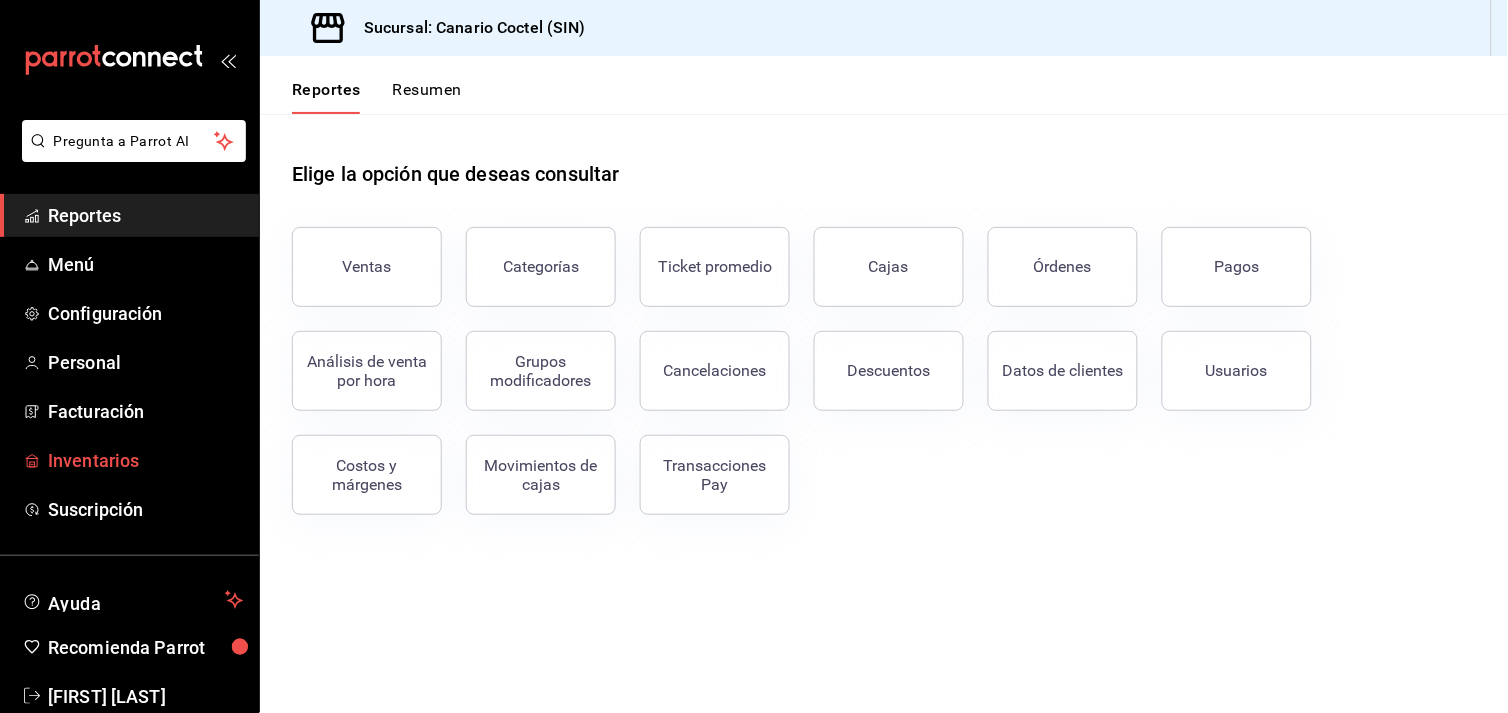 click on "Inventarios" at bounding box center (145, 460) 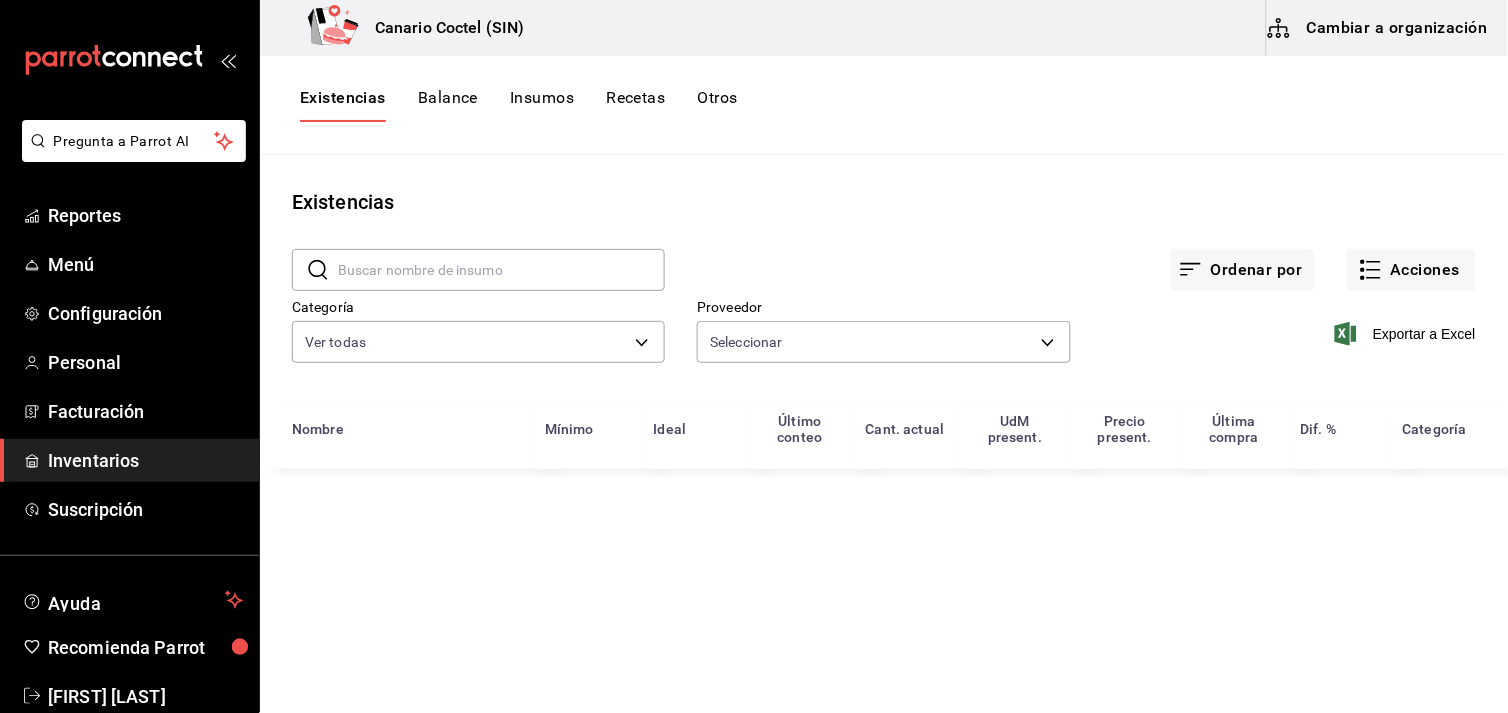 type on "5370e528-5c00-4595-8fdf-444c127f2058,f5db1e72-0a9c-4ab6-b398-309d1743a4b0,f08e00d9-46fb-43f1-868a-885763518aa8,3921761e-7ede-4546-bffe-a3b60146dd39,12ddcfc6-9ea3-4ce0-8f85-e9b3f4dcc0c5,081234cb-7524-4d68-a0d7-d57cbc2f840f,4f25b87d-5fd7-4cc8-8481-795d8b51eb46,3ba59664-998d-4564-9fae-846f21439c33,e788eda5-acaa-4f41-85d4-c8fd74bf0567,18f25b83-4919-4f89-aac0-9691decf4ce7,9579bc58-09b3-4a88-b03e-3e11dcbeb22c,e660c84a-a20b-40dd-b1e4-81d57c5c7b4e,f8611476-43fb-4657-a206-1a7224a438a5,4bdb5459-6294-4946-b09d-f0ca0f57ff4d,f730aae4-2a89-437e-89cc-c75faca9b190,5c79b35e-57b0-4296-b28c-9ce4043d8462,94681cce-afa0-4d41-9824-303f19c8bf2b,9e73d3b9-84a6-4079-ad33-32c389071d94,fd882c45-9318-4586-8c8c-04996427a90d,7a41d54a-3287-4b4f-97cb-422f3d50e794,661ccce6-a517-424e-8aed-ecb6544733b3,318cf0a0-d354-4919-95f6-0098ed00cd5b,2ce44888-8a7e-4622-a0fc-026647c9b27a,0a8e2cb3-fbf6-456b-ba90-a9f22dc75f1b,619e3f2f-2b90-4d42-b310-96844daa711b,e93bfbd6-fea0-418f-938d-128ada2c65e2,d1f18972-b696-4c1e-8987-60d4a625887b,368951de-21f5-4266-aec..." 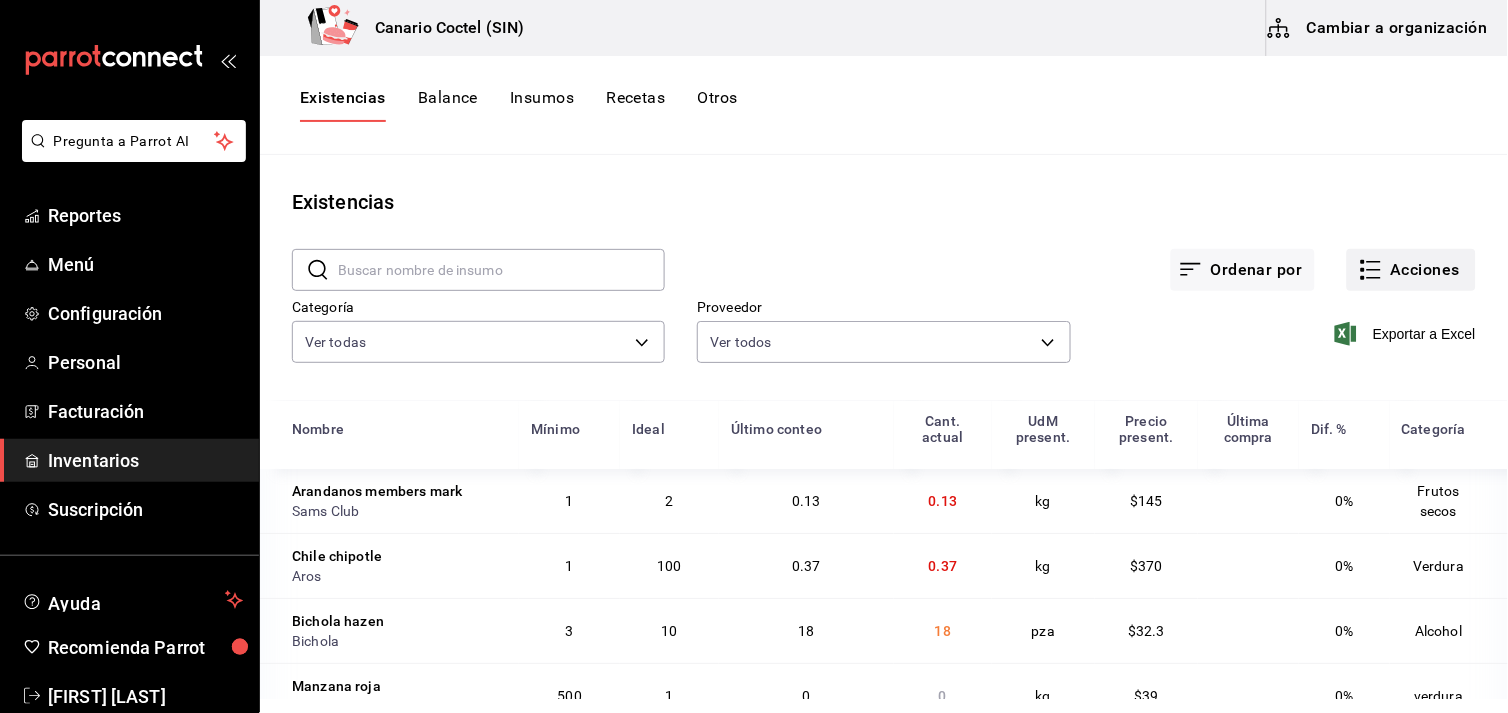 click on "Acciones" at bounding box center [1411, 270] 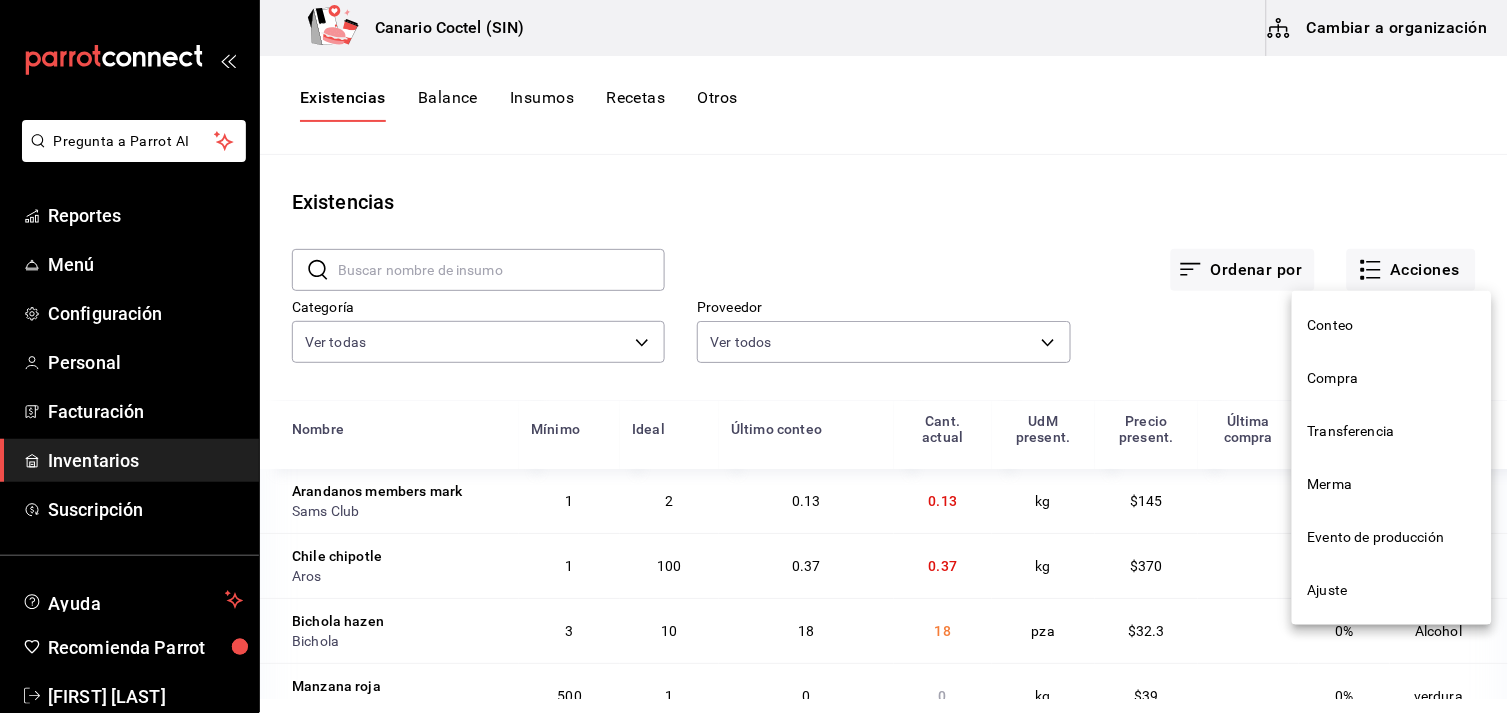 click on "Compra" at bounding box center (1392, 378) 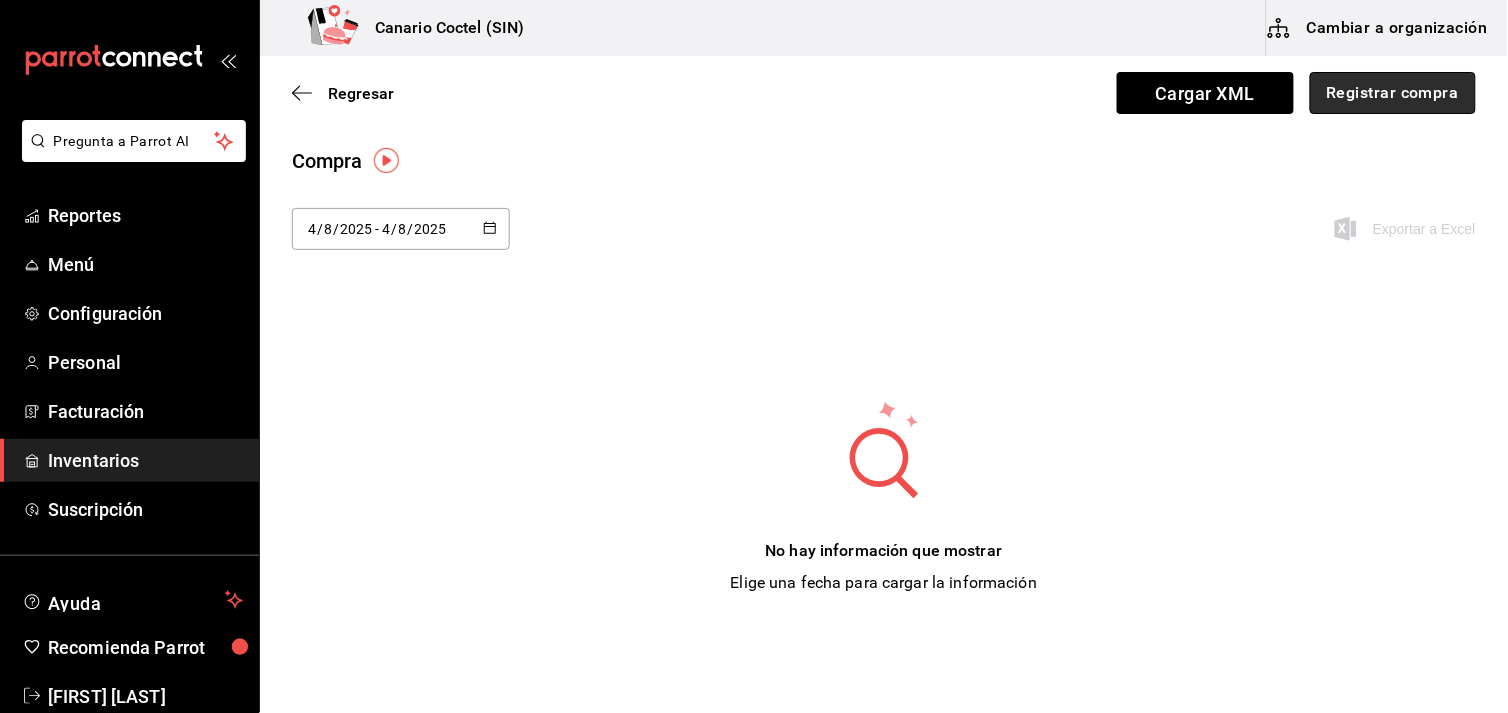 click on "Registrar compra" at bounding box center (1393, 93) 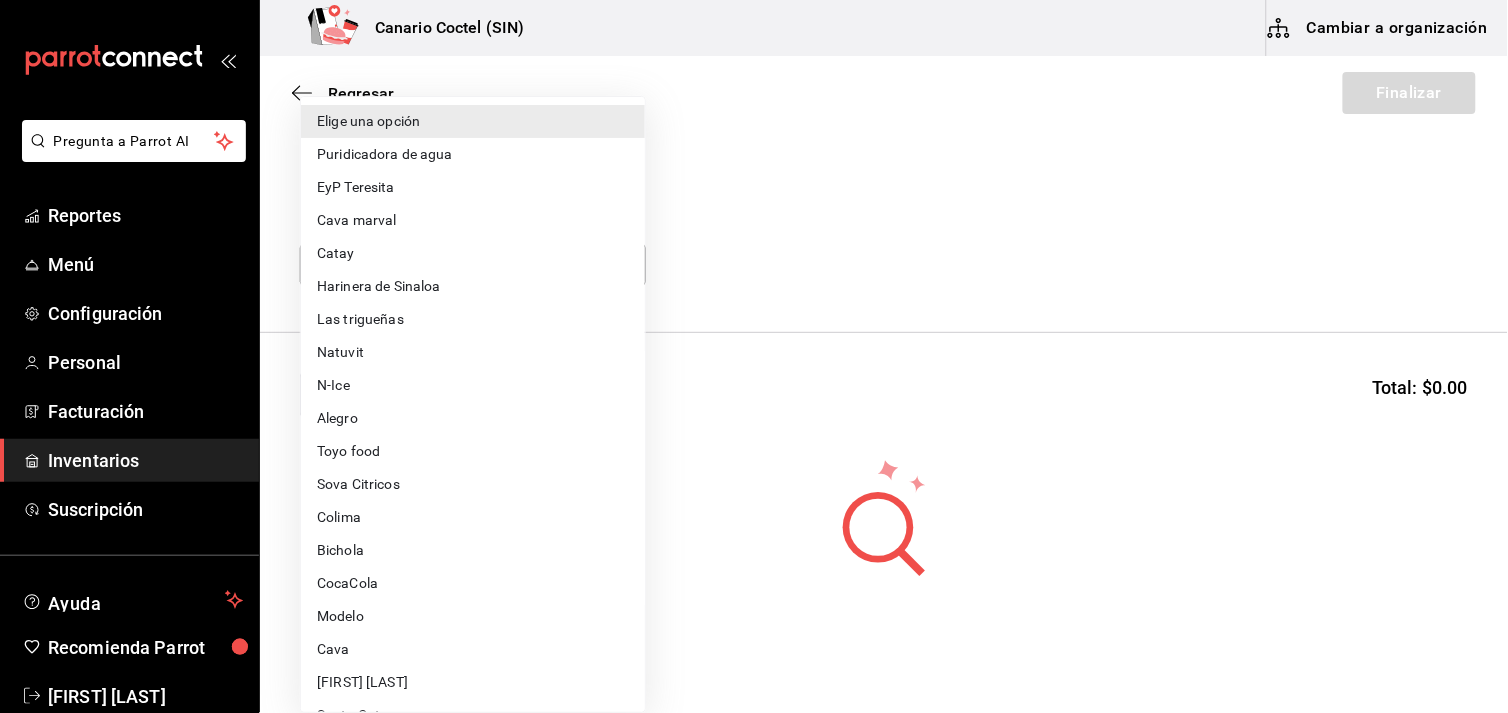 click on "Pregunta a Parrot AI Reportes   Menú   Configuración   Personal   Facturación   Inventarios   Suscripción   Ayuda Recomienda Parrot   [FIRST] [LAST]   Sugerir nueva función   Canario Coctel (SIN) Cambiar a organización Regresar Finalizar Compra Proveedor Elige una opción default Buscar Total: $0.00 No hay insumos a mostrar. Busca un insumo para agregarlo a la lista GANA 1 MES GRATIS EN TU SUSCRIPCIÓN AQUÍ ¿Recuerdas cómo empezó tu restaurante?
Hoy puedes ayudar a un colega a tener el mismo cambio que tú viviste.
Recomienda Parrot directamente desde tu Portal Administrador.
Es fácil y rápido.
🎁 Por cada restaurante que se una, ganas 1 mes gratis. Ver video tutorial Ir a video Pregunta a Parrot AI Reportes   Menú   Configuración   Personal   Facturación   Inventarios   Suscripción   Ayuda Recomienda Parrot   [FIRST] [LAST]   Sugerir nueva función   Editar Eliminar Visitar centro de ayuda ([PHONE]) soporte@parrotsoftware.io Visitar centro de ayuda ([PHONE]) Elige una opción" at bounding box center (754, 300) 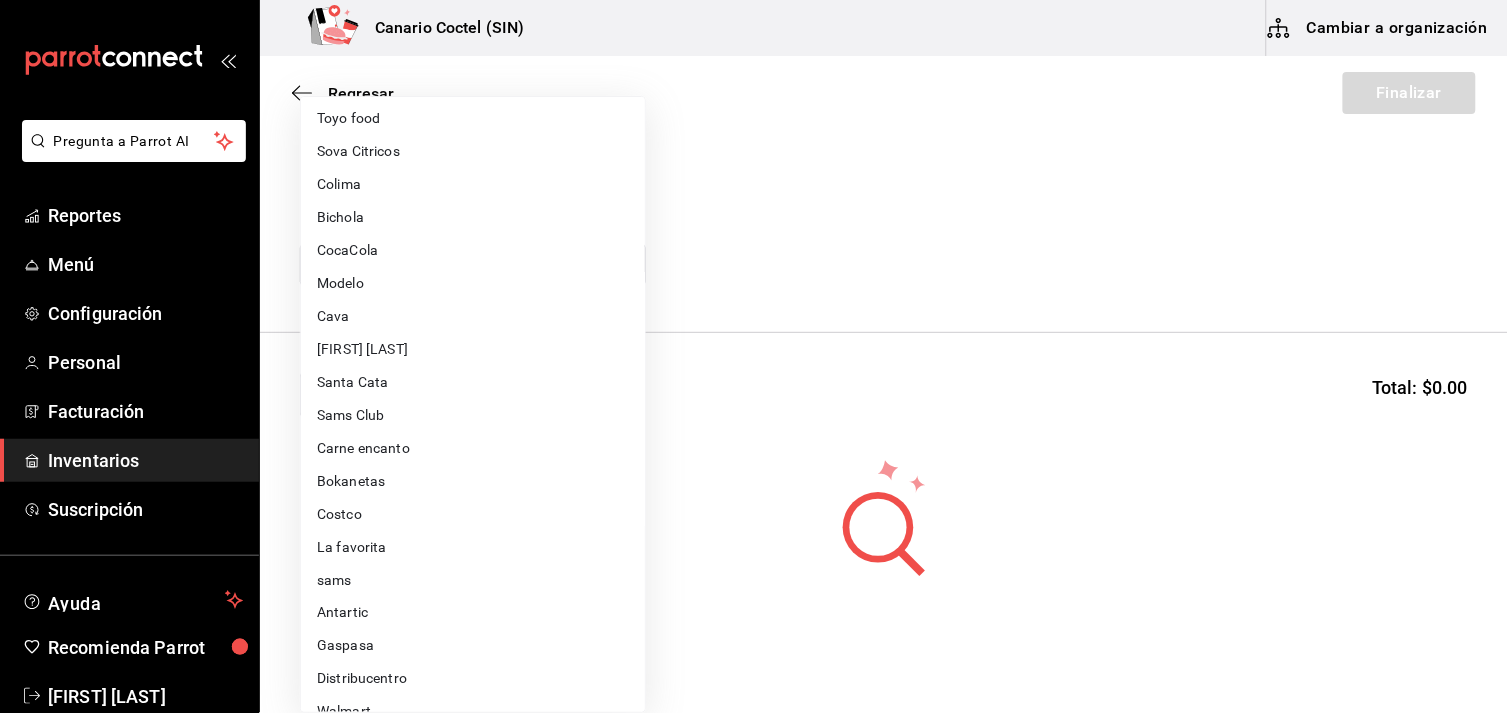 scroll, scrollTop: 444, scrollLeft: 0, axis: vertical 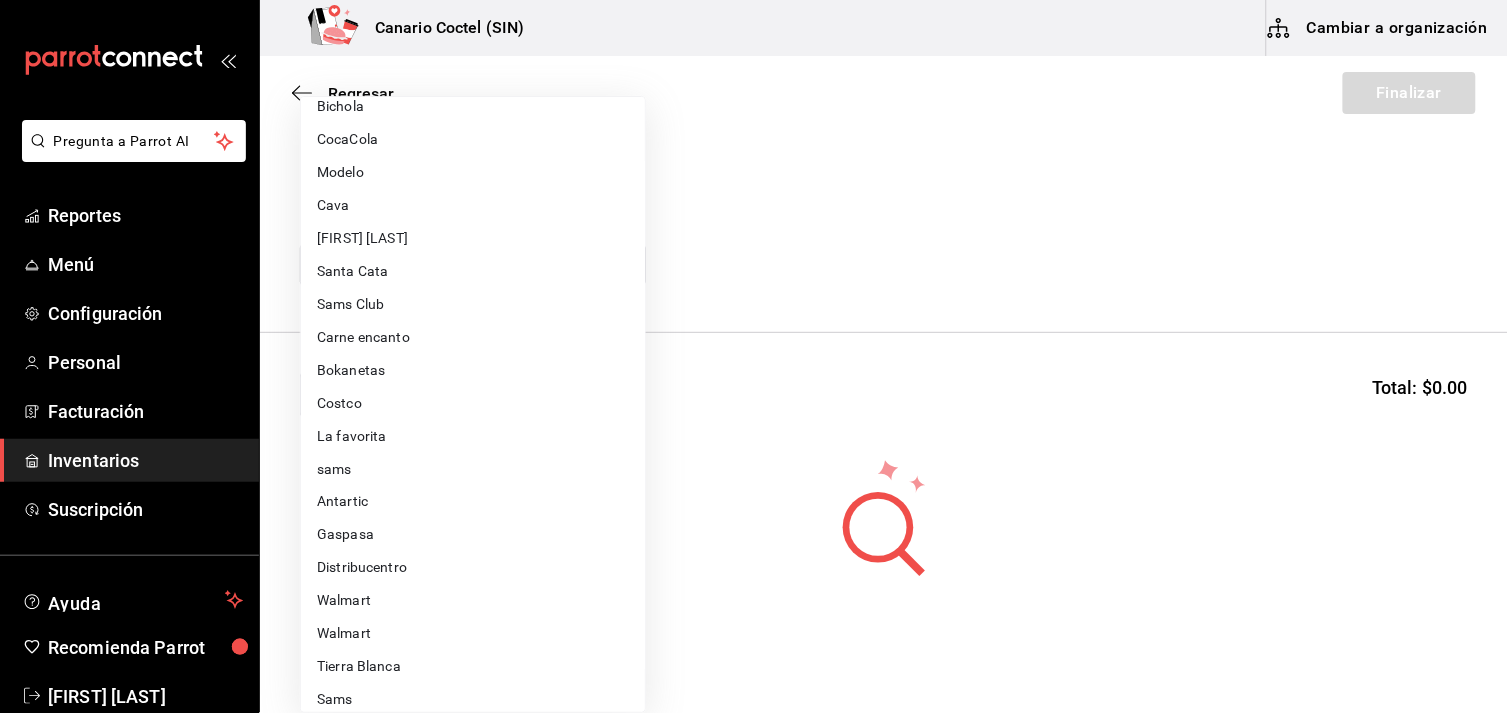 click on "Walmart" at bounding box center (473, 601) 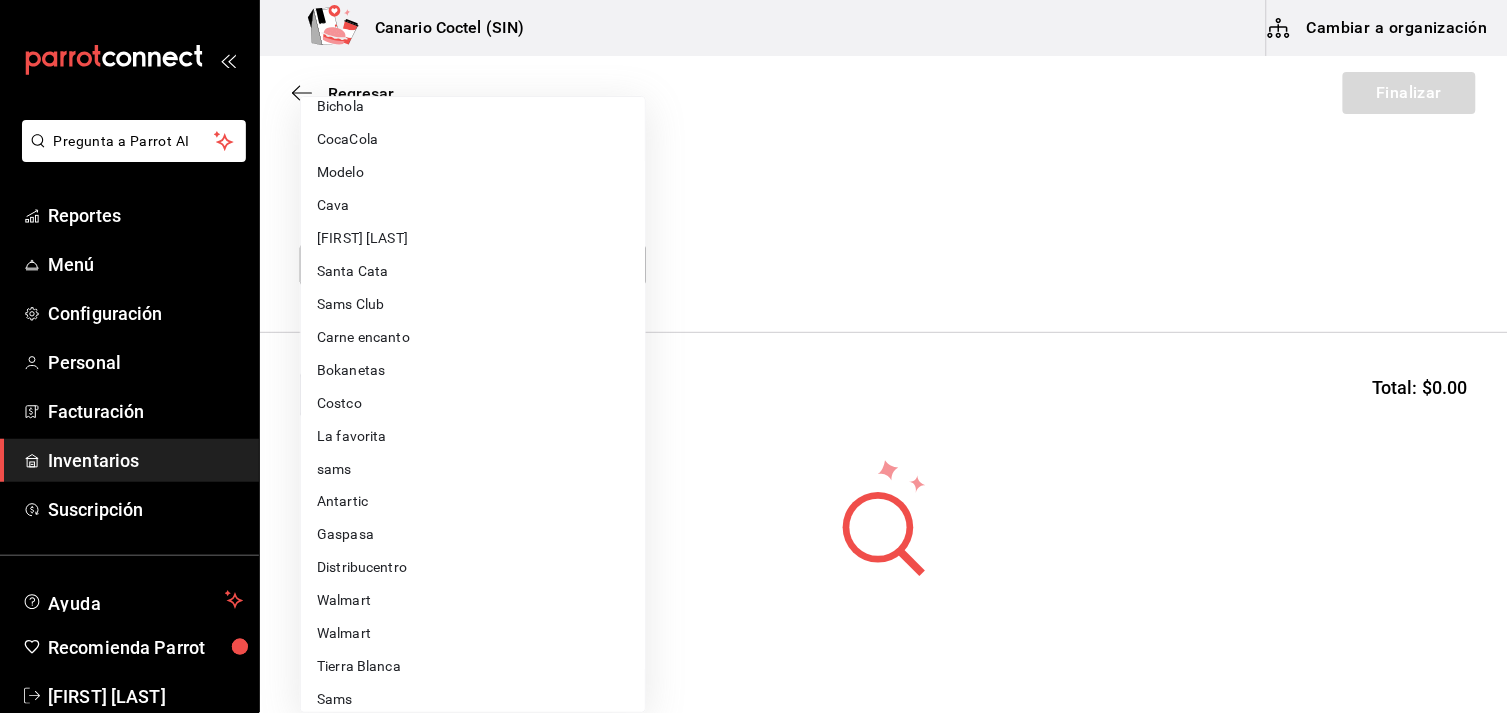 type on "[UUID]" 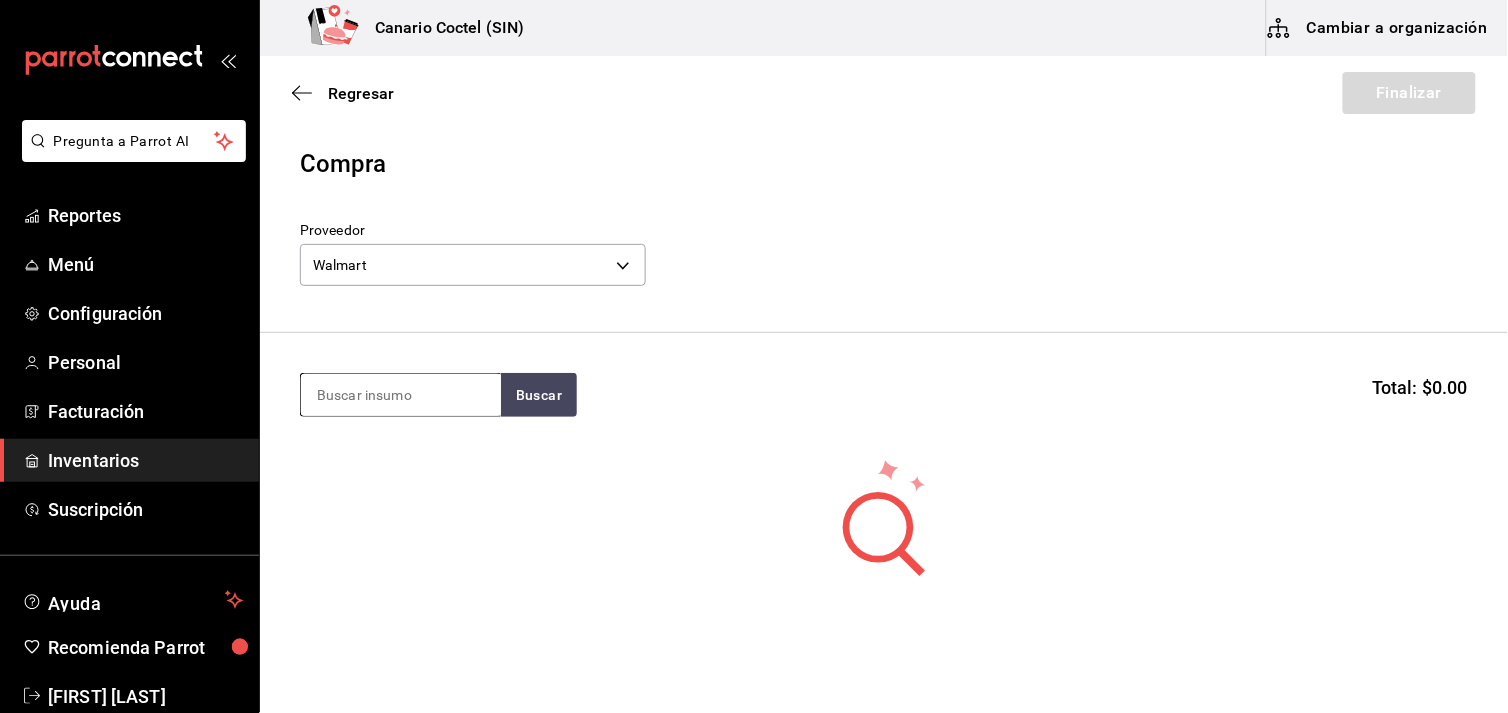 click at bounding box center (401, 395) 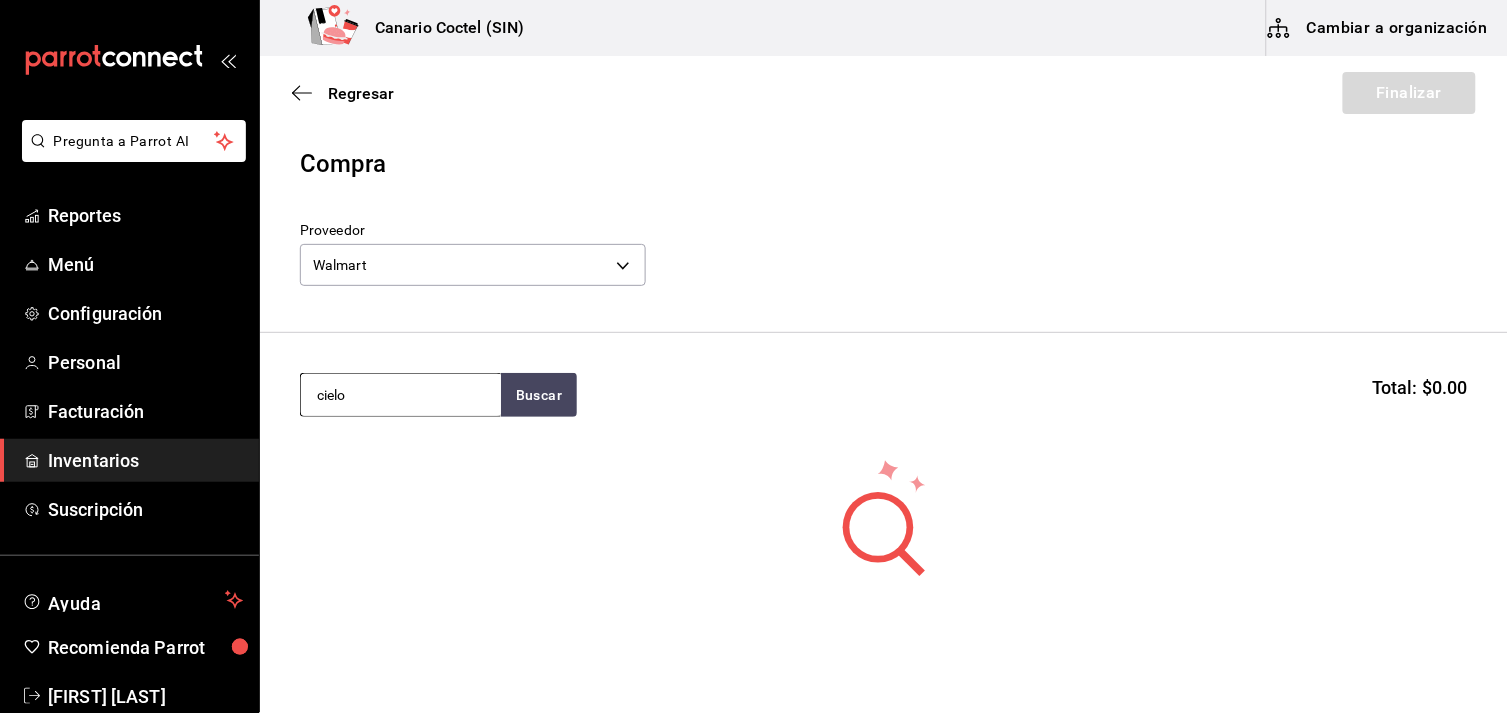 type on "cielo" 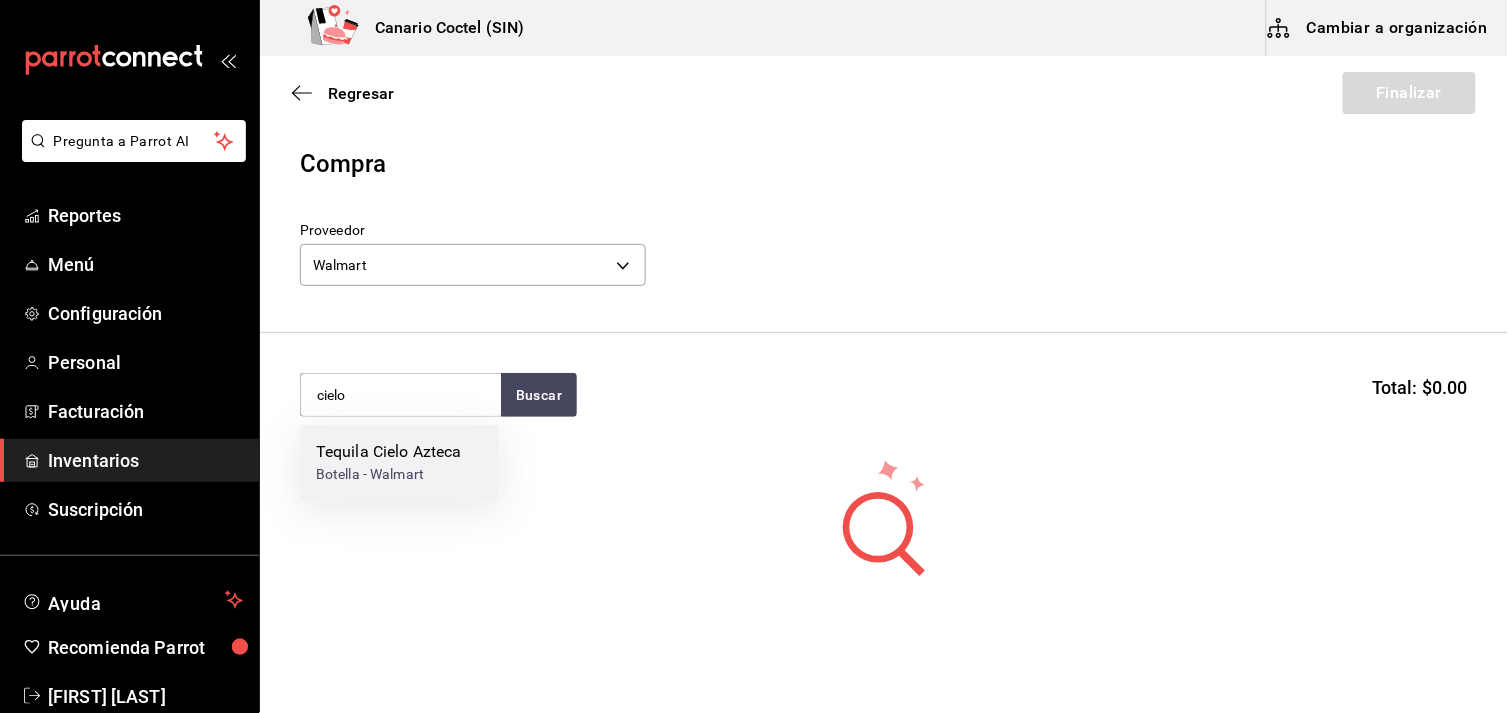 click on "Tequila Cielo Azteca" at bounding box center [389, 453] 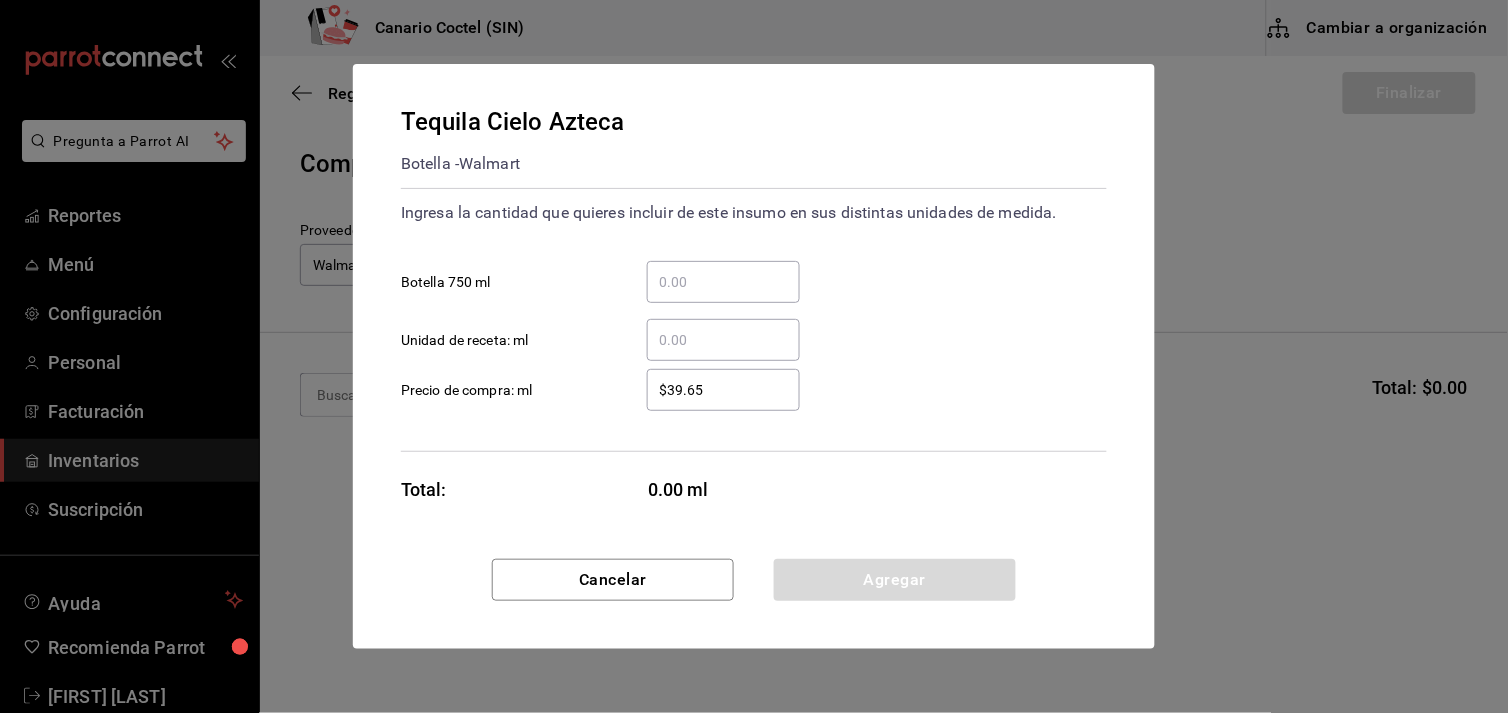 click on "​ Botella 750 ml" at bounding box center (723, 282) 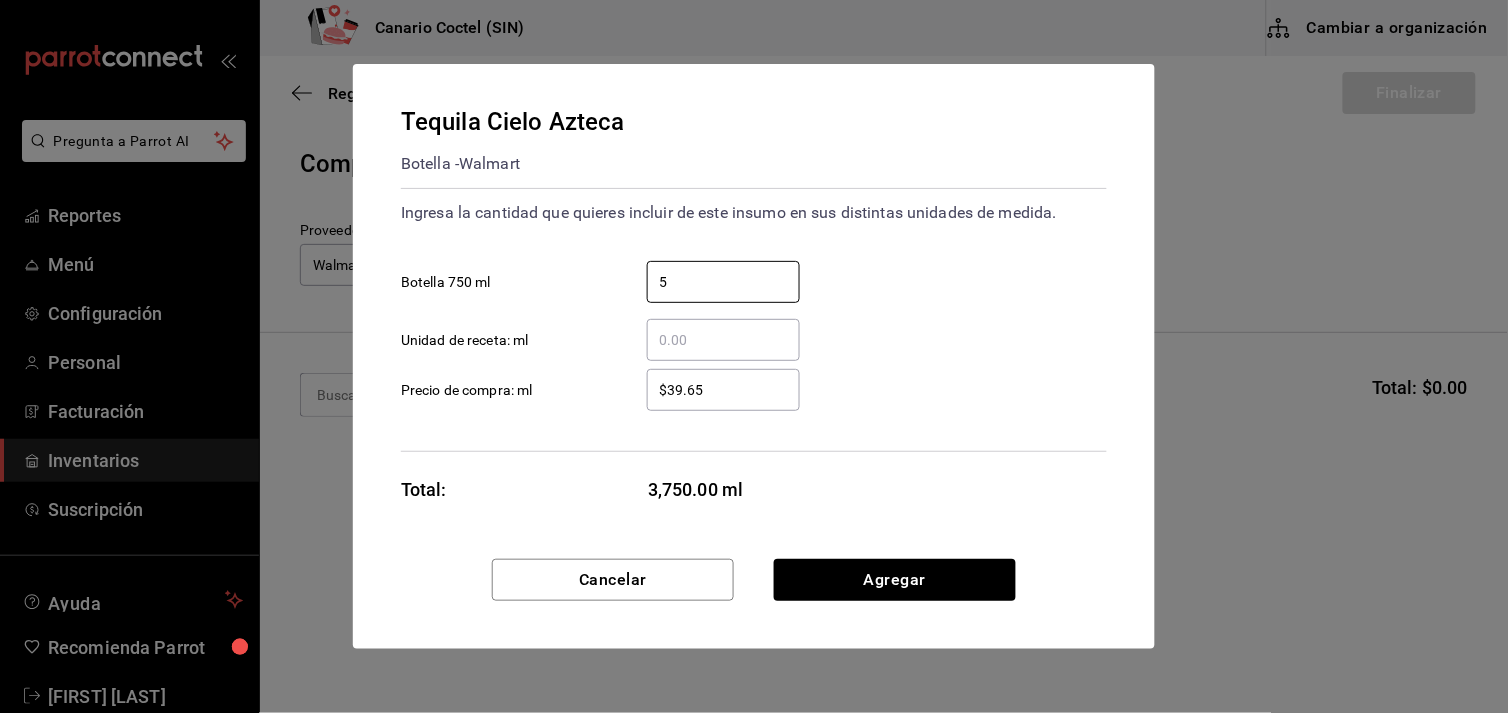 type on "5" 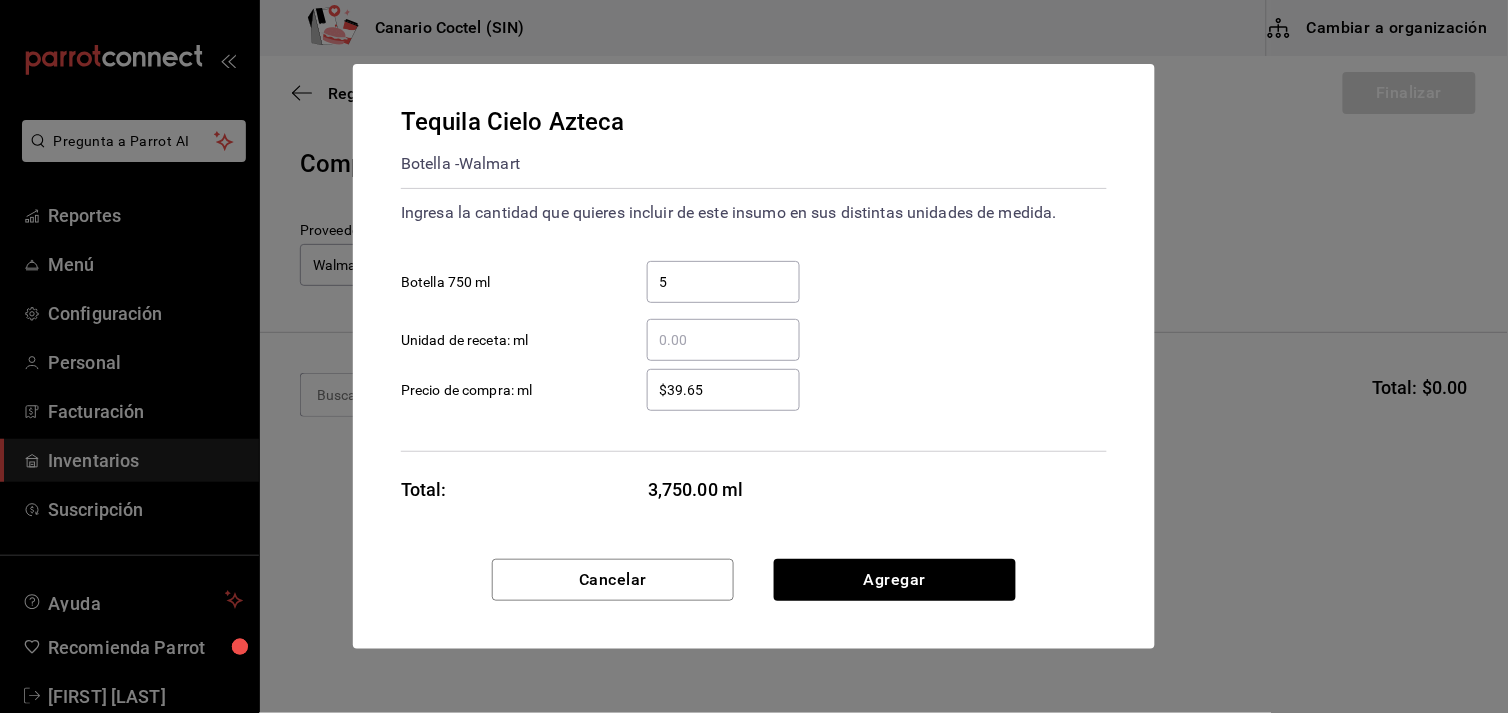 click on "$39.65" at bounding box center (723, 390) 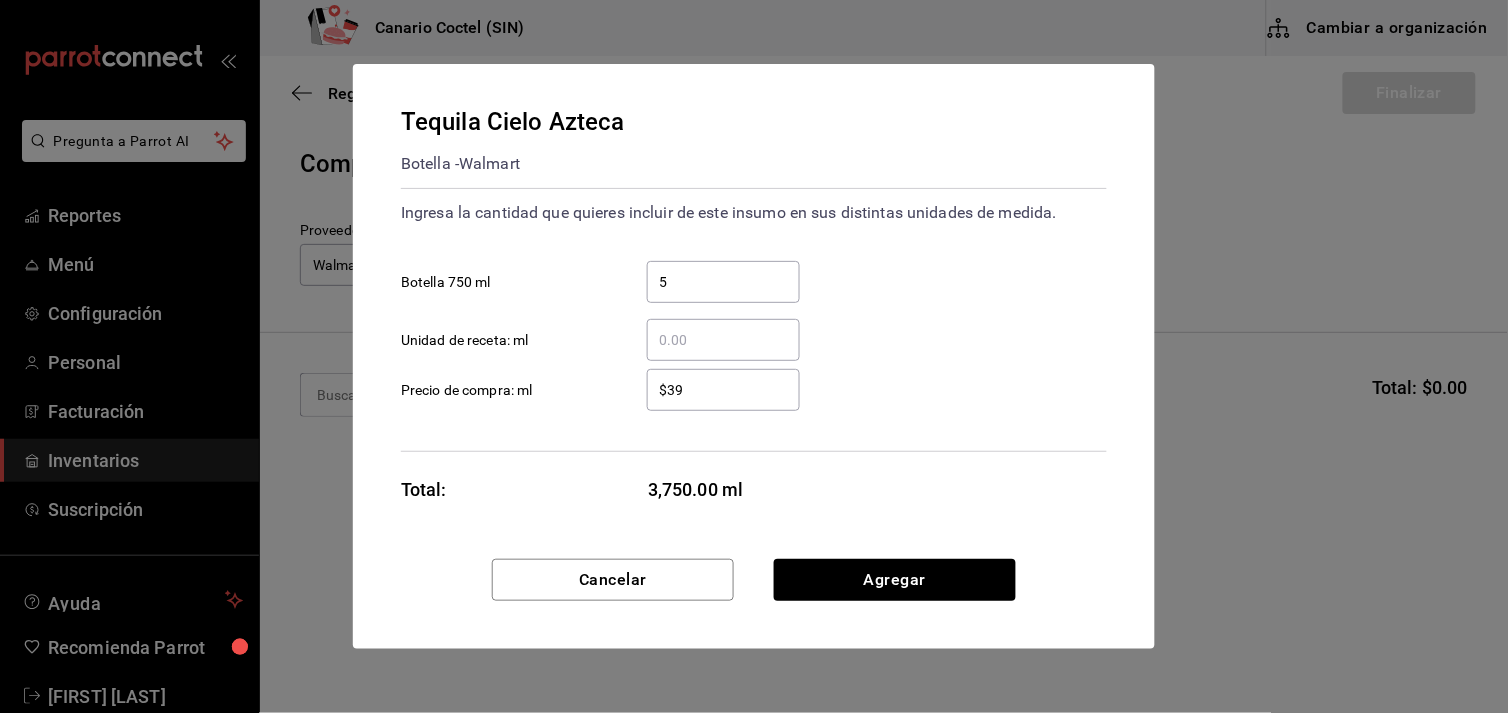 type on "$3" 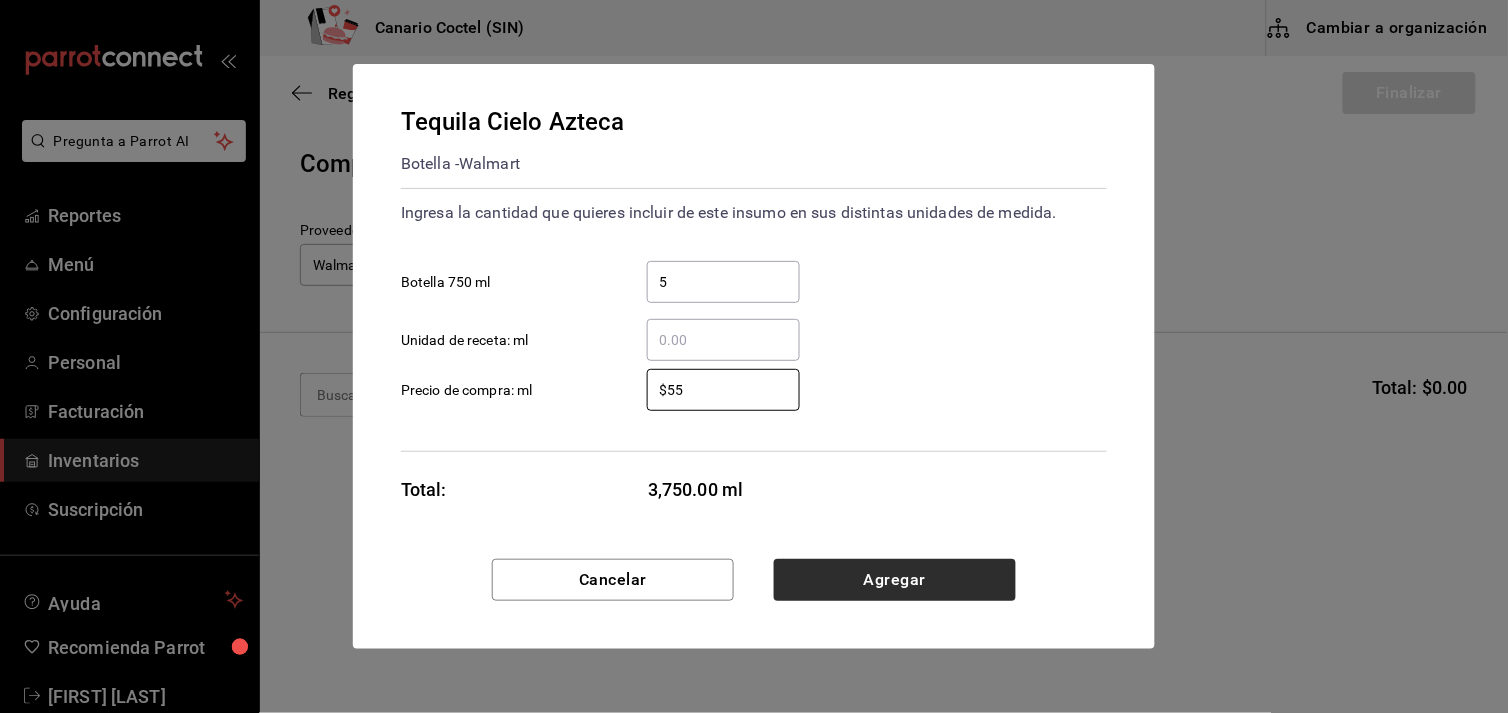 type on "$55" 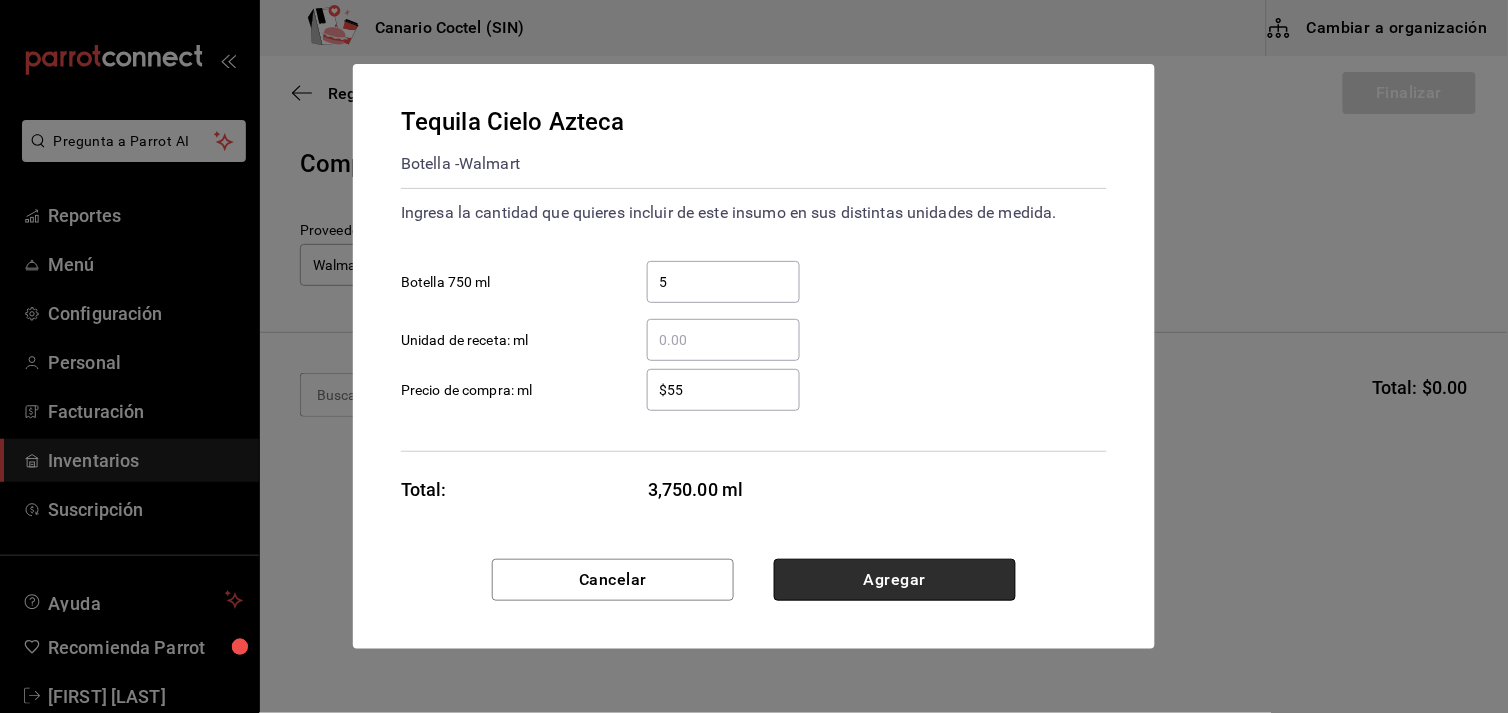 click on "Agregar" at bounding box center (895, 580) 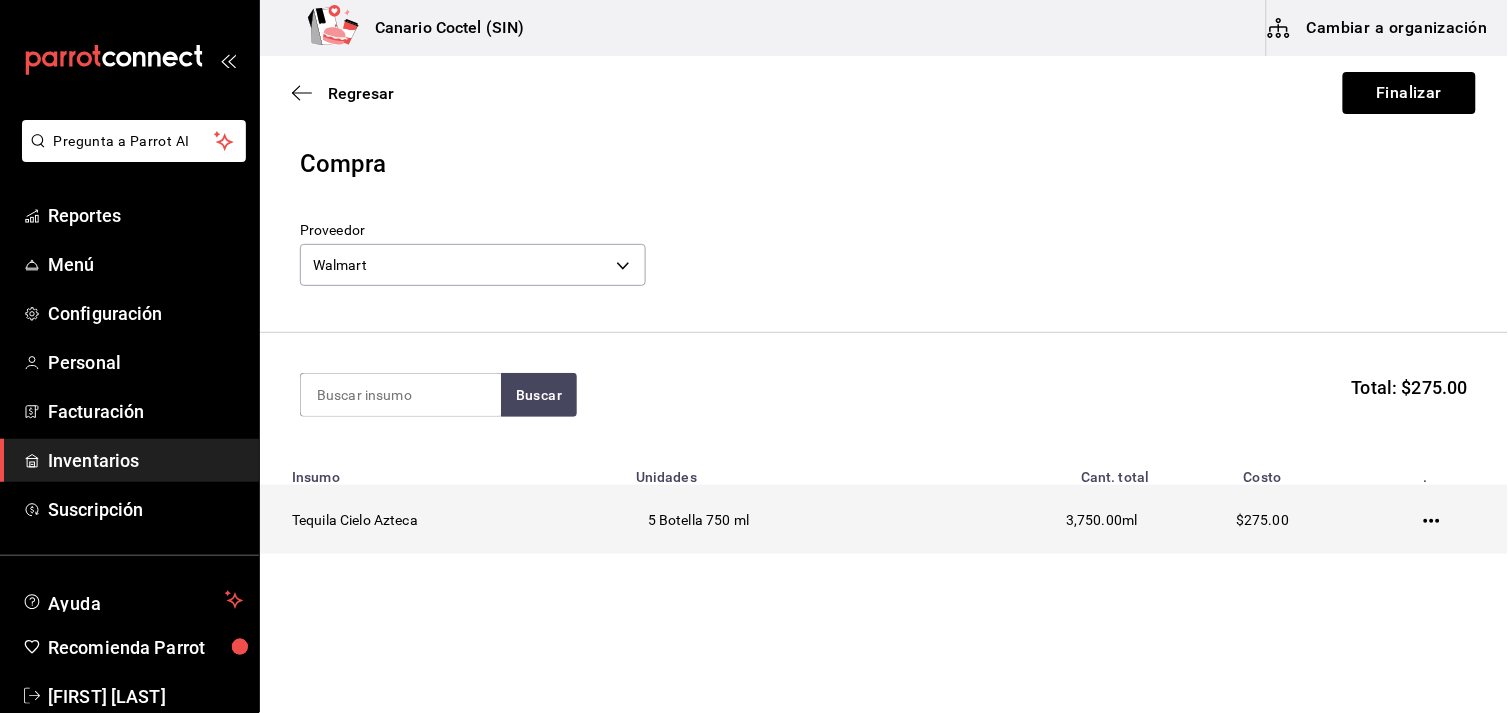 click on "$275.00" at bounding box center [1262, 520] 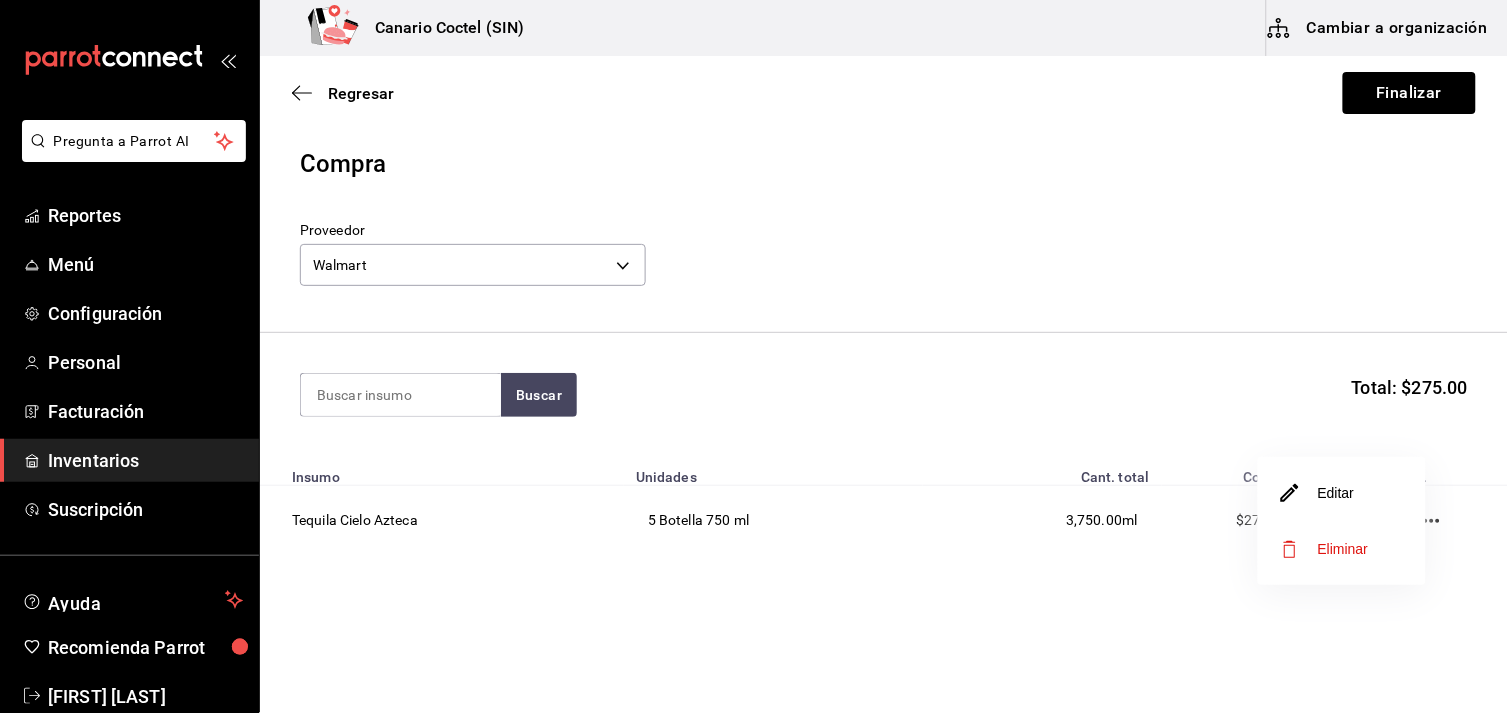 click on "Editar" at bounding box center (1342, 493) 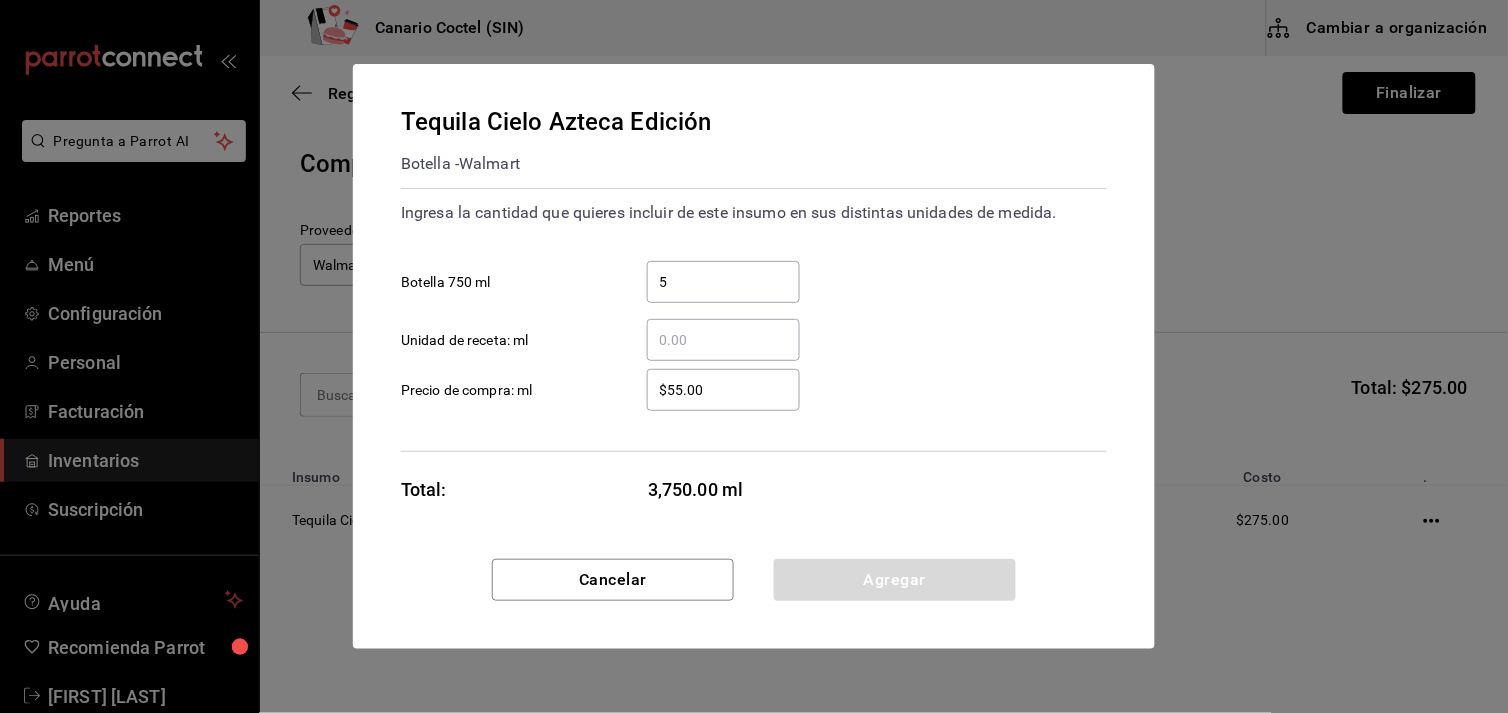 click on "Cancelar Agregar" at bounding box center (754, 604) 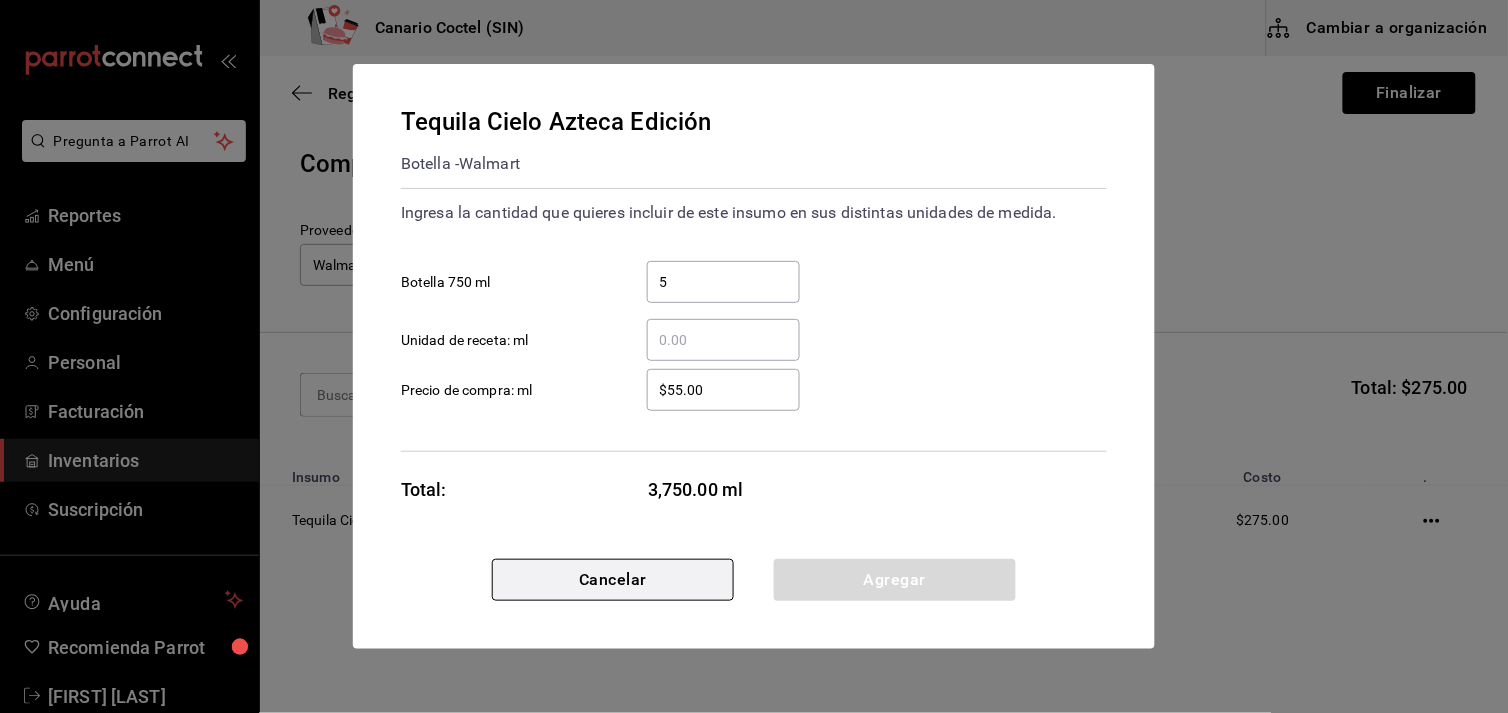 click on "Cancelar" at bounding box center (613, 580) 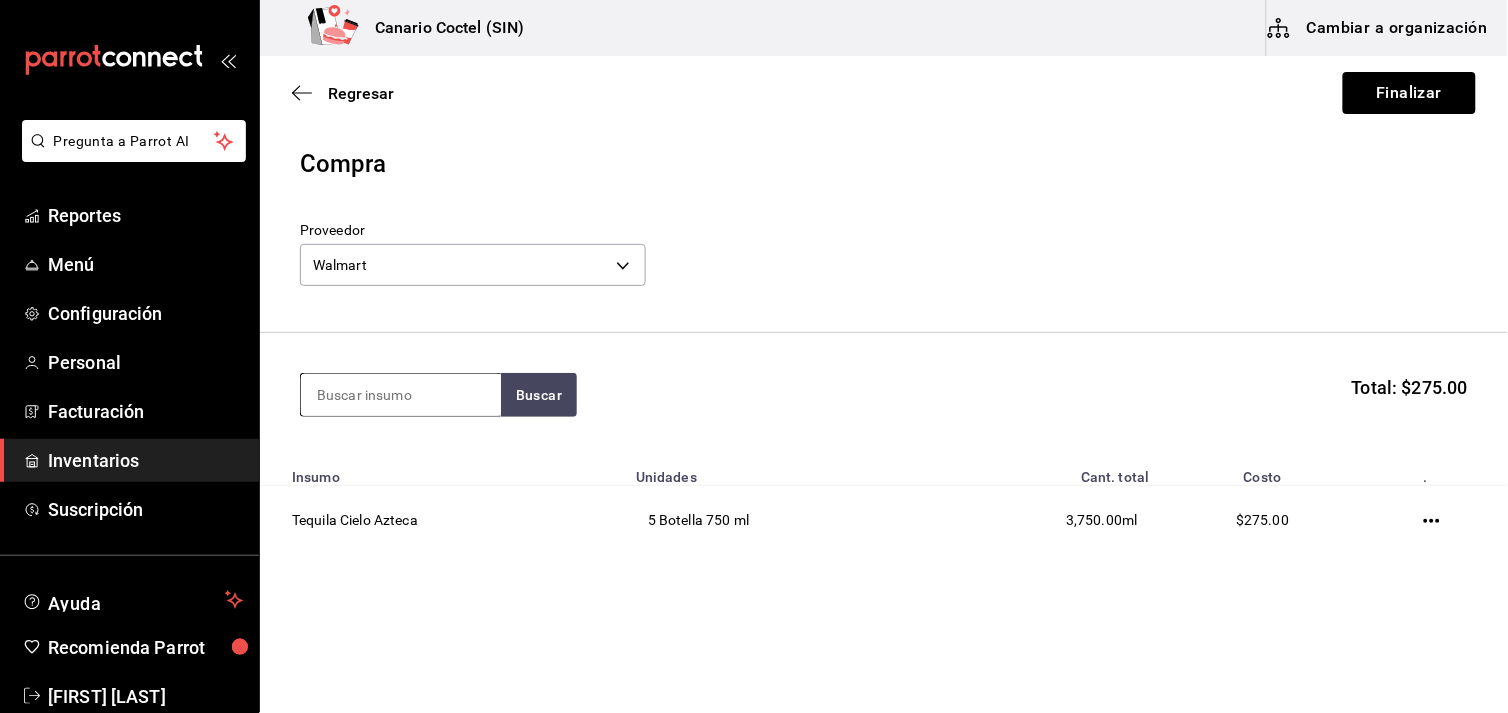 click at bounding box center [401, 395] 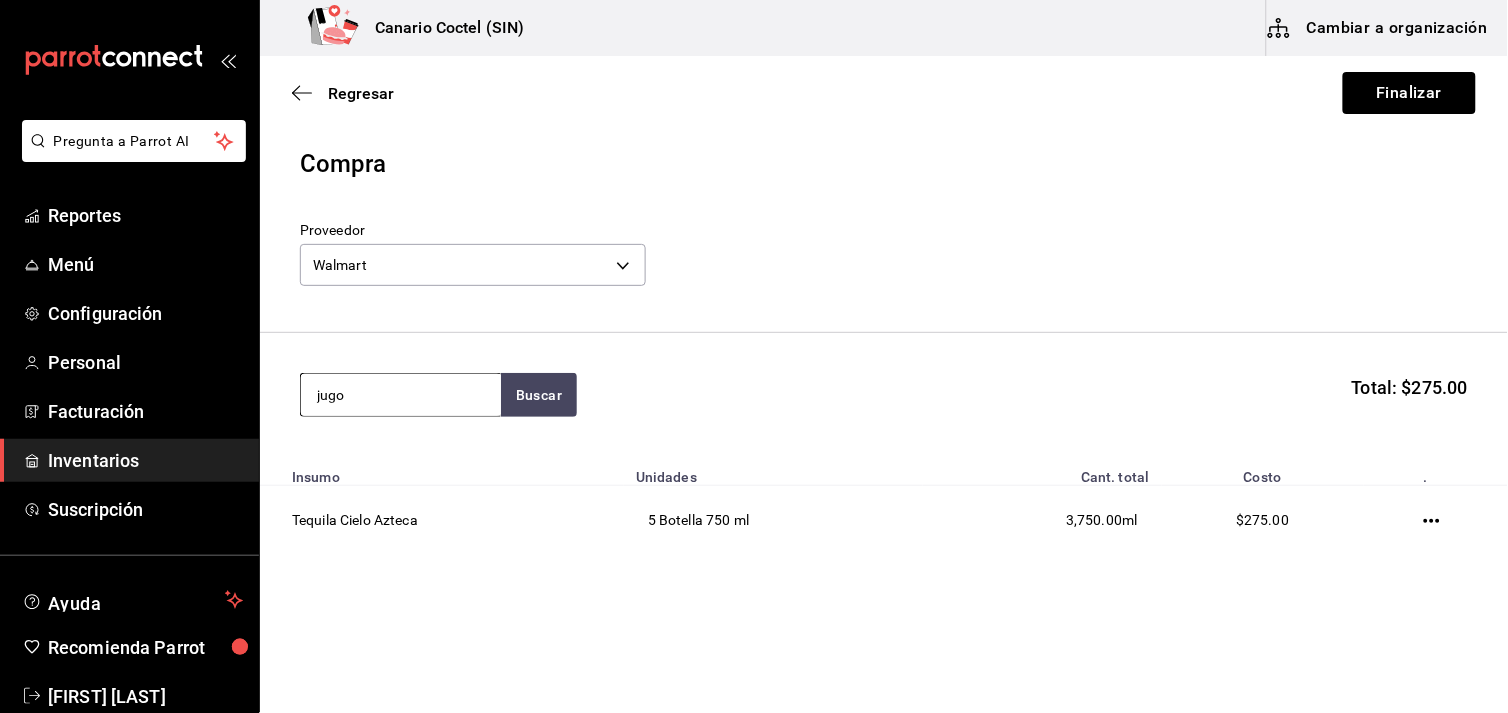 type on "jugo" 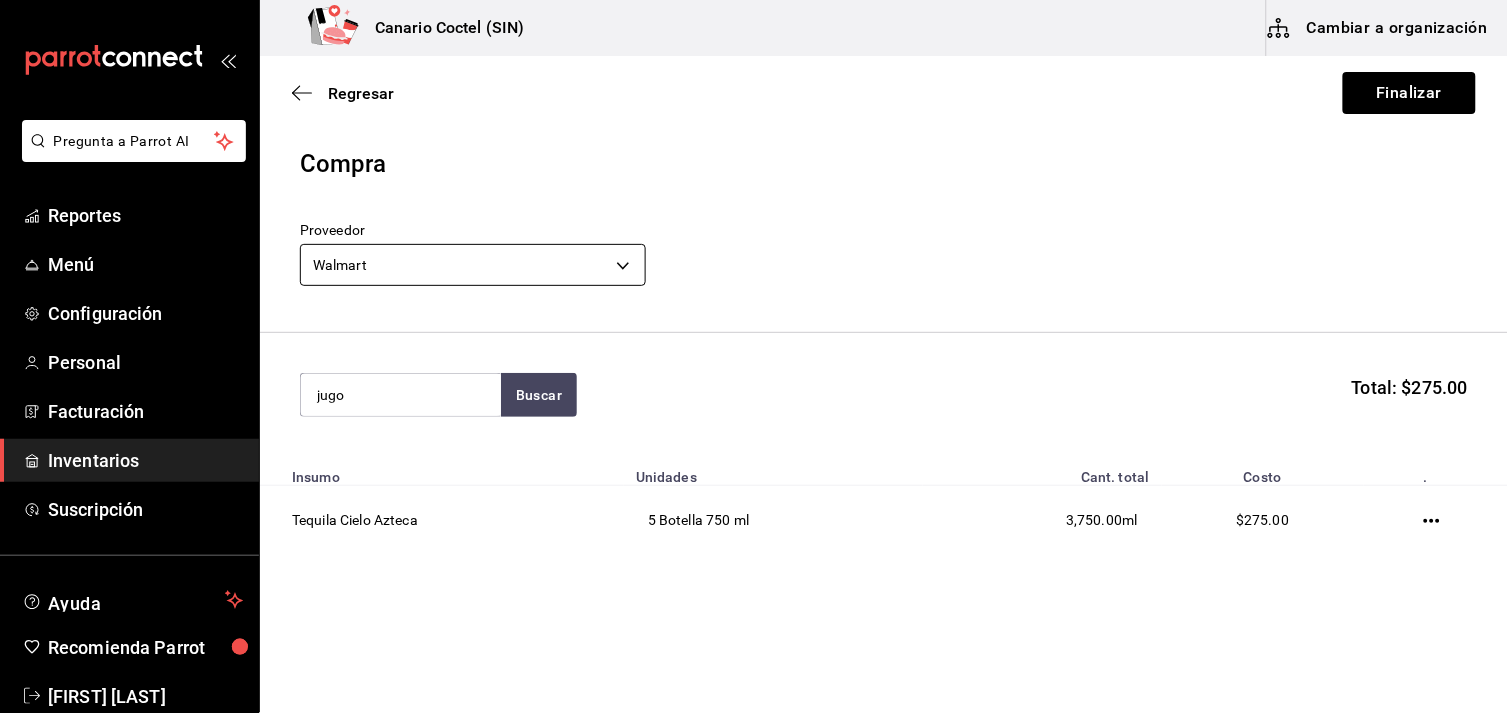 click on "Pregunta a Parrot AI Reportes   Menú   Configuración   Personal   Facturación   Inventarios   Suscripción   Ayuda Recomienda Parrot   [FIRST] [LAST]   Sugerir nueva función   Canario Coctel (SIN) Cambiar a organización Regresar Finalizar Compra Proveedor Walmart [UUID] jugo Buscar Total: $275.00 Insumo Unidades Cant. total Costo  .  Tequila Cielo Azteca 5 Botella 750 ml 3,750.00  ml $275.00 GANA 1 MES GRATIS EN TU SUSCRIPCIÓN AQUÍ ¿Recuerdas cómo empezó tu restaurante?
Hoy puedes ayudar a un colega a tener el mismo cambio que tú viviste.
Recomienda Parrot directamente desde tu Portal Administrador.
Es fácil y rápido.
🎁 Por cada restaurante que se una, ganas 1 mes gratis. Ver video tutorial Ir a video Pregunta a Parrot AI Reportes   Menú   Configuración   Personal   Facturación   Inventarios   Suscripción   Ayuda Recomienda Parrot   [FIRST] [LAST]   Sugerir nueva función   Editar Eliminar Visitar centro de ayuda ([PHONE]) [EMAIL]" at bounding box center [754, 300] 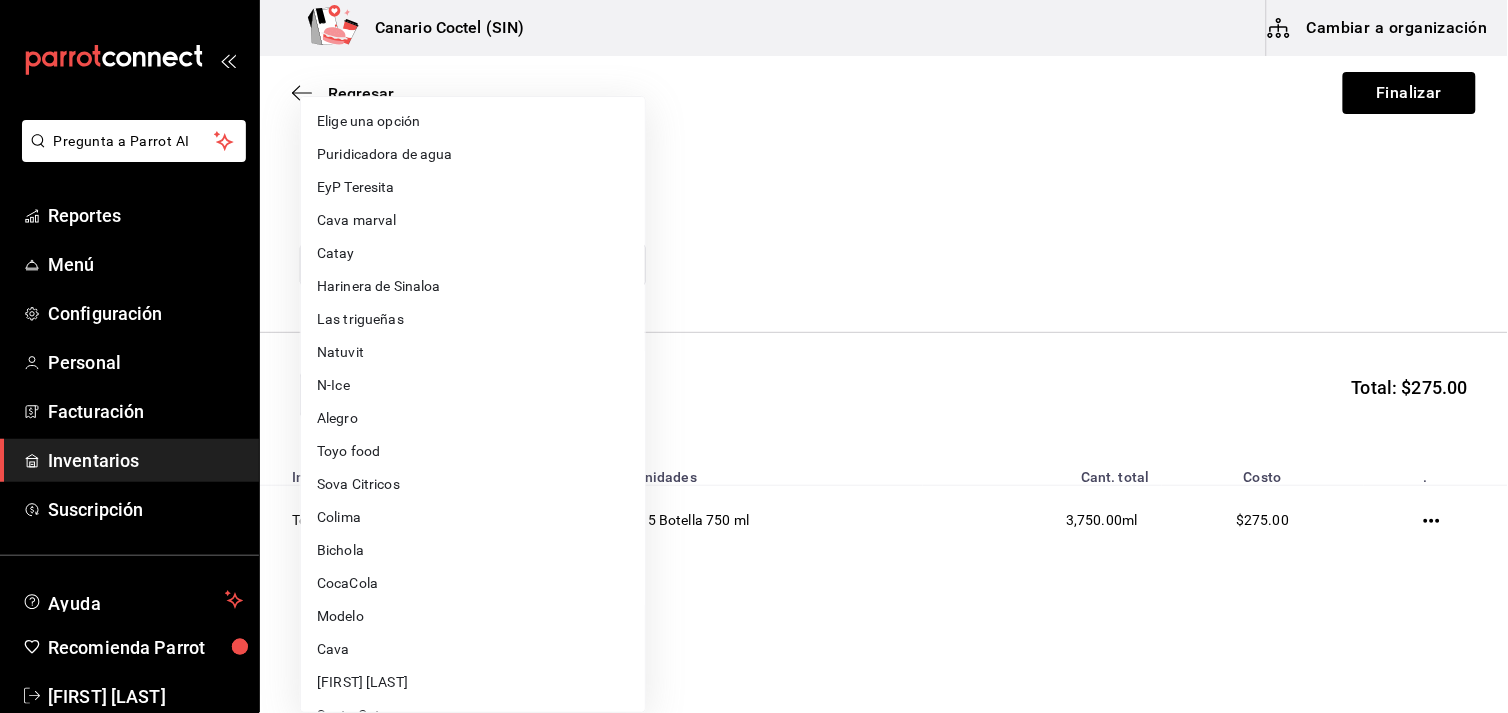 scroll, scrollTop: 640, scrollLeft: 0, axis: vertical 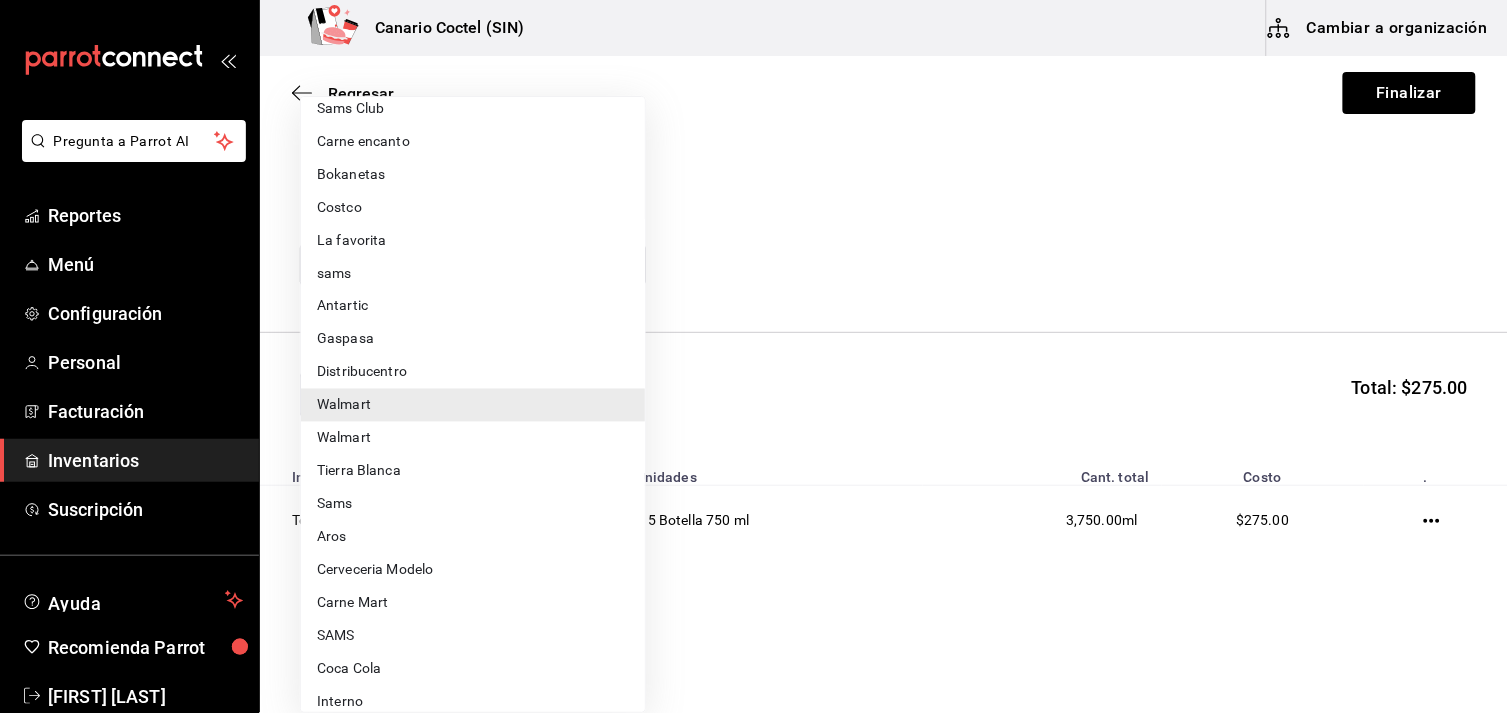 click on "Walmart" at bounding box center [473, 438] 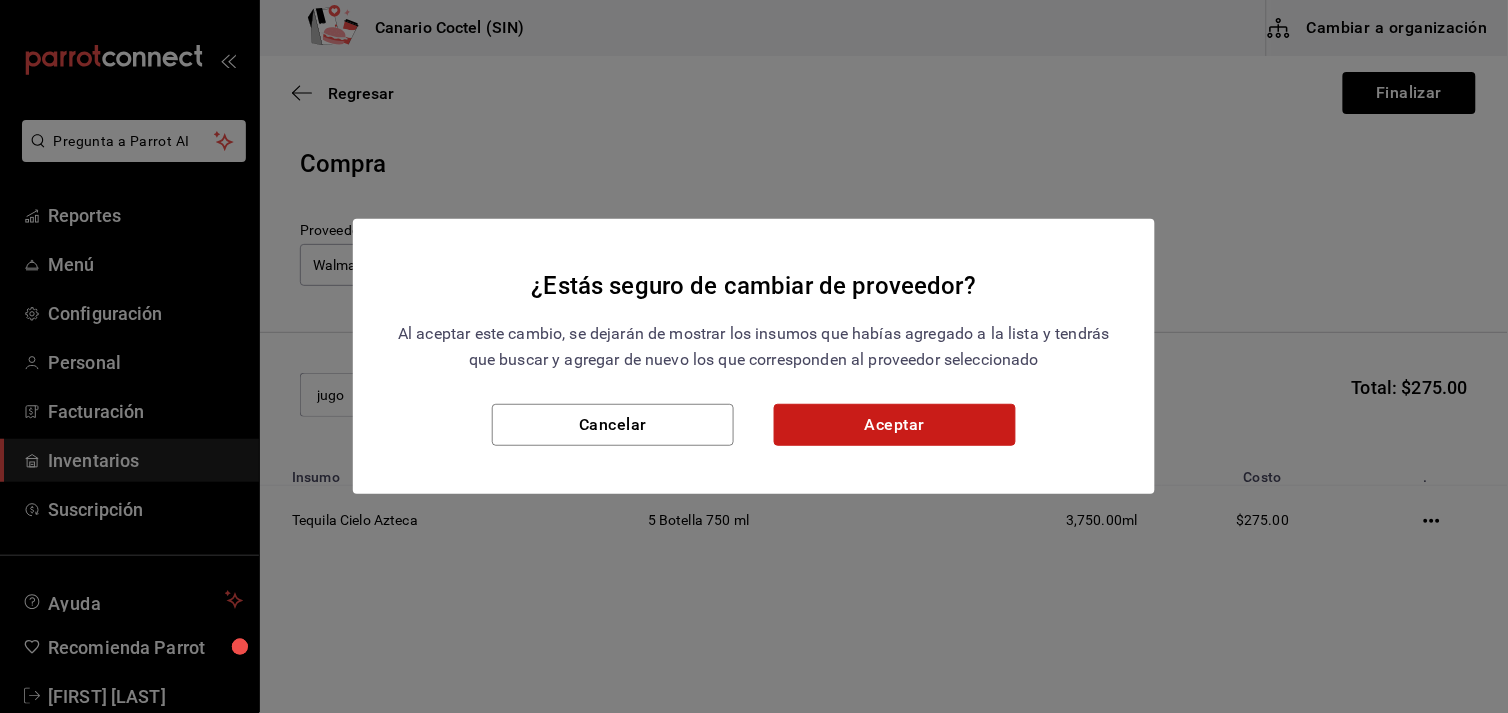 click on "Aceptar" at bounding box center [895, 425] 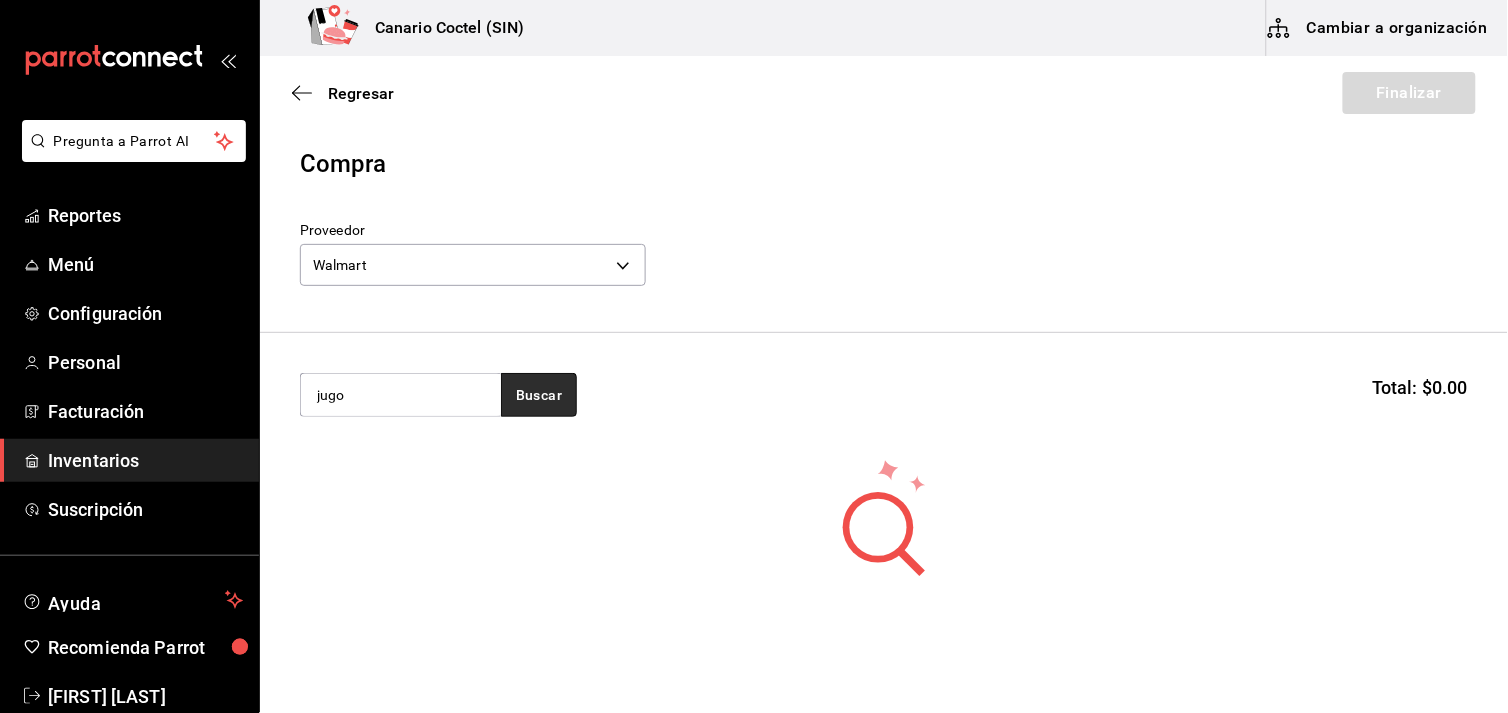 click on "Buscar" at bounding box center (539, 395) 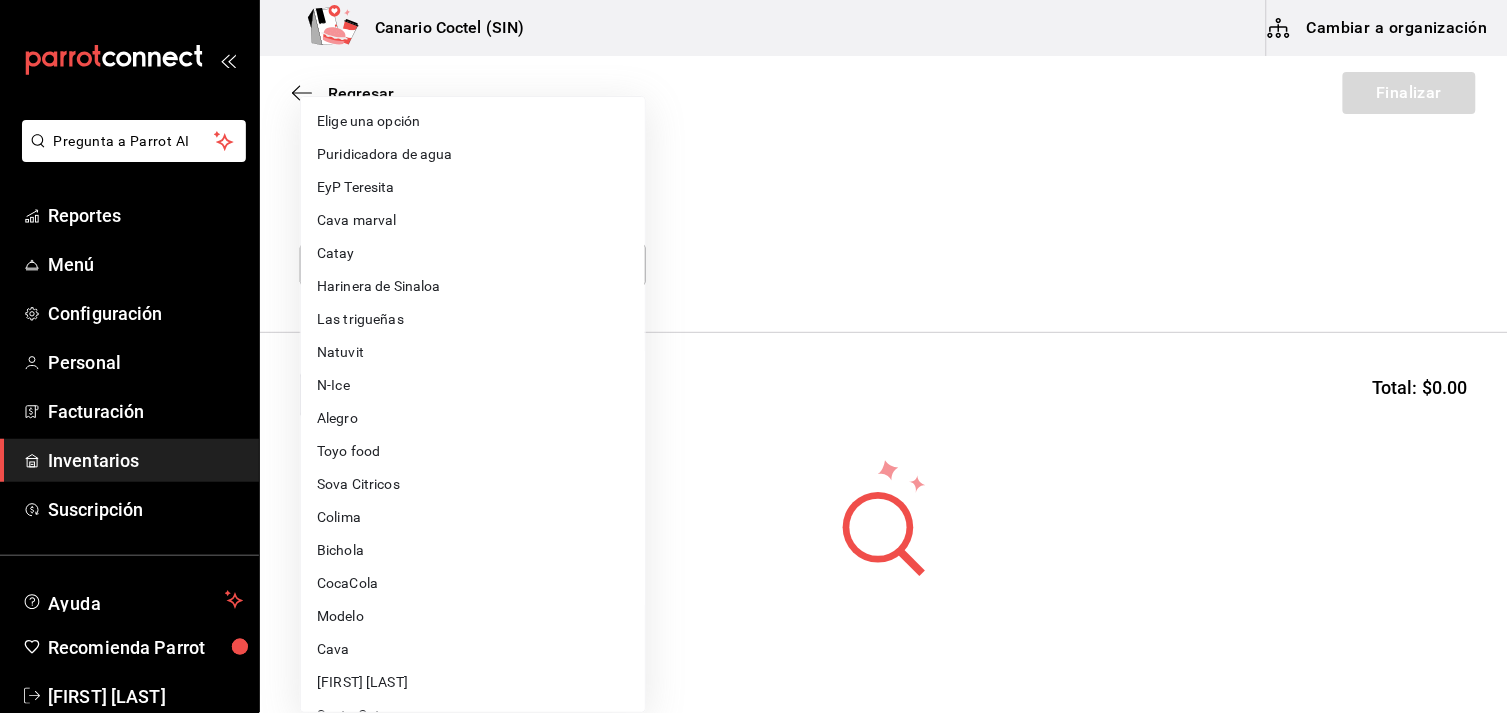 click on "Pregunta a Parrot AI Reportes   Menú   Configuración   Personal   Facturación   Inventarios   Suscripción   Ayuda Recomienda Parrot   [FIRST] [LAST]   Sugerir nueva función   Canario Coctel (SIN) Cambiar a organización Regresar Finalizar Compra Proveedor Walmart  [UUID] jugo Total: $0.00 No hay insumos a mostrar. Busca un insumo para agregarlo a la lista GANA 1 MES GRATIS EN TU SUSCRIPCIÓN AQUÍ ¿Recuerdas cómo empezó tu restaurante?
Hoy puedes ayudar a un colega a tener el mismo cambio que tú viviste.
Recomienda Parrot directamente desde tu Portal Administrador.
Es fácil y rápido.
🎁 Por cada restaurante que se una, ganas 1 mes gratis. Ver video tutorial Ir a video Pregunta a Parrot AI Reportes   Menú   Configuración   Personal   Facturación   Inventarios   Suscripción   Ayuda Recomienda Parrot   [FIRST] [LAST]   Sugerir nueva función   Editar Eliminar Visitar centro de ayuda ([PHONE]) soporte@parrotsoftware.io Visitar centro de ayuda Catay" at bounding box center (754, 300) 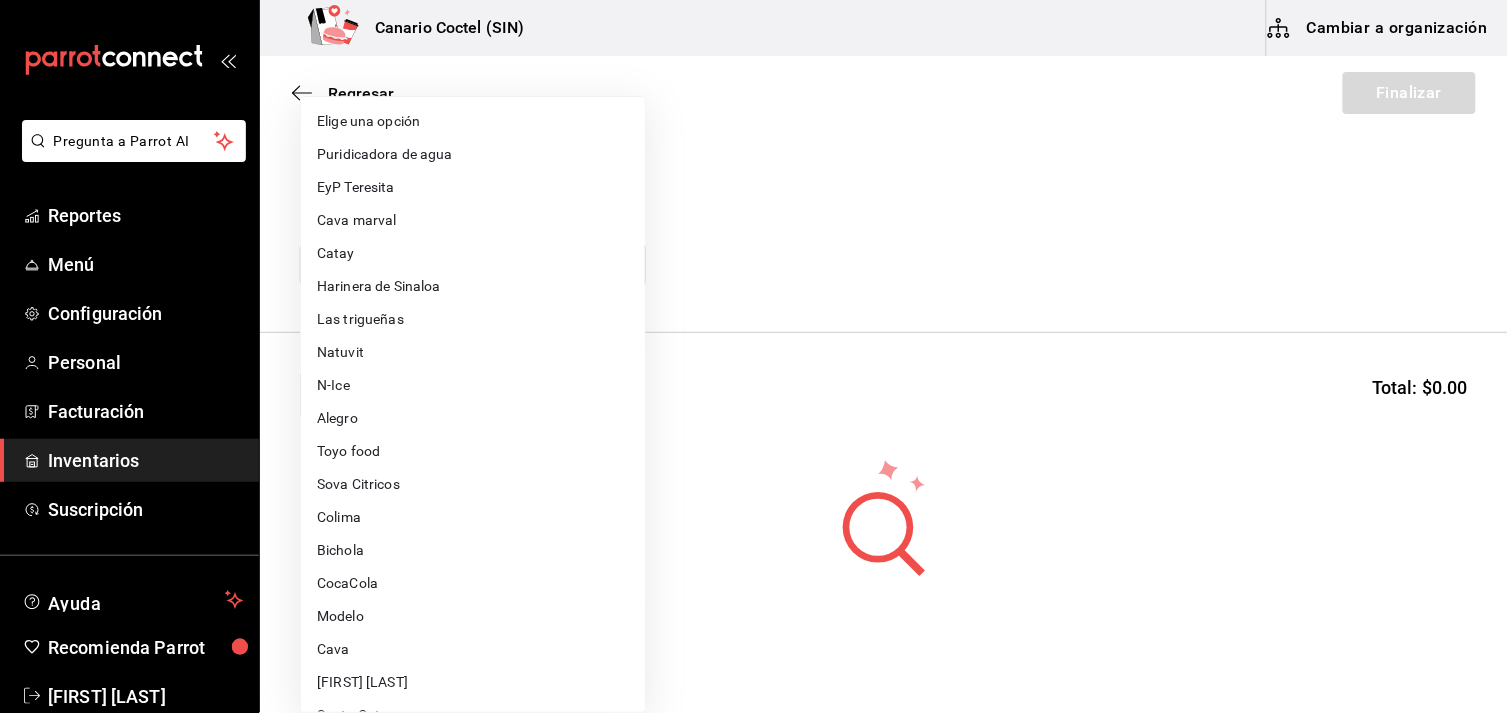 scroll, scrollTop: 653, scrollLeft: 0, axis: vertical 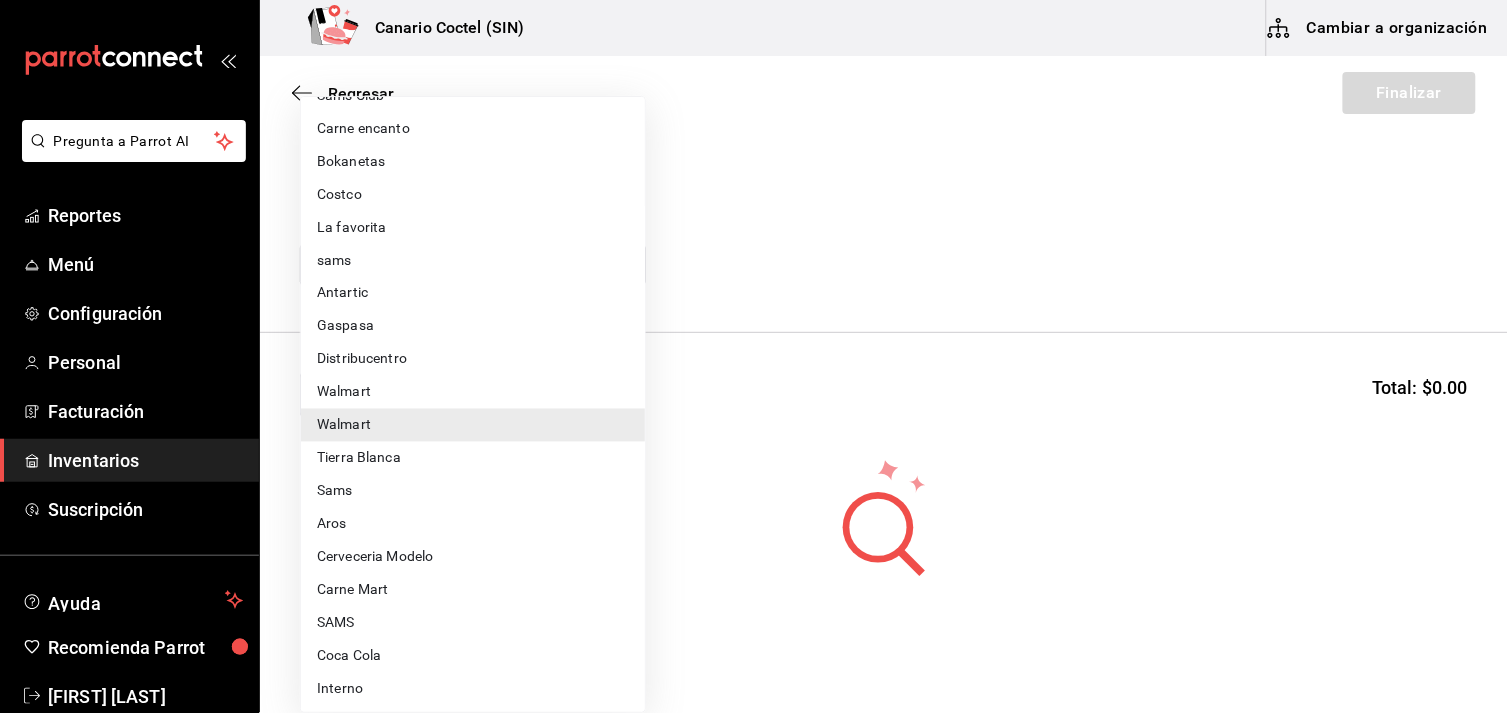 click on "sams" at bounding box center [473, 260] 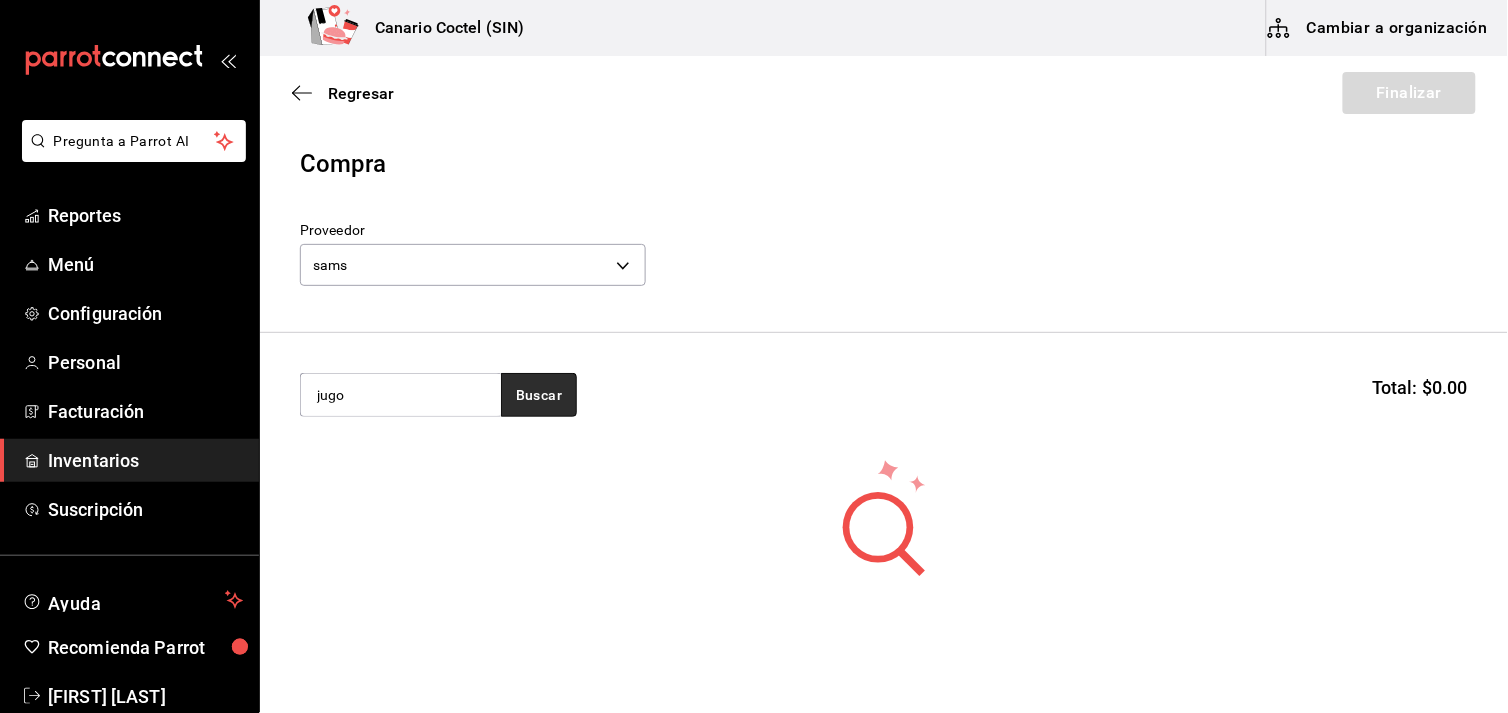 click on "Buscar" at bounding box center (539, 395) 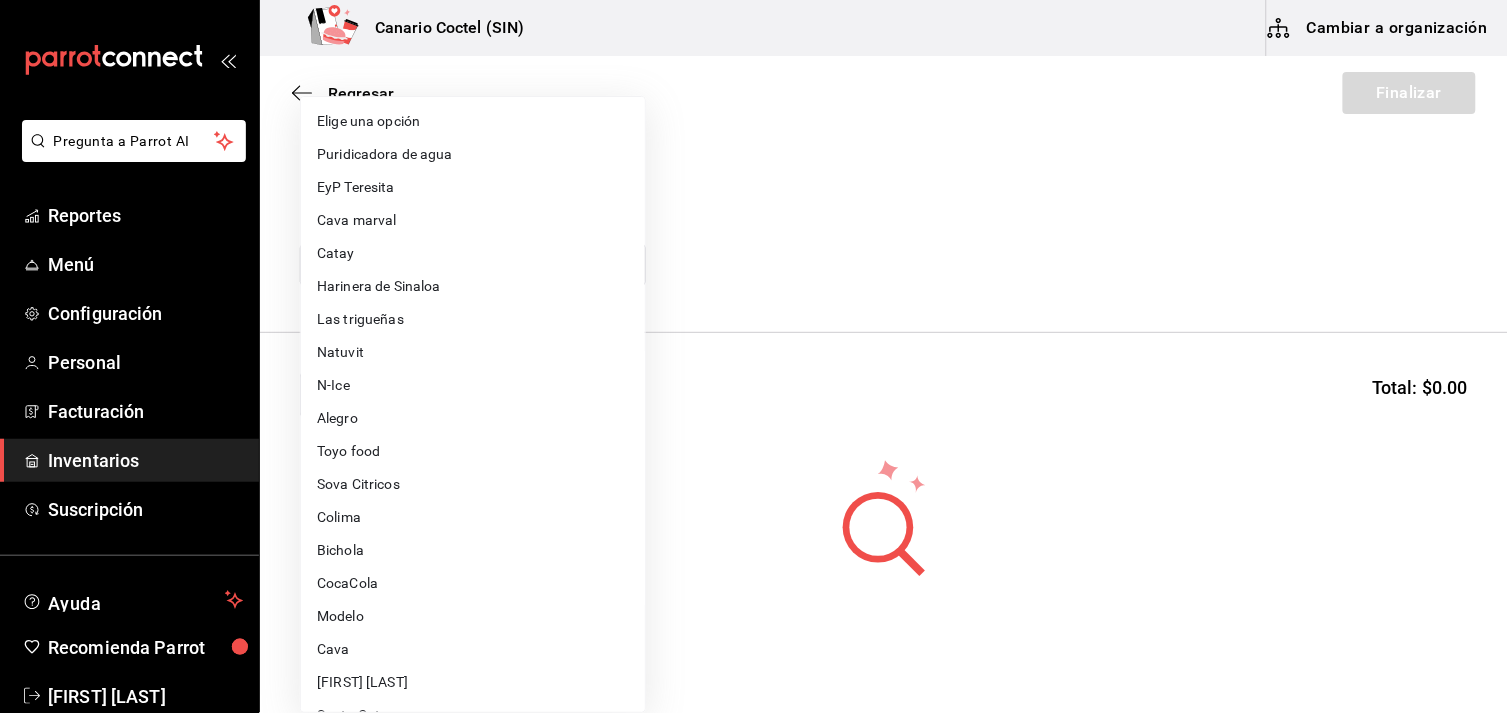 click on "Pregunta a Parrot AI Reportes   Menú   Configuración   Personal   Facturación   Inventarios   Suscripción   Ayuda Recomienda Parrot   [FIRST] [LAST]   Sugerir nueva función   Canario Coctel (SIN) Cambiar a organización Regresar Finalizar Compra Proveedor sams [UUID] jugo Buscar Total: $0.00 No hay insumos a mostrar. Busca un insumo para agregarlo a la lista GANA 1 MES GRATIS EN TU SUSCRIPCIÓN AQUÍ ¿Recuerdas cómo empezó tu restaurante?
Hoy puedes ayudar a un colega a tener el mismo cambio que tú viviste.
Recomienda Parrot directamente desde tu Portal Administrador.
Es fácil y rápido.
🎁 Por cada restaurante que se una, ganas 1 mes gratis. Ver video tutorial Ir a video Pregunta a Parrot AI Reportes   Menú   Configuración   Personal   Facturación   Inventarios   Suscripción   Ayuda Recomienda Parrot   [FIRST] [LAST]   Sugerir nueva función   Editar Eliminar Visitar centro de ayuda ([PHONE]) [EMAIL] Visitar centro de ayuda Cava marval" at bounding box center (754, 300) 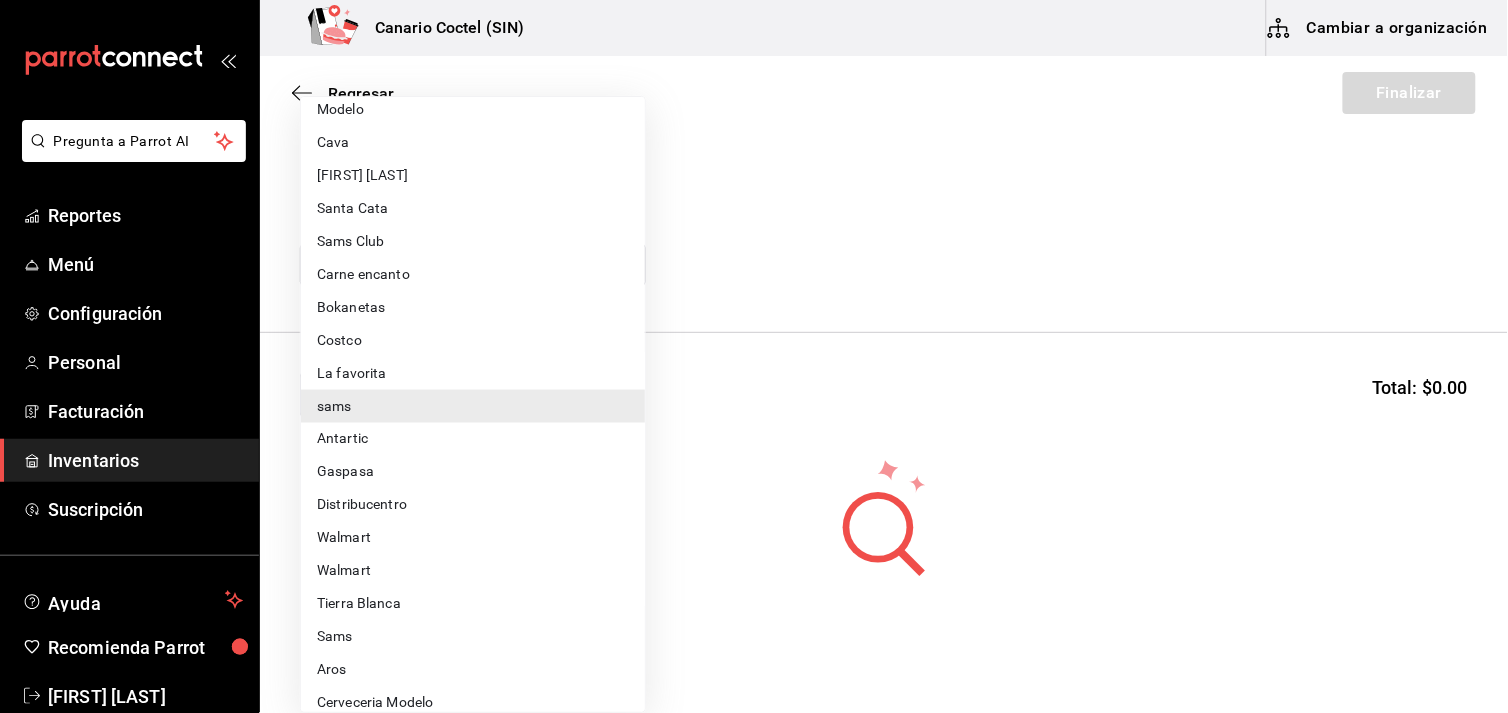 click on "Sams Club" at bounding box center (473, 241) 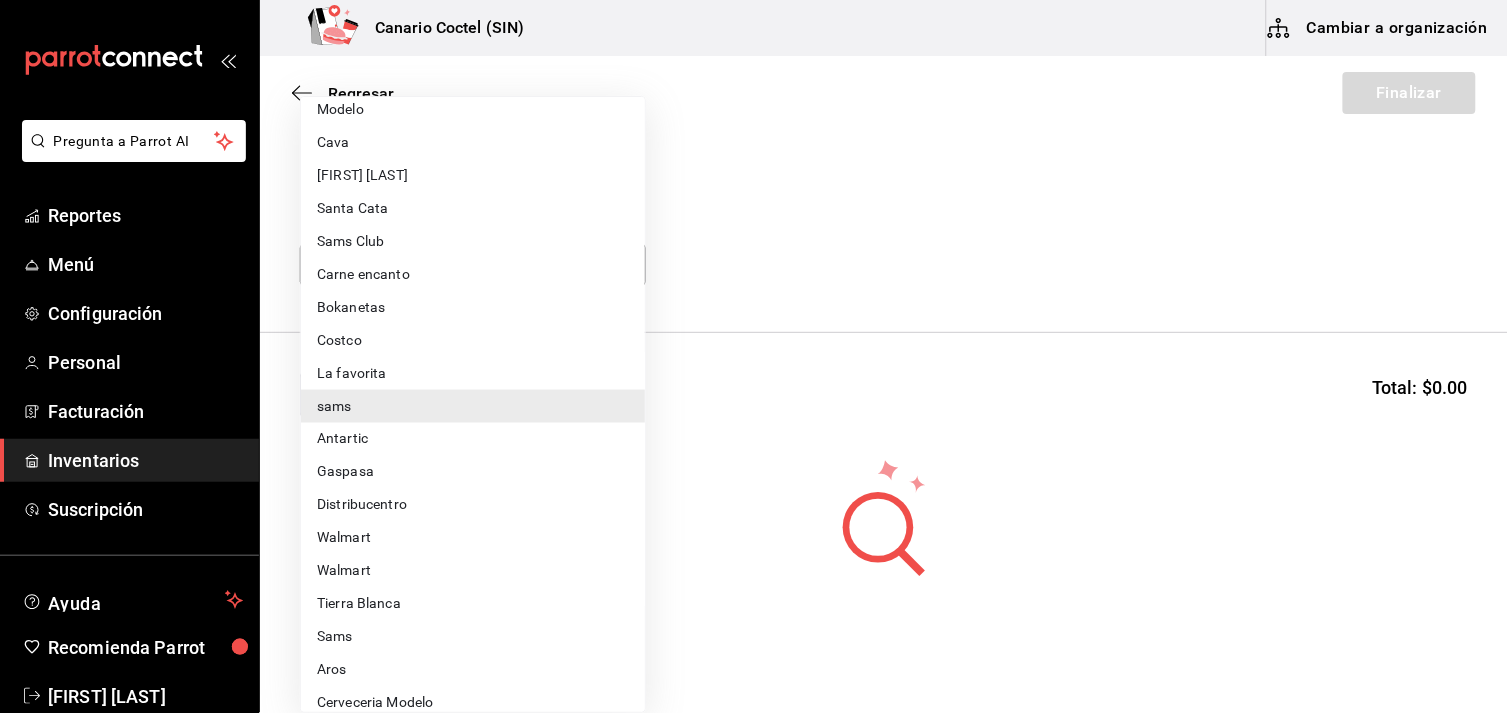 type on "fd882c45-9318-4586-8c8c-04996427a90d" 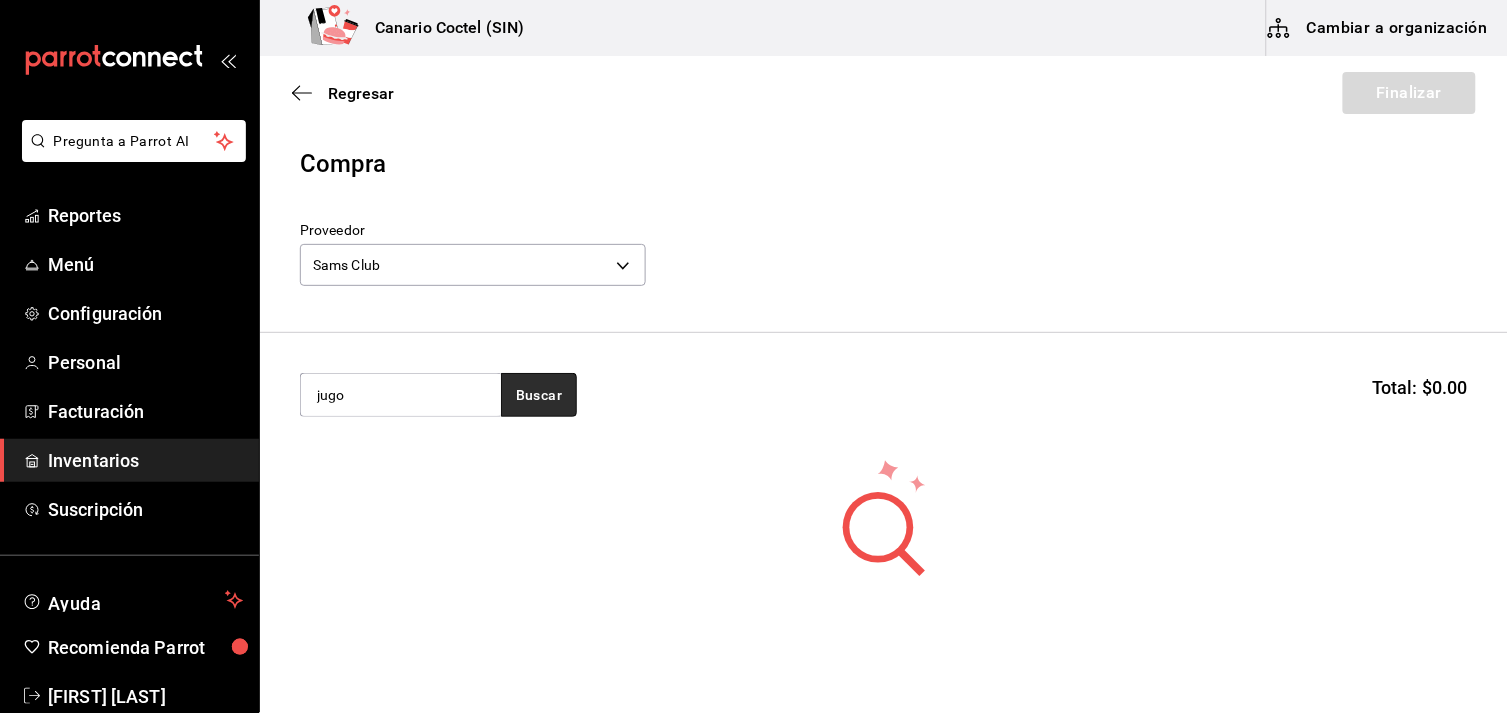 click on "Buscar" at bounding box center [539, 395] 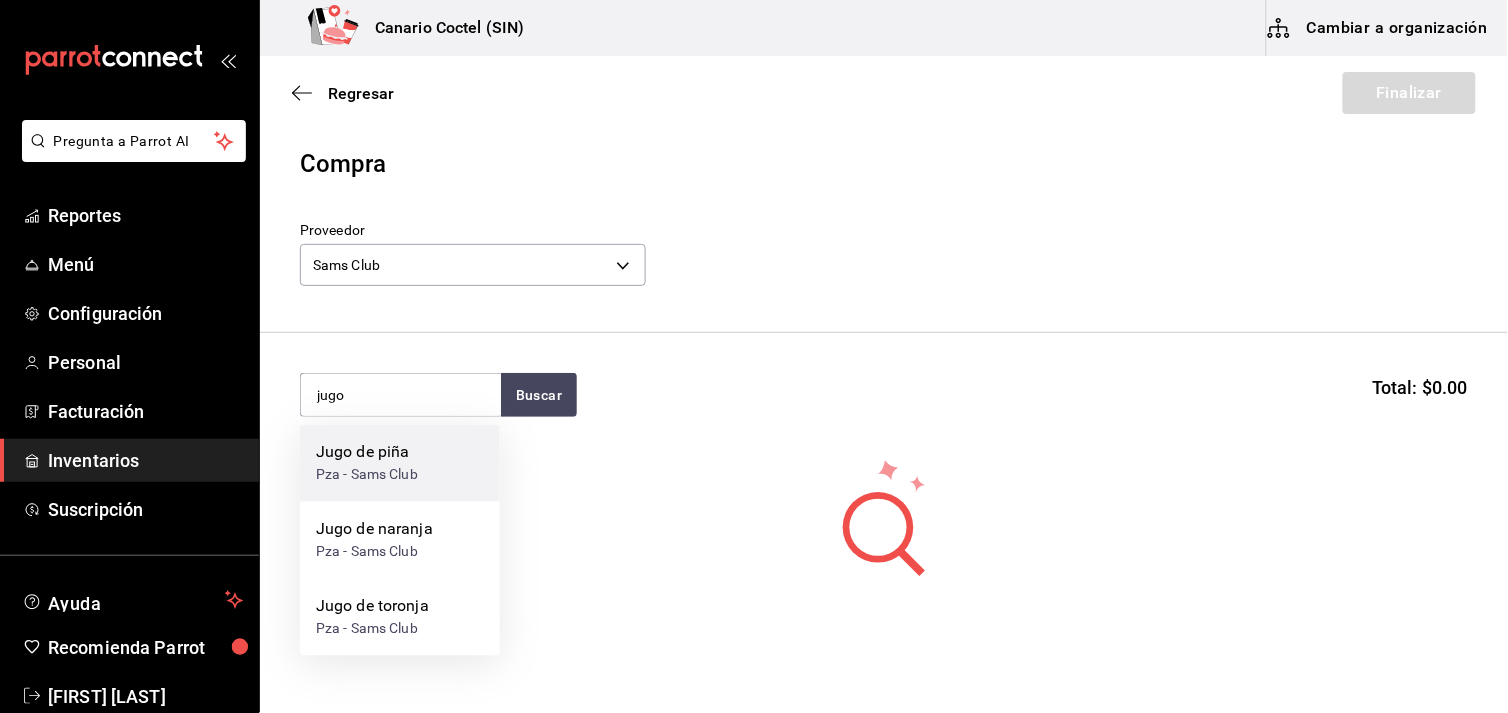 click on "Jugo de piña" at bounding box center (367, 453) 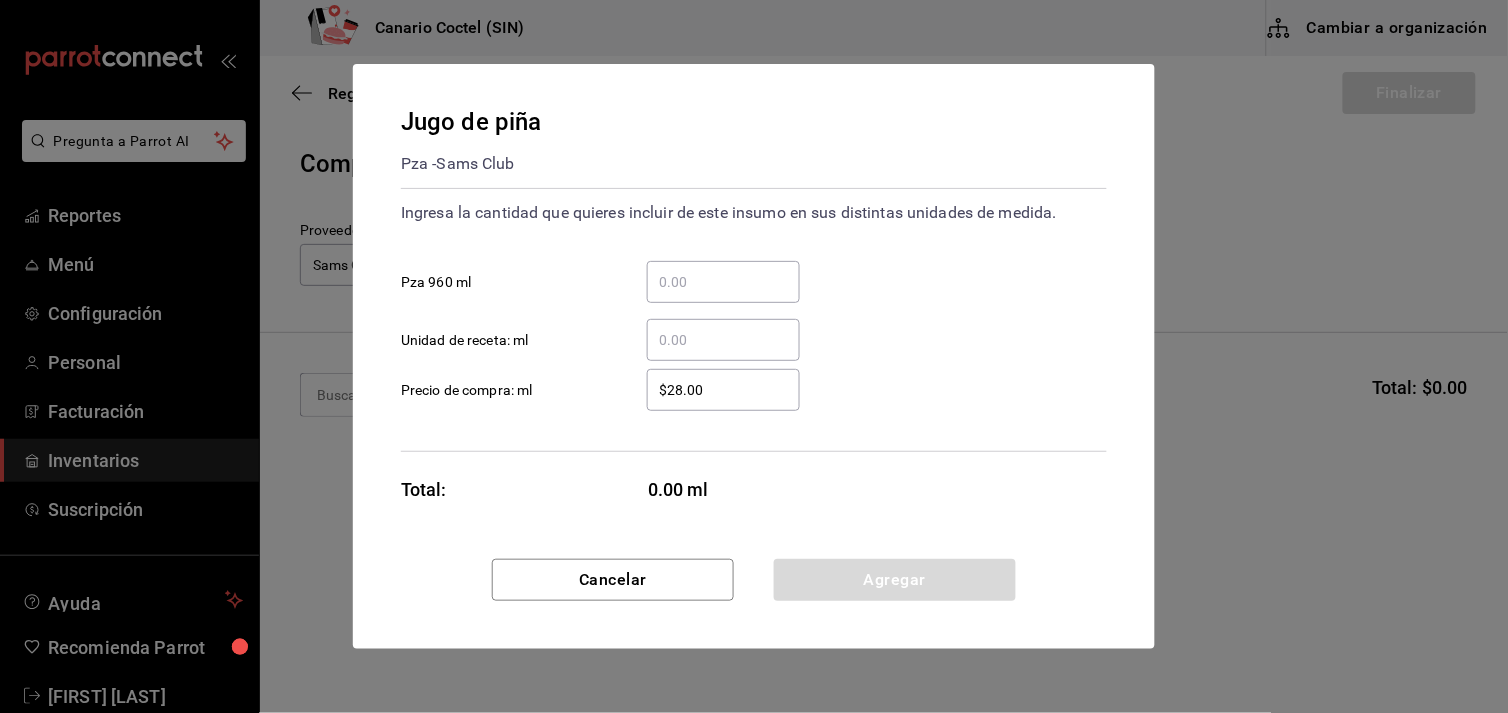 click on "​ Pza 960 ml" at bounding box center [723, 282] 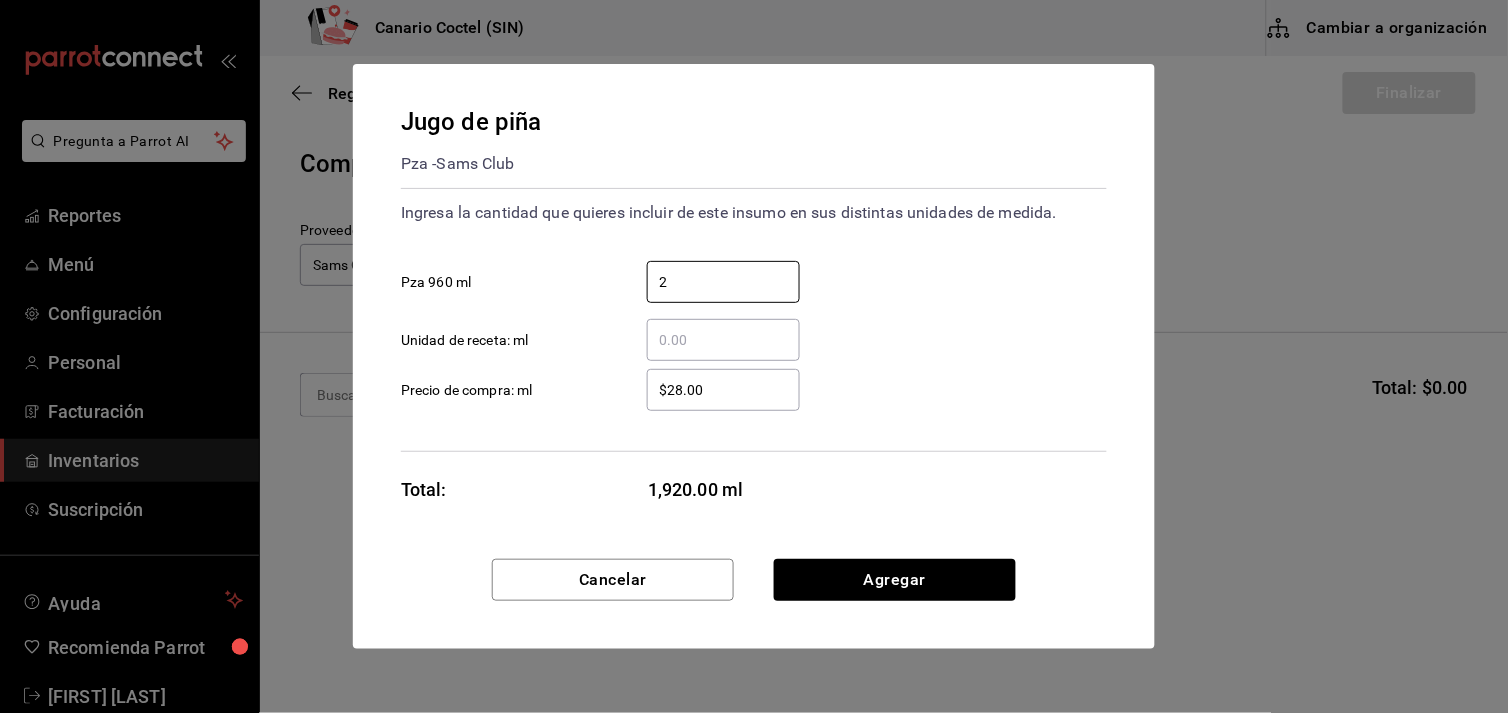 type on "2" 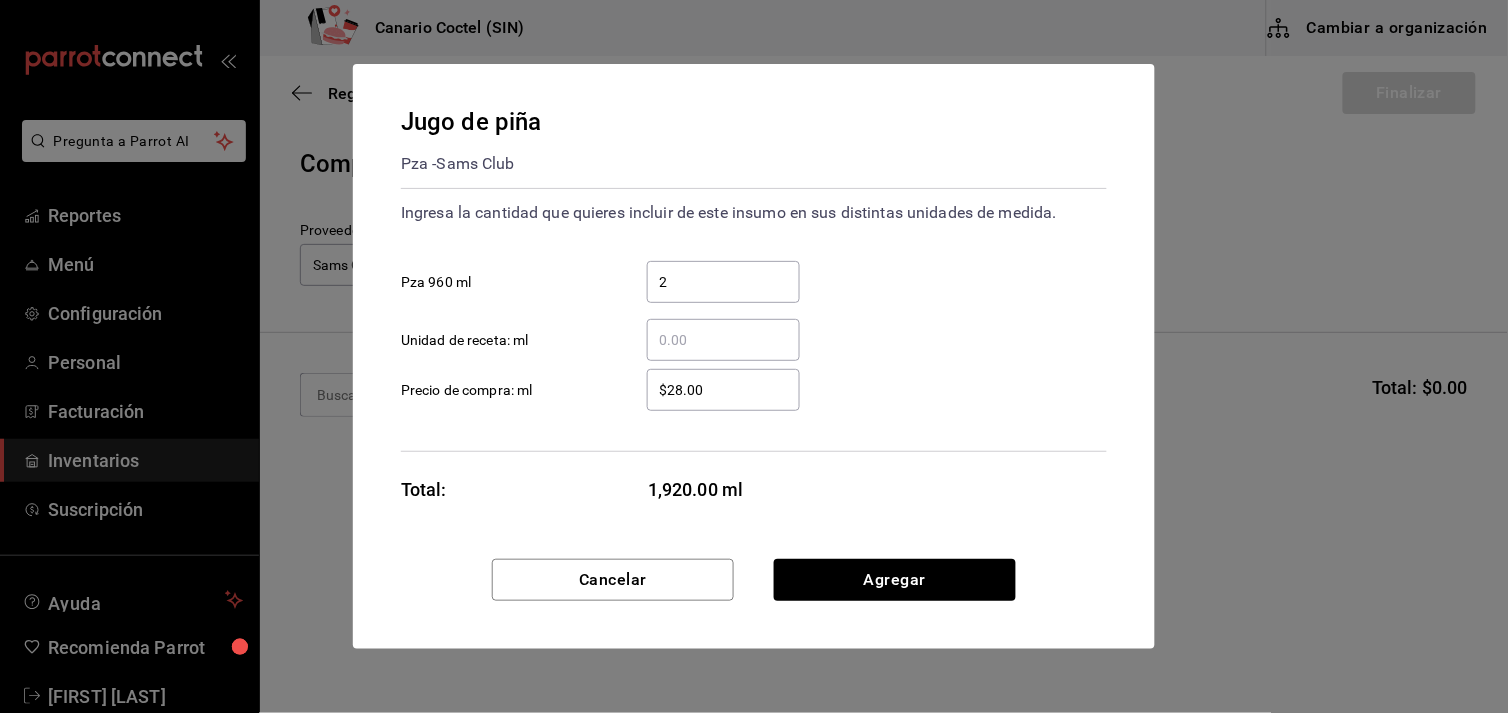 click on "$28.00" at bounding box center (723, 390) 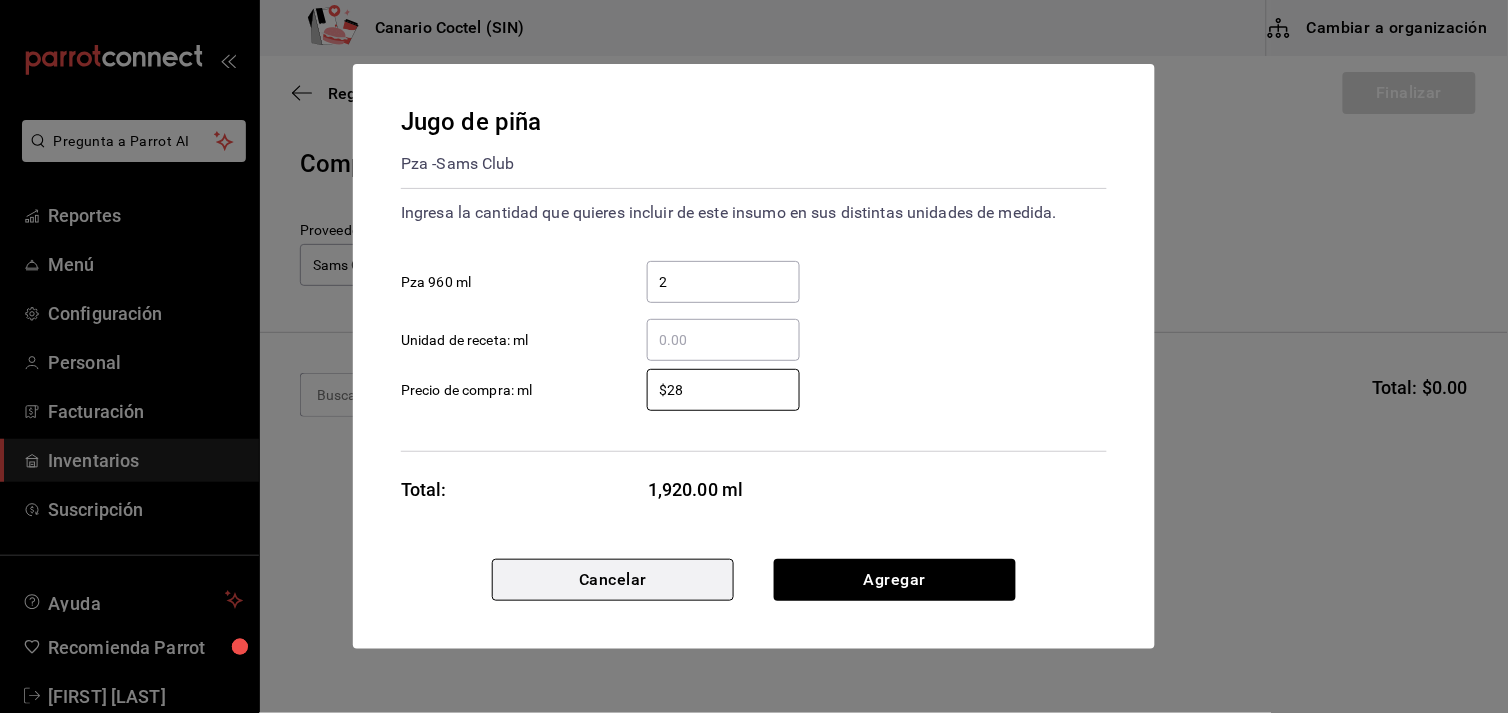 type on "$28" 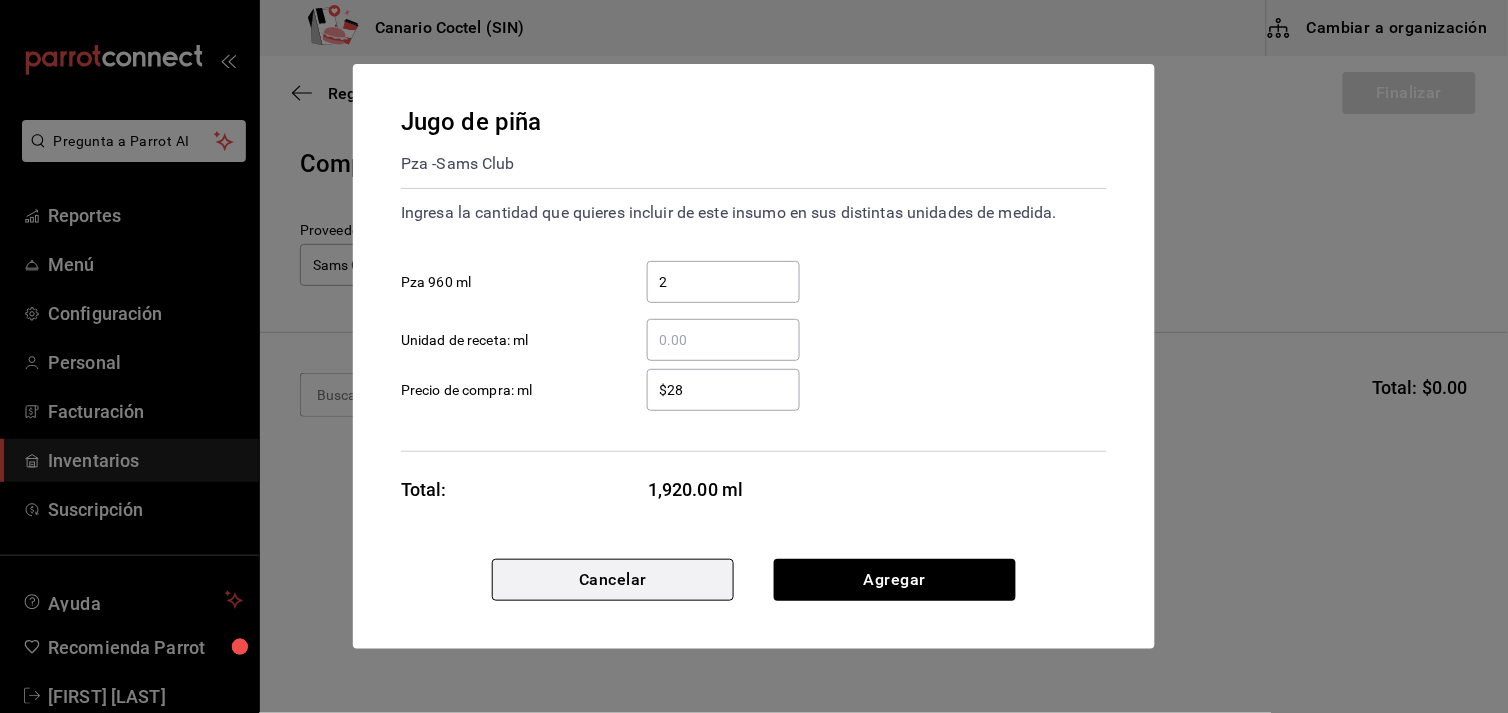 click on "Cancelar" at bounding box center (613, 580) 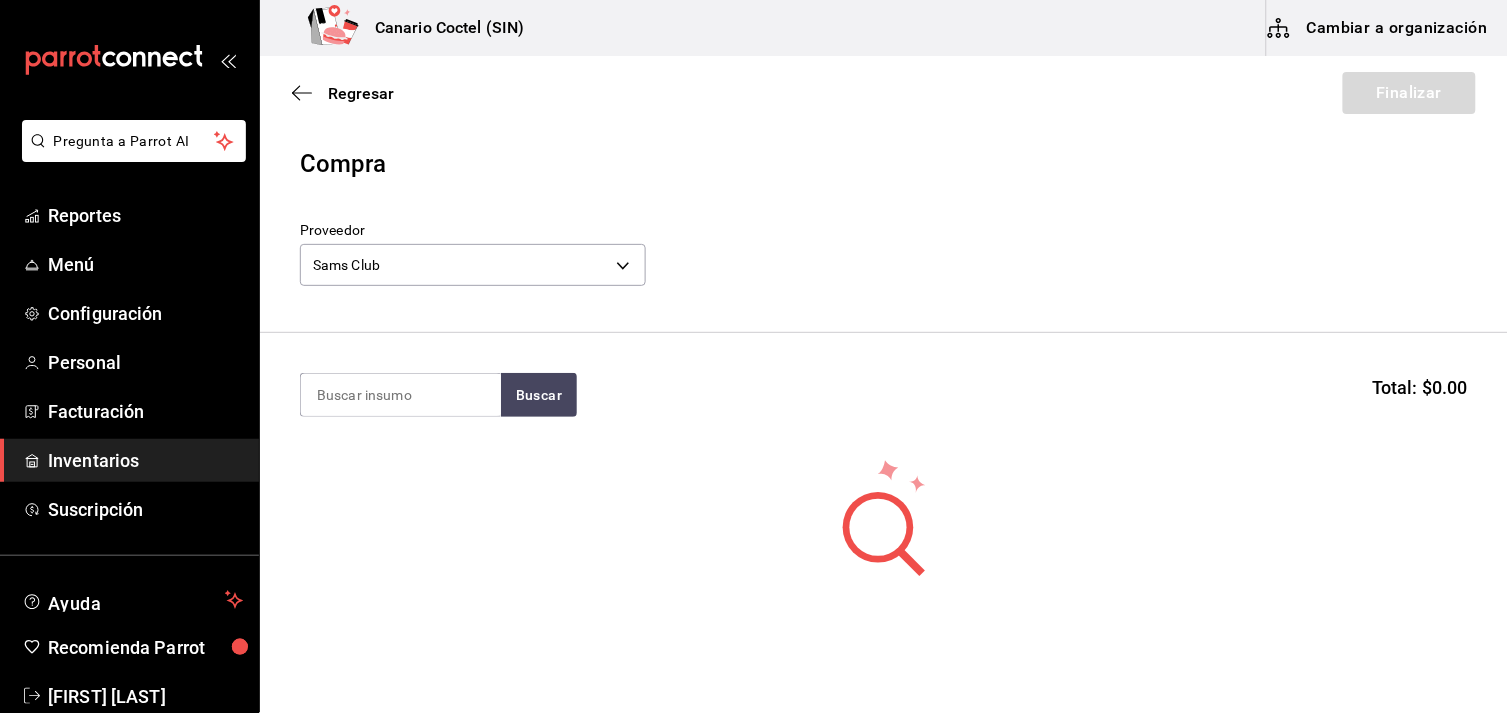 click on "Cambiar a organización" at bounding box center [1379, 28] 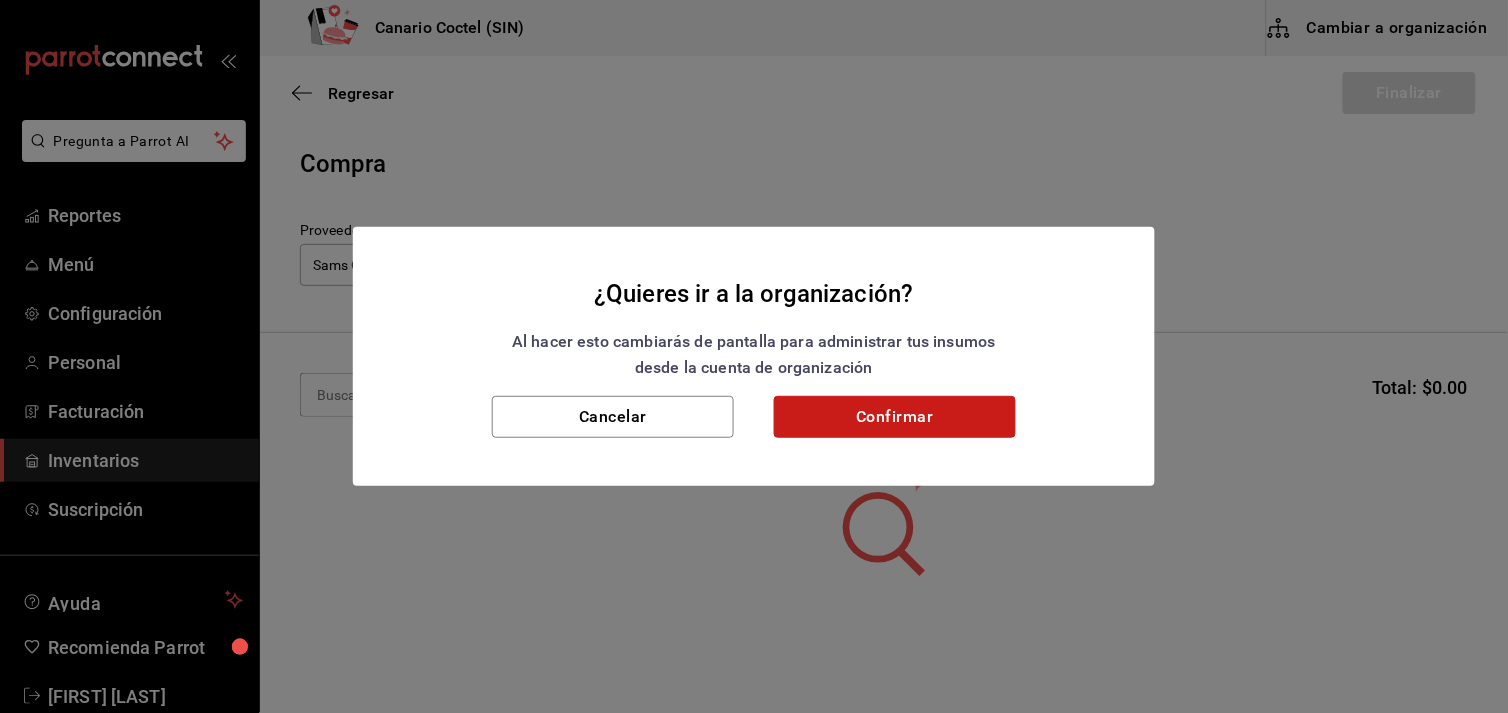 click on "Confirmar" at bounding box center (895, 417) 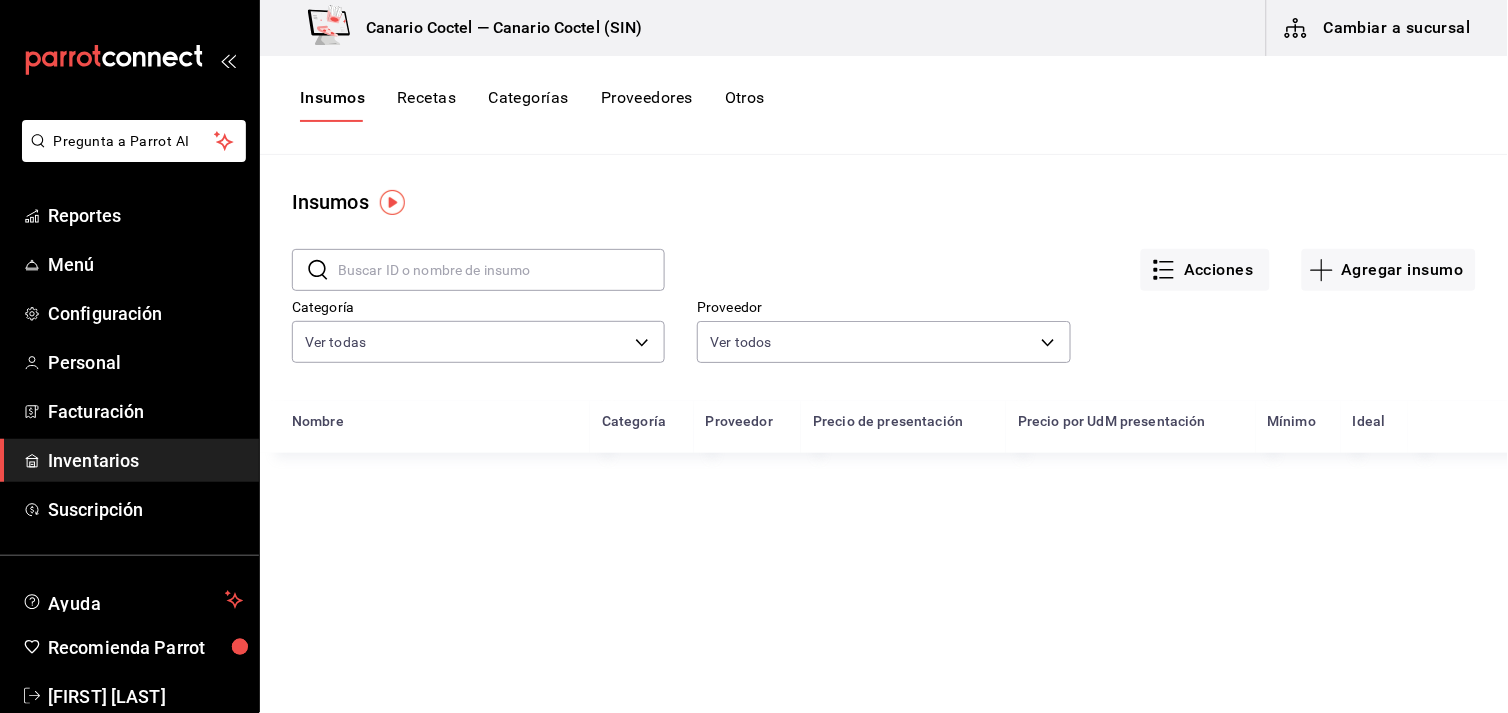 click at bounding box center [501, 270] 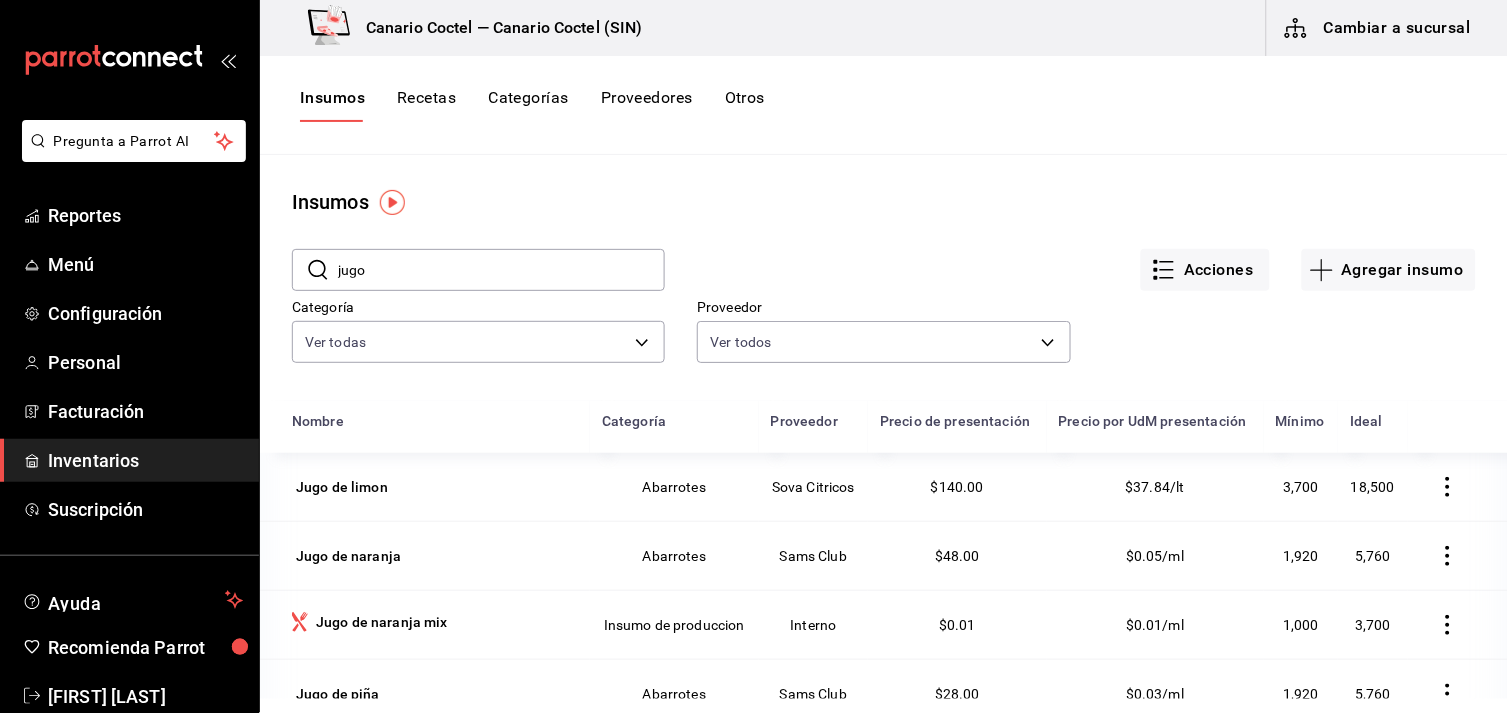 type on "jugo" 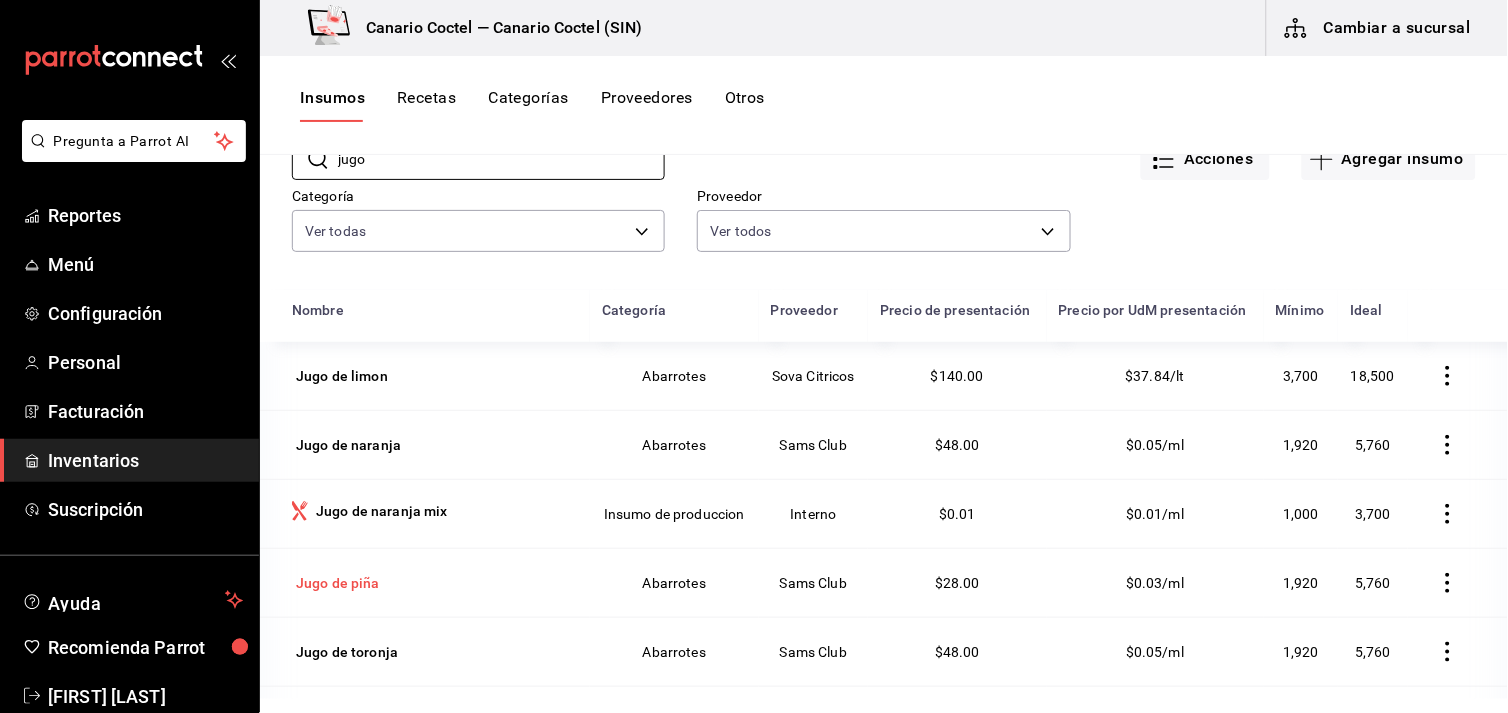 scroll, scrollTop: 222, scrollLeft: 0, axis: vertical 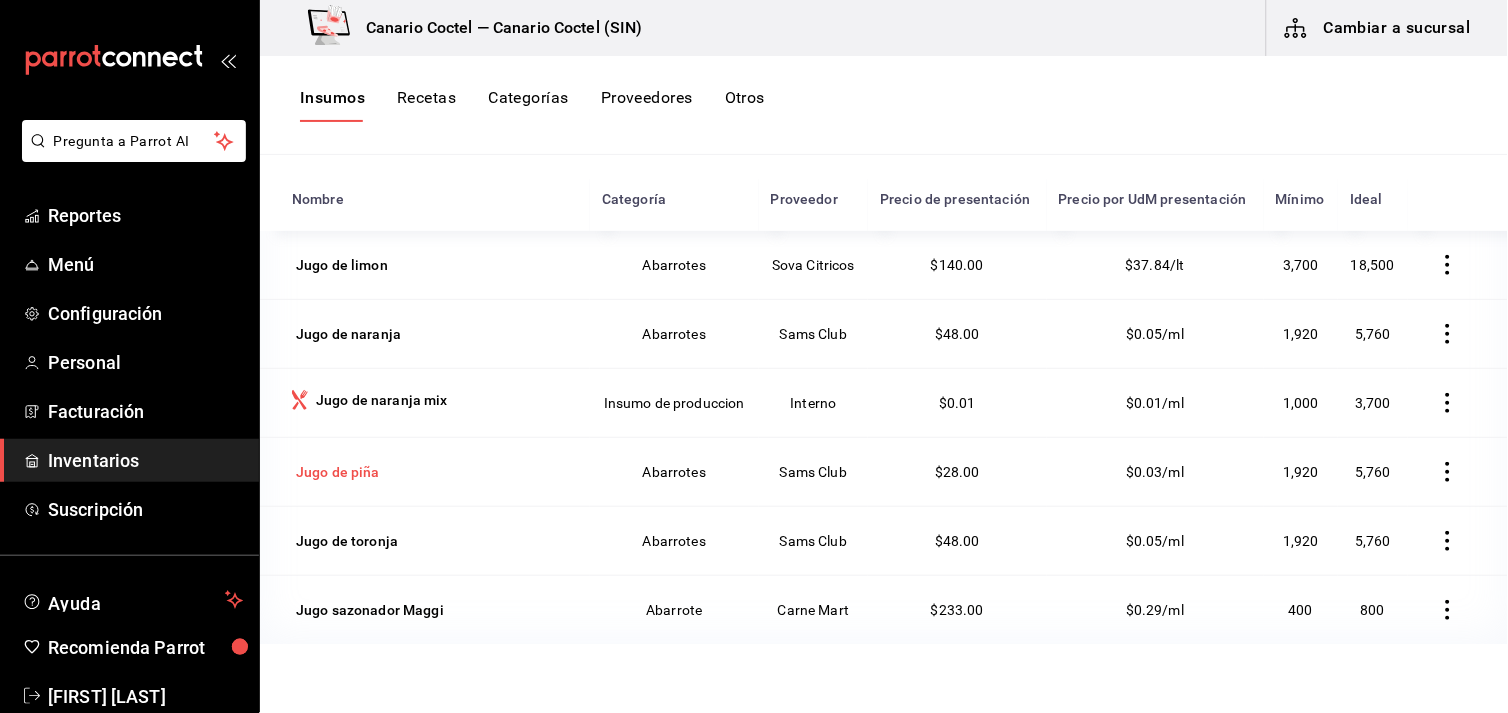 click on "Jugo de piña" at bounding box center [338, 472] 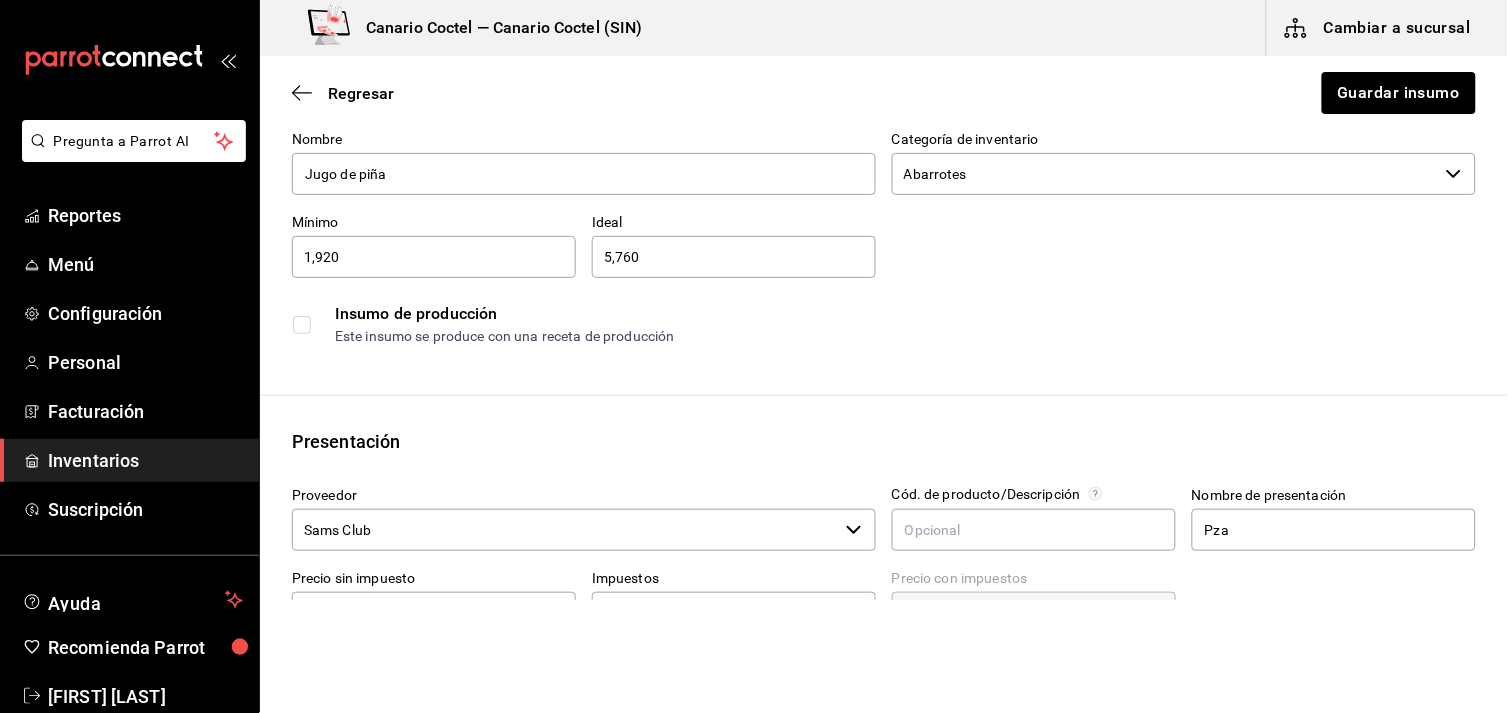 scroll, scrollTop: 222, scrollLeft: 0, axis: vertical 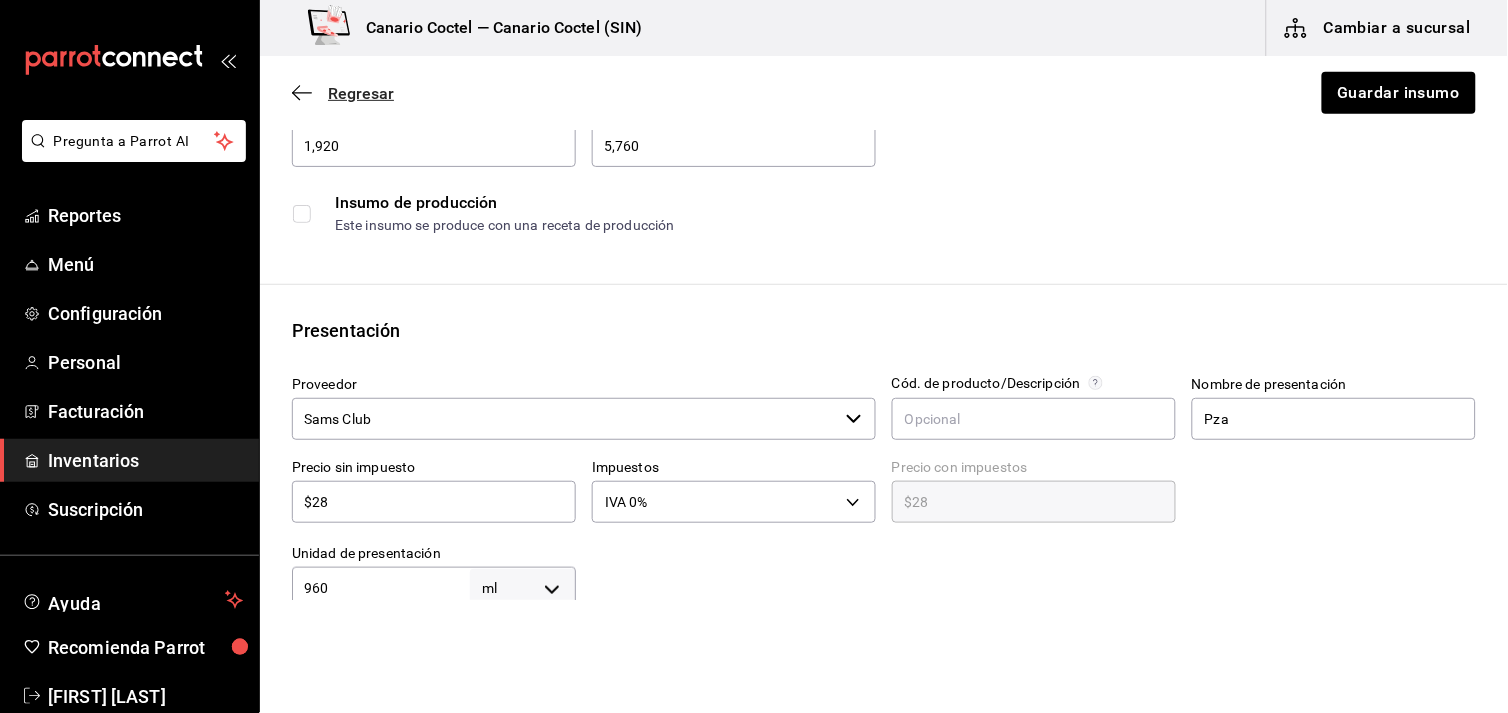 click on "Regresar" at bounding box center (361, 93) 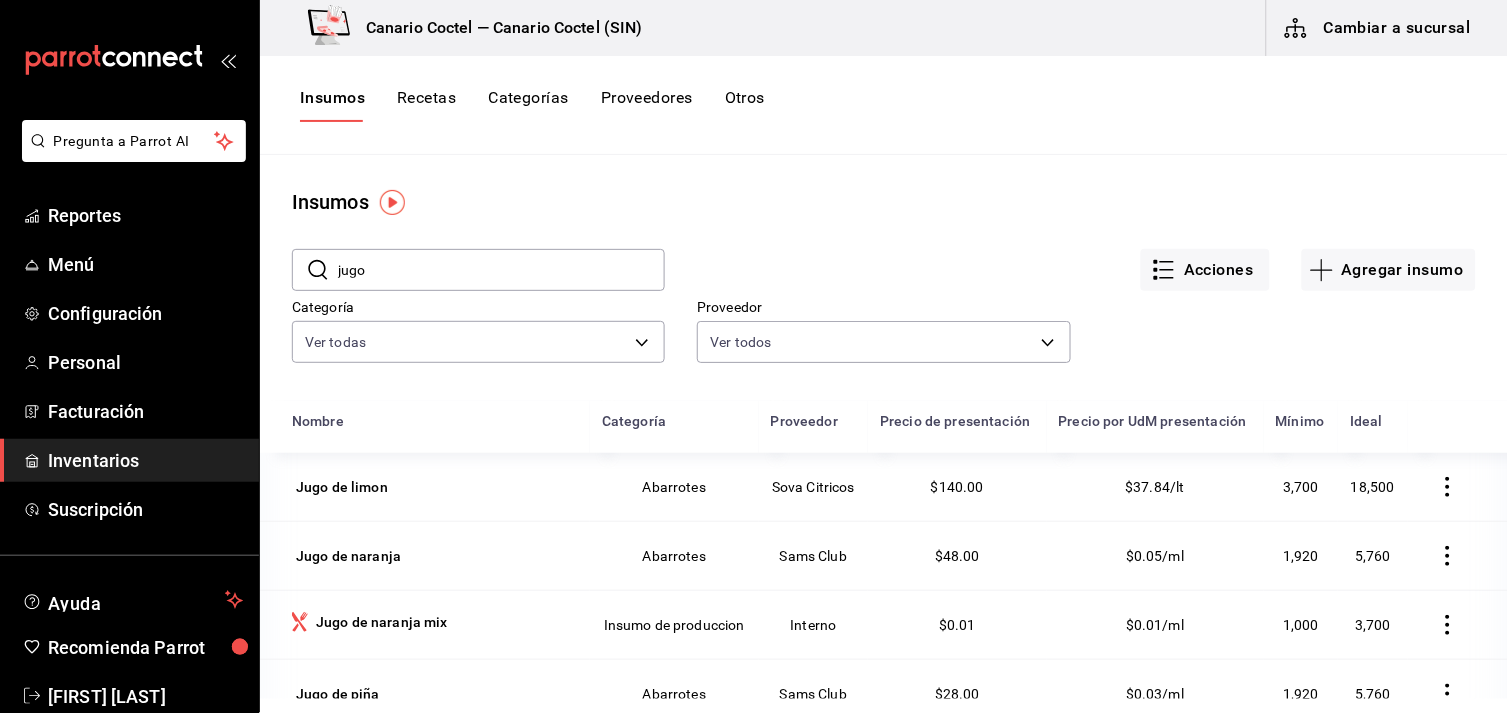 click on "Cambiar a sucursal" at bounding box center (1379, 28) 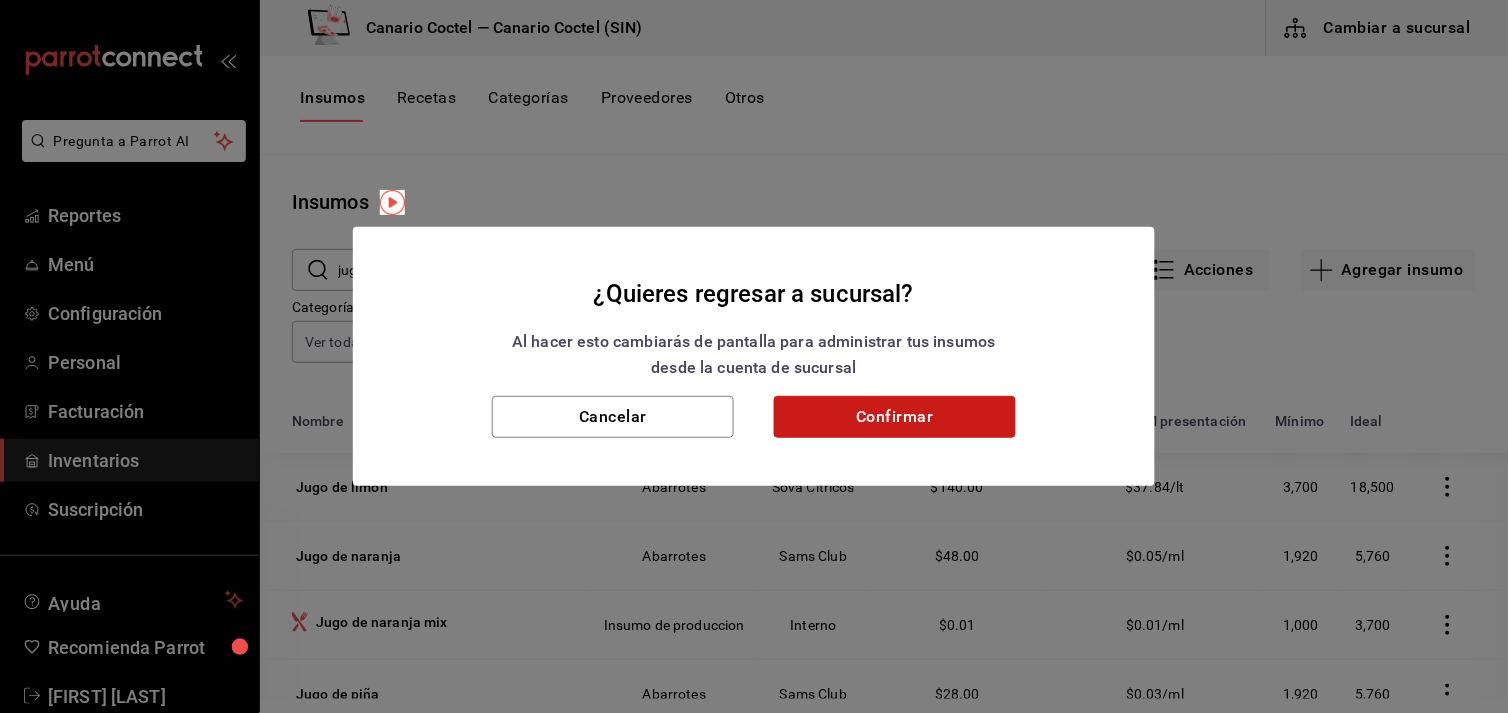 click on "Confirmar" at bounding box center [895, 417] 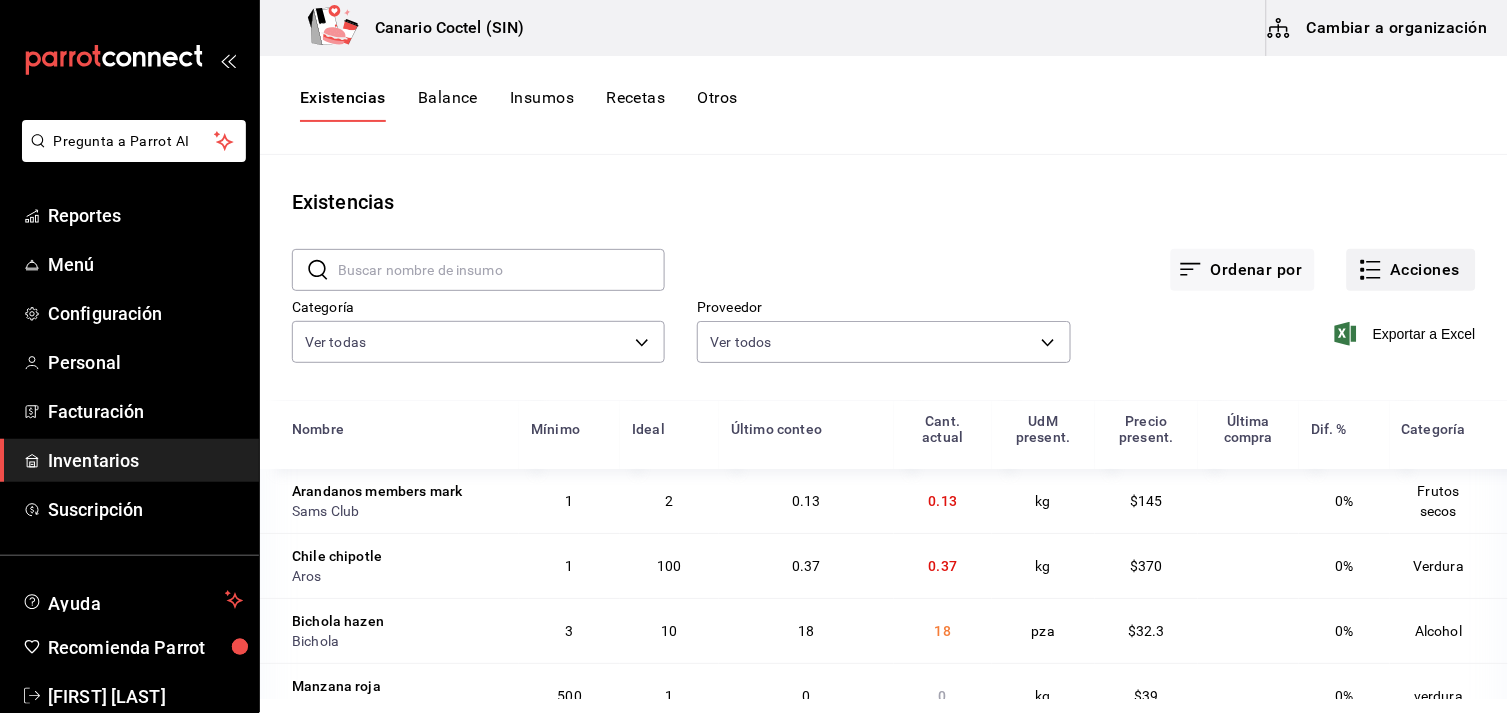 click on "Acciones" at bounding box center [1411, 270] 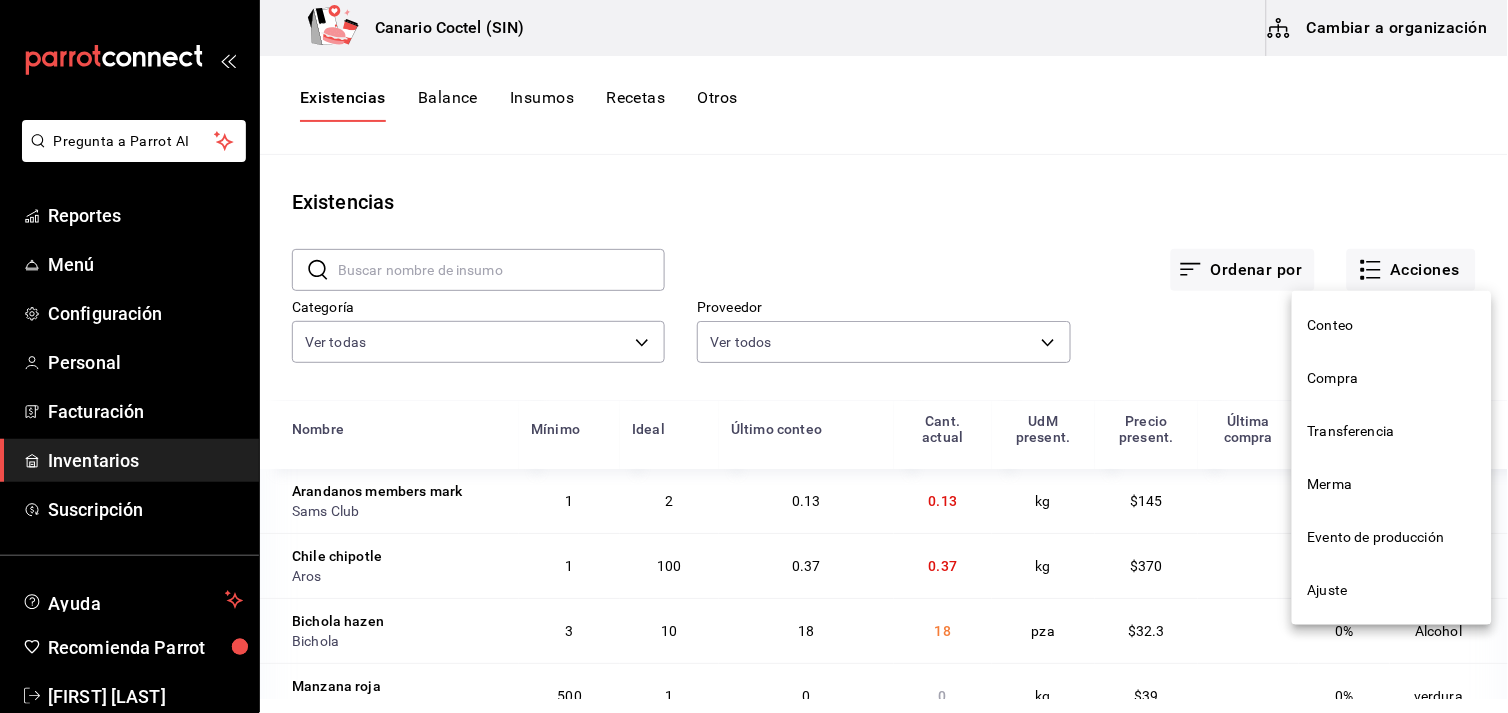 click on "Compra" at bounding box center (1392, 378) 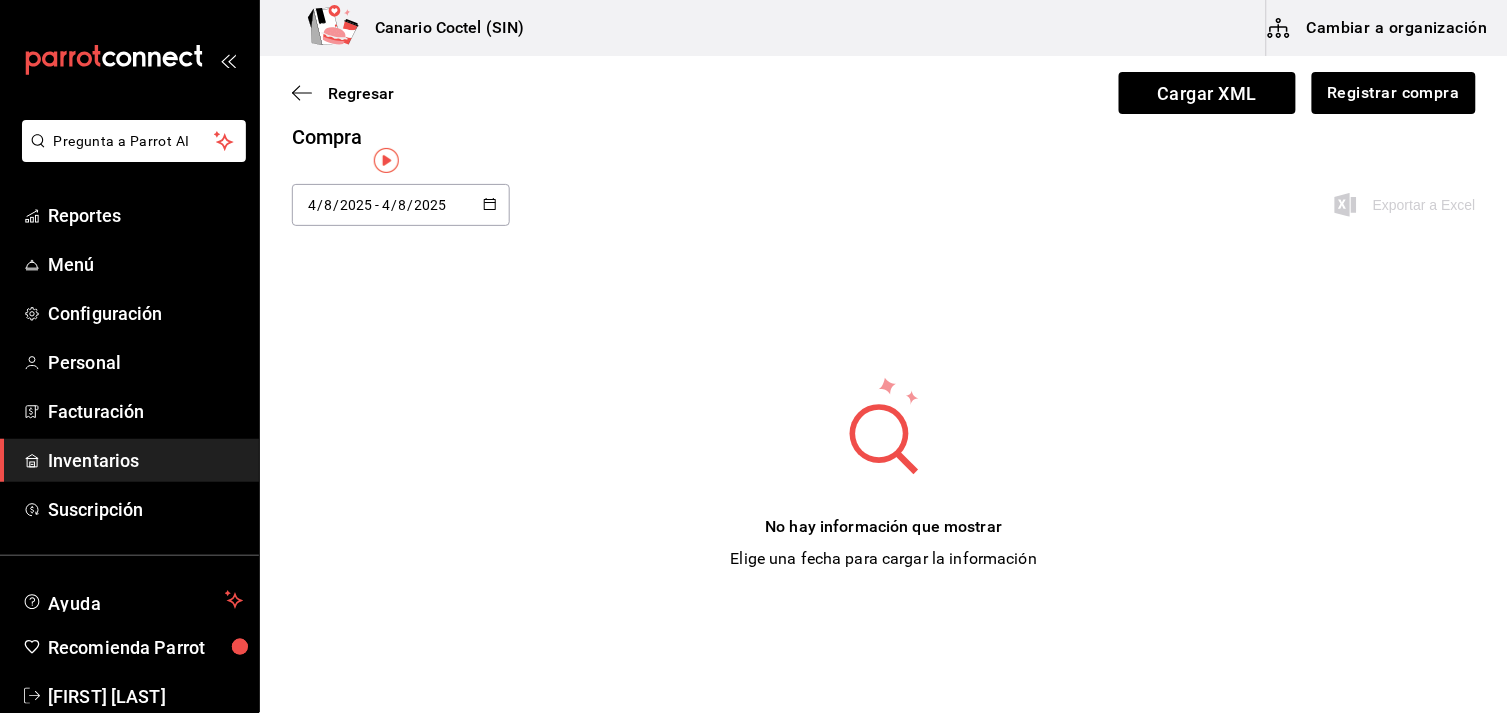scroll, scrollTop: 0, scrollLeft: 0, axis: both 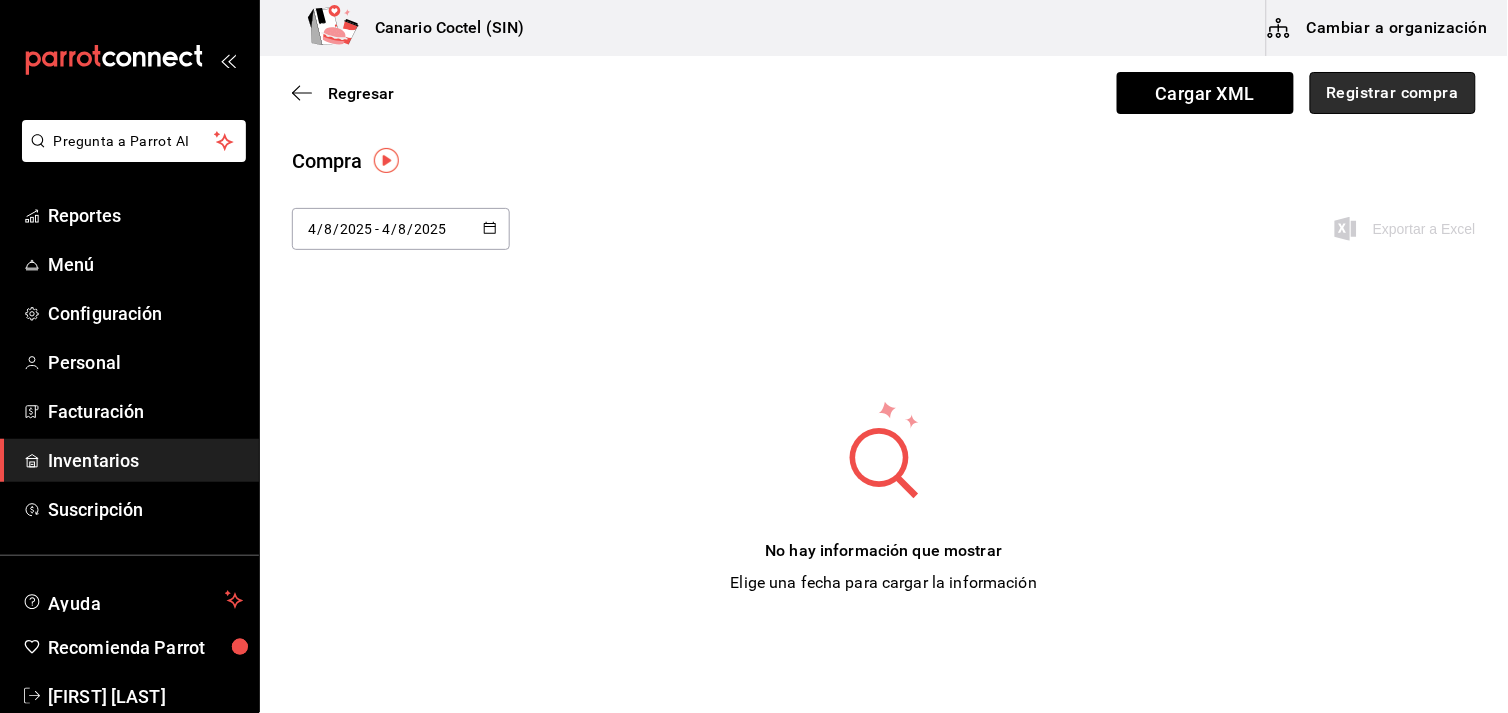 click on "Registrar compra" at bounding box center [1393, 93] 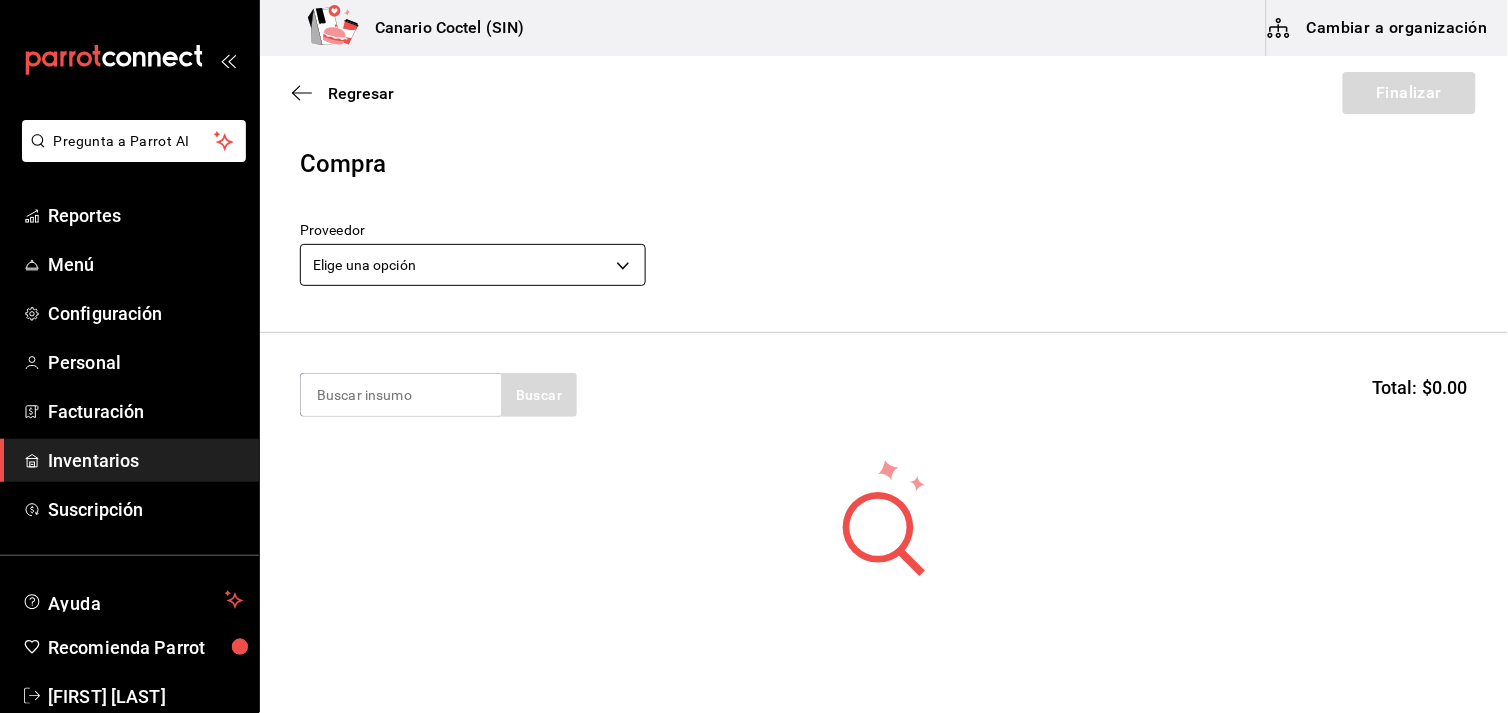 click on "Pregunta a Parrot AI Reportes   Menú   Configuración   Personal   Facturación   Inventarios   Suscripción   Ayuda Recomienda Parrot   [FIRST] [LAST]   Sugerir nueva función   Canario Coctel (SIN) Cambiar a organización Regresar Finalizar Compra Proveedor Elige una opción default Buscar Total: $0.00 No hay insumos a mostrar. Busca un insumo para agregarlo a la lista GANA 1 MES GRATIS EN TU SUSCRIPCIÓN AQUÍ ¿Recuerdas cómo empezó tu restaurante?
Hoy puedes ayudar a un colega a tener el mismo cambio que tú viviste.
Recomienda Parrot directamente desde tu Portal Administrador.
Es fácil y rápido.
🎁 Por cada restaurante que se una, ganas 1 mes gratis. Ver video tutorial Ir a video Pregunta a Parrot AI Reportes   Menú   Configuración   Personal   Facturación   Inventarios   Suscripción   Ayuda Recomienda Parrot   [FIRST] [LAST]   Sugerir nueva función   Editar Eliminar Visitar centro de ayuda ([PHONE]) [EMAIL] Visitar centro de ayuda ([PHONE])" at bounding box center [754, 300] 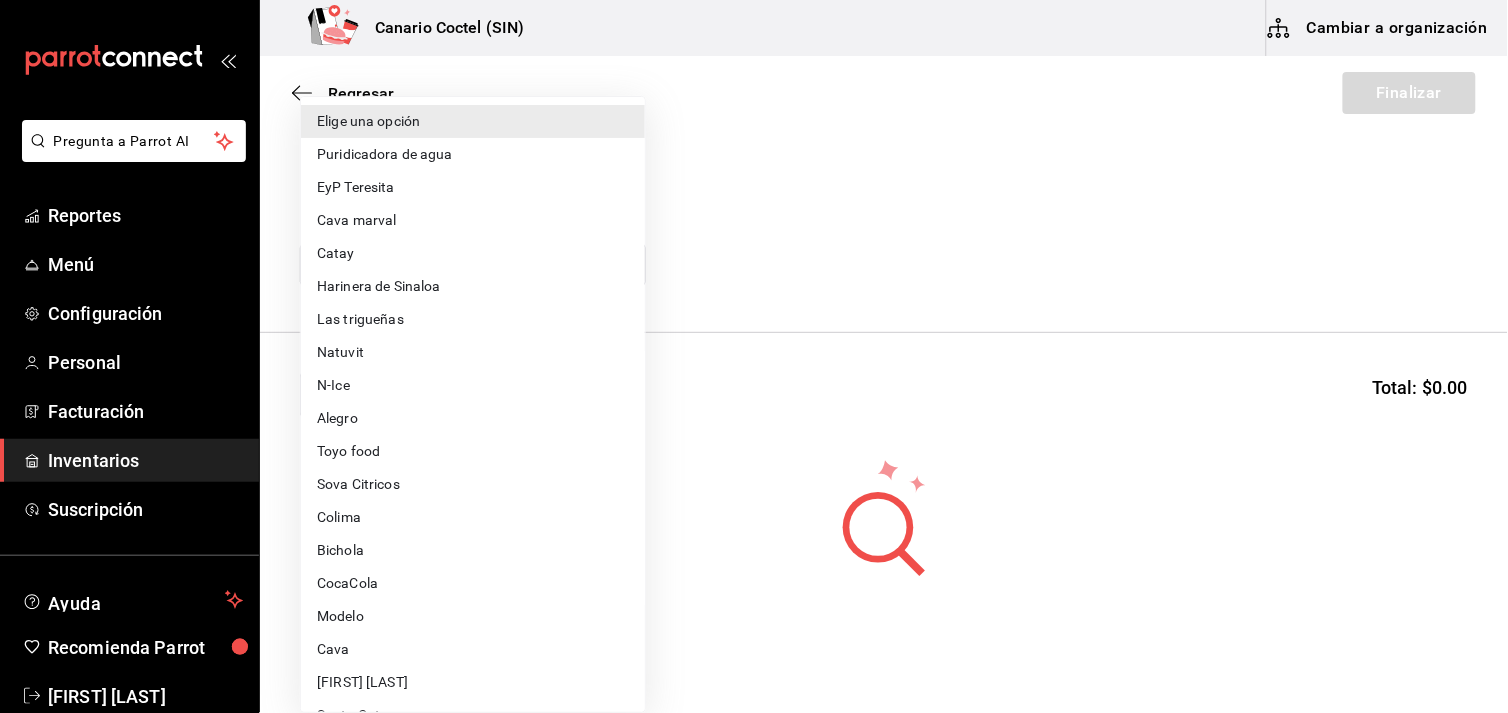 type 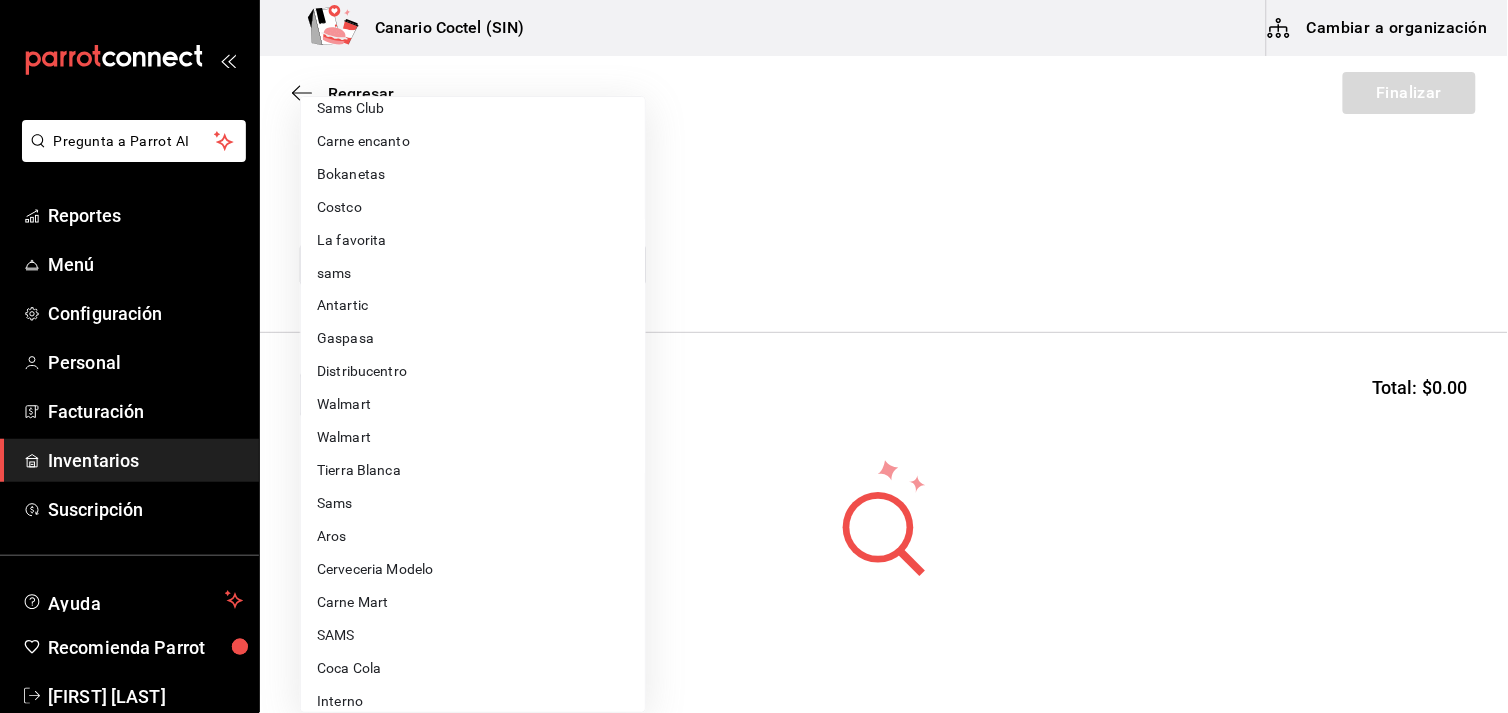 type 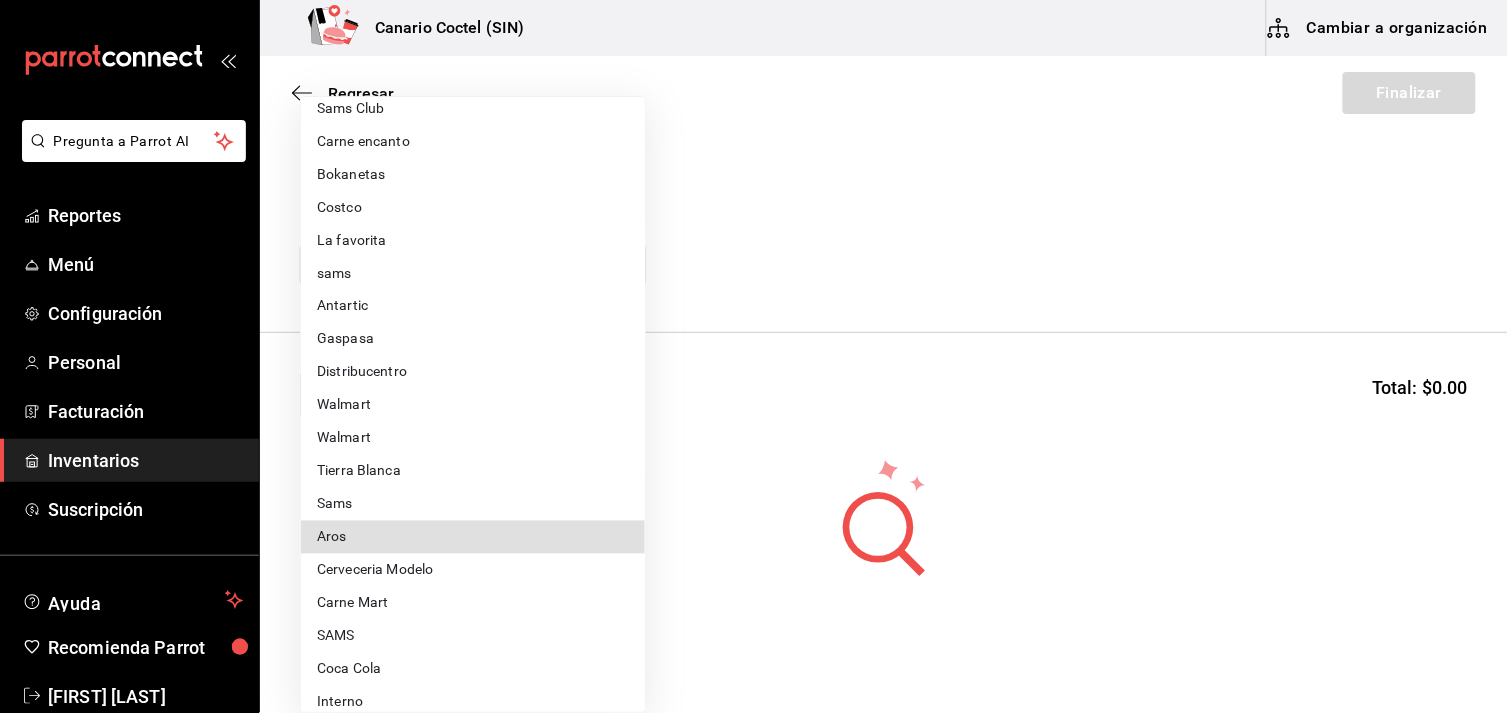 type 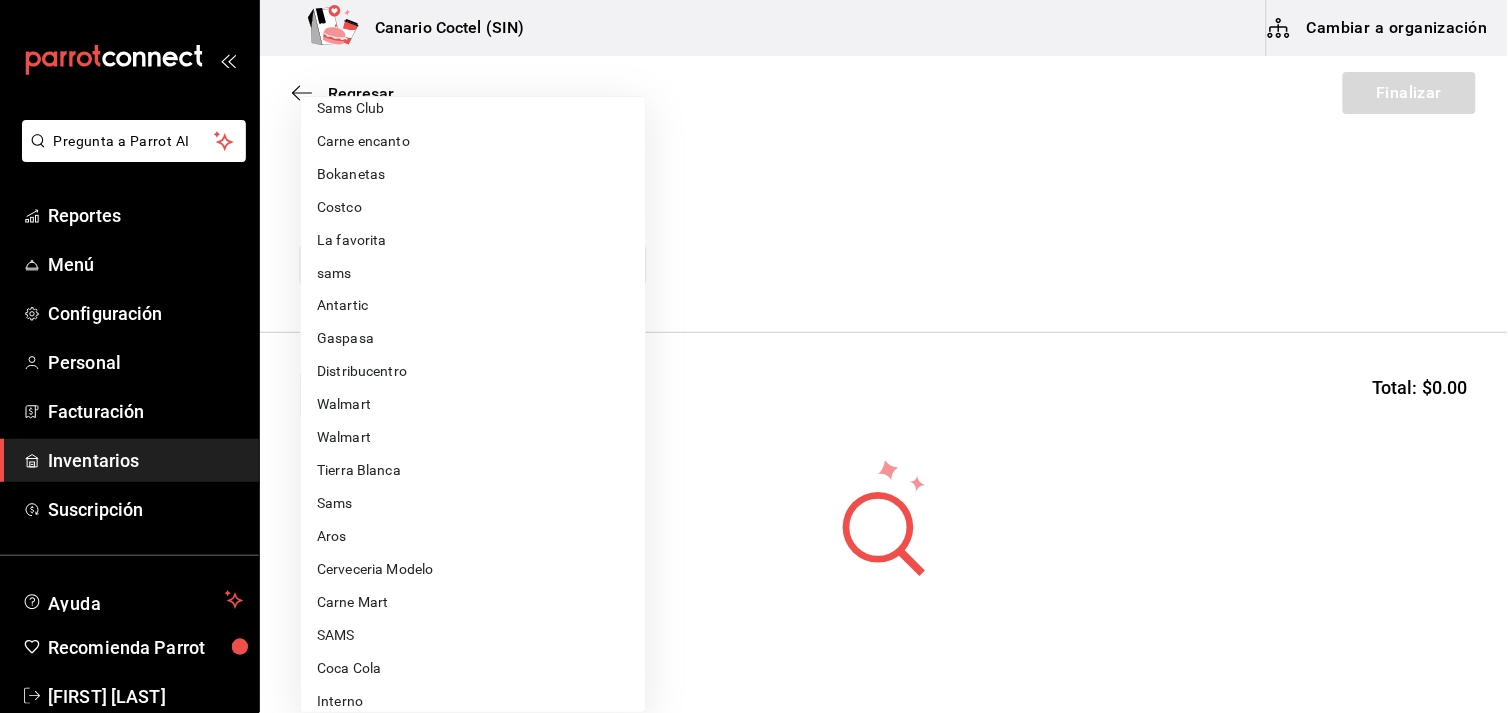 click on "Walmart" at bounding box center [473, 405] 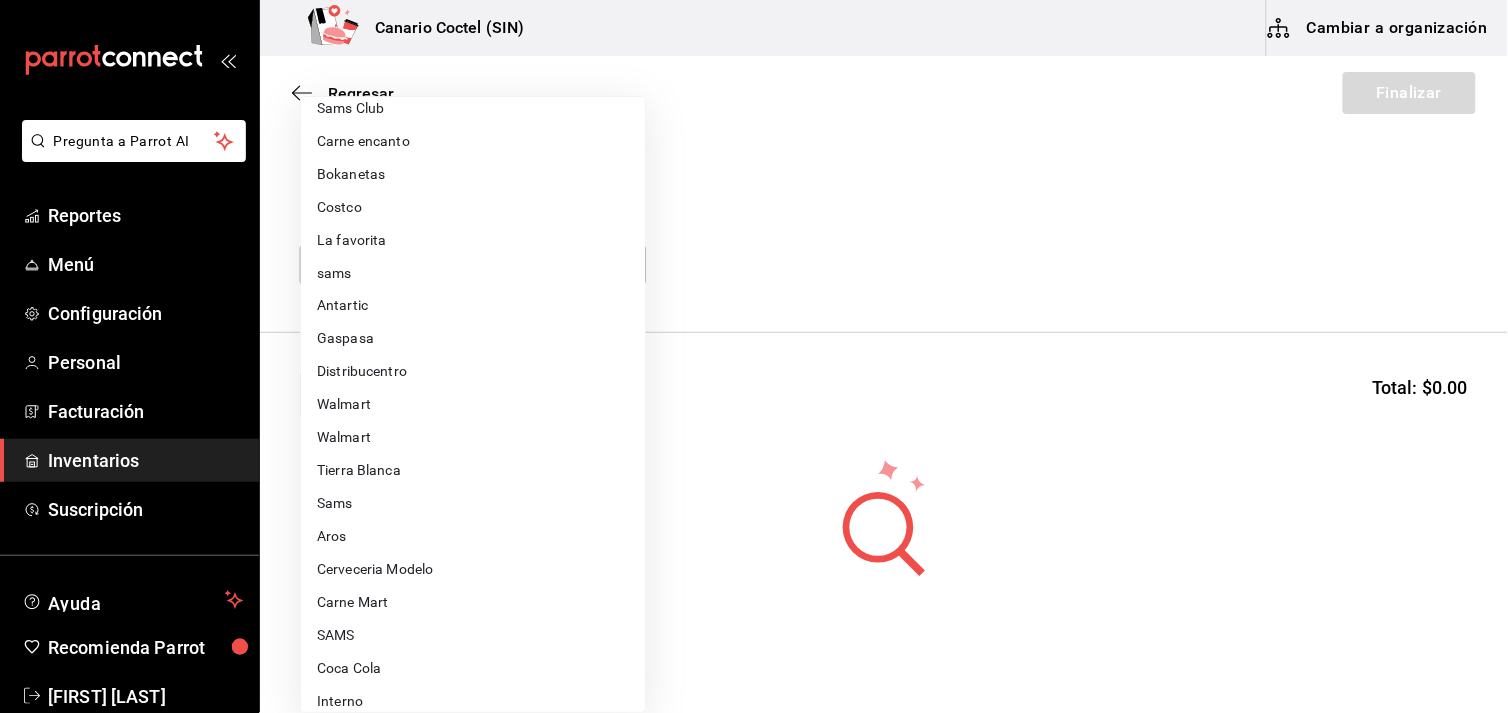 type on "[UUID]" 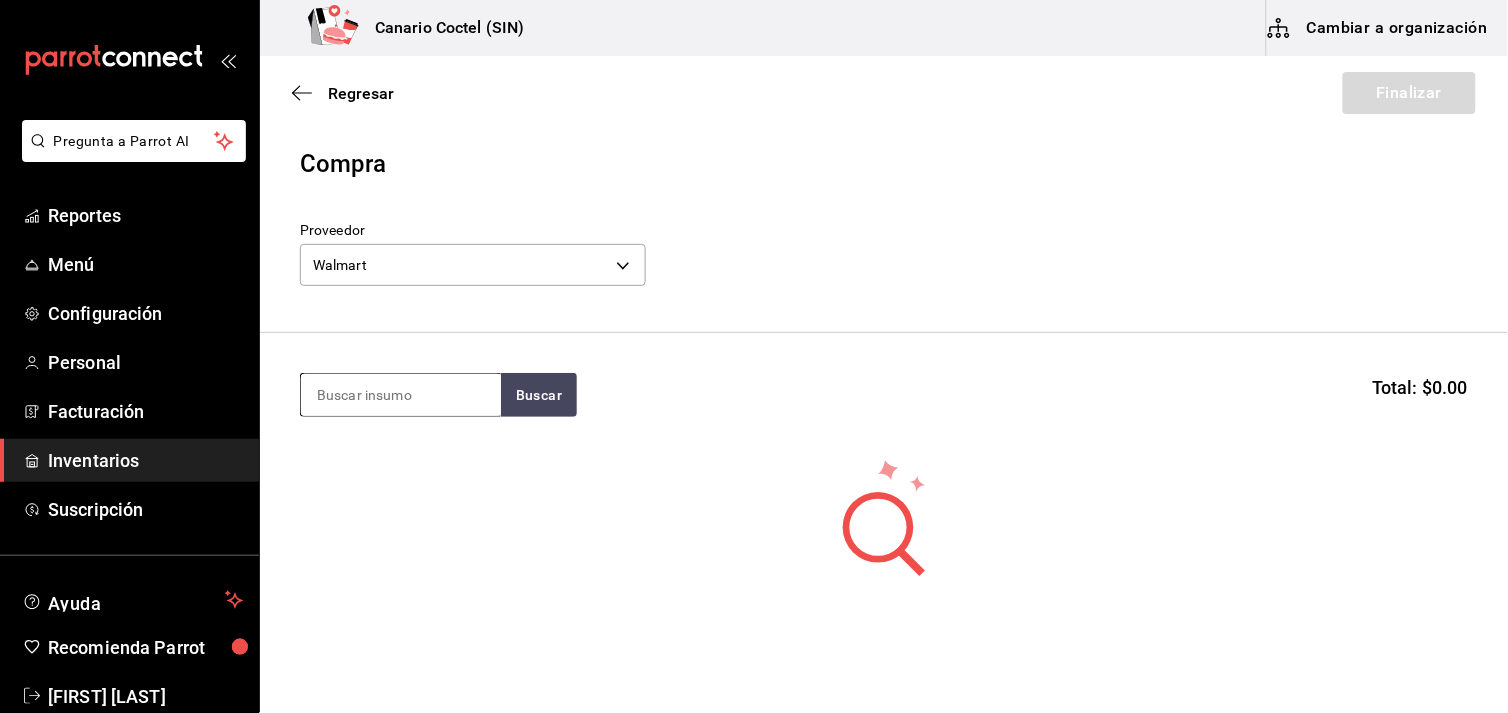 click at bounding box center (401, 395) 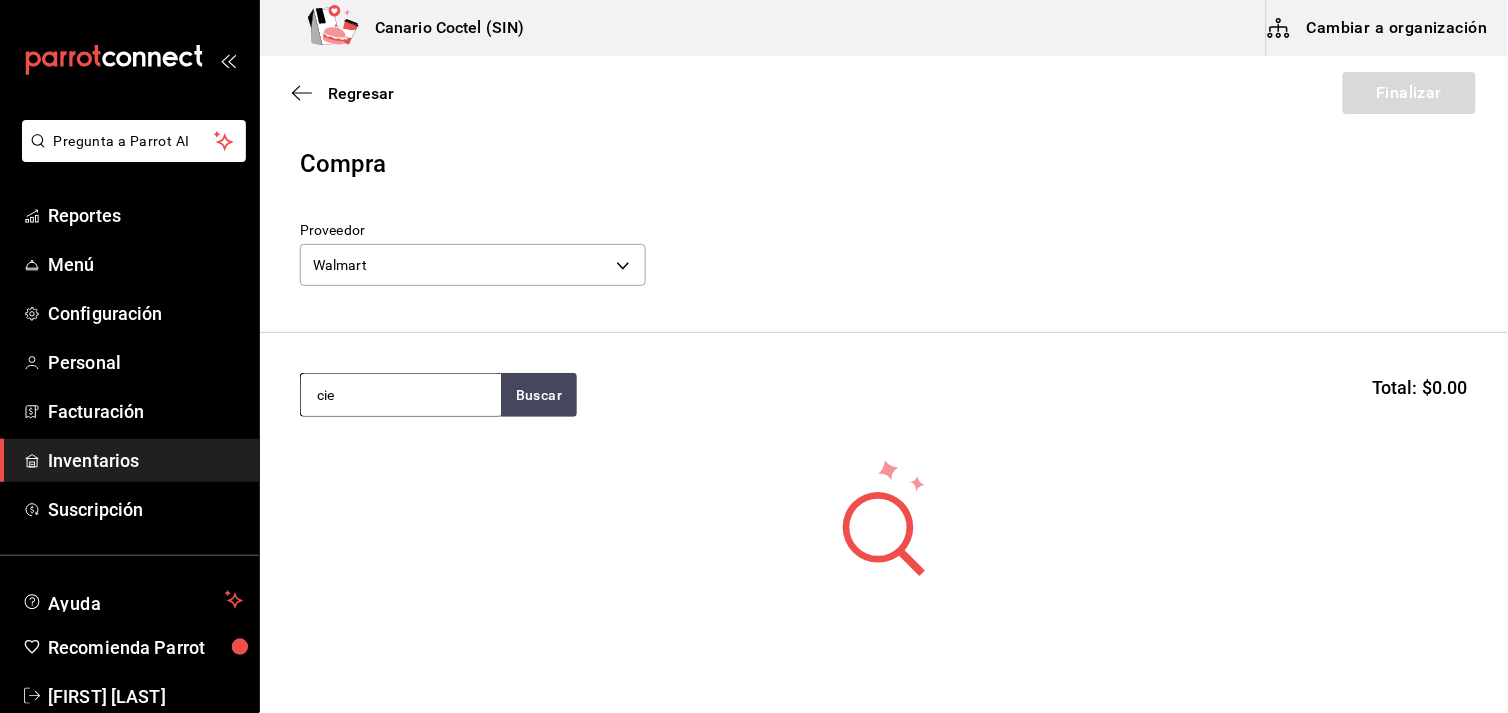 type on "cie" 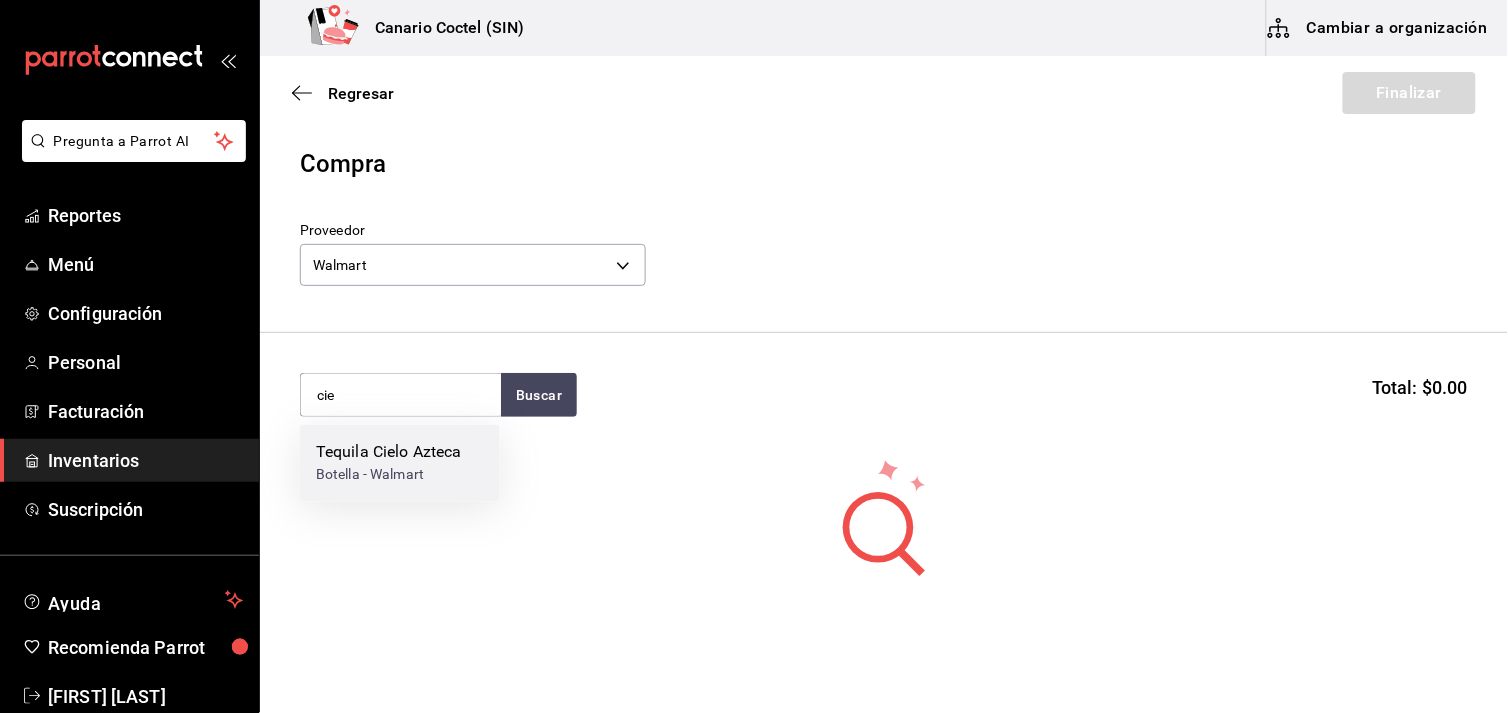 click on "Botella - Walmart" at bounding box center [389, 475] 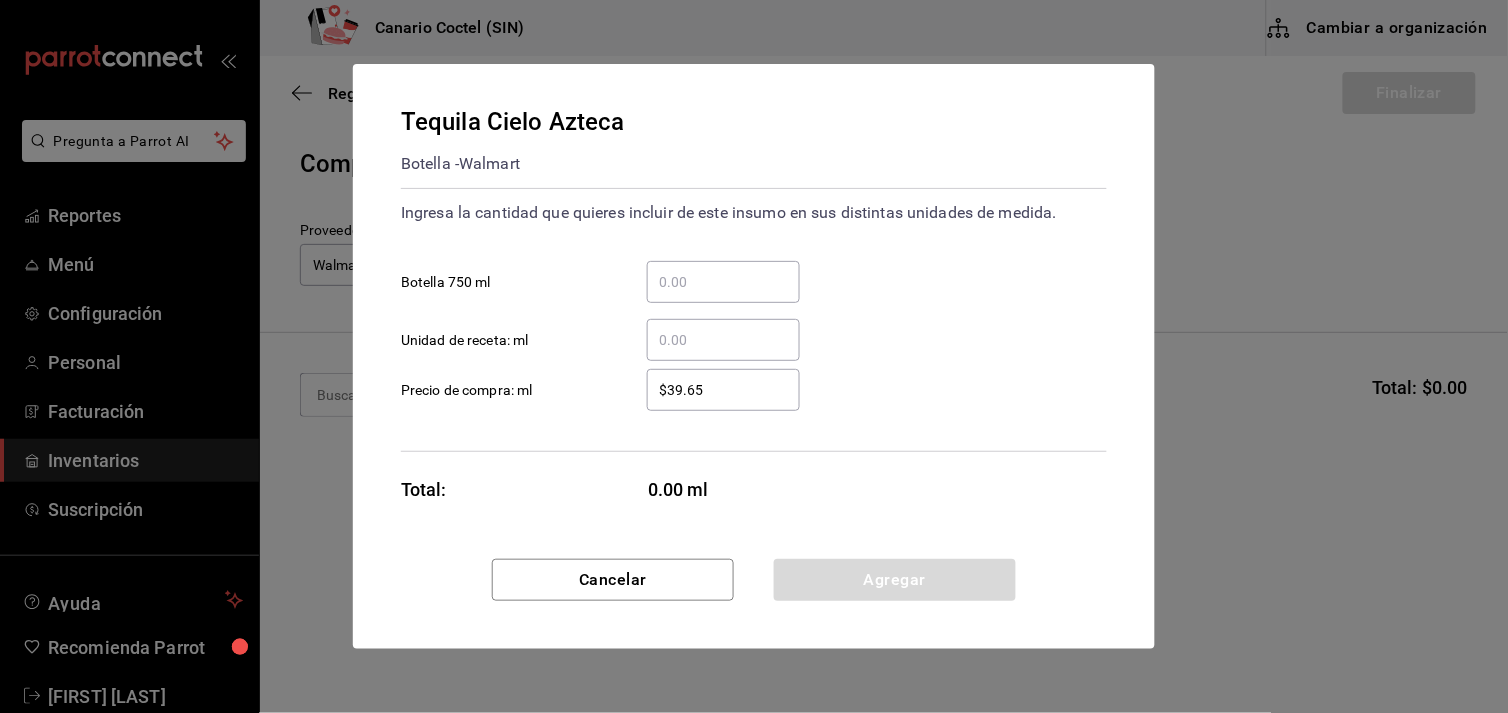 click on "​" at bounding box center [723, 282] 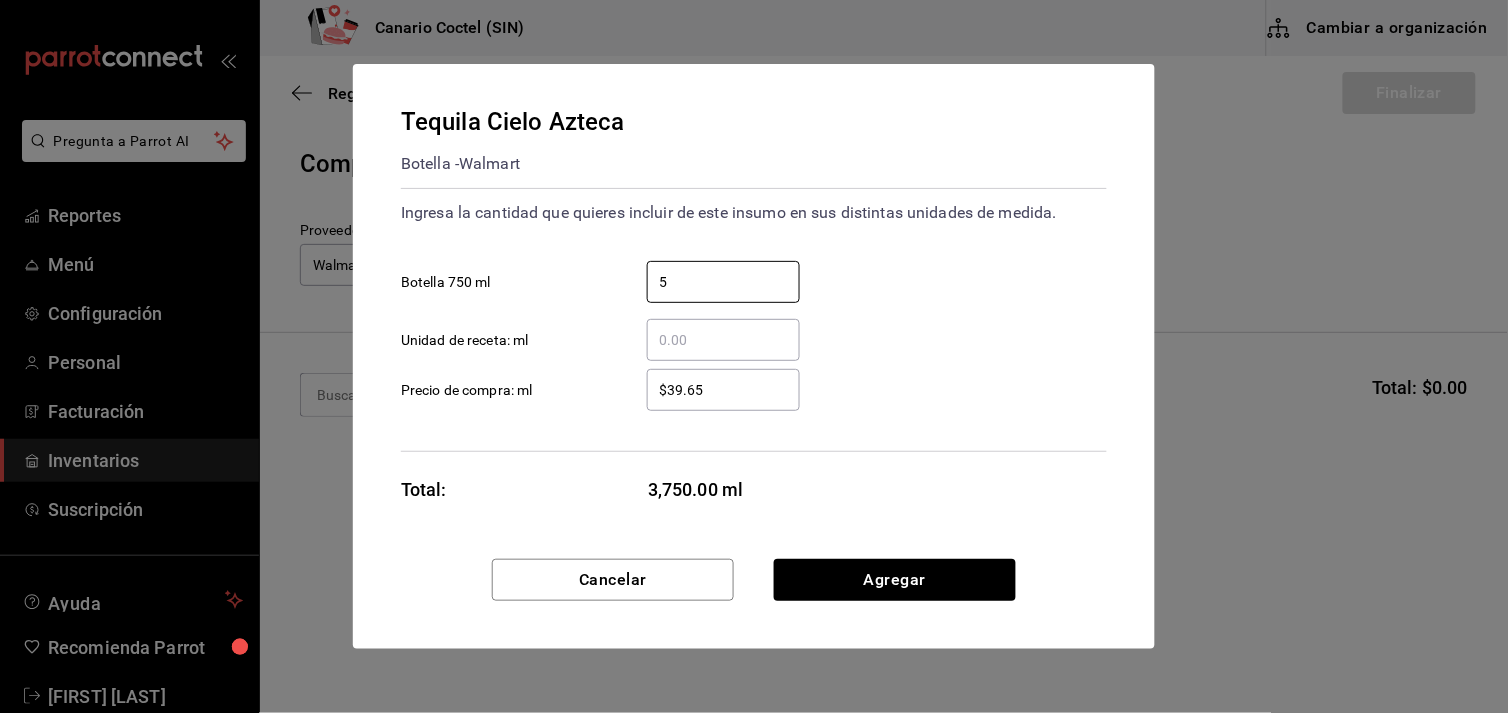 type on "5" 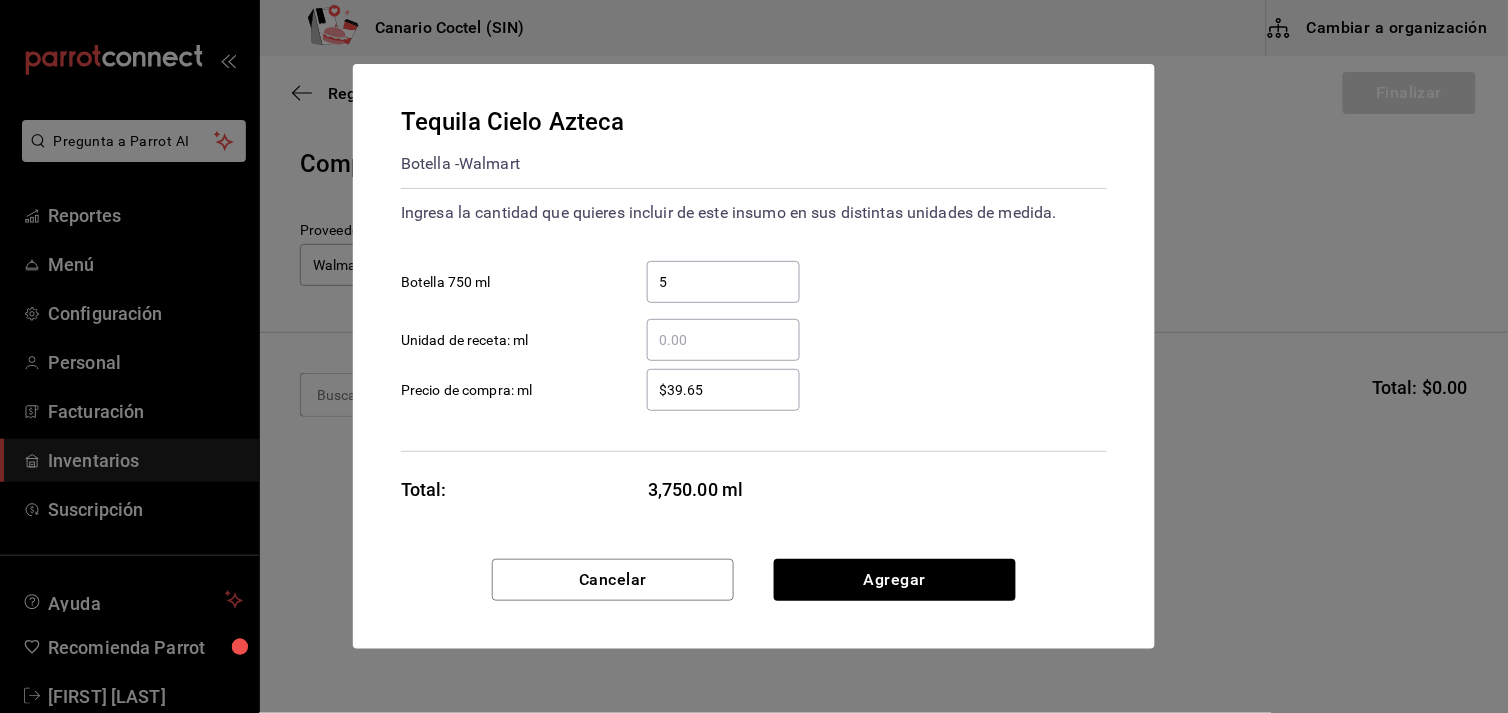 click on "$39.65" at bounding box center [723, 390] 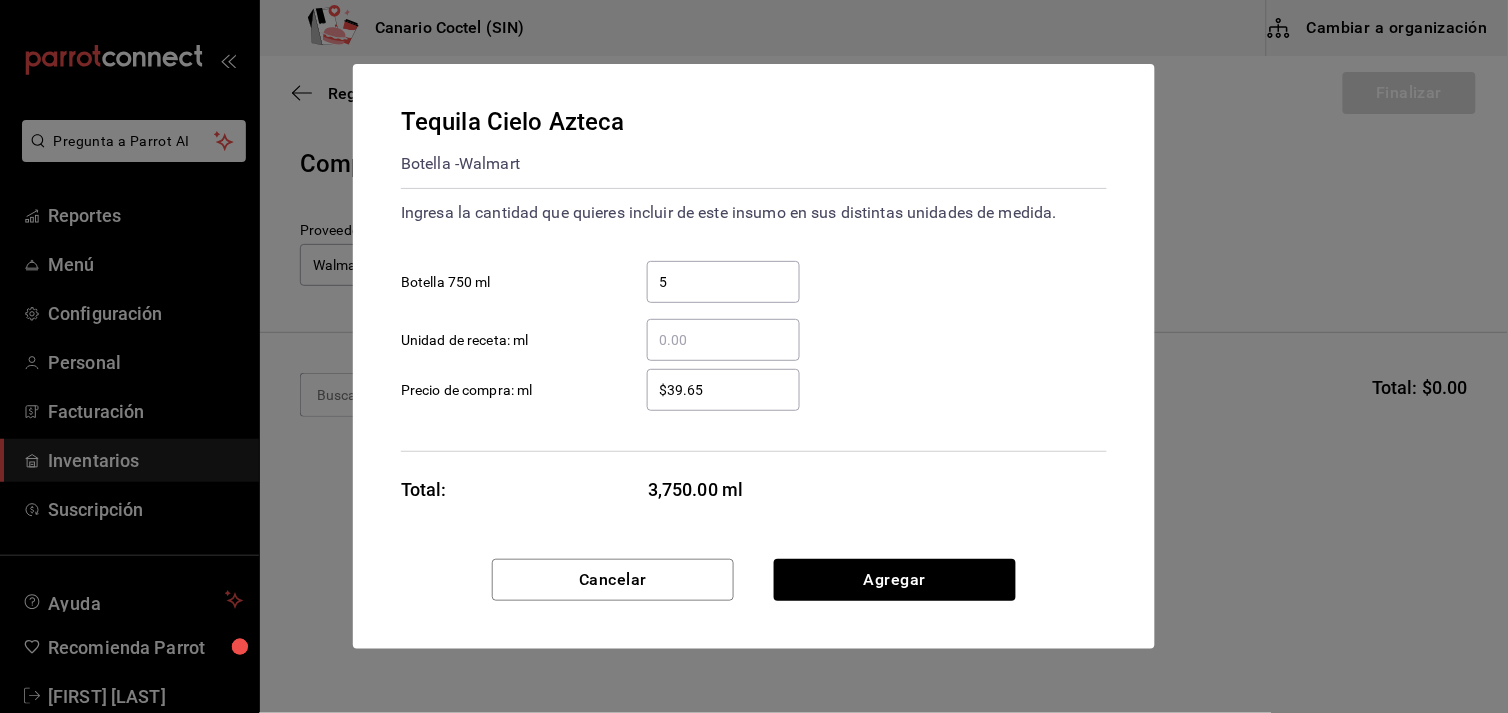 drag, startPoint x: 730, startPoint y: 400, endPoint x: 655, endPoint y: 386, distance: 76.29548 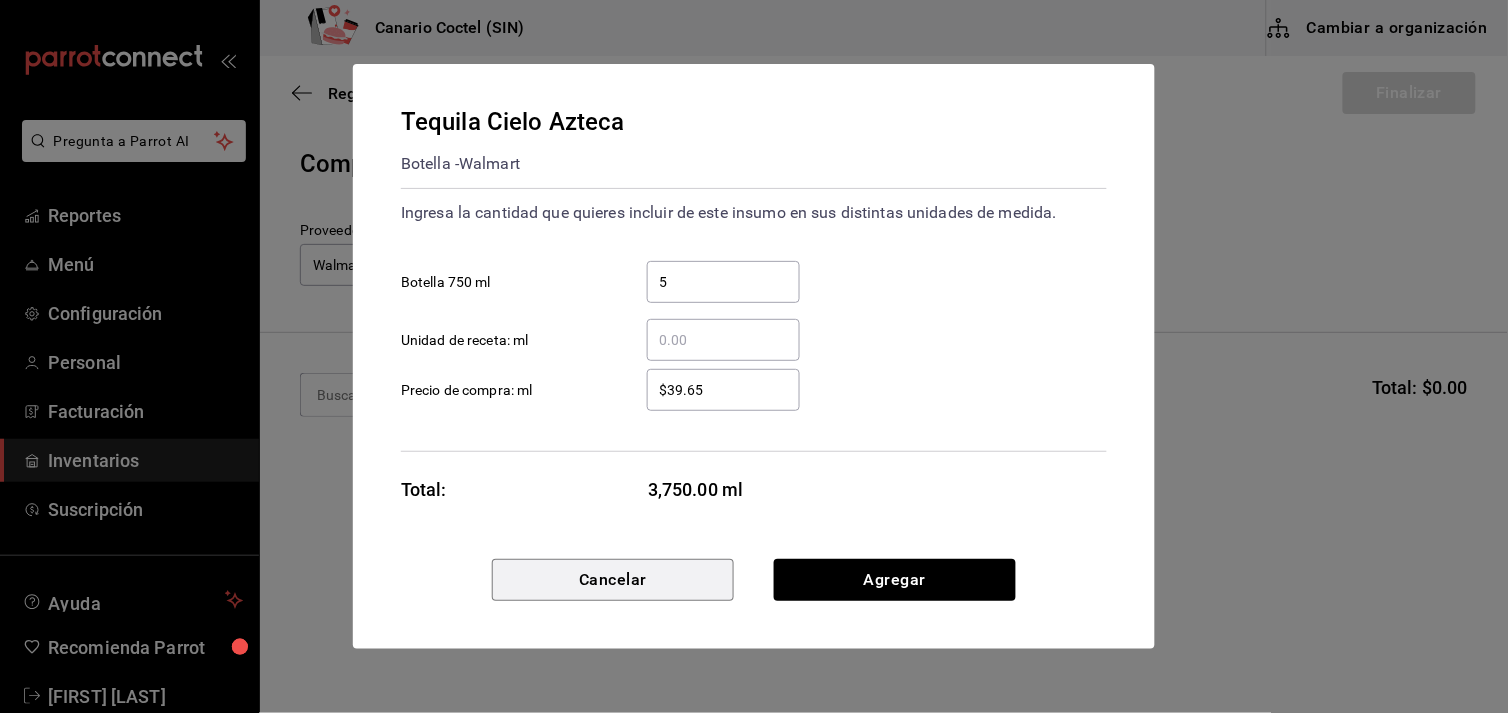 click on "Cancelar" at bounding box center [613, 580] 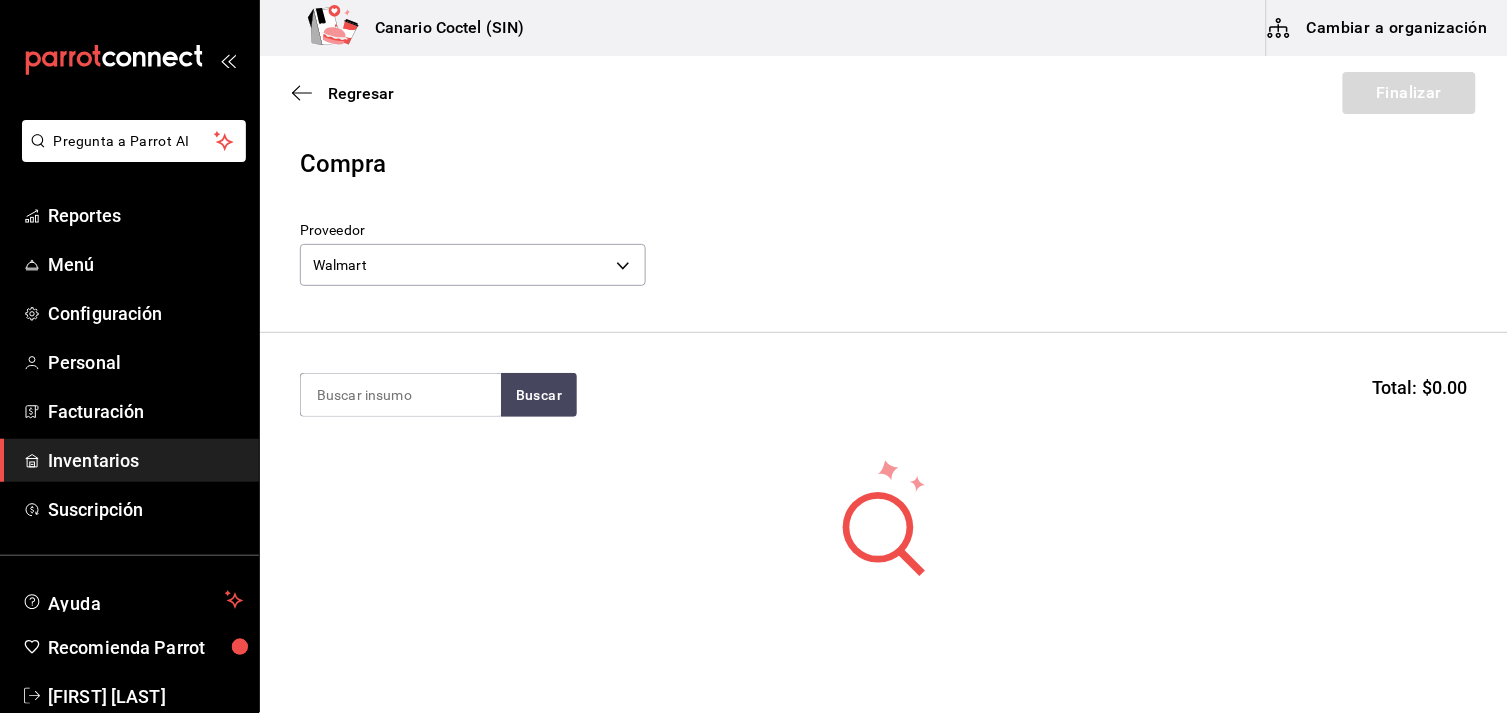click on "Cambiar a organización" at bounding box center [1379, 28] 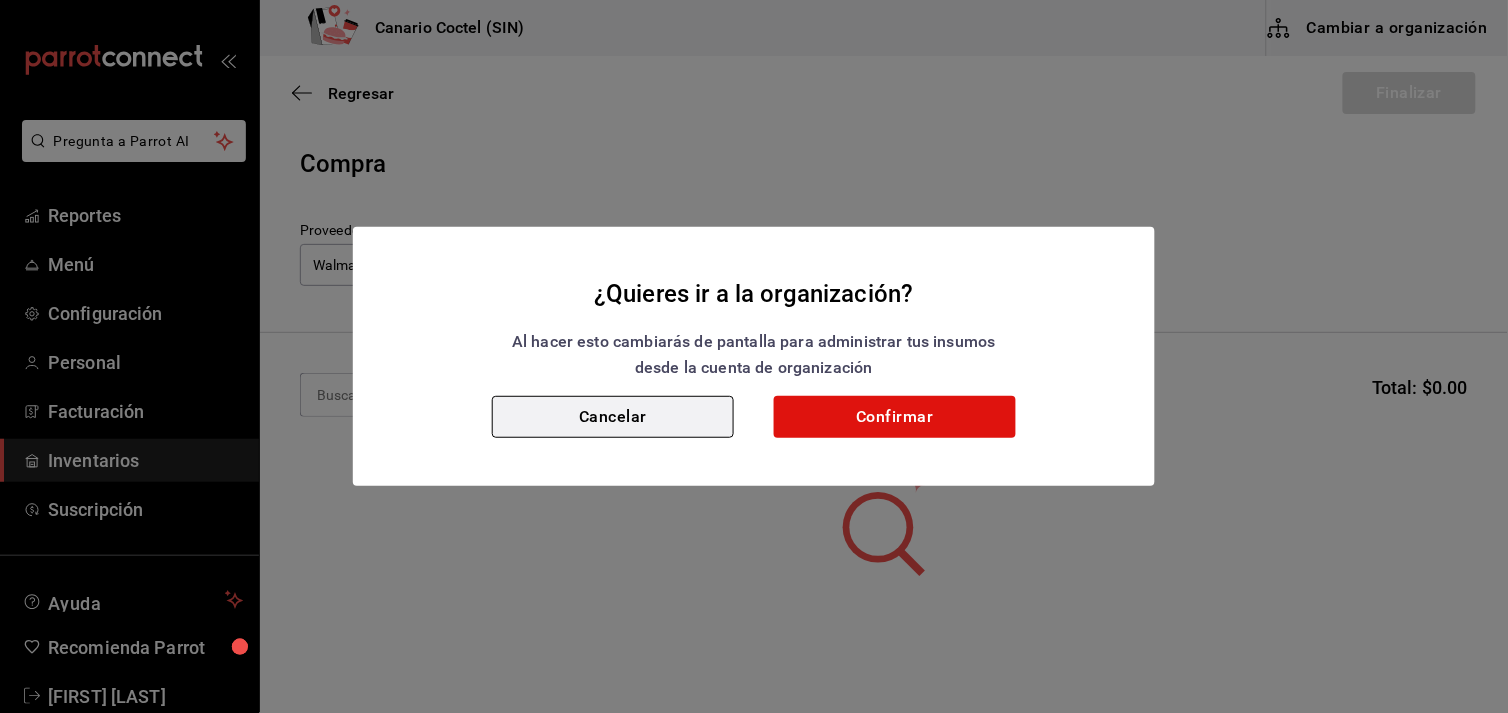 click on "Cancelar" at bounding box center (613, 417) 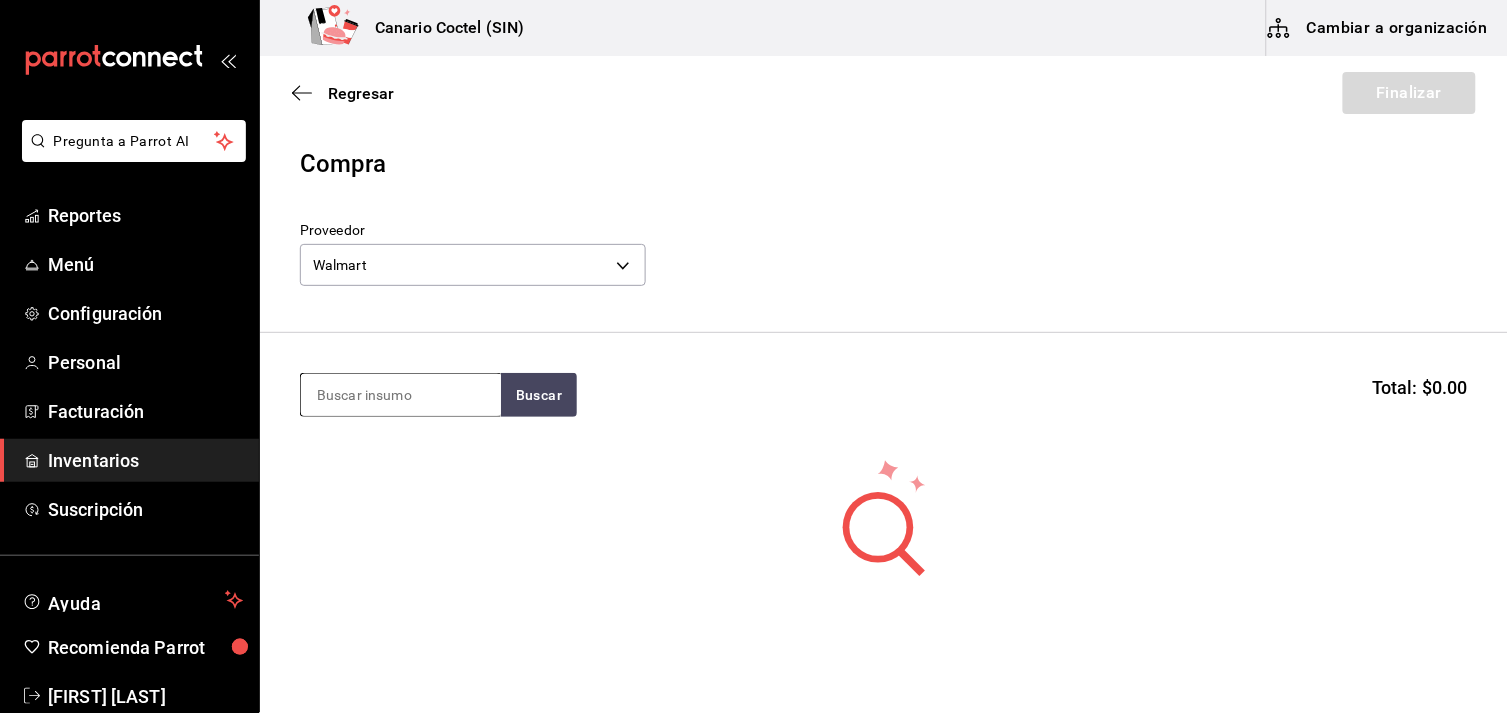 click at bounding box center (401, 395) 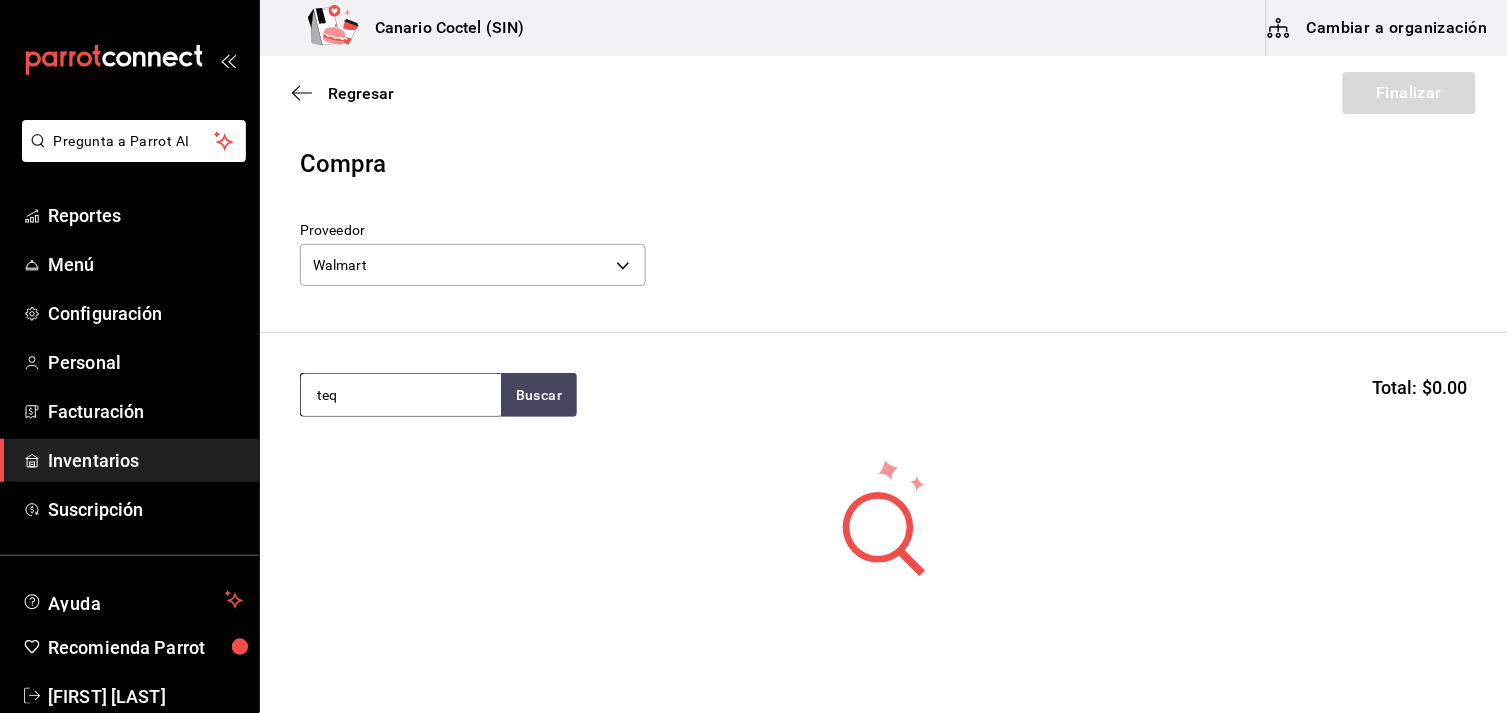 type on "teq" 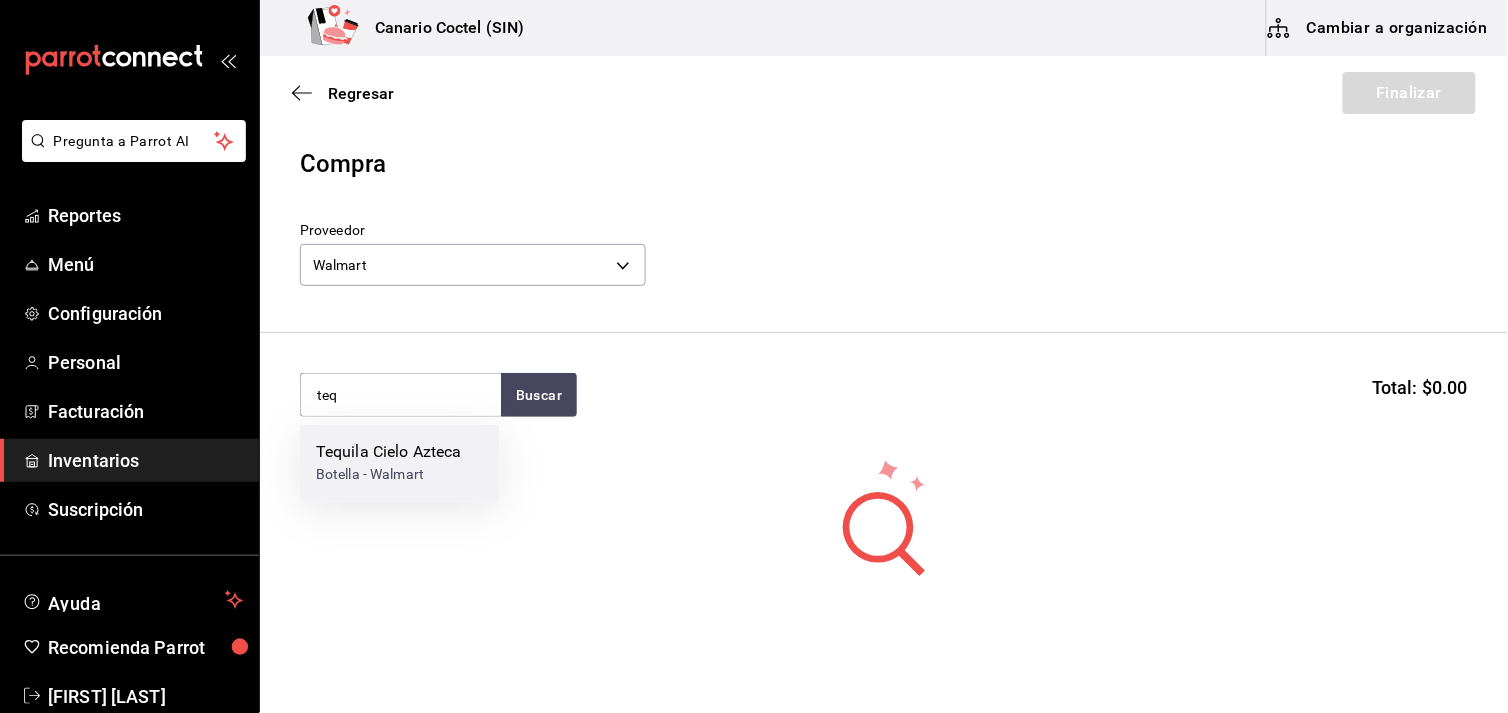 click on "Tequila Cielo Azteca" at bounding box center [389, 453] 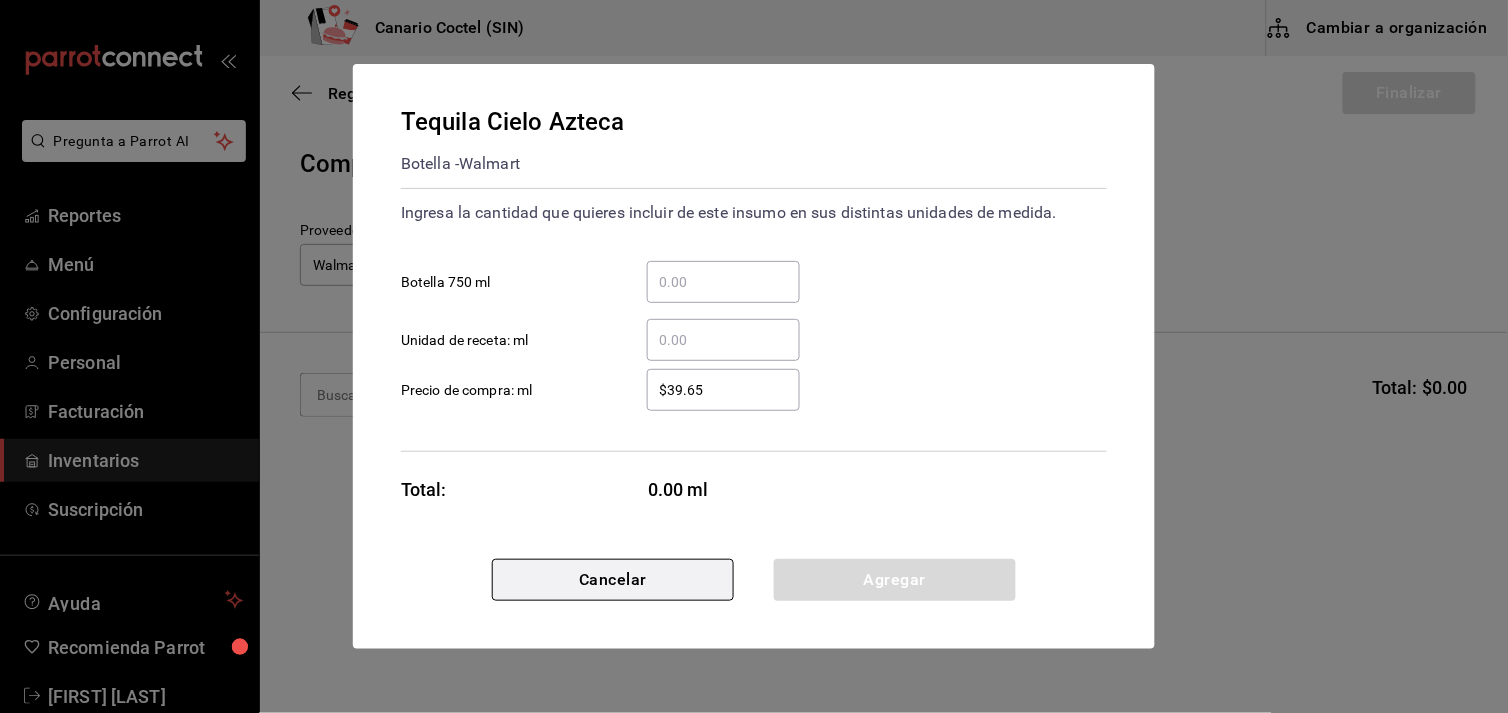click on "Cancelar" at bounding box center (613, 580) 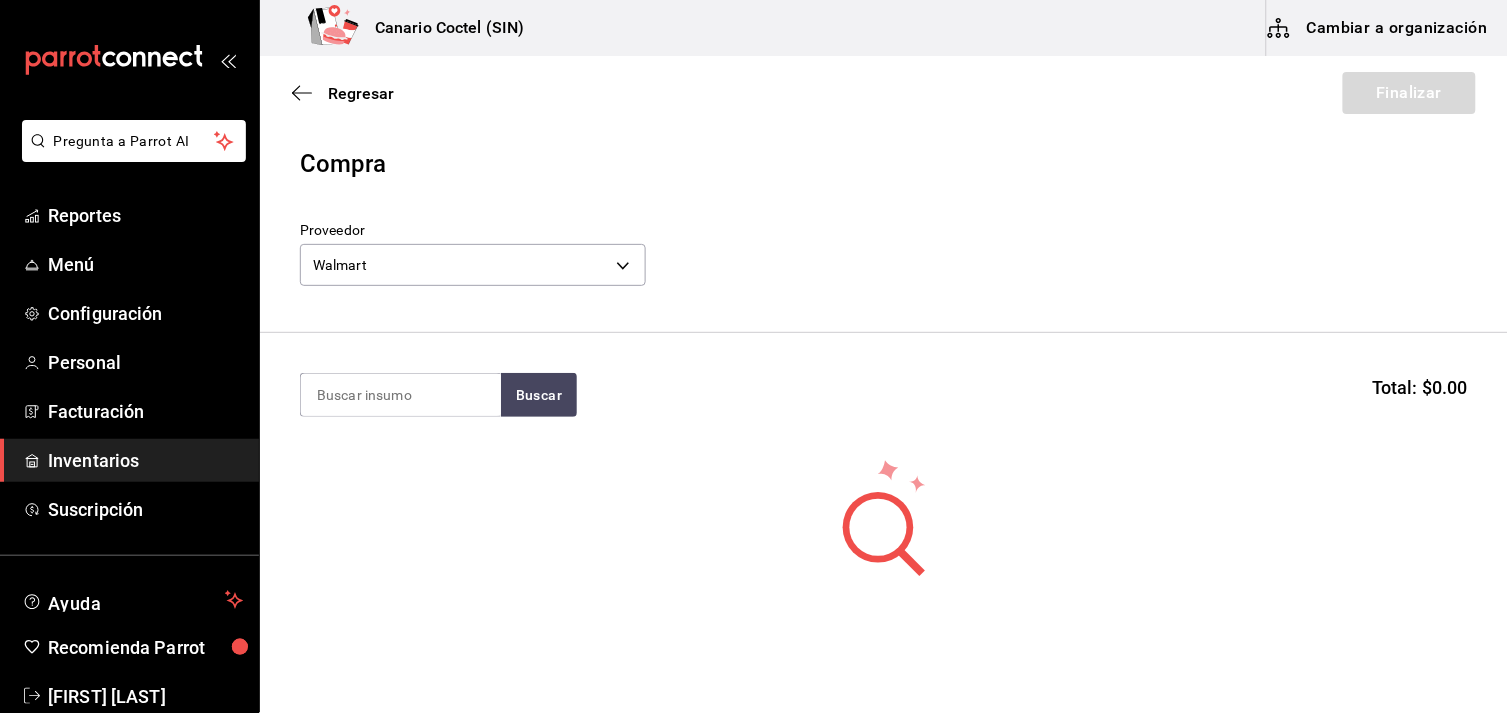click on "Cambiar a organización" at bounding box center (1379, 28) 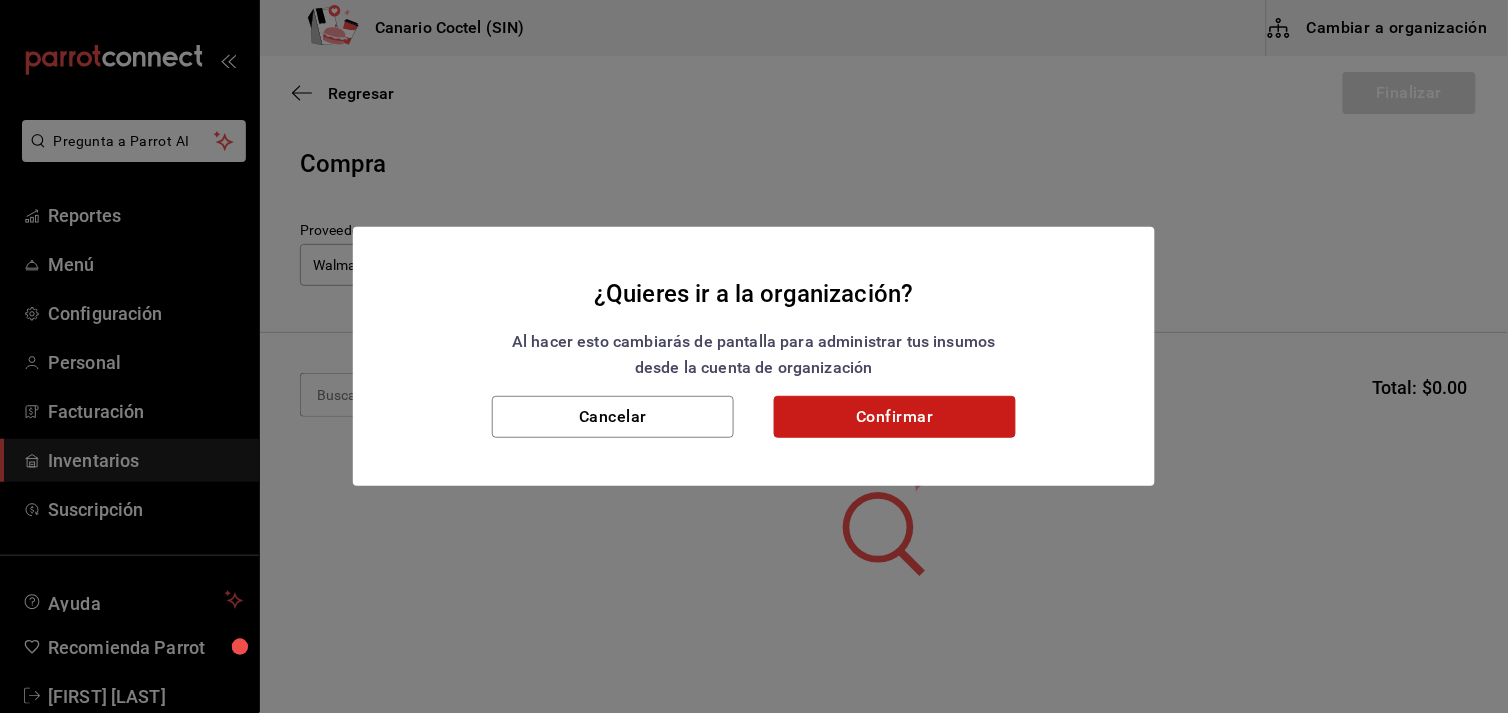 click on "Confirmar" at bounding box center [895, 417] 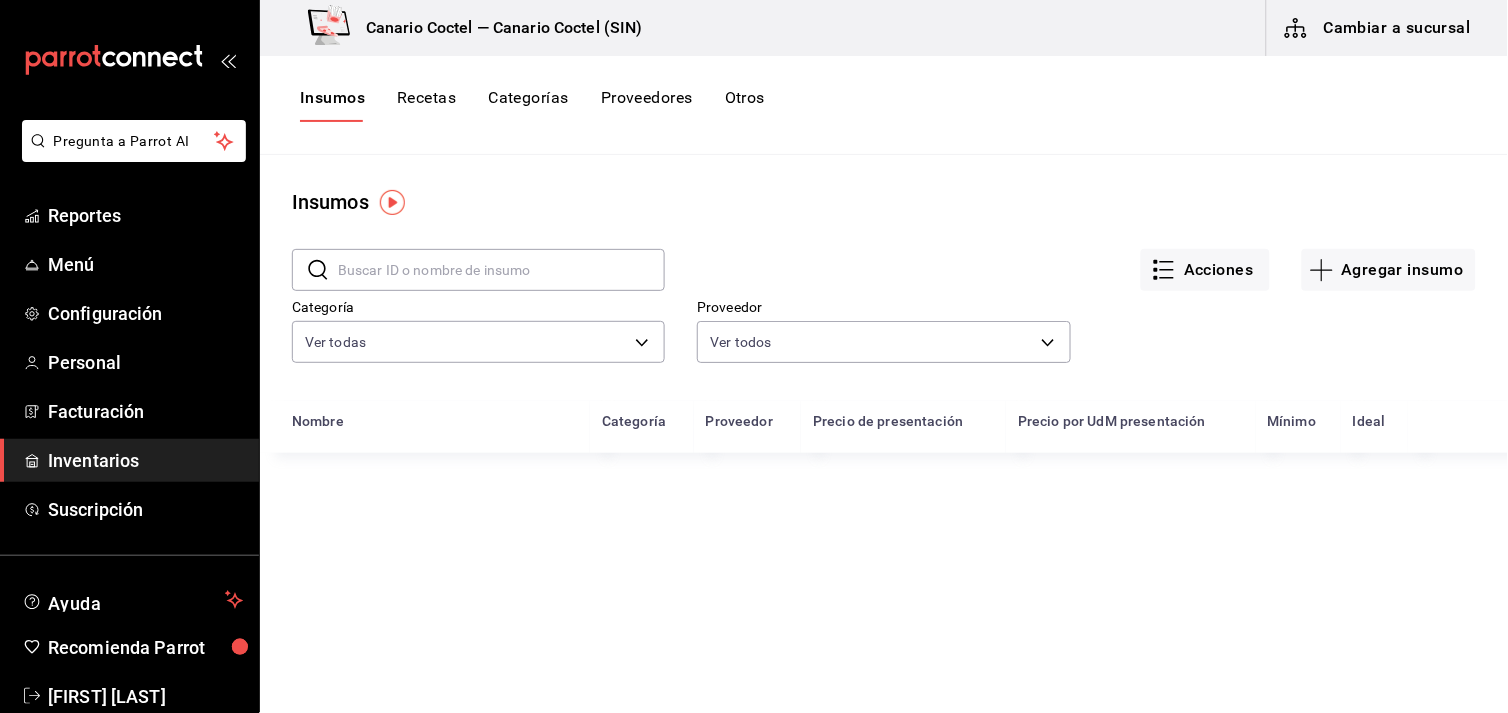 click at bounding box center (501, 270) 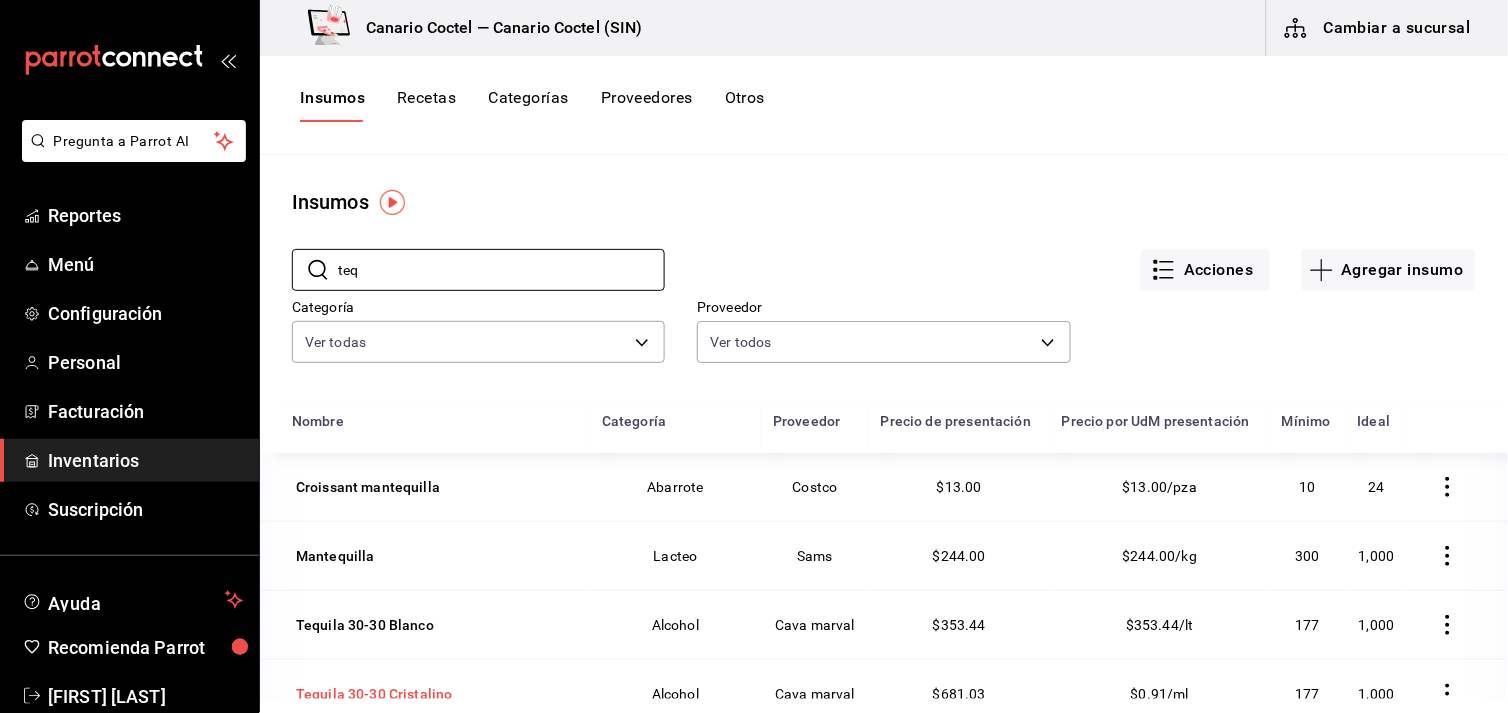 scroll, scrollTop: 222, scrollLeft: 0, axis: vertical 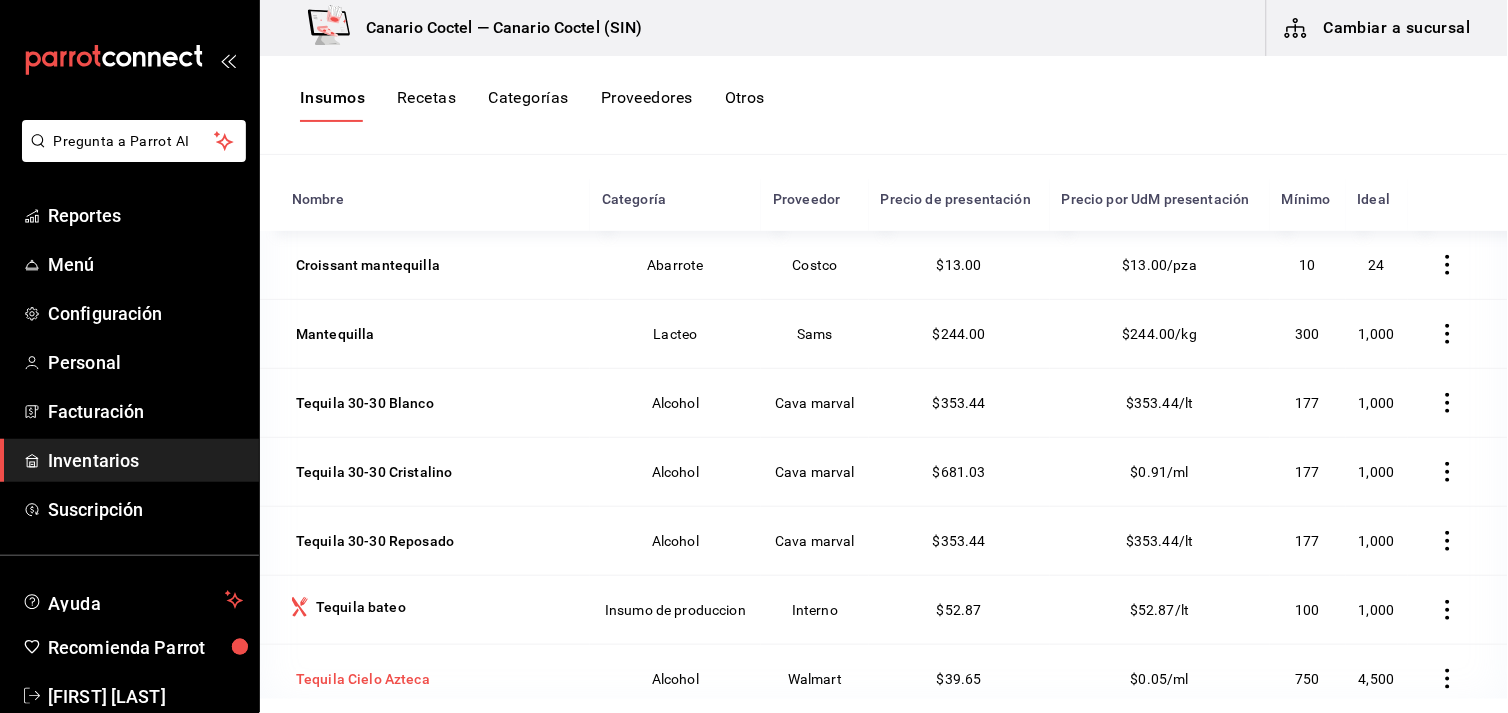 type on "teq" 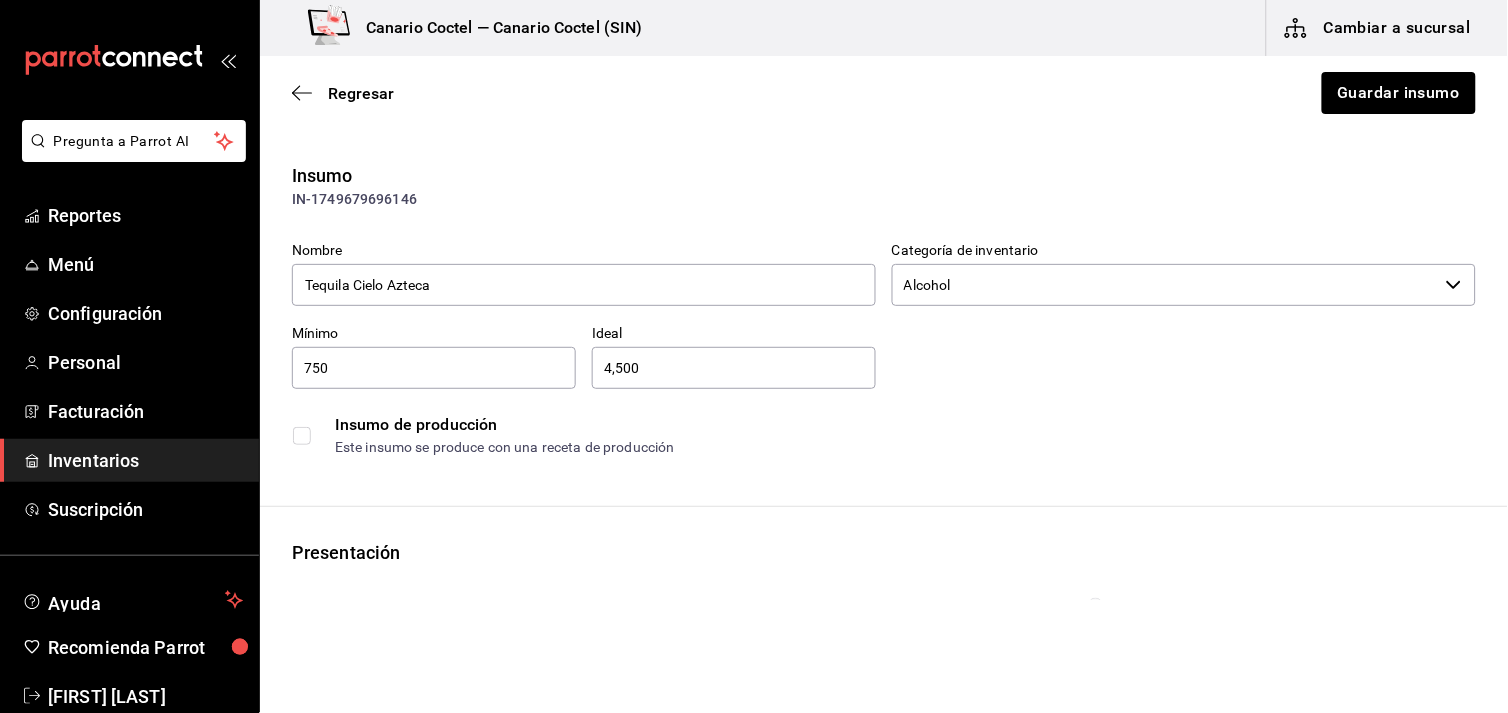 type on "$45.99" 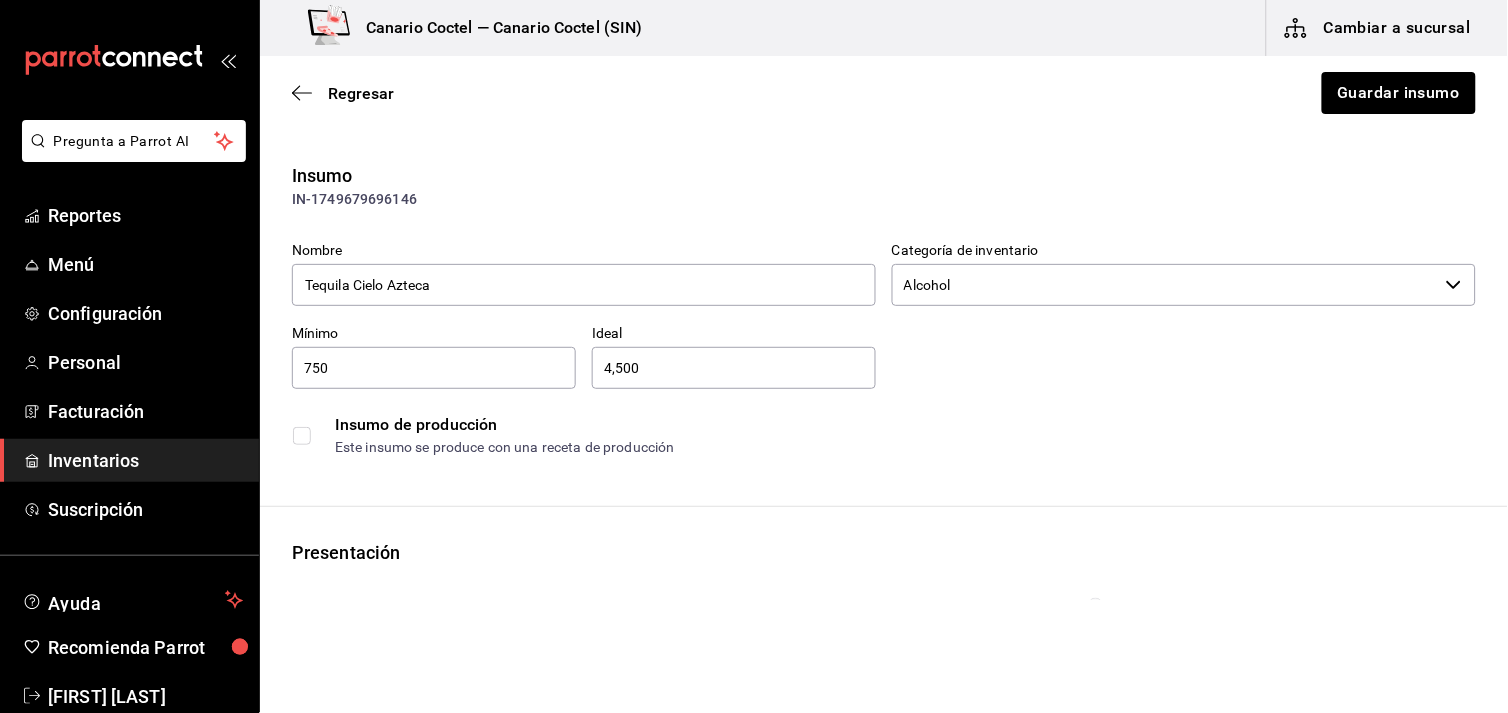 scroll, scrollTop: 333, scrollLeft: 0, axis: vertical 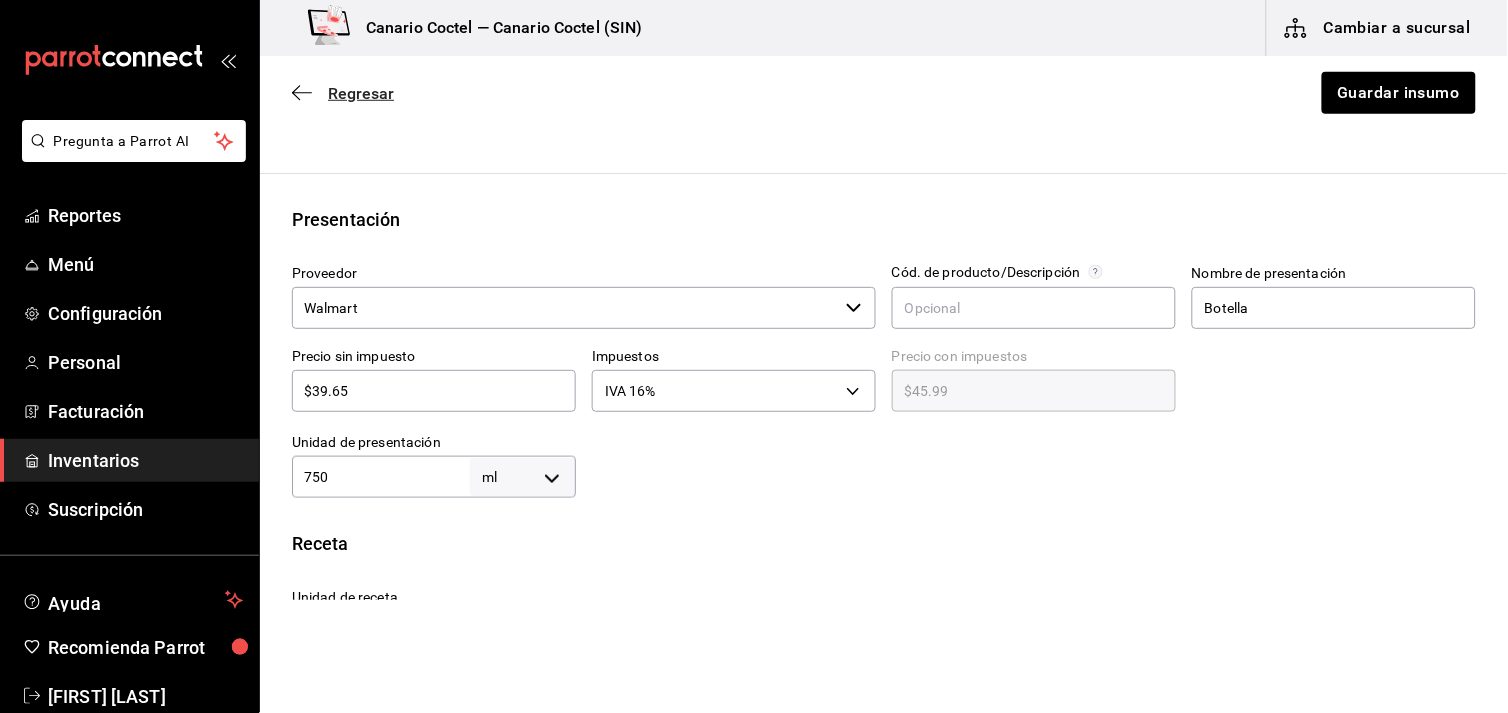 click on "Regresar" at bounding box center [361, 93] 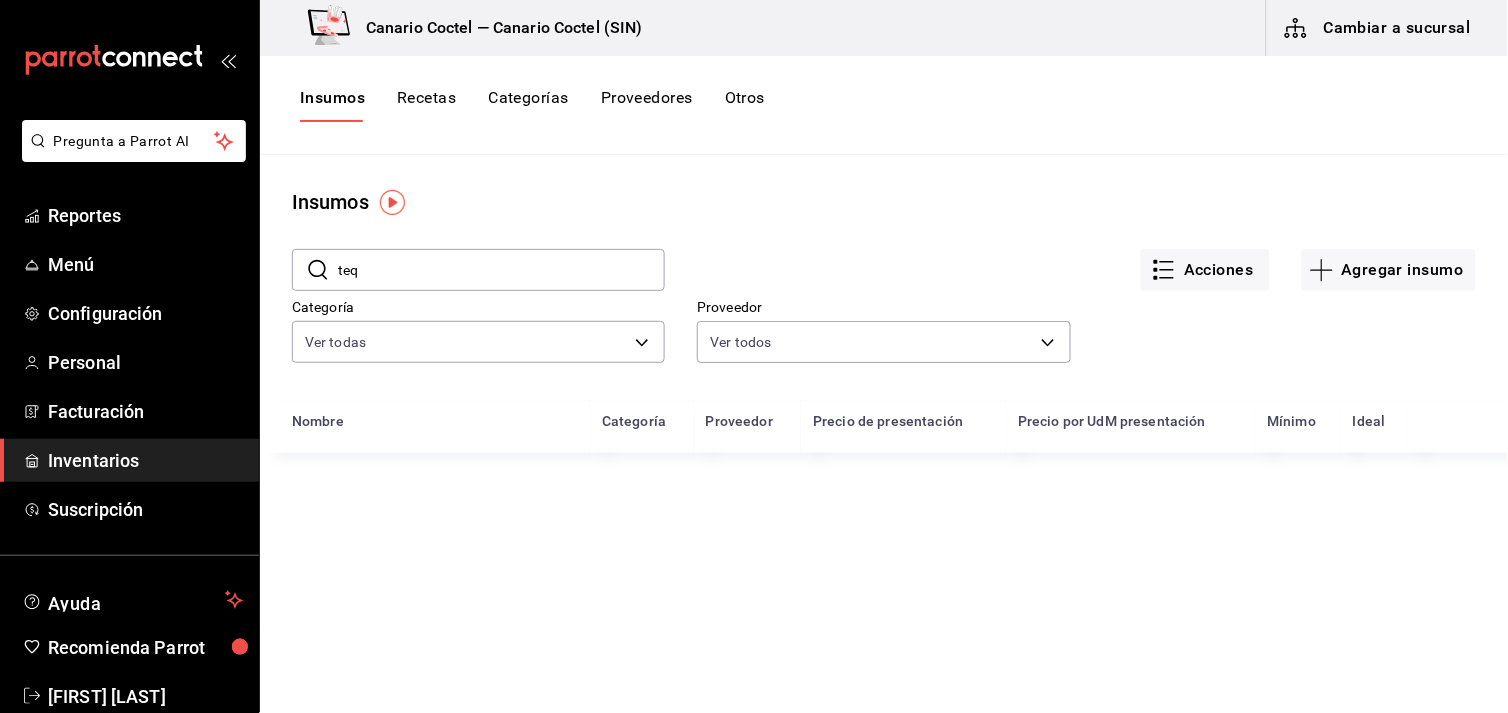 click on "Cambiar a sucursal" at bounding box center (1379, 28) 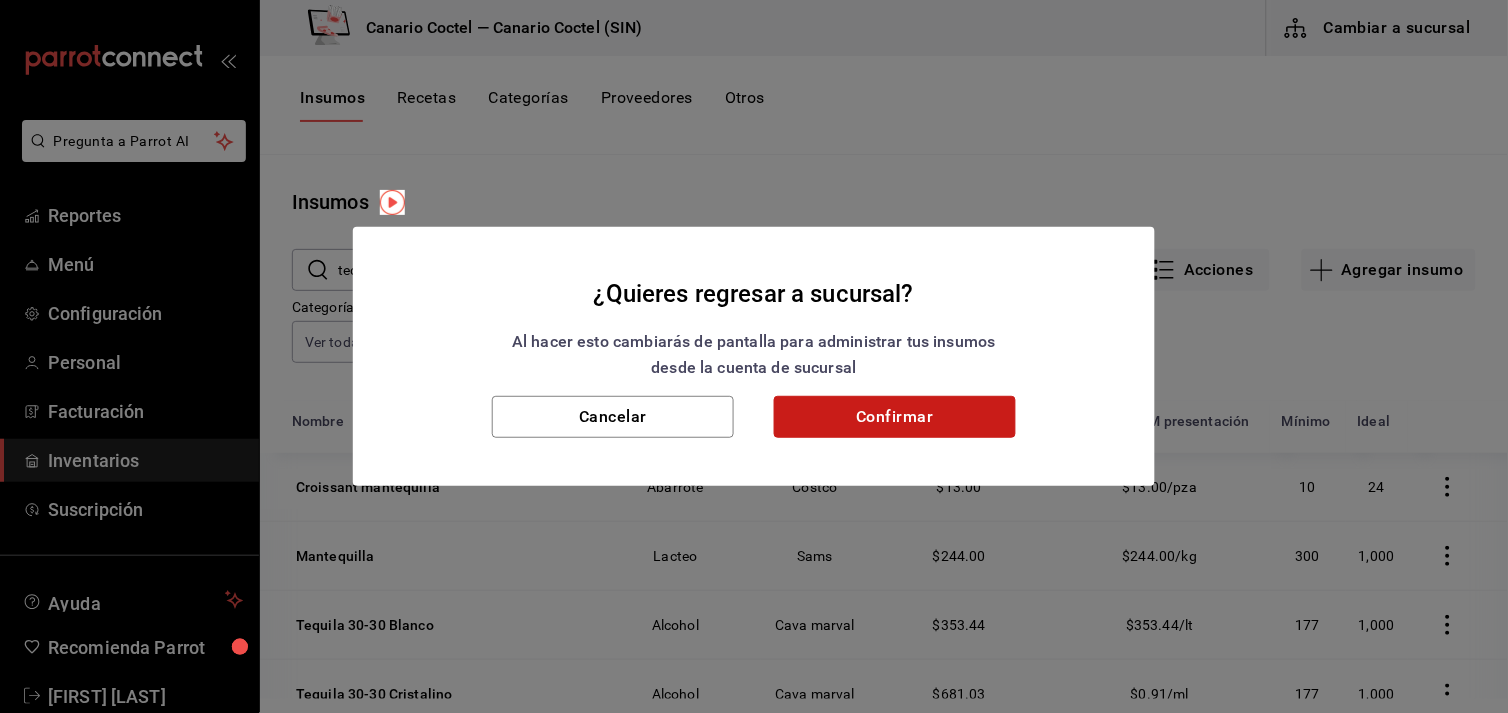 click on "Confirmar" at bounding box center [895, 417] 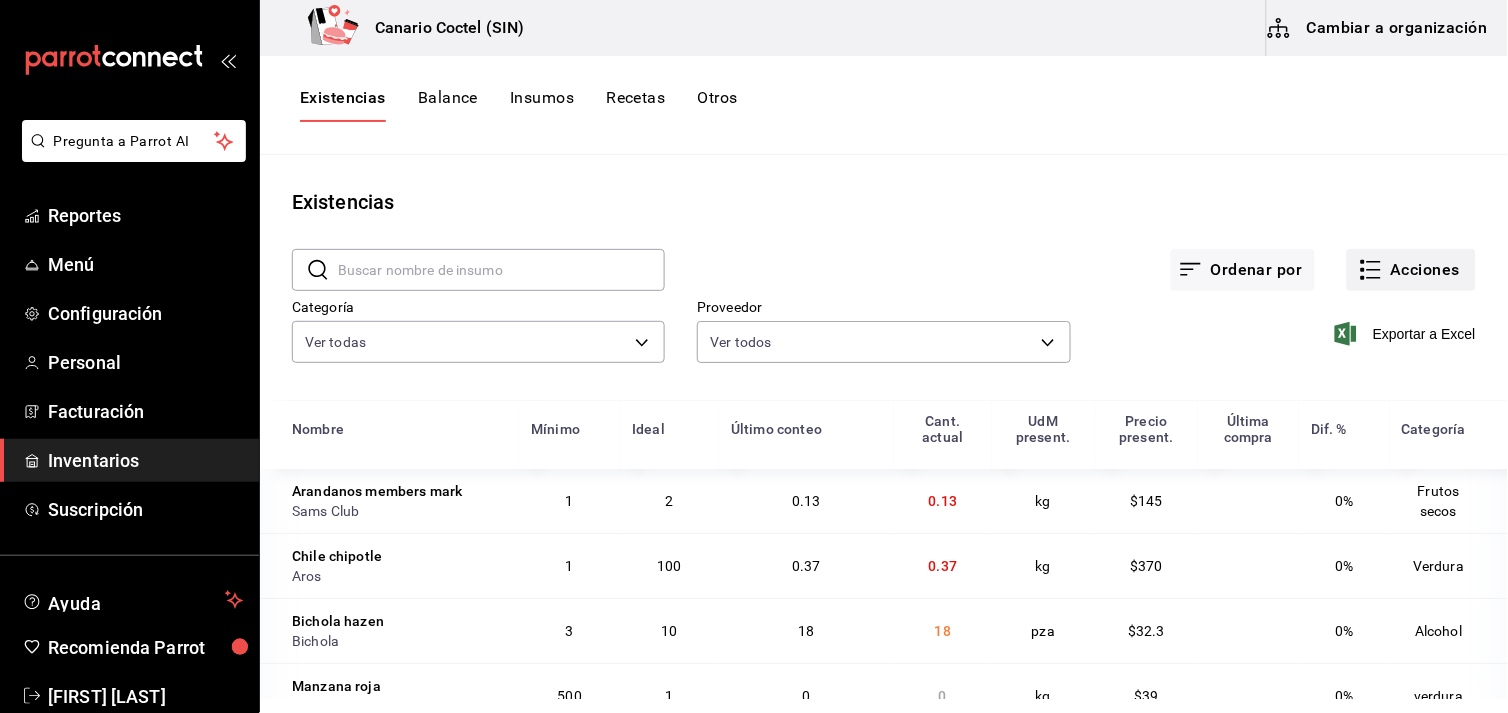 click on "Acciones" at bounding box center (1411, 270) 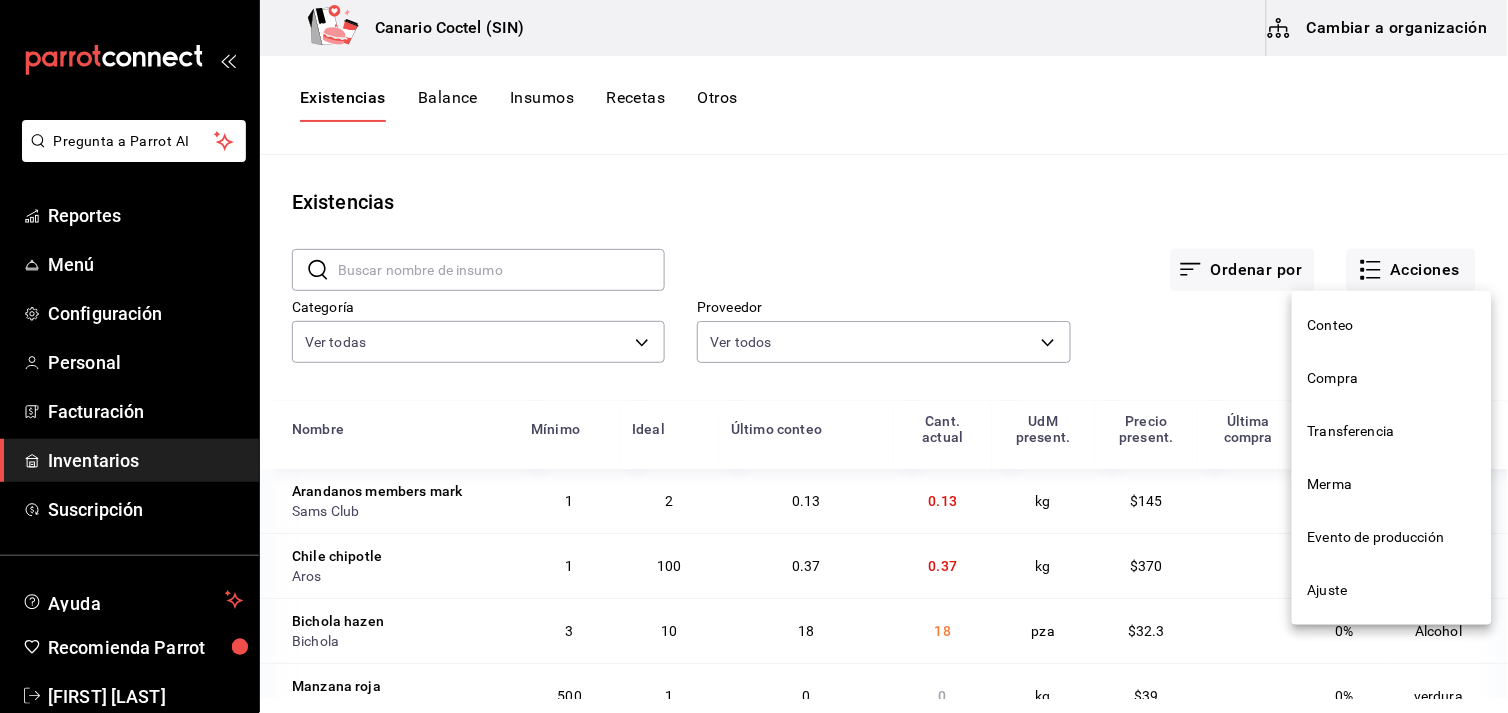 click on "Compra" at bounding box center [1392, 378] 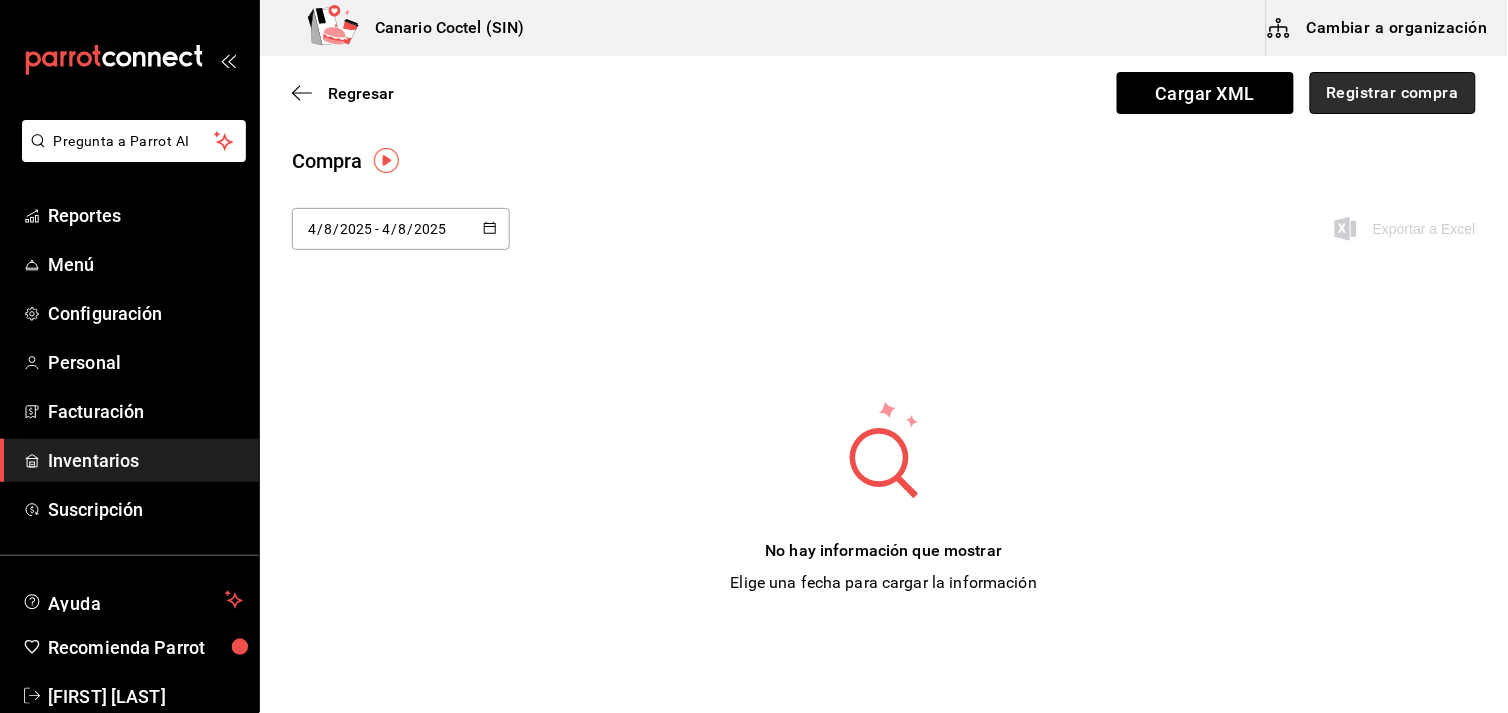 click on "Registrar compra" at bounding box center [1393, 93] 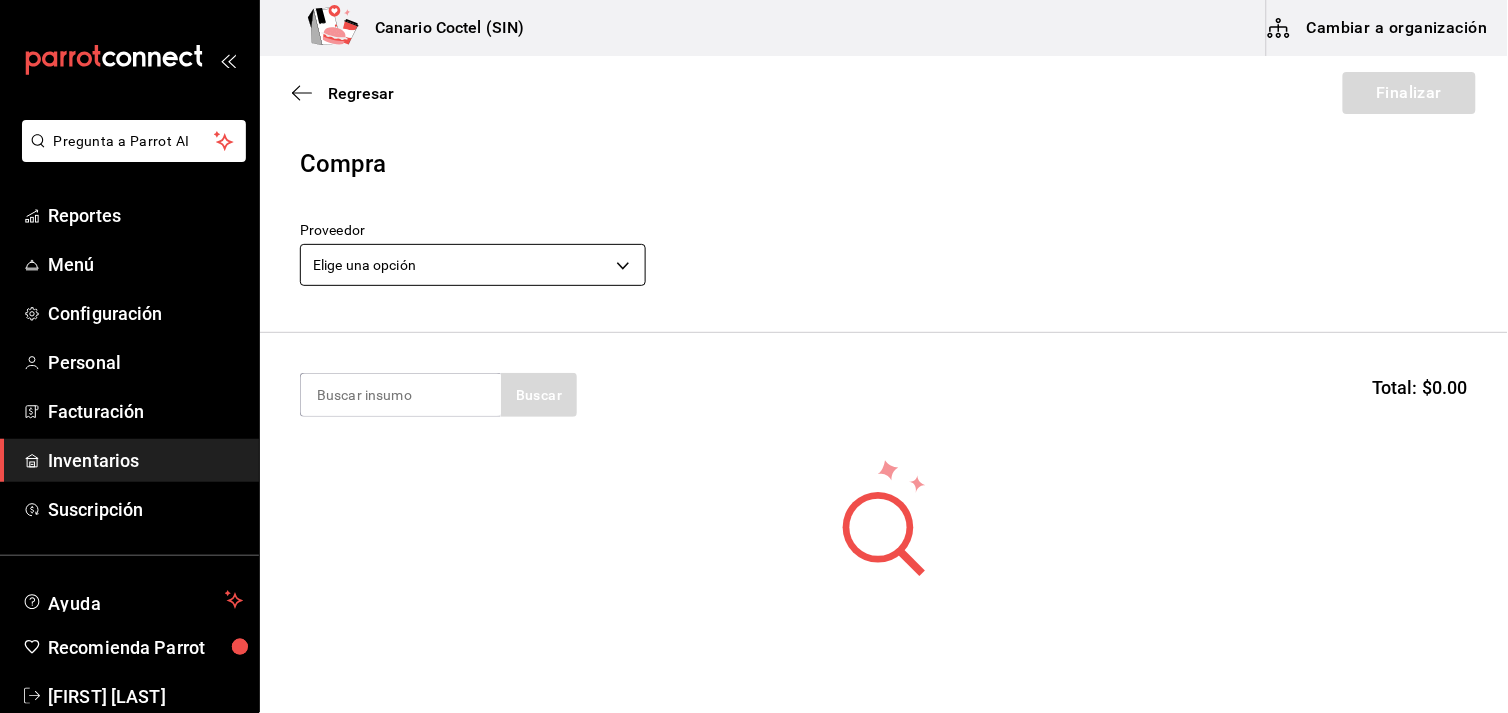 click on "Pregunta a Parrot AI Reportes   Menú   Configuración   Personal   Facturación   Inventarios   Suscripción   Ayuda Recomienda Parrot   [FIRST] [LAST]   Sugerir nueva función   Canario Coctel (SIN) Cambiar a organización Regresar Finalizar Compra Proveedor Elige una opción default Buscar Total: $0.00 No hay insumos a mostrar. Busca un insumo para agregarlo a la lista GANA 1 MES GRATIS EN TU SUSCRIPCIÓN AQUÍ ¿Recuerdas cómo empezó tu restaurante?
Hoy puedes ayudar a un colega a tener el mismo cambio que tú viviste.
Recomienda Parrot directamente desde tu Portal Administrador.
Es fácil y rápido.
🎁 Por cada restaurante que se una, ganas 1 mes gratis. Ver video tutorial Ir a video Pregunta a Parrot AI Reportes   Menú   Configuración   Personal   Facturación   Inventarios   Suscripción   Ayuda Recomienda Parrot   [FIRST] [LAST]   Sugerir nueva función   Editar Eliminar Visitar centro de ayuda ([PHONE]) [EMAIL] Visitar centro de ayuda ([PHONE])" at bounding box center (754, 300) 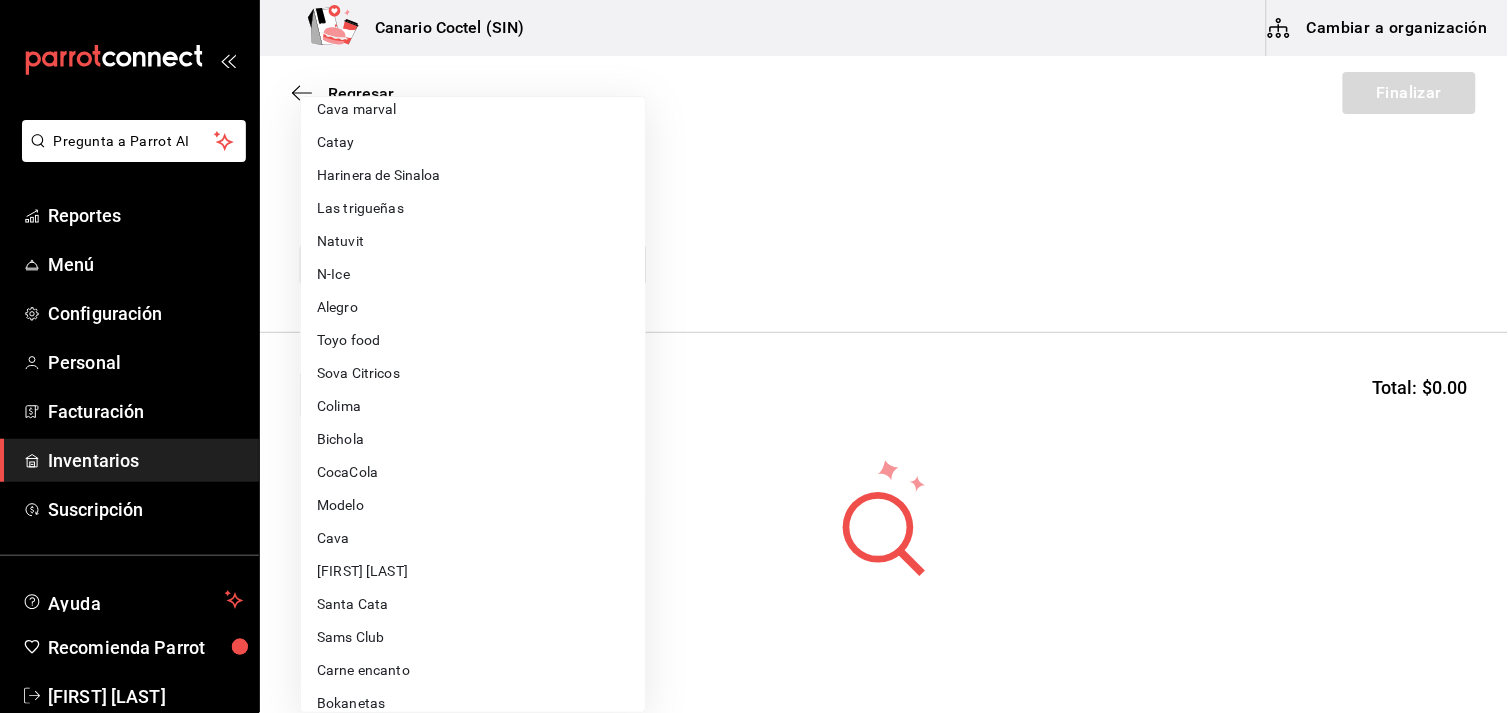 scroll, scrollTop: 0, scrollLeft: 0, axis: both 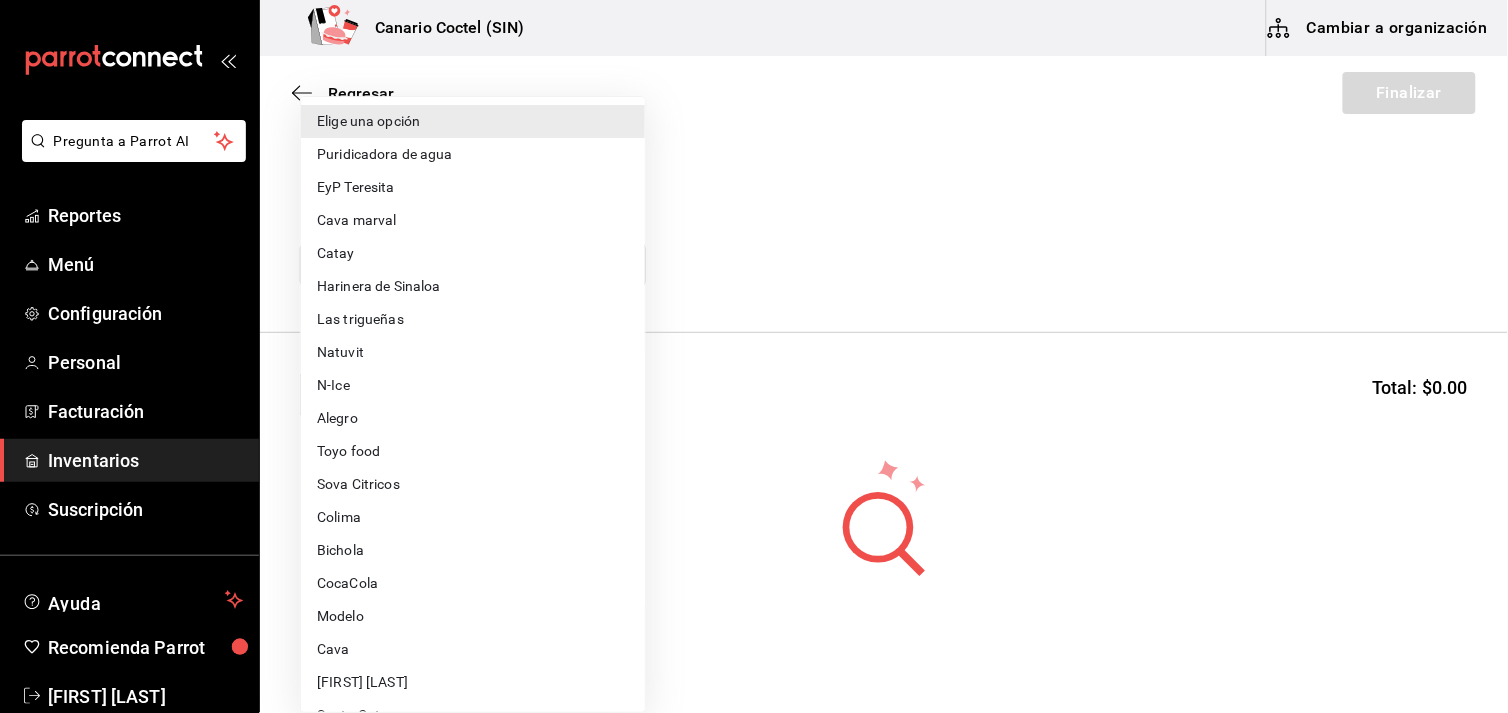 type 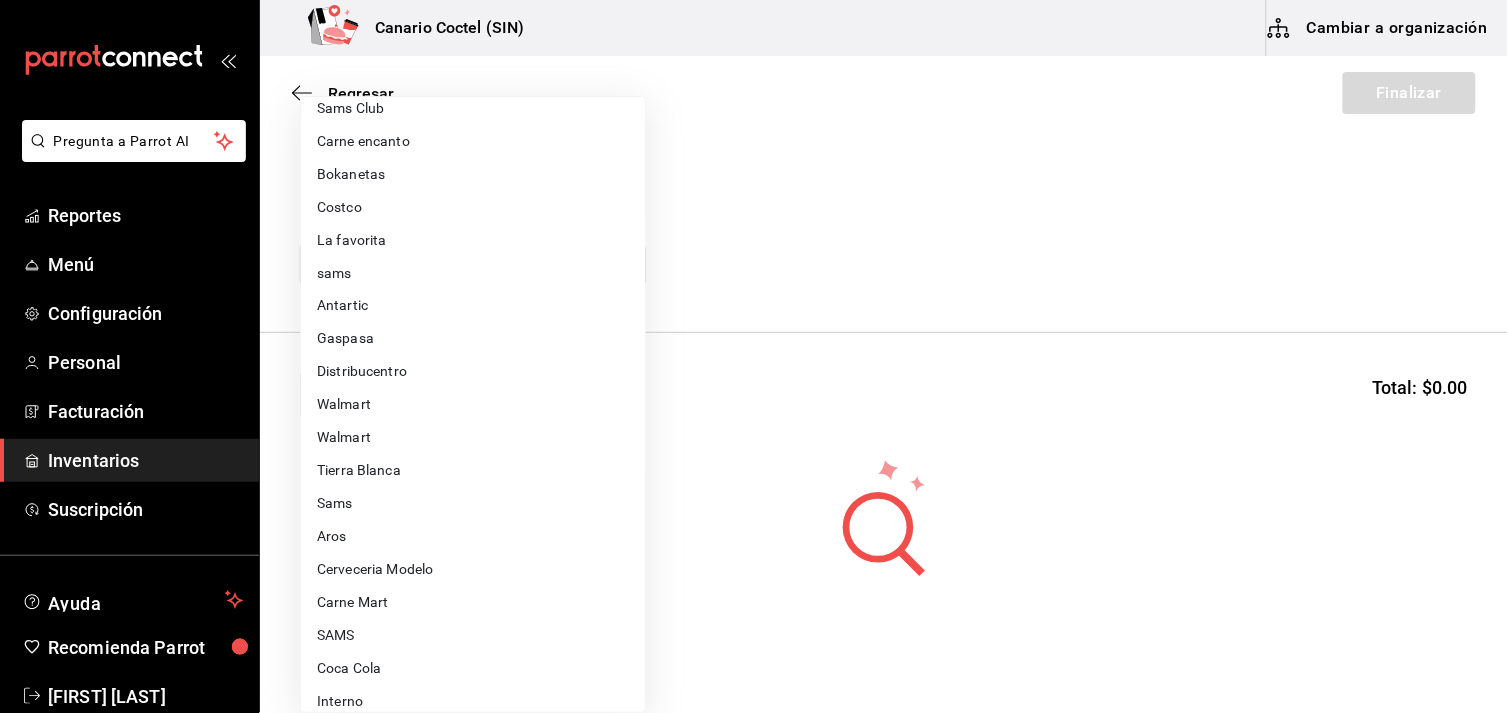 type 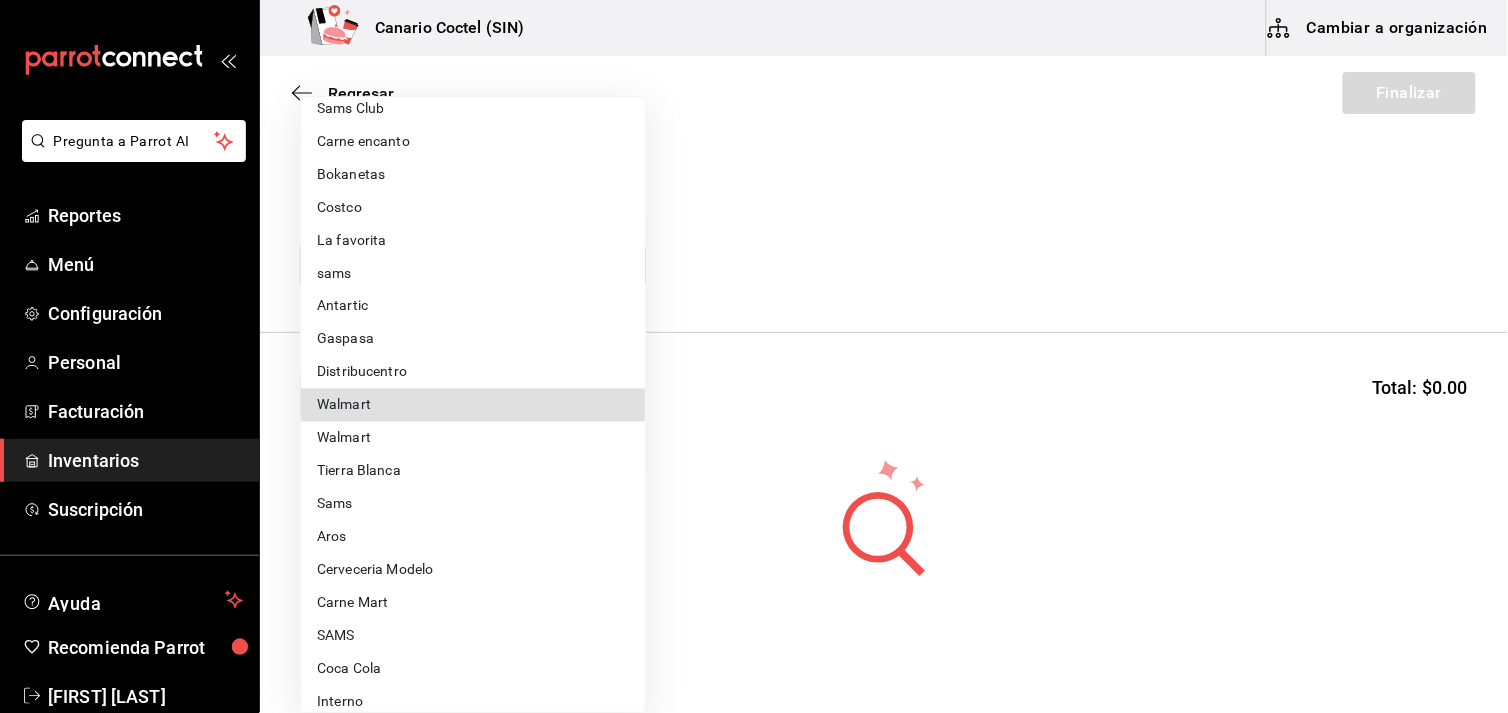 drag, startPoint x: 490, startPoint y: 413, endPoint x: 487, endPoint y: 401, distance: 12.369317 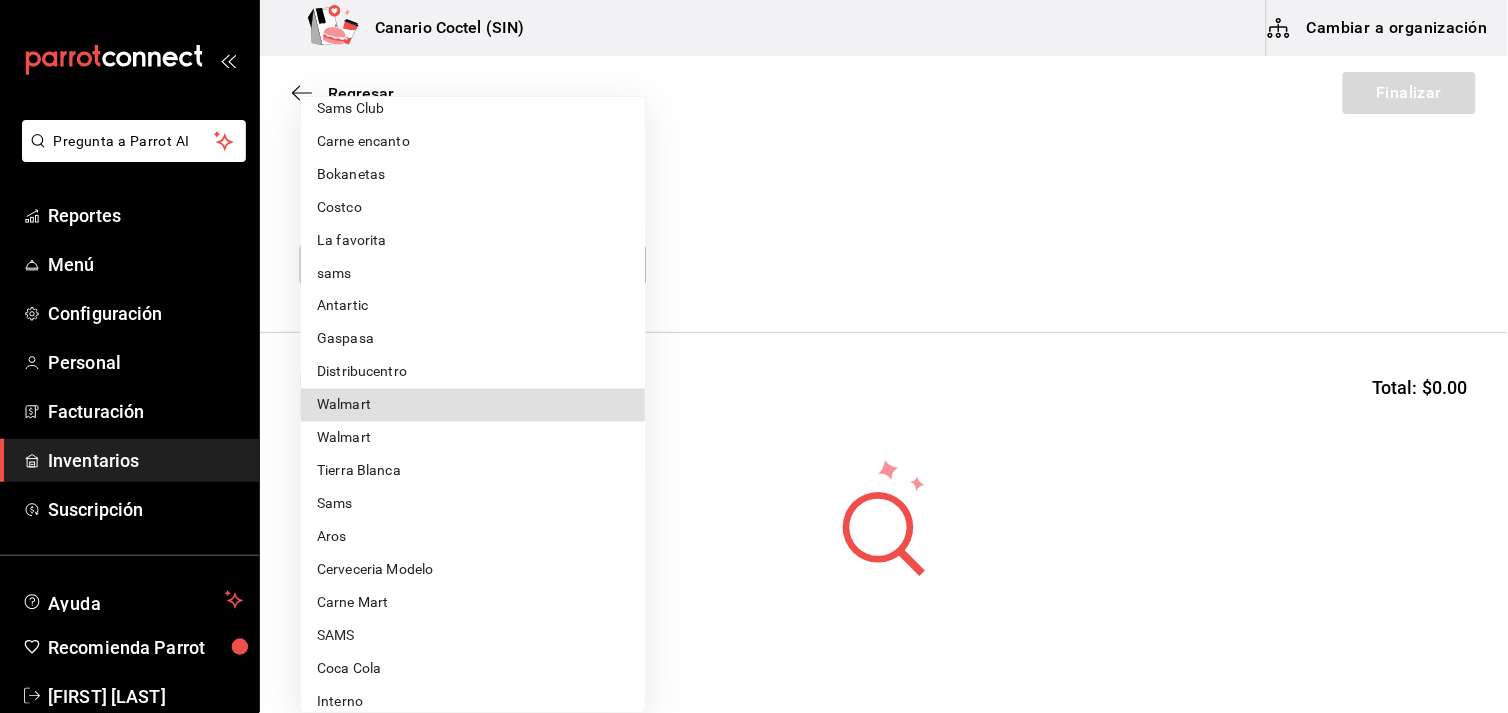 type on "[UUID]" 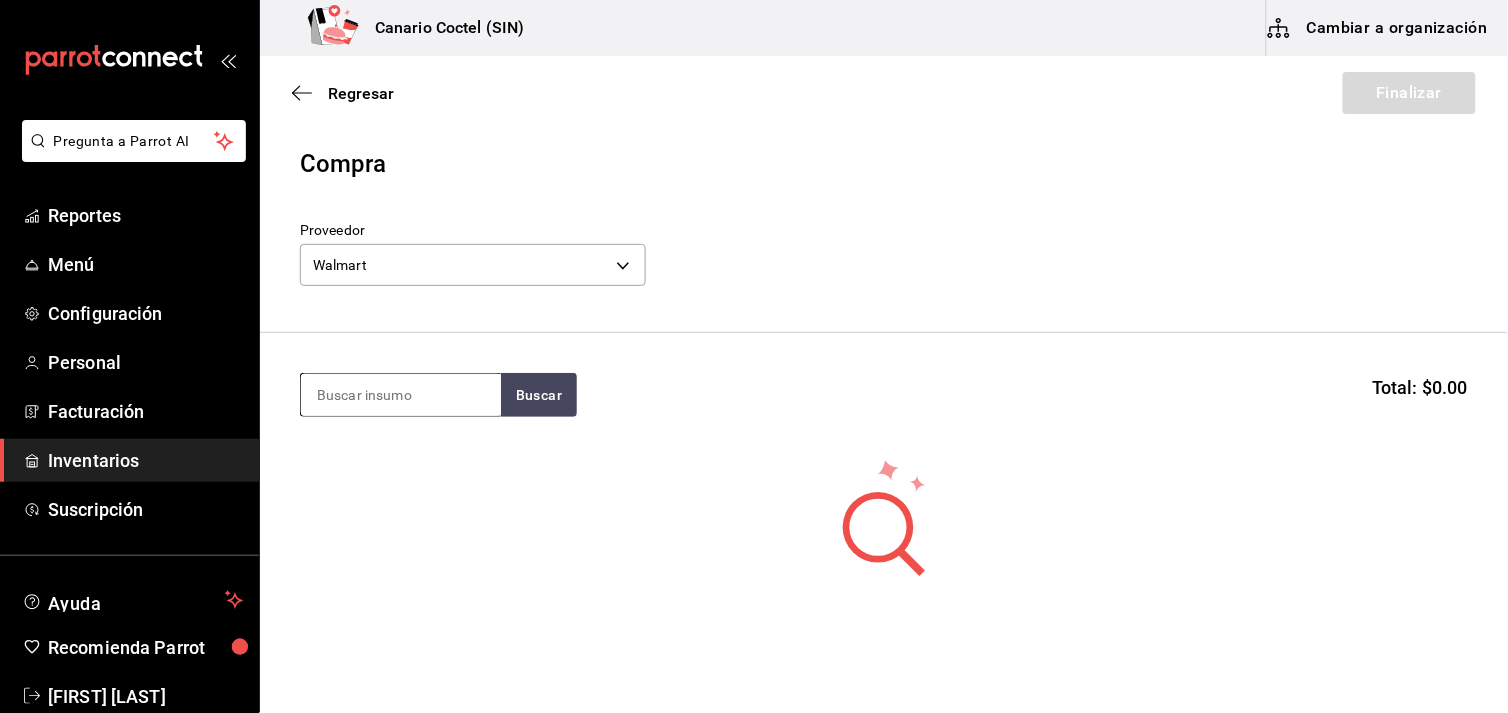 click at bounding box center [401, 395] 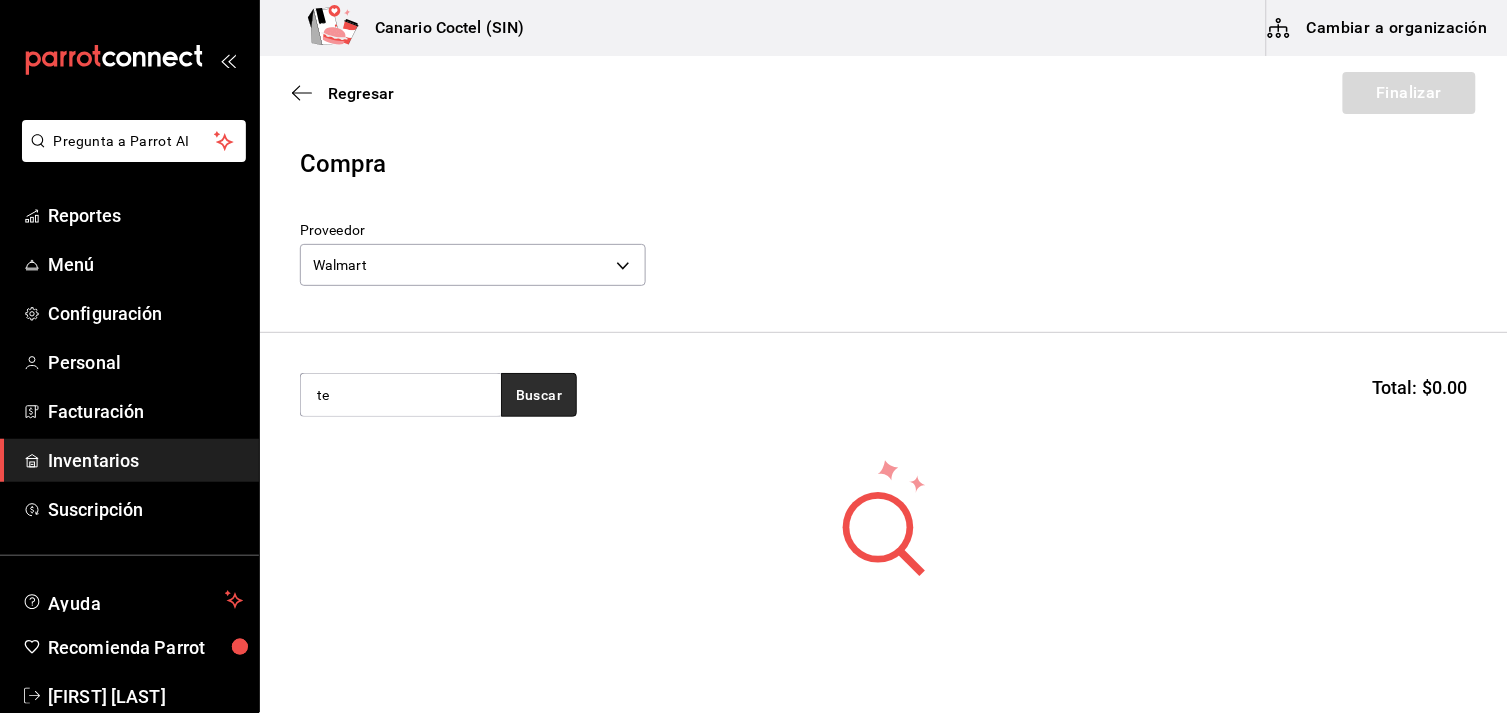 click on "Buscar" at bounding box center [539, 395] 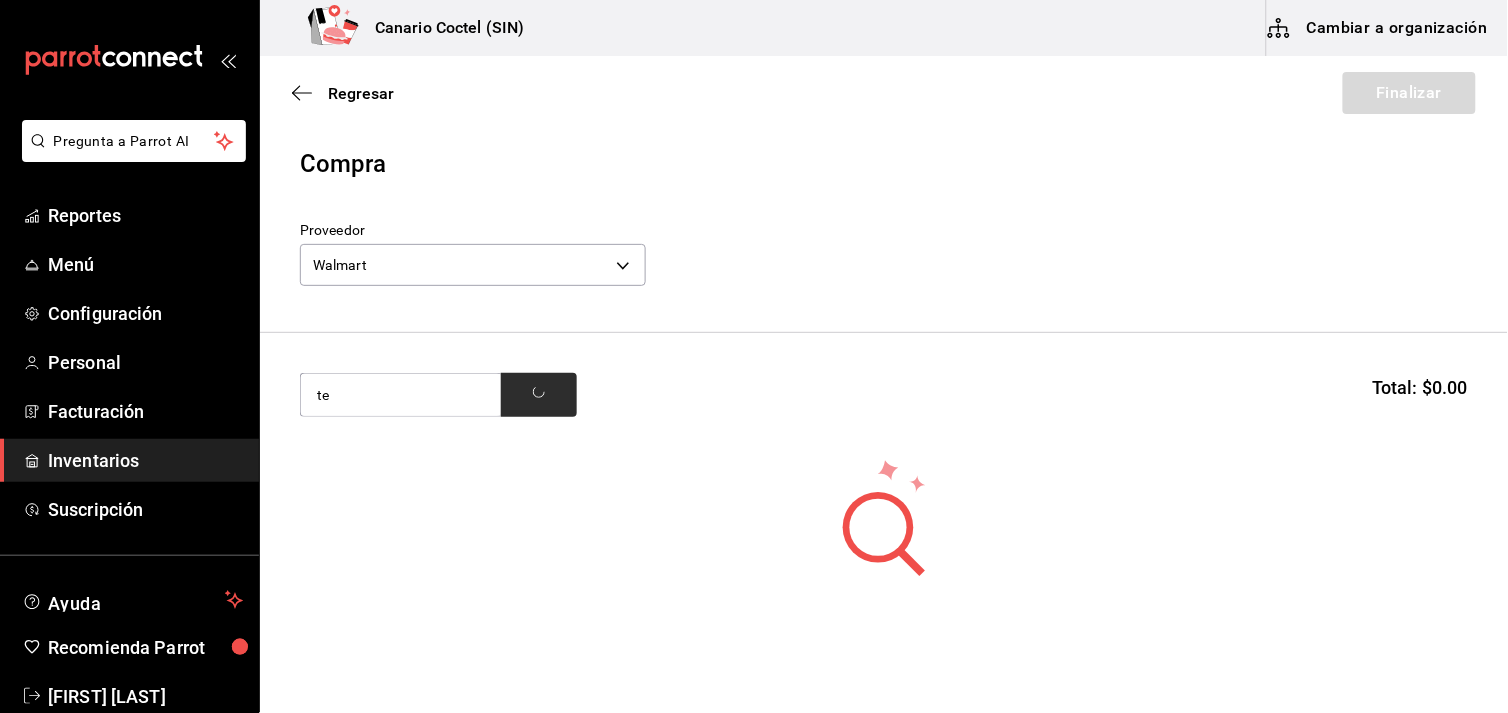 type on "teq" 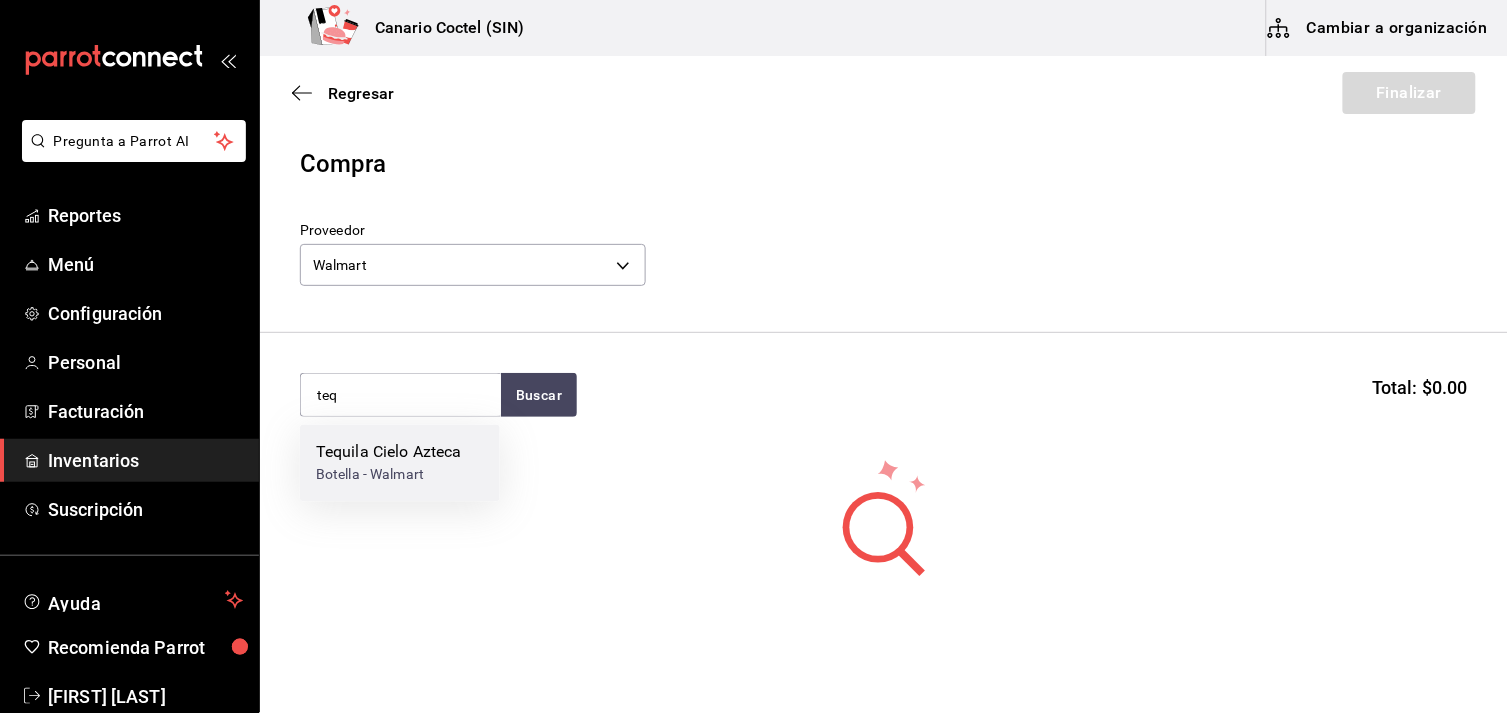 click on "Tequila Cielo Azteca" at bounding box center (389, 453) 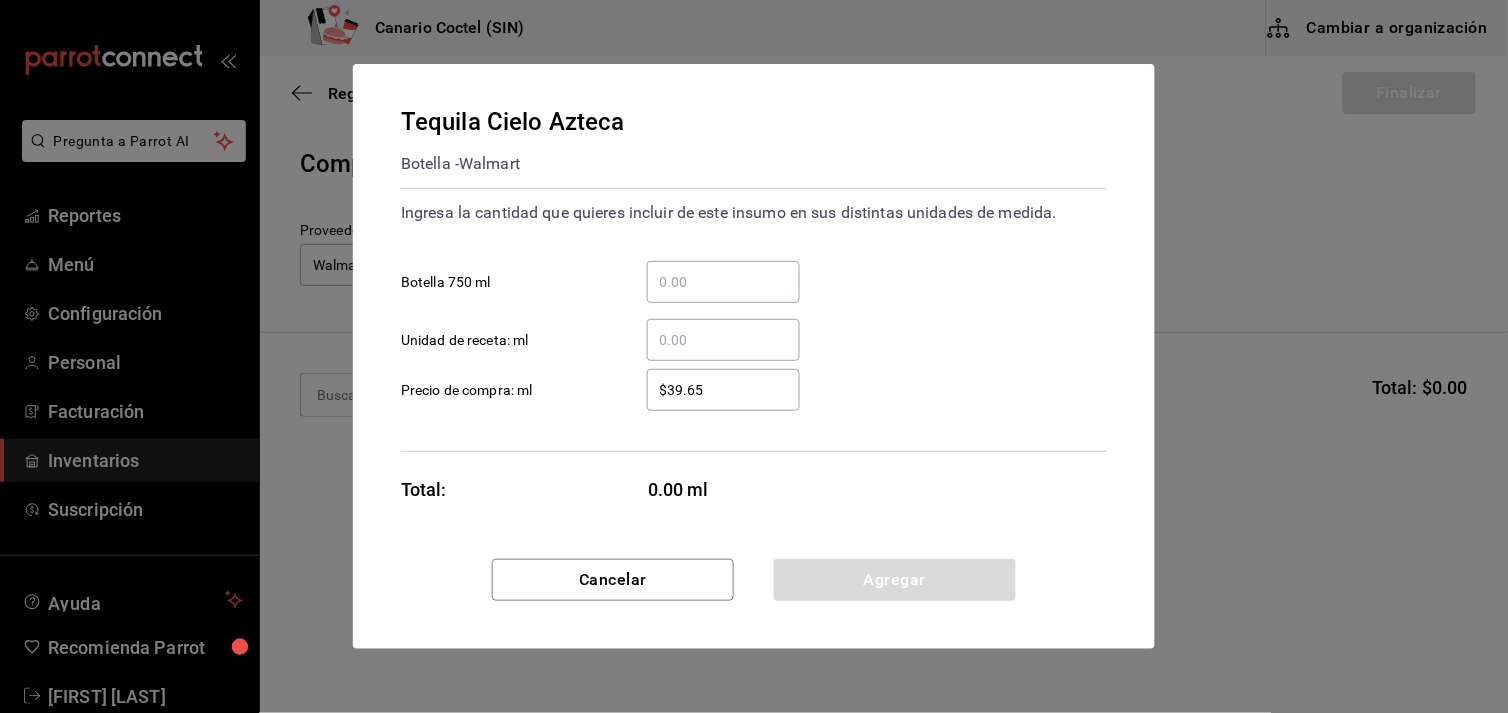 click on "​ Botella 750 ml" at bounding box center (723, 282) 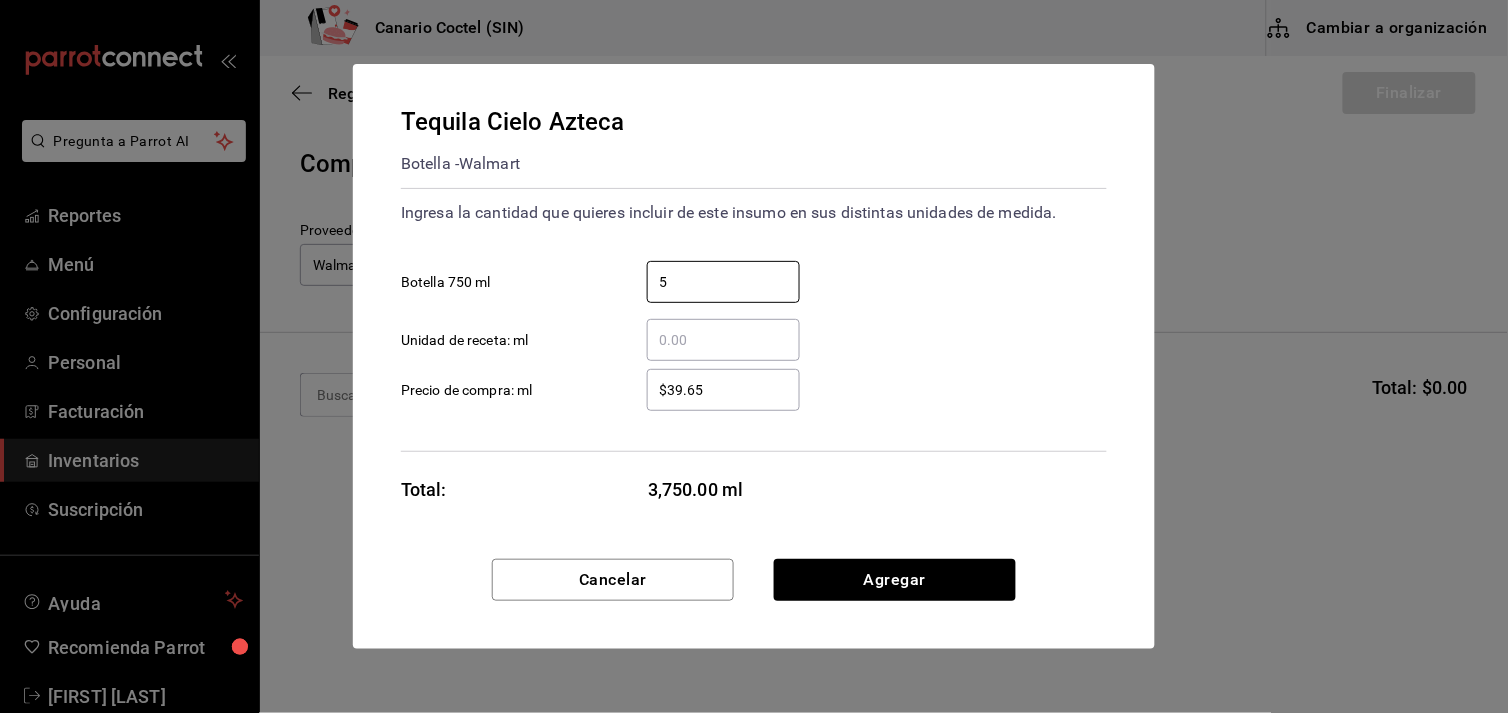 type on "5" 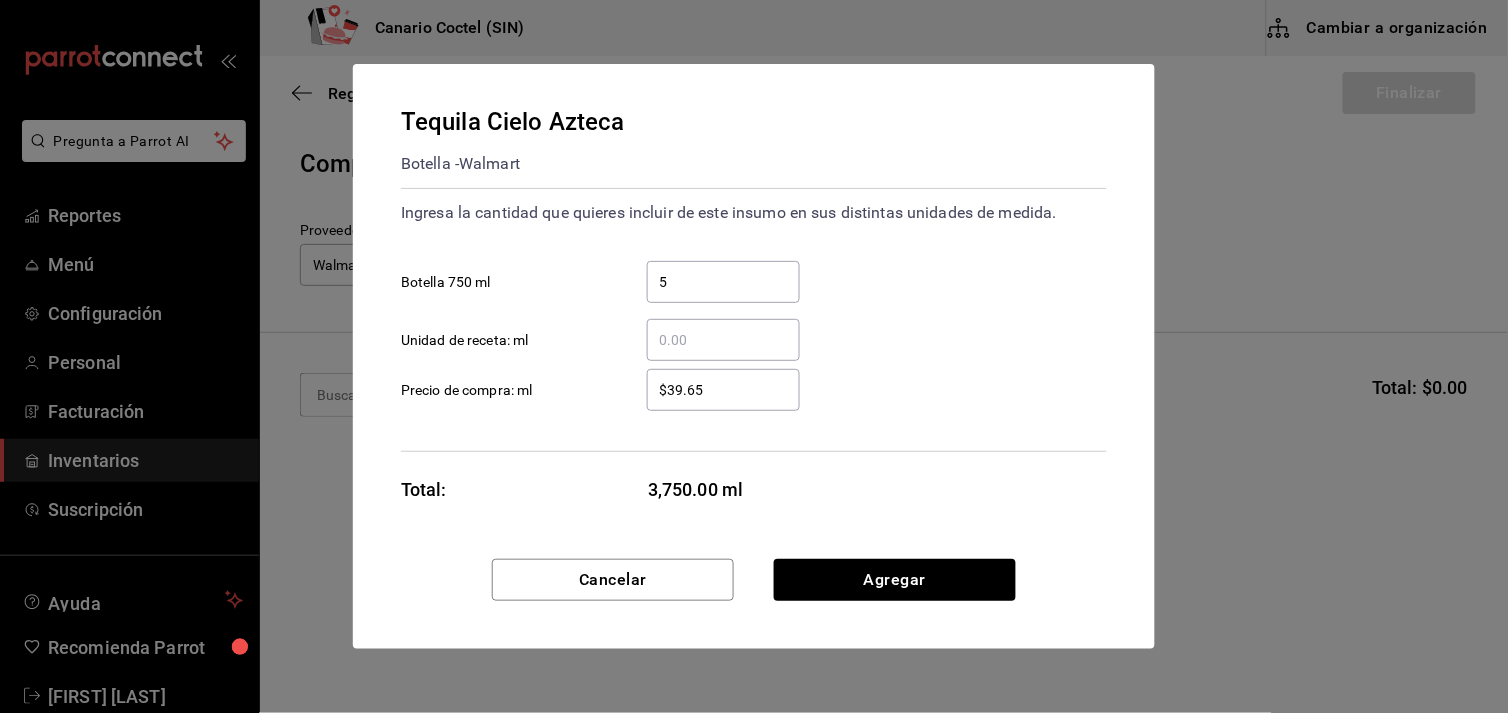 click on "$39.65" at bounding box center (723, 390) 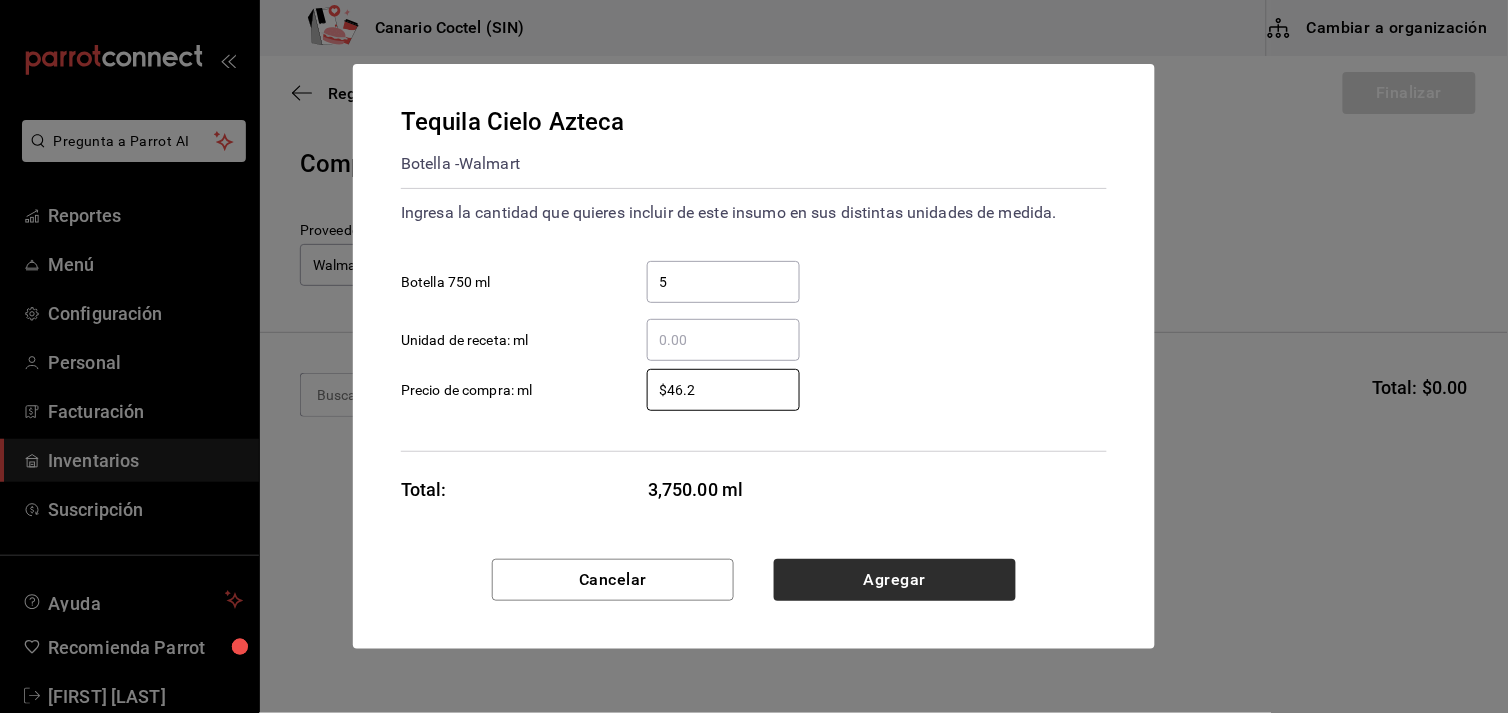 type on "$46.2" 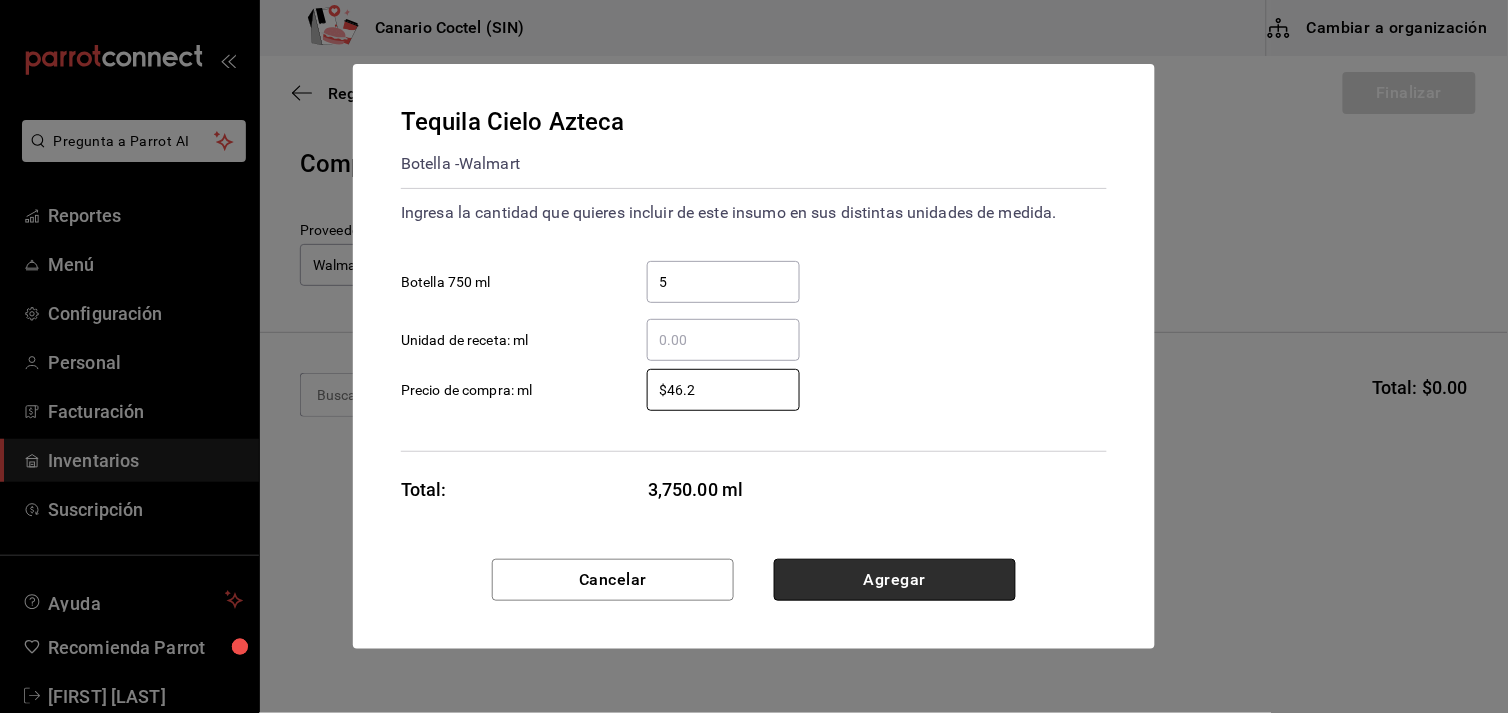 click on "Agregar" at bounding box center (895, 580) 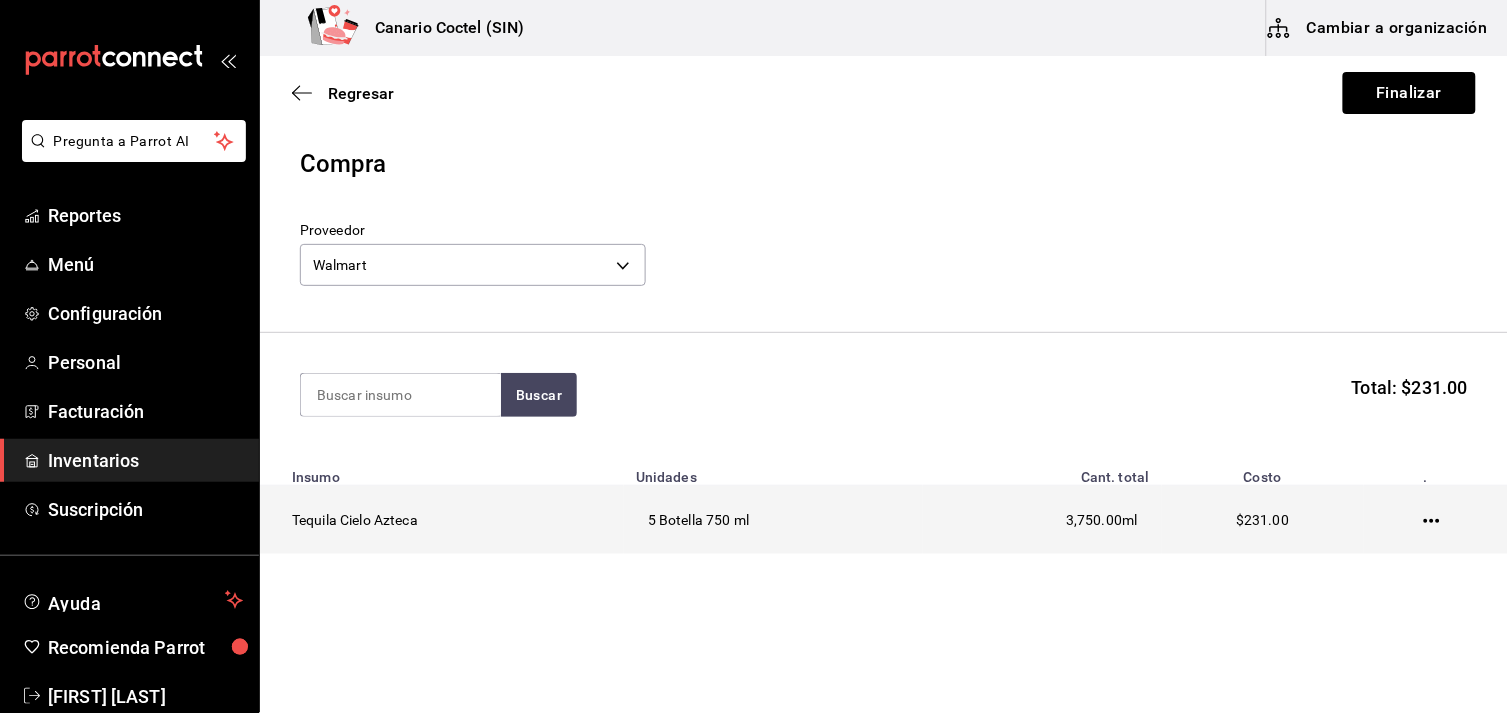 click at bounding box center (1436, 520) 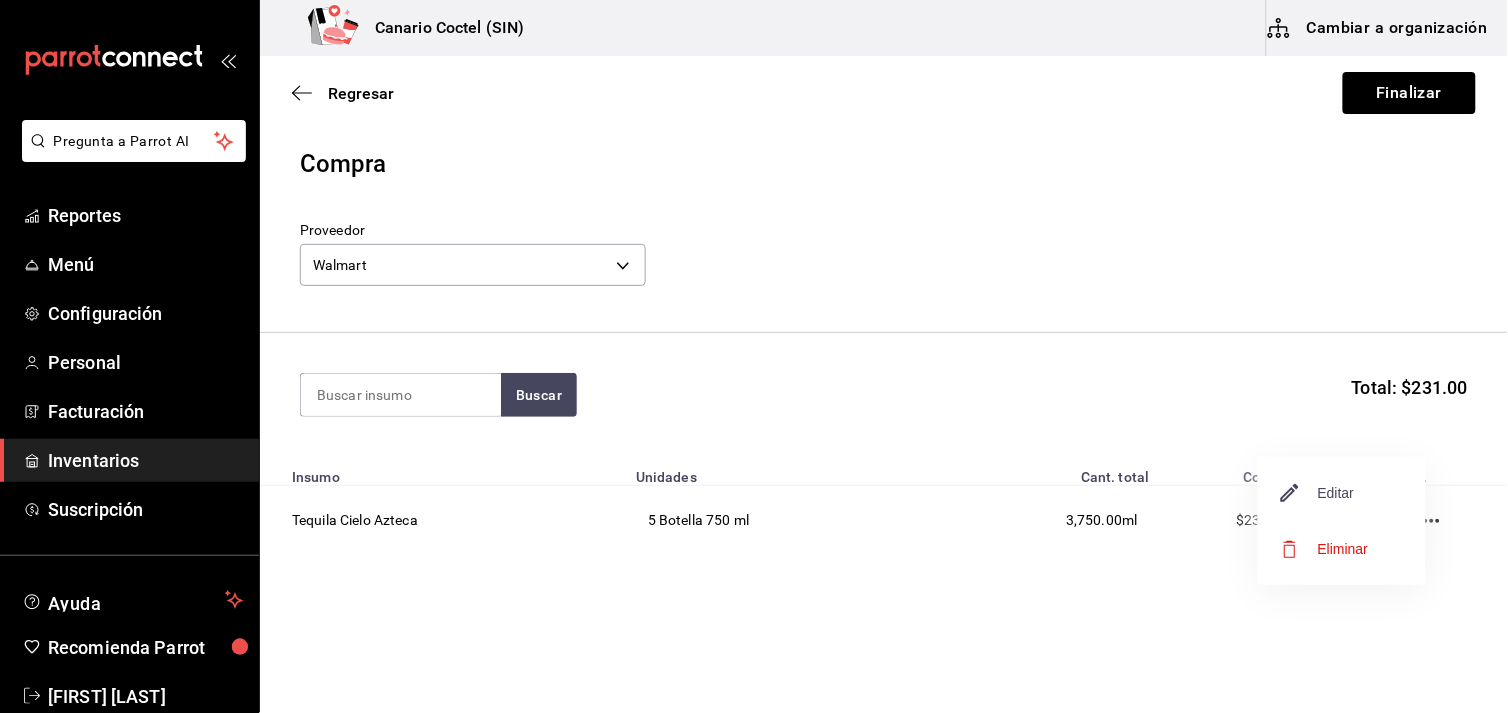 click on "Editar" at bounding box center (1318, 493) 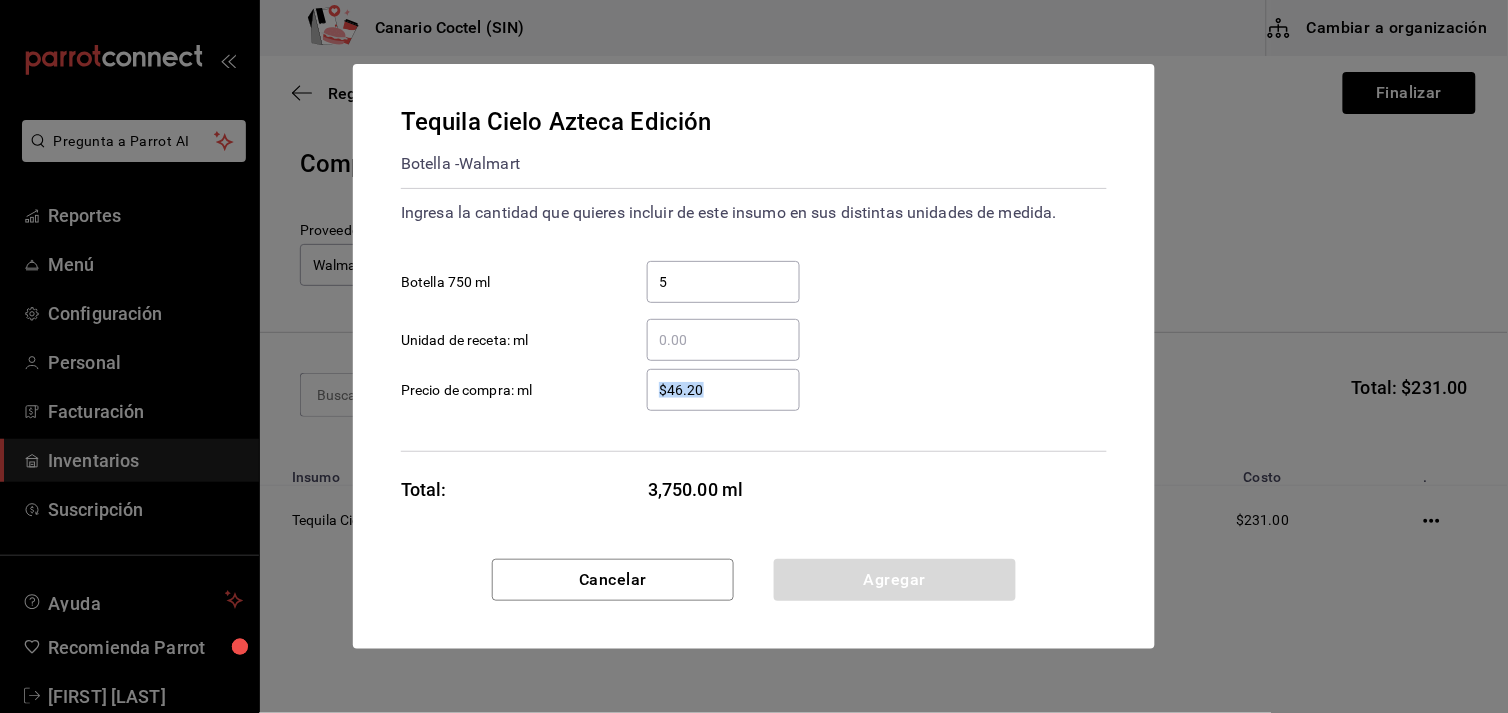 drag, startPoint x: 741, startPoint y: 408, endPoint x: 622, endPoint y: 363, distance: 127.22421 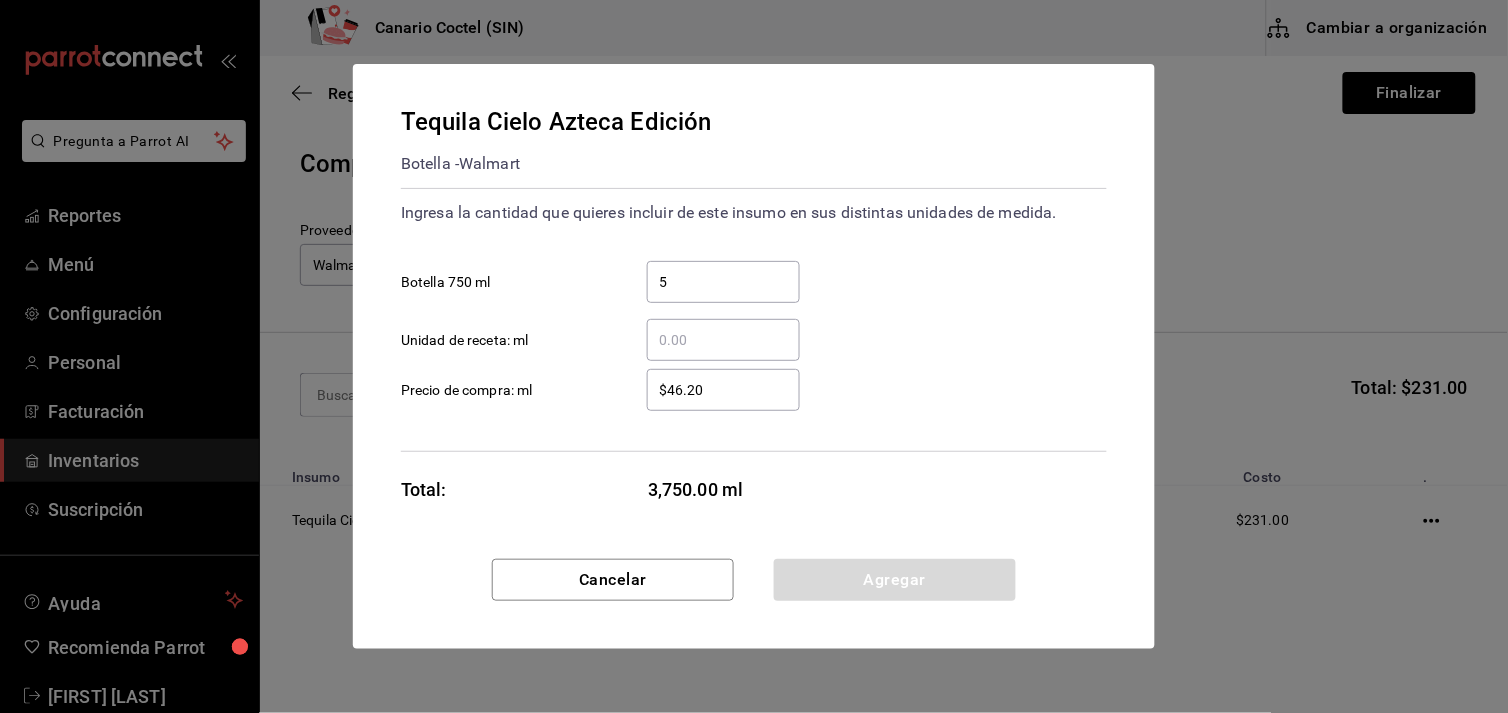 click on "$46.20" at bounding box center [723, 390] 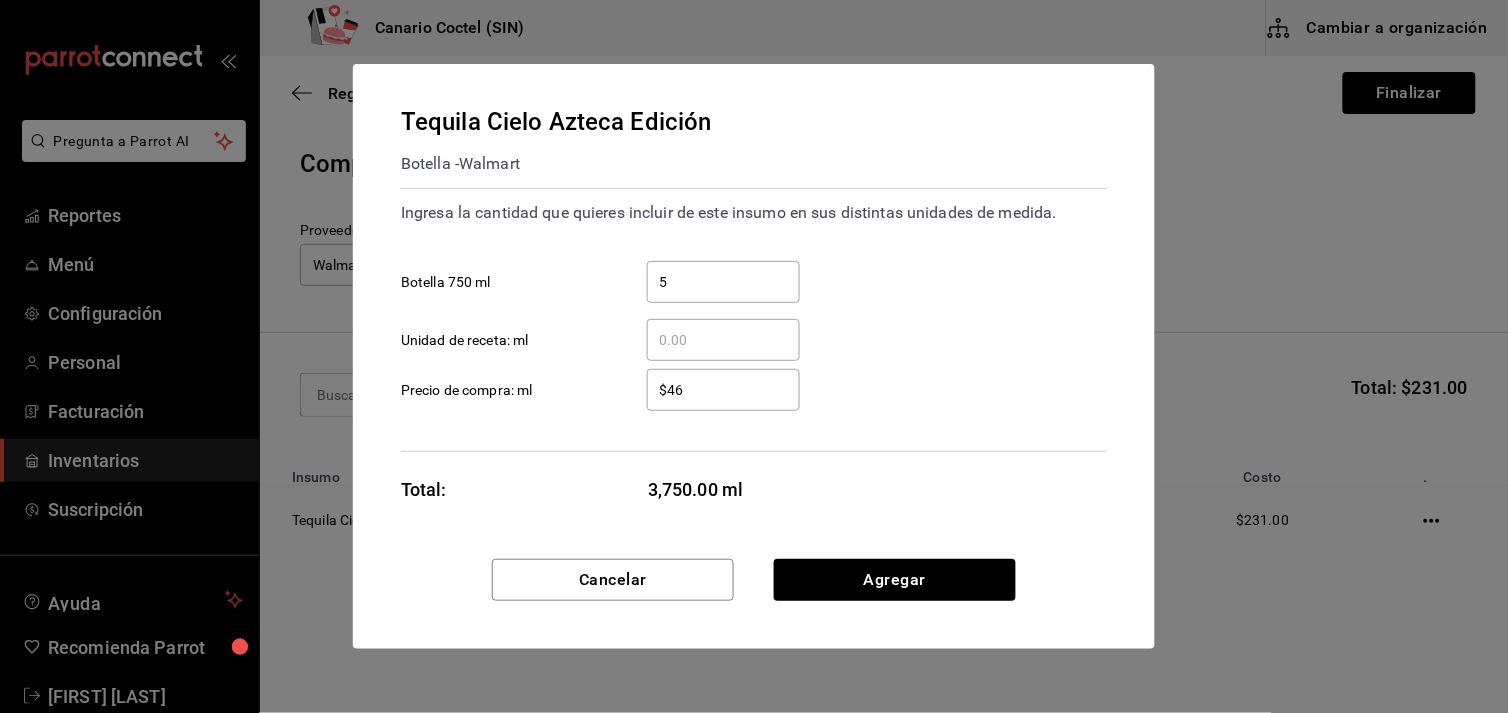 type on "$4" 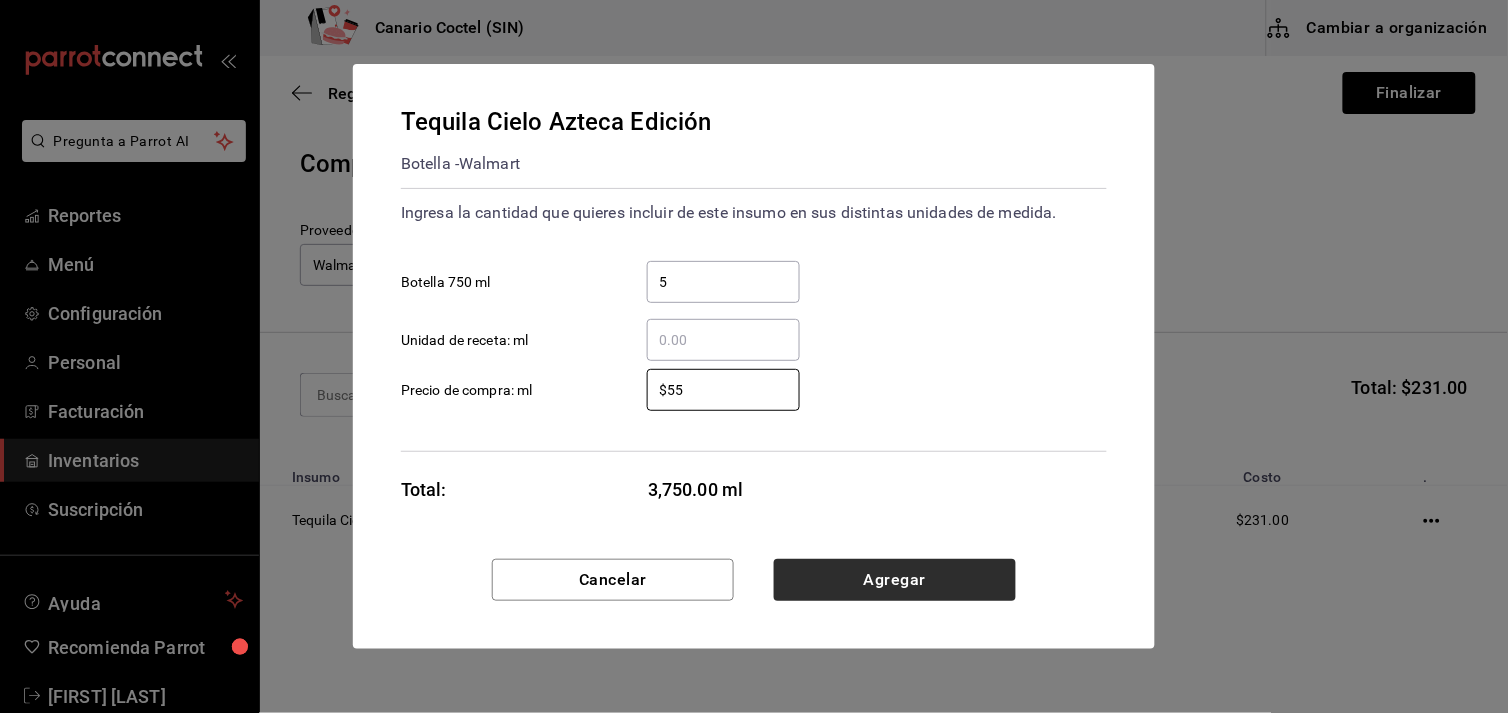 type on "$55" 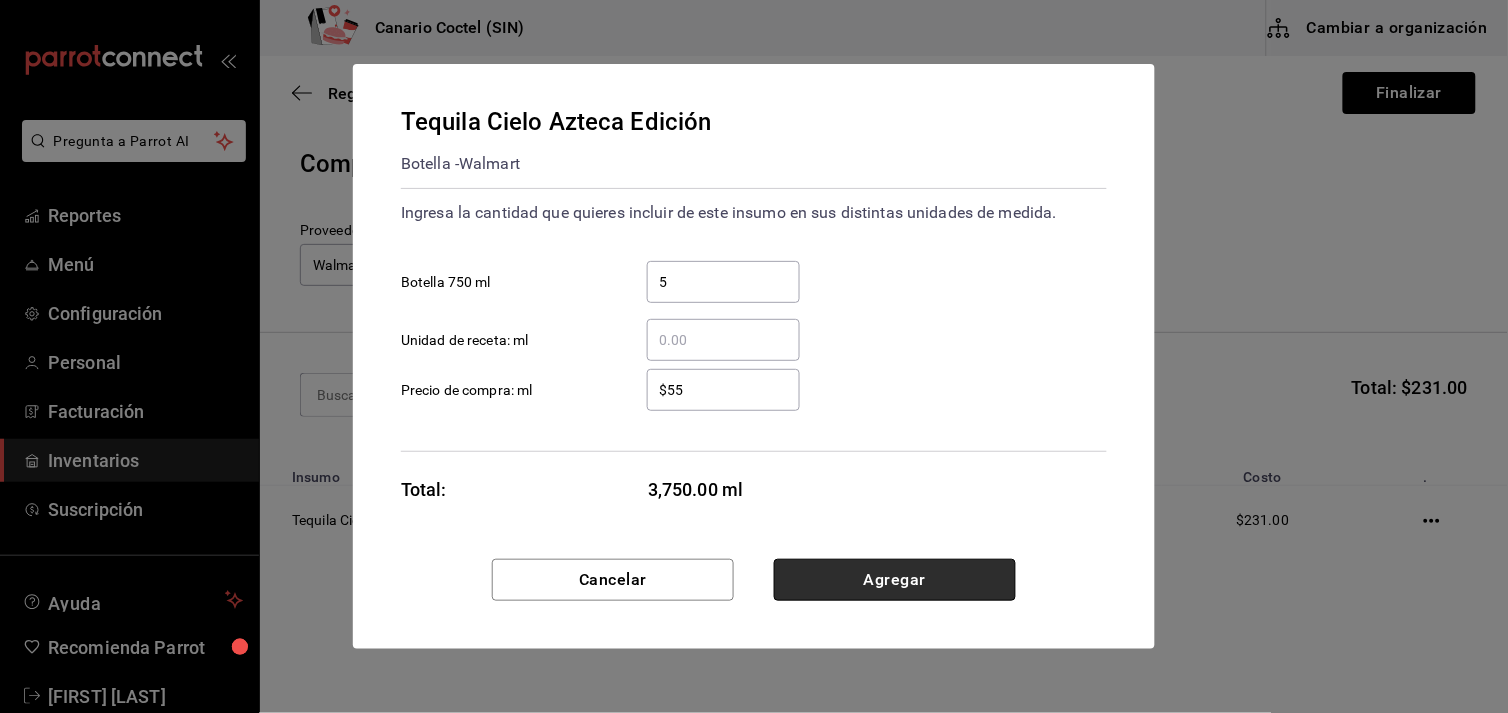 click on "Agregar" at bounding box center (895, 580) 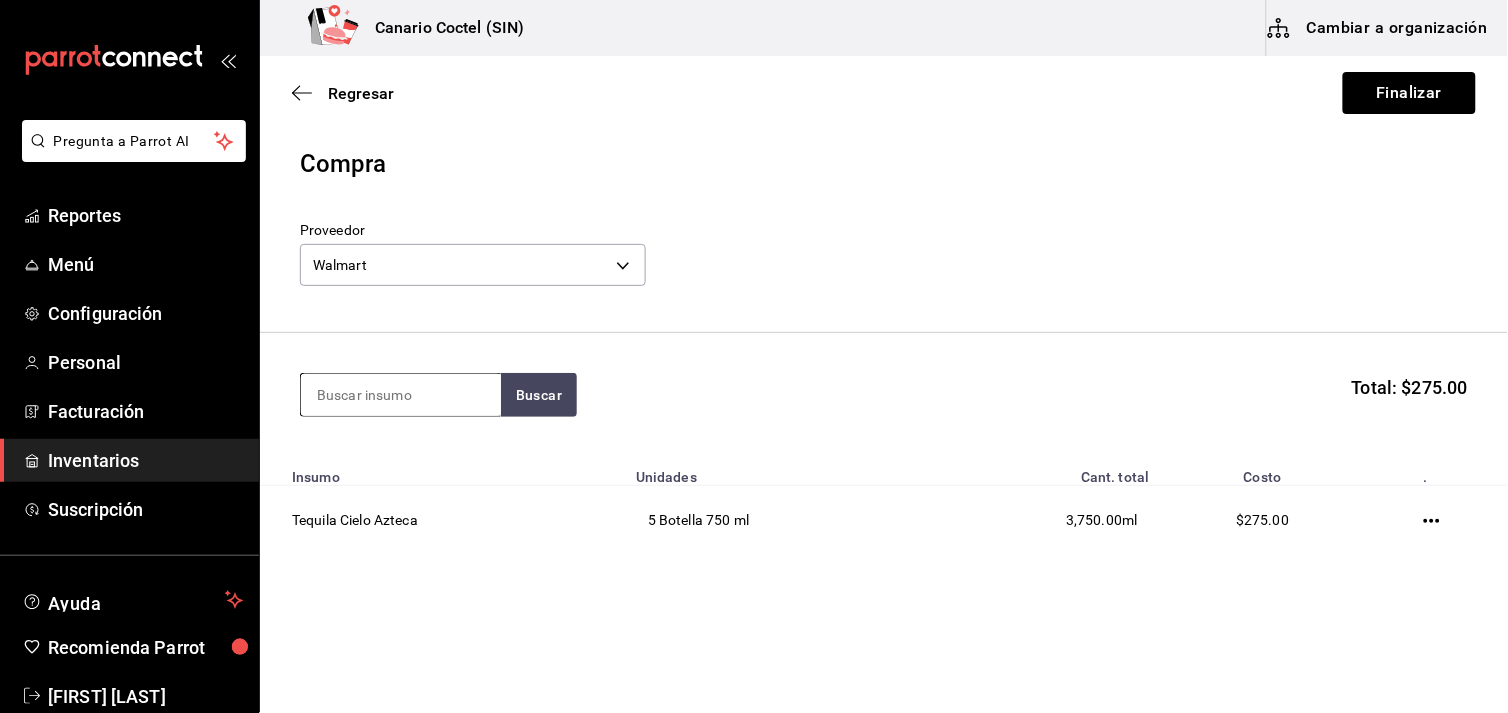 click at bounding box center [401, 395] 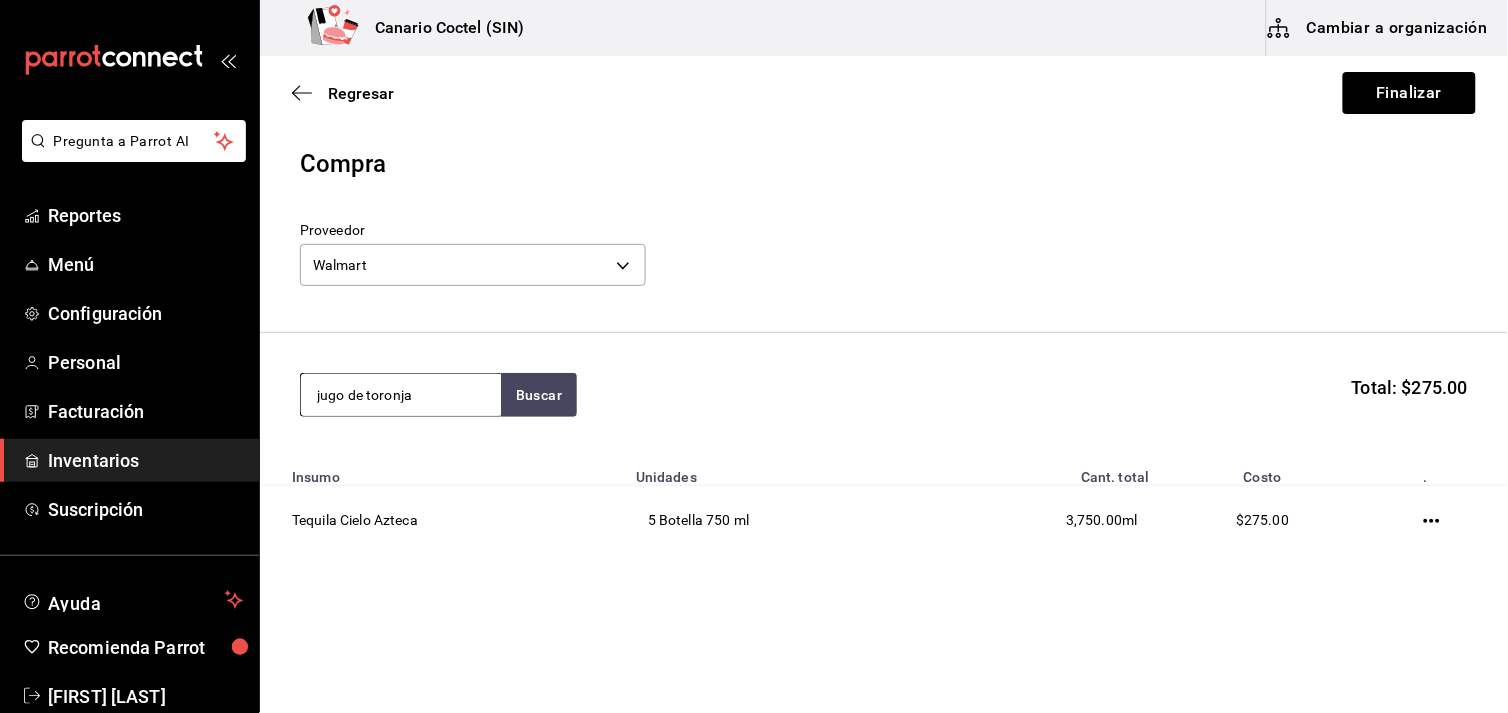click on "jugo de toronja" at bounding box center [401, 395] 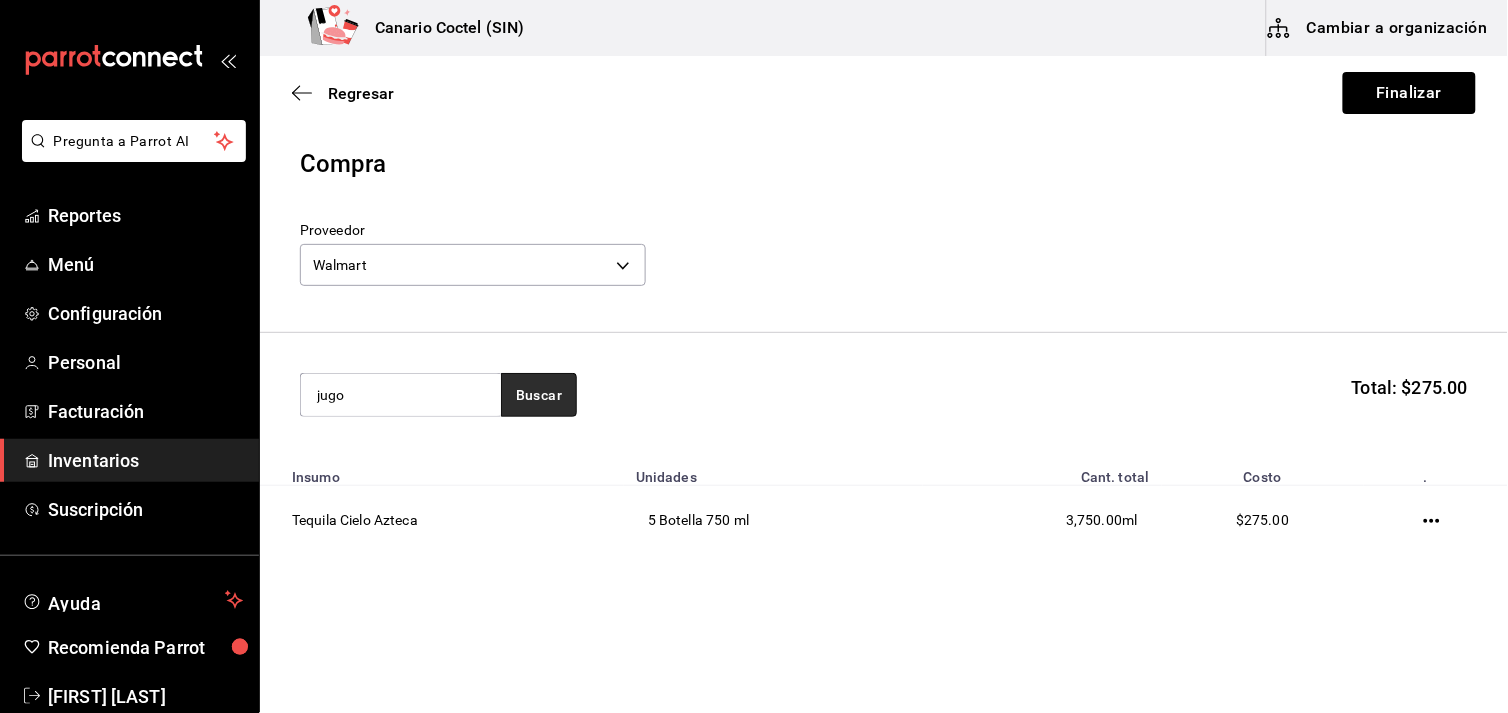 click on "Buscar" at bounding box center [539, 395] 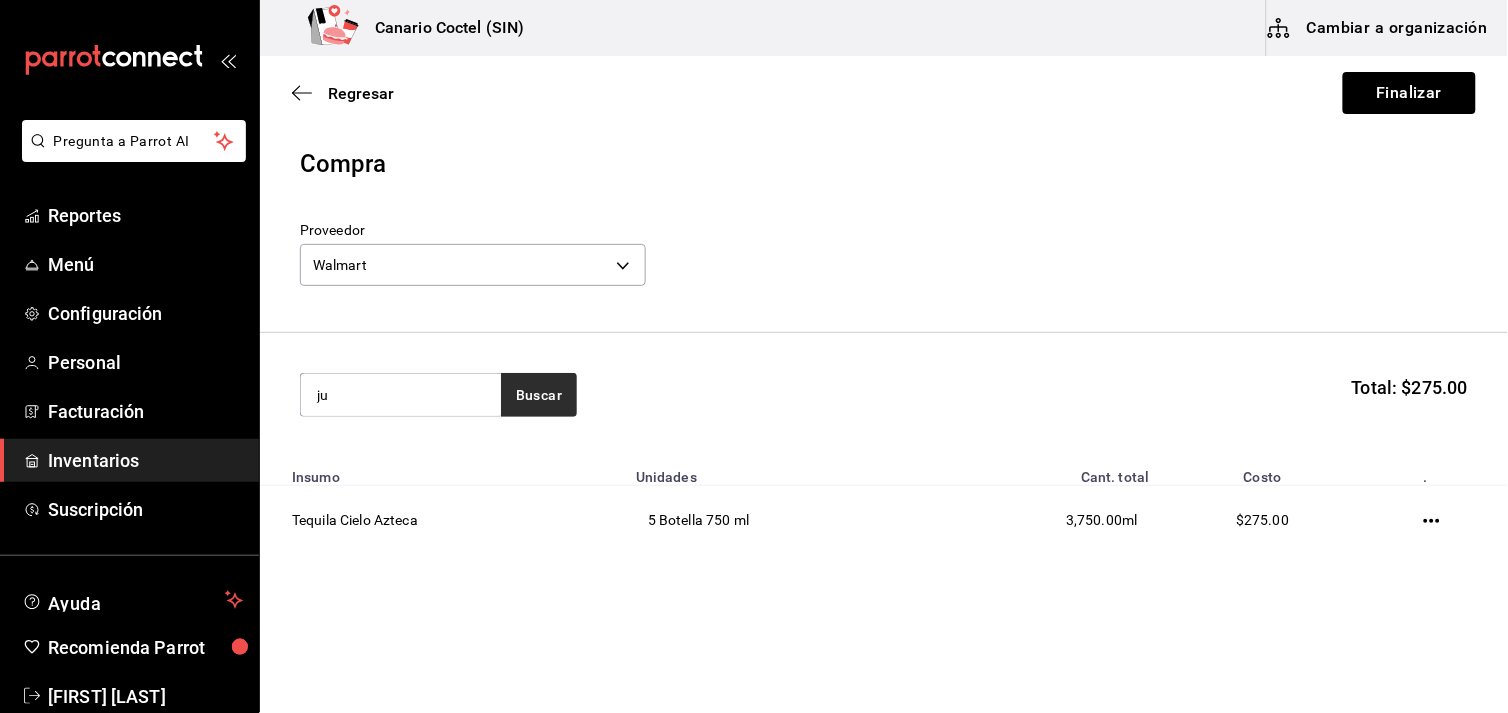 type on "j" 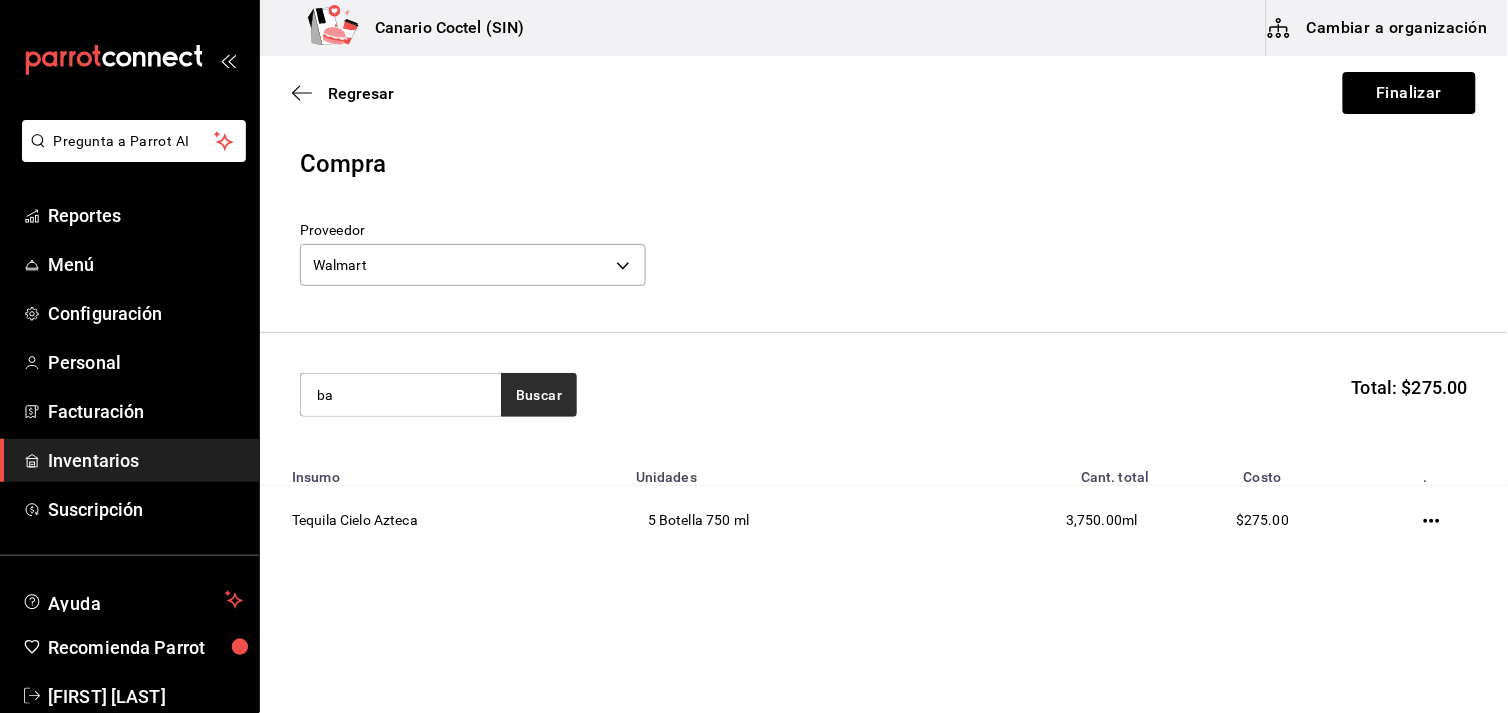 type on "b" 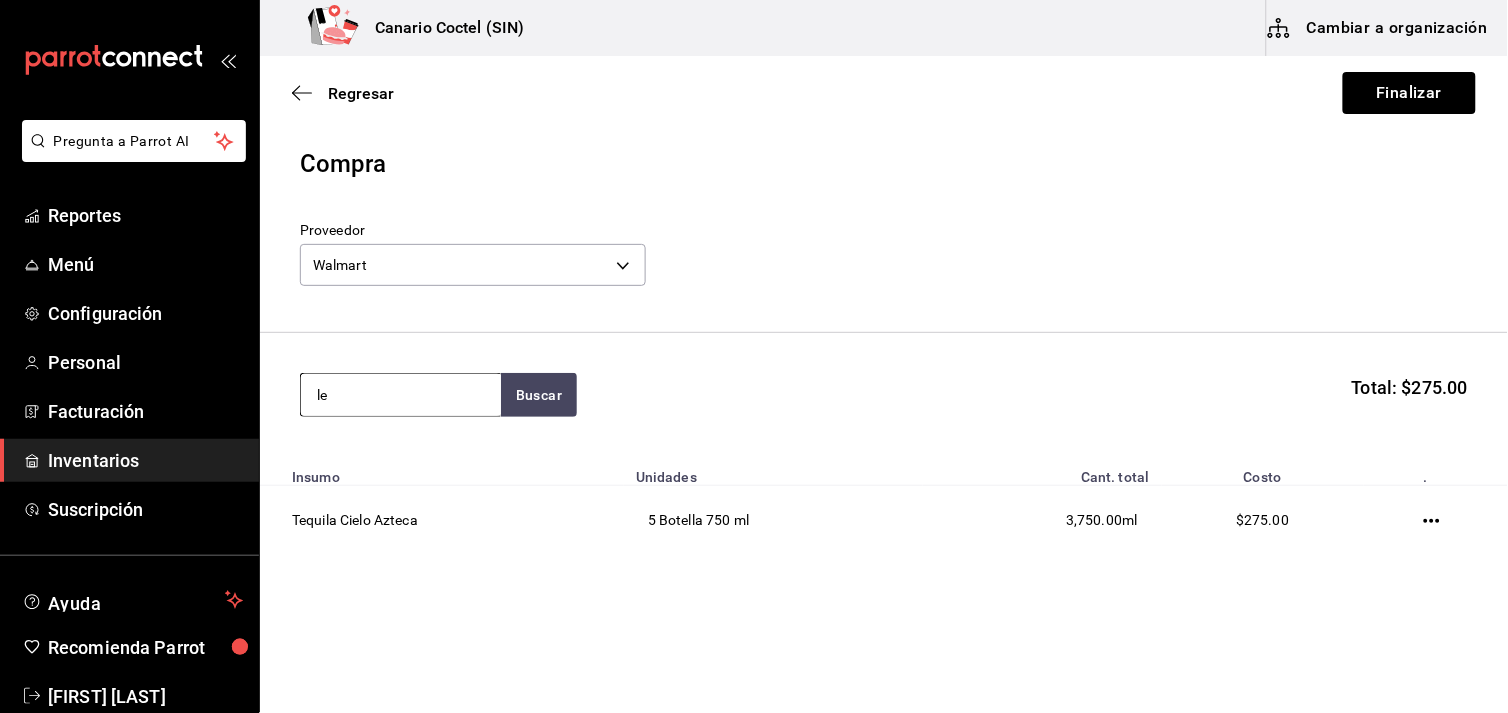 type on "l" 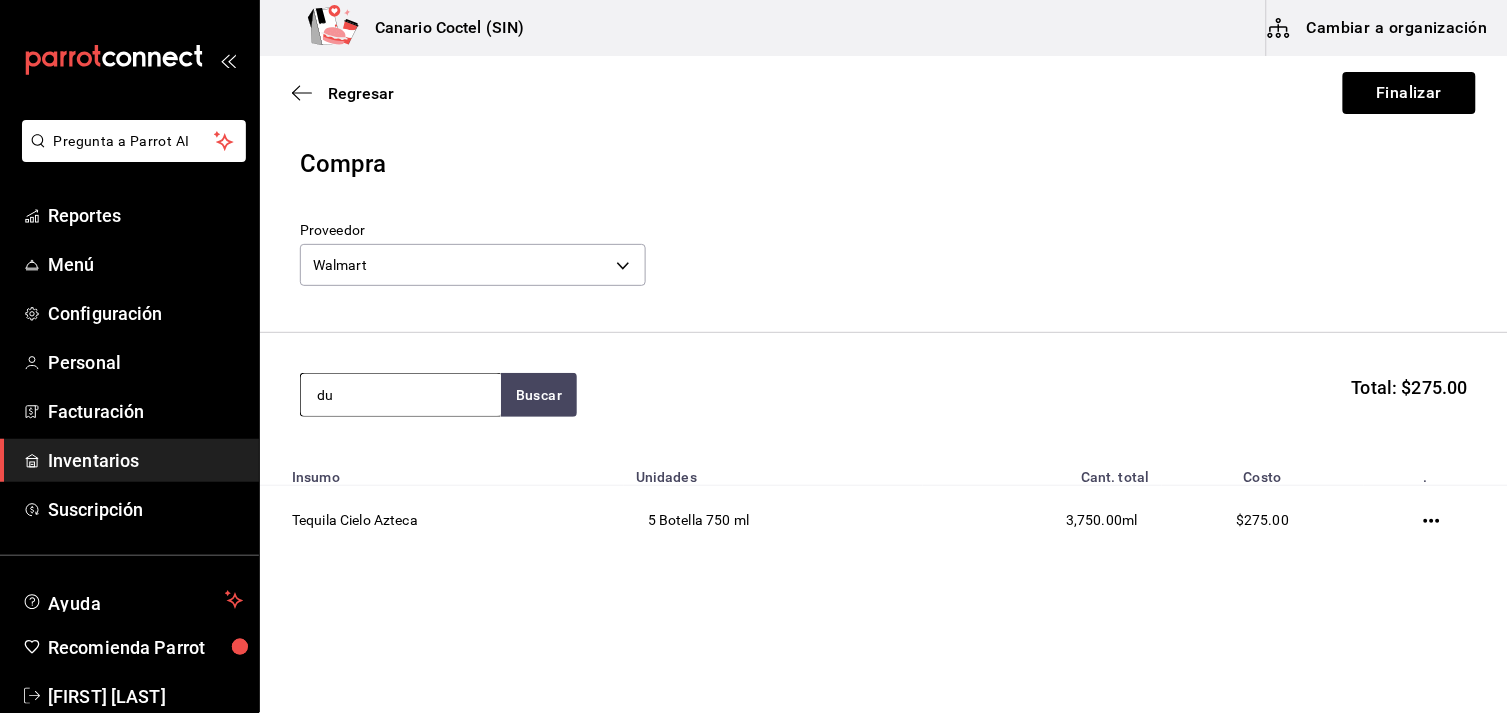 type on "d" 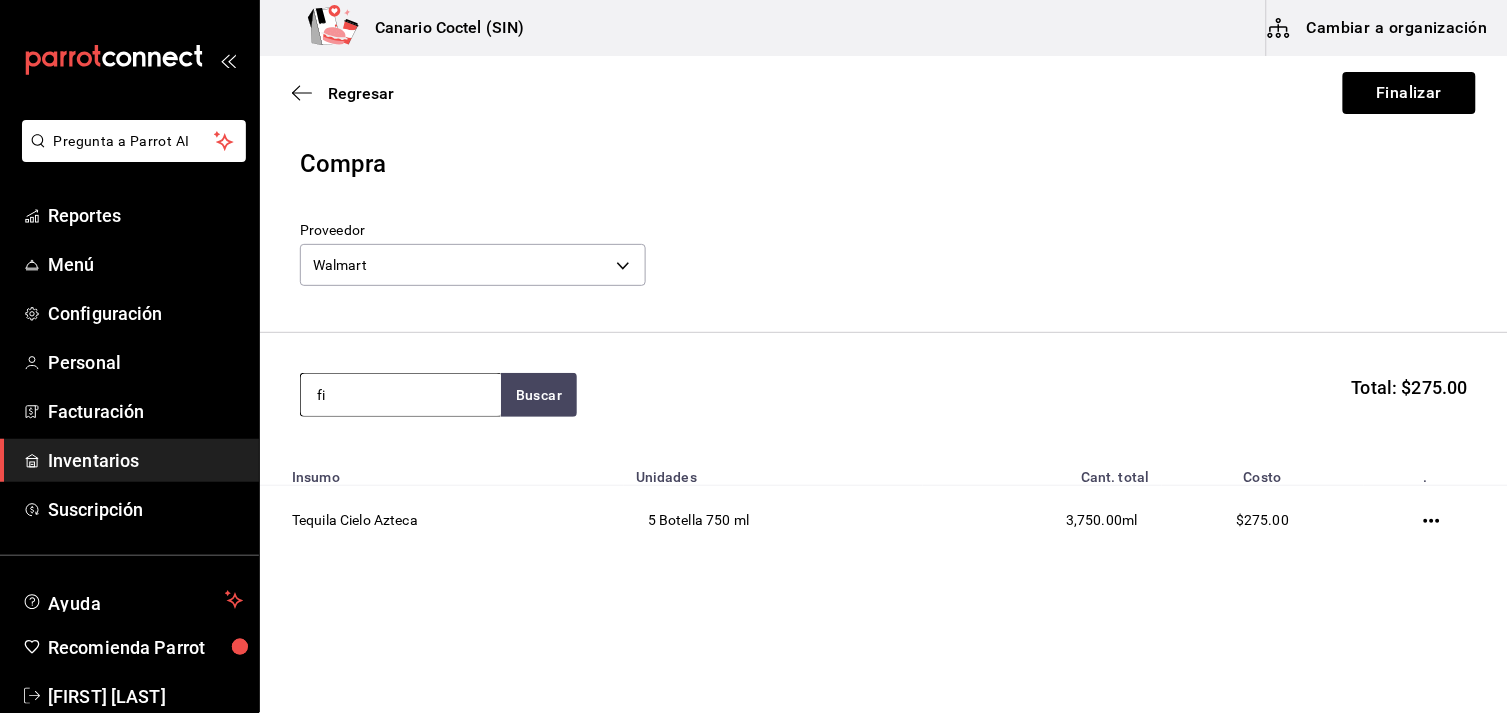 type on "f" 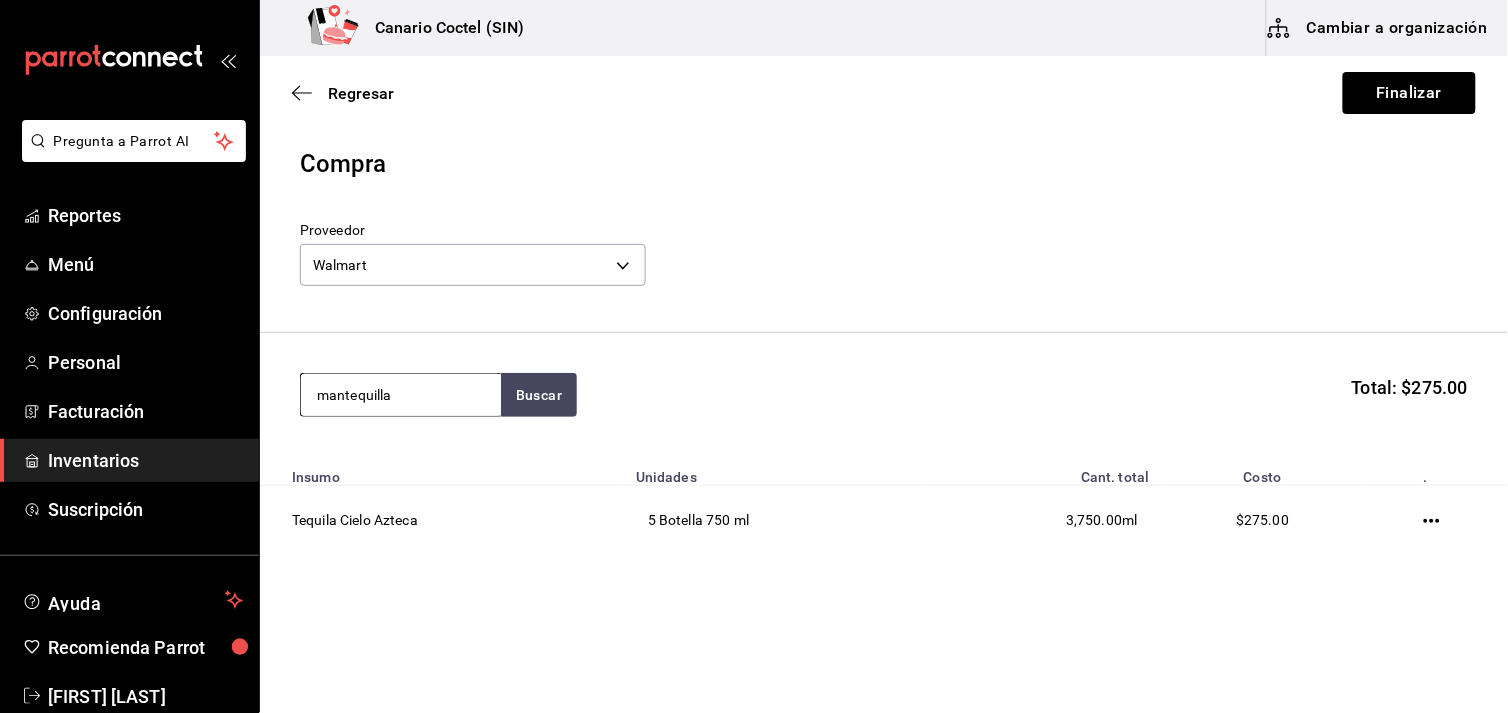 type on "mantequilla" 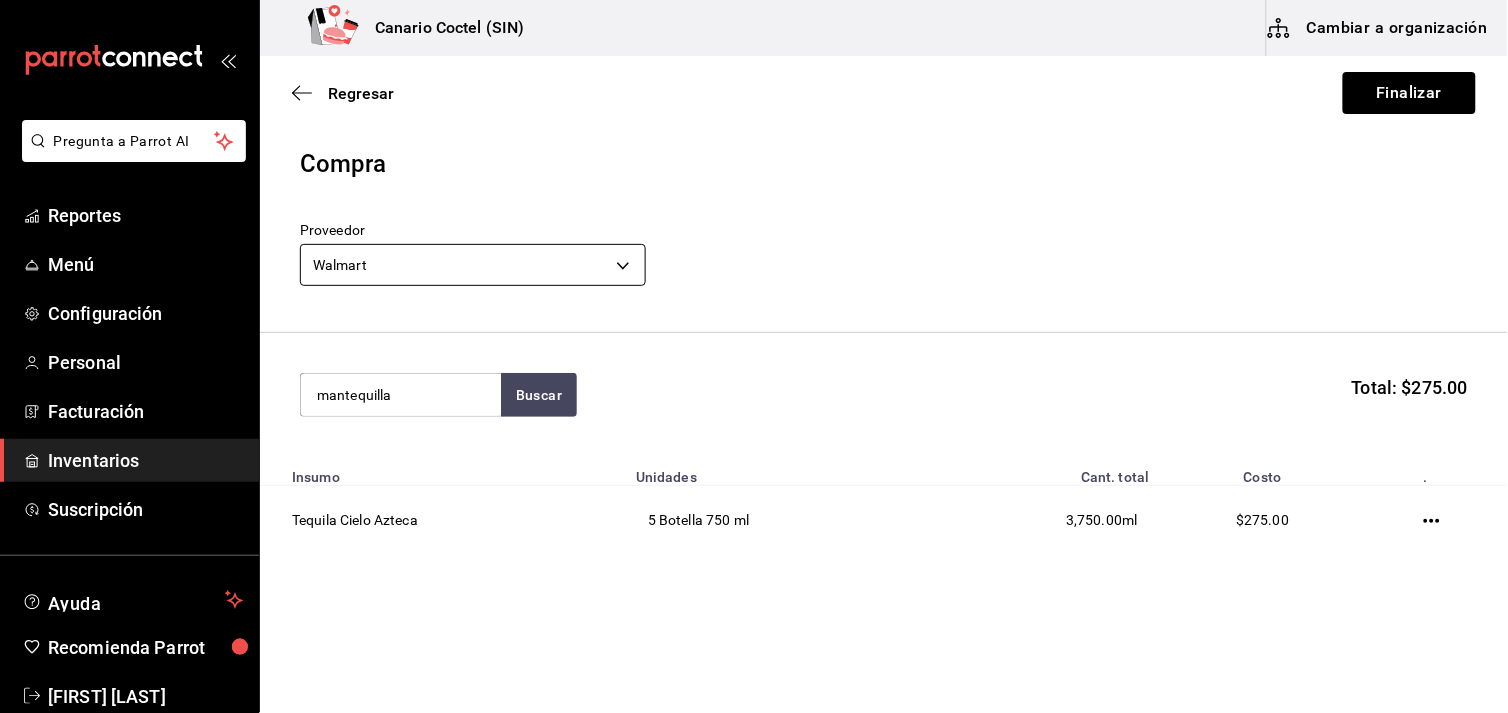 click on "Pregunta a Parrot AI Reportes   Menú   Configuración   Personal   Facturación   Inventarios   Suscripción   Ayuda Recomienda Parrot   [FIRST] [LAST]   Sugerir nueva función   Canario Coctel (SIN) Cambiar a organización Regresar Finalizar Compra Proveedor Walmart [UUID] mantequilla Buscar Total: $275.00 Insumo Unidades Cant. total Costo  .  Tequila Cielo Azteca 5 Botella 750 ml 3,750.00  ml $275.00 GANA 1 MES GRATIS EN TU SUSCRIPCIÓN AQUÍ ¿Recuerdas cómo empezó tu restaurante?  Hoy puedes ayudar a un colega a tener el mismo cambio que tú viviste.  Recomienda Parrot directamente desde tu Portal Administrador.  Es fácil y rápido.  🎁 Por cada restaurante que se una, ganas 1 mes gratis. Ver video tutorial Ir a video Pregunta a Parrot AI Reportes   Menú   Configuración   Personal   Facturación   Inventarios   Suscripción   Ayuda Recomienda Parrot   [FIRST] [LAST]   Sugerir nueva función   Editar Eliminar Visitar centro de ayuda ([PHONE]) ([PHONE])" at bounding box center [754, 300] 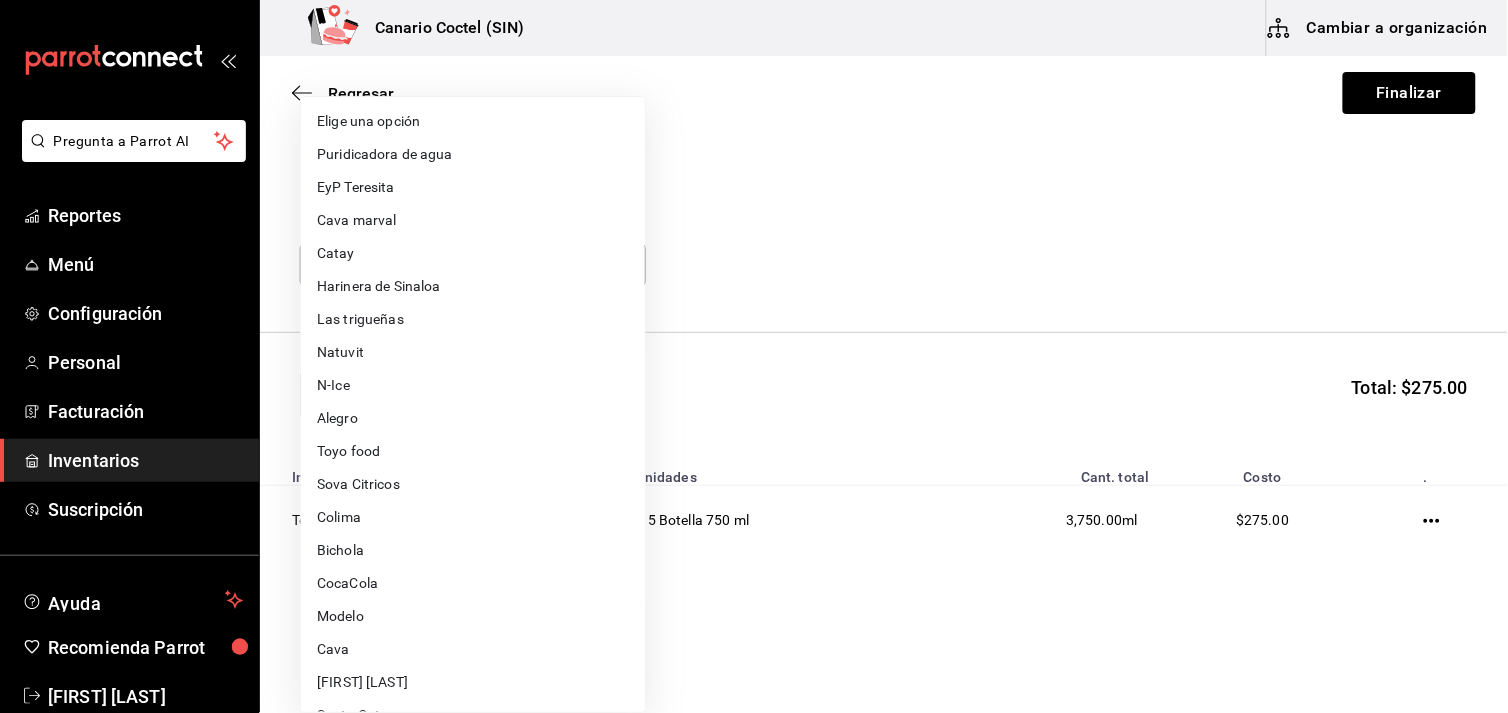scroll, scrollTop: 640, scrollLeft: 0, axis: vertical 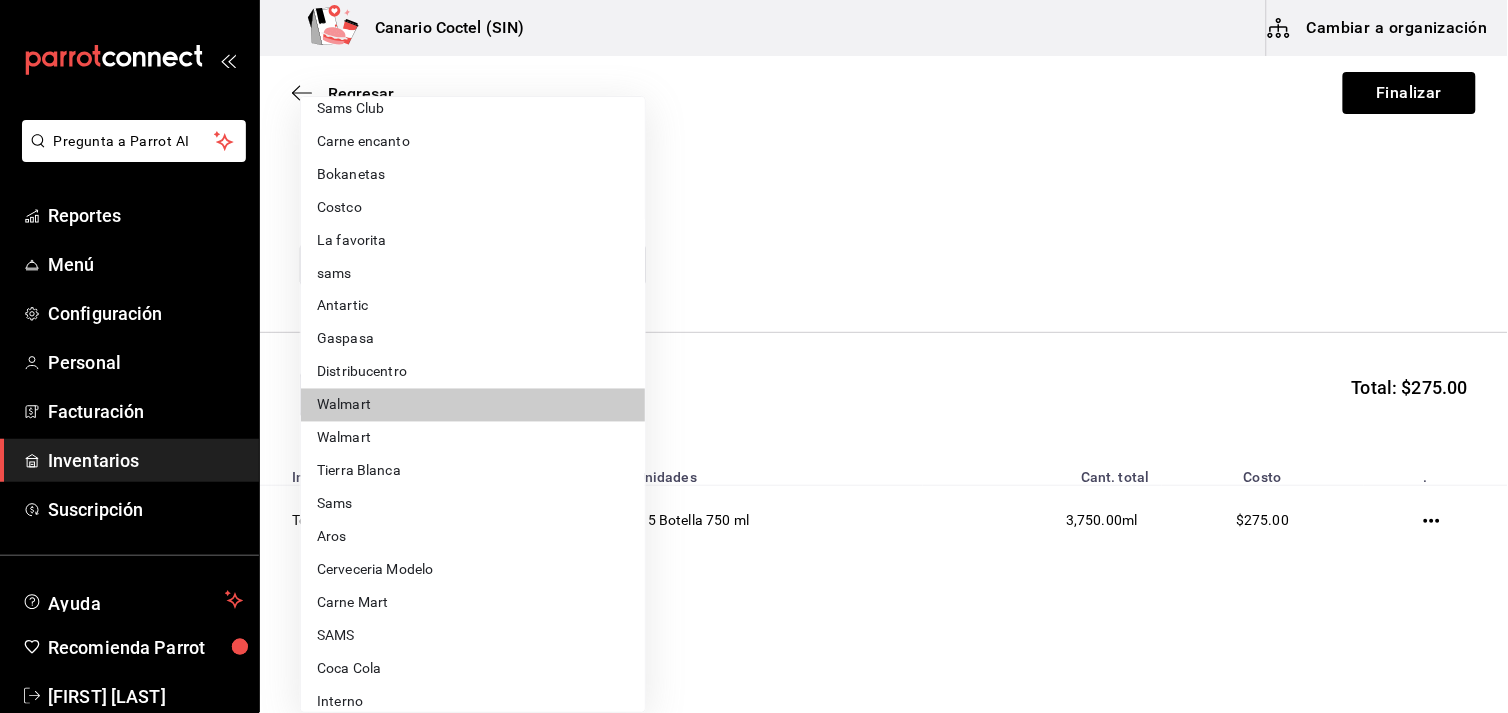 click on "Walmart" at bounding box center [473, 438] 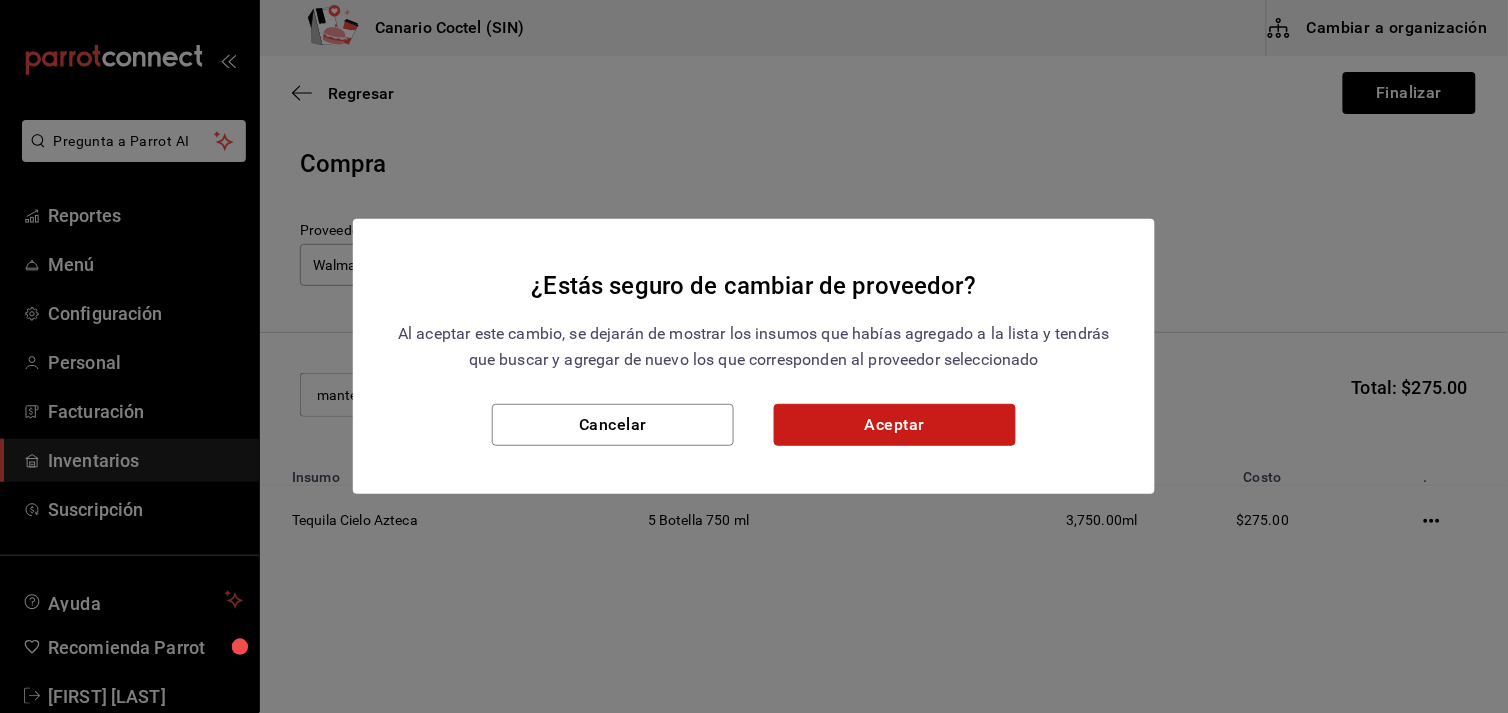 click on "Aceptar" at bounding box center (895, 425) 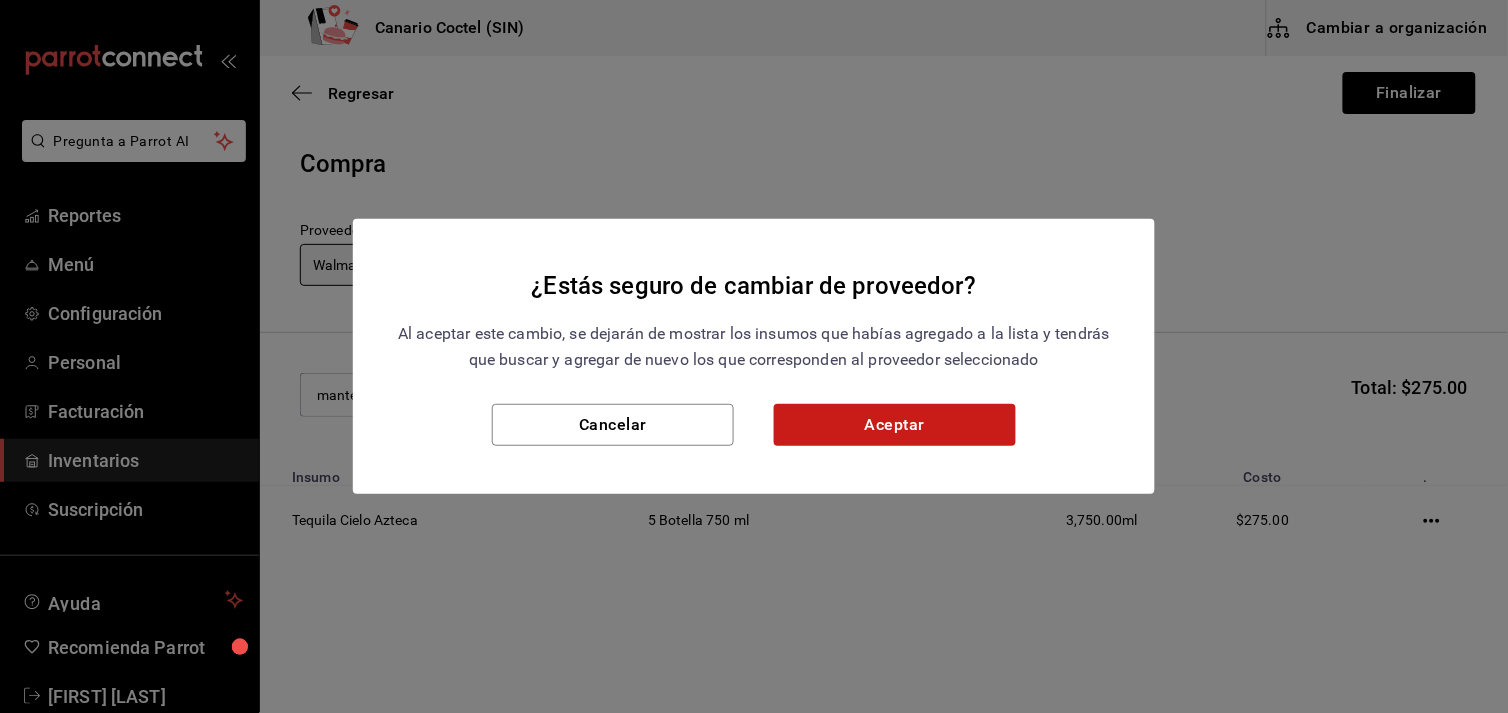 type on "[UUID]" 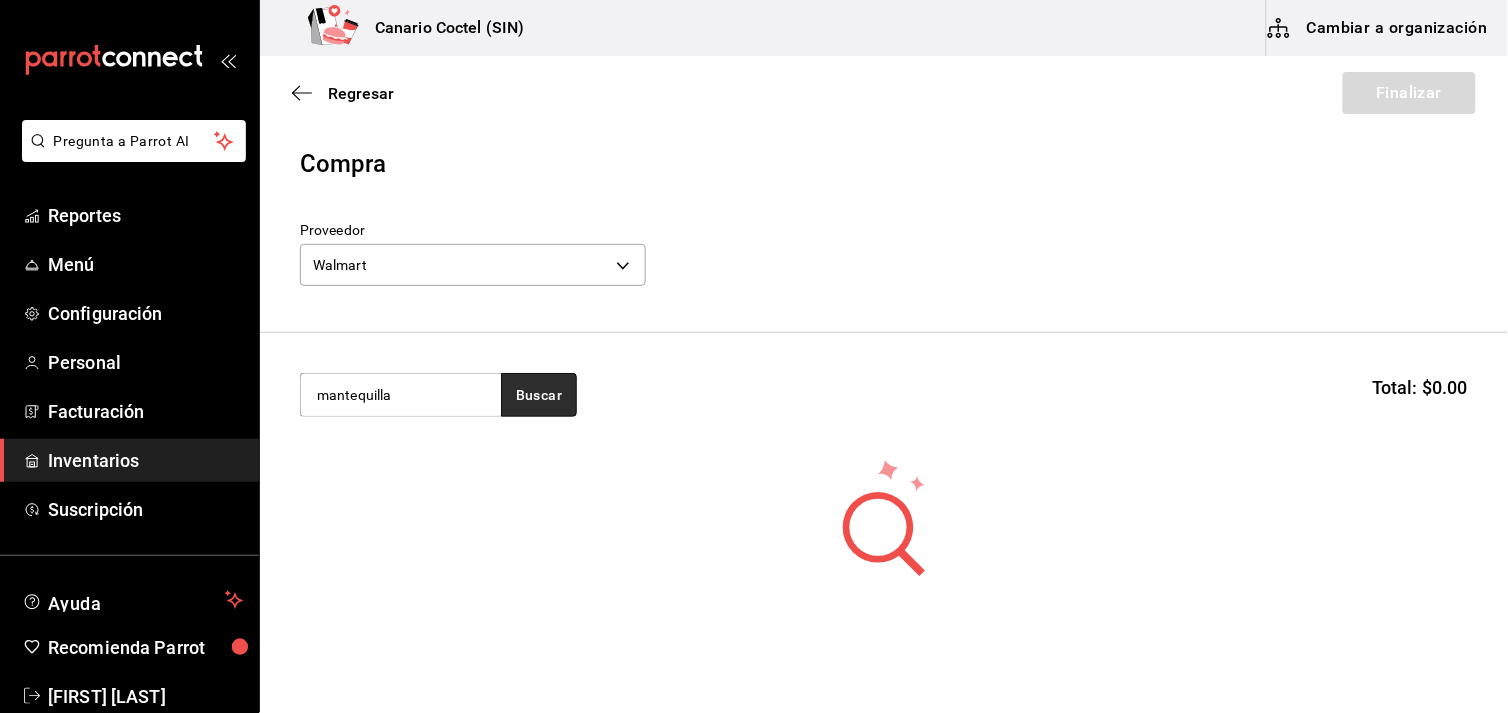 click on "Buscar" at bounding box center [539, 395] 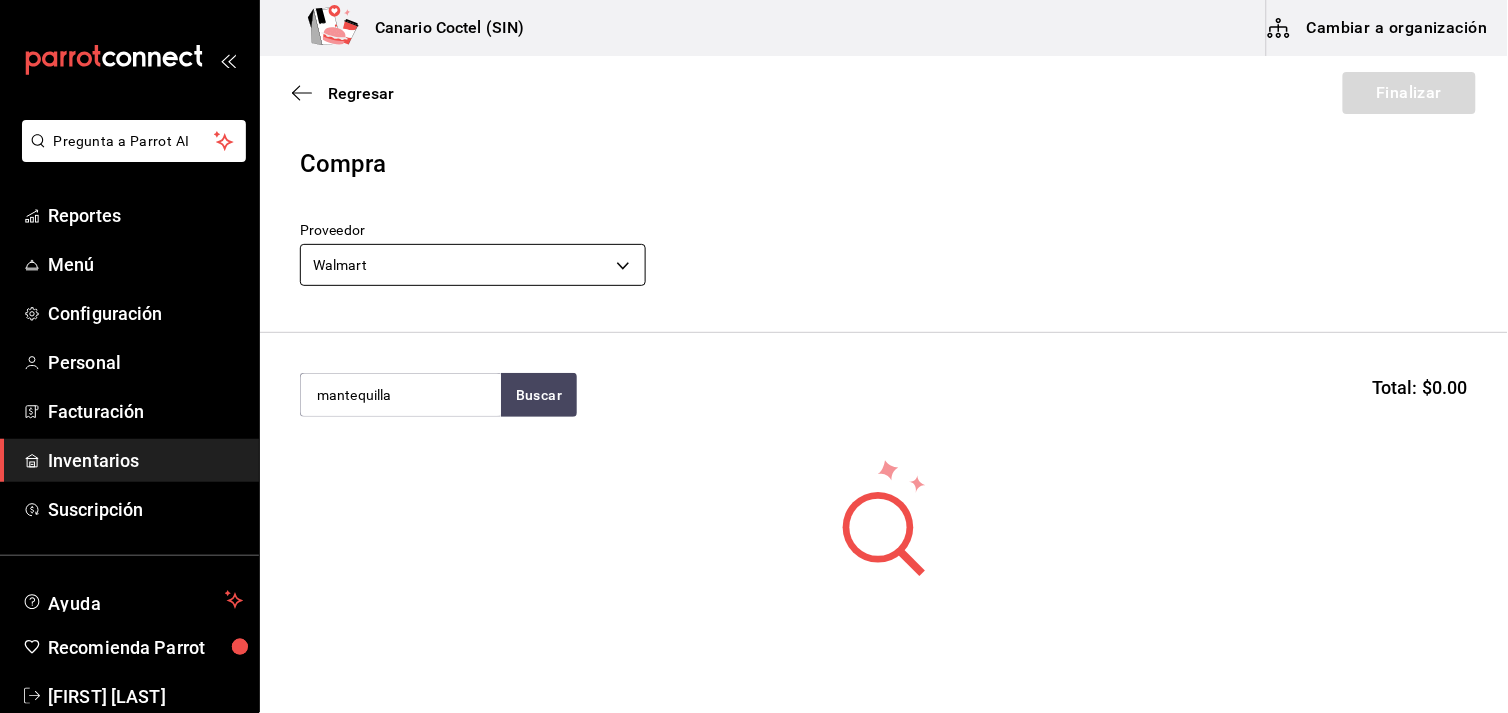 click on "Pregunta a Parrot AI Reportes   Menú   Configuración   Personal   Facturación   Inventarios   Suscripción   Ayuda Recomienda Parrot   [FIRST] [LAST]   Sugerir nueva función   Canario Coctel (SIN) Cambiar a organización Regresar Finalizar Compra Proveedor Walmart [UUID] mantequilla Buscar Total: $0.00 No hay insumos a mostrar. Busca un insumo para agregarlo a la lista GANA 1 MES GRATIS EN TU SUSCRIPCIÓN AQUÍ ¿Recuerdas cómo empezó tu restaurante?  Hoy puedes ayudar a un colega a tener el mismo cambio que tú viviste.  Recomienda Parrot directamente desde tu Portal Administrador.  Es fácil y rápido.  🎁 Por cada restaurante que se una, ganas 1 mes gratis. Ver video tutorial Ir a video Pregunta a Parrot AI Reportes   Menú   Configuración   Personal   Facturación   Inventarios   Suscripción   Ayuda Recomienda Parrot   [FIRST] [LAST]   Sugerir nueva función   Editar Eliminar Visitar centro de ayuda ([PHONE]) [EMAIL] Visitar centro de ayuda" at bounding box center (754, 300) 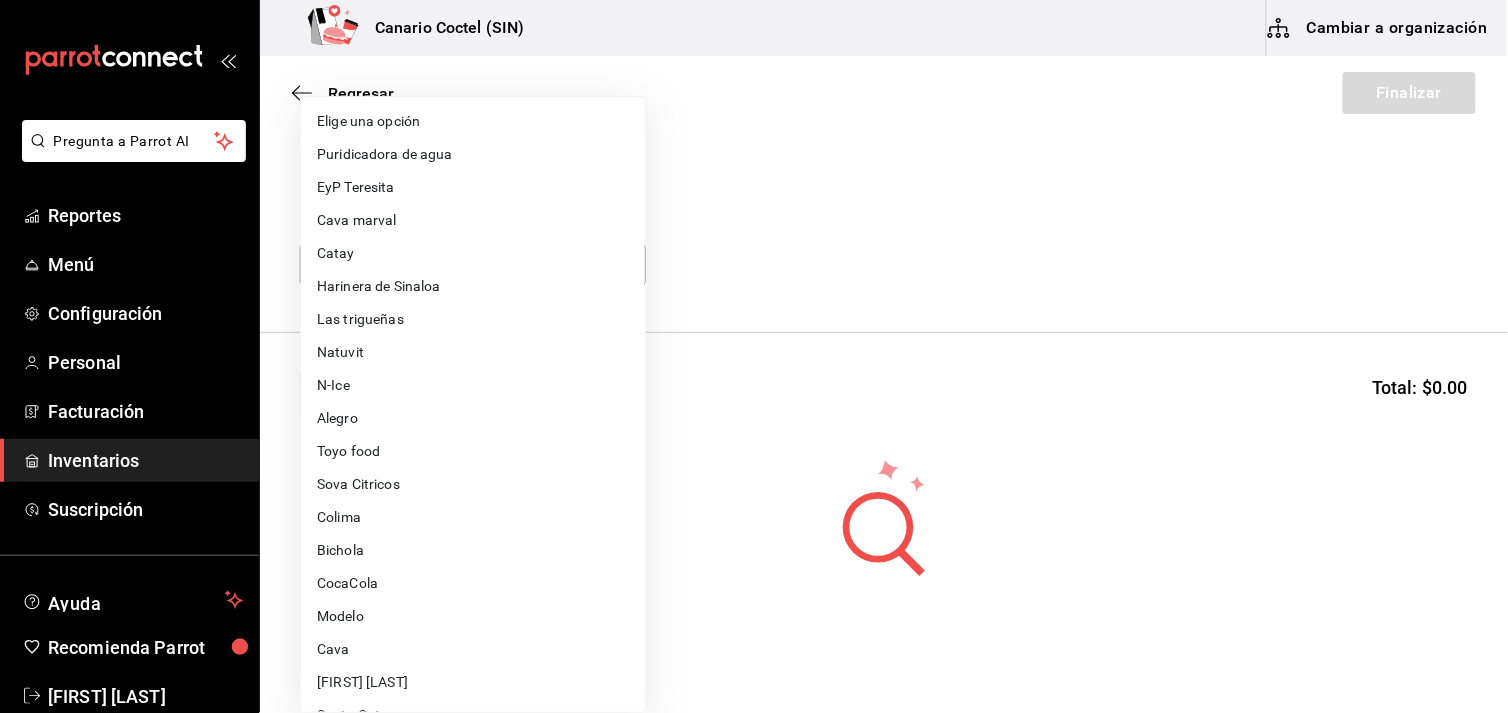 scroll, scrollTop: 653, scrollLeft: 0, axis: vertical 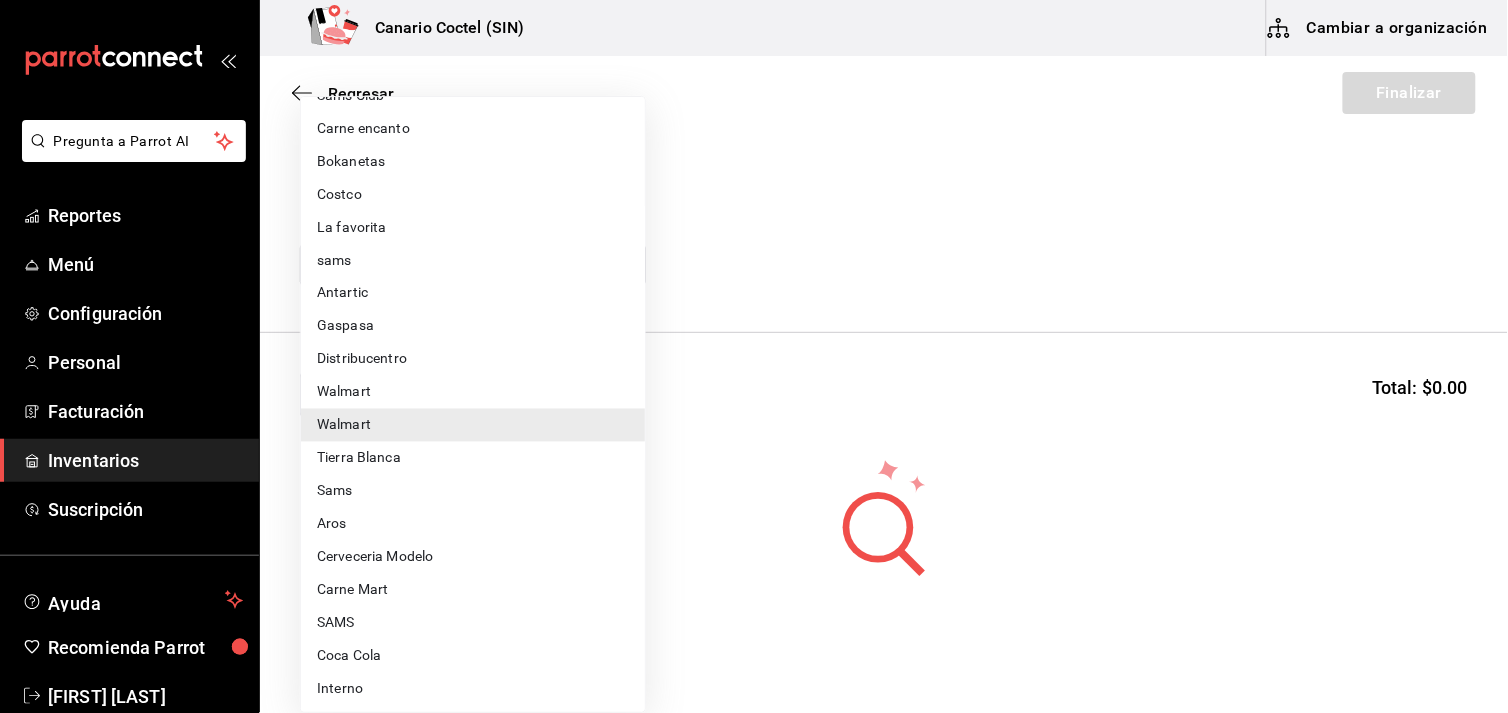 click at bounding box center [754, 356] 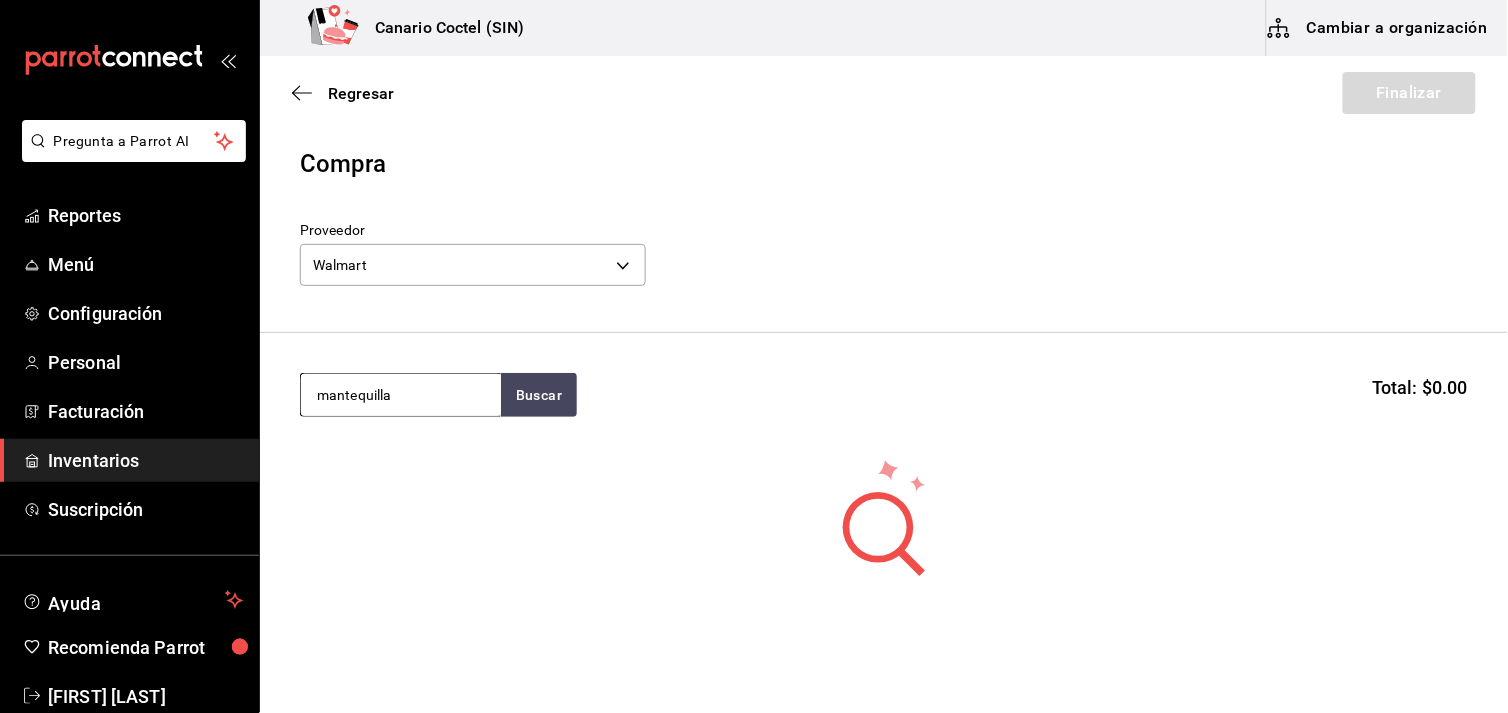 click on "mantequilla" at bounding box center [401, 395] 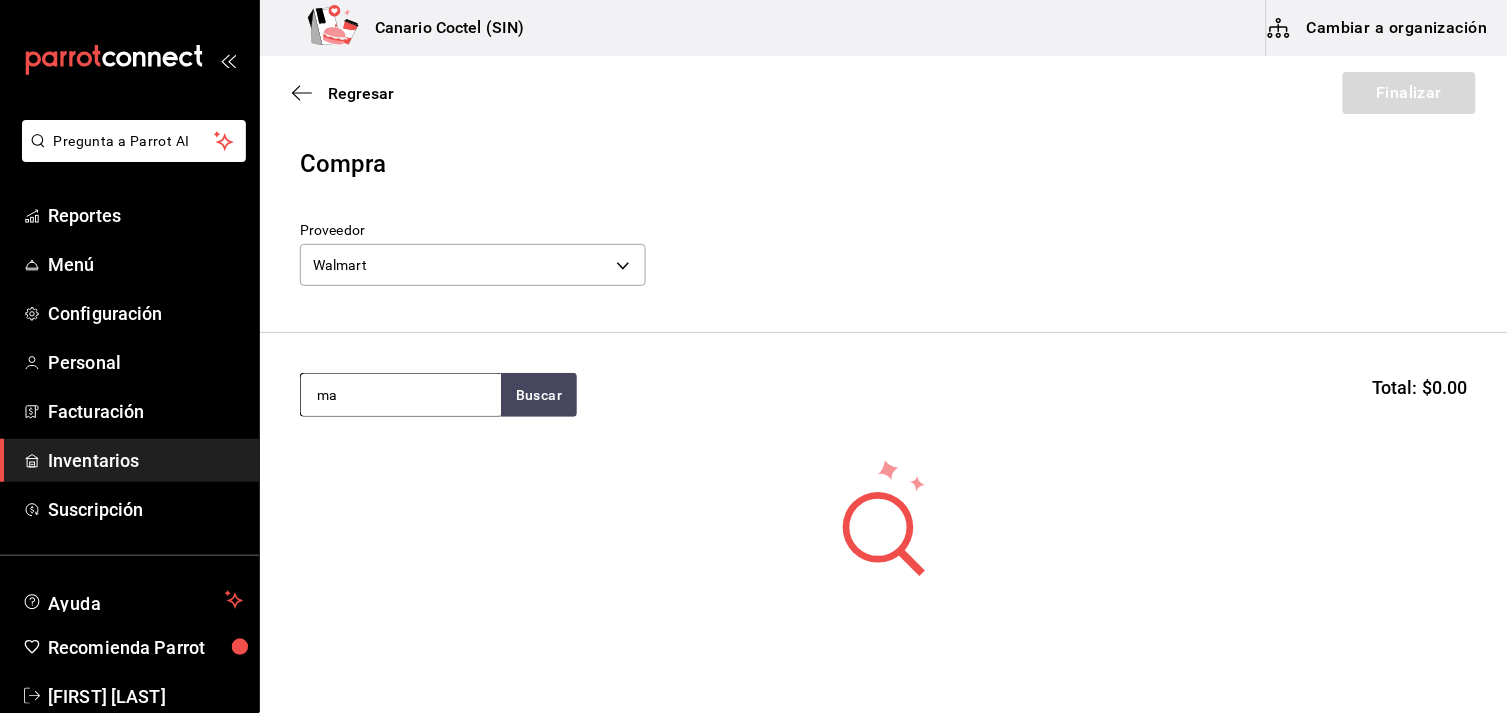 type on "m" 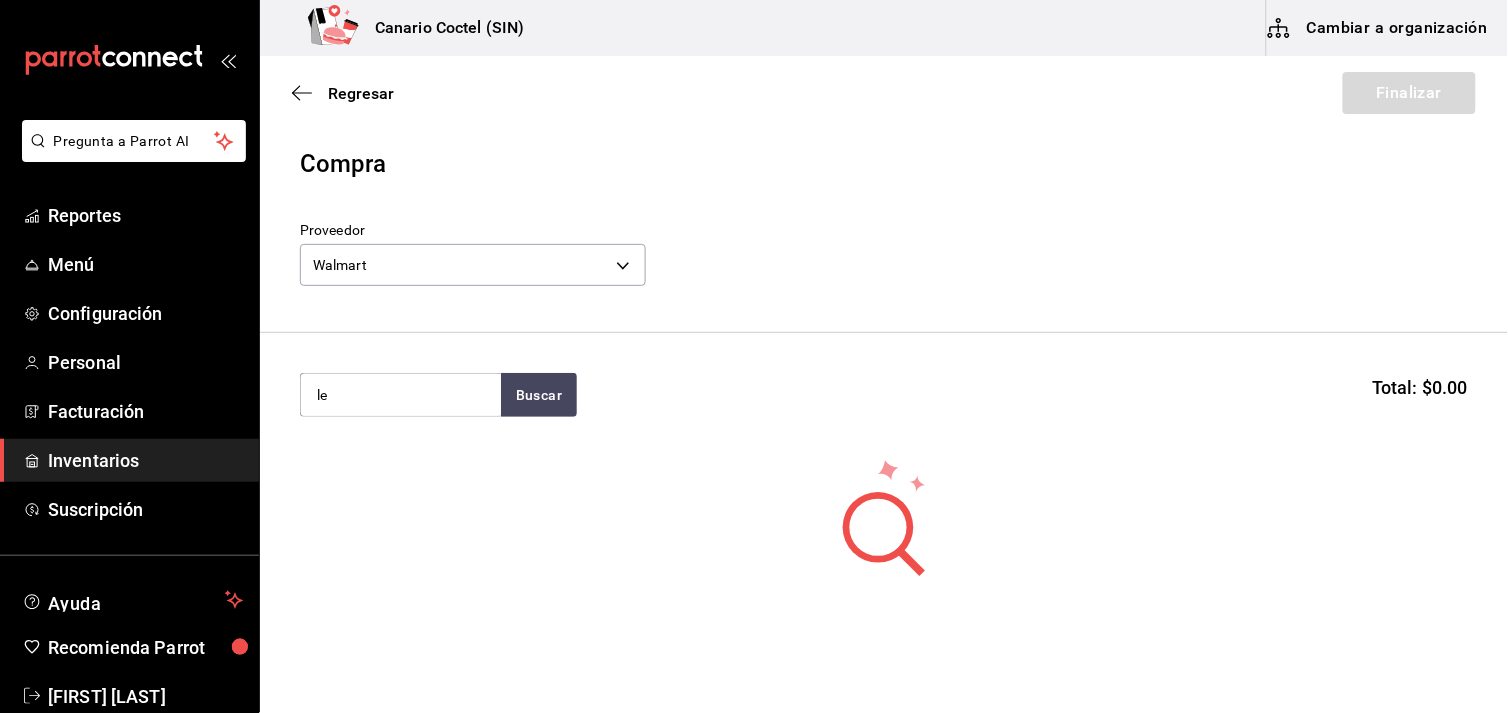 type on "l" 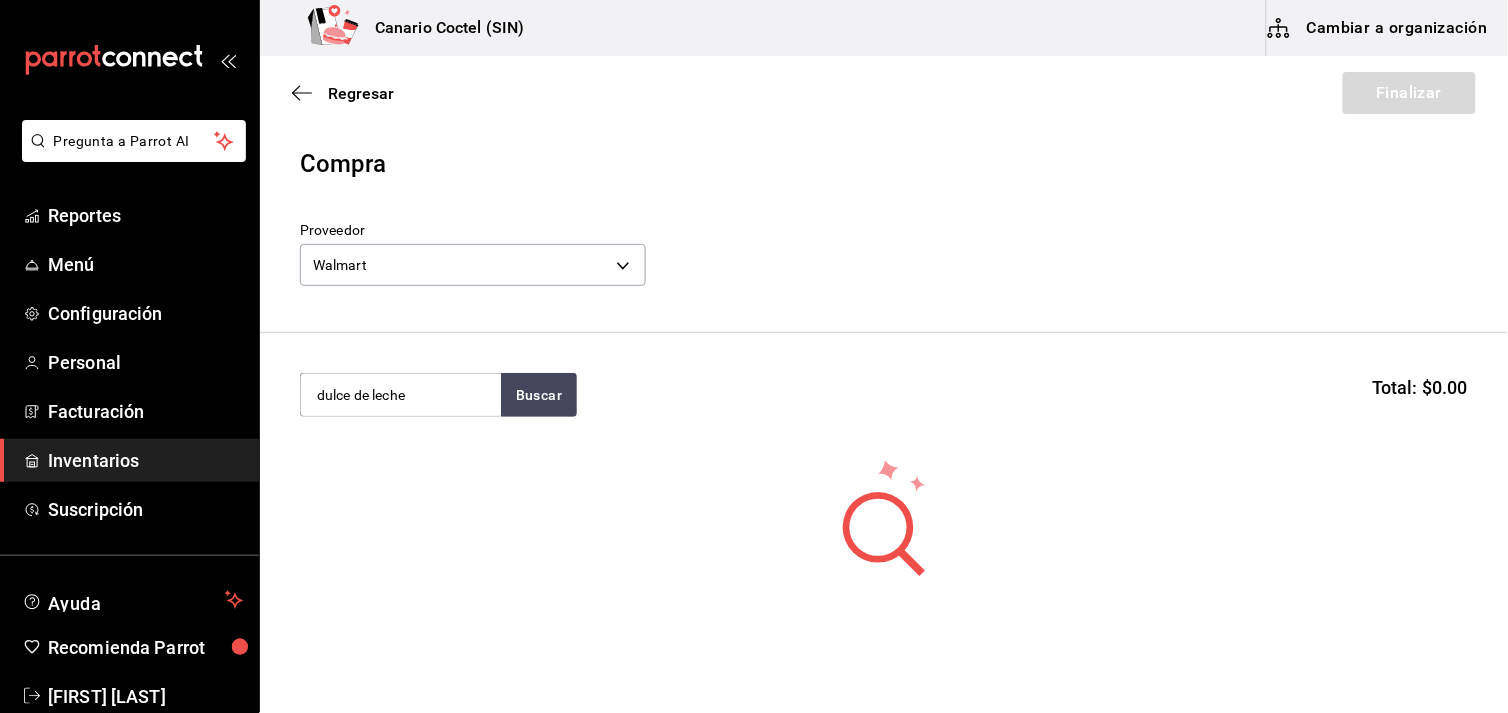 type on "dulce de leche" 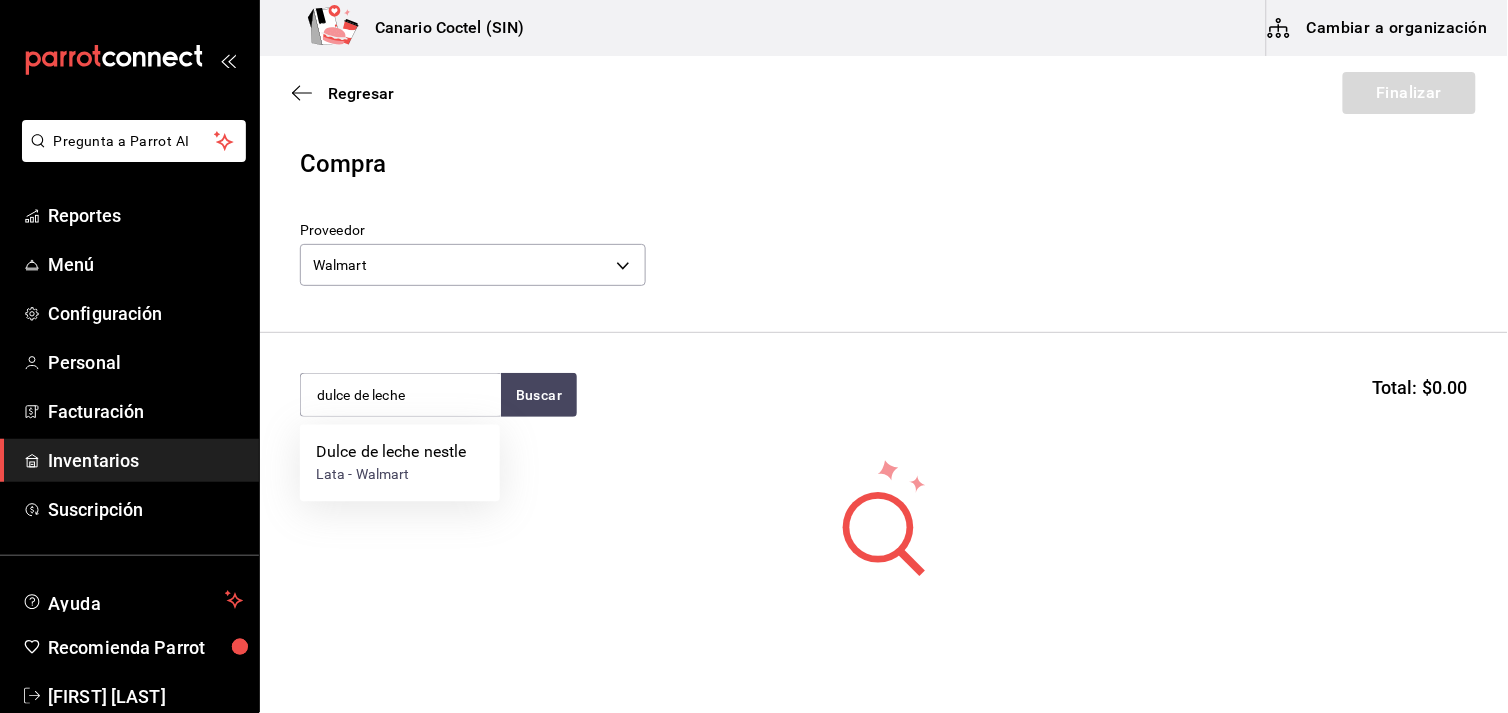 click on "Dulce de leche nestle" at bounding box center [391, 453] 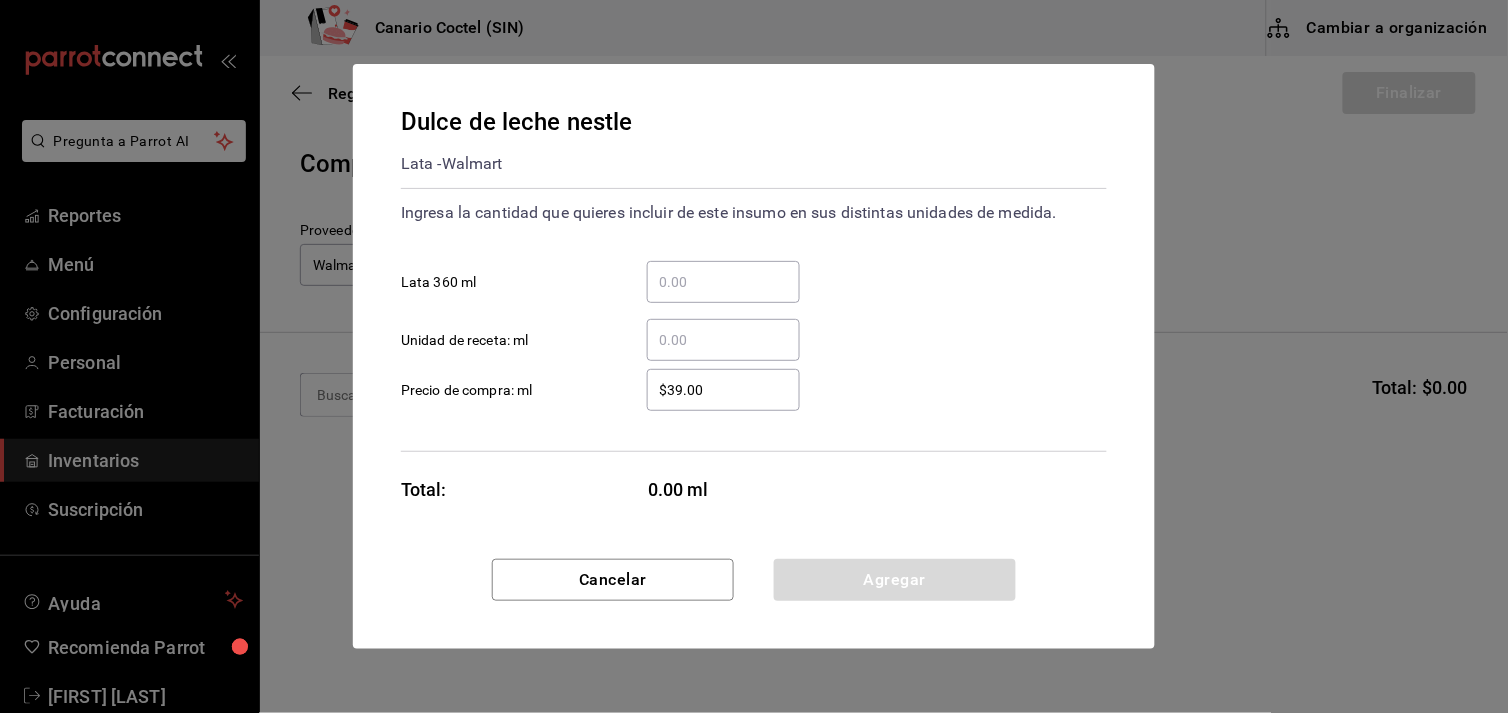 click on "​ Lata 360 ml" at bounding box center (723, 282) 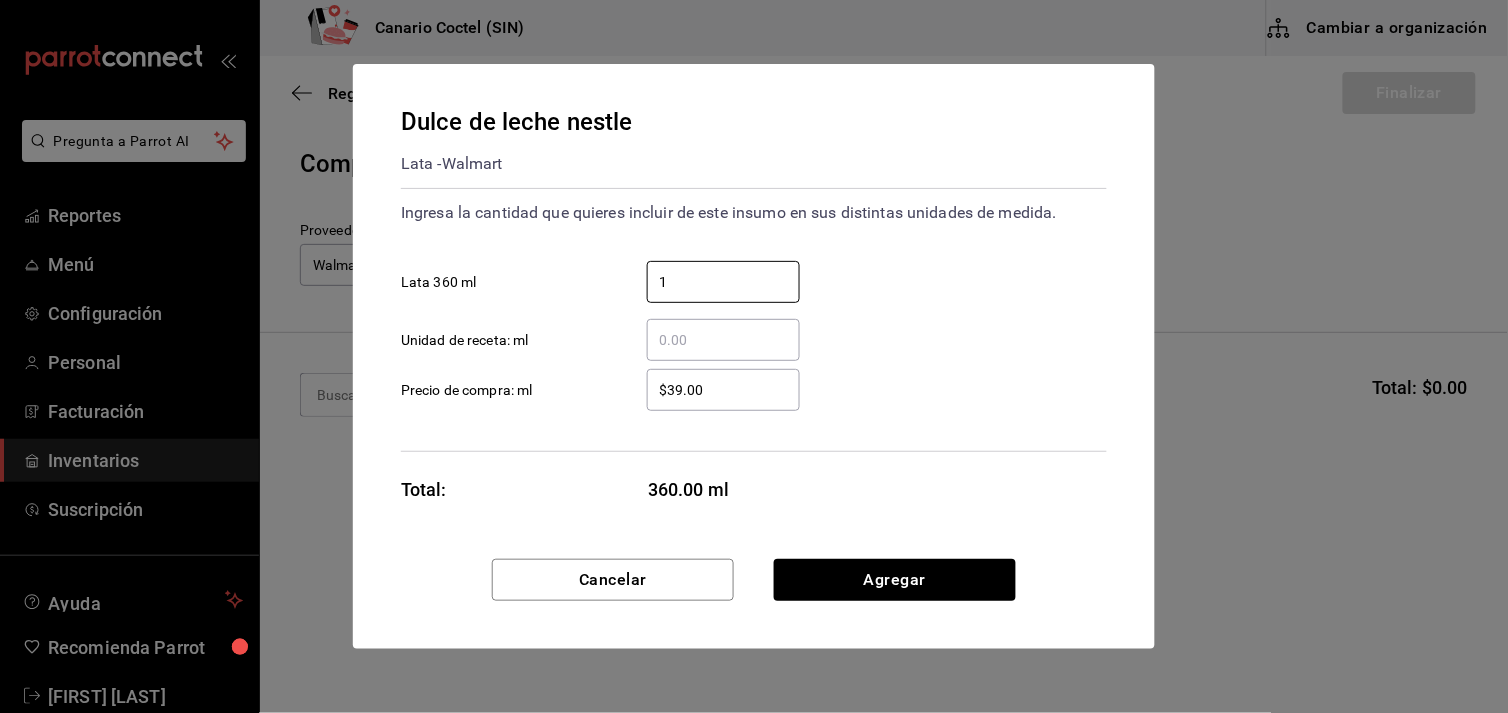 type on "1" 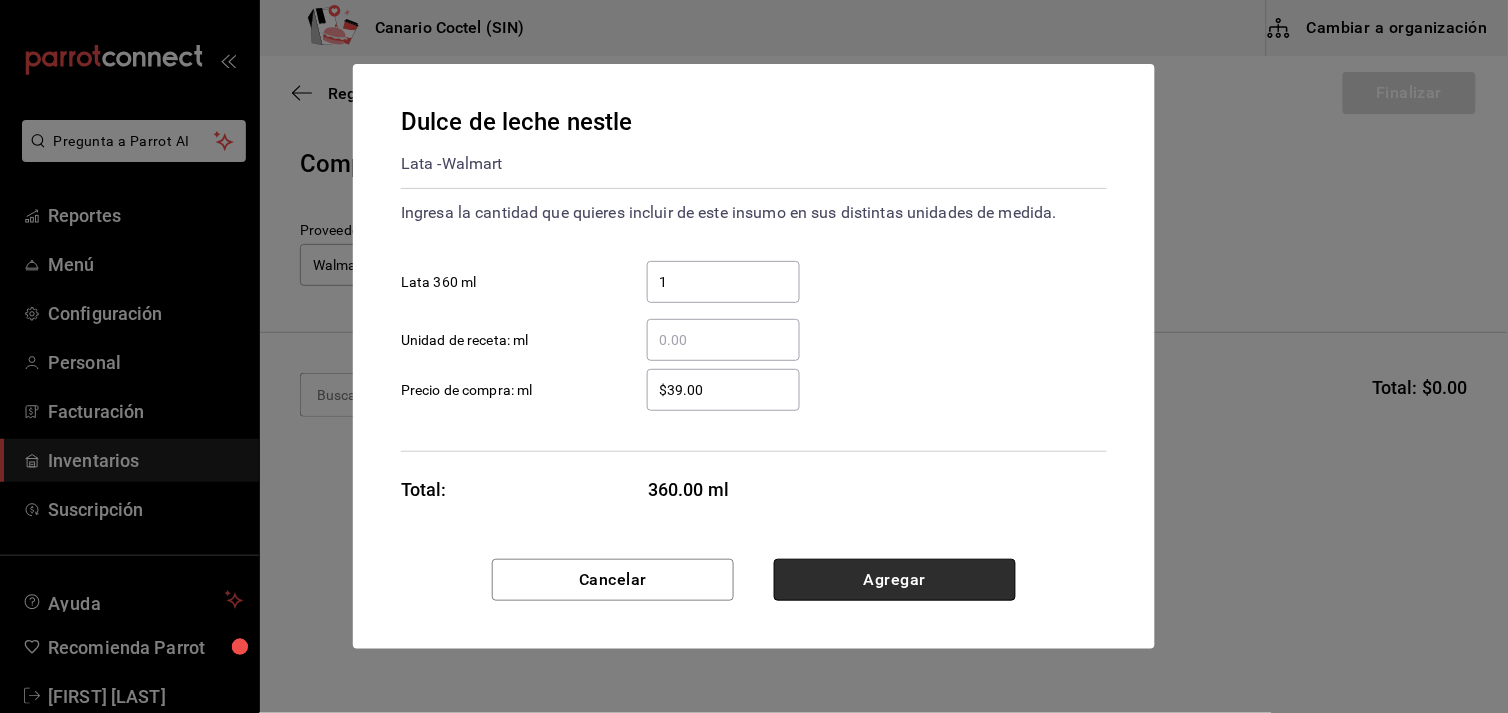 click on "Agregar" at bounding box center (895, 580) 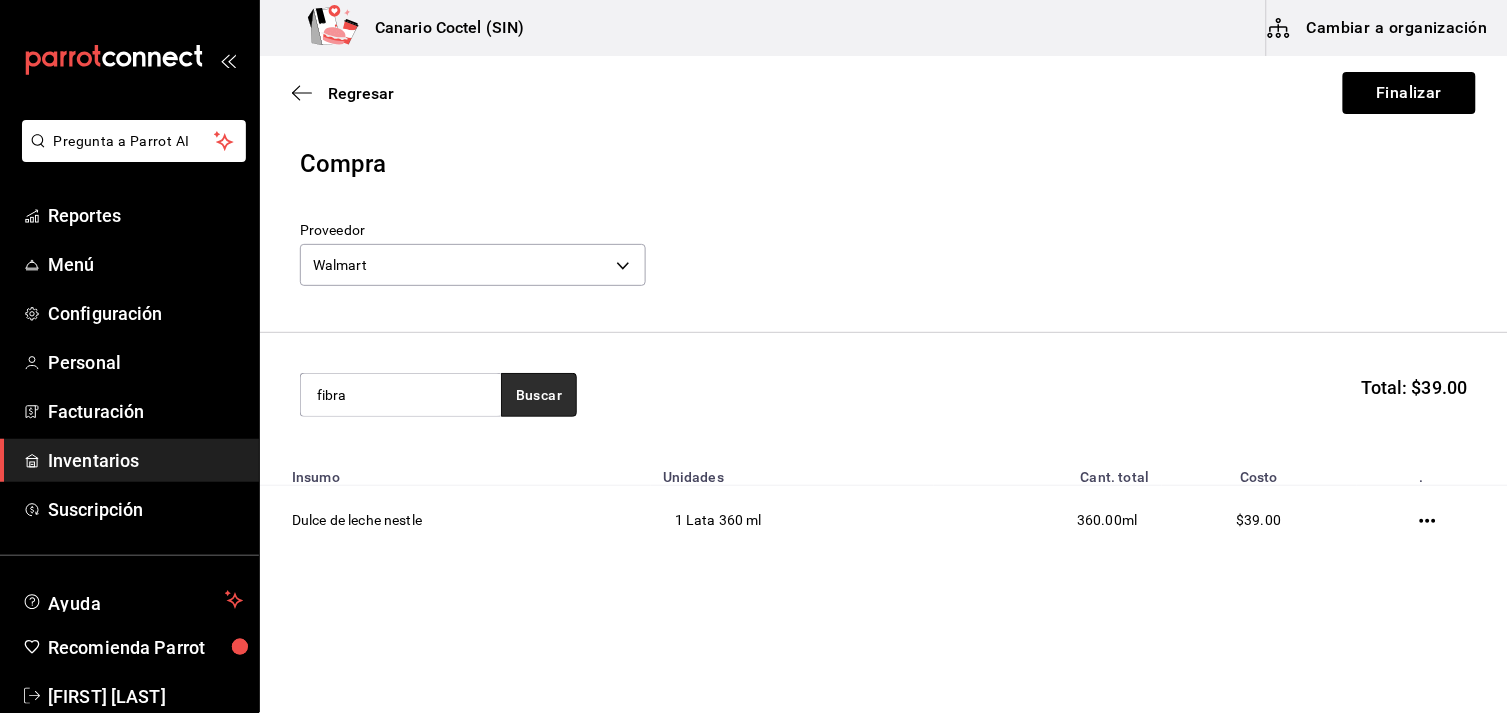click on "Buscar" at bounding box center (539, 395) 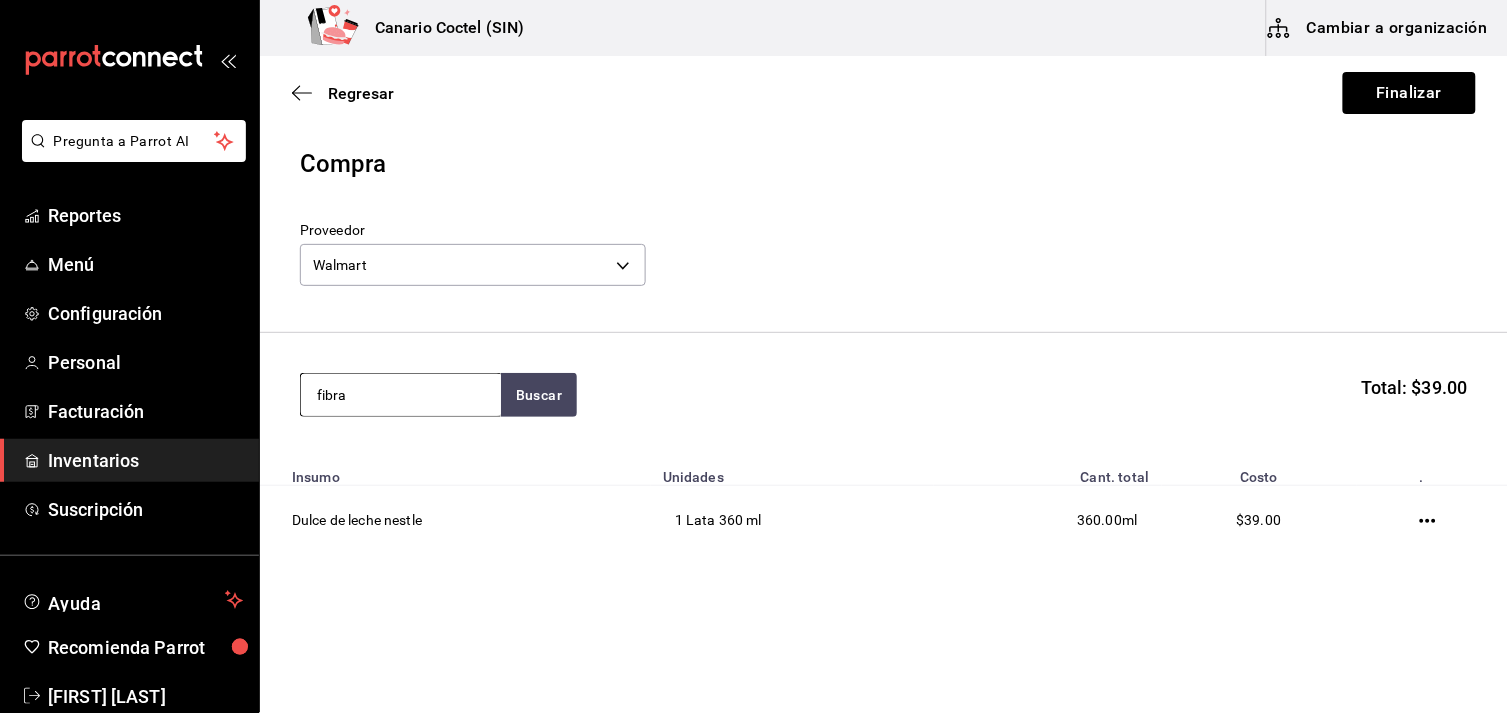 click on "fibra" at bounding box center [401, 395] 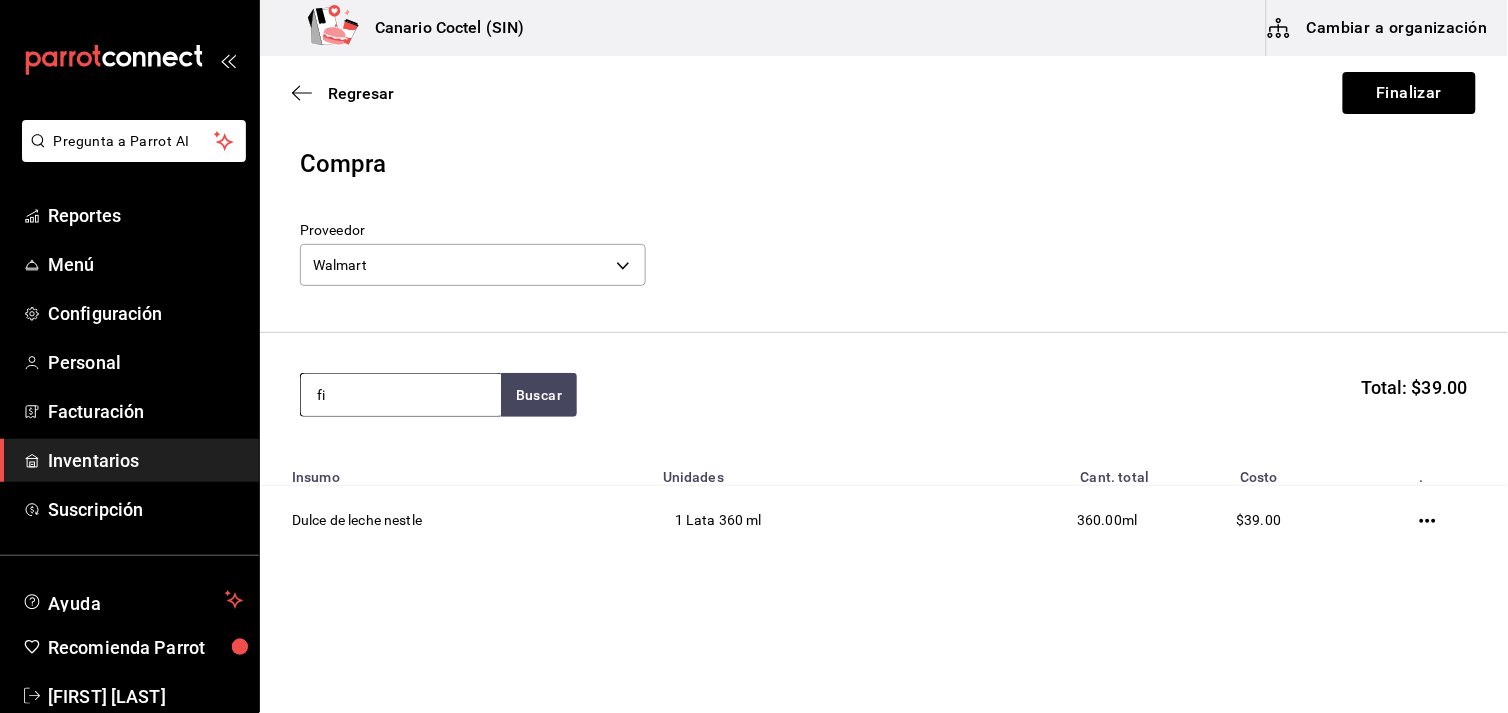 type on "f" 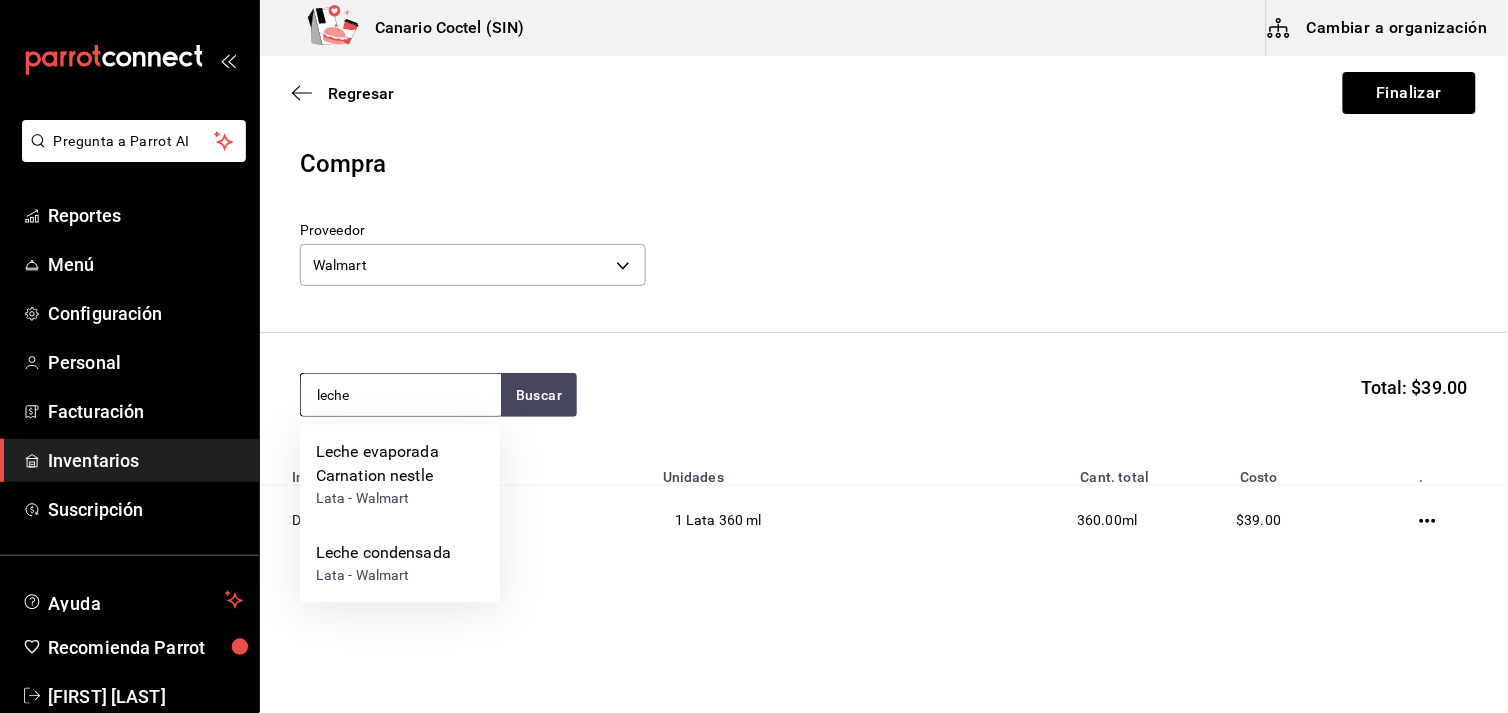 type on "leche" 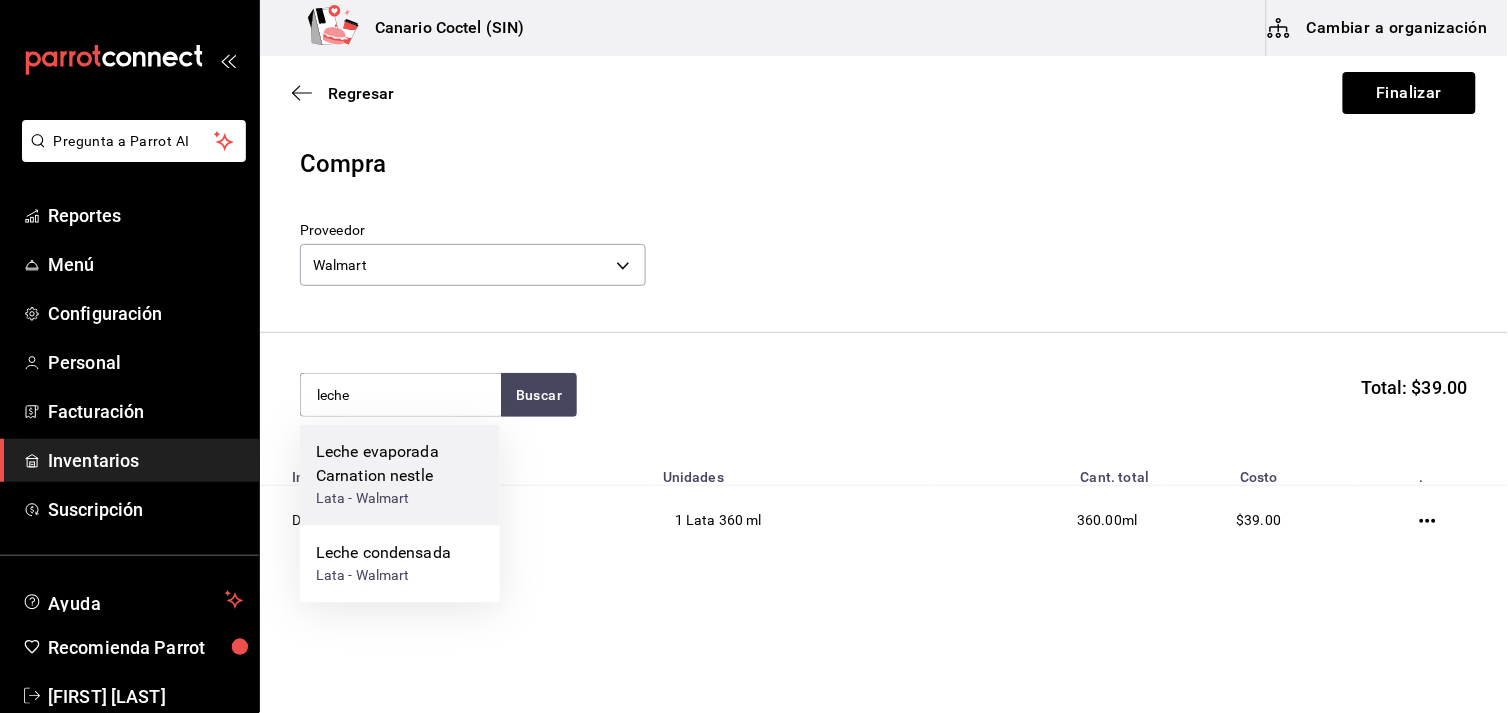 click on "Leche evaporada Carnation nestle" at bounding box center [400, 465] 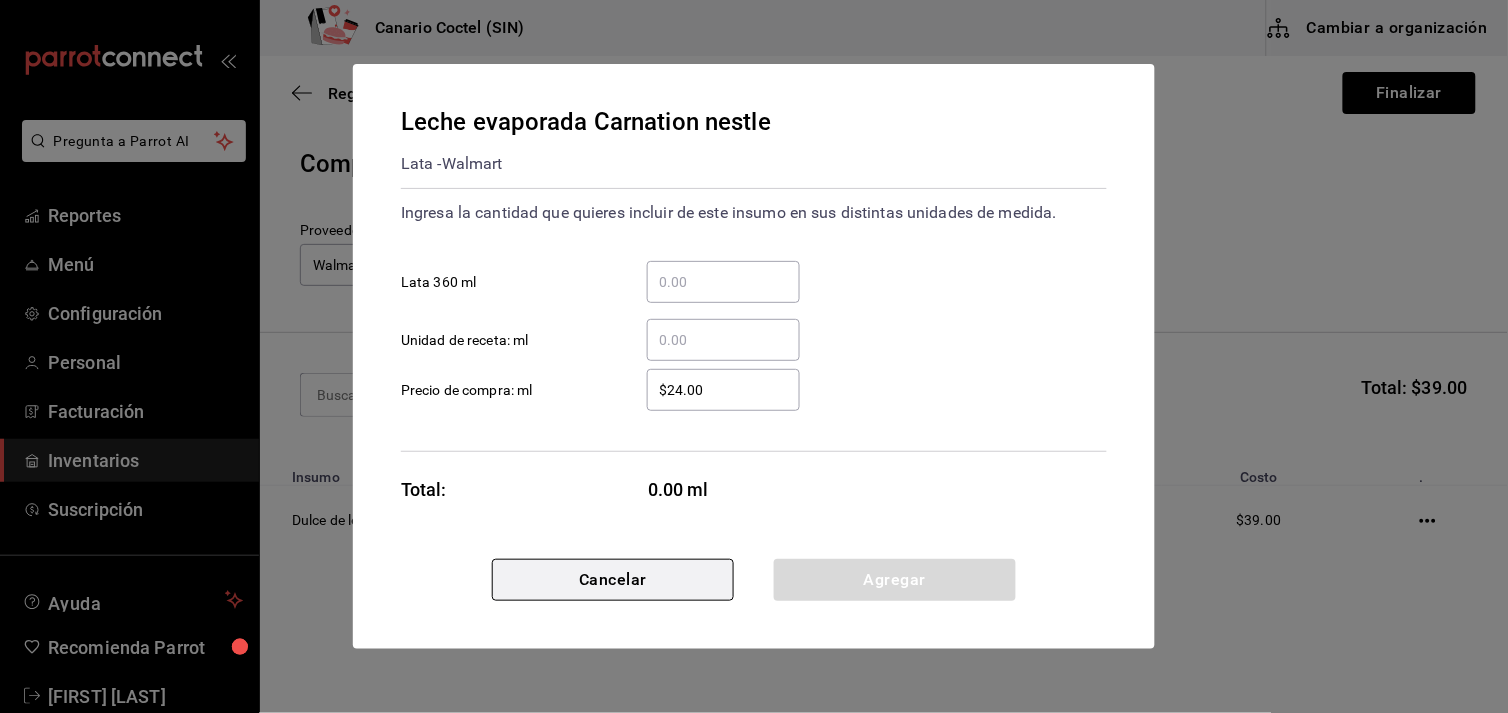 click on "Cancelar" at bounding box center [613, 580] 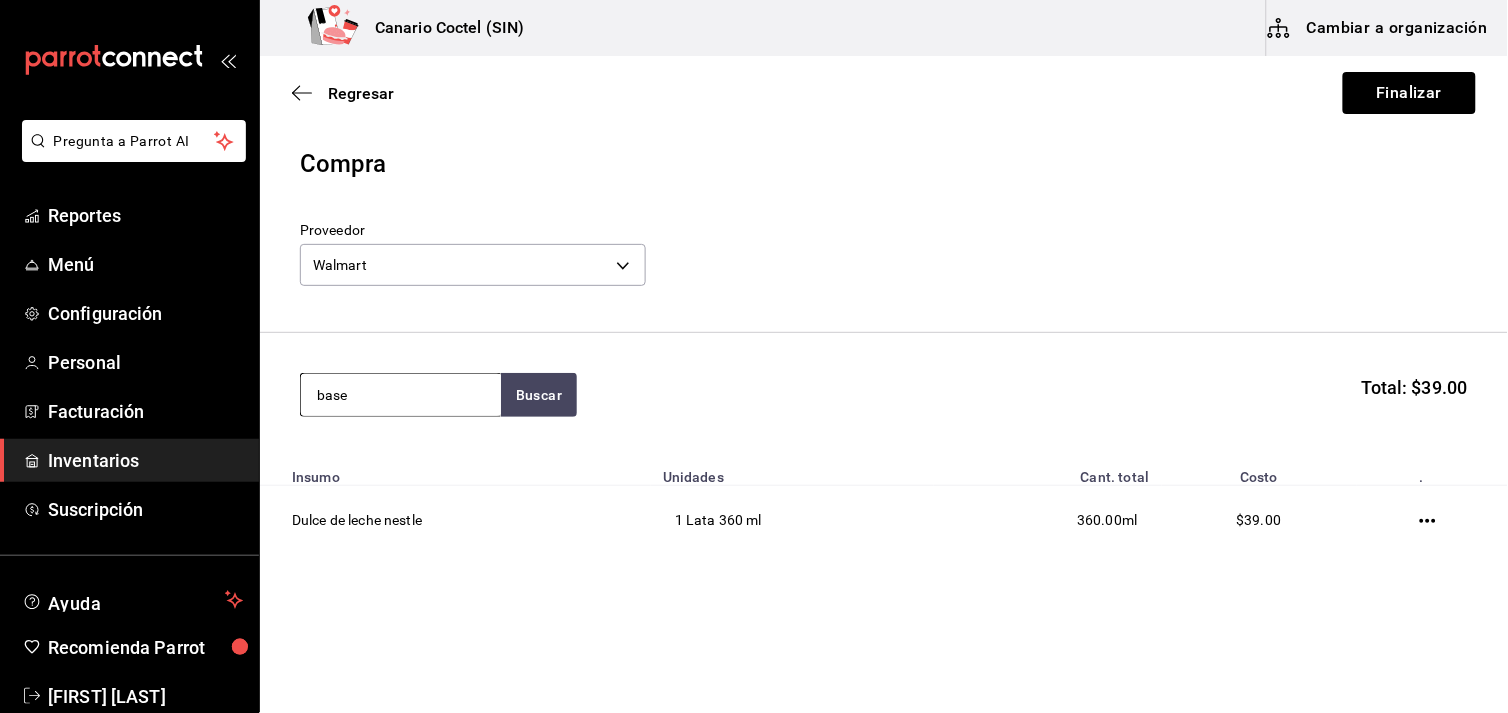 type on "base" 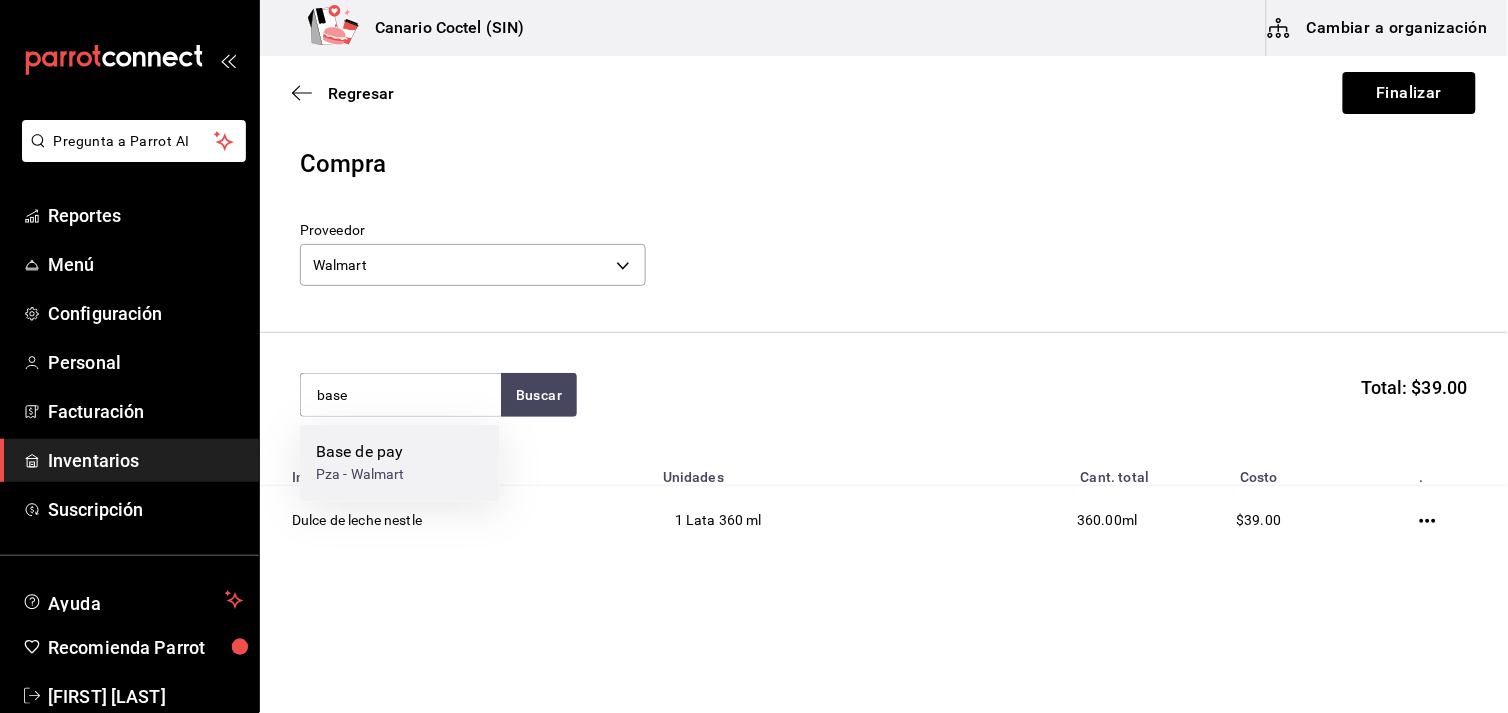 click on "Pza - Walmart" at bounding box center (360, 475) 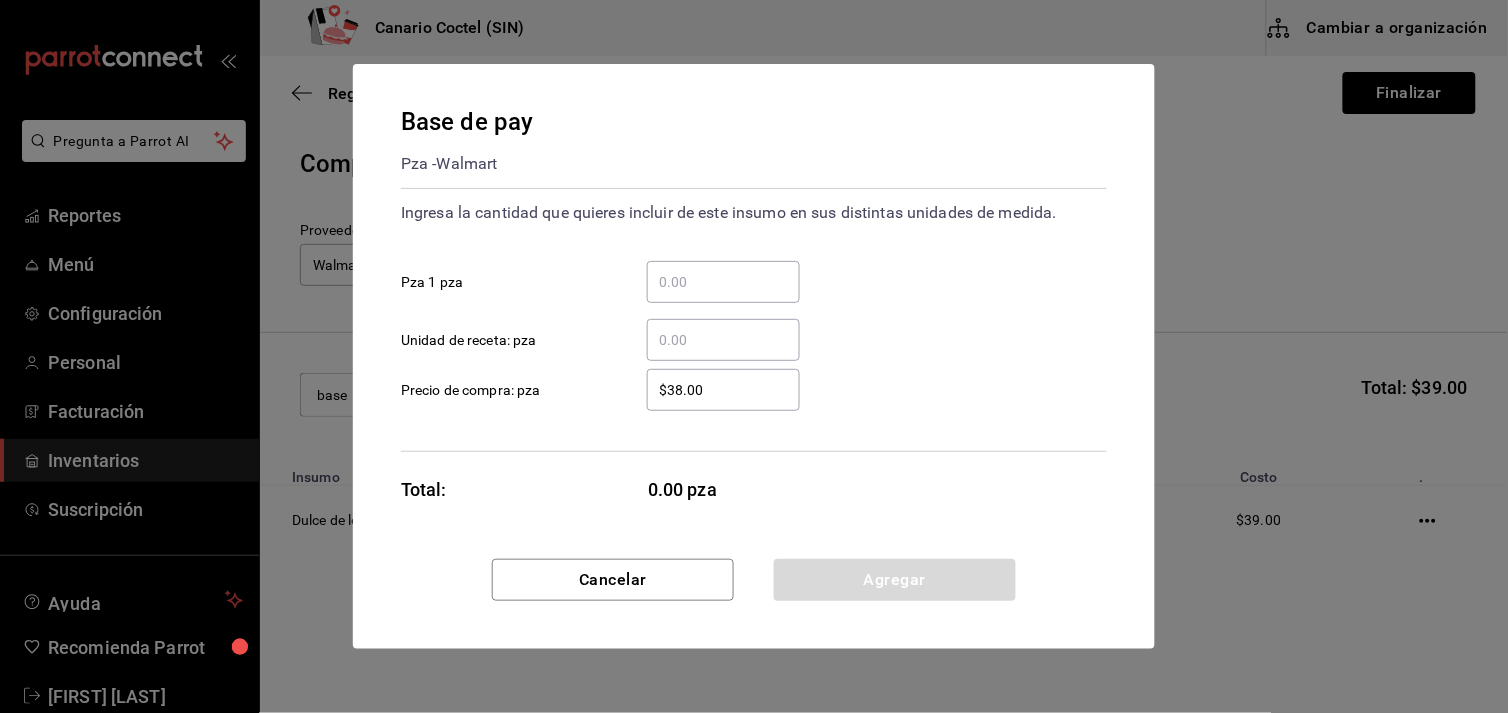 type 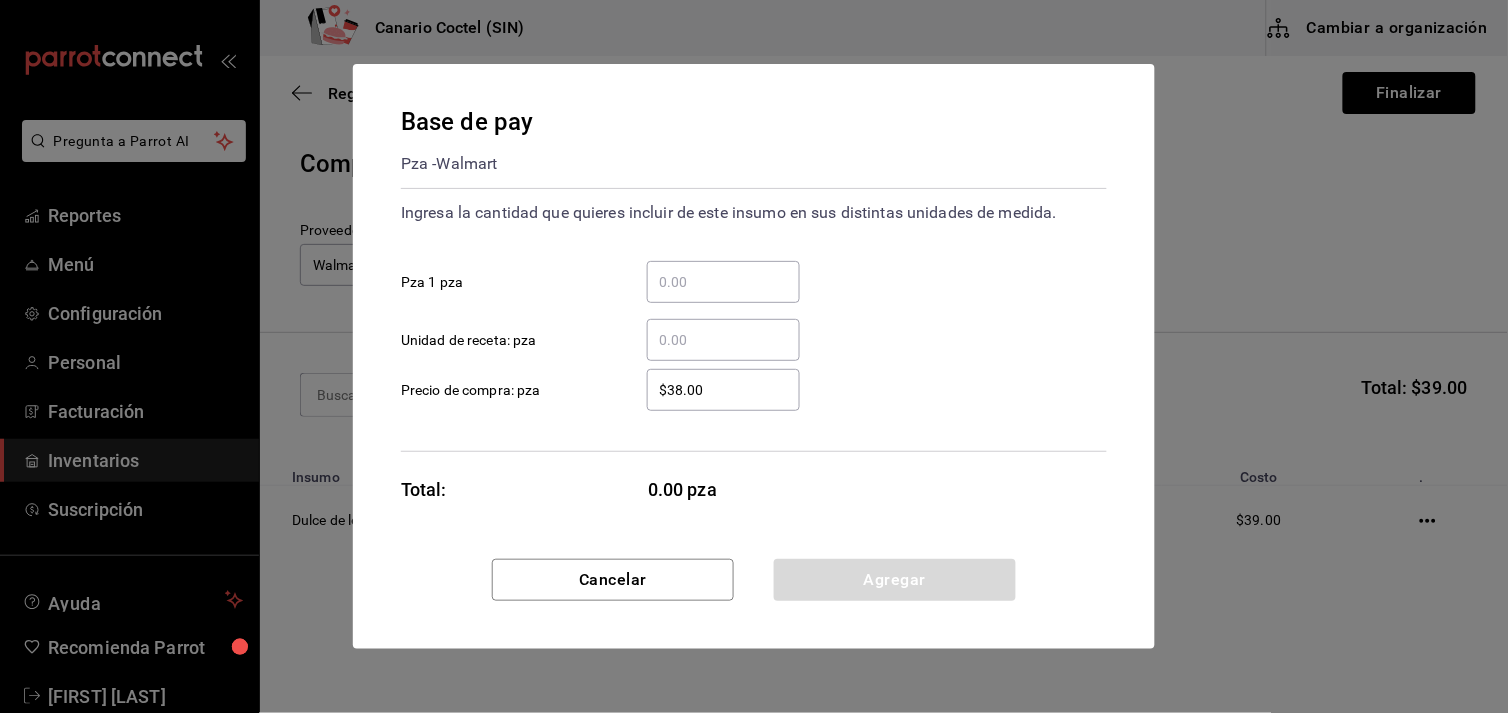 click on "​ Pza 1 pza" at bounding box center [723, 282] 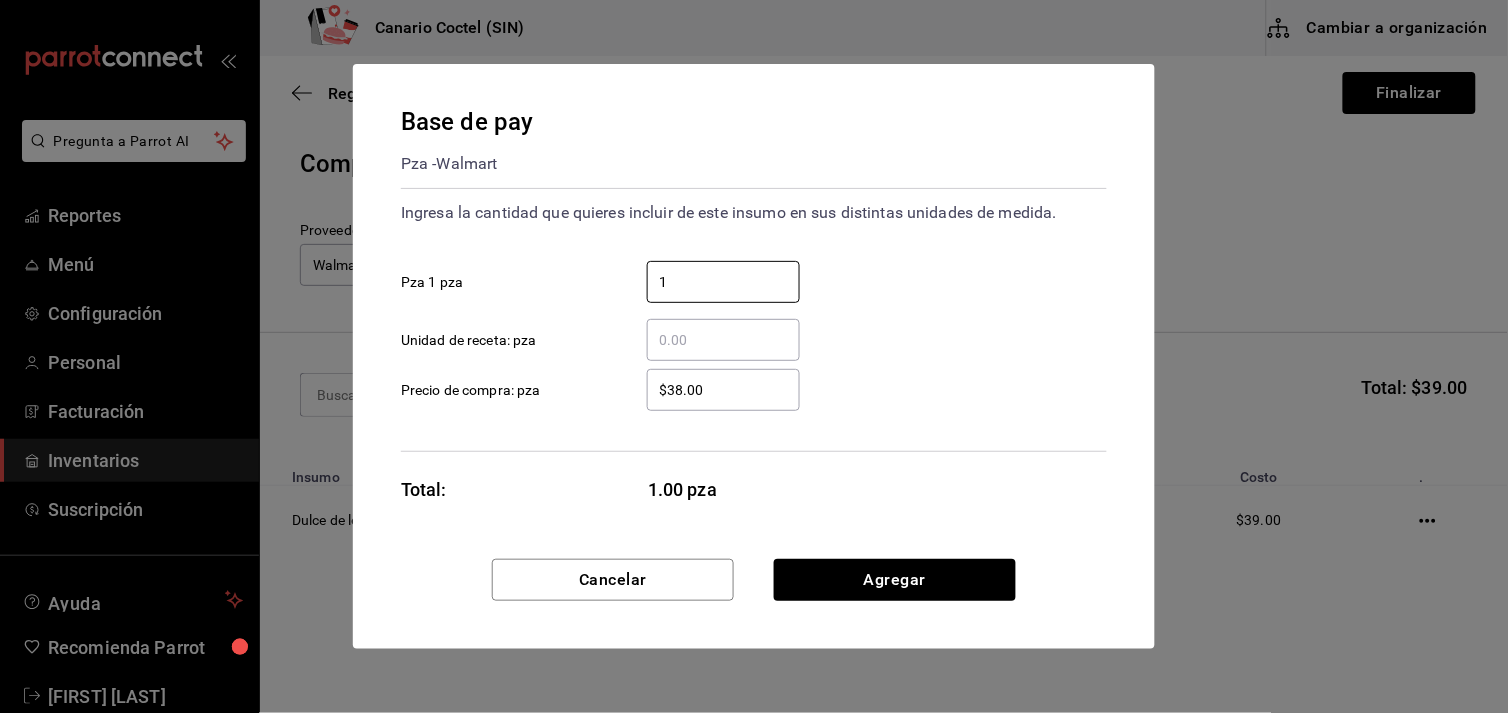 type on "1" 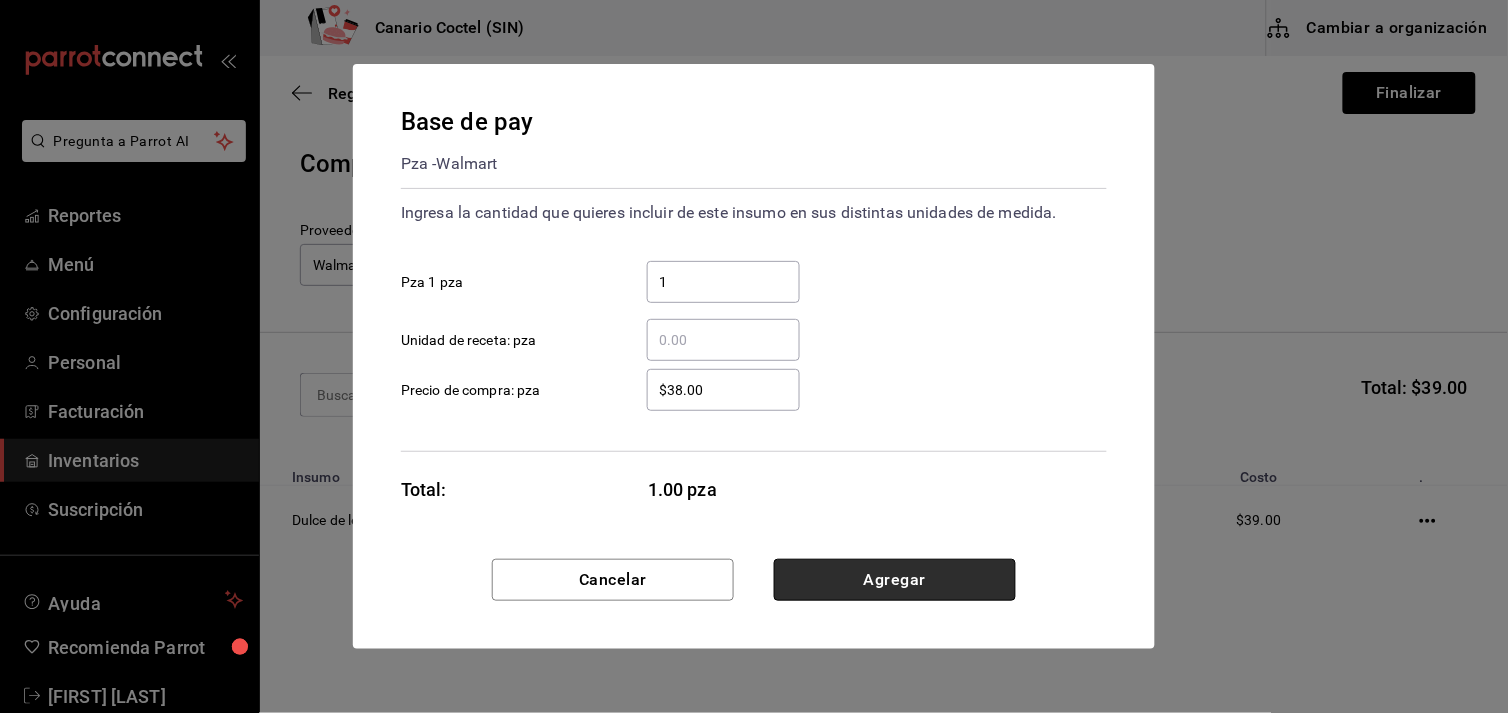 click on "Agregar" at bounding box center (895, 580) 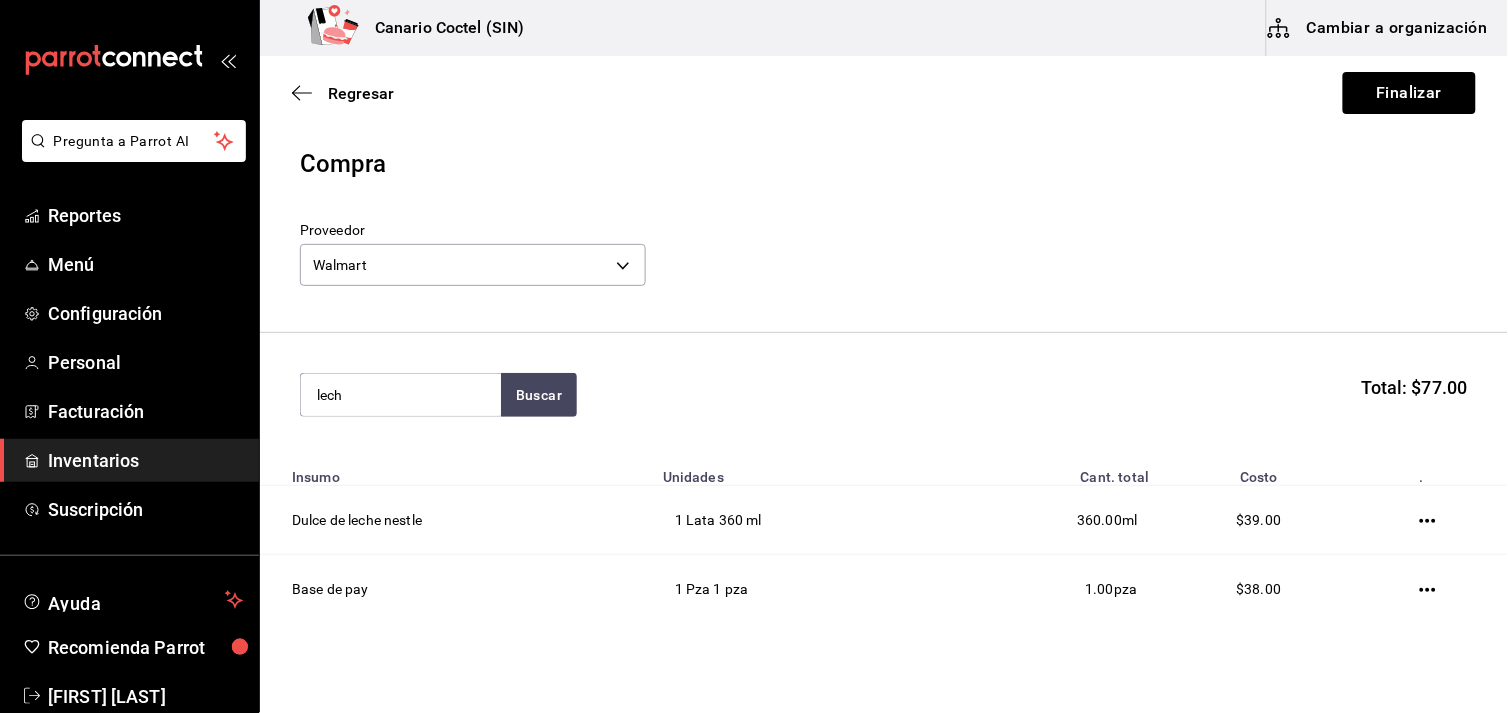 type on "leche" 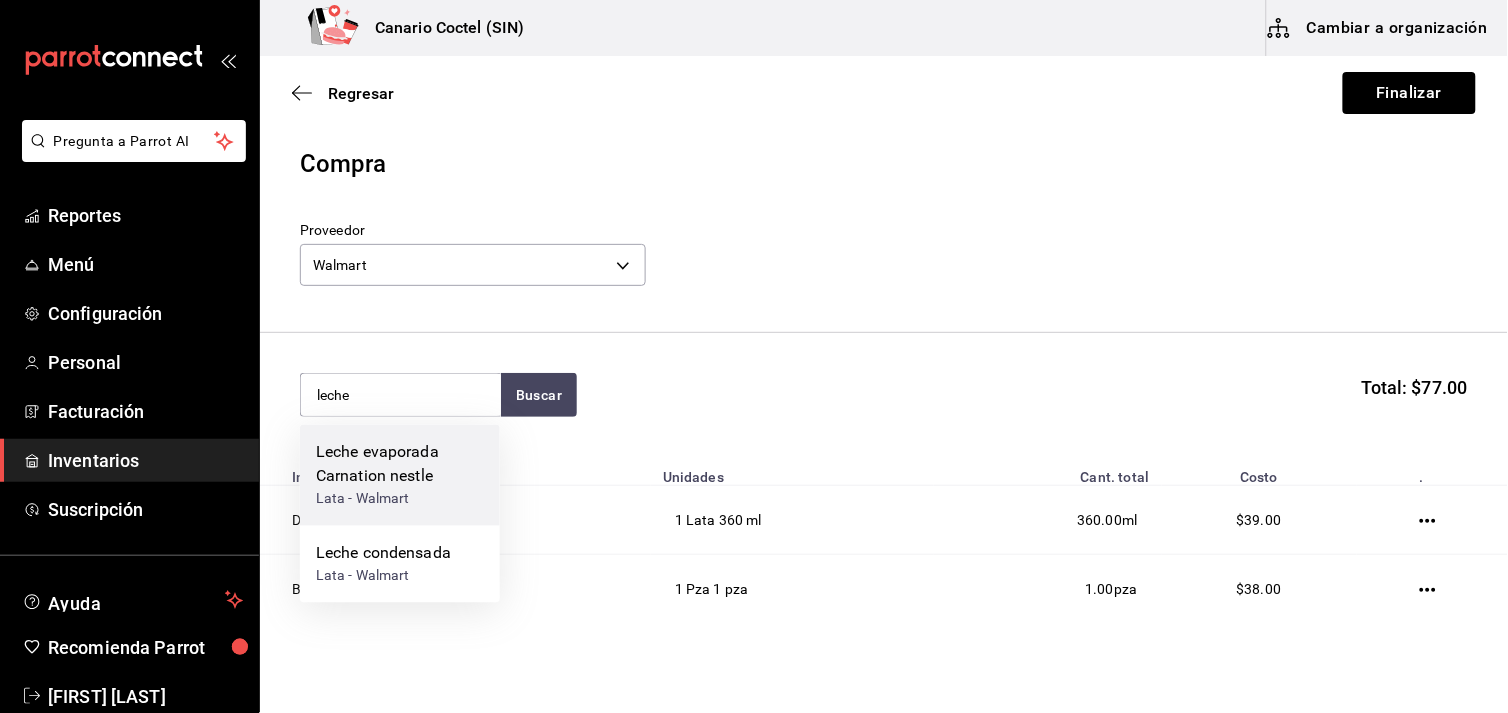 click on "Leche evaporada Carnation nestle" at bounding box center [400, 465] 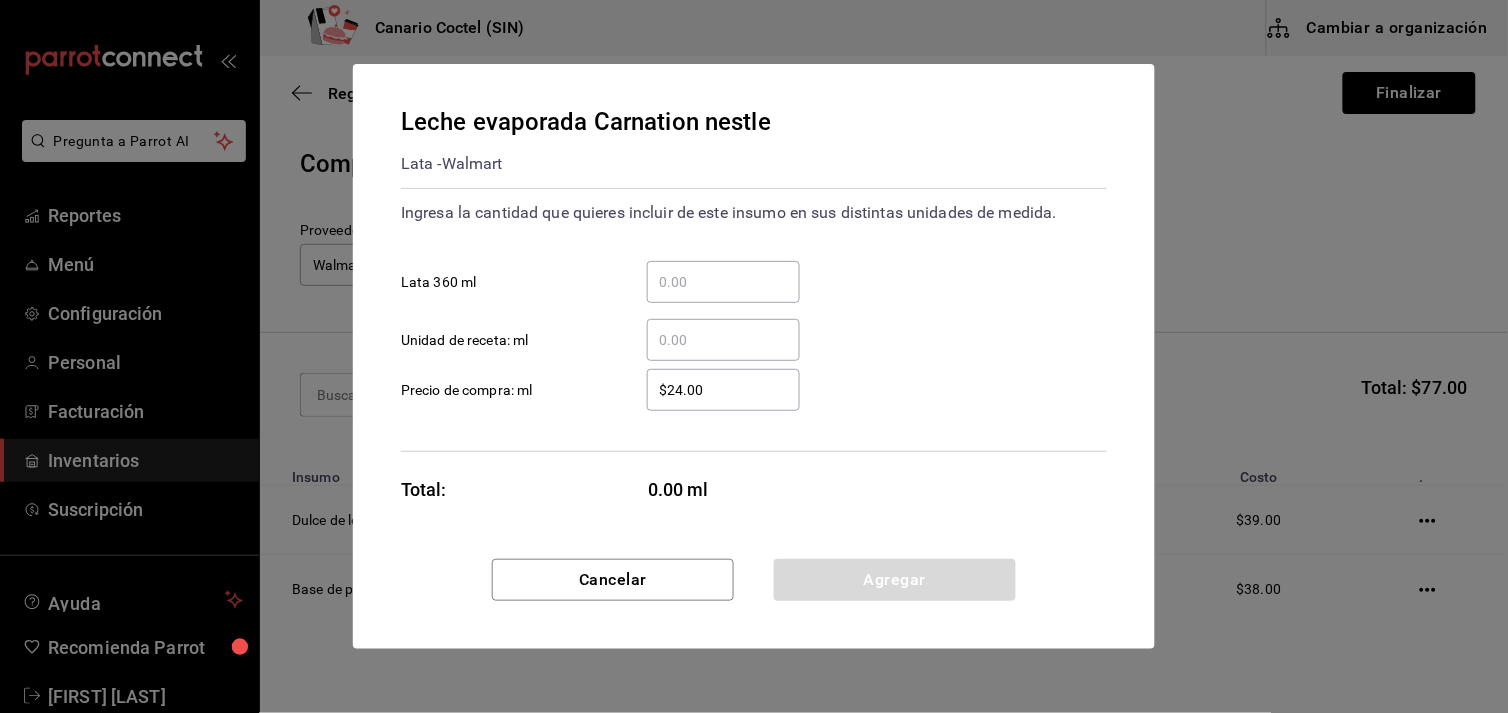 click on "​ Lata 360 ml" at bounding box center [723, 282] 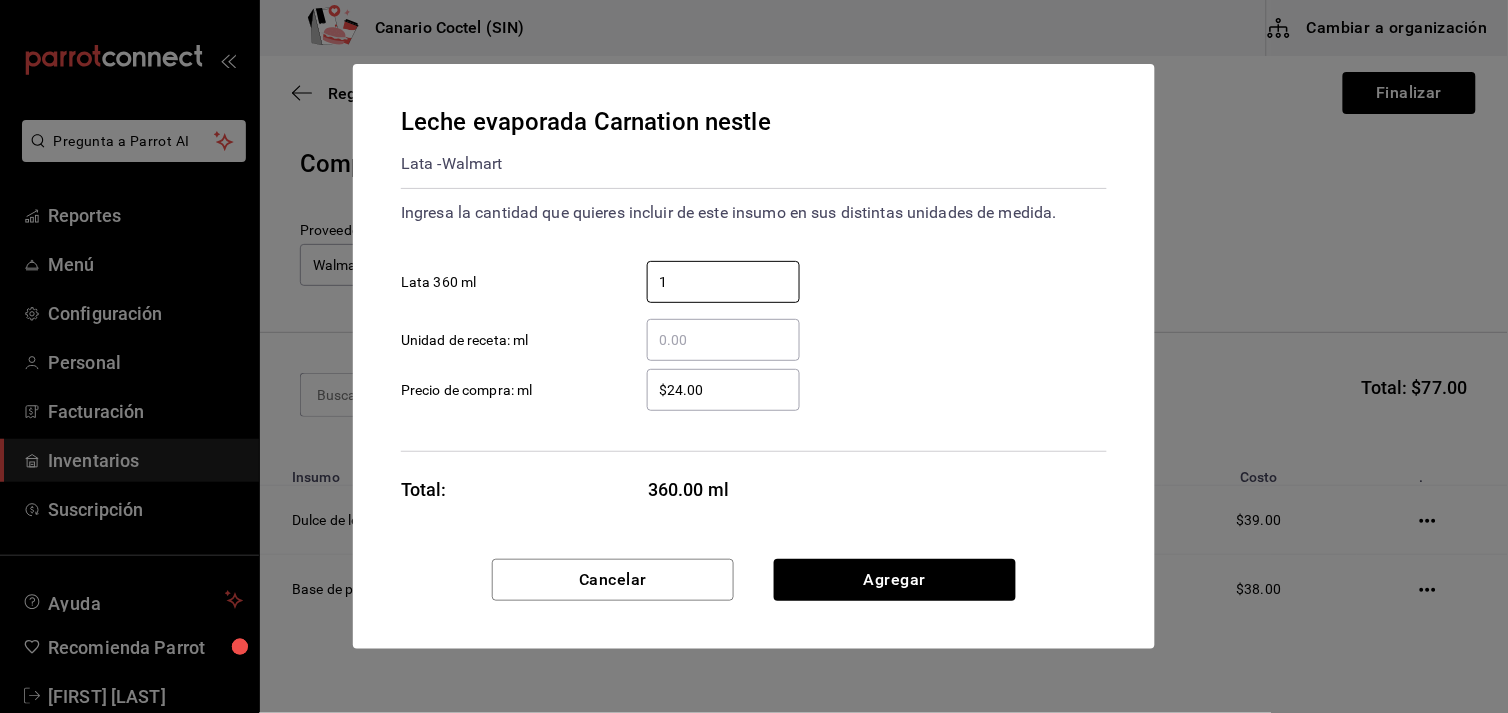 type on "1" 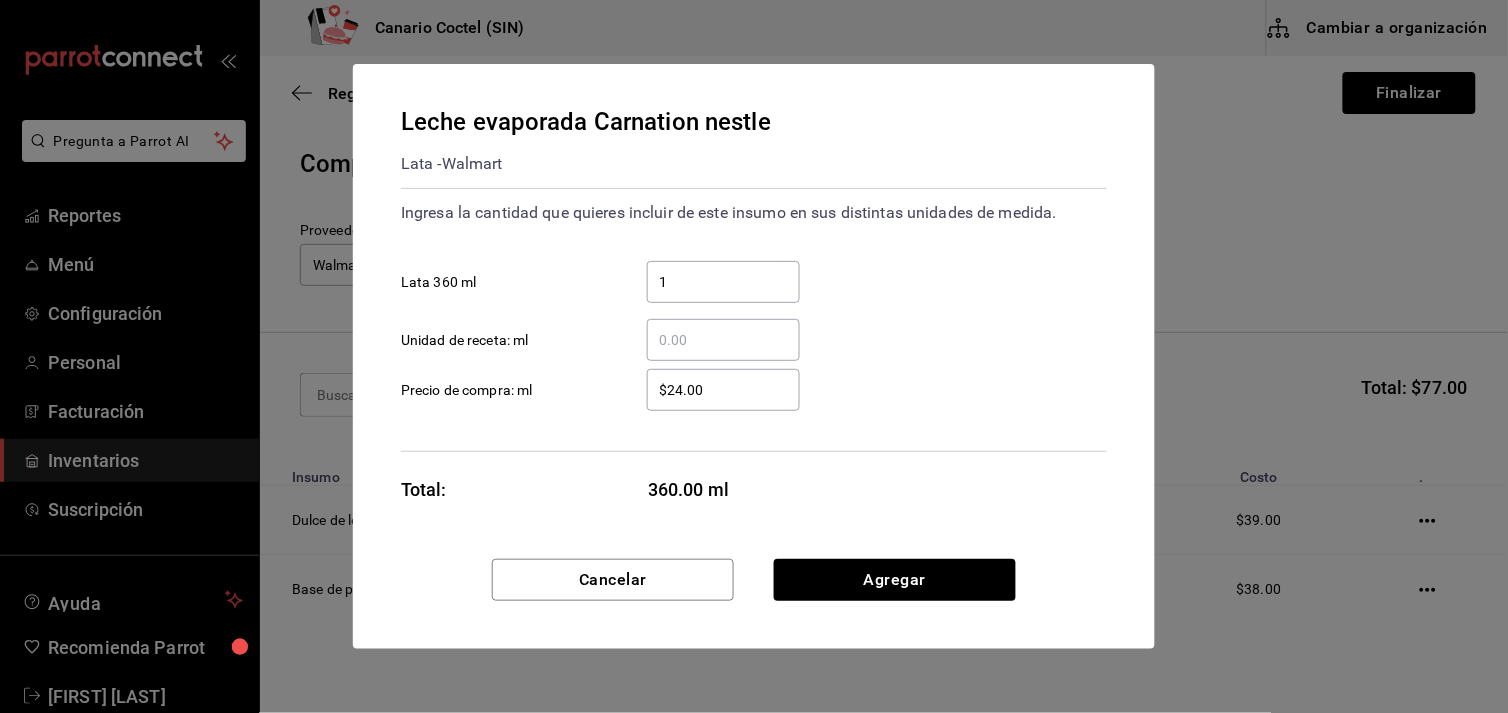 click on "$24.00" at bounding box center (723, 390) 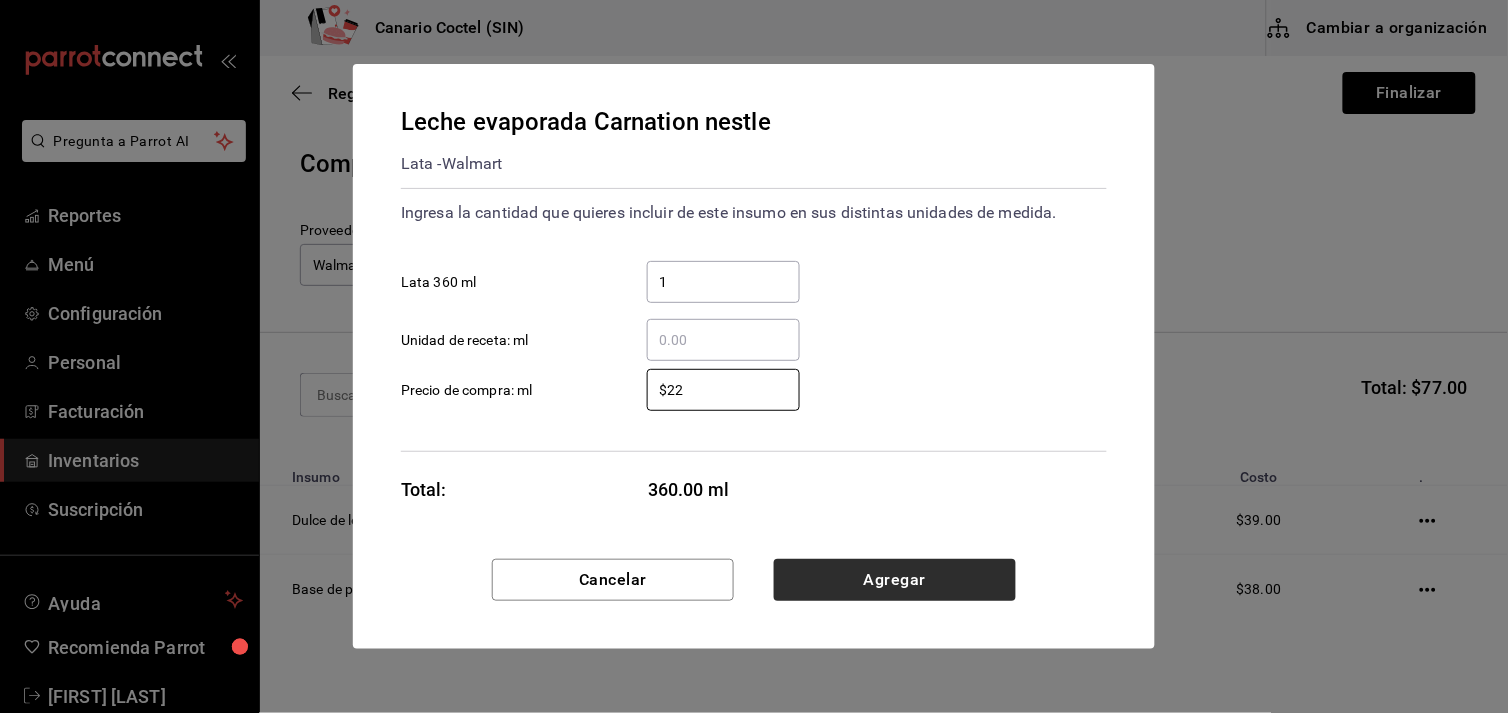 type on "$22" 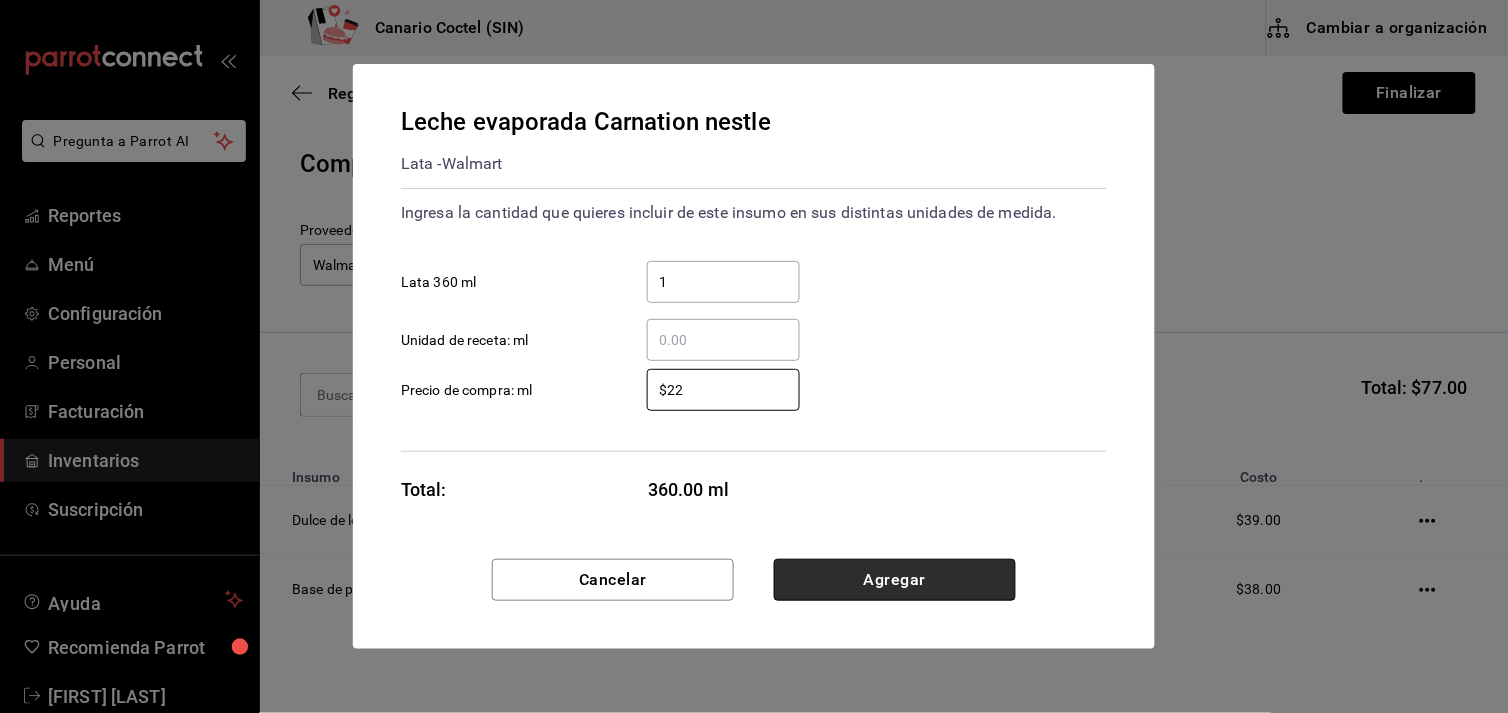 click on "Agregar" at bounding box center (895, 580) 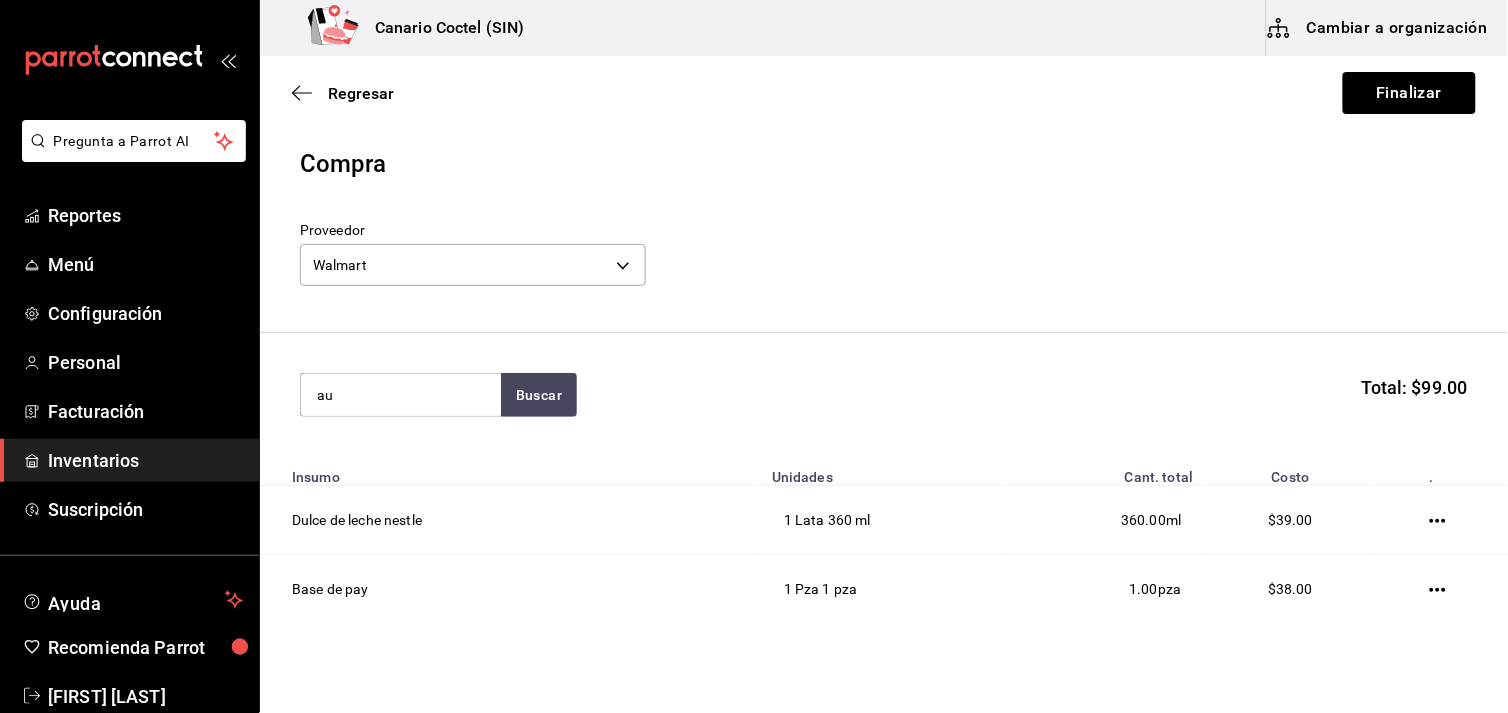 type on "a" 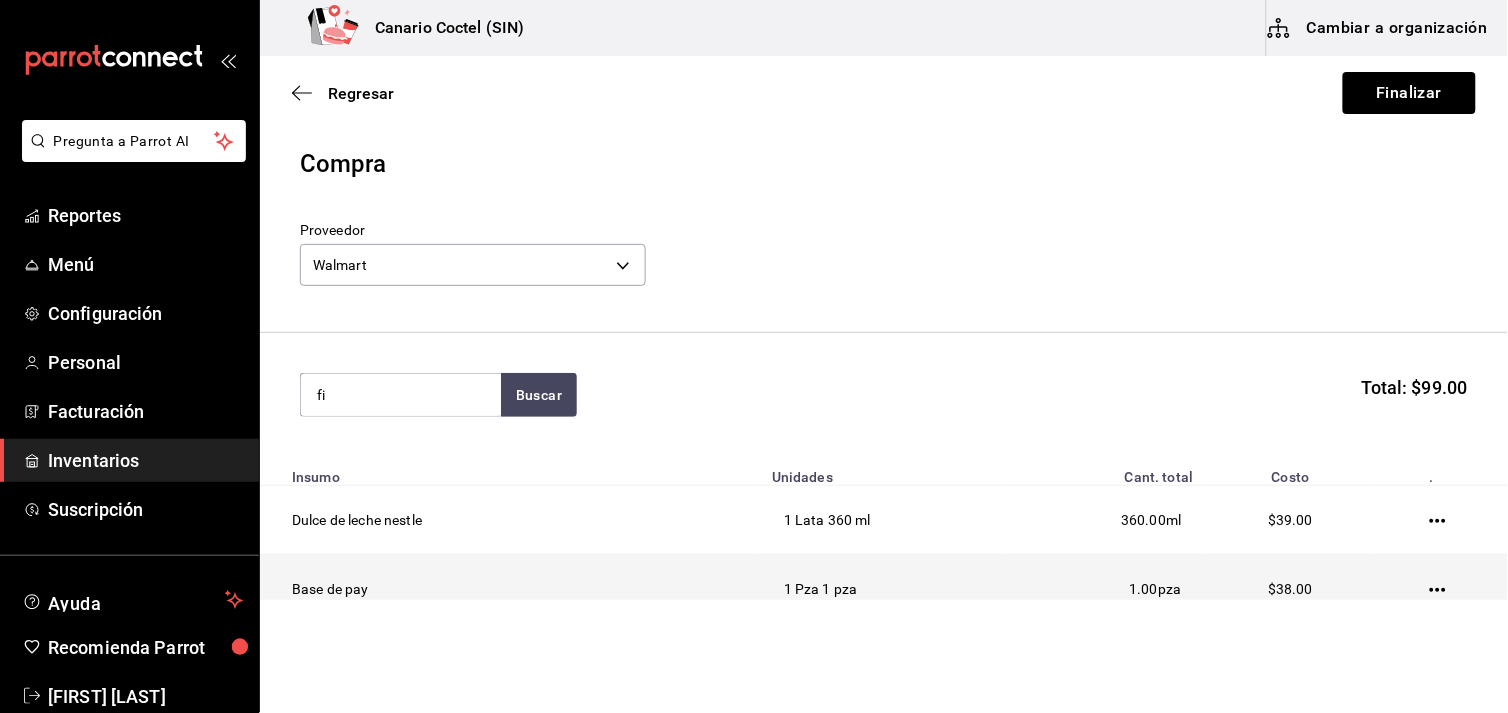 type on "f" 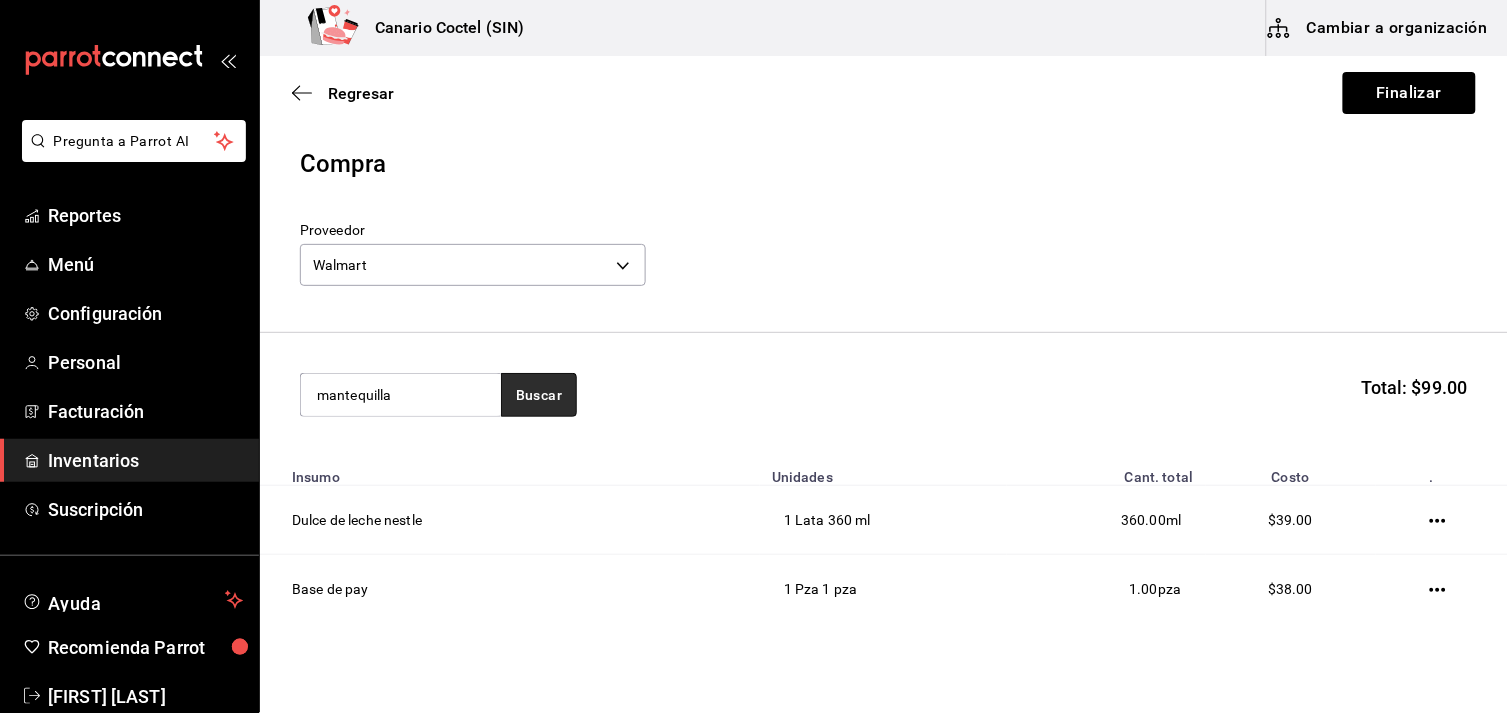 click on "Buscar" at bounding box center (539, 395) 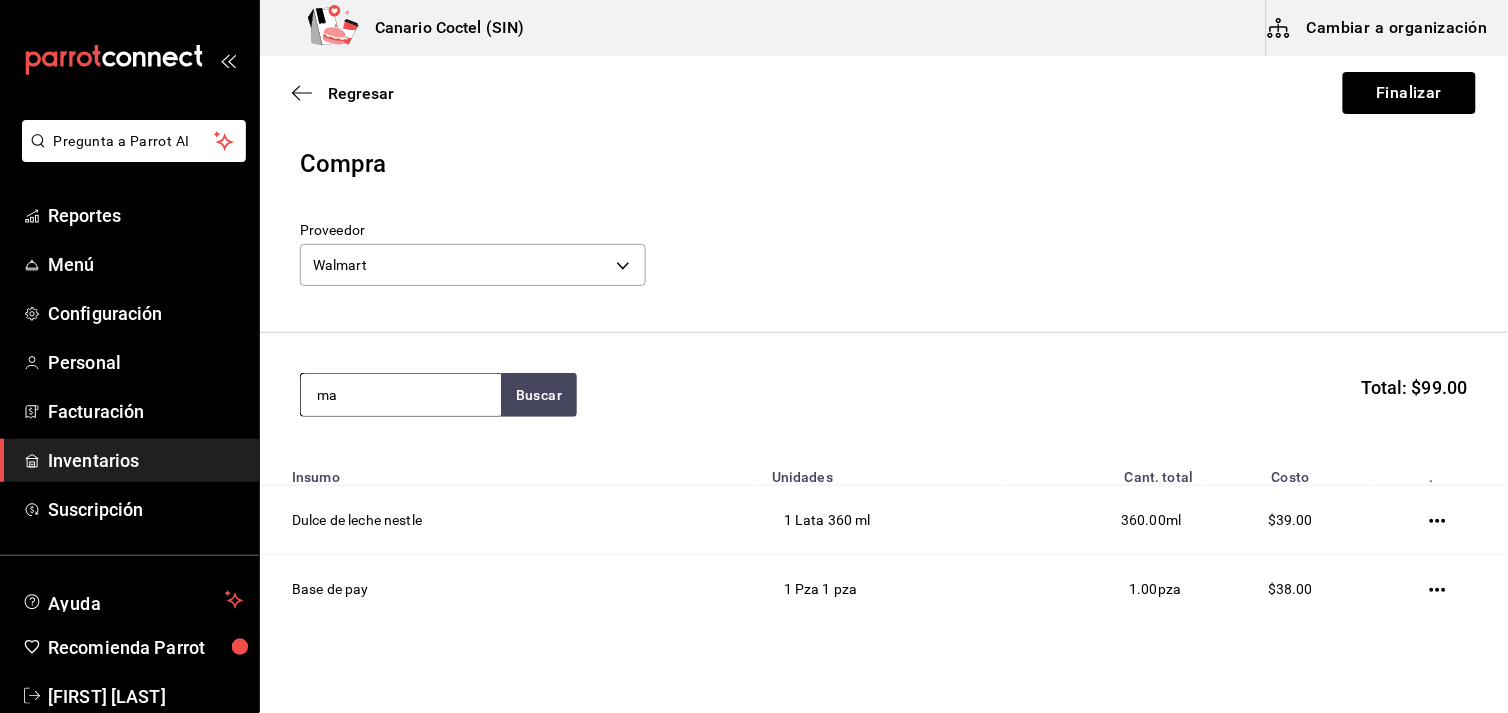 type on "m" 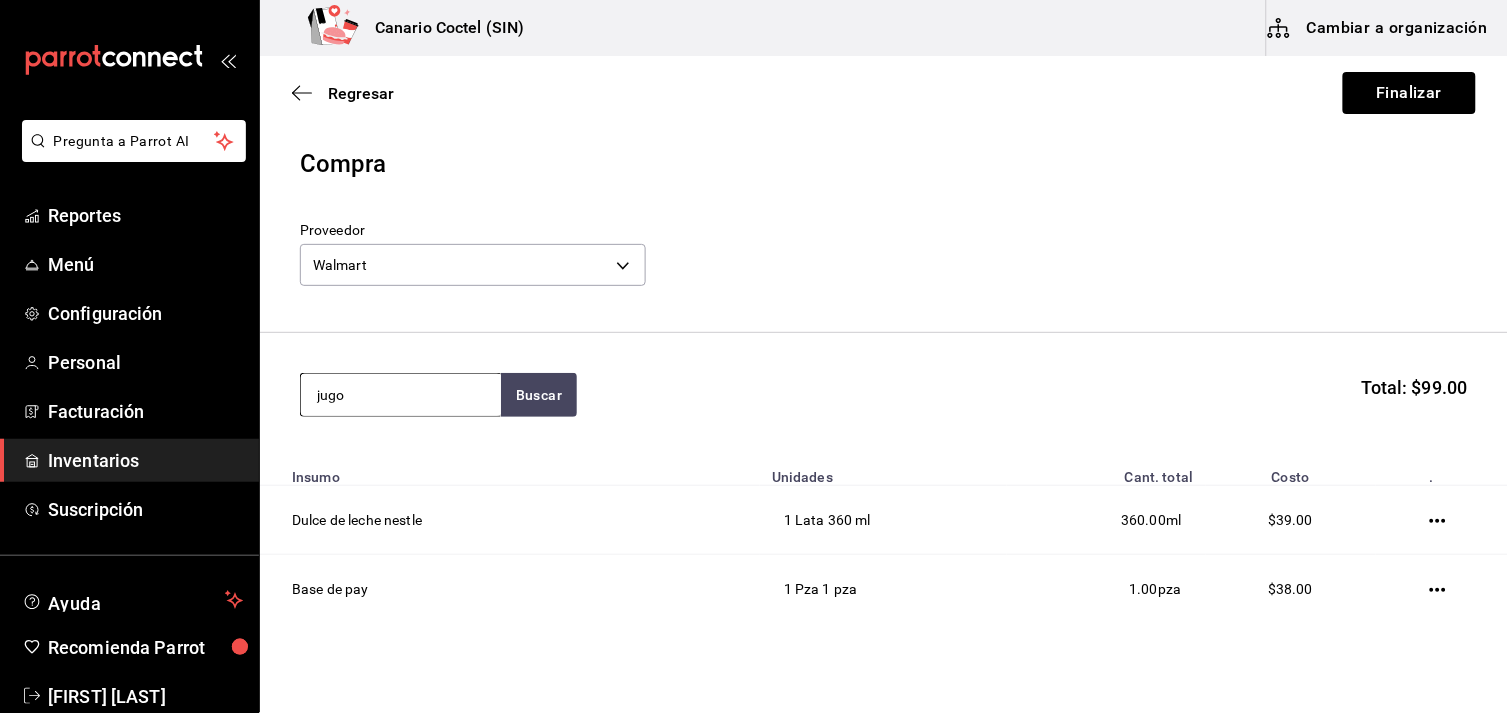 type on "jugo" 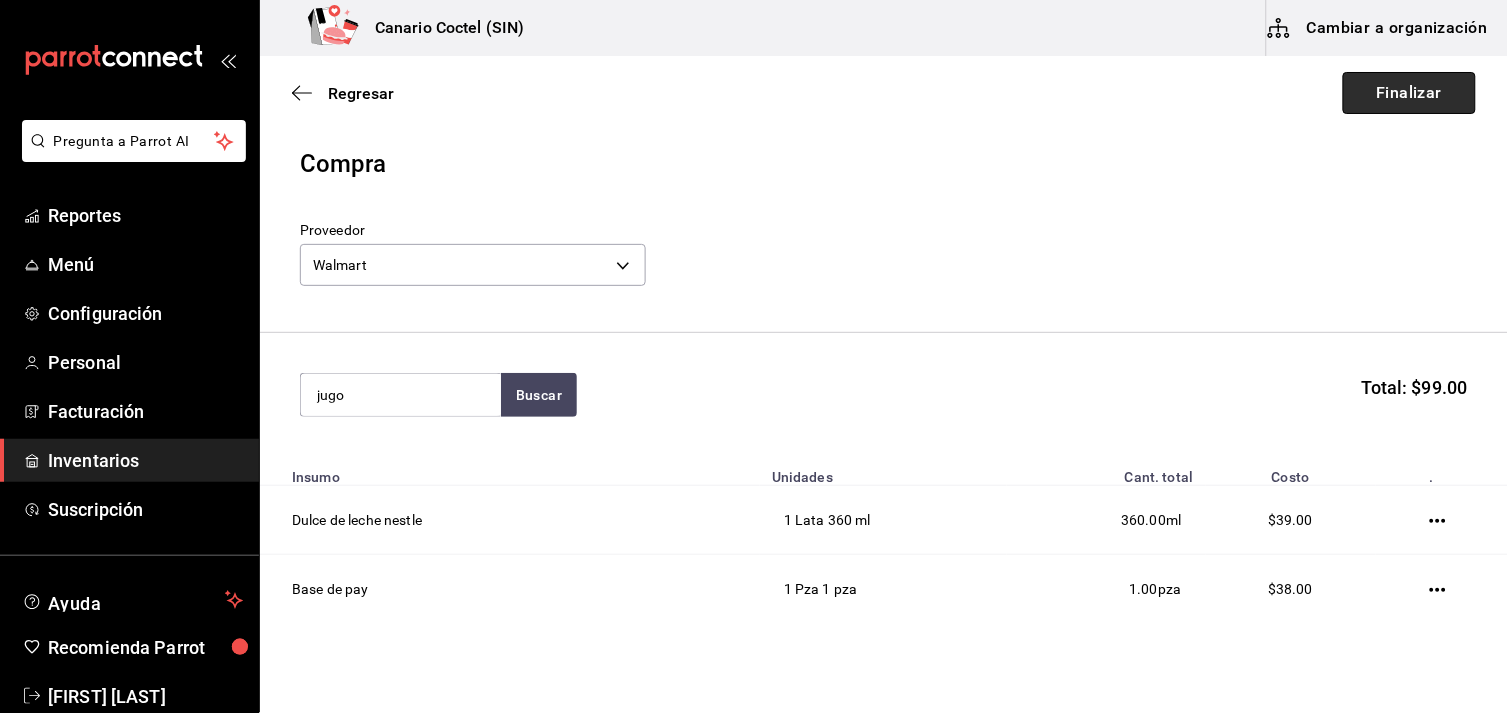 click on "Finalizar" at bounding box center [1409, 93] 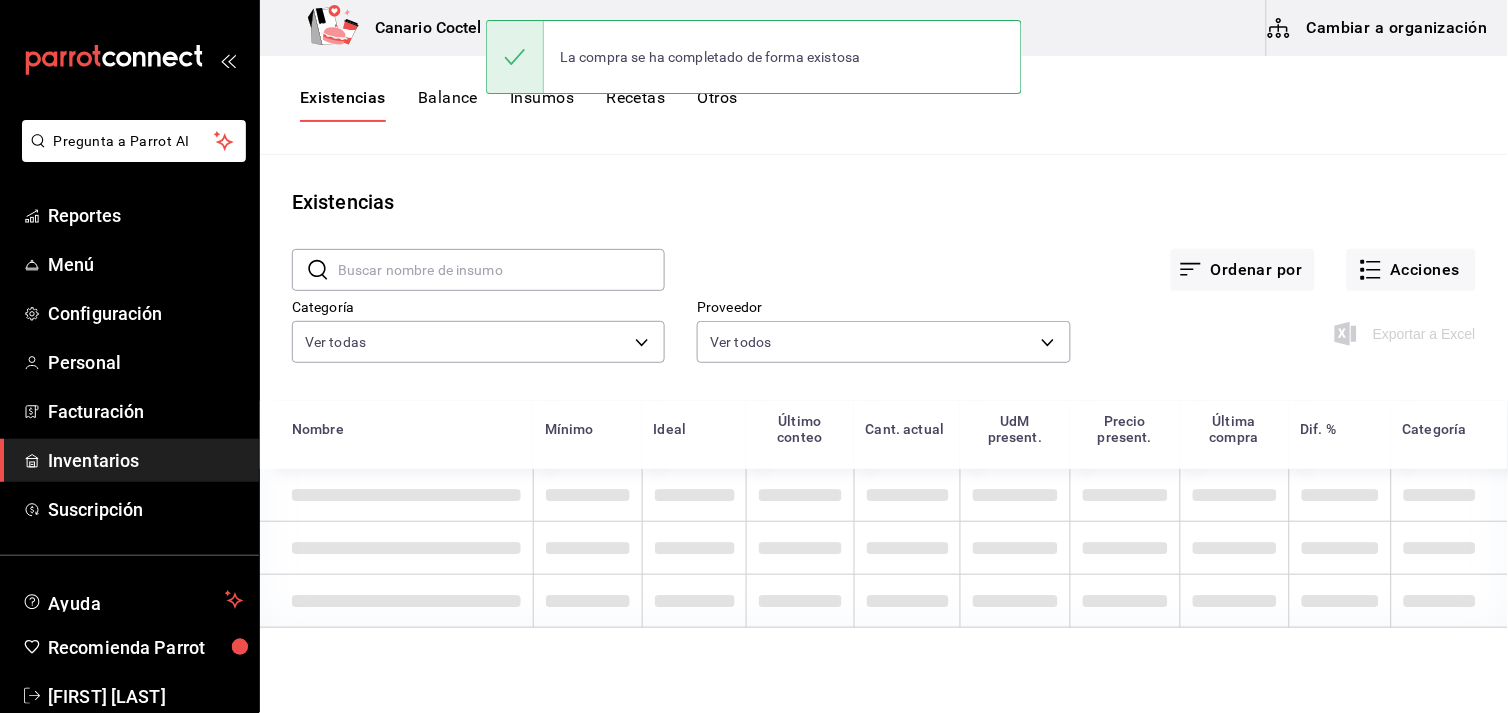 click at bounding box center (501, 270) 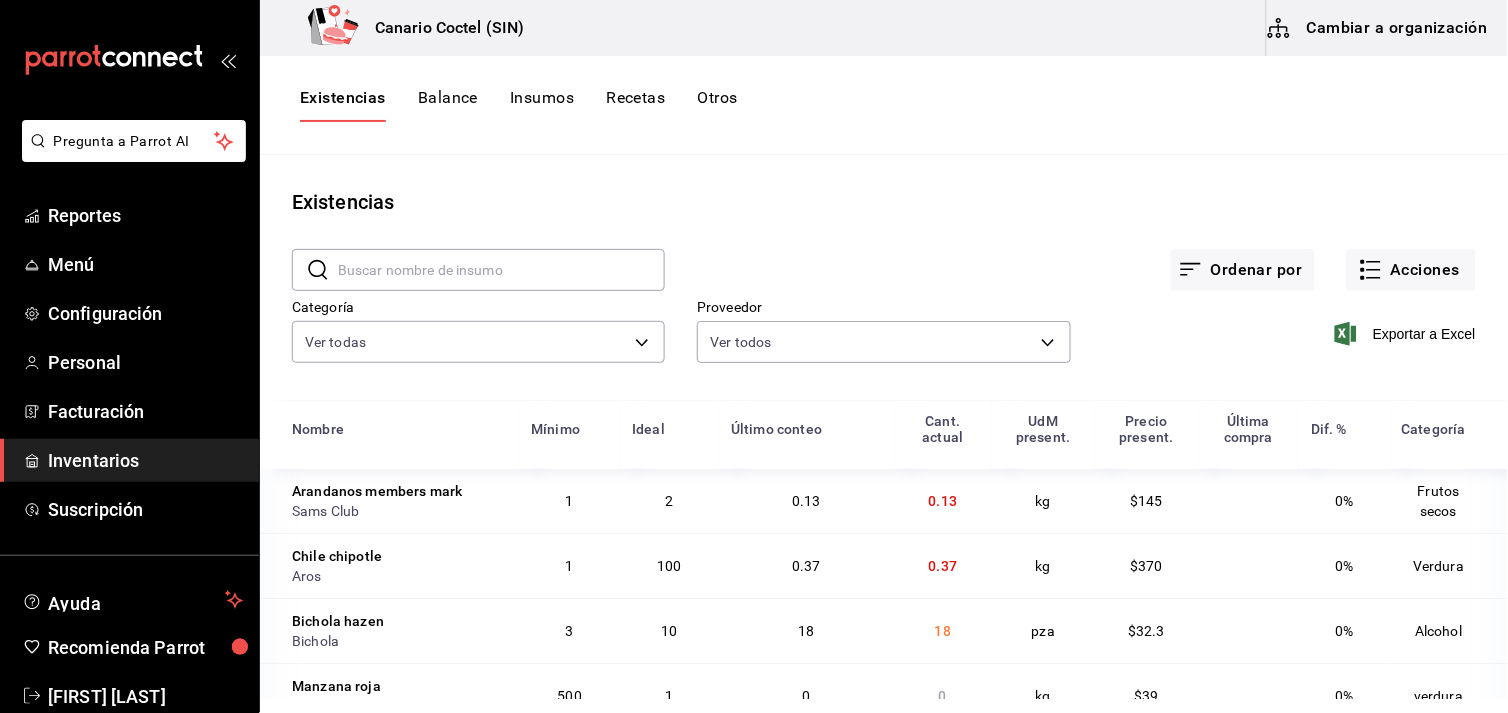 click on "Existencias" at bounding box center [884, 202] 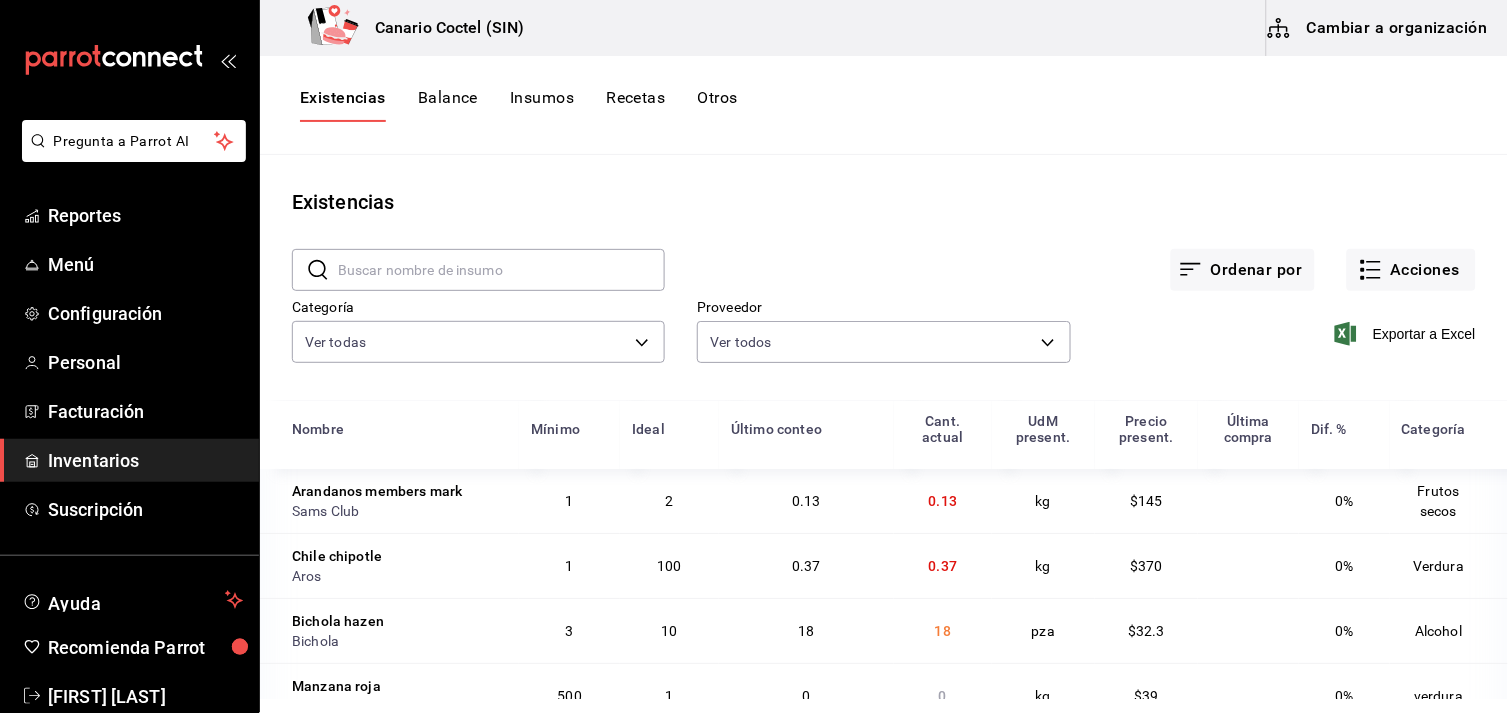 click on "Cambiar a organización" at bounding box center (1379, 28) 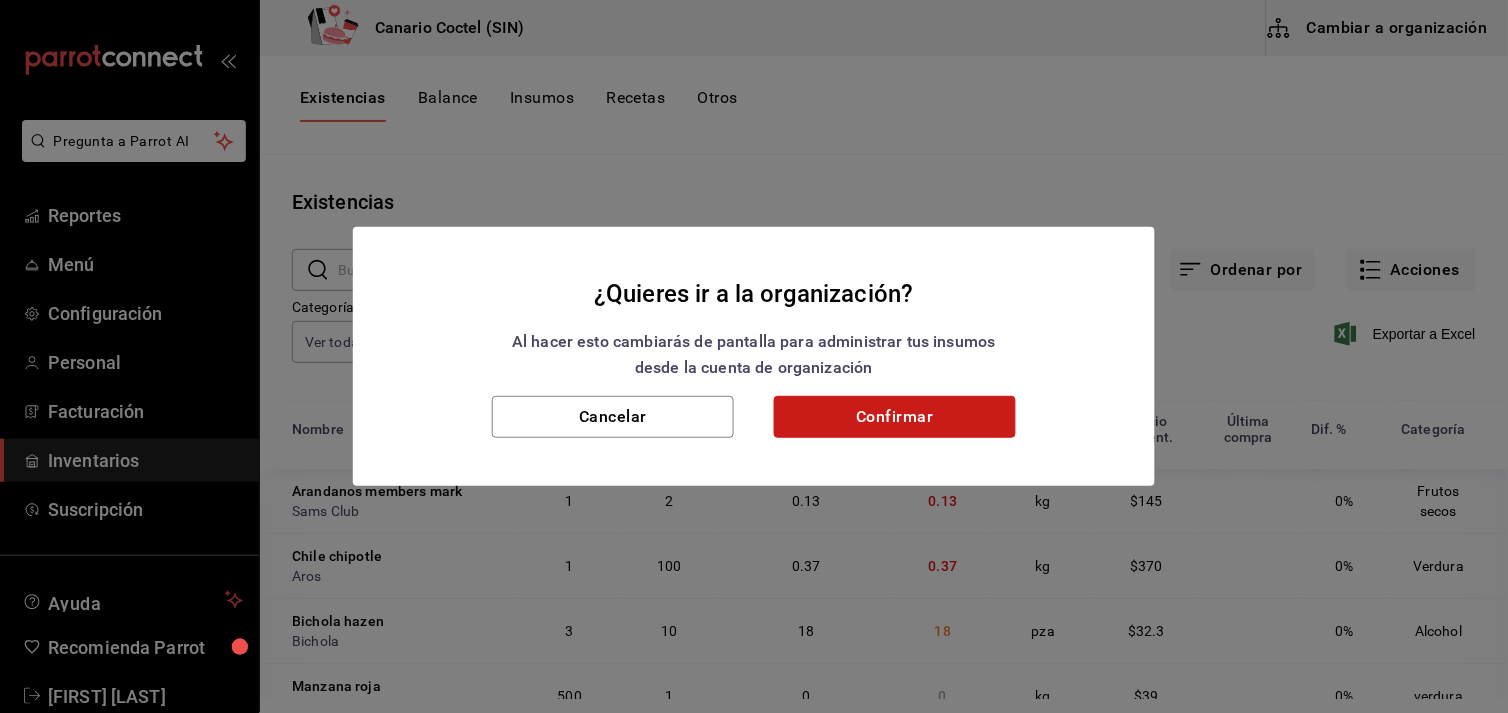 click on "Confirmar" at bounding box center [895, 417] 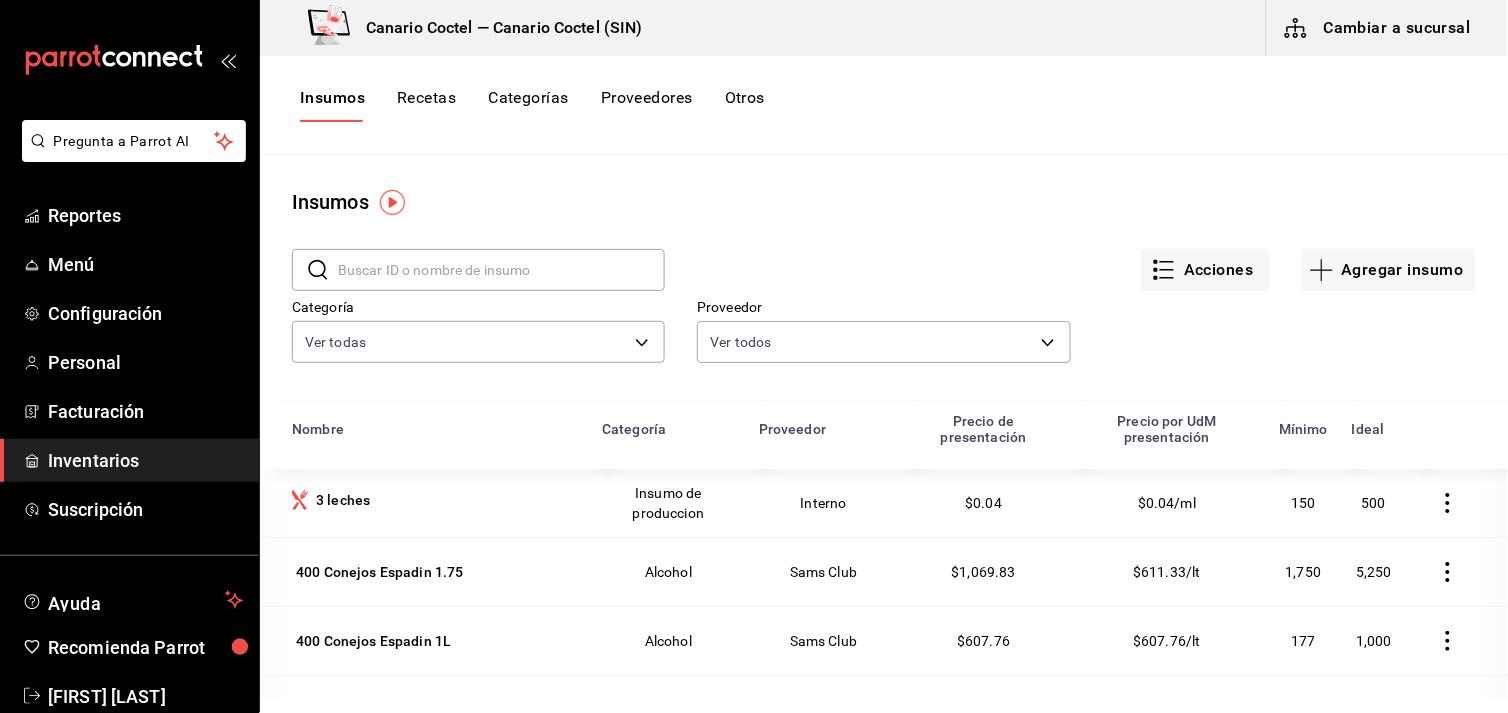 click at bounding box center [501, 270] 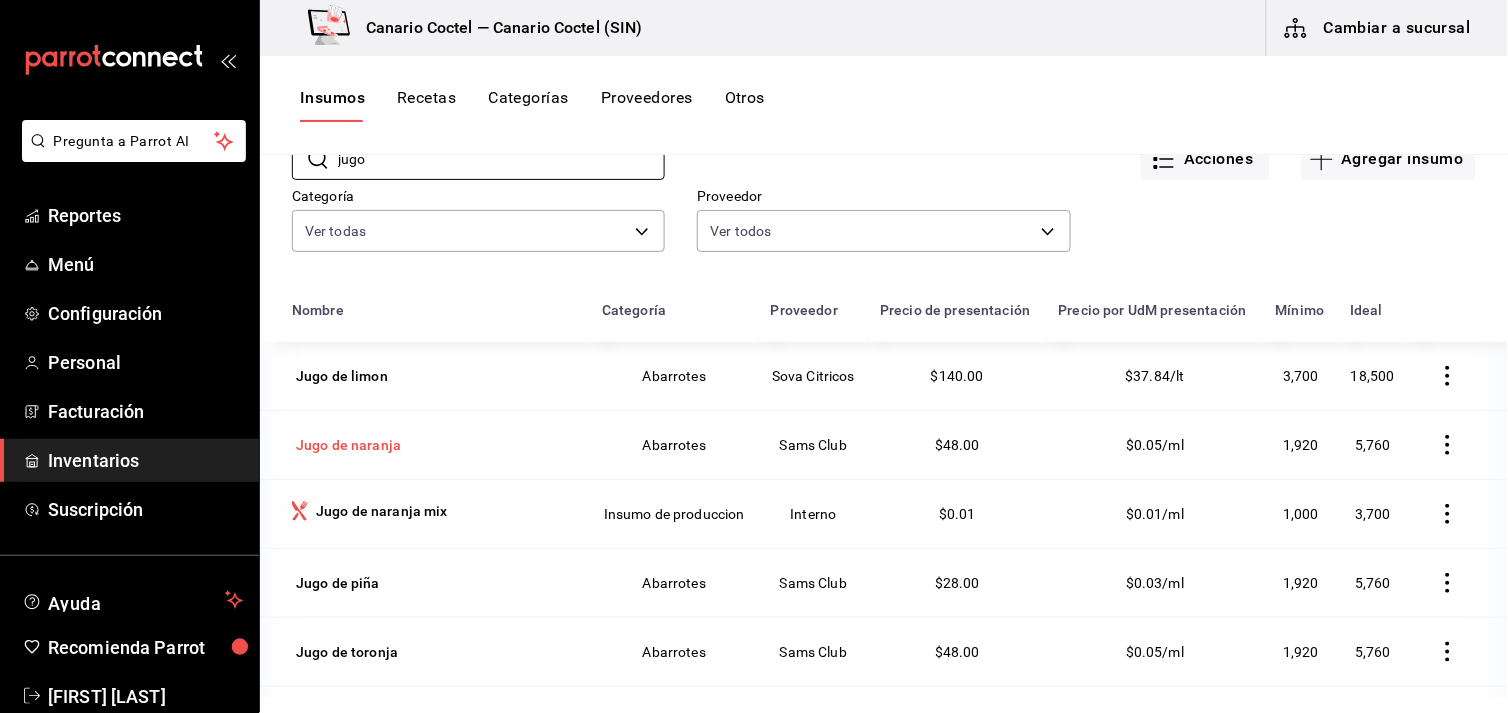 scroll, scrollTop: 222, scrollLeft: 0, axis: vertical 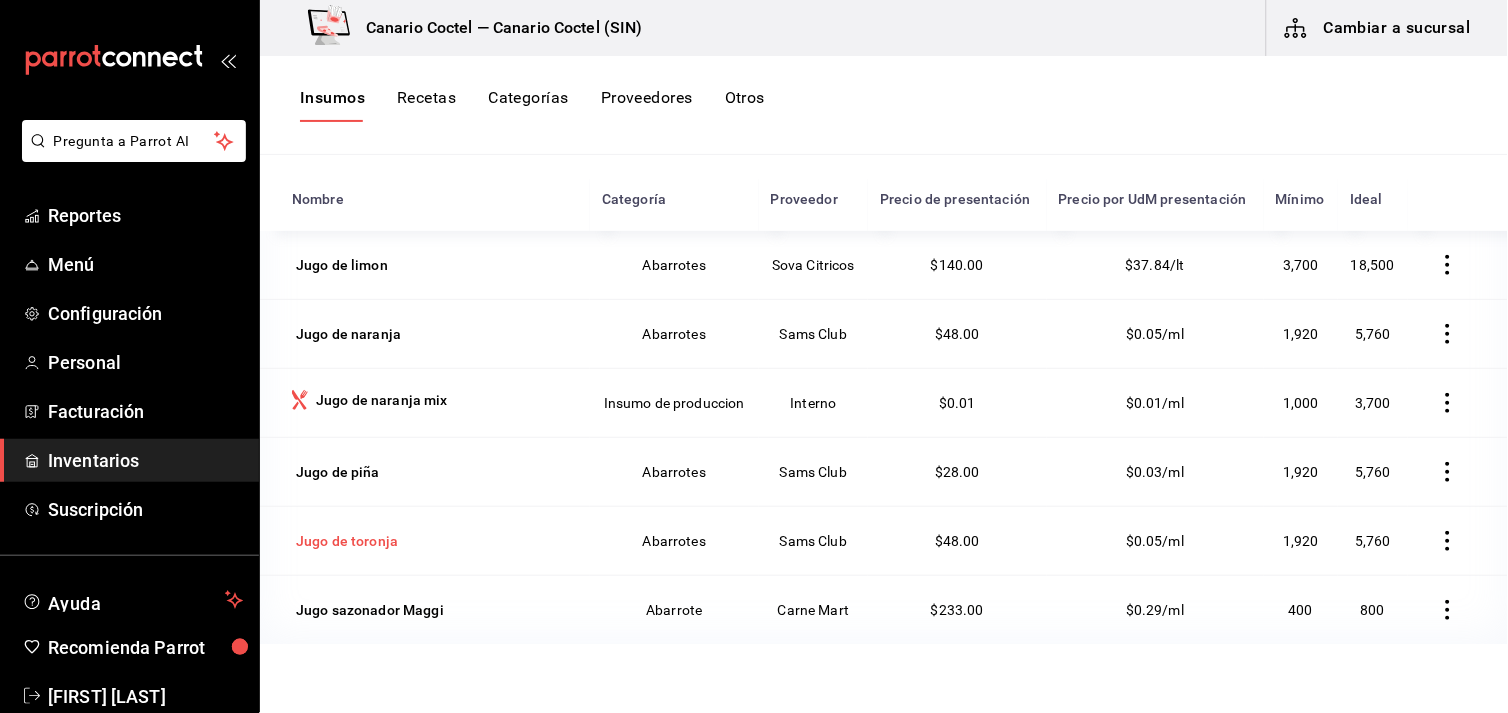 type on "jugo" 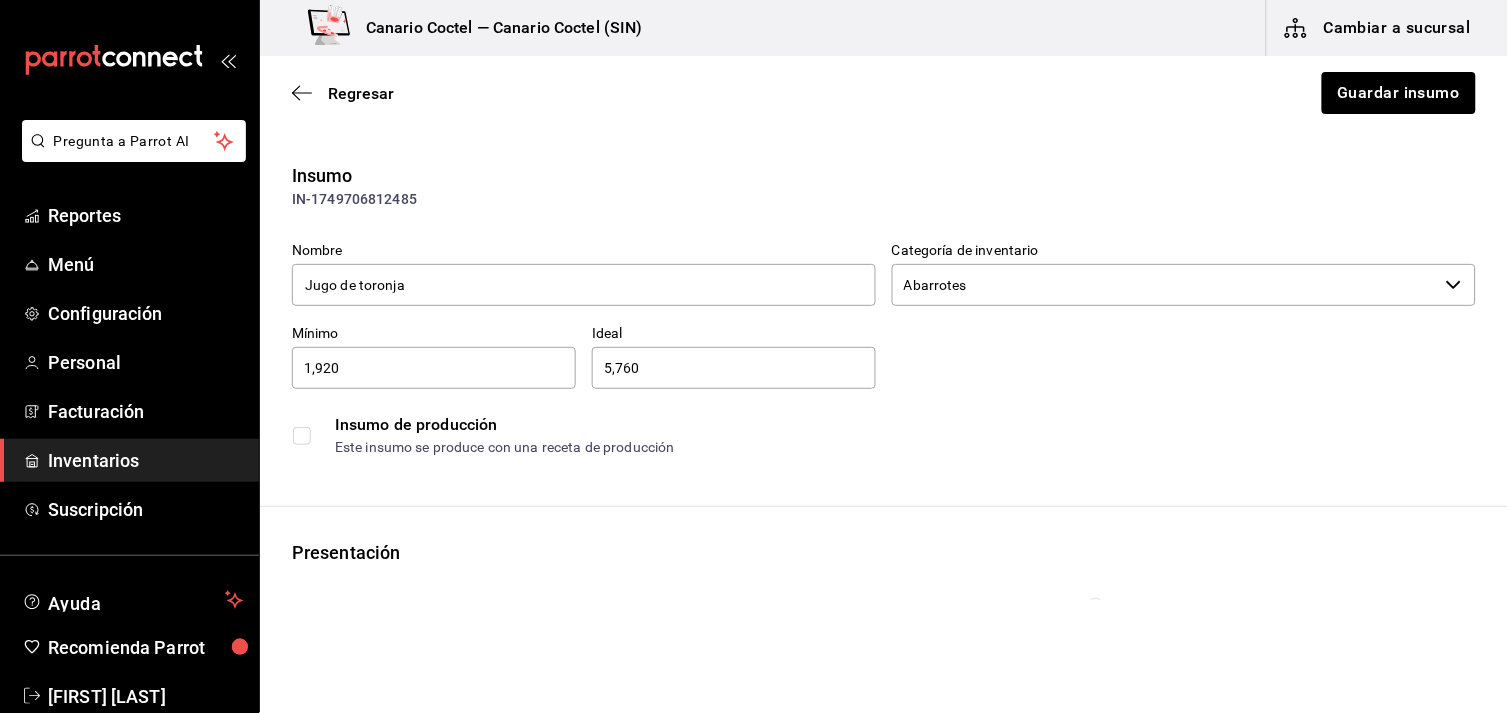scroll, scrollTop: 222, scrollLeft: 0, axis: vertical 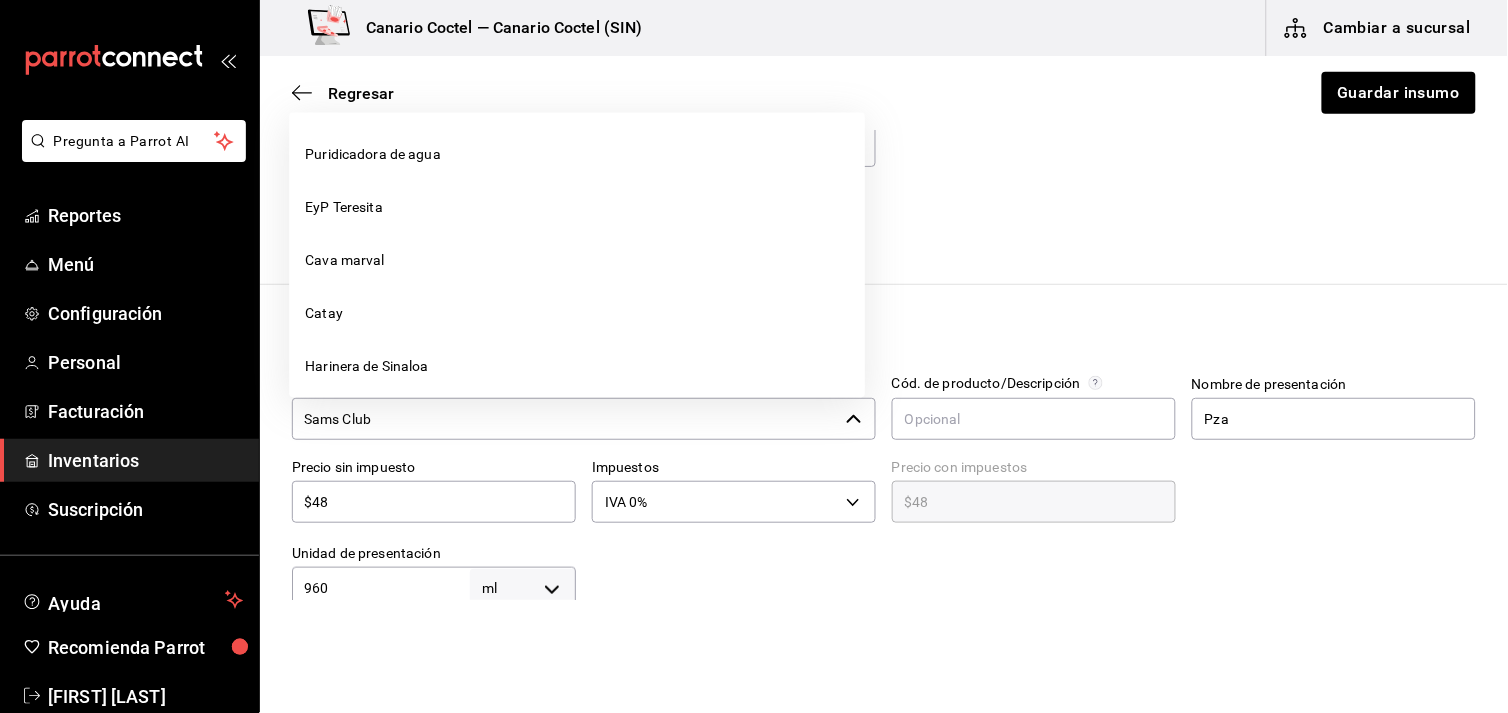 click 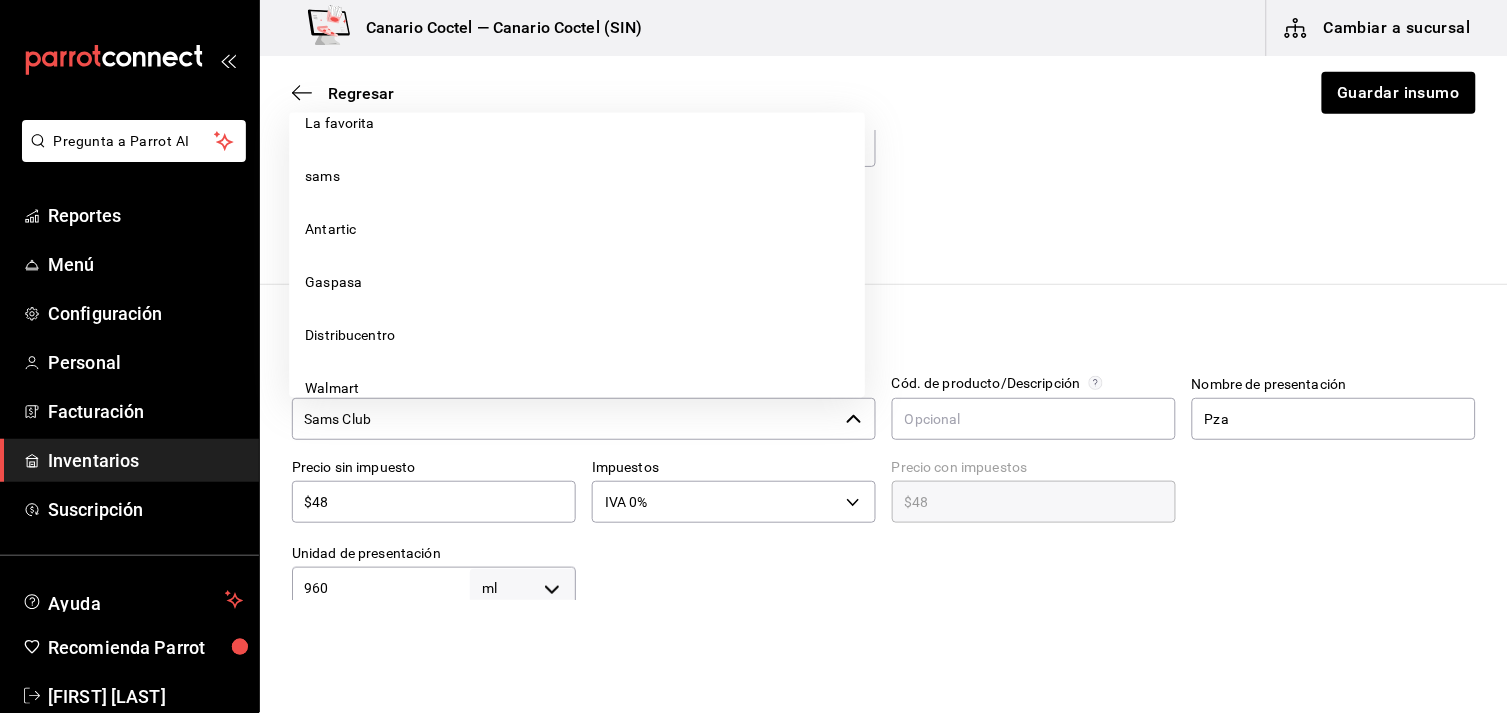scroll, scrollTop: 1308, scrollLeft: 0, axis: vertical 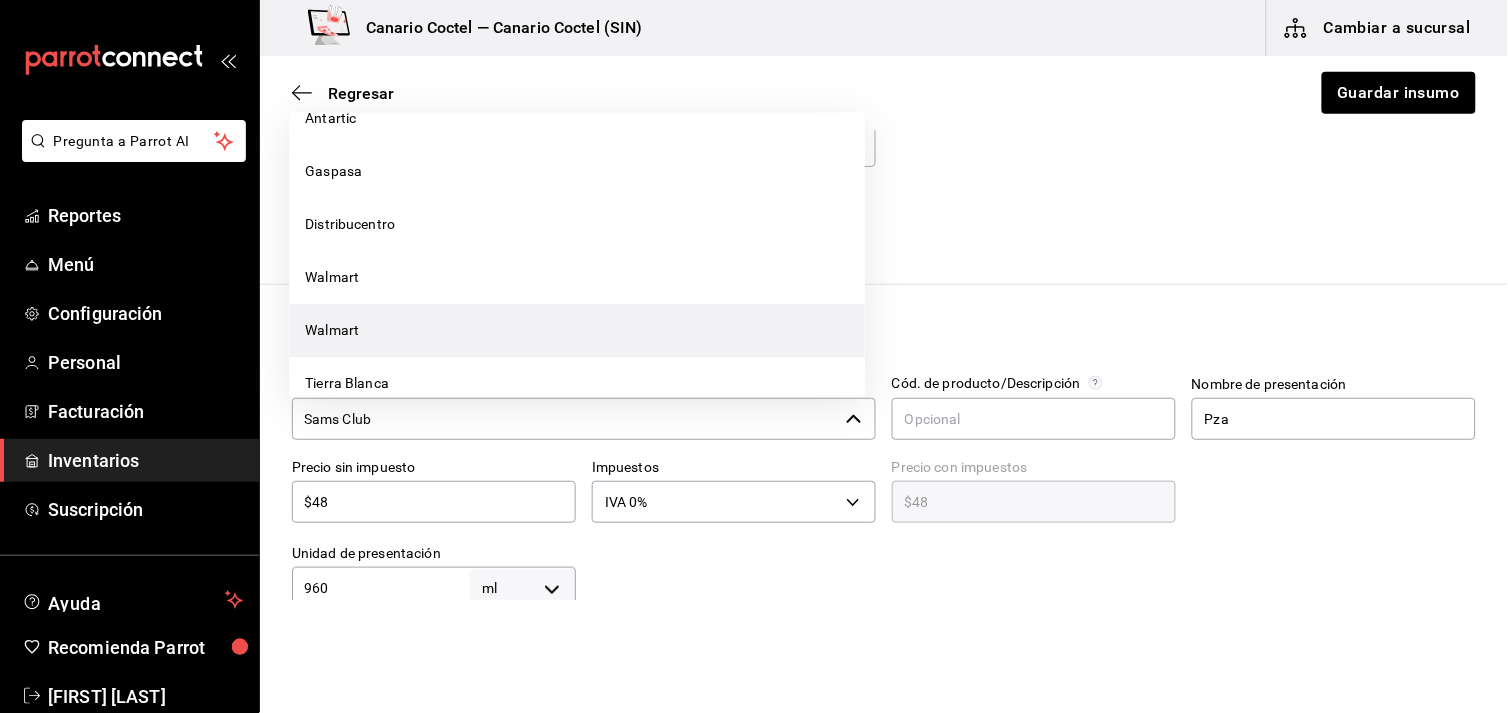 click on "Walmart" at bounding box center [577, 330] 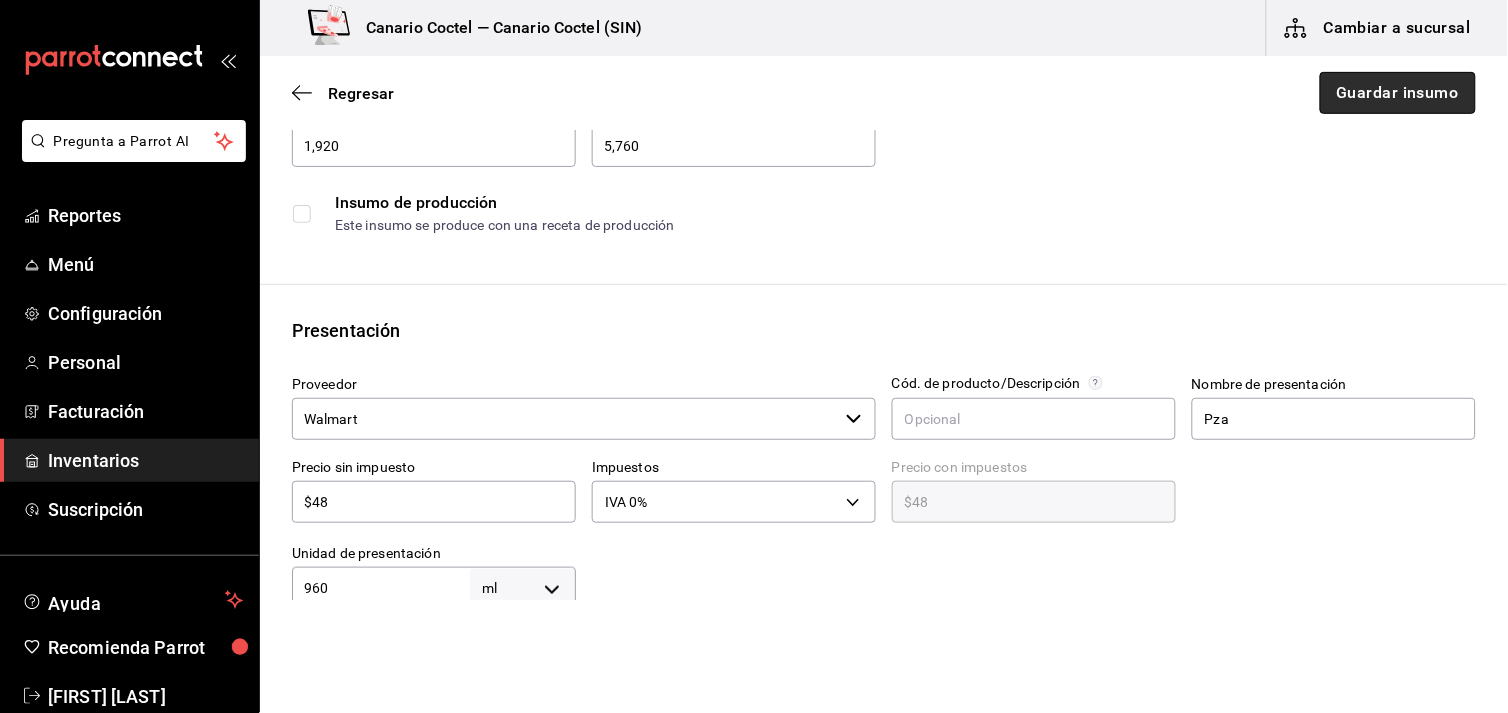 click on "Guardar insumo" at bounding box center [1398, 93] 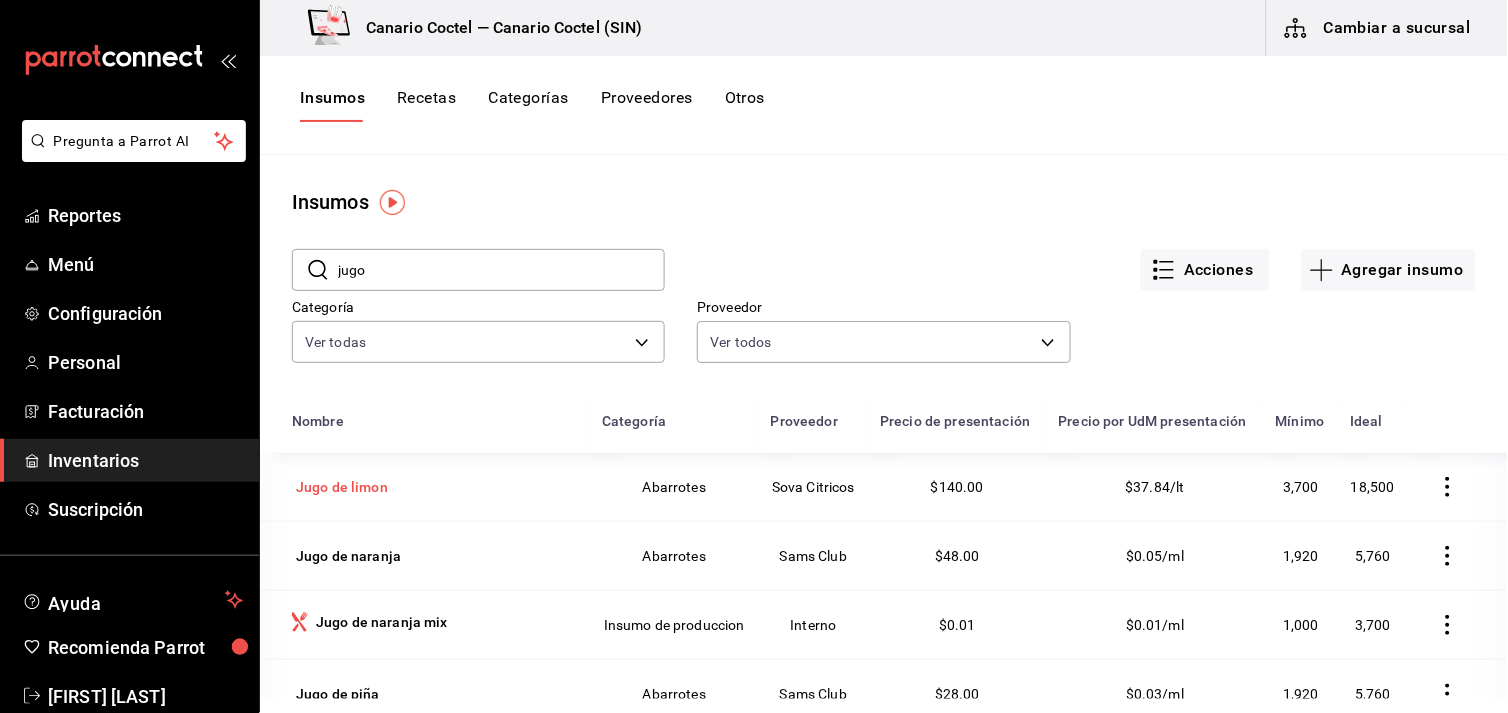 scroll, scrollTop: 111, scrollLeft: 0, axis: vertical 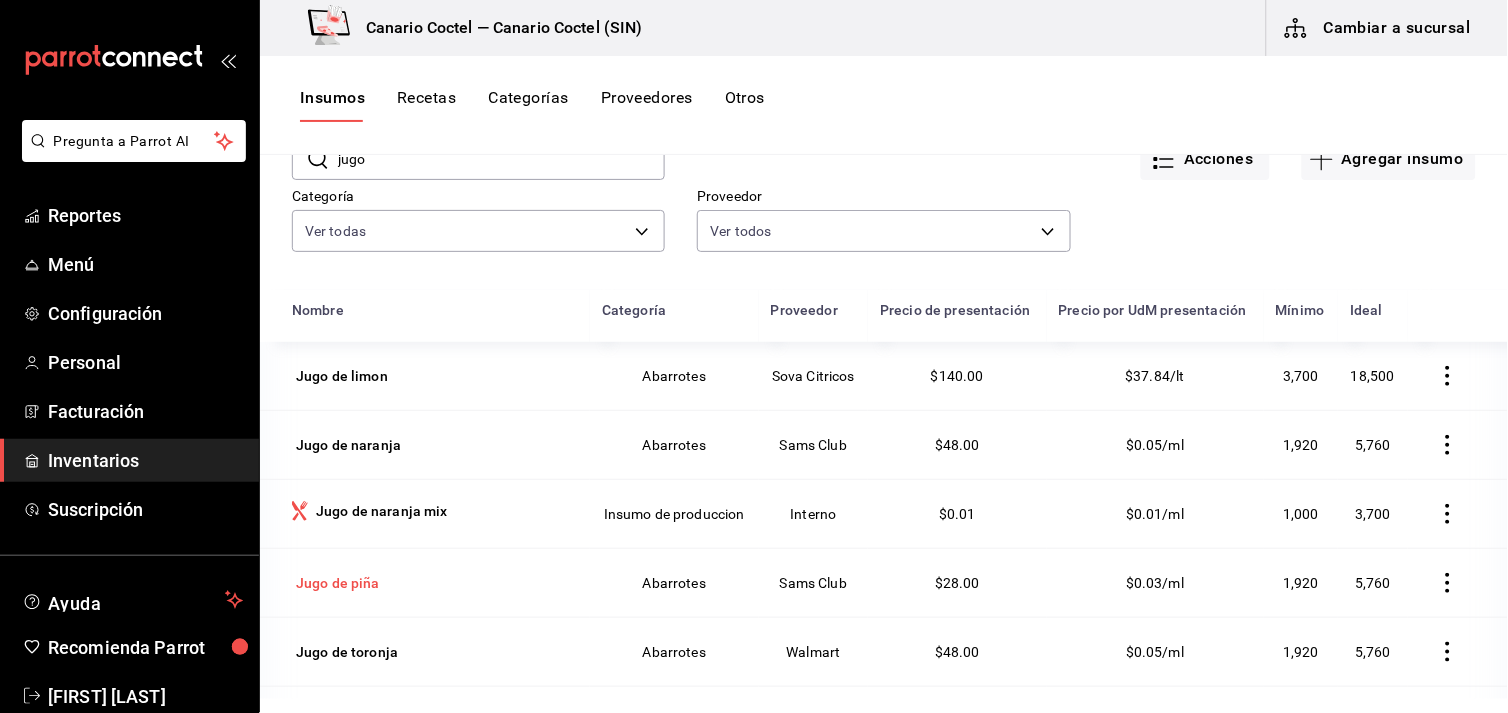 click on "Jugo de piña" at bounding box center (338, 583) 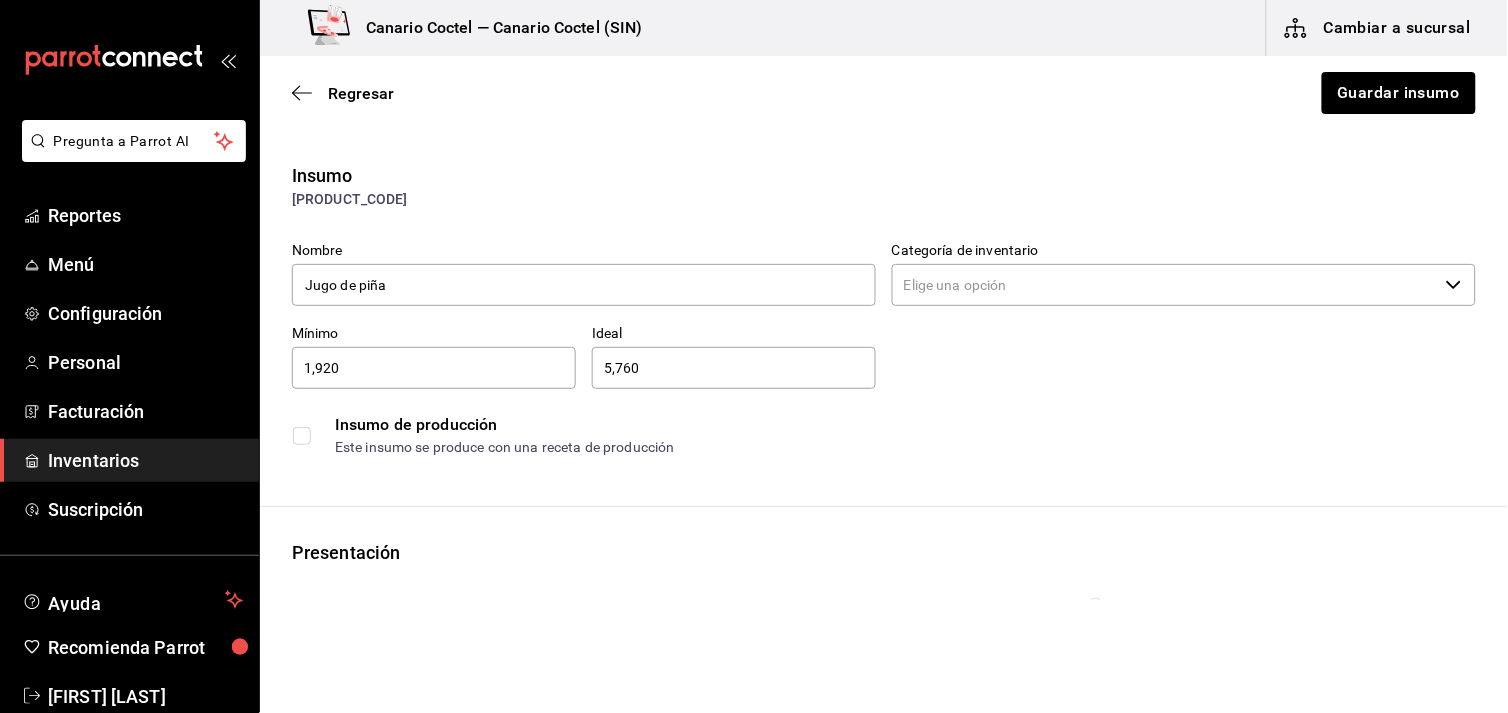 type on "Abarrotes" 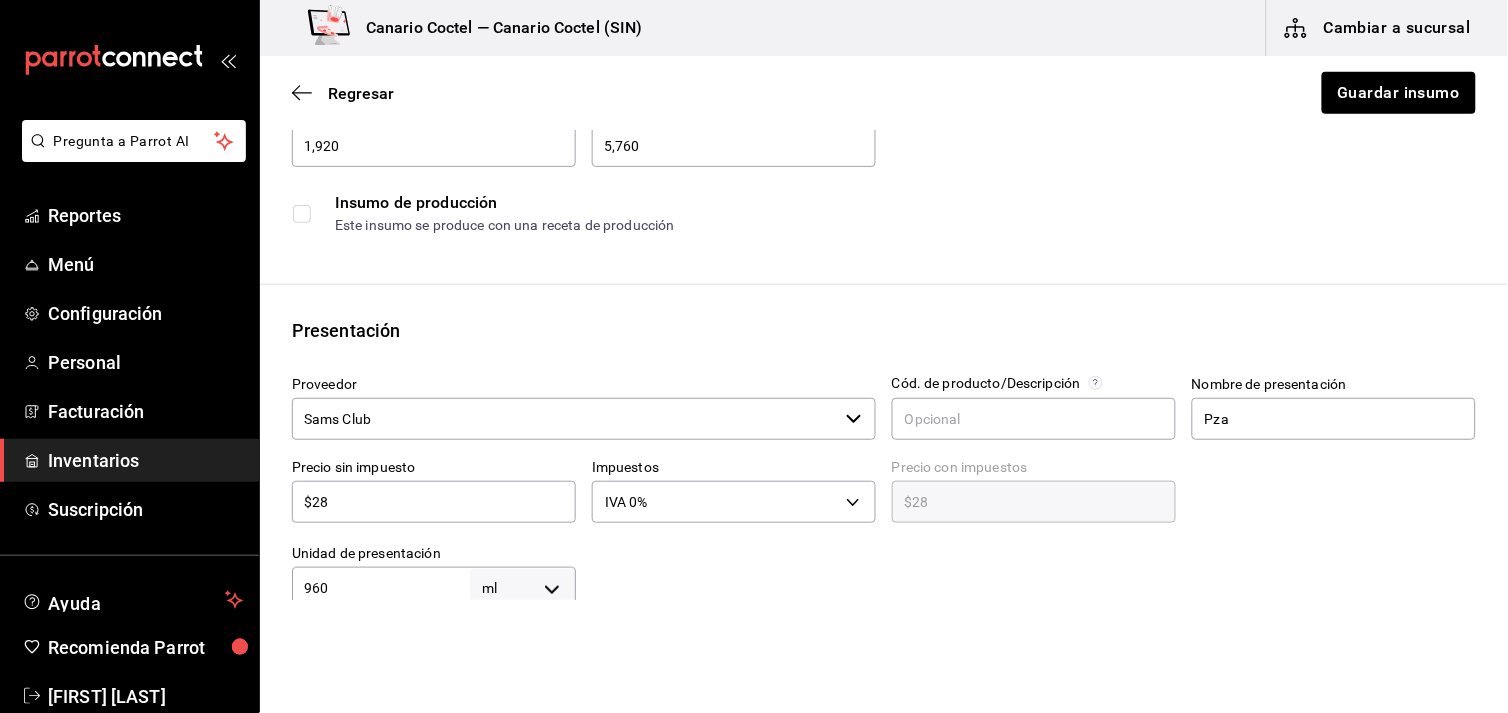 scroll, scrollTop: 0, scrollLeft: 0, axis: both 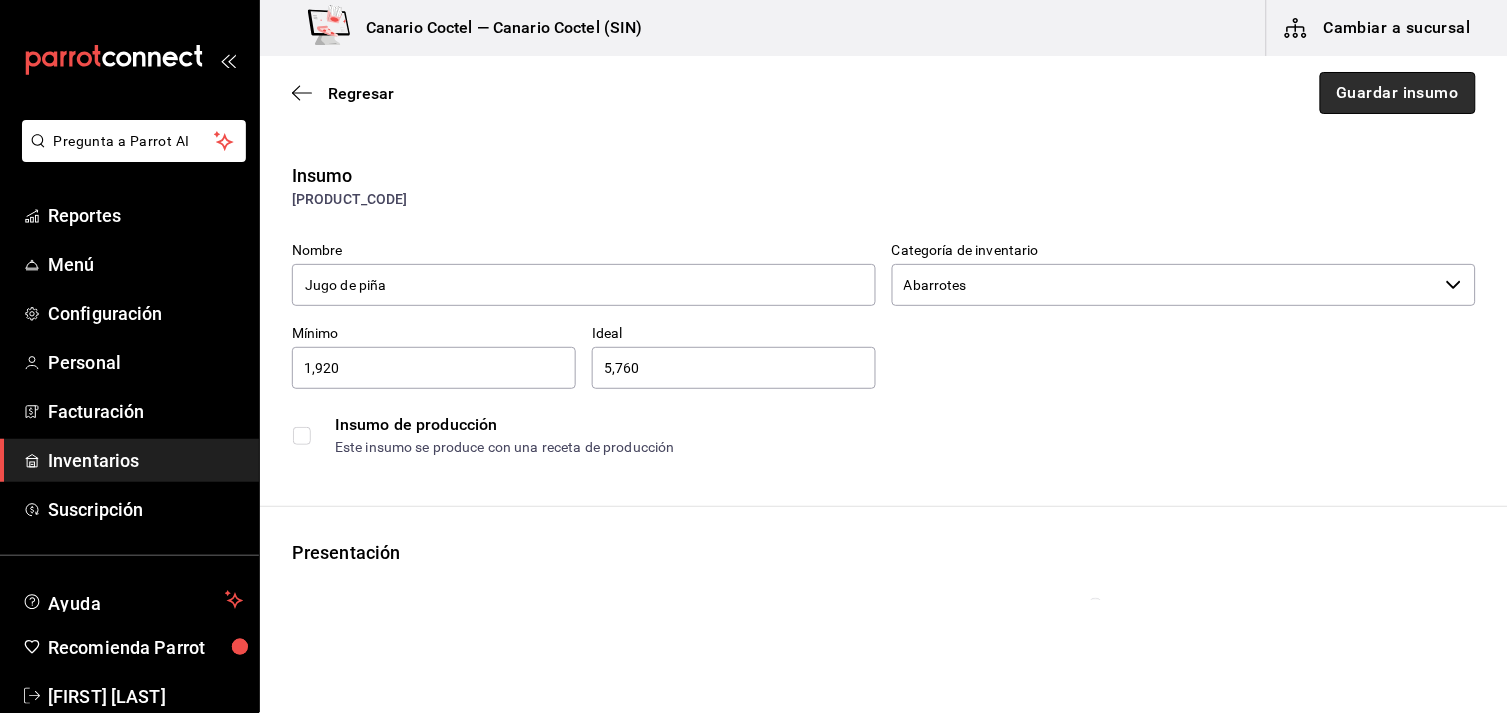 click on "Guardar insumo" at bounding box center (1398, 93) 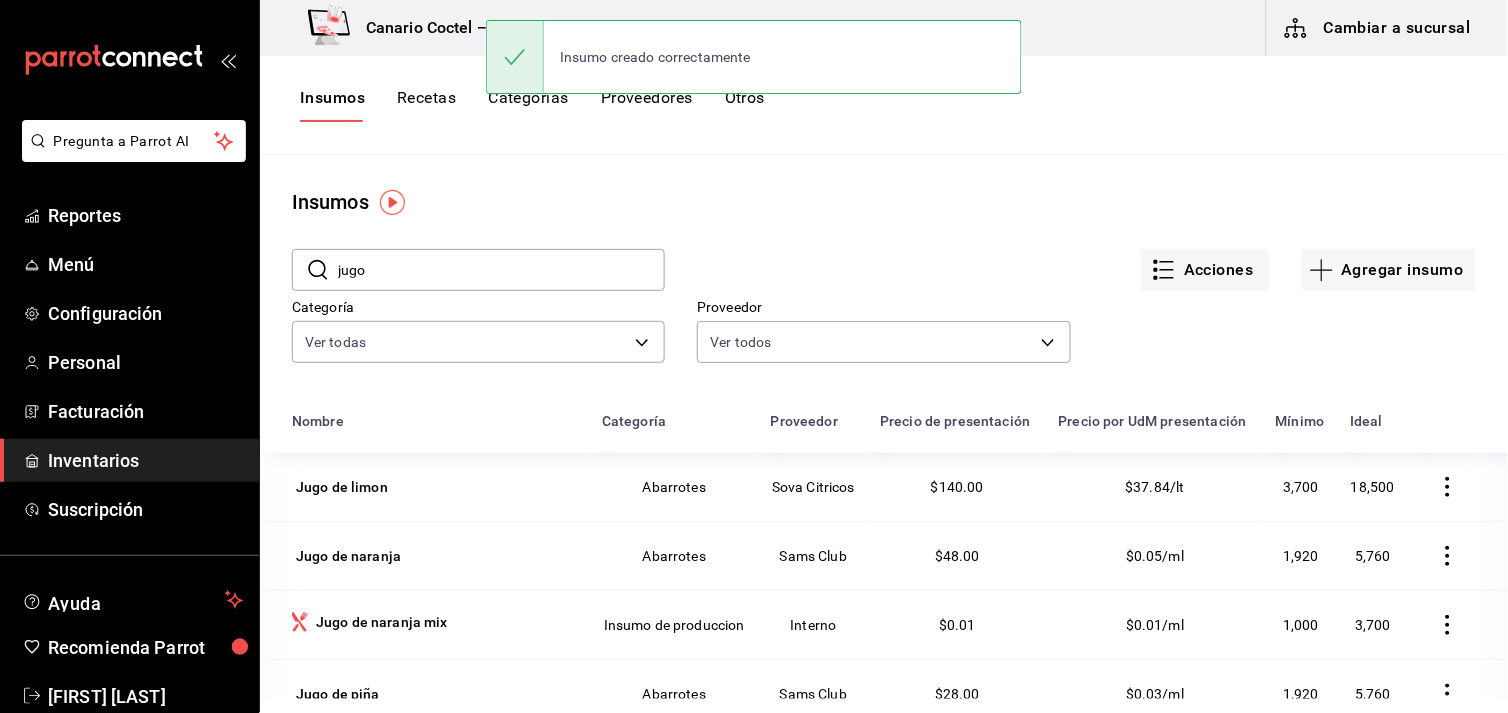 click on "Cambiar a sucursal" at bounding box center (1379, 28) 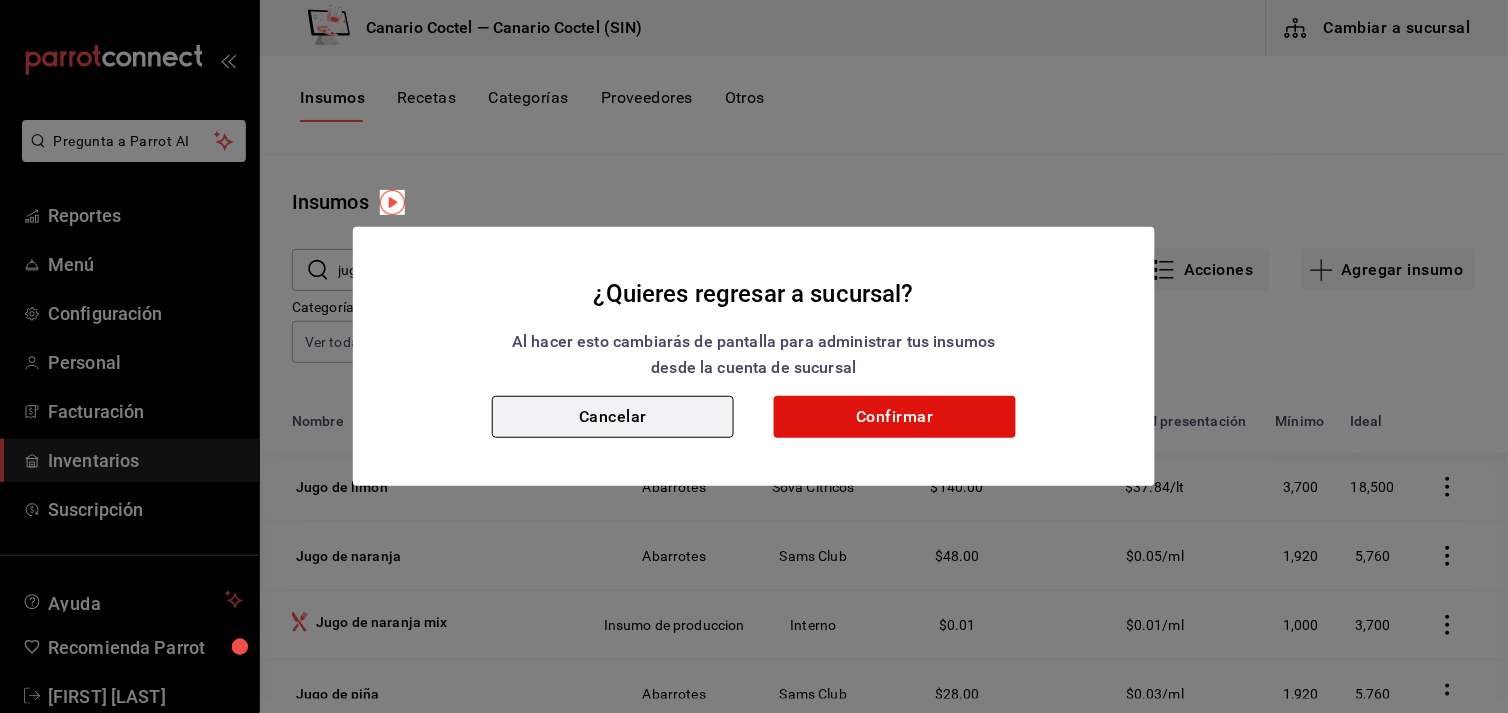 click on "Cancelar" at bounding box center (613, 417) 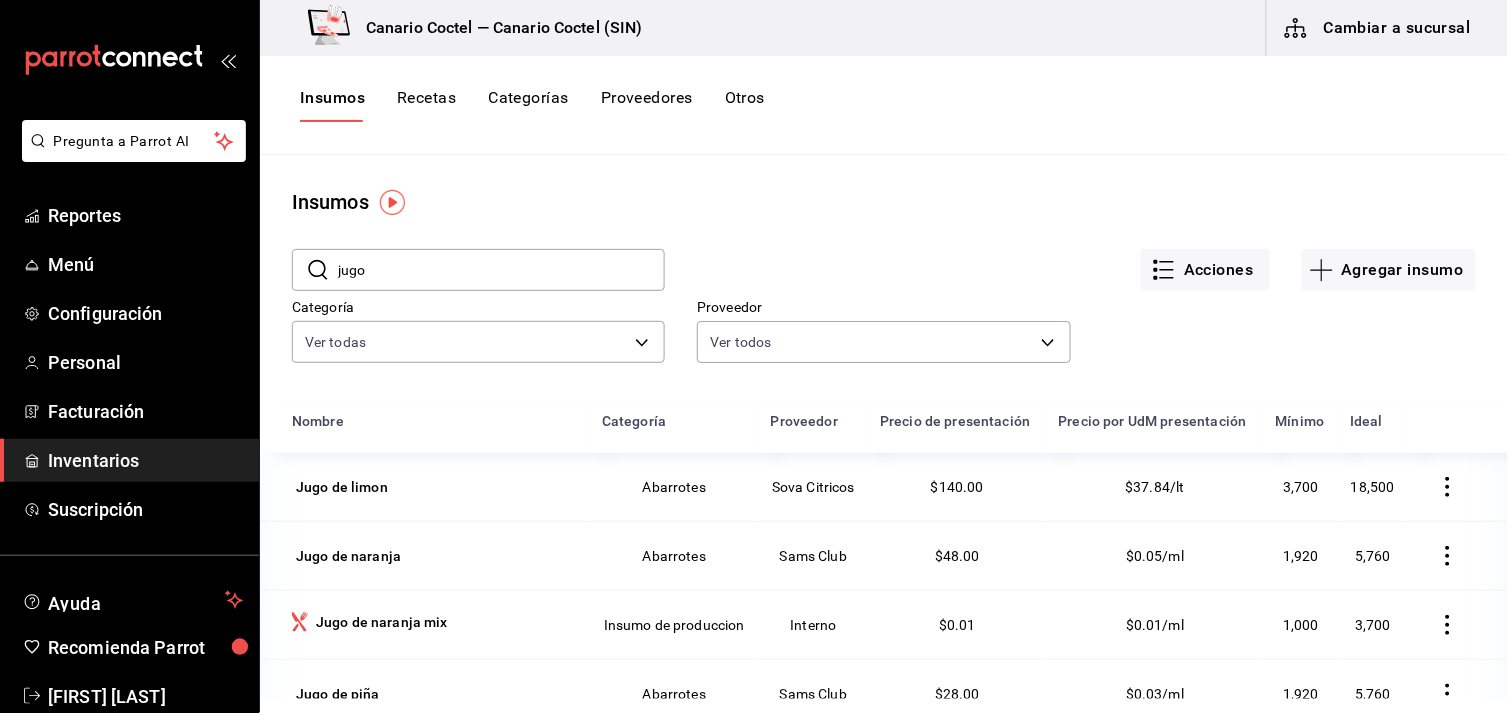 click on "jugo" at bounding box center [501, 270] 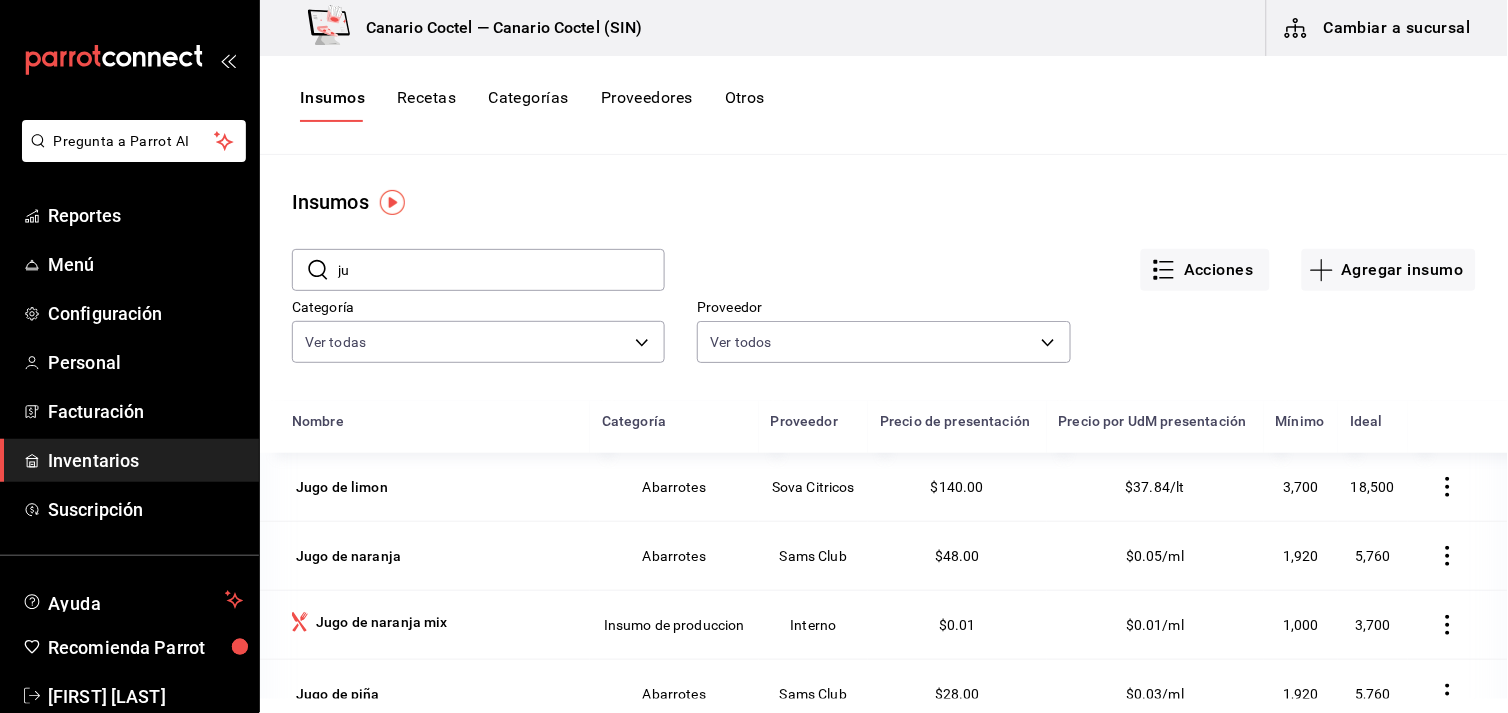 type on "j" 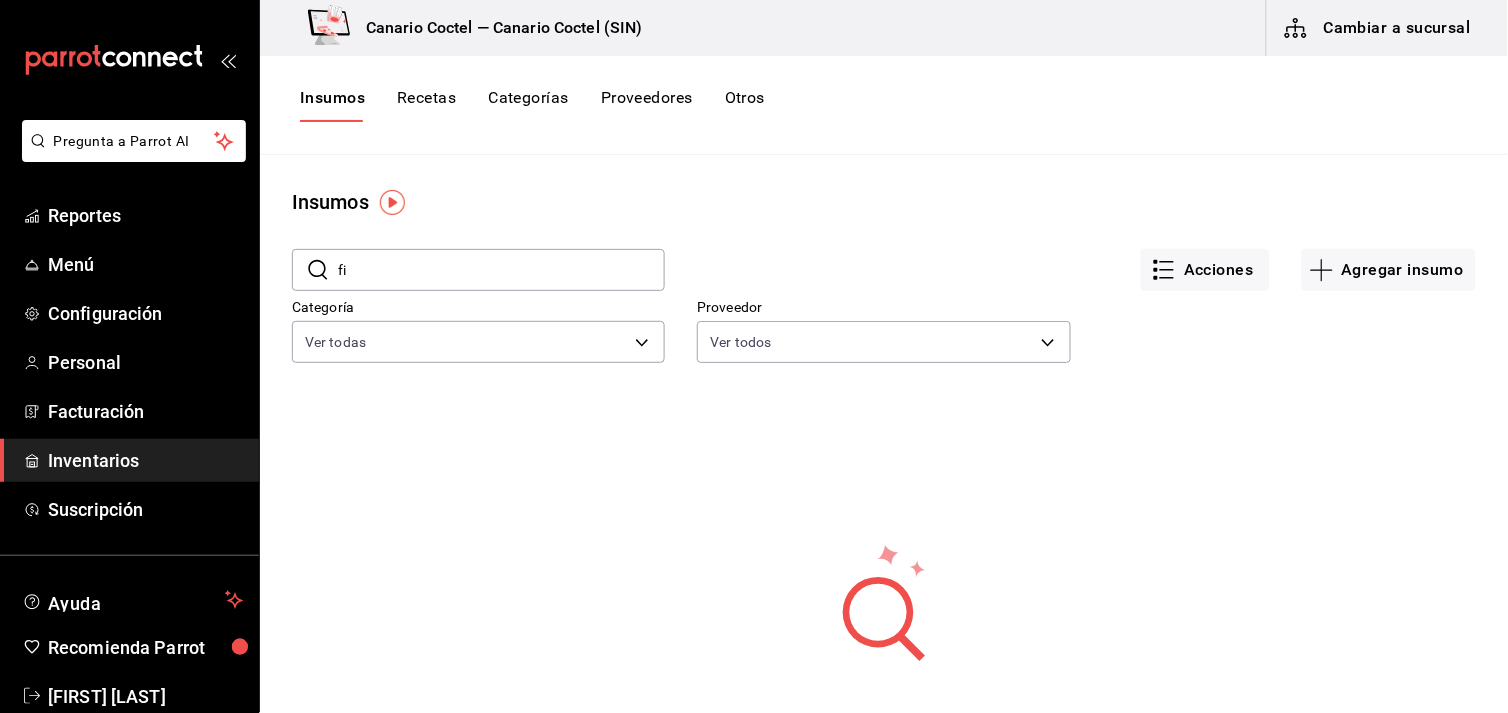 type on "f" 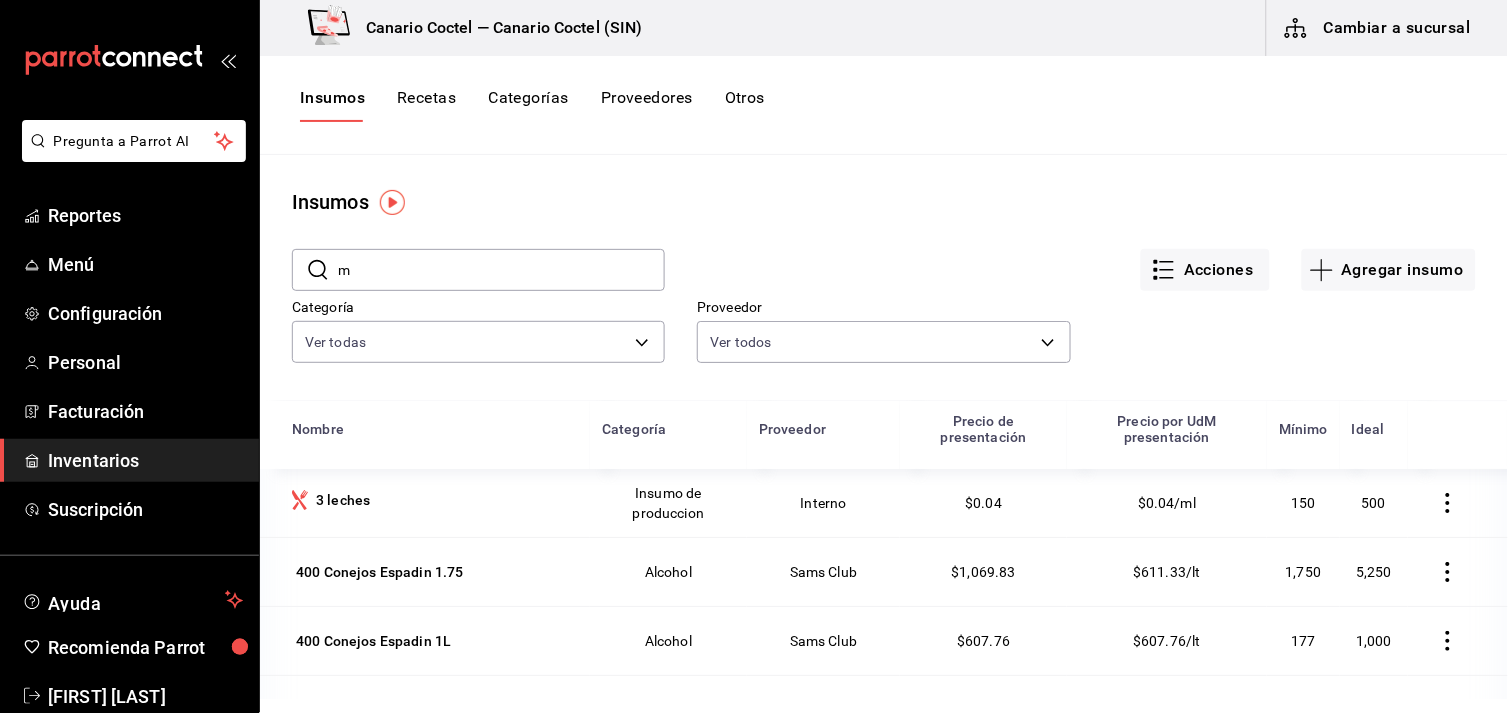 click on "m" at bounding box center [501, 270] 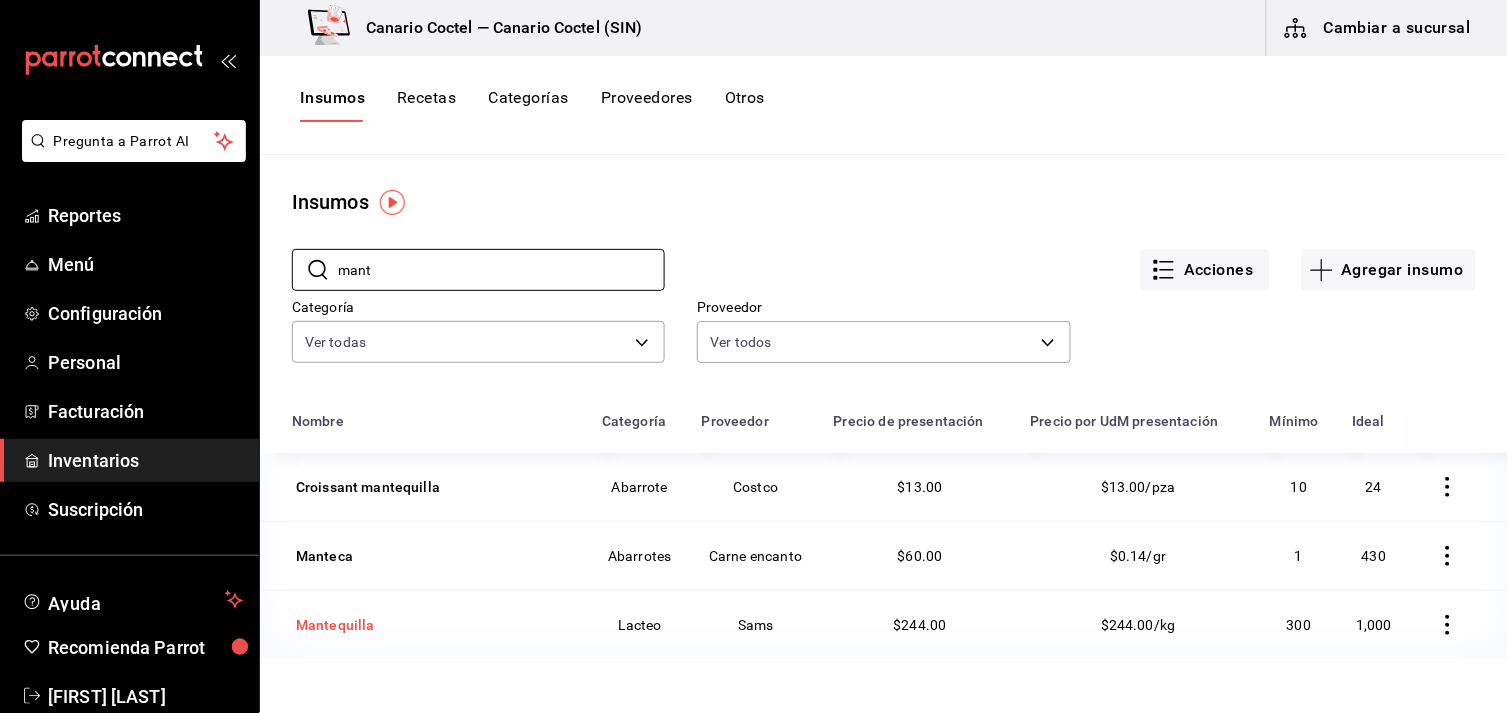 type on "mant" 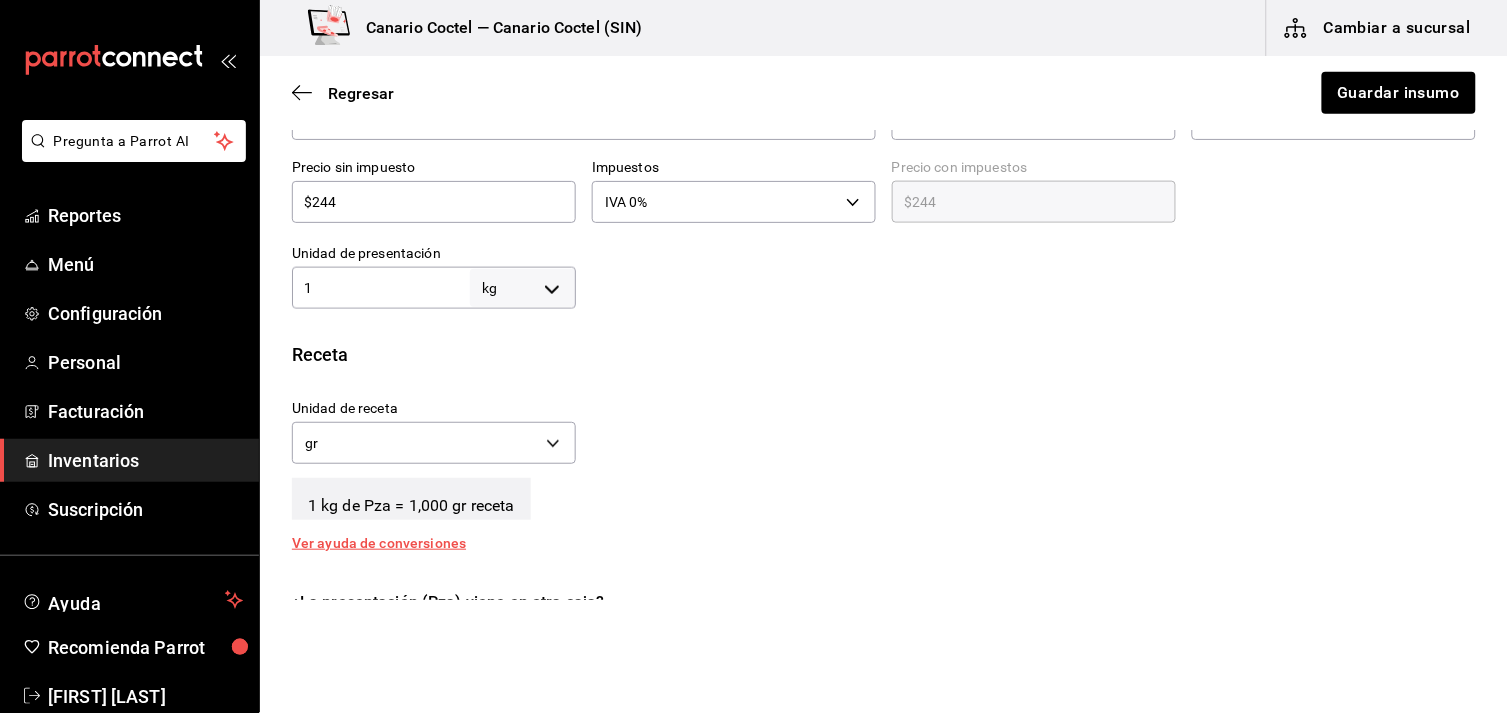 scroll, scrollTop: 300, scrollLeft: 0, axis: vertical 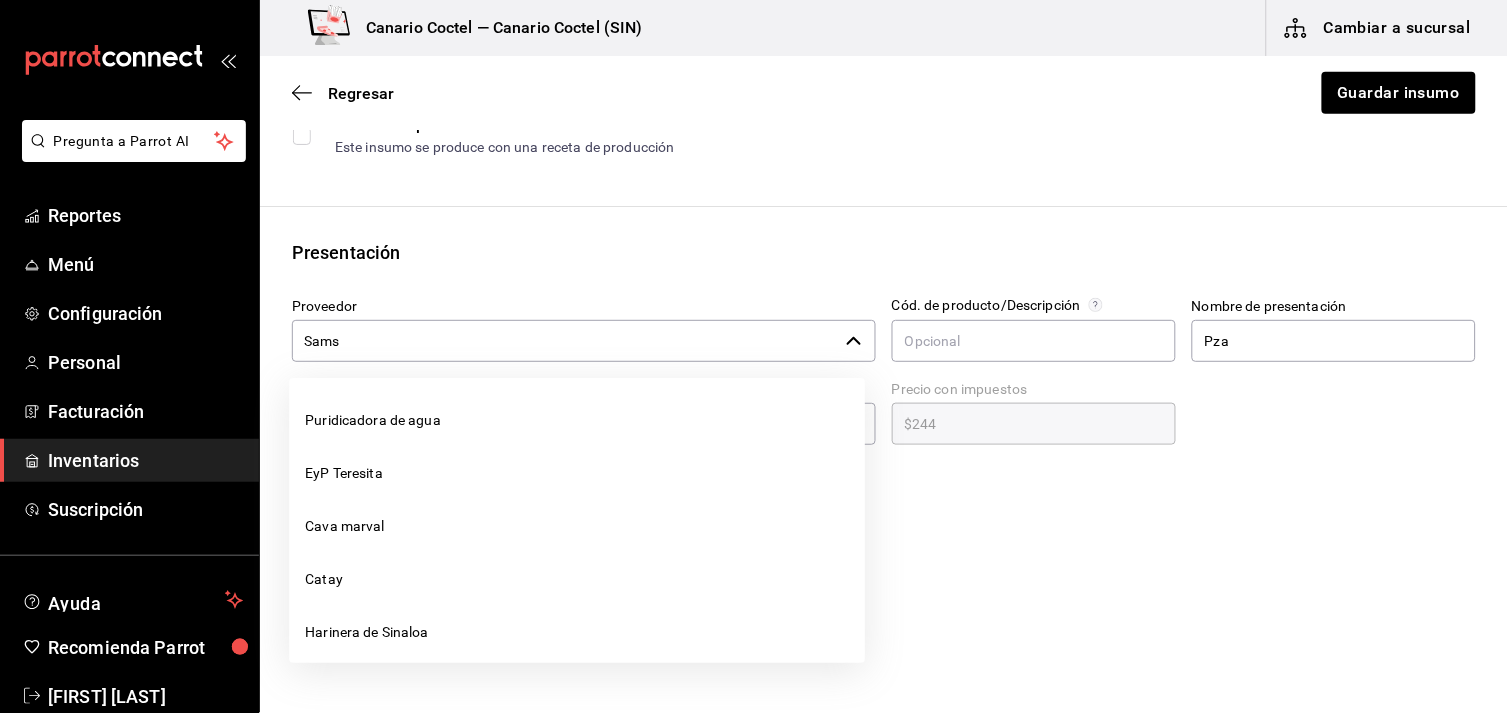 click 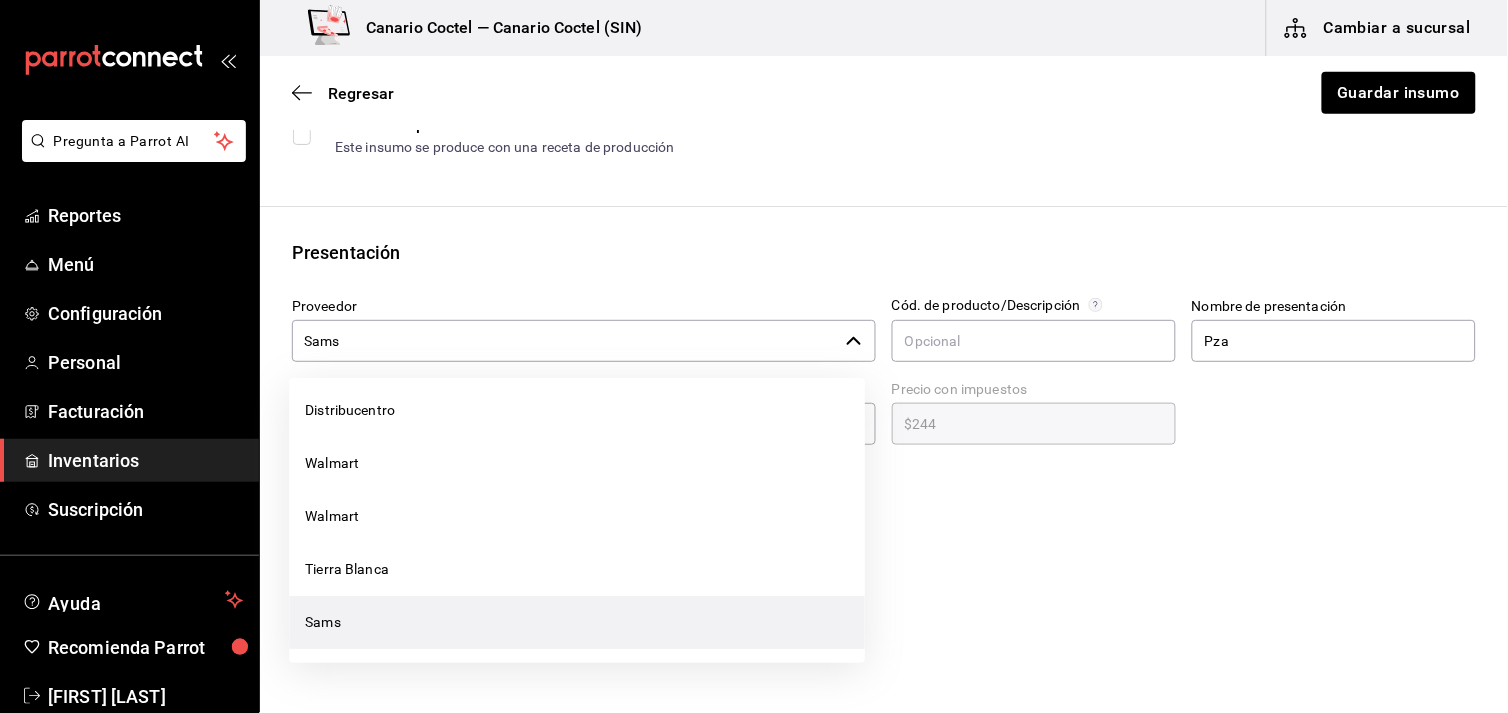 click on "Presentación" at bounding box center (884, 252) 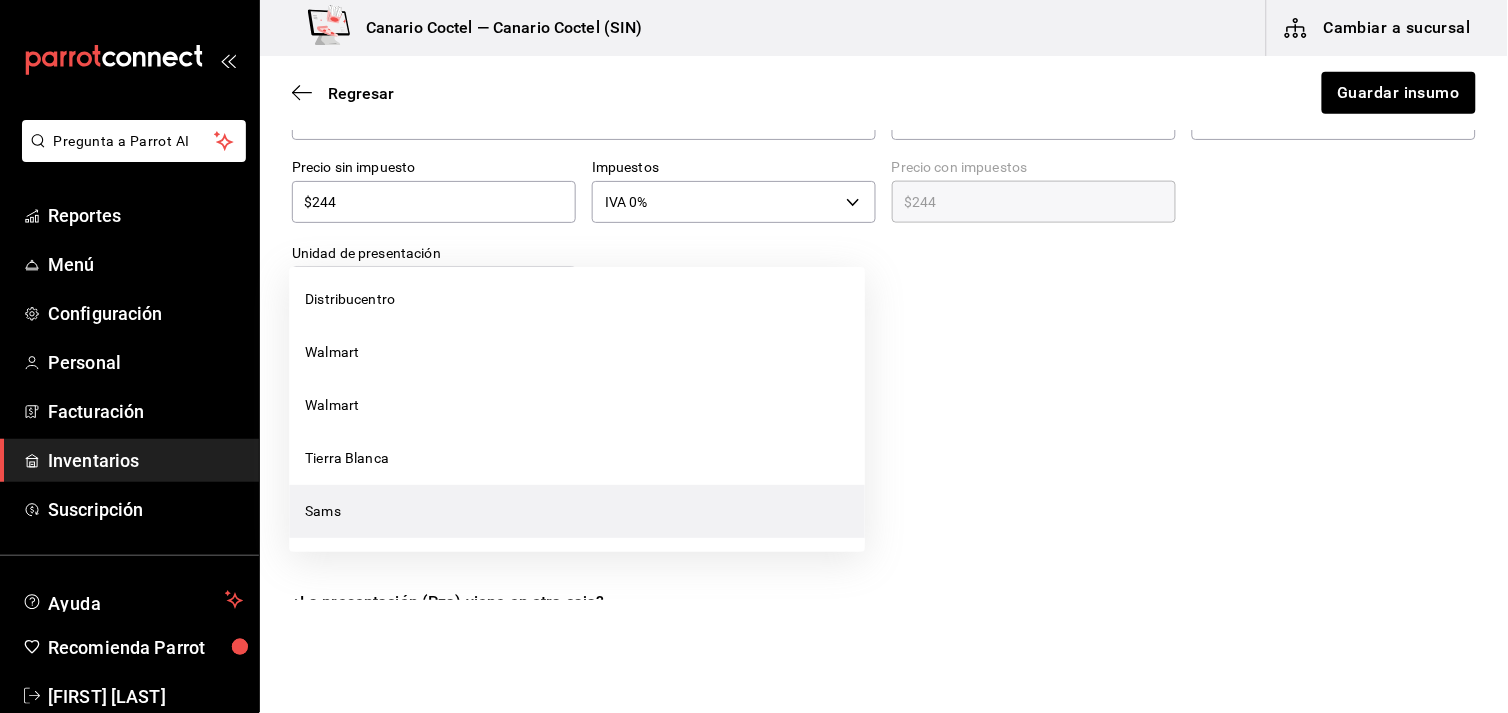 scroll, scrollTop: 411, scrollLeft: 0, axis: vertical 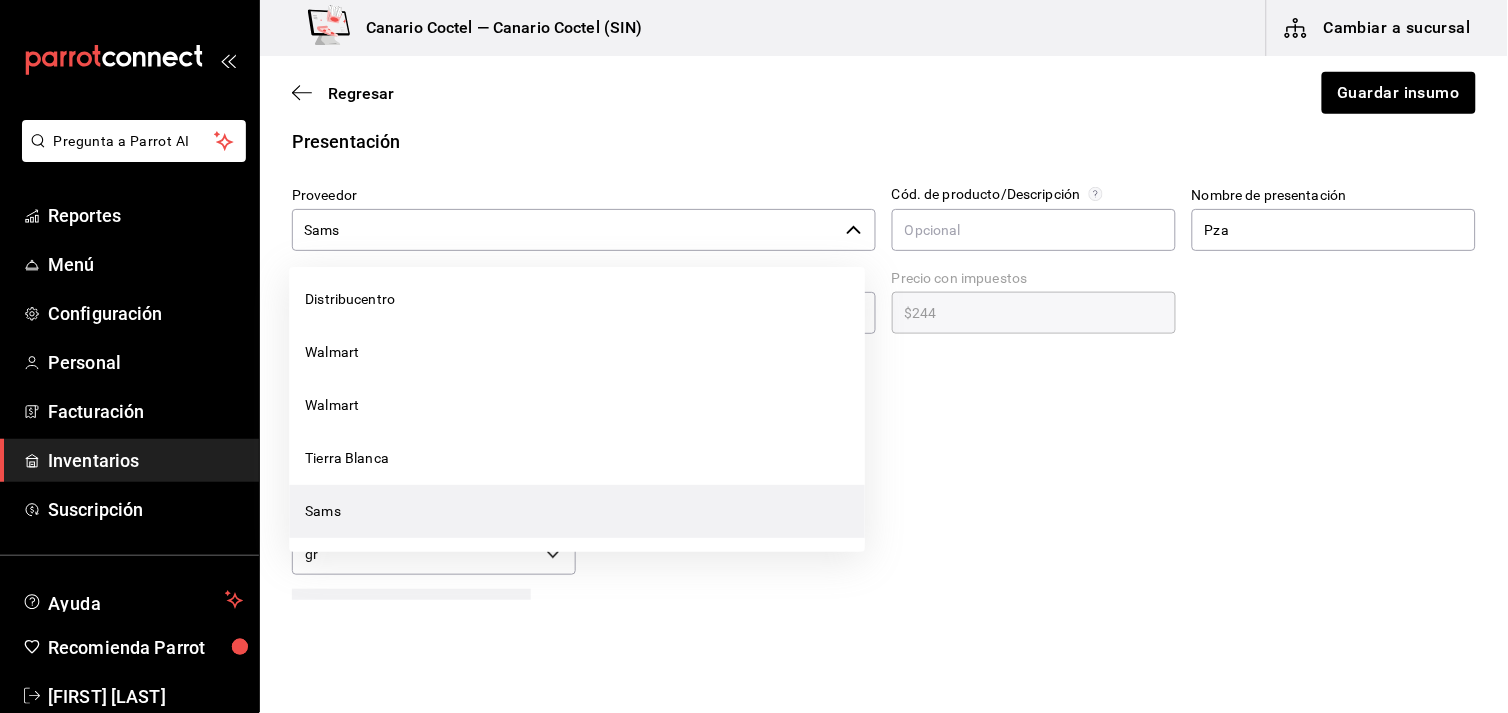 click on "Receta" at bounding box center [884, 465] 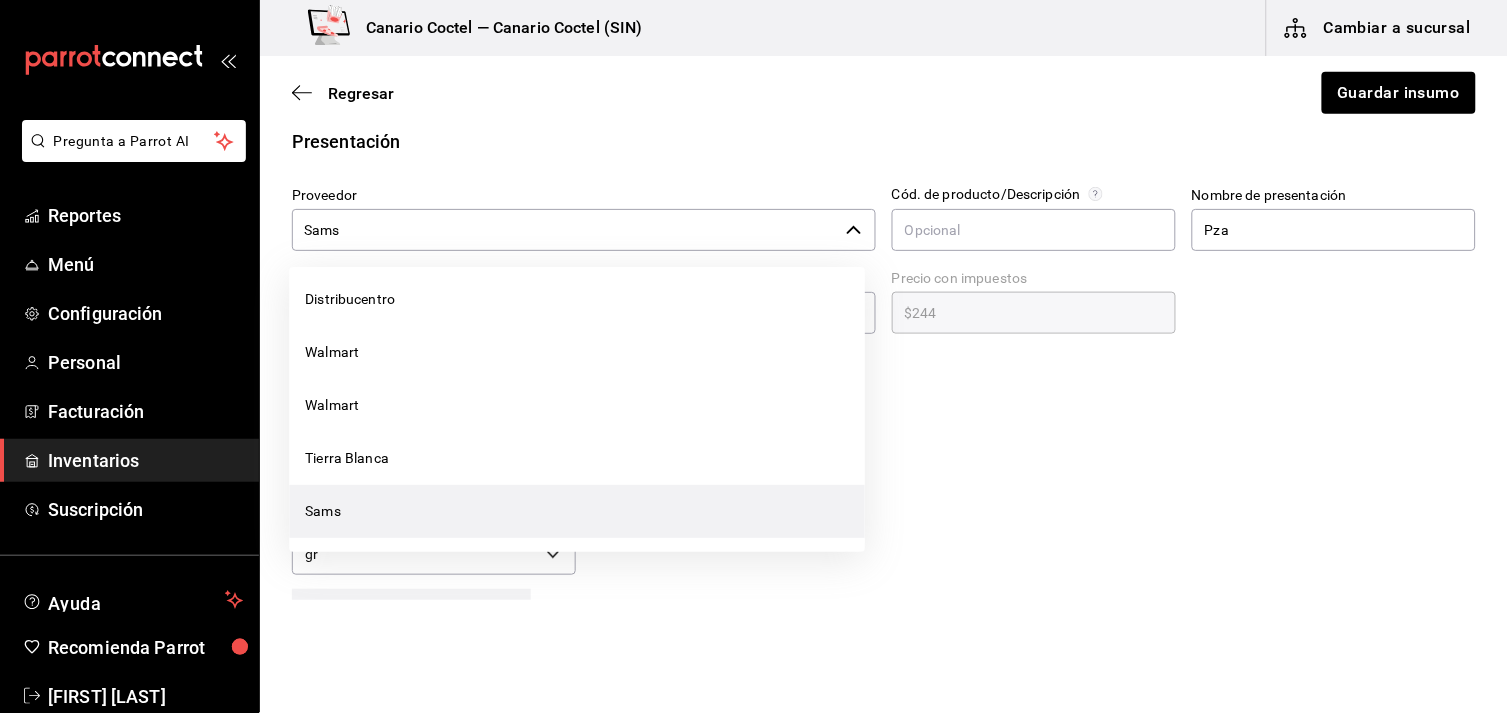 click on "Receta" at bounding box center [884, 465] 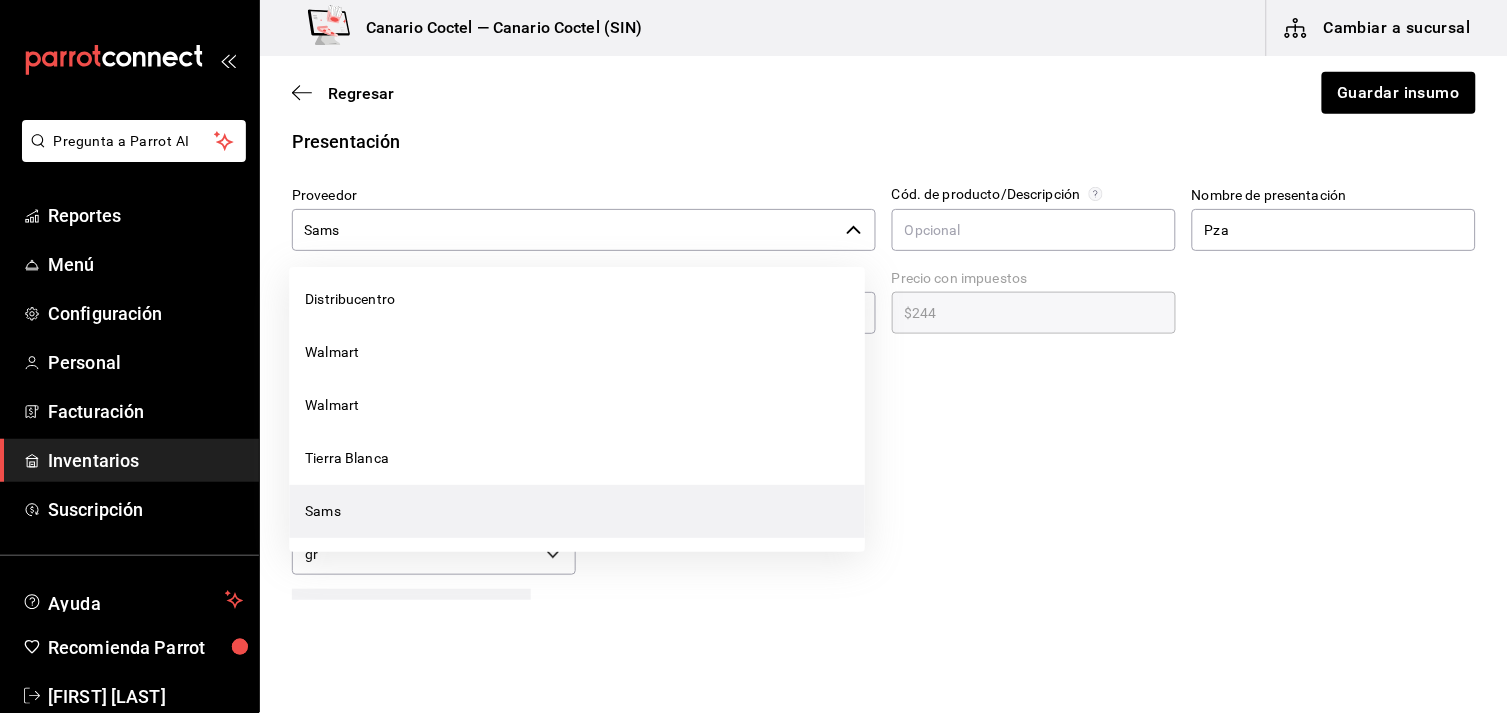 click at bounding box center (1026, 380) 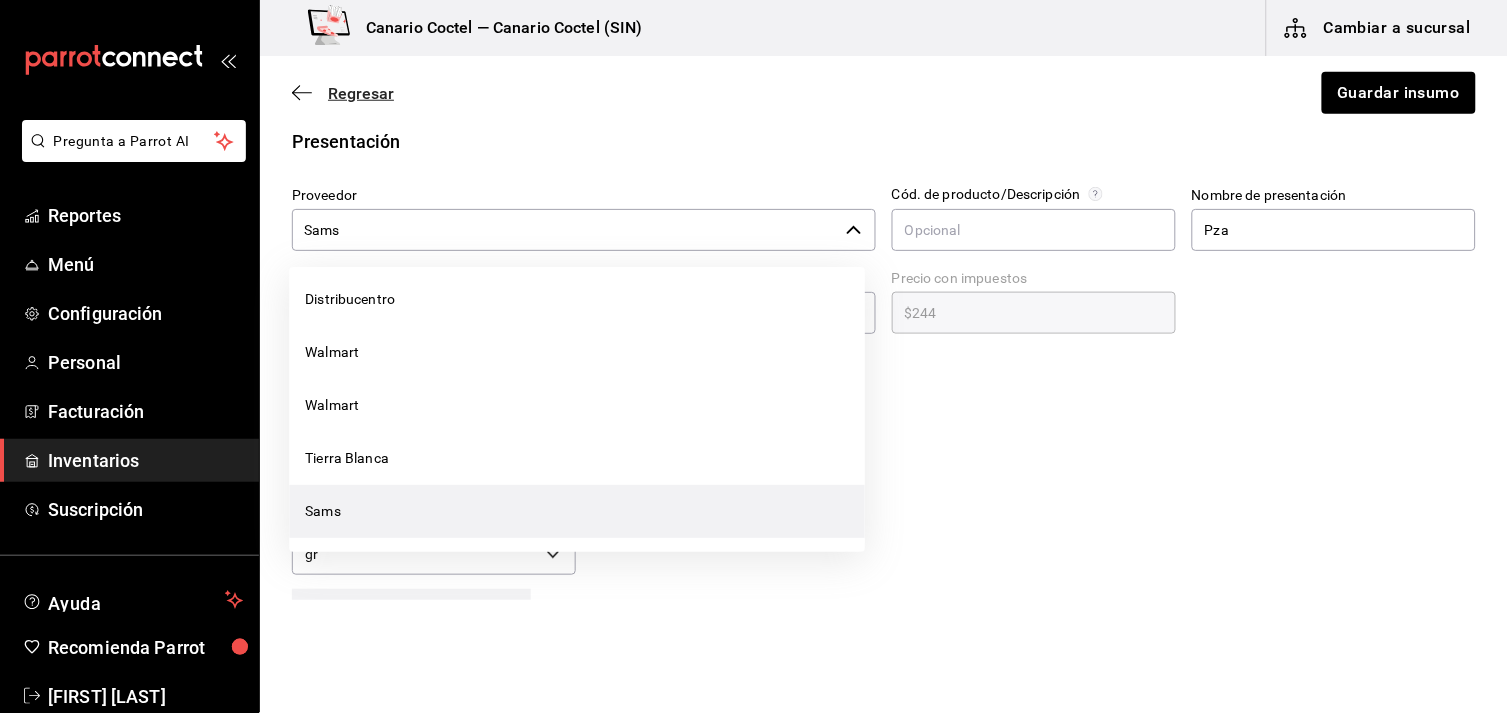click on "Regresar" at bounding box center (361, 93) 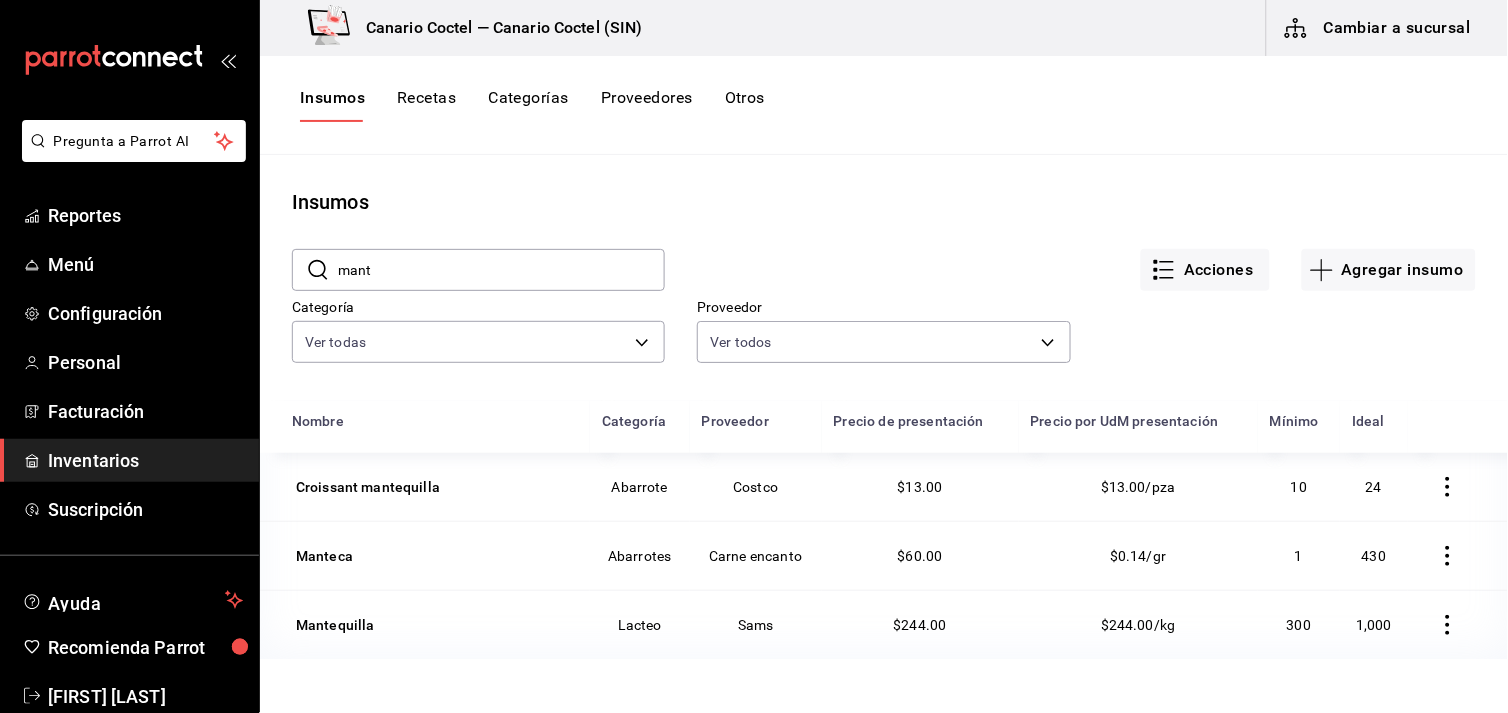 scroll, scrollTop: 111, scrollLeft: 0, axis: vertical 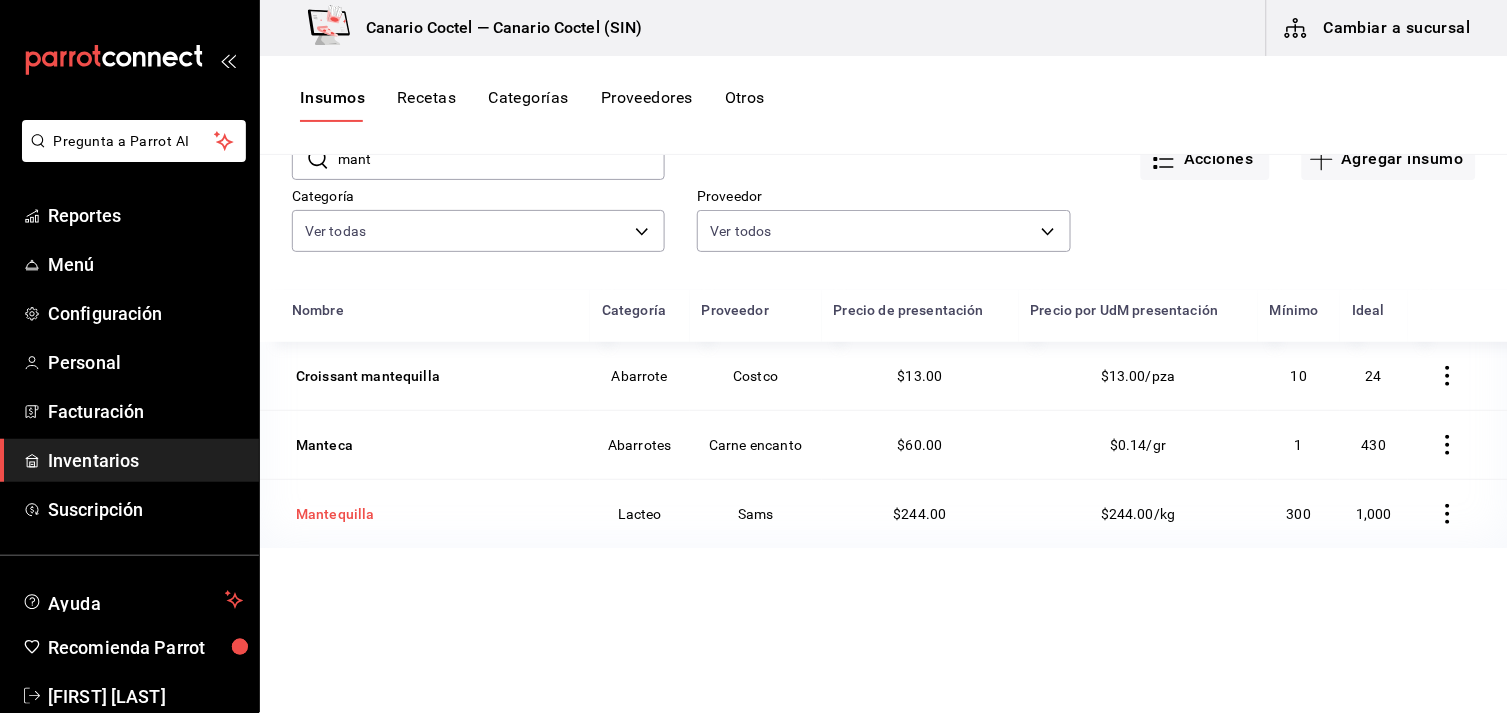 click on "Mantequilla" at bounding box center (335, 514) 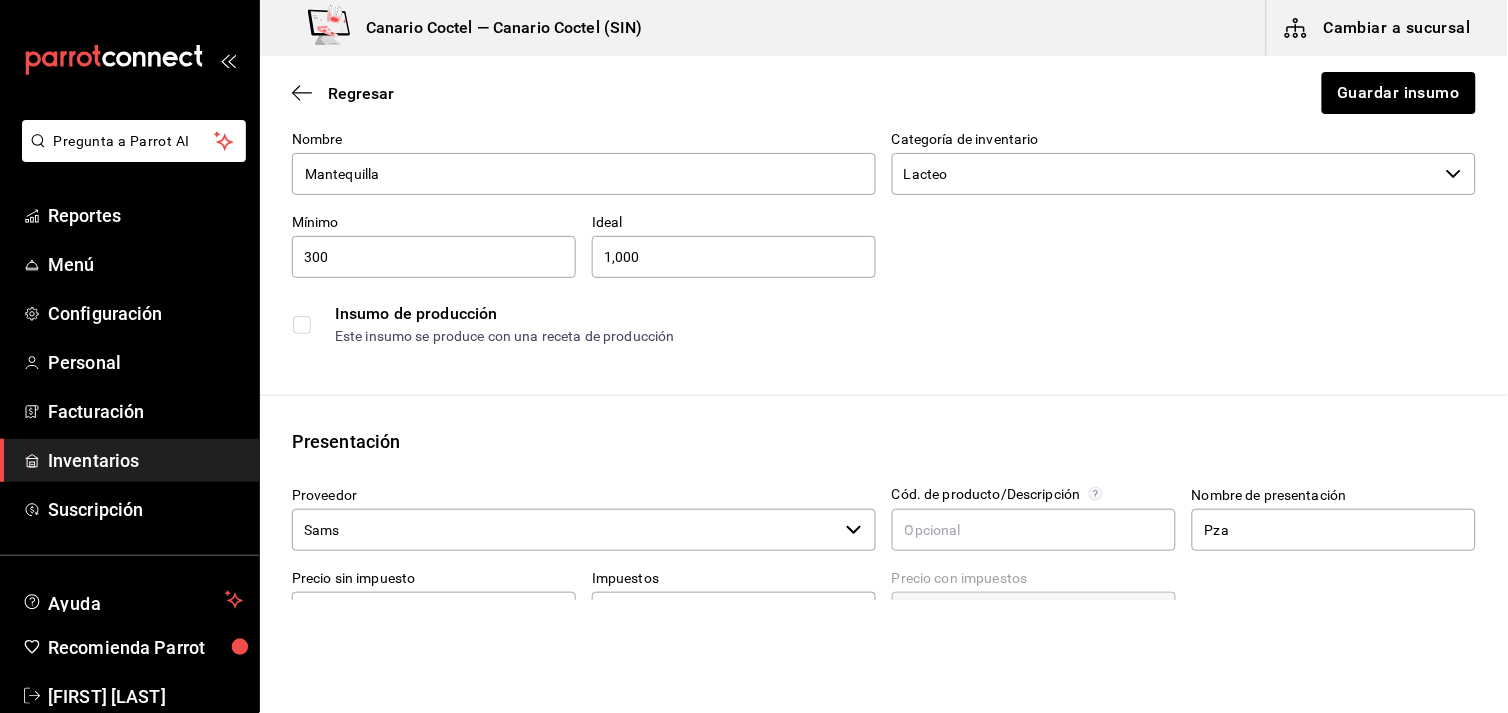 scroll, scrollTop: 333, scrollLeft: 0, axis: vertical 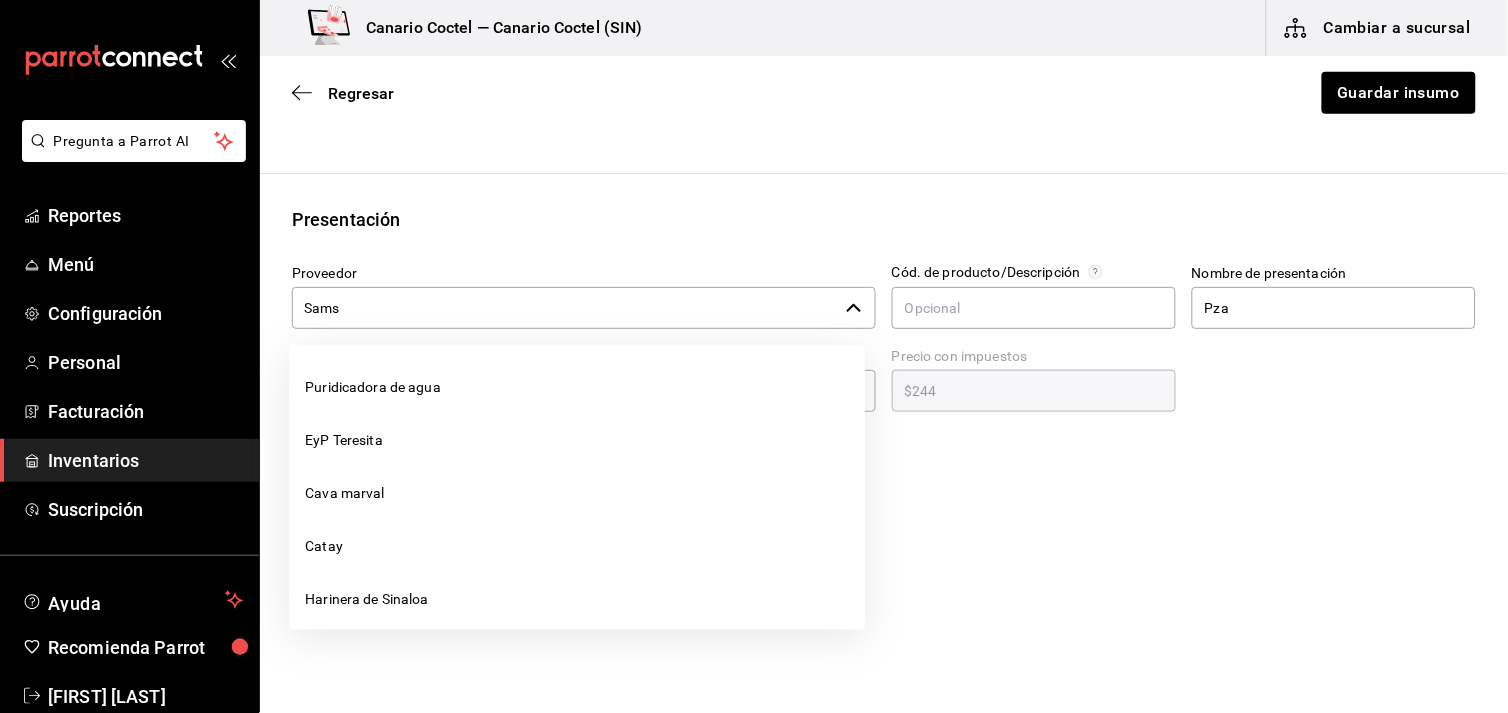 click 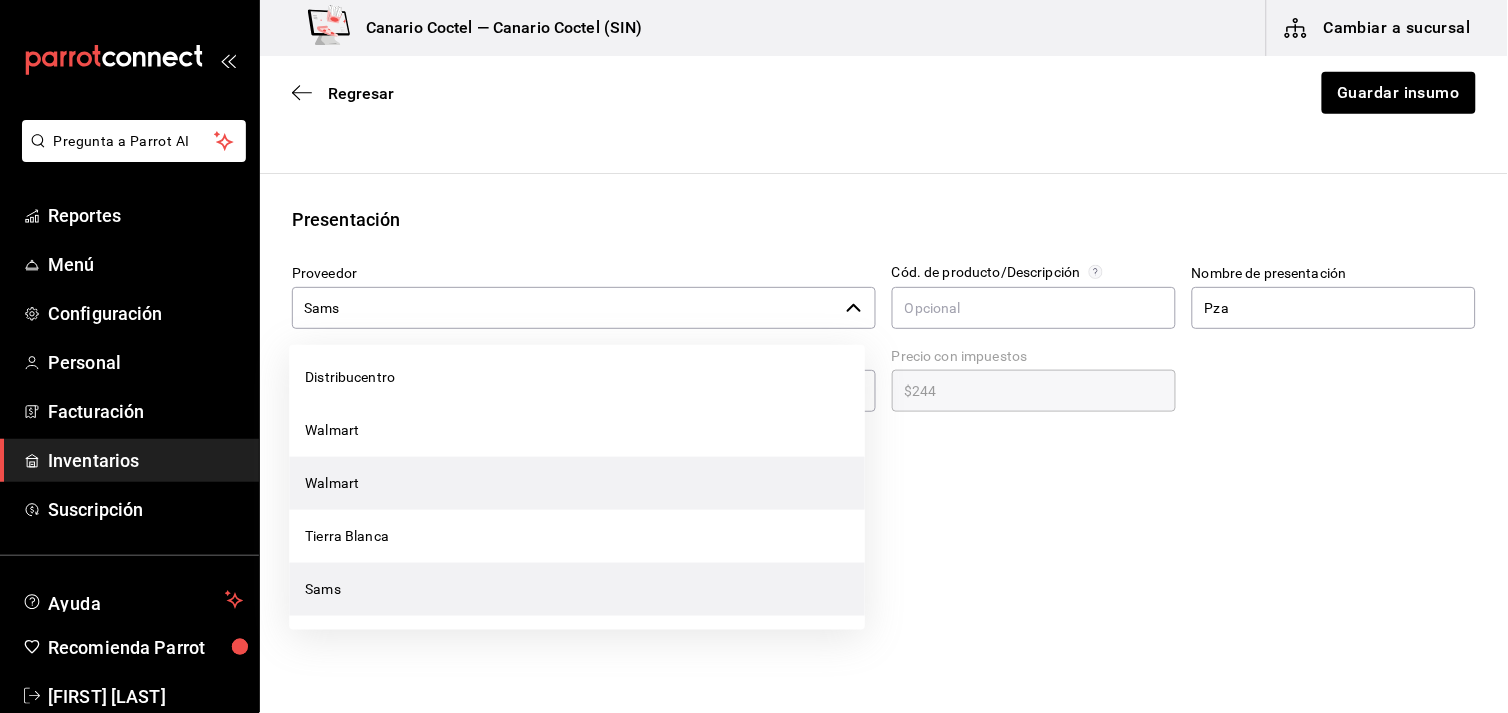 click on "Walmart" at bounding box center (577, 483) 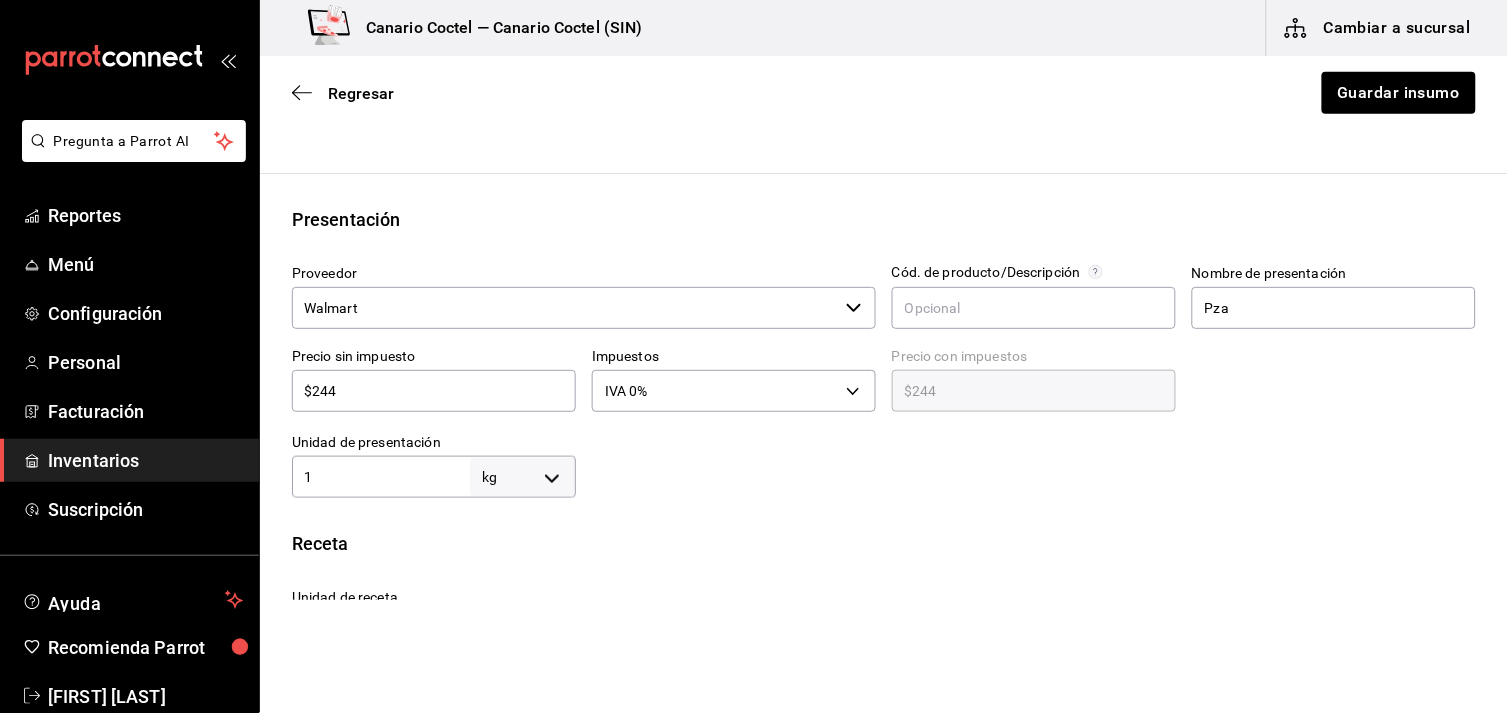 scroll, scrollTop: 444, scrollLeft: 0, axis: vertical 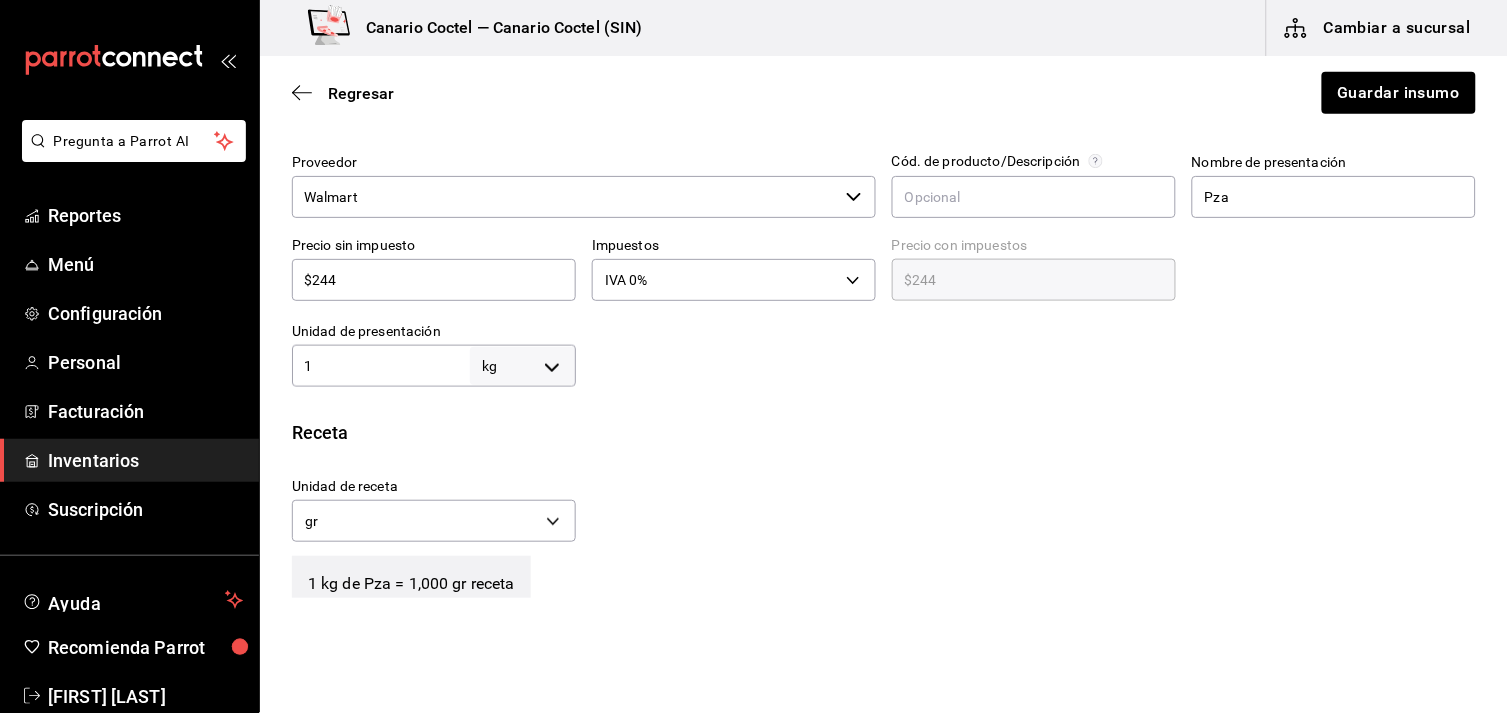 click on "$244" at bounding box center (434, 280) 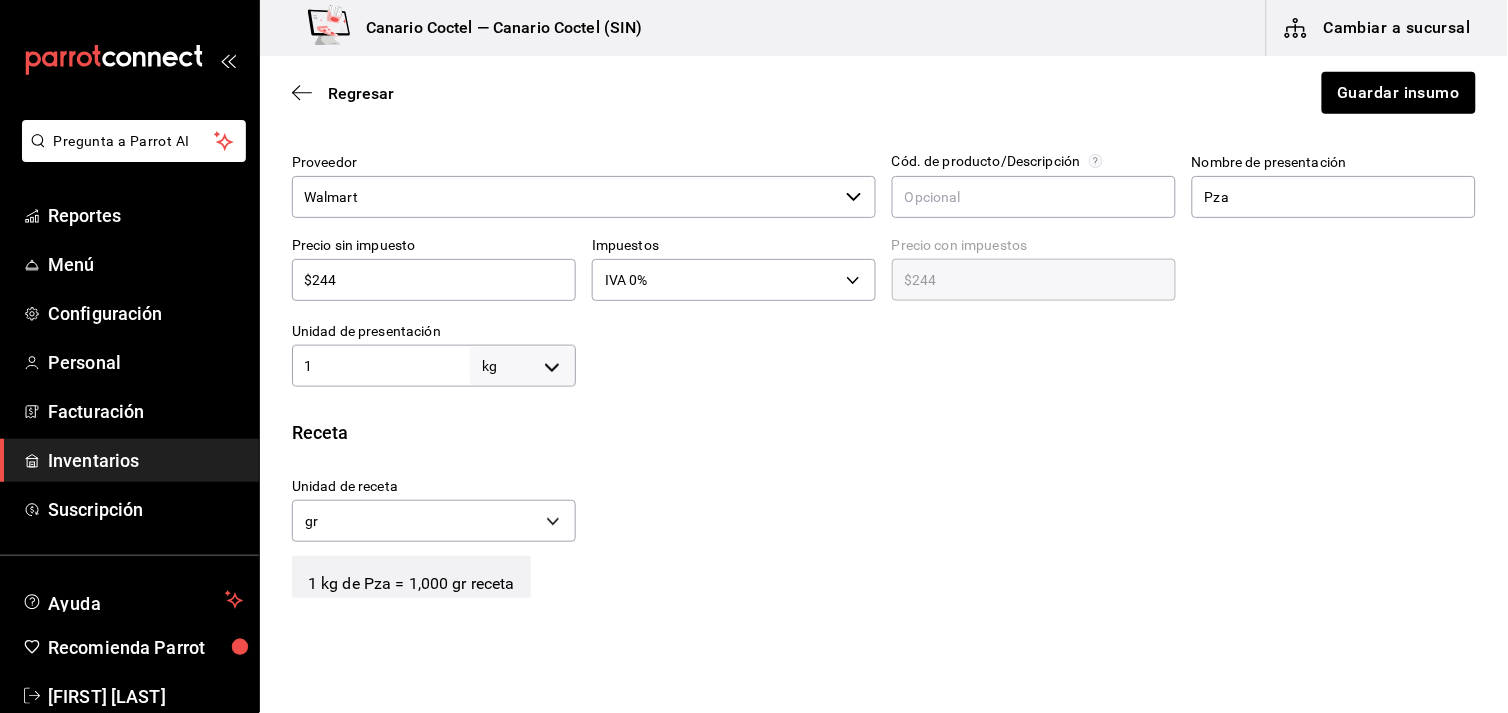 click on "1" at bounding box center (381, 366) 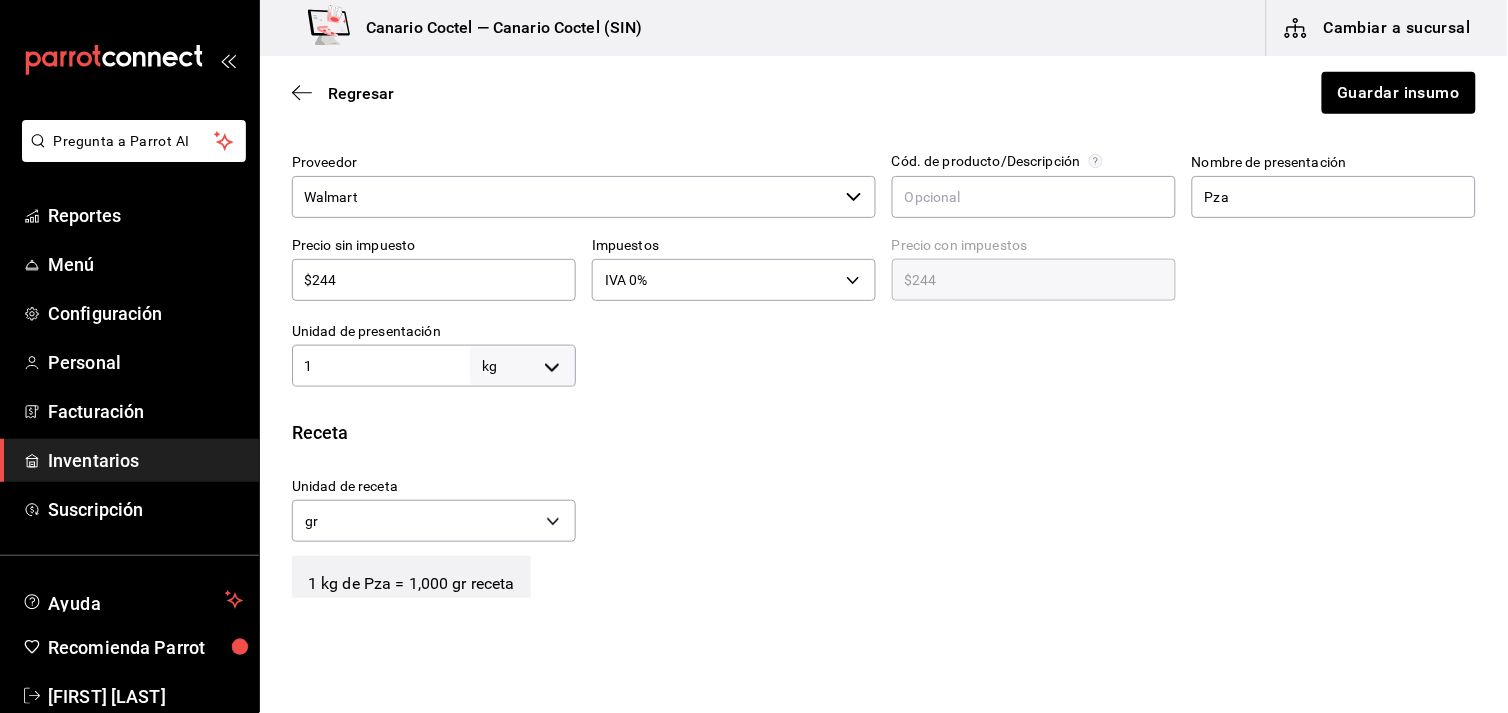 click on "$244" at bounding box center [434, 280] 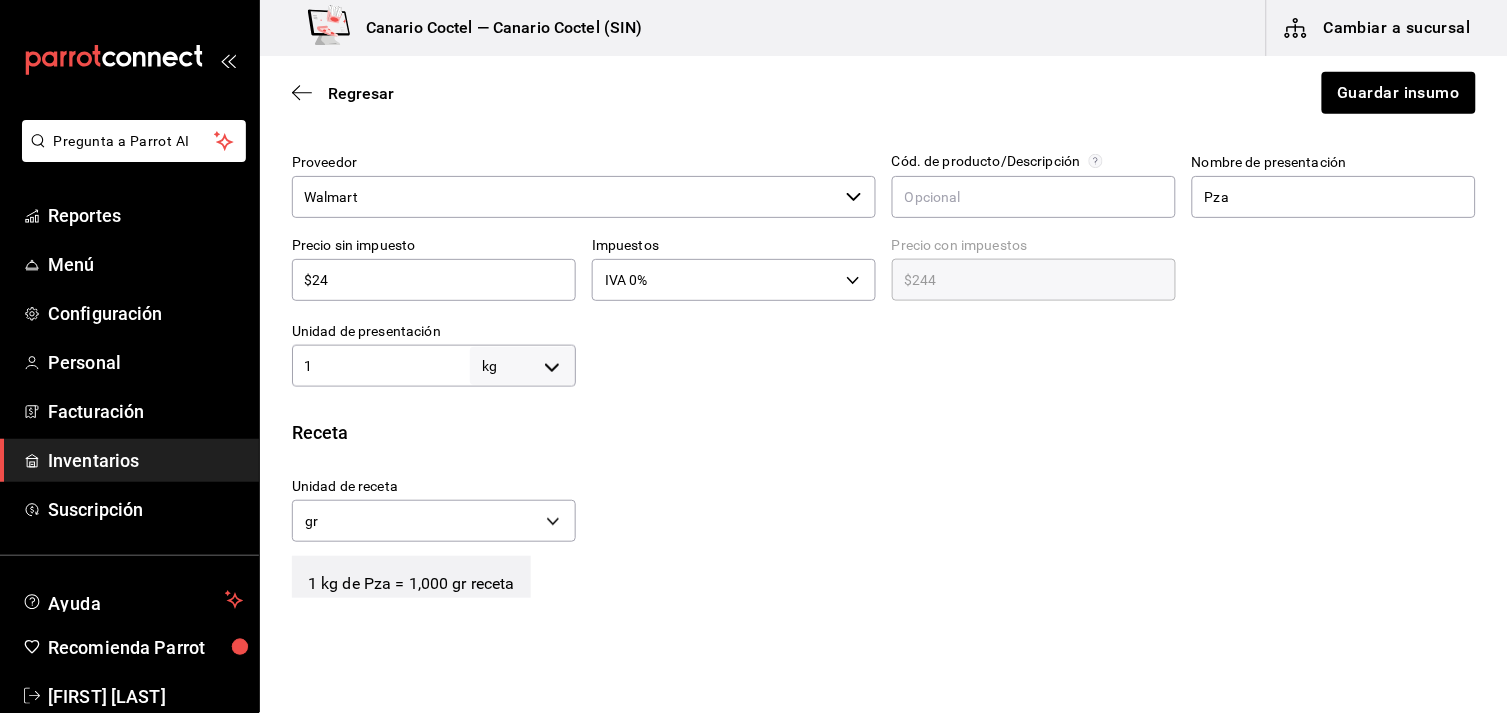 type on "$24.00" 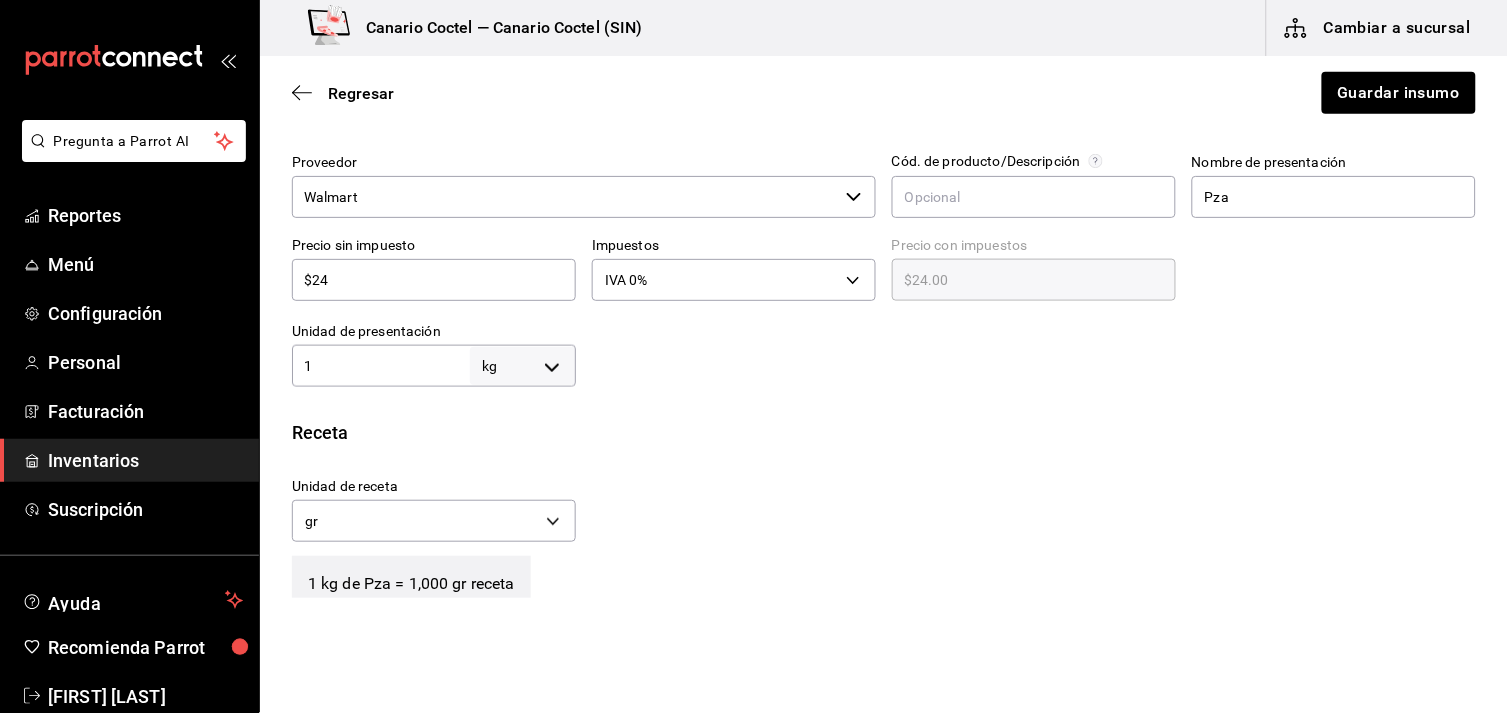 type on "$2" 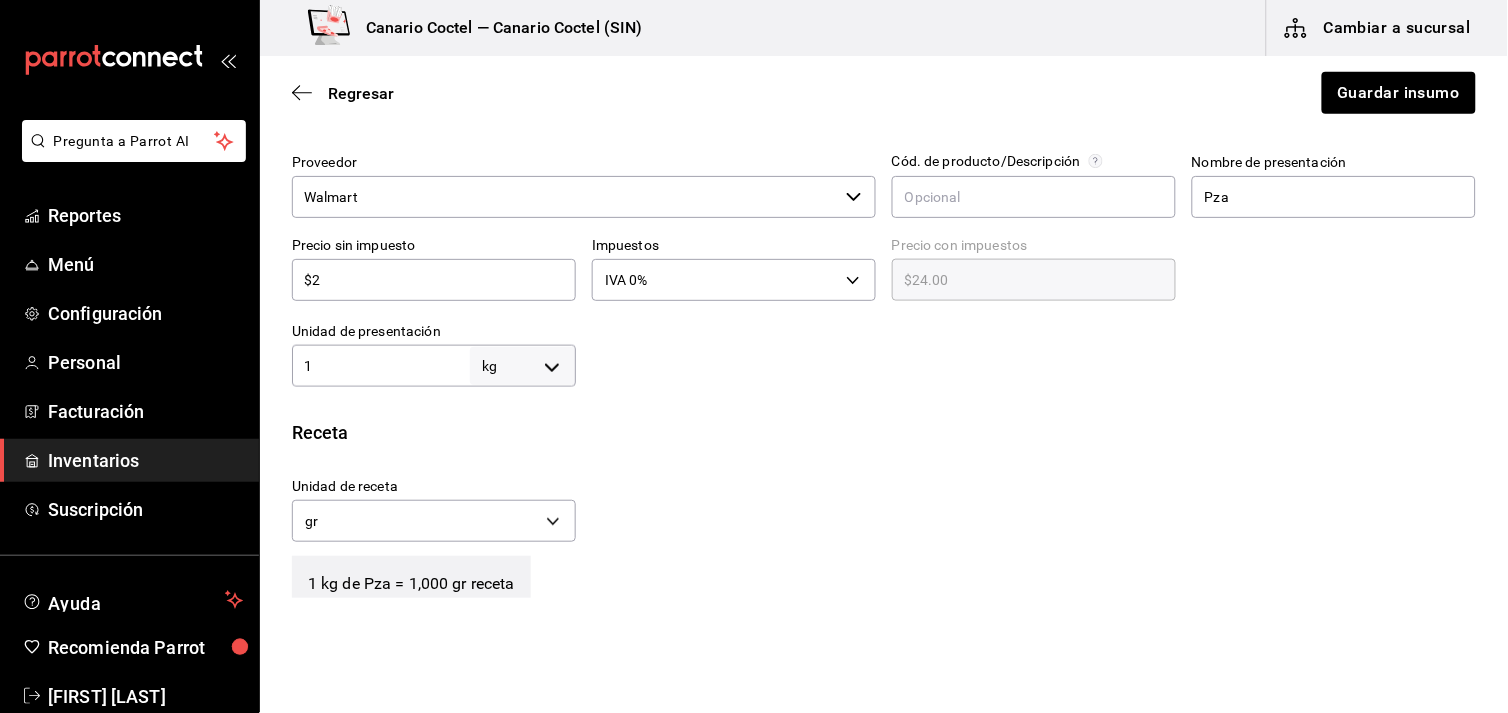 type on "$2.00" 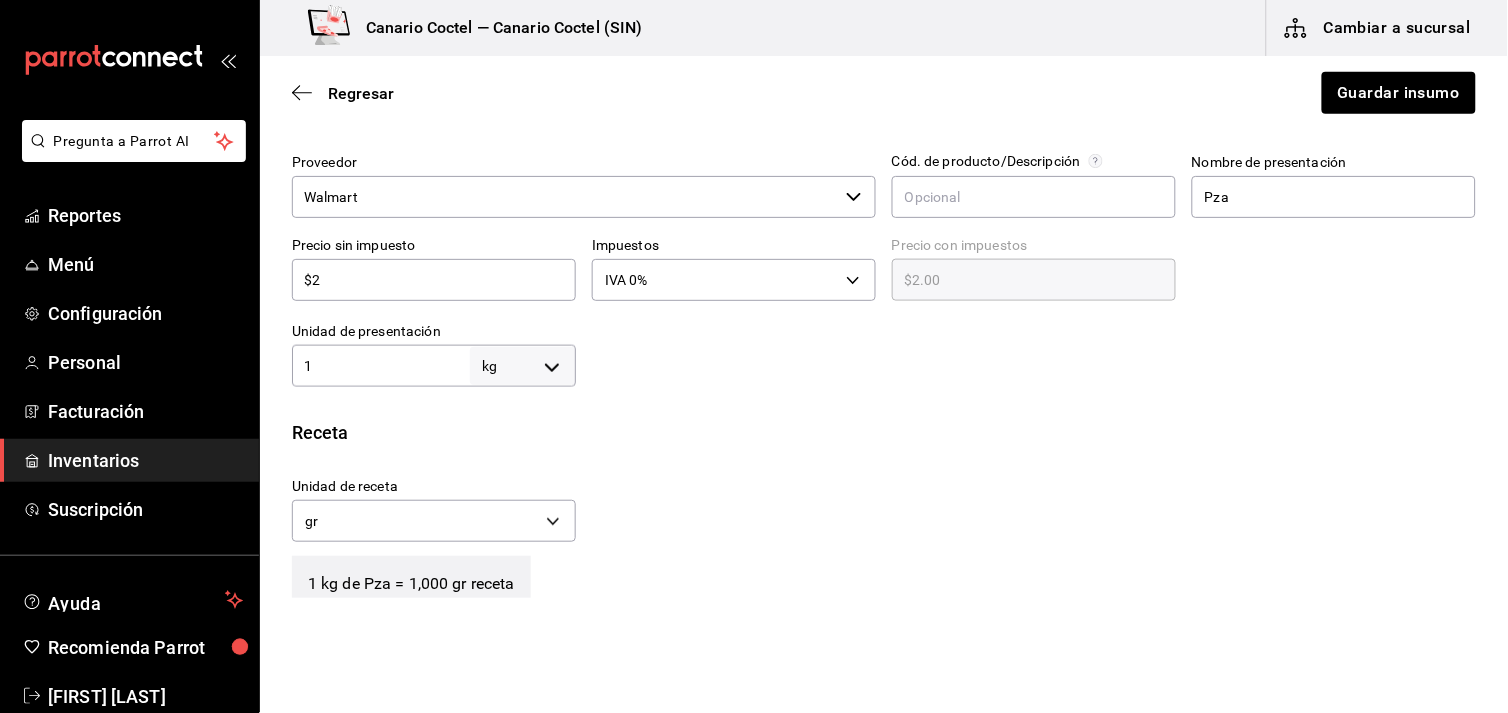 type 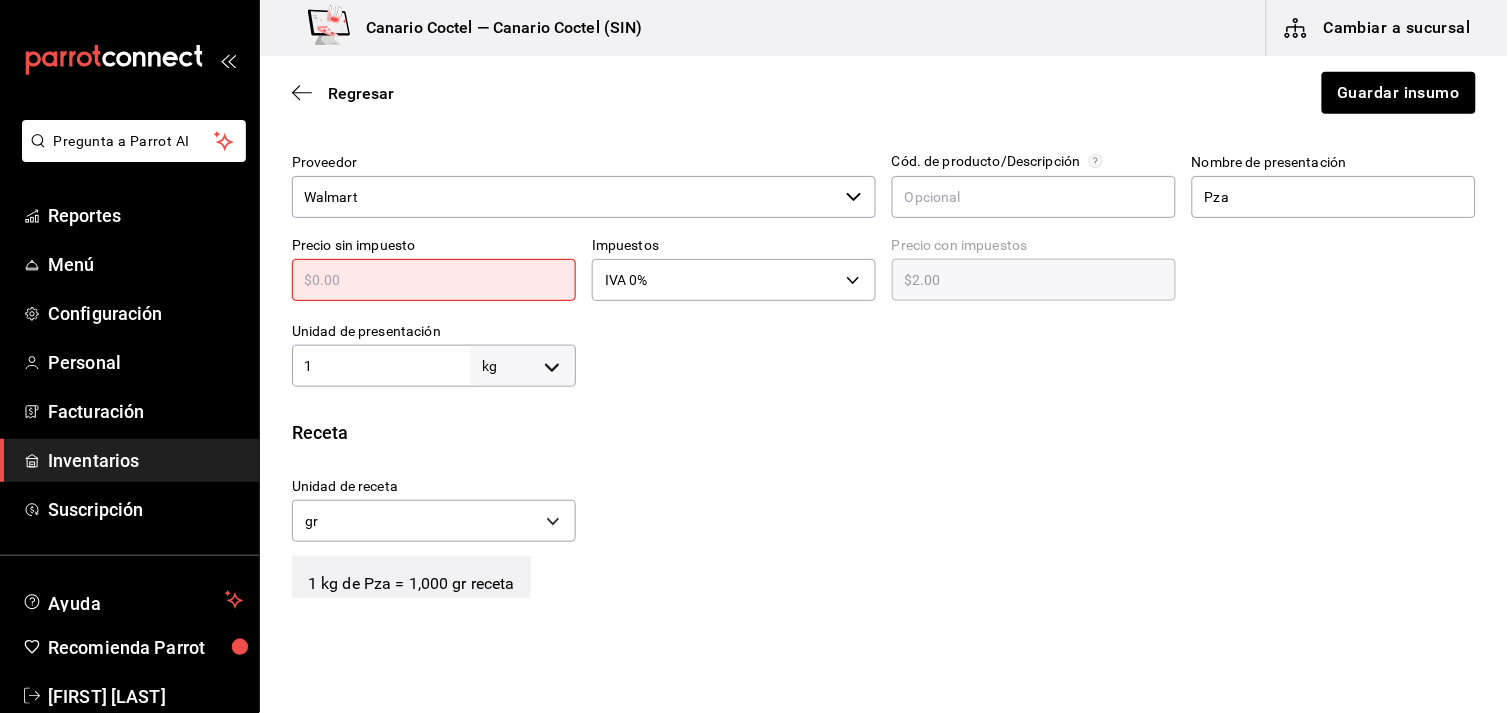 type on "$0.00" 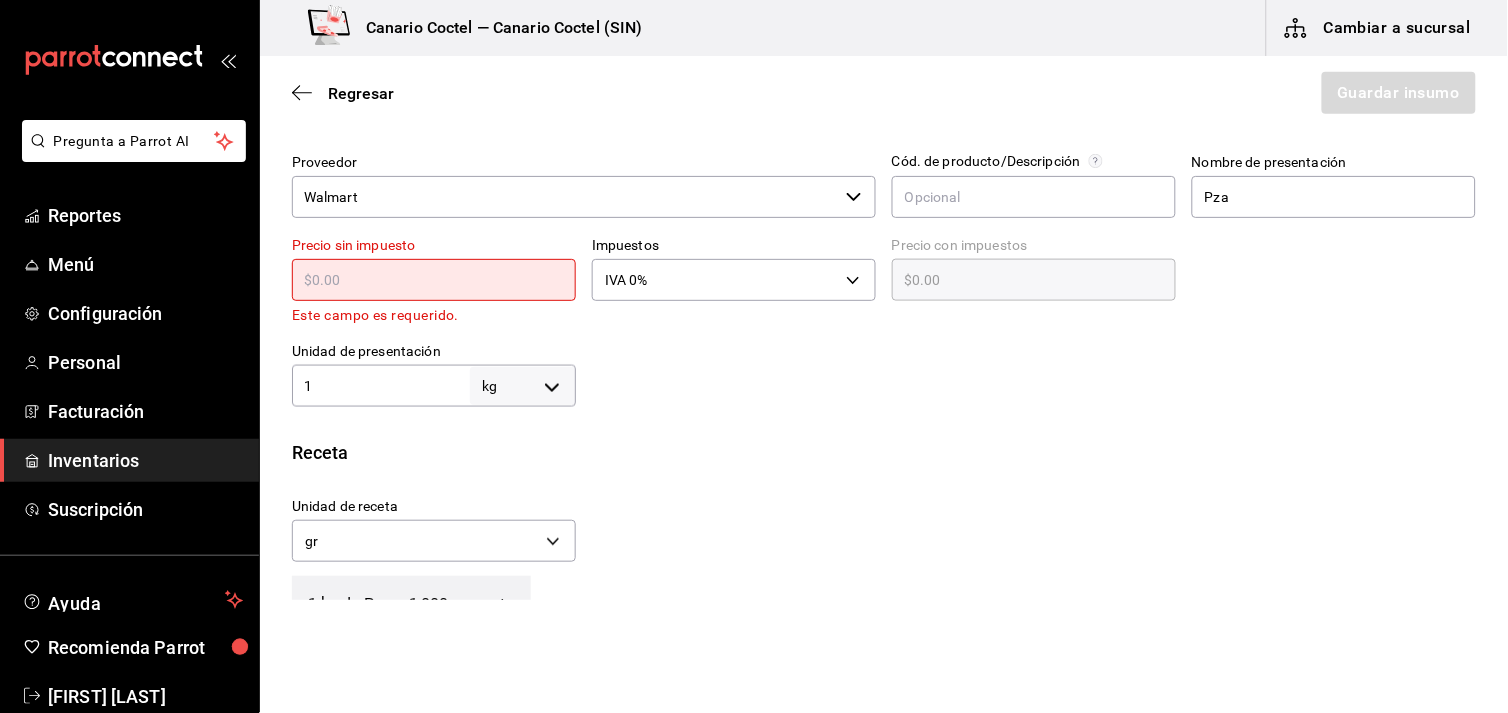 type on "$7" 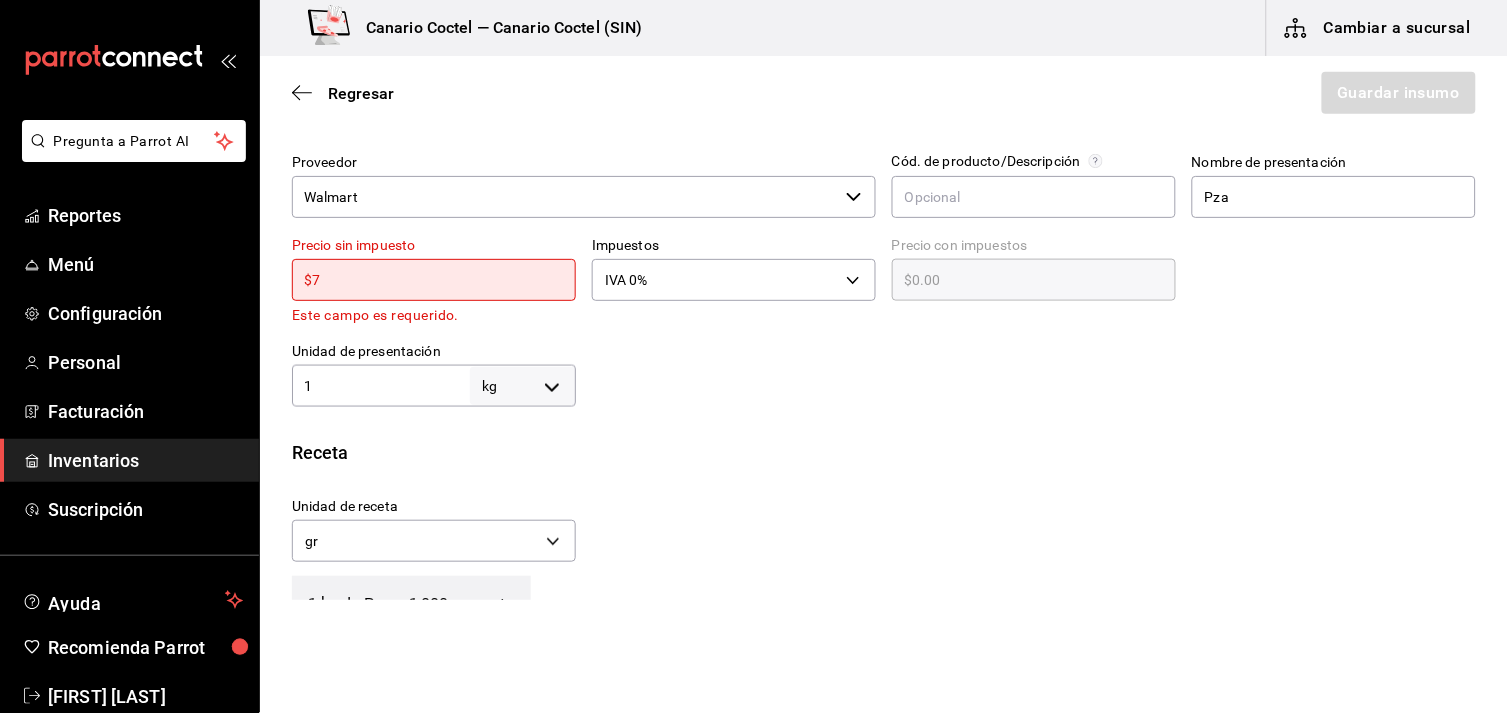 type on "$7.00" 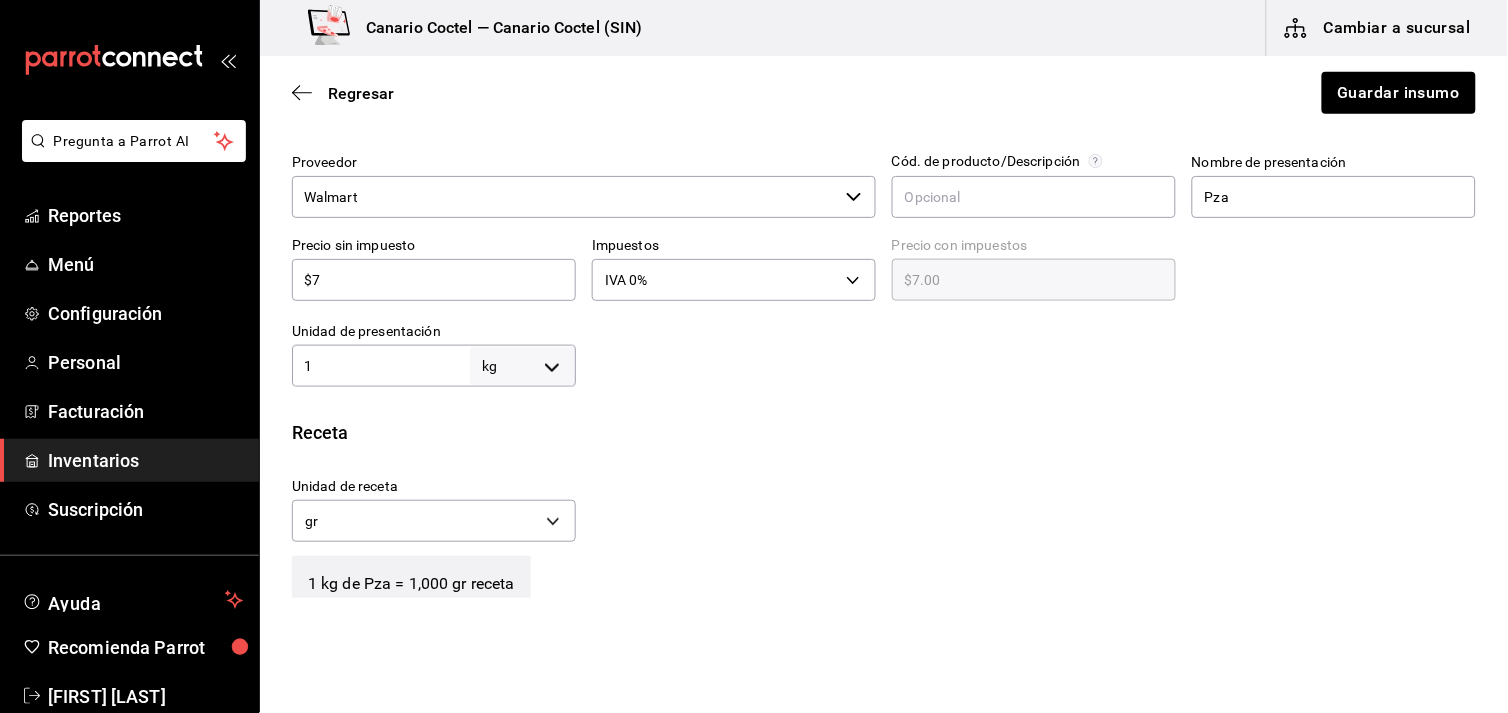 type on "$79" 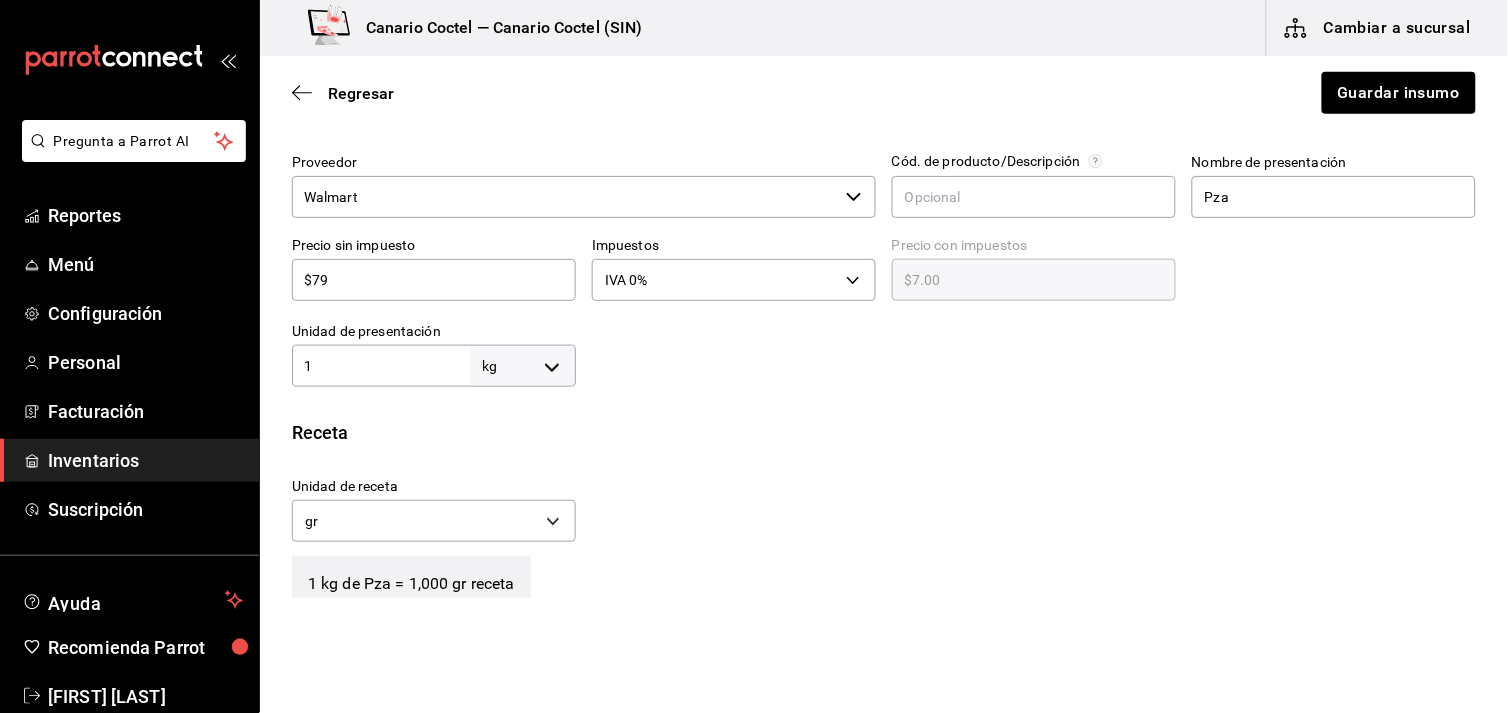 type on "$79.00" 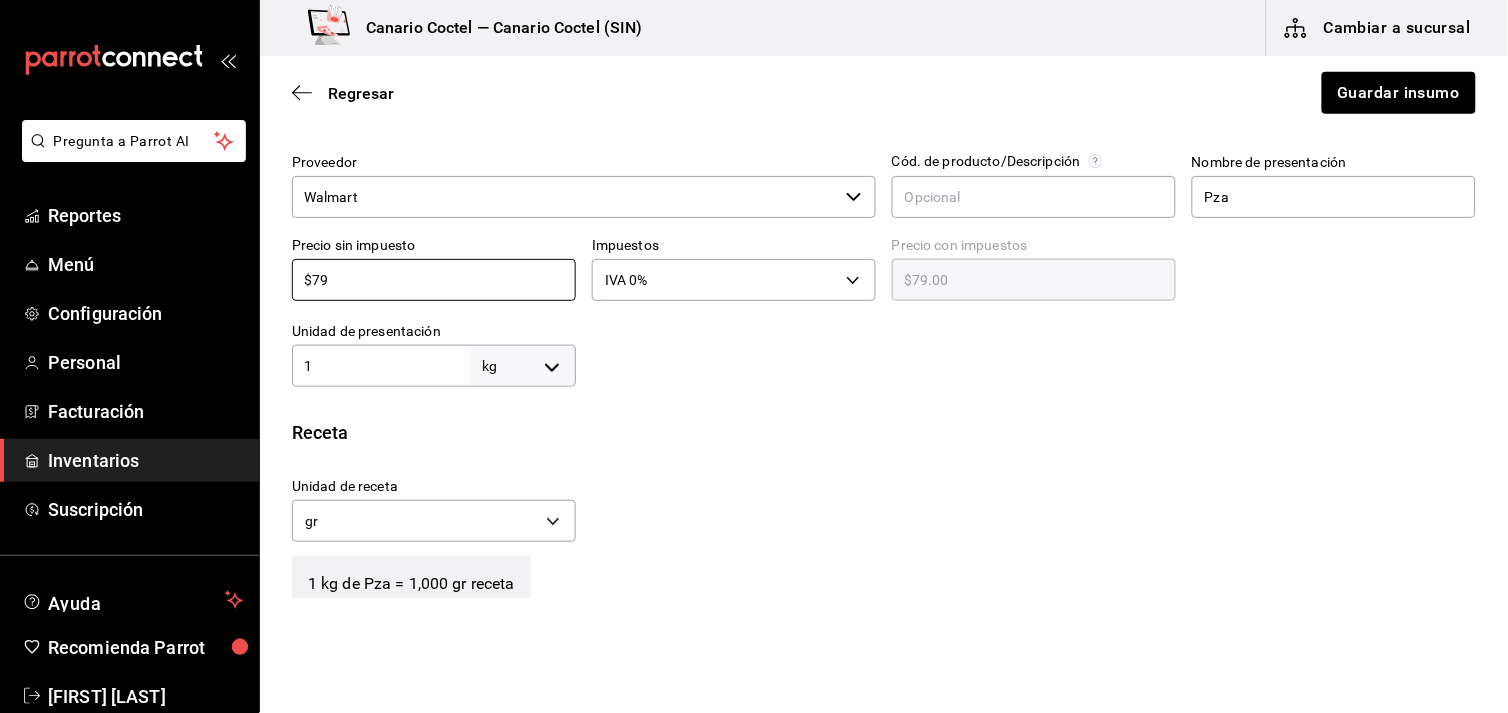 type on "$79" 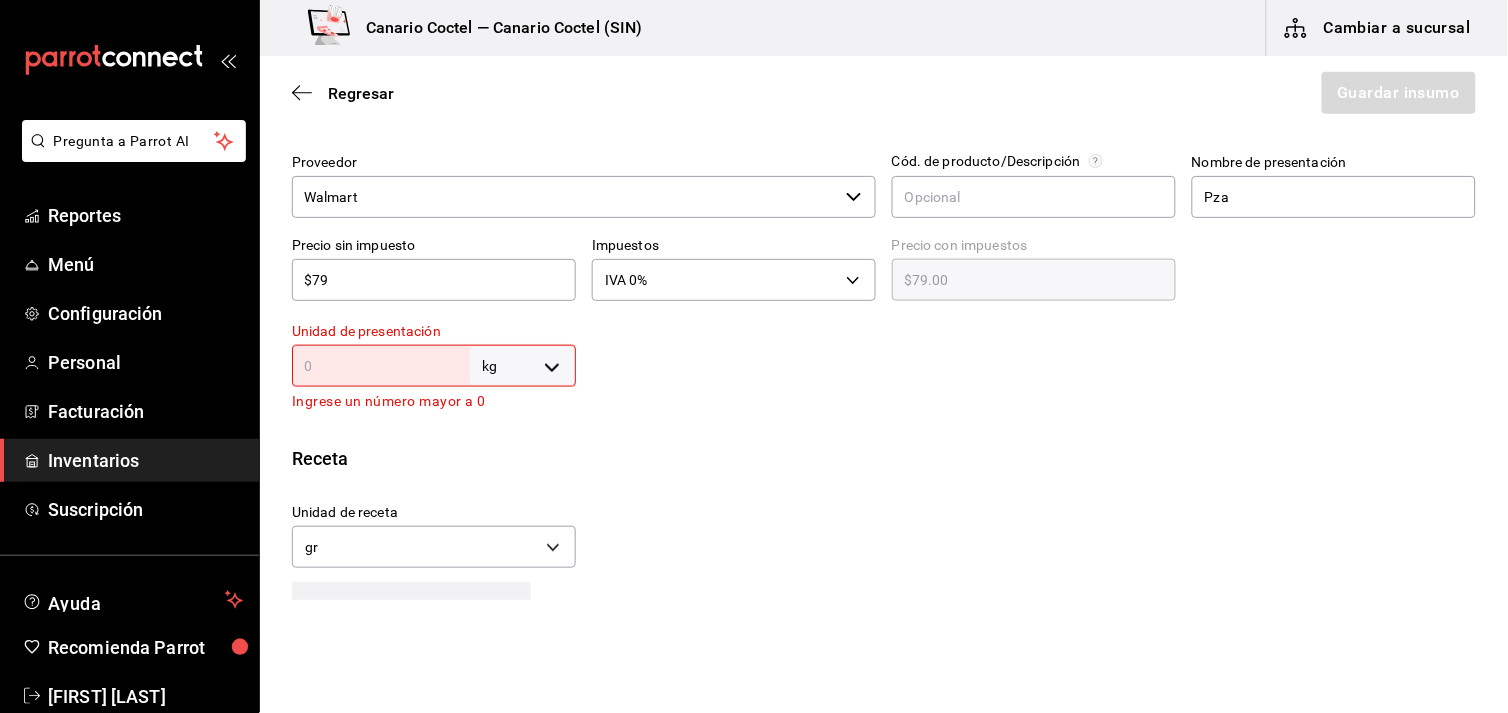 type on "3" 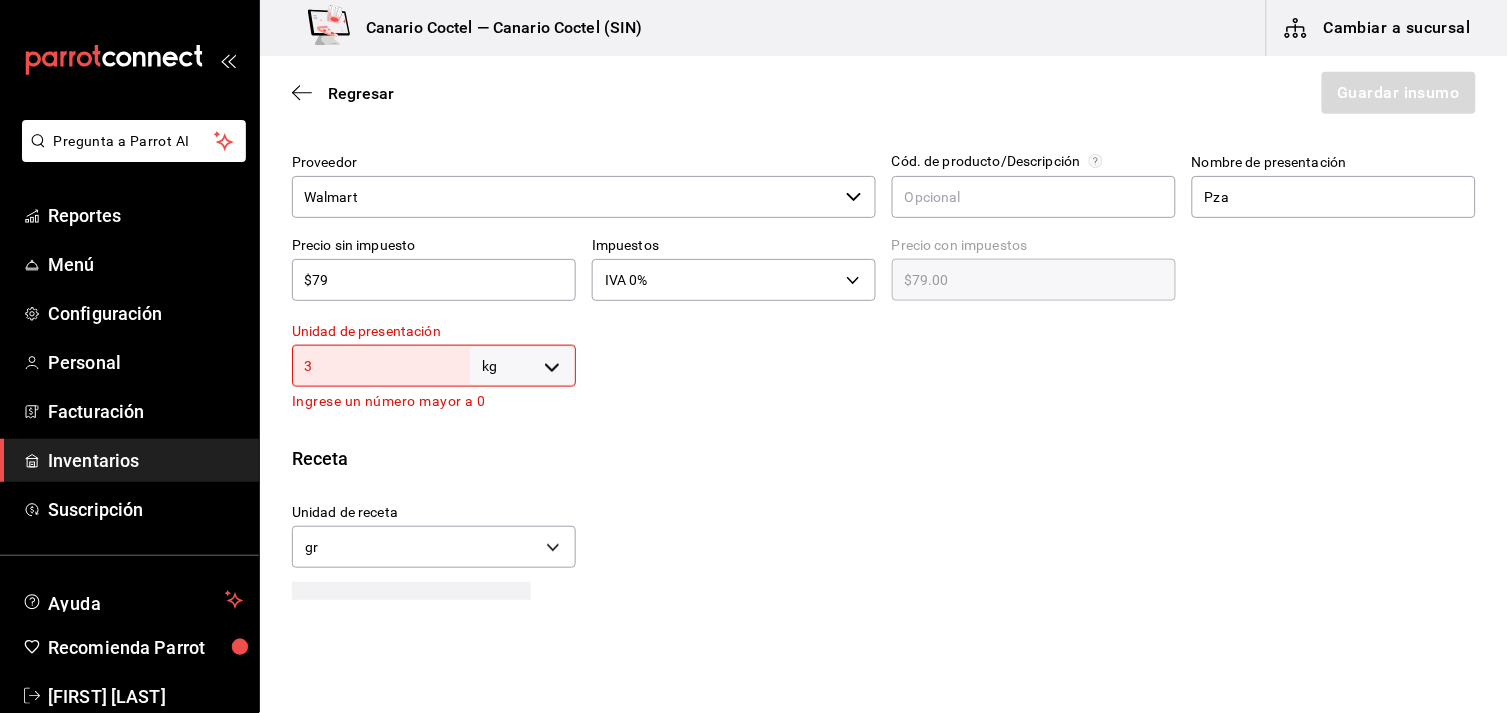 type on "3,000" 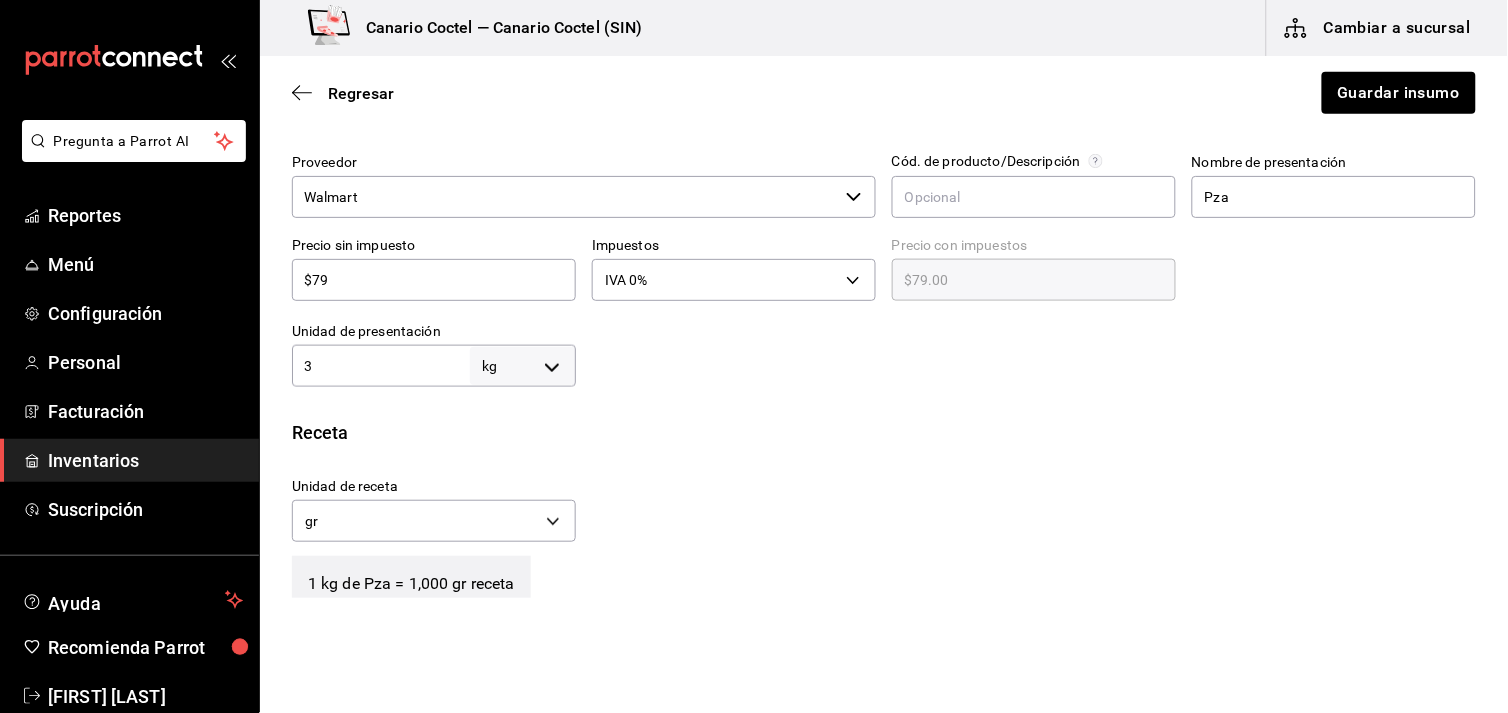 type on "36" 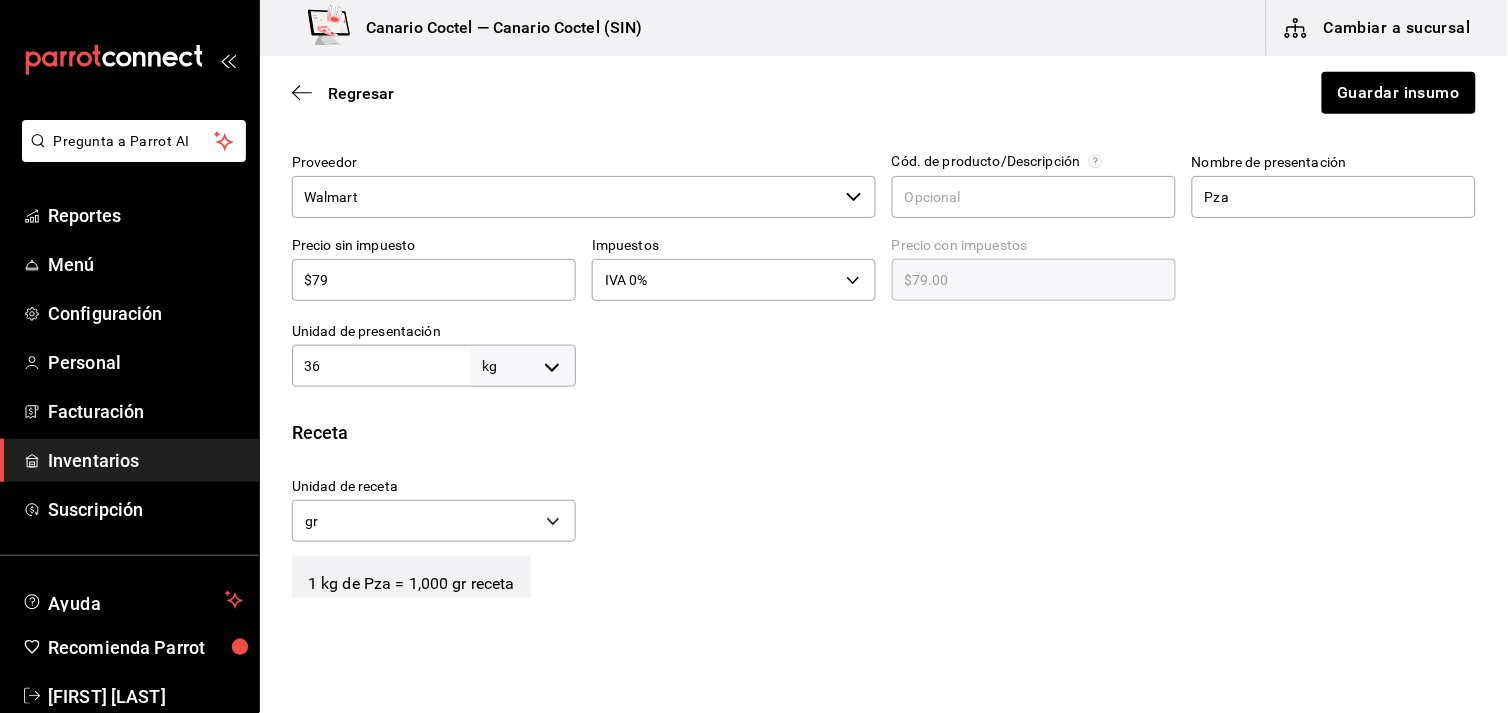 type on "36,000" 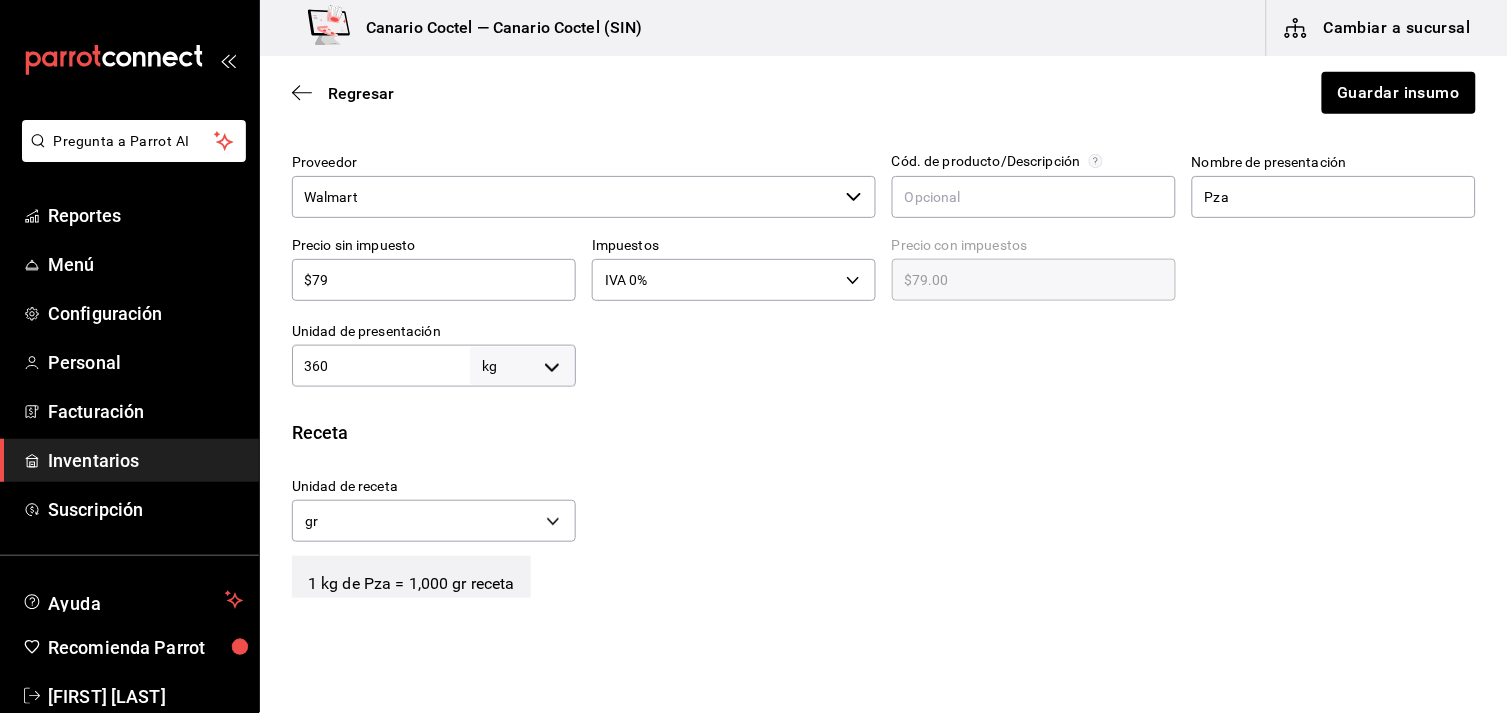 type on "360,000" 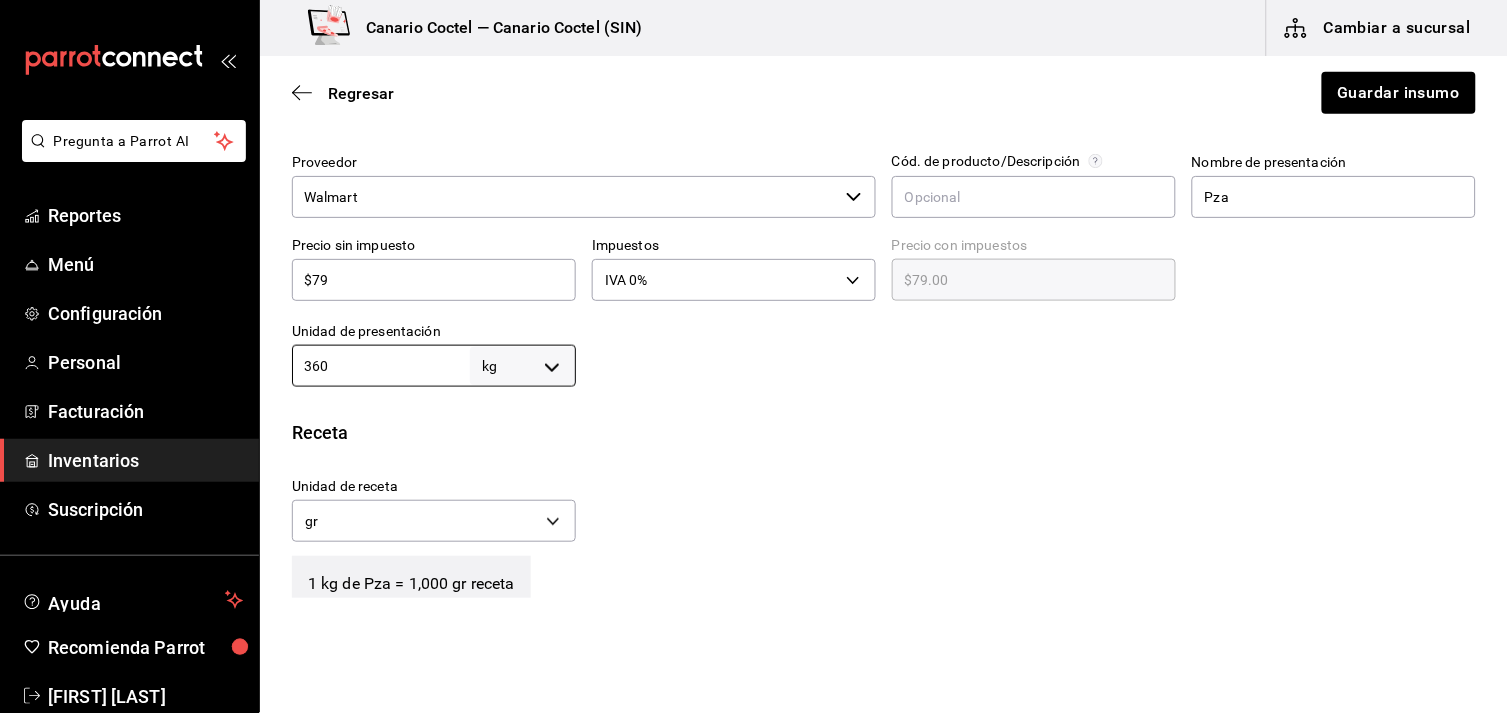 type on "360" 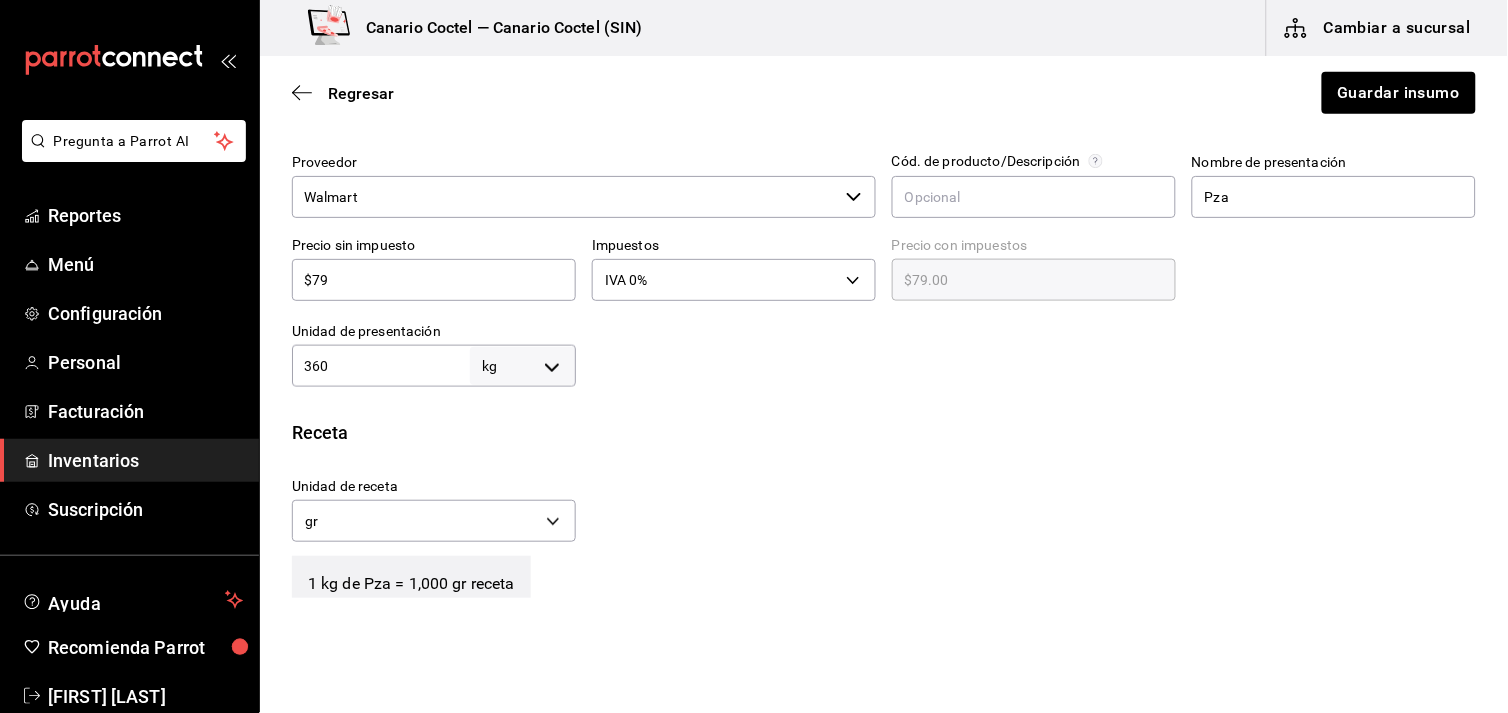 scroll, scrollTop: 555, scrollLeft: 0, axis: vertical 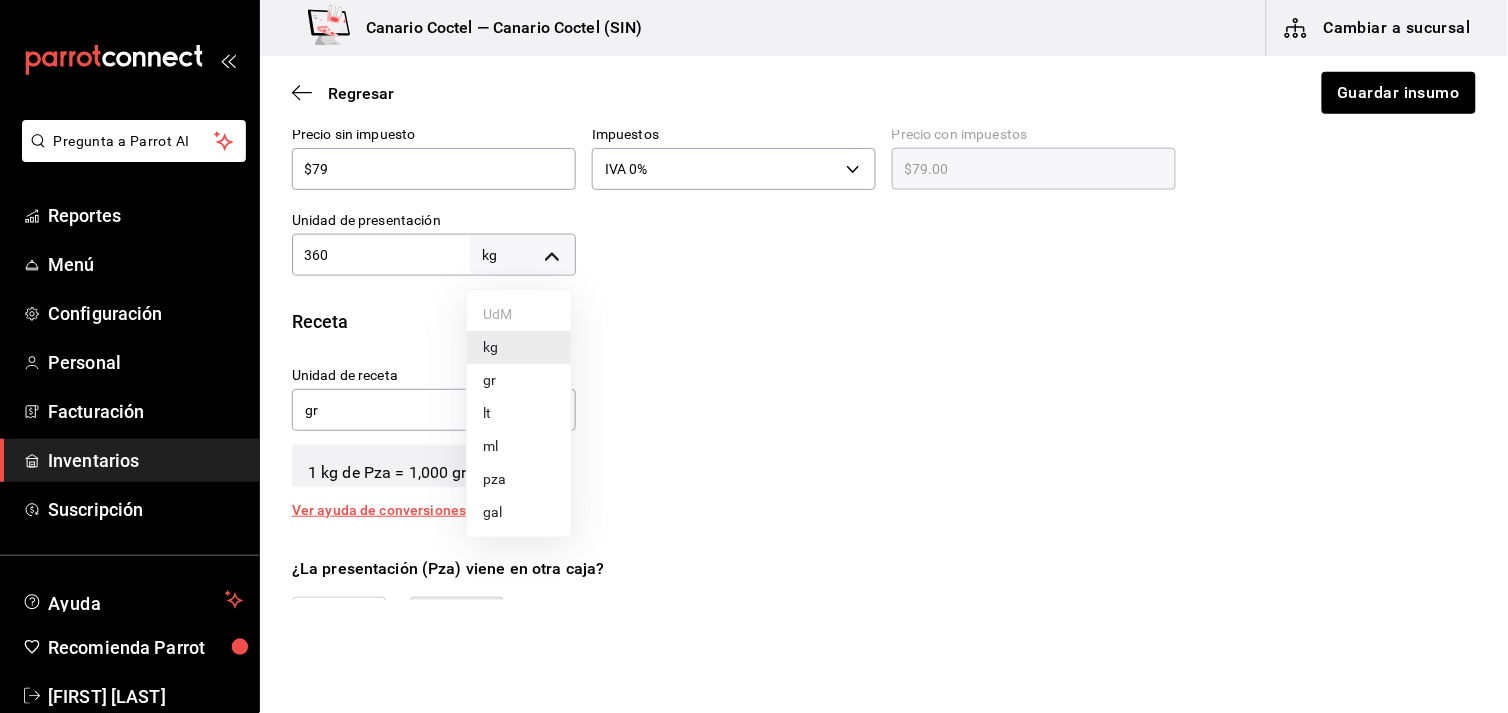 click on "Pregunta a Parrot AI Reportes   Menú   Configuración   Personal   Facturación   Inventarios   Suscripción   Ayuda Recomienda Parrot   [FIRST] [LAST]   Sugerir nueva función   Canario Coctel — Canario Coctel (SIN) Cambiar a sucursal Guardar insumo Insumo [ID] Nombre Mantequilla Categoría de inventario Lacteo ​ Mínimo 300 ​ Ideal 1,000 ​ Insumo de producción Este insumo se produce con una receta de producción Presentación Proveedor Walmart ​ Cód. de producto/Descripción Nombre de presentación Pza Precio sin impuesto $79 ​ Impuestos IVA 0% IVA_0 Precio con impuestos $79.00 ​ Unidad de presentación 360 kg KILOGRAM ​ Receta Unidad de receta gr GRAM Factor de conversión 360,000 ​ 1 kg de Pza = 1,000 gr receta Ver ayuda de conversiones ¿La presentación (Pza) viene en otra caja? Si No Unidades de conteo kg Pza (360 kg) ; GANA 1 MES GRATIS EN TU SUSCRIPCIÓN AQUÍ Pregunta a Parrot AI Reportes   Menú   Configuración   Personal   Facturación   Inventarios" at bounding box center [754, 300] 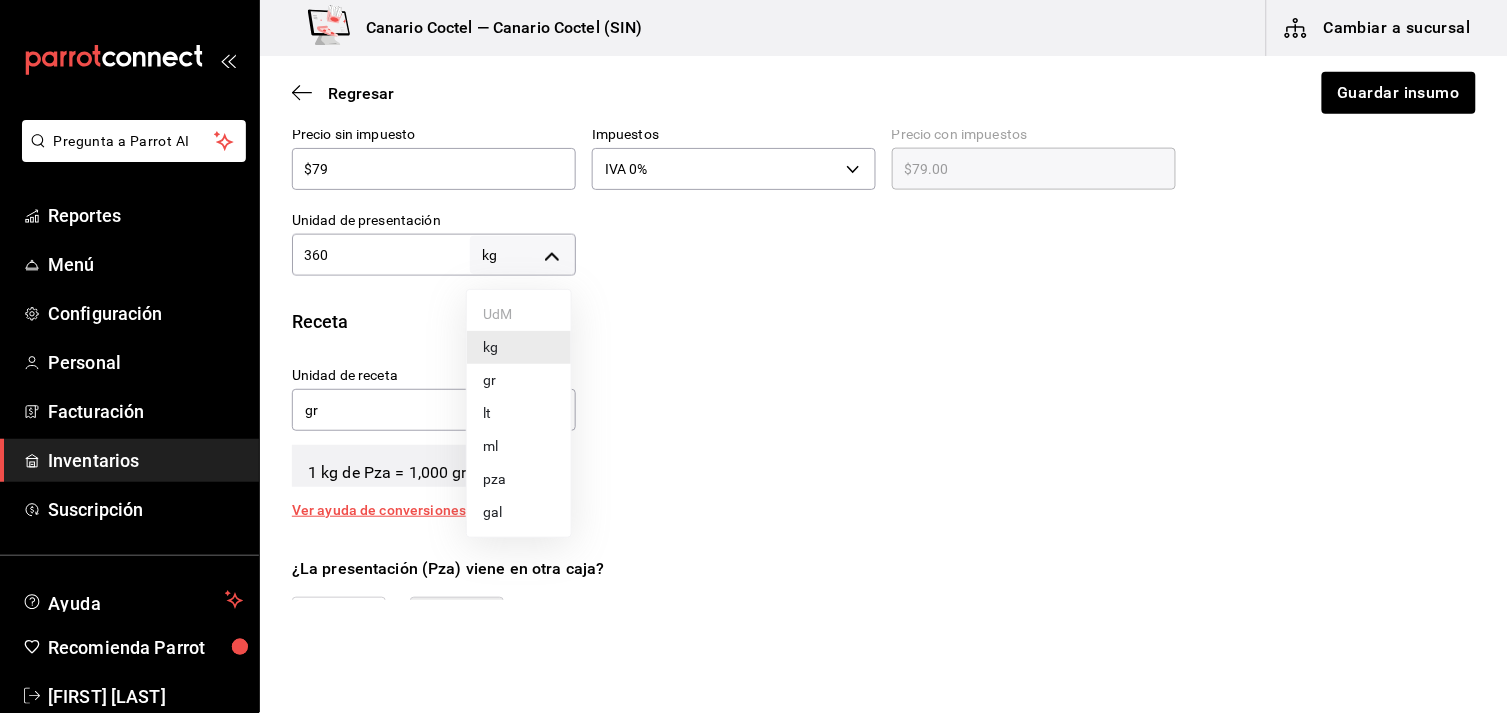 click on "gr" at bounding box center [519, 380] 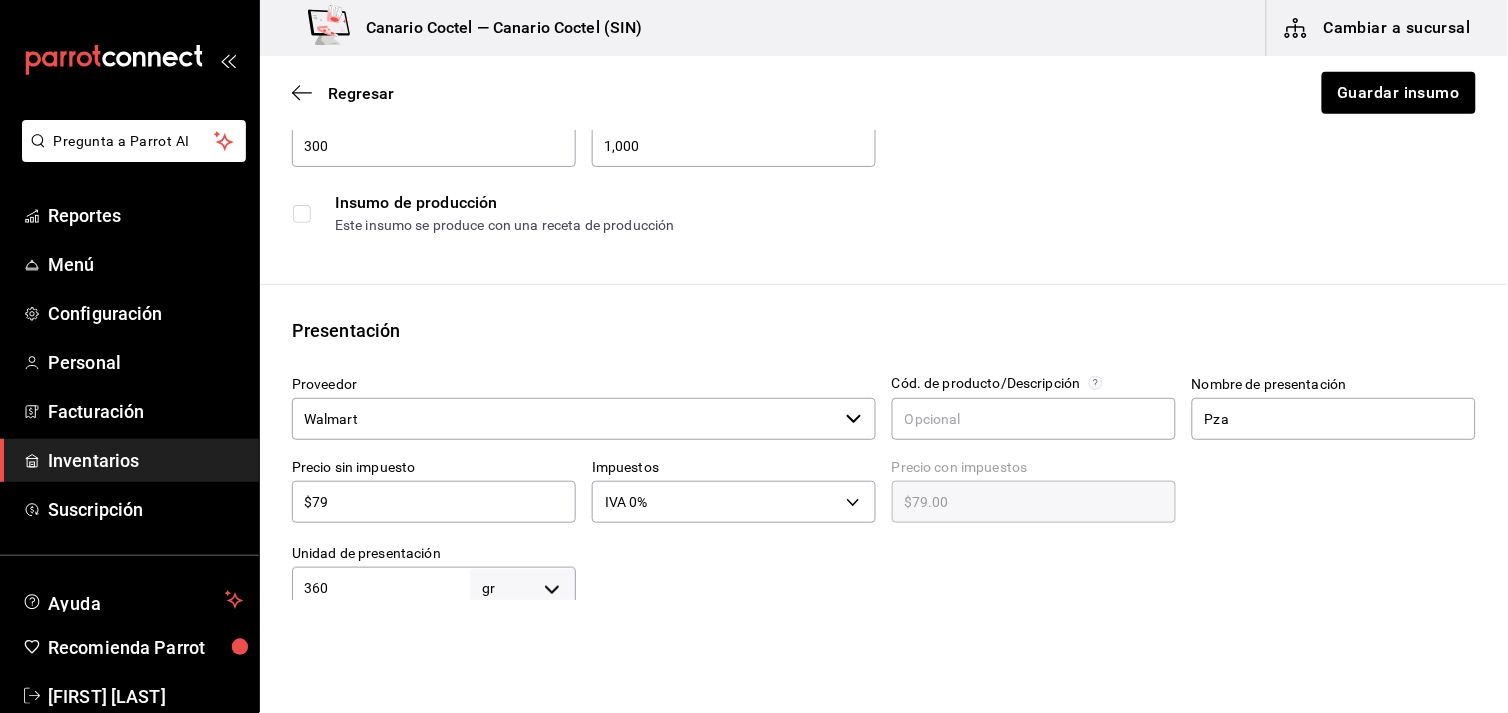 scroll, scrollTop: 333, scrollLeft: 0, axis: vertical 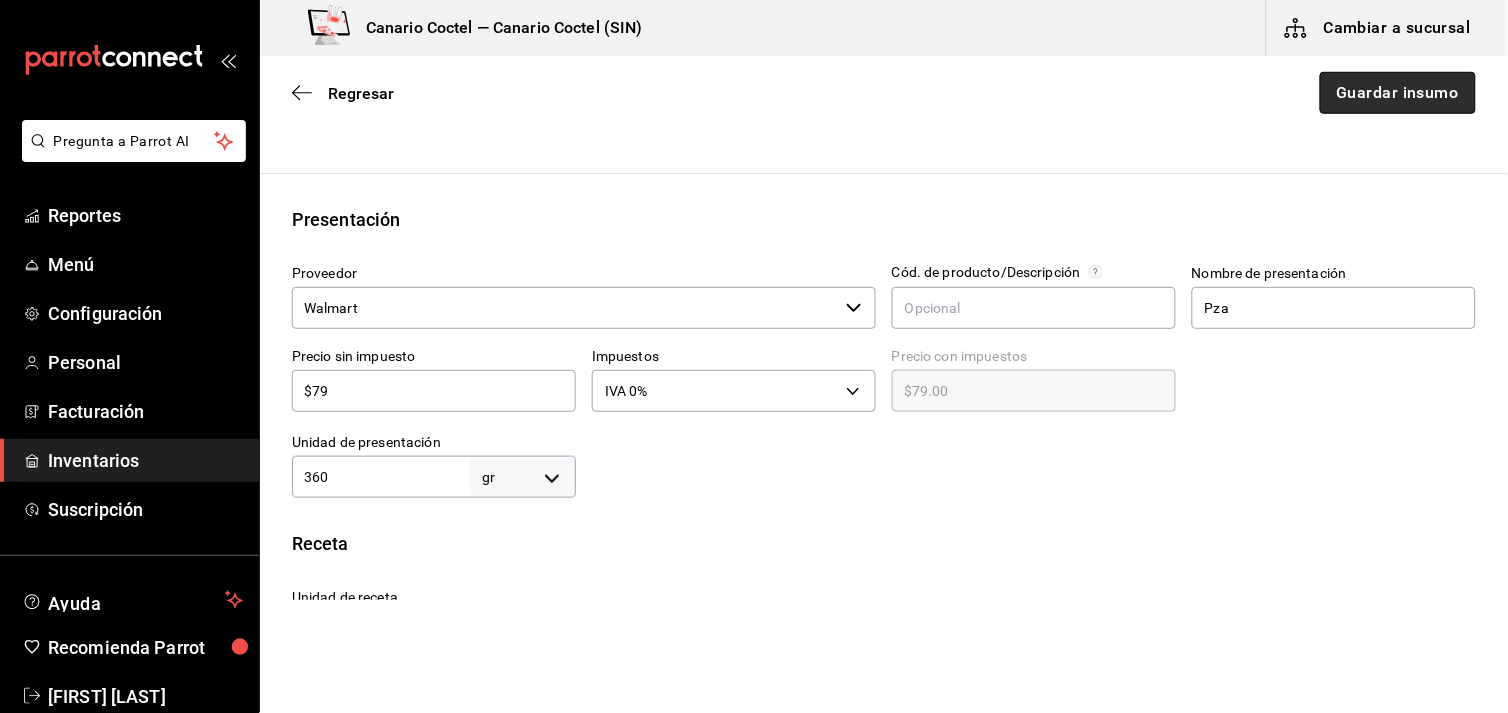 click on "Guardar insumo" at bounding box center [1398, 93] 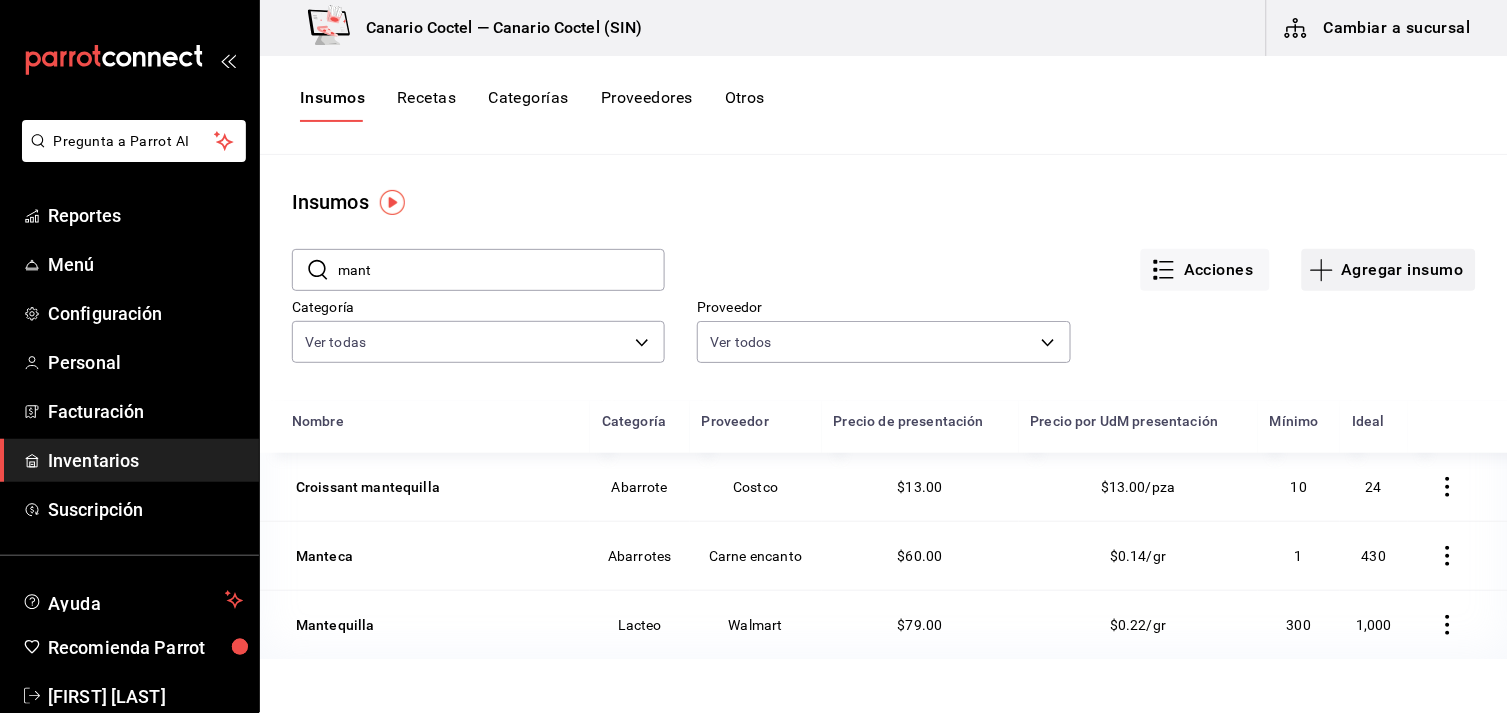 click on "Agregar insumo" at bounding box center (1389, 270) 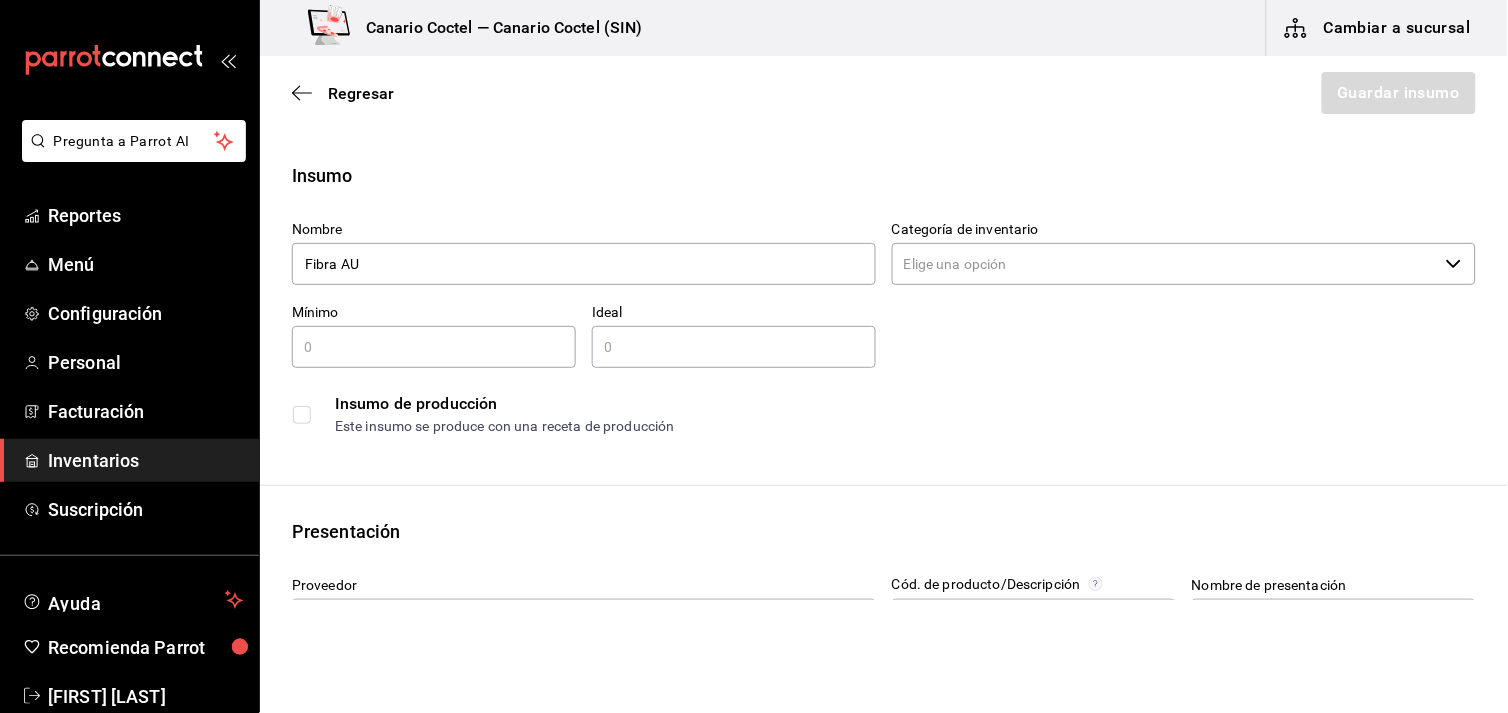 type on "Fibra AU" 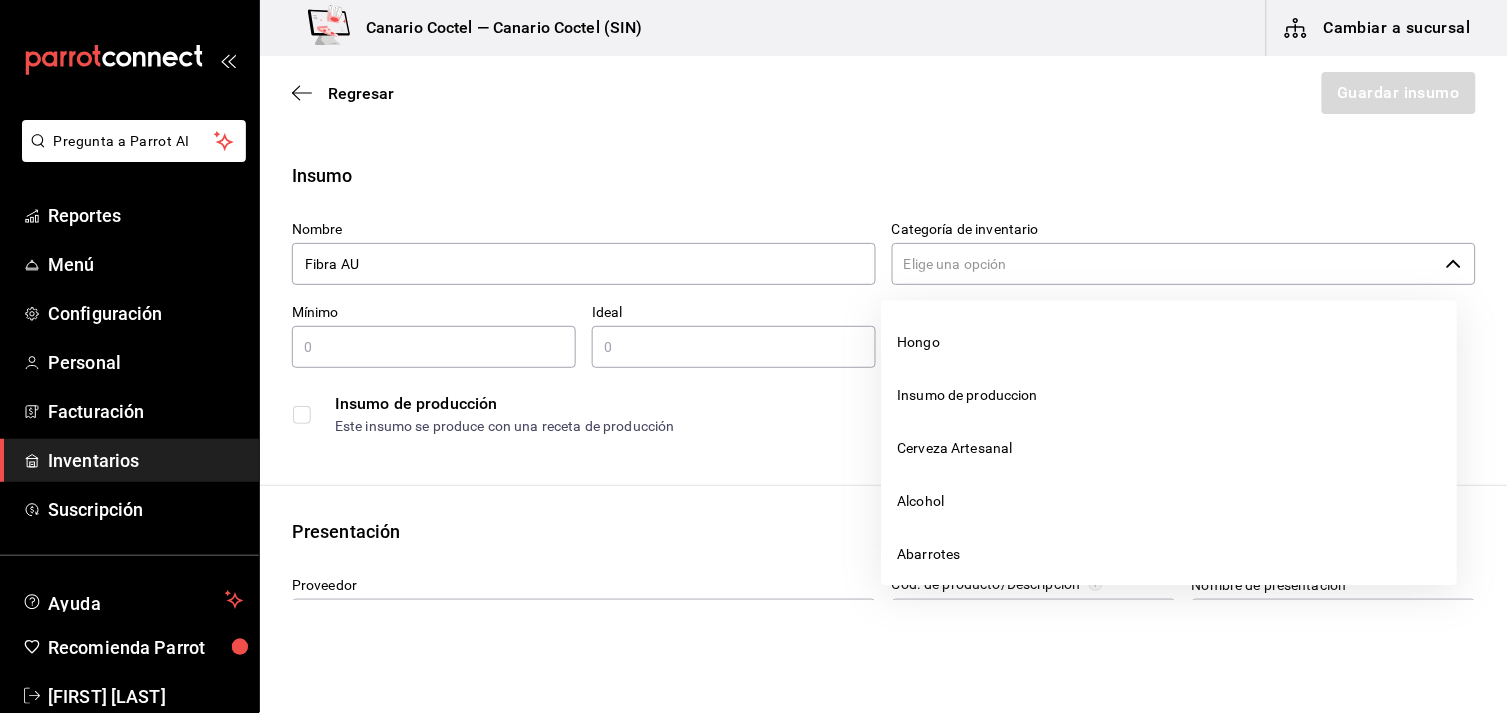 click on "Categoría de inventario" at bounding box center (1165, 264) 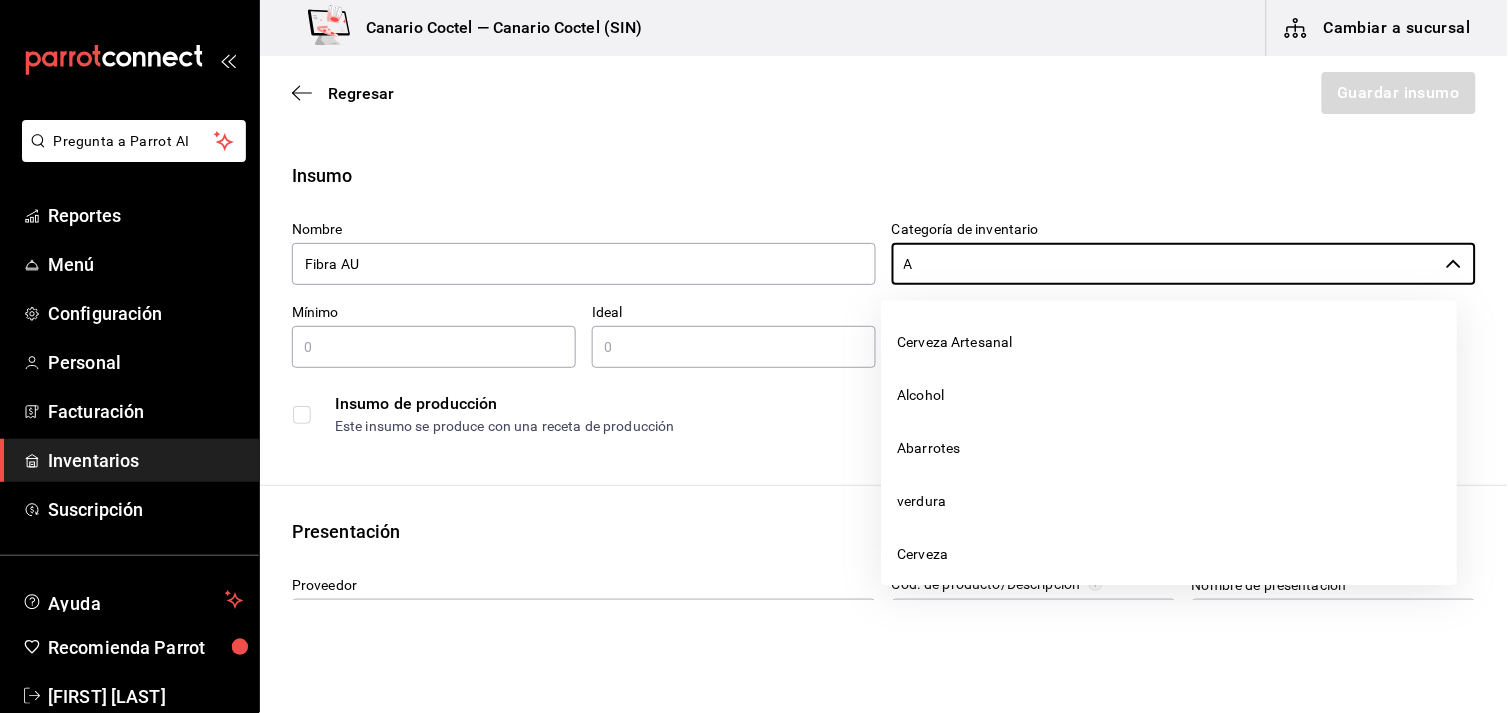 click on "Abarrotes" at bounding box center [1170, 448] 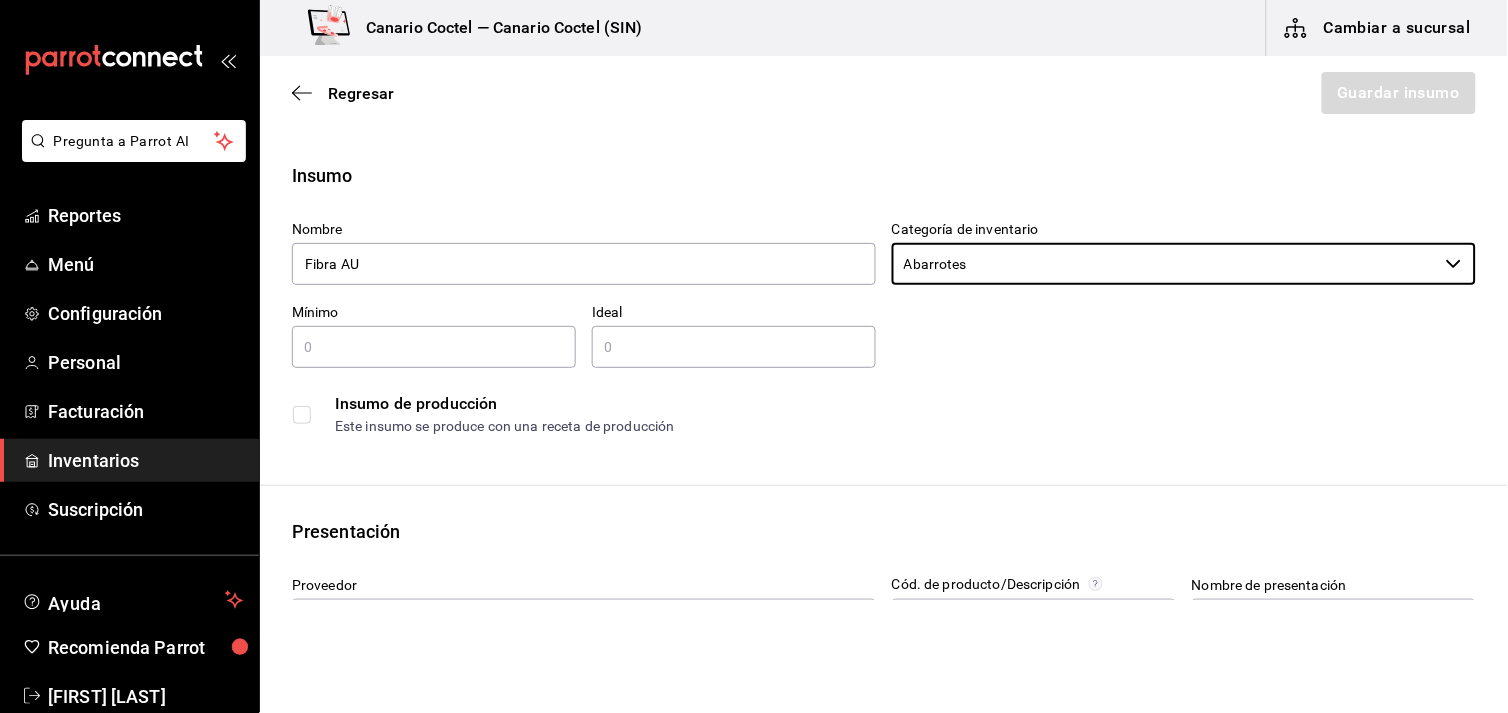 type on "Abarrotes" 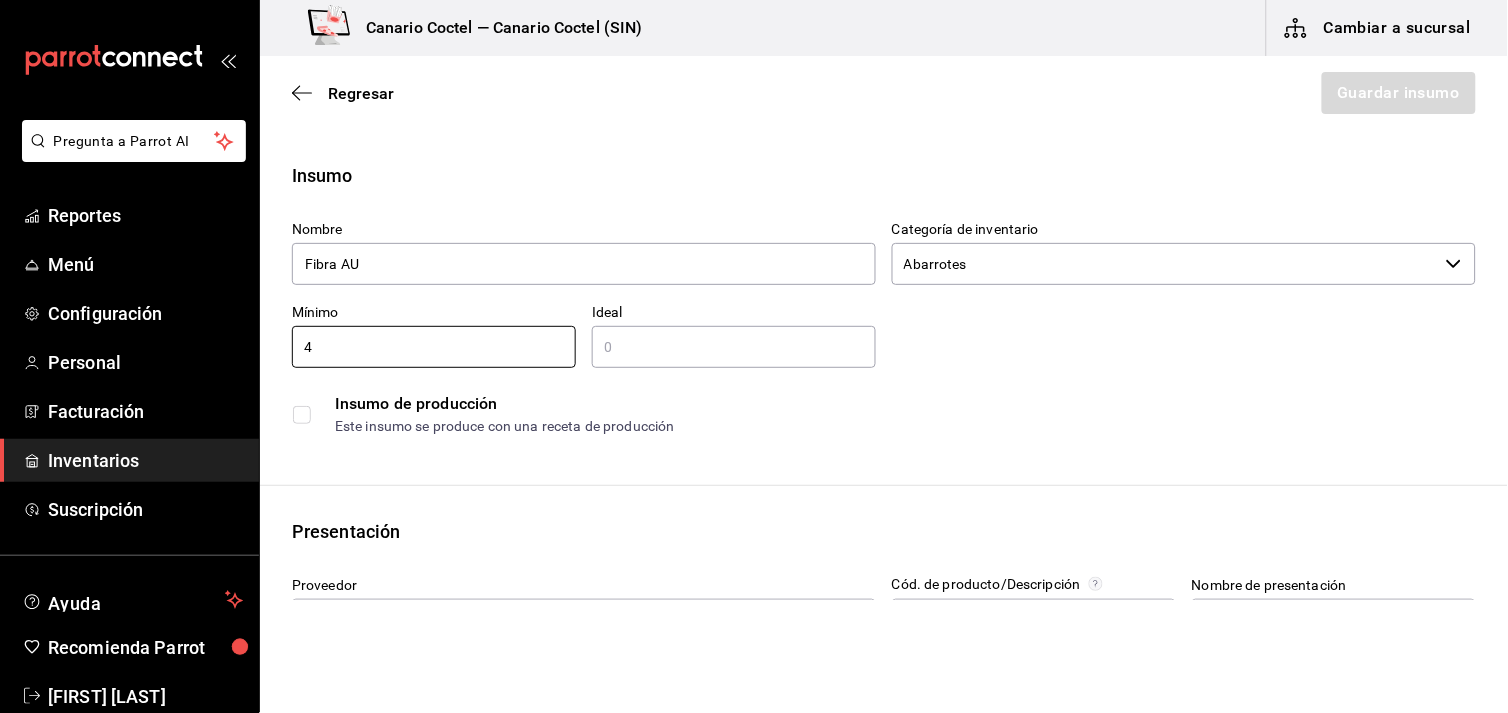 type on "4" 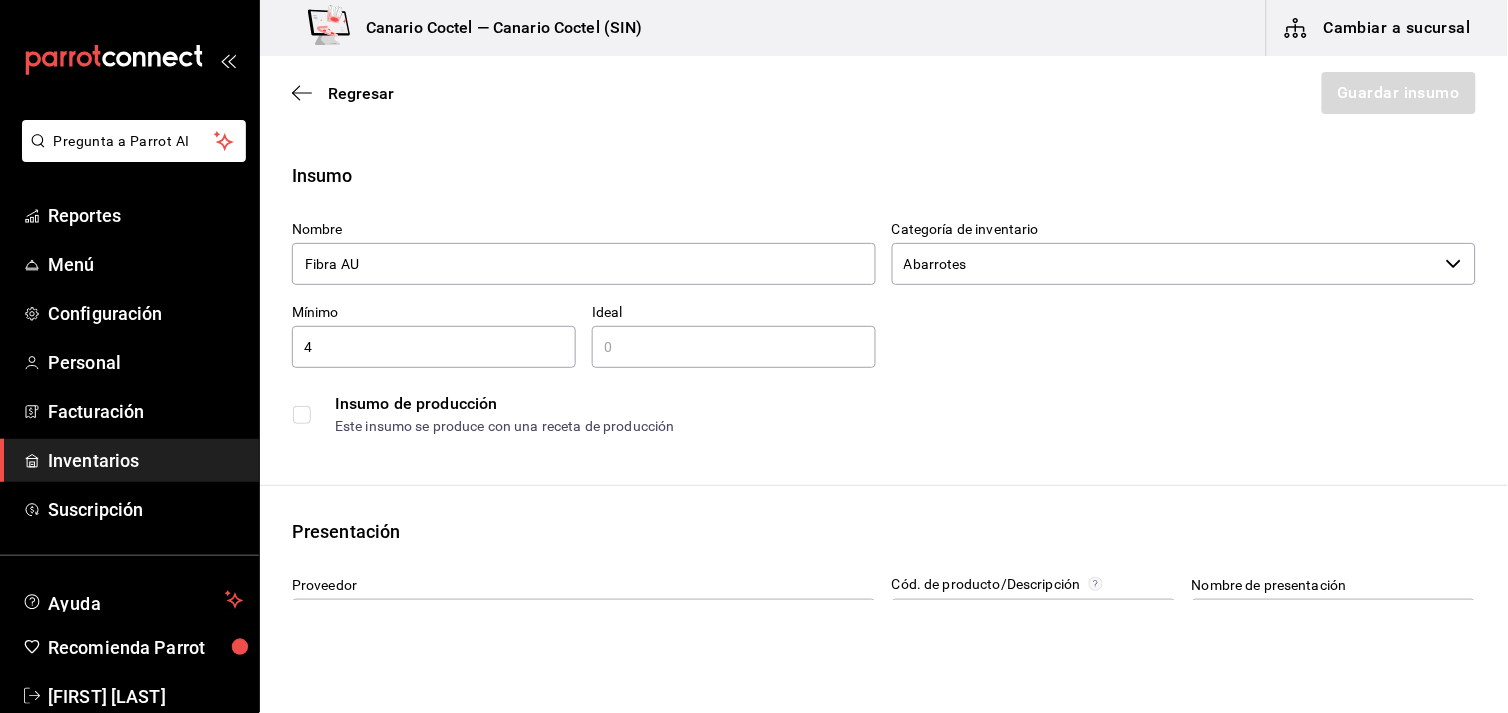 click at bounding box center [734, 347] 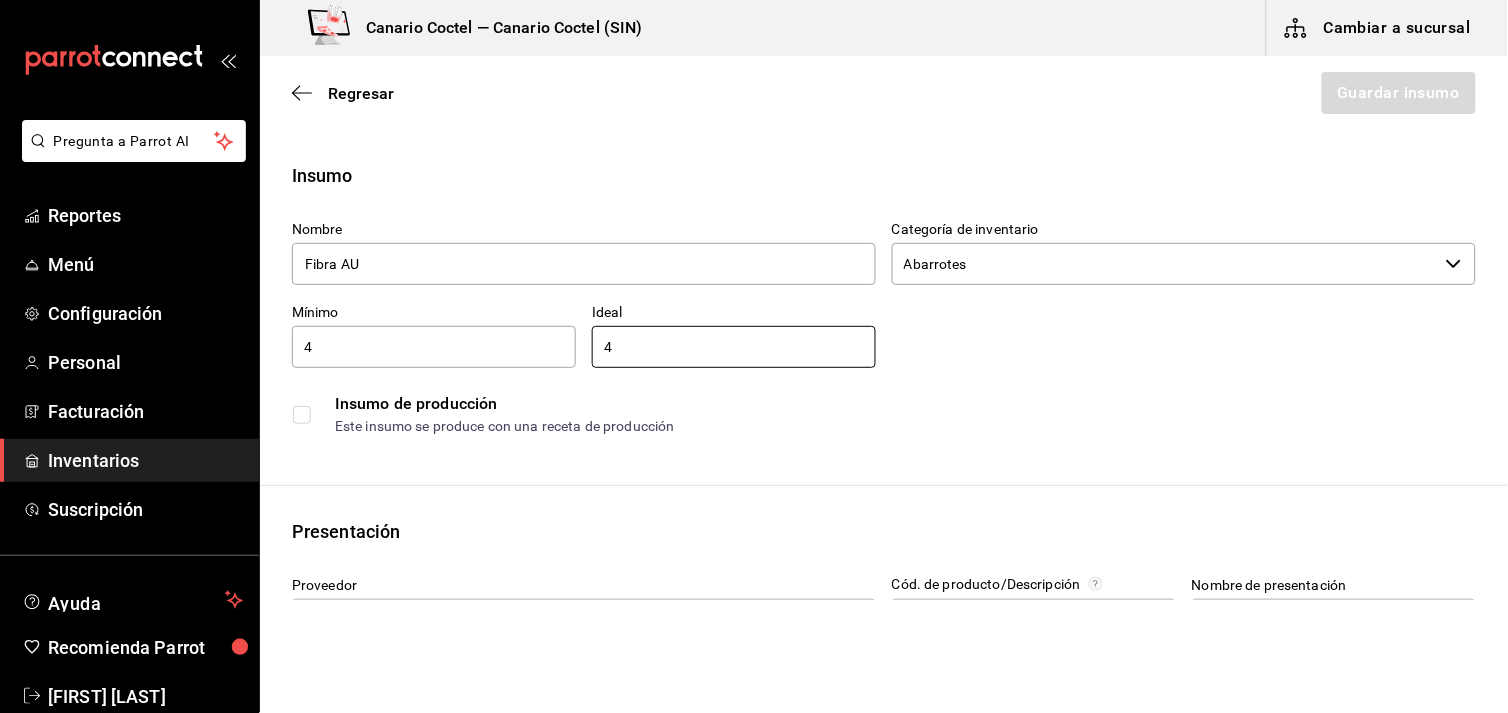 scroll, scrollTop: 333, scrollLeft: 0, axis: vertical 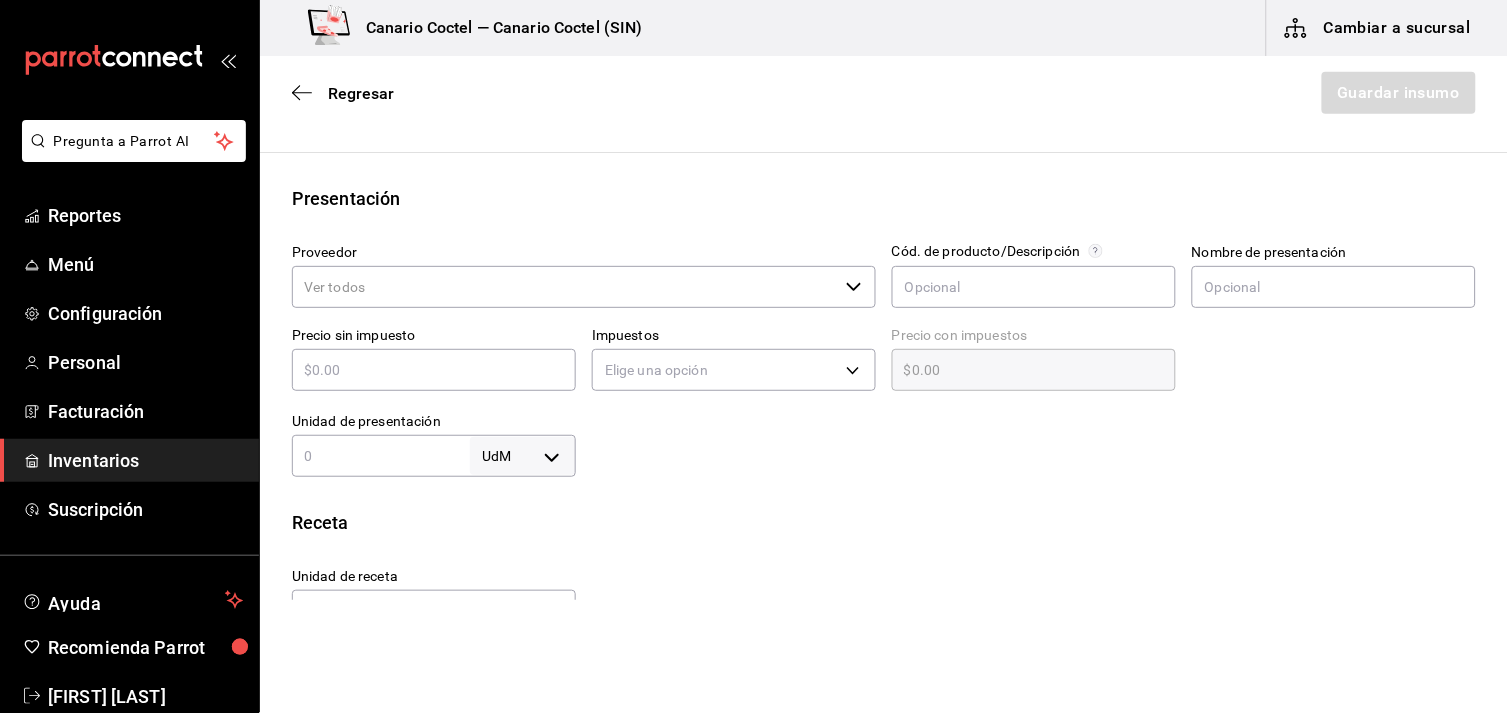 click 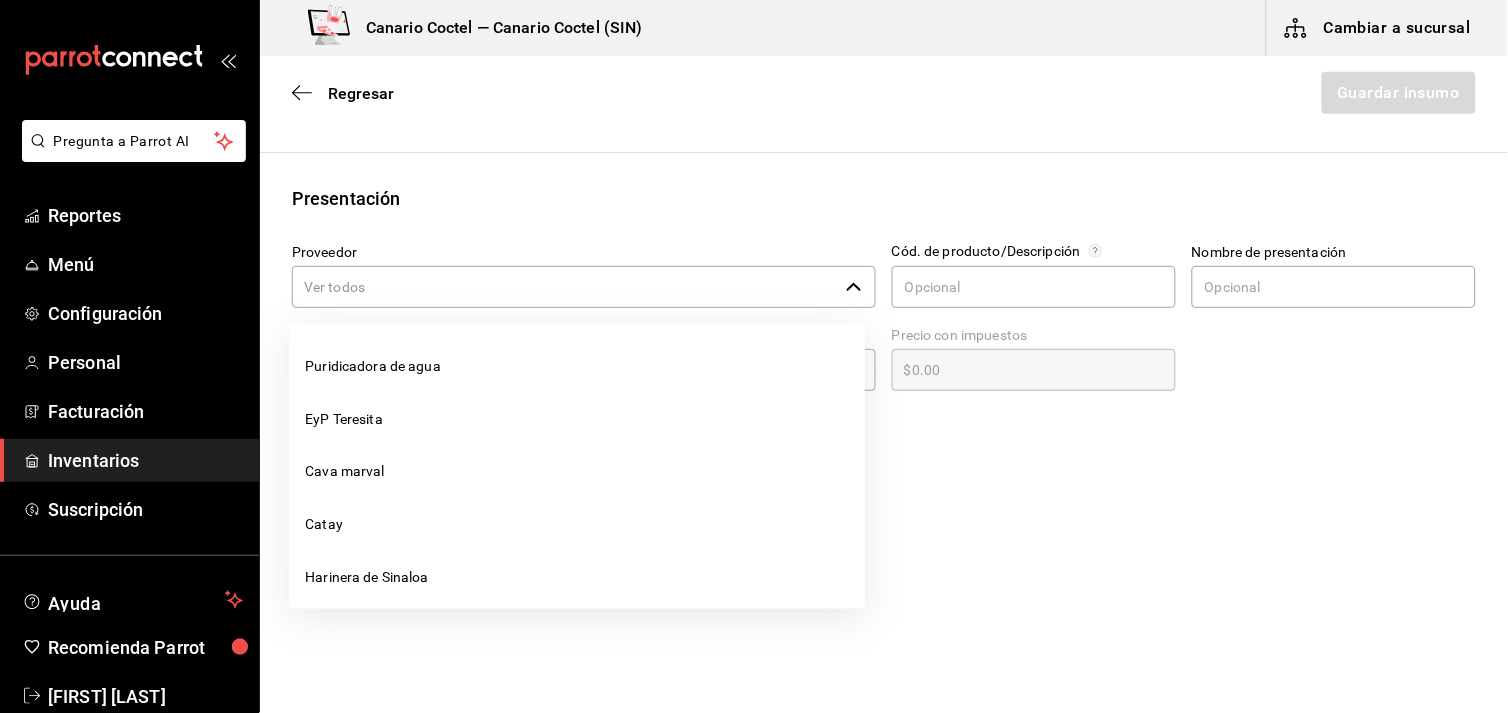 click on "Proveedor" at bounding box center [565, 287] 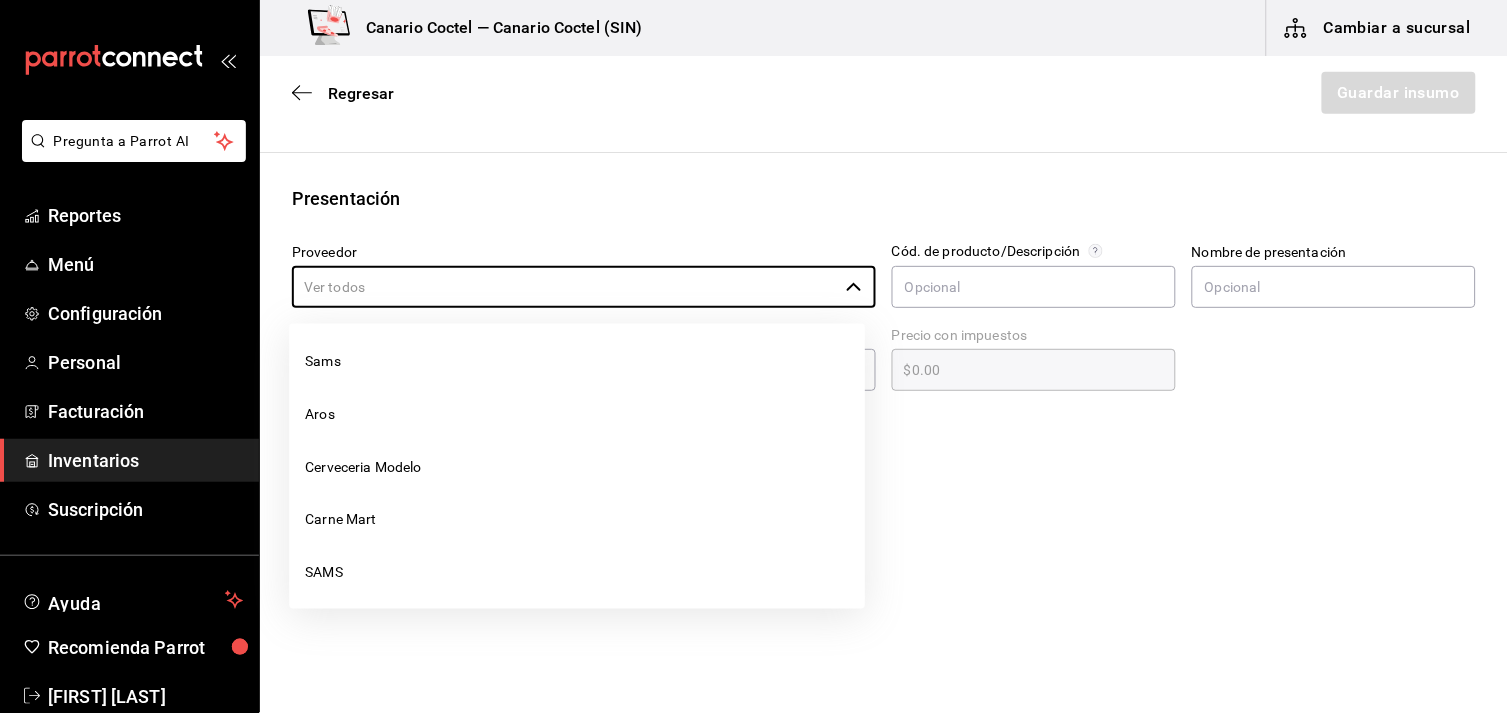scroll, scrollTop: 1484, scrollLeft: 0, axis: vertical 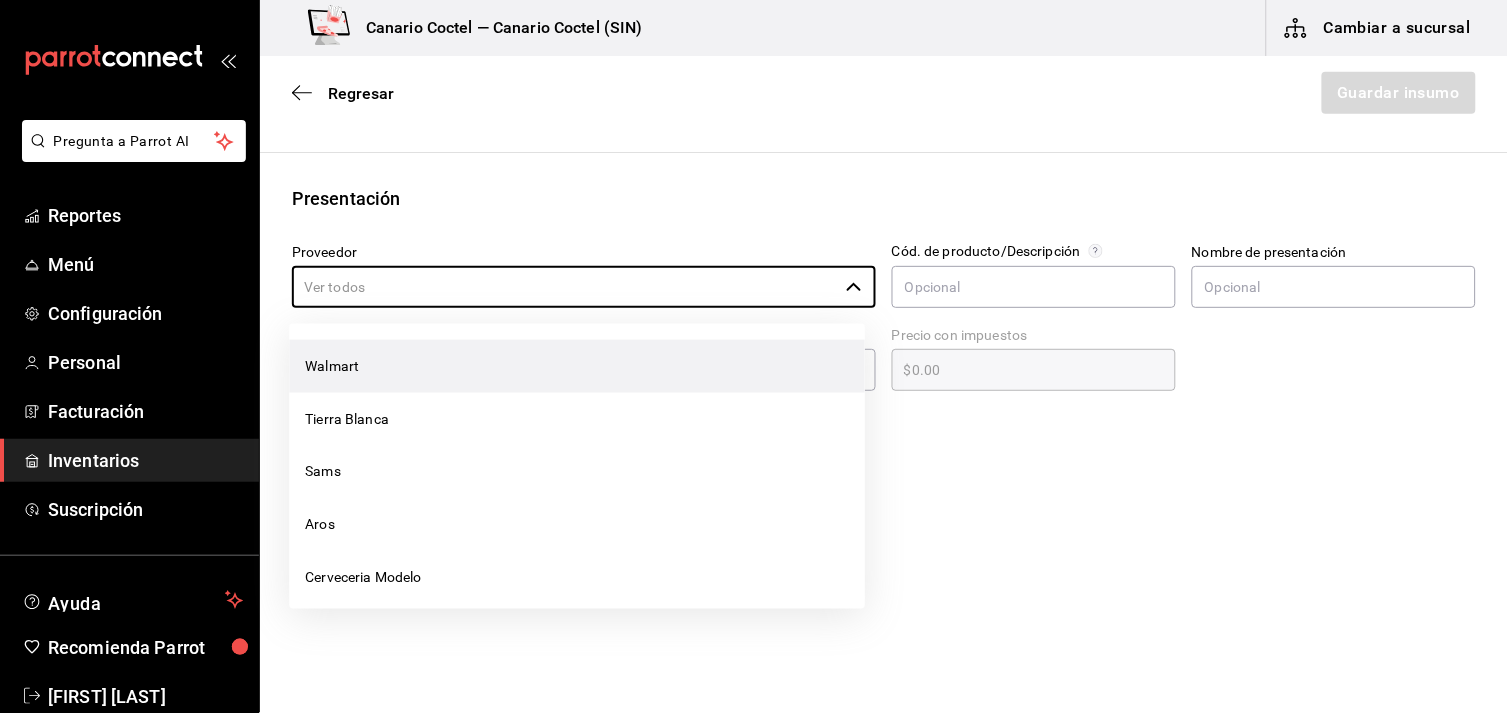 click on "Walmart" at bounding box center (577, 366) 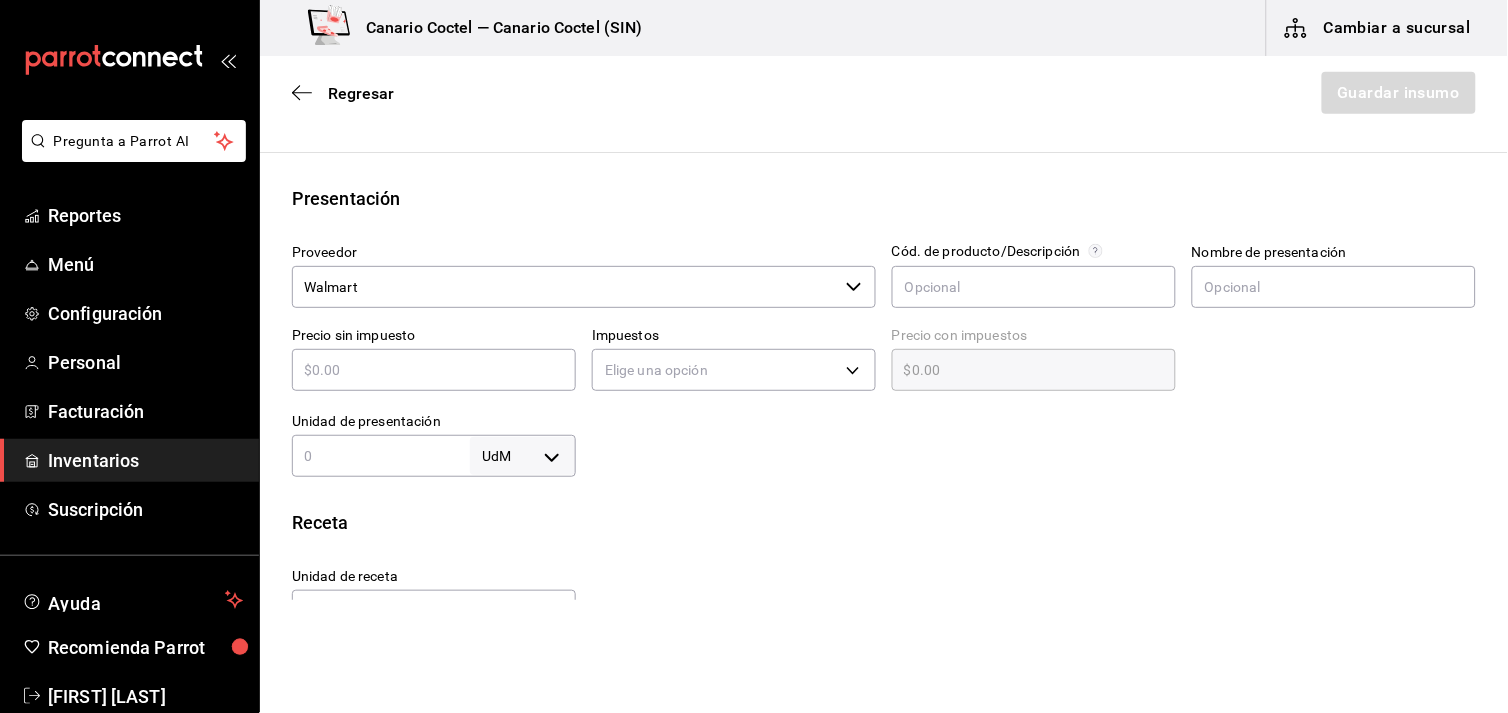click at bounding box center [434, 370] 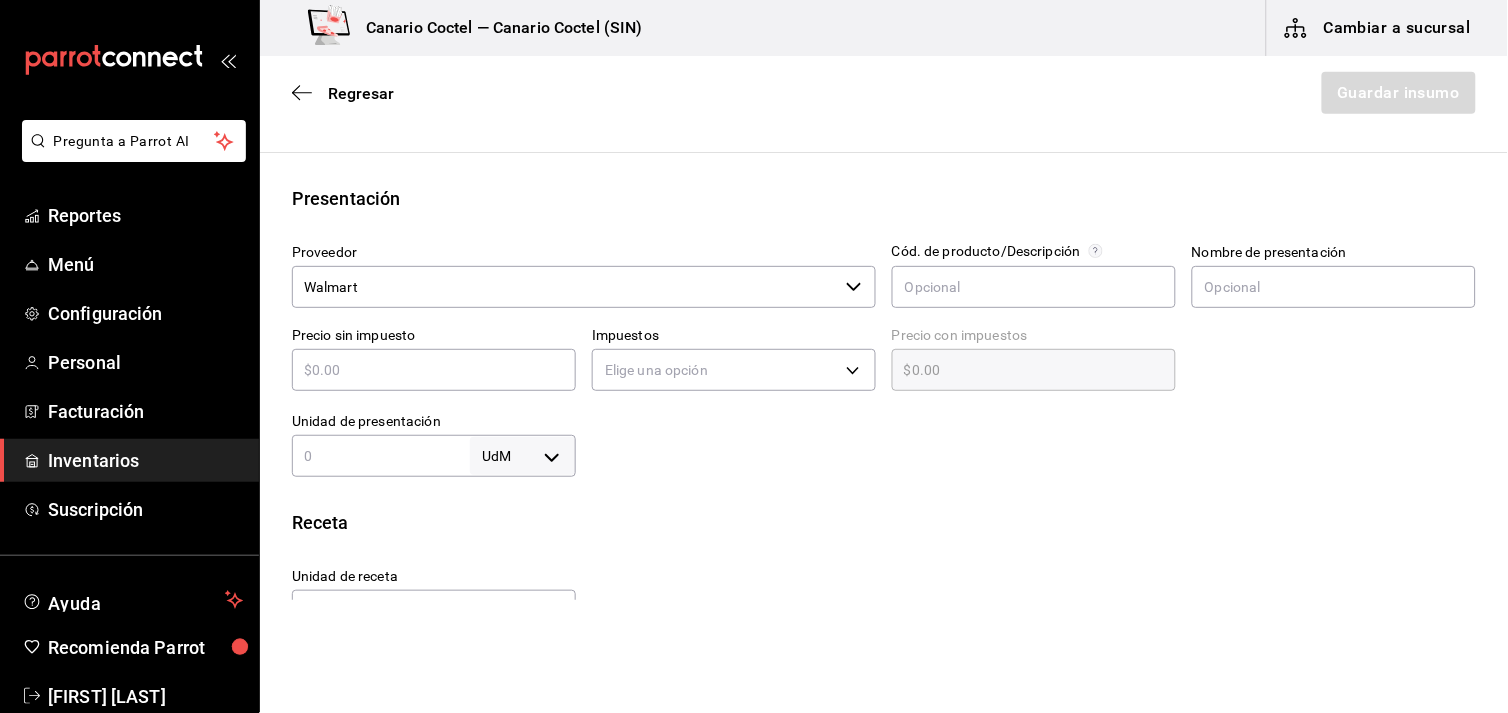 type on "$5" 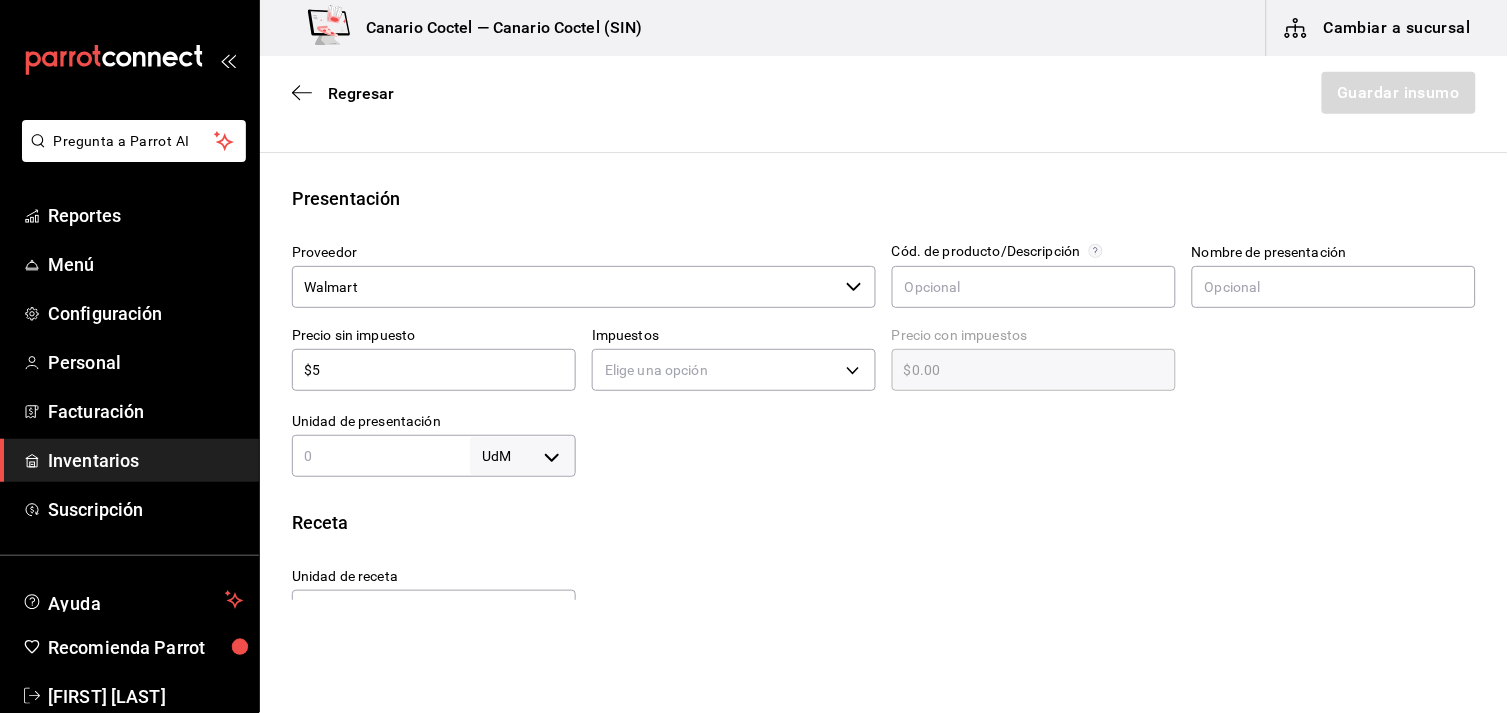 type on "$5.00" 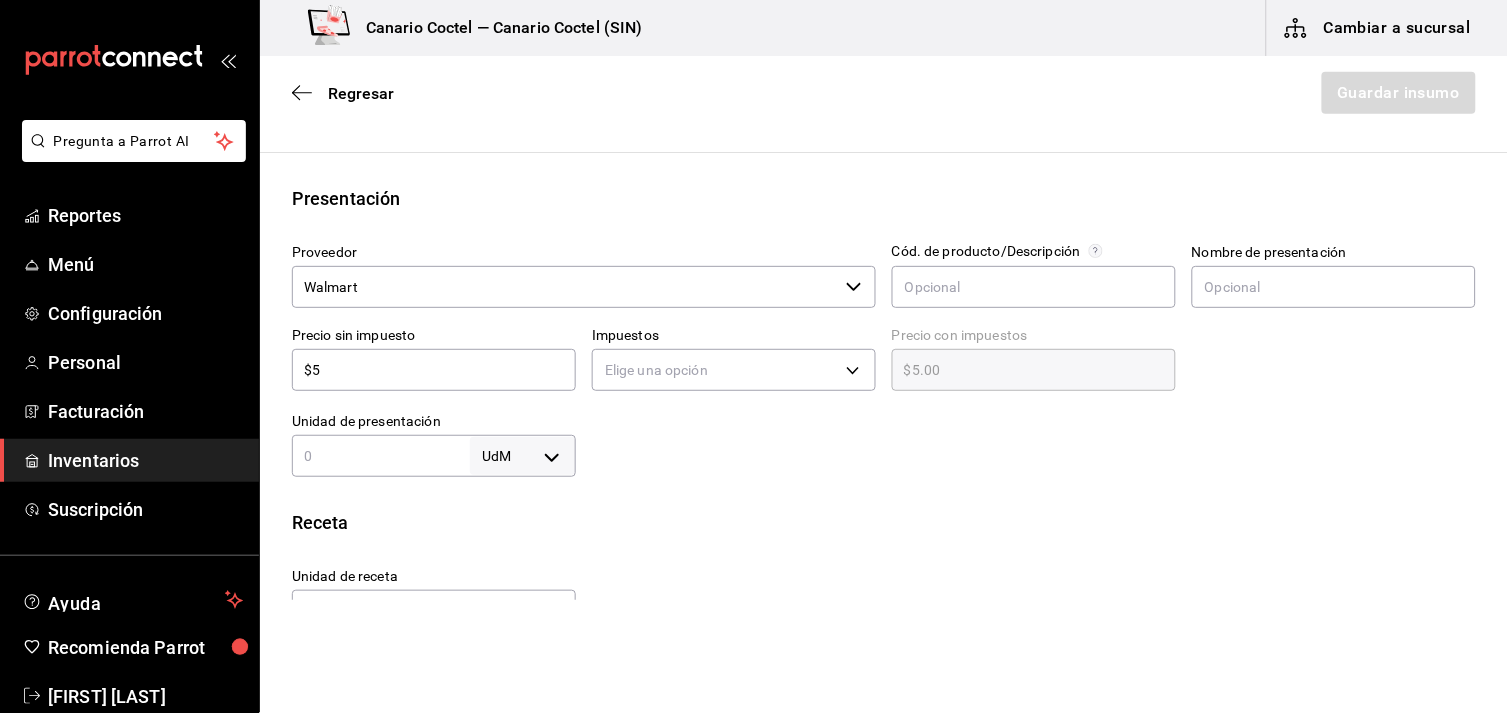 type on "$55" 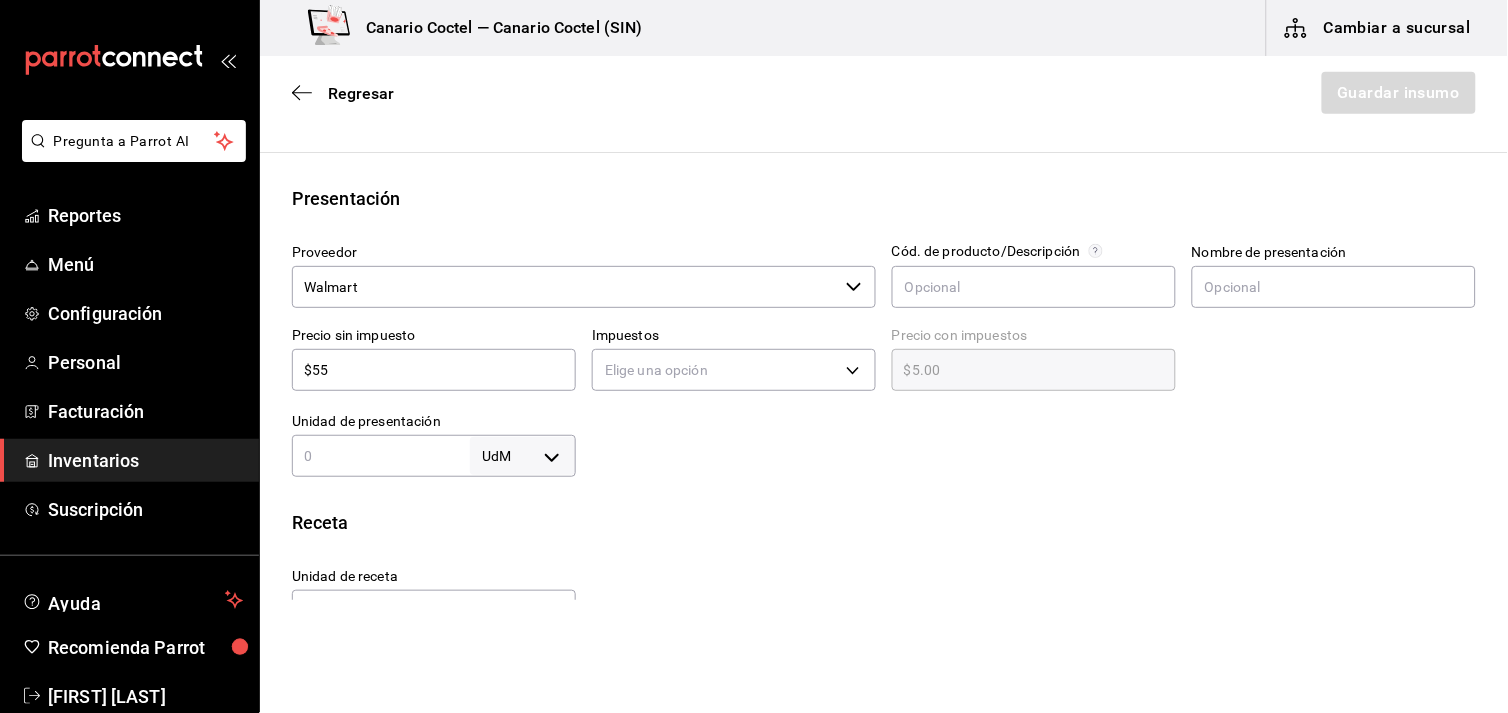 type on "$55.00" 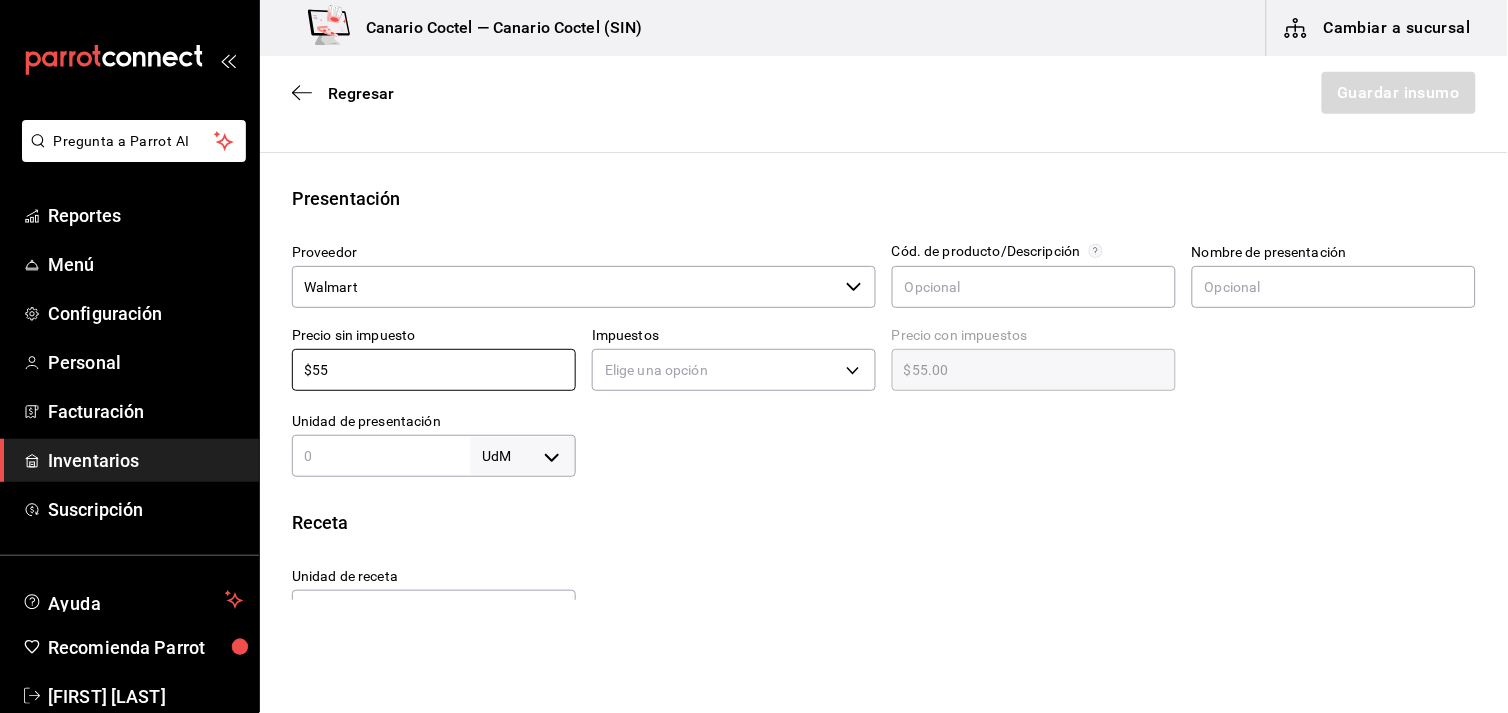 type on "$55" 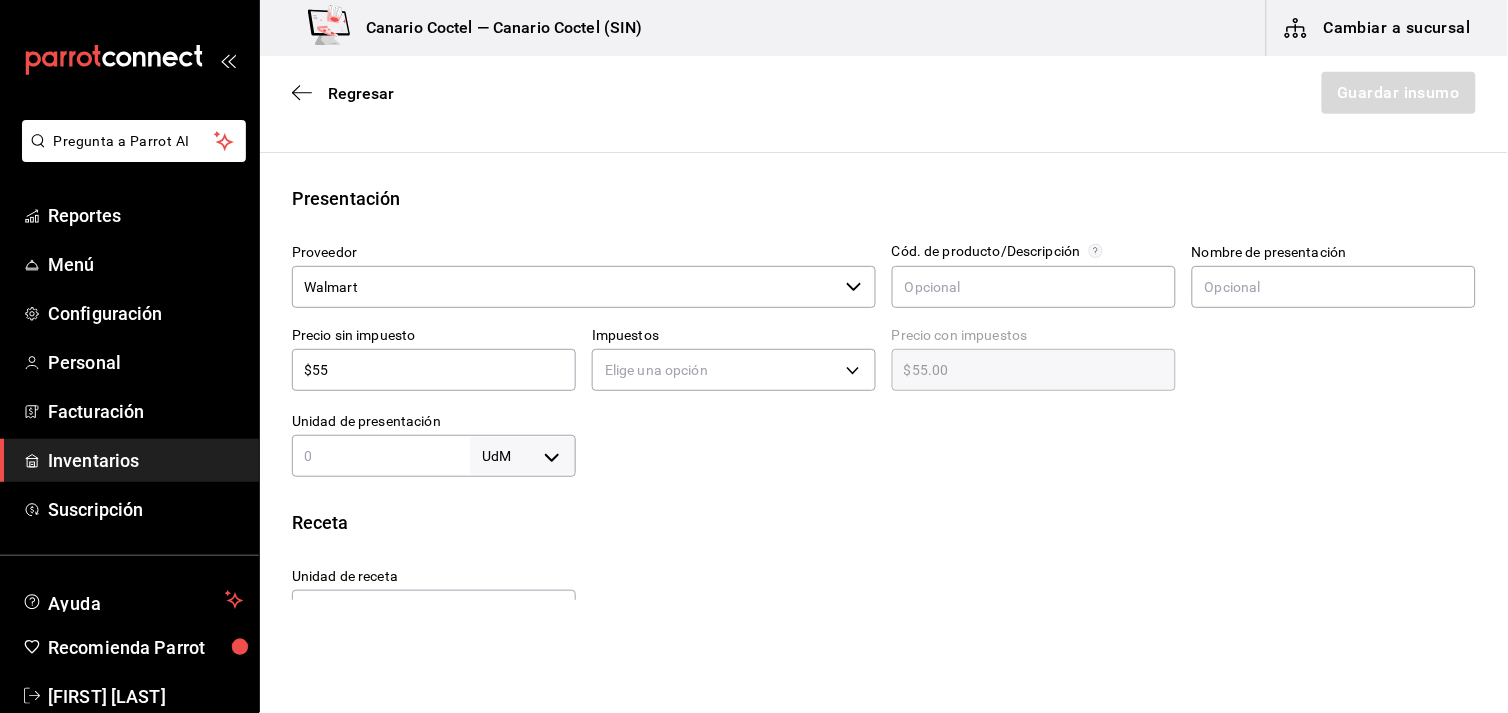 click on "Receta" at bounding box center (884, 522) 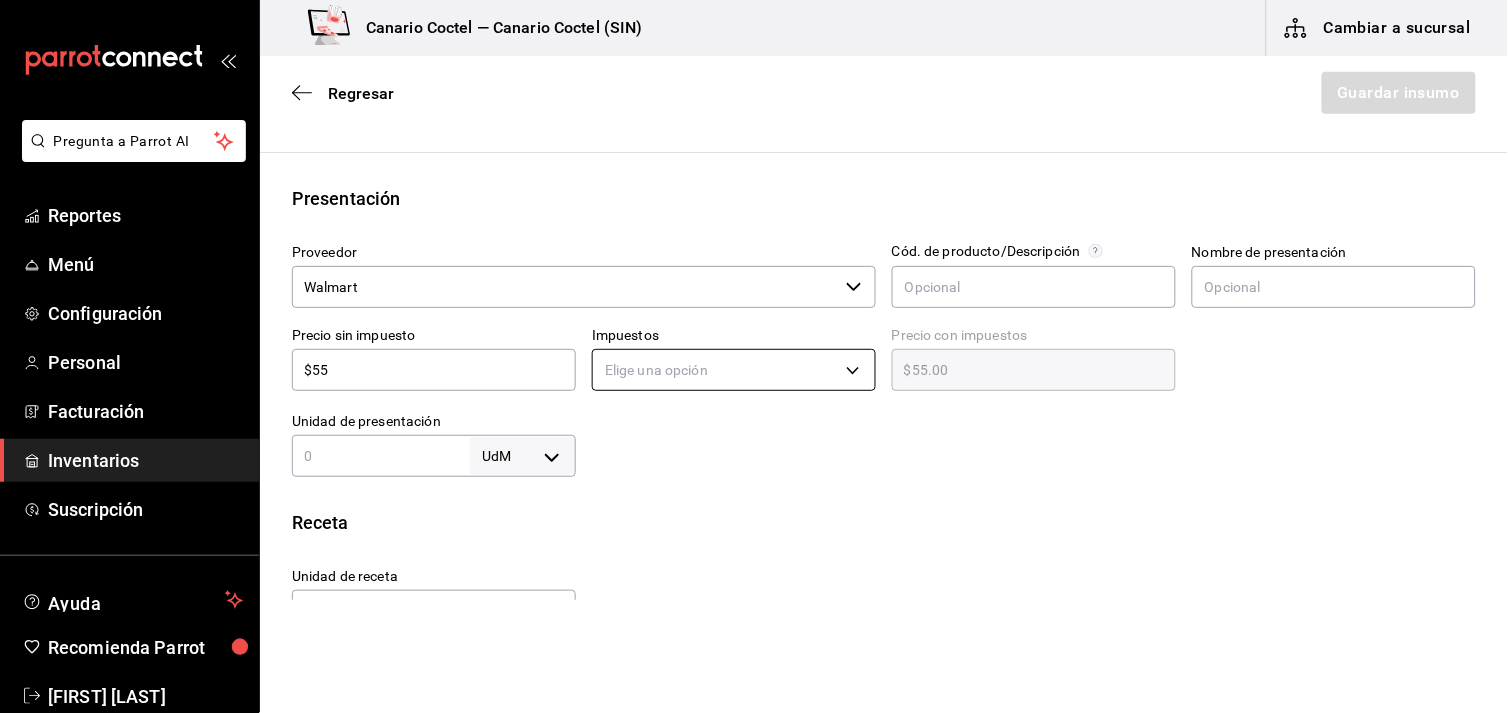 click on "Pregunta a Parrot AI Reportes   Menú   Configuración   Personal   Facturación   Inventarios   Suscripción   Ayuda Recomienda Parrot   [FIRST] [LAST]   Sugerir nueva función   Canario Coctel — Canario Coctel (SIN) Cambiar a sucursal Regresar Guardar insumo Insumo Nombre Fibra AU Categoría de inventario Abarrotes ​ Mínimo 4 ​ Ideal 4 ​ Insumo de producción Este insumo se produce con una receta de producción Presentación Proveedor Walmart ​ Cód. de producto/Descripción Nombre de presentación Precio sin impuesto $55 ​ Impuestos Elige una opción Precio con impuestos $55.00 ​ Unidad de presentación UdM ​ Receta Unidad de receta Elige una opción Factor de conversión ​ Ver ayuda de conversiones ¿La presentación  viene en otra caja? Si No Presentaciones por caja ​ Sin definir Unidades de conteo GANA 1 MES GRATIS EN TU SUSCRIPCIÓN AQUÍ Pregunta a Parrot AI Reportes   Menú   Configuración   Personal   Facturación   Inventarios   Suscripción   Ayuda Recomienda Parrot" at bounding box center (754, 300) 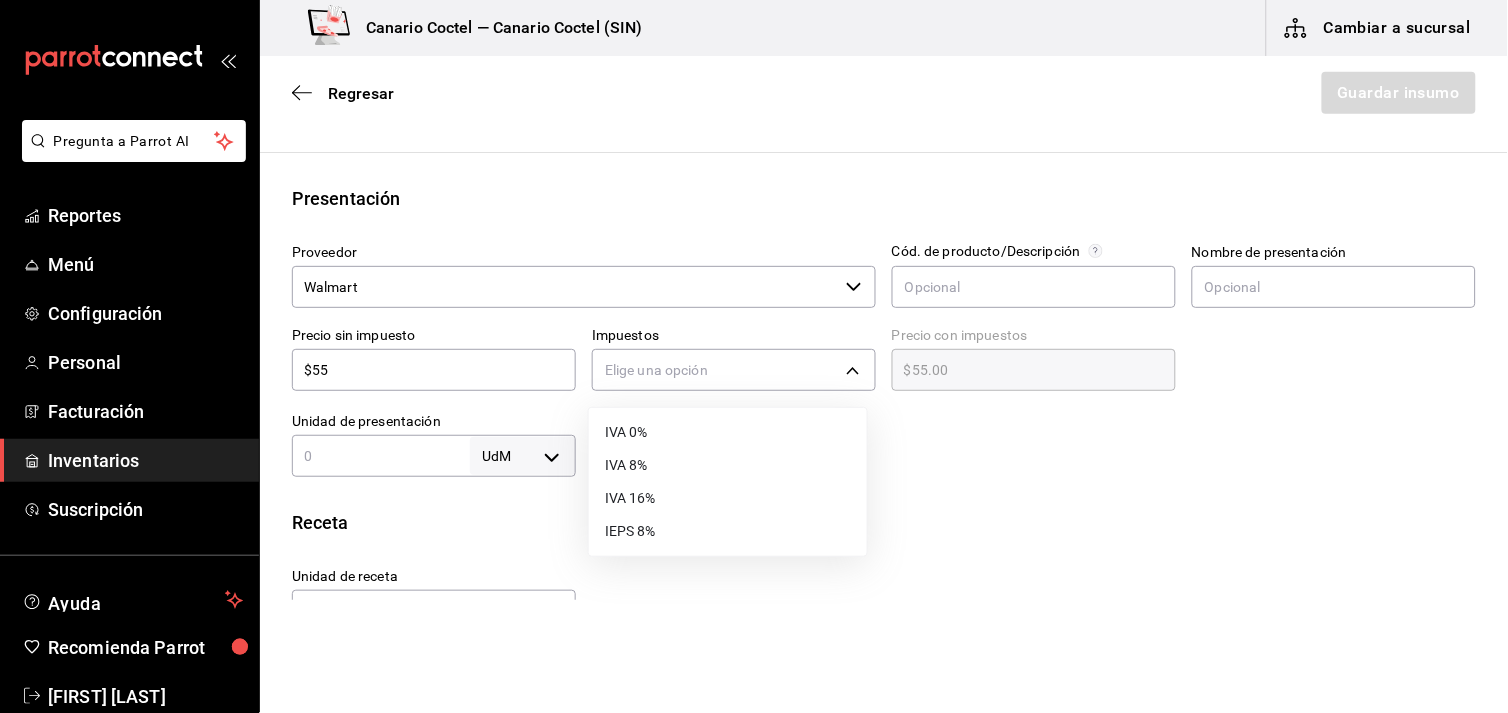click on "IVA 16%" at bounding box center (728, 498) 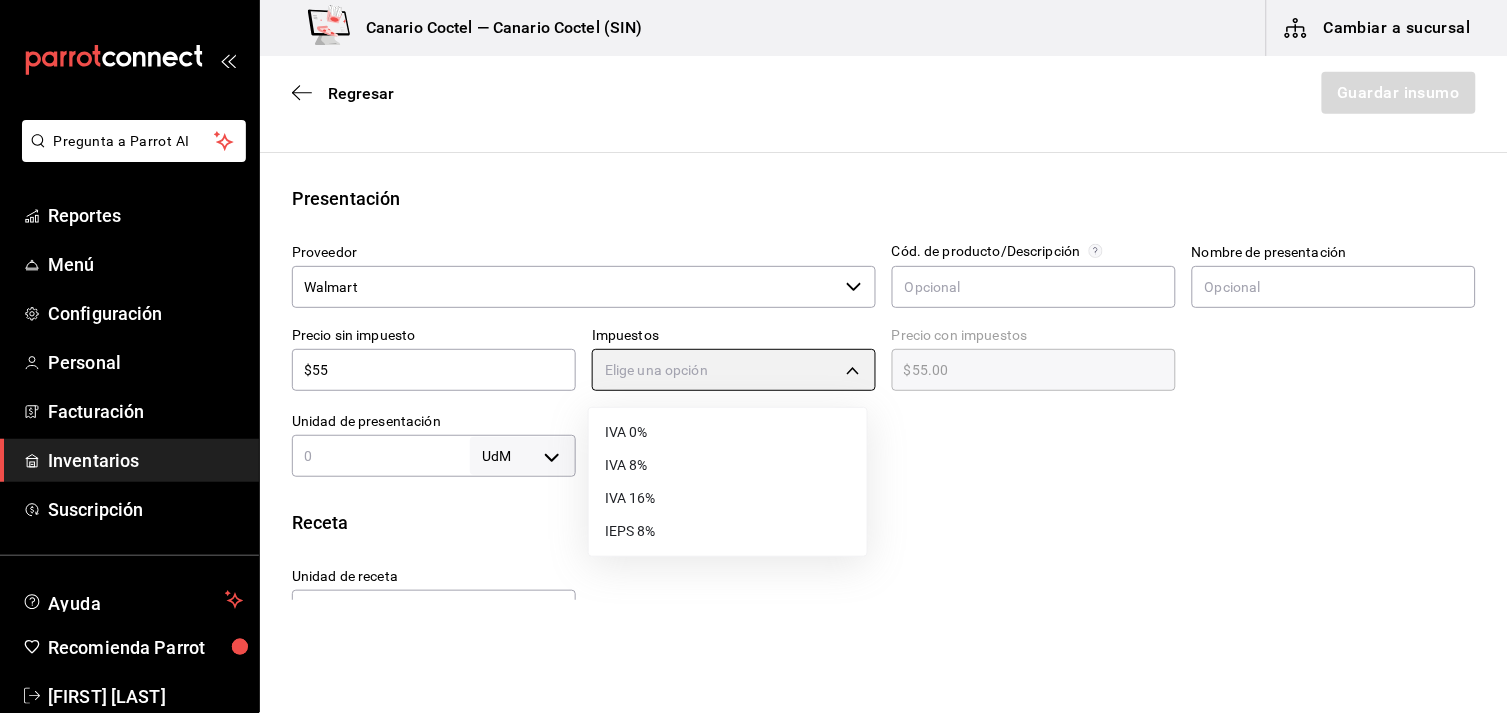 type on "IVA_16" 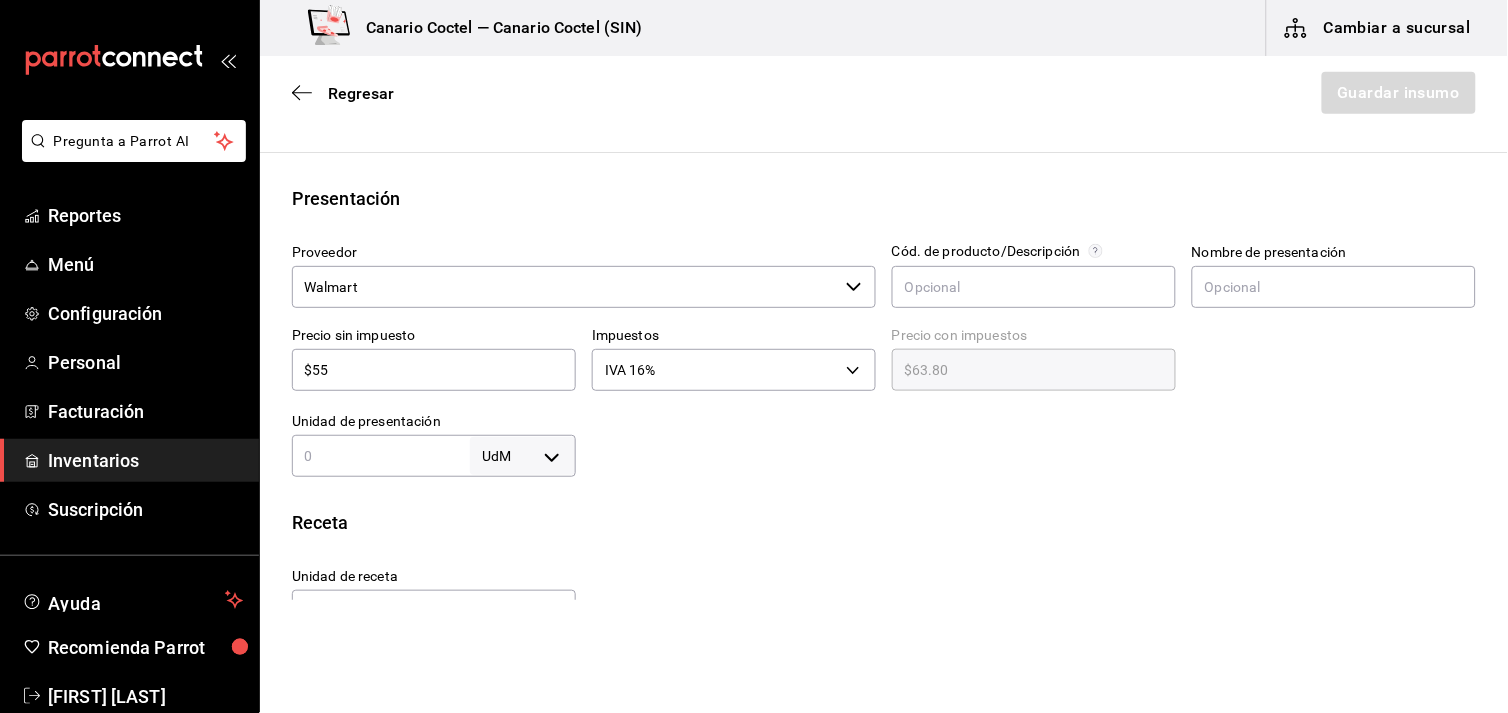 click on "Receta" at bounding box center (884, 522) 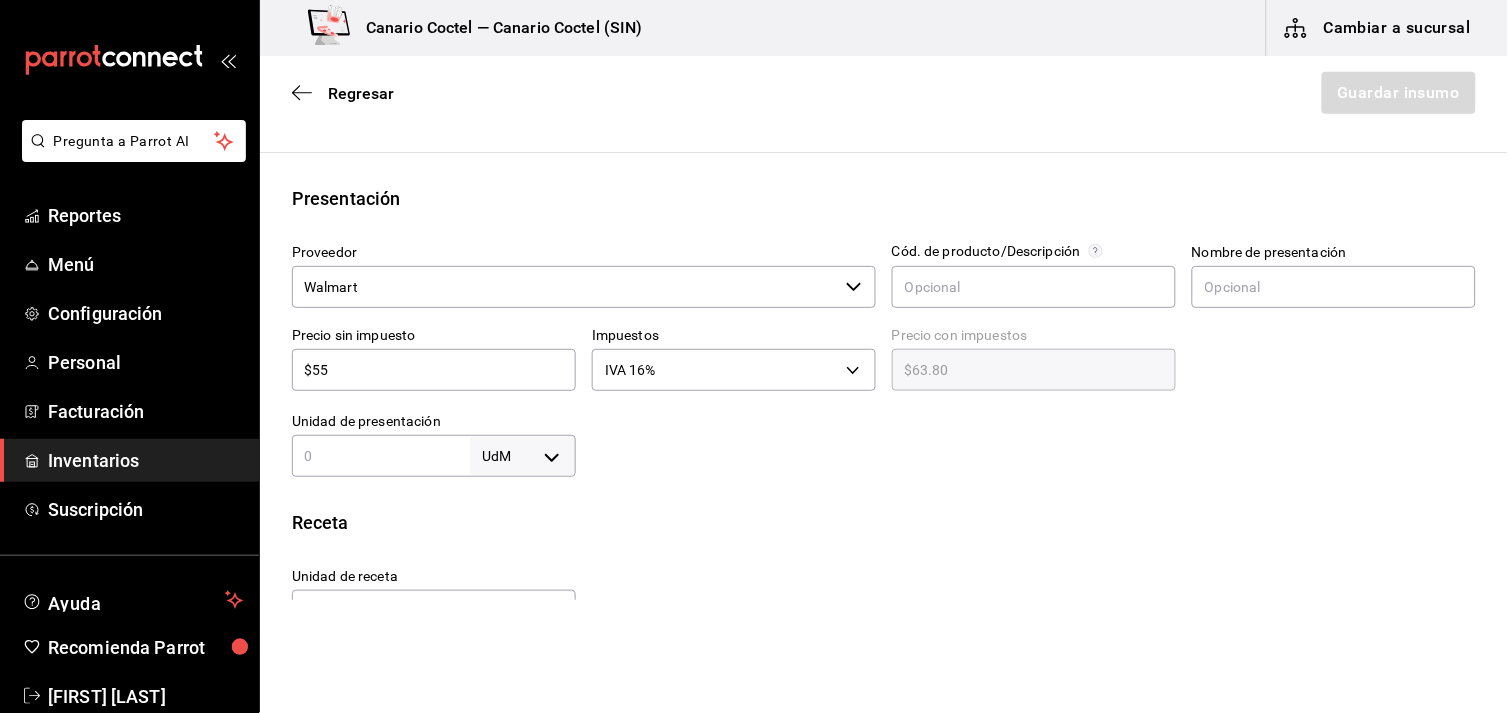 click at bounding box center [381, 456] 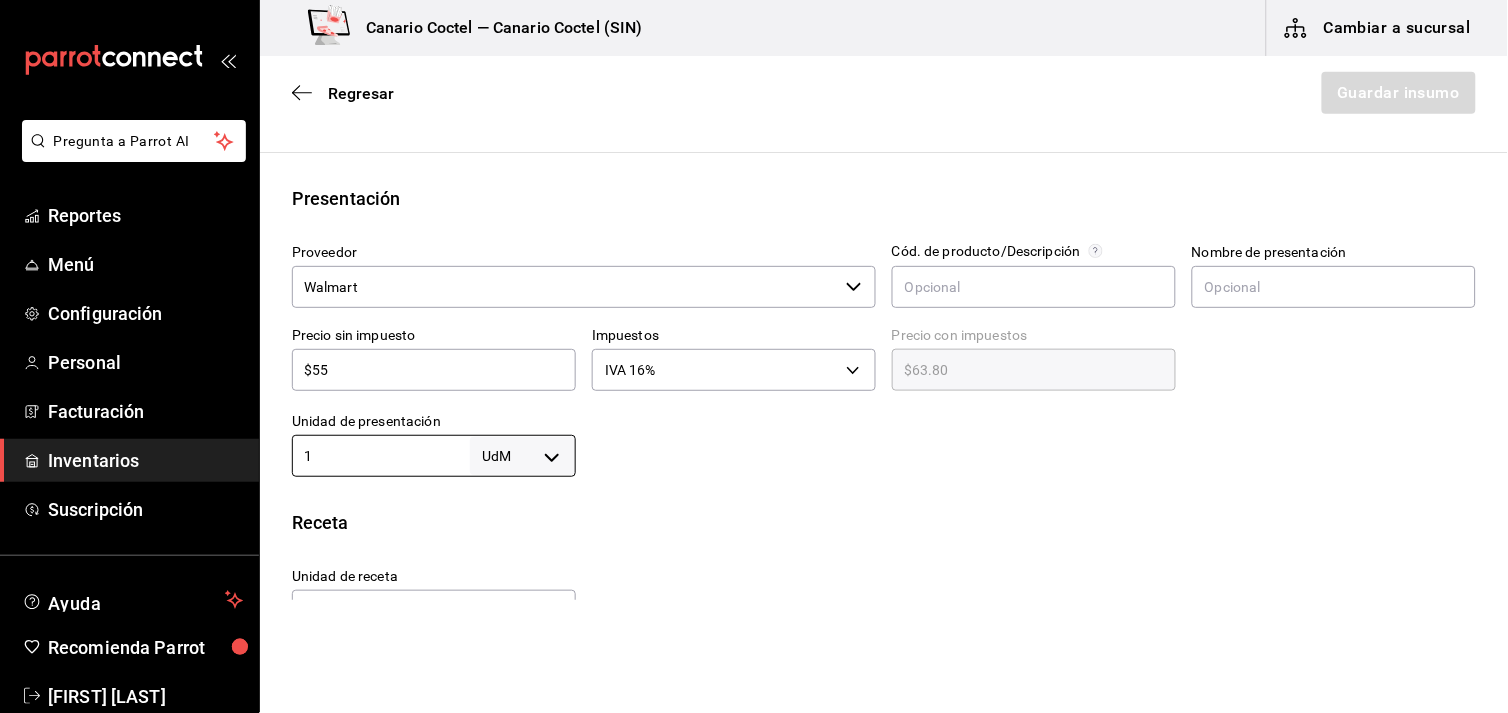 type on "1" 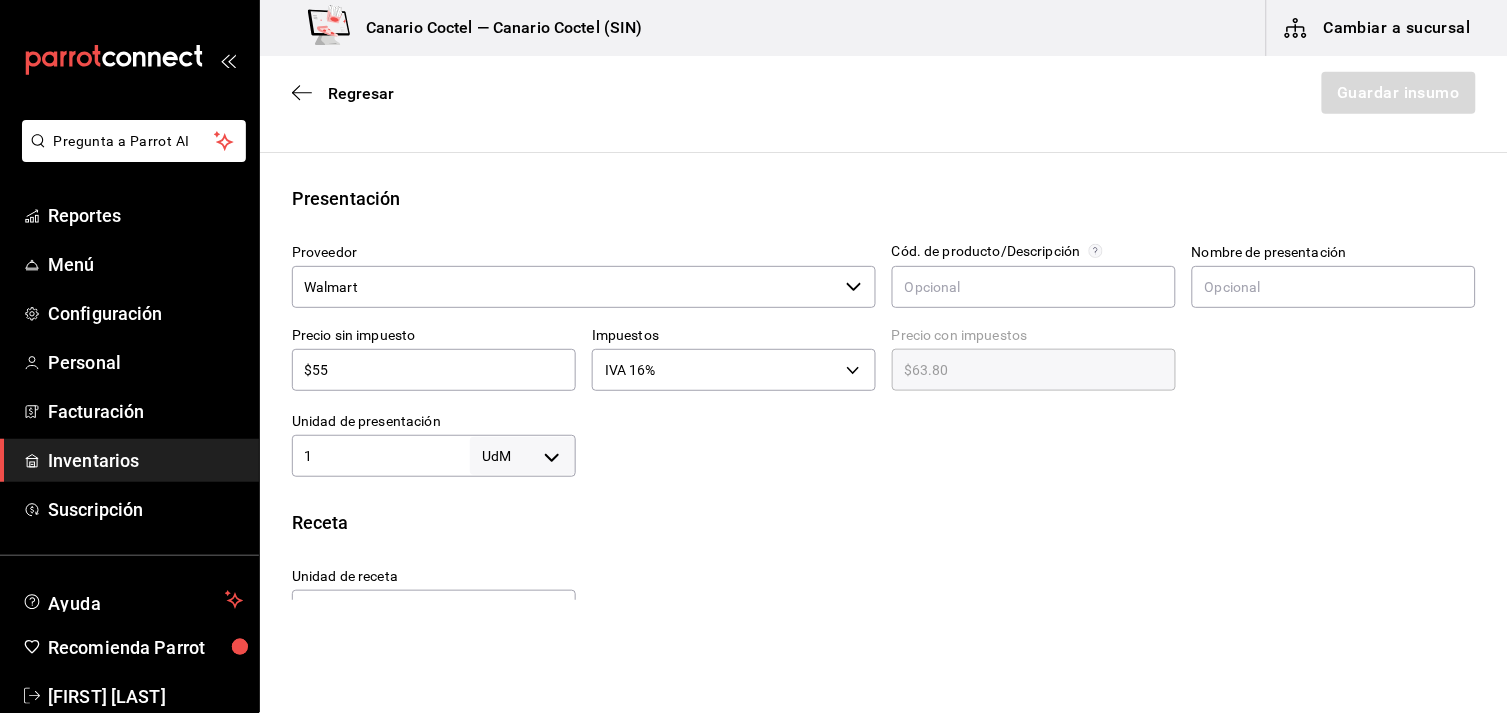 click on "Receta" at bounding box center [884, 522] 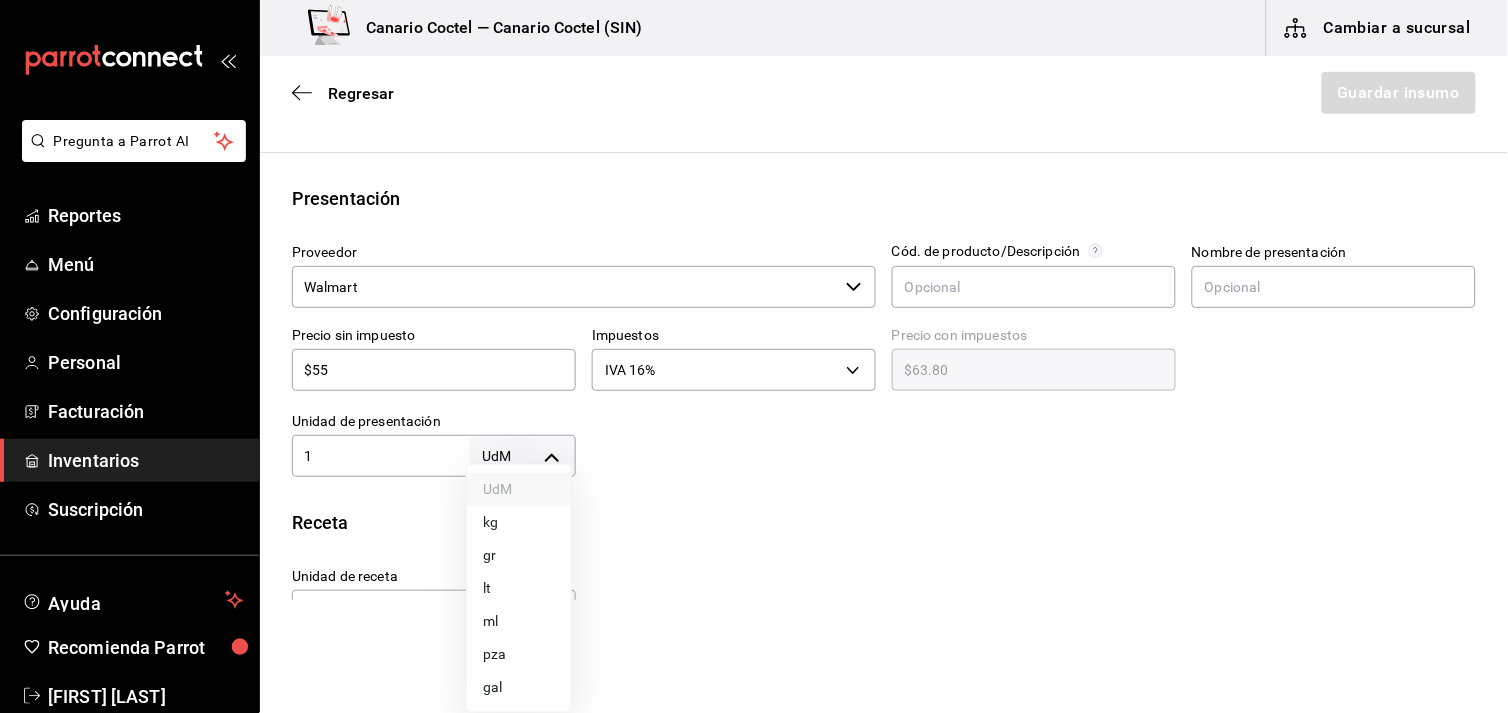 click on "Pregunta a Parrot AI Reportes   Menú   Configuración   Personal   Facturación   Inventarios   Suscripción   Ayuda Recomienda Parrot   [FIRST] [LAST]   Sugerir nueva función   Canario Coctel — Canario Coctel (SIN) Cambiar a sucursal Regresar Guardar insumo Insumo Nombre Fibra AU Categoría de inventario Abarrotes ​ Mínimo 4 ​ Ideal 4 ​ Insumo de producción Este insumo se produce con una receta de producción Presentación Proveedor Walmart ​ Cód. de producto/Descripción Nombre de presentación Precio sin impuesto $55 ​ Impuestos IVA 16% IVA_16 Precio con impuestos $63.80 ​ Unidad de presentación 1 UdM ​ Receta Unidad de receta Elige una opción Factor de conversión ​ Ver ayuda de conversiones ¿La presentación  viene en otra caja? Si No Presentaciones por caja ​ Sin definir Unidades de conteo GANA 1 MES GRATIS EN TU SUSCRIPCIÓN AQUÍ Pregunta a Parrot AI Reportes   Menú   Configuración   Personal   Facturación   Inventarios   Suscripción   Ayuda Recomienda Parrot       UdM" at bounding box center (754, 300) 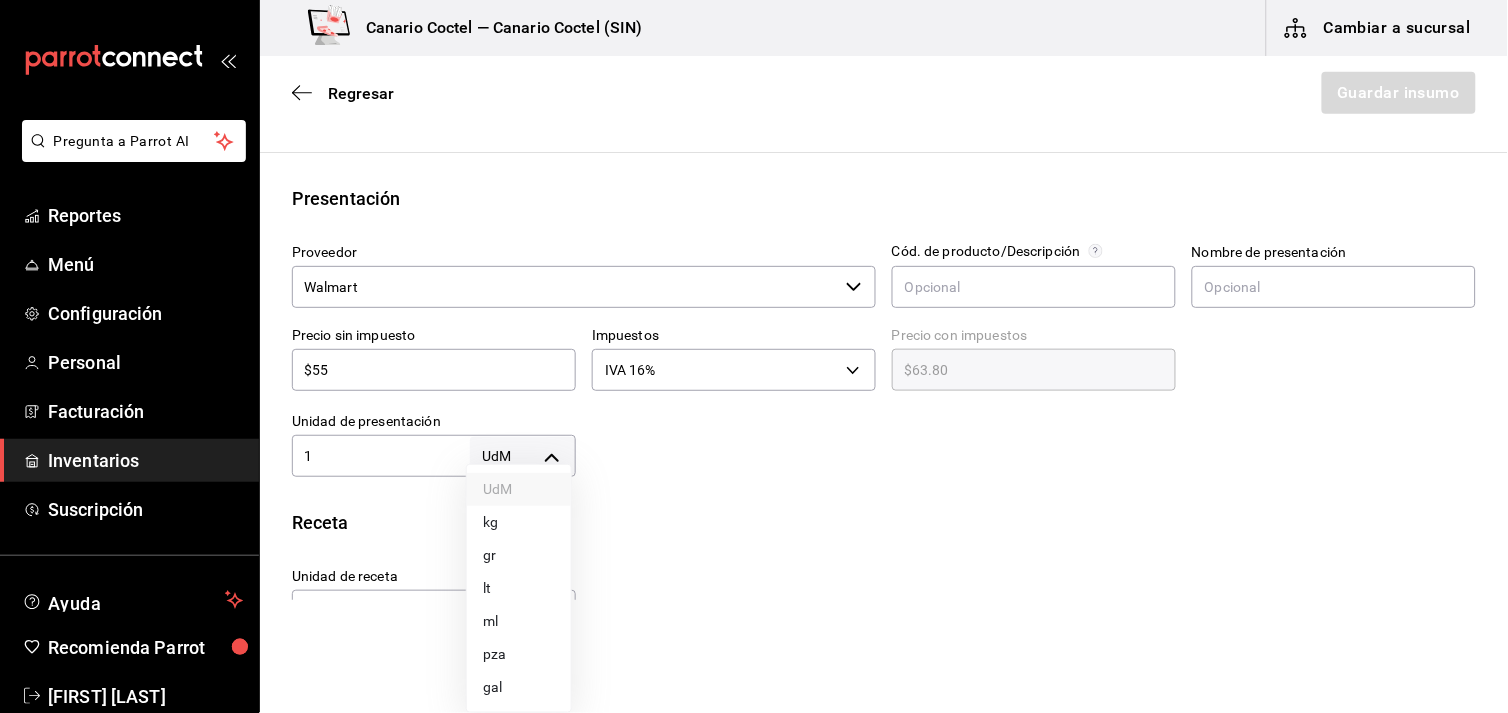 click on "pza" at bounding box center [519, 654] 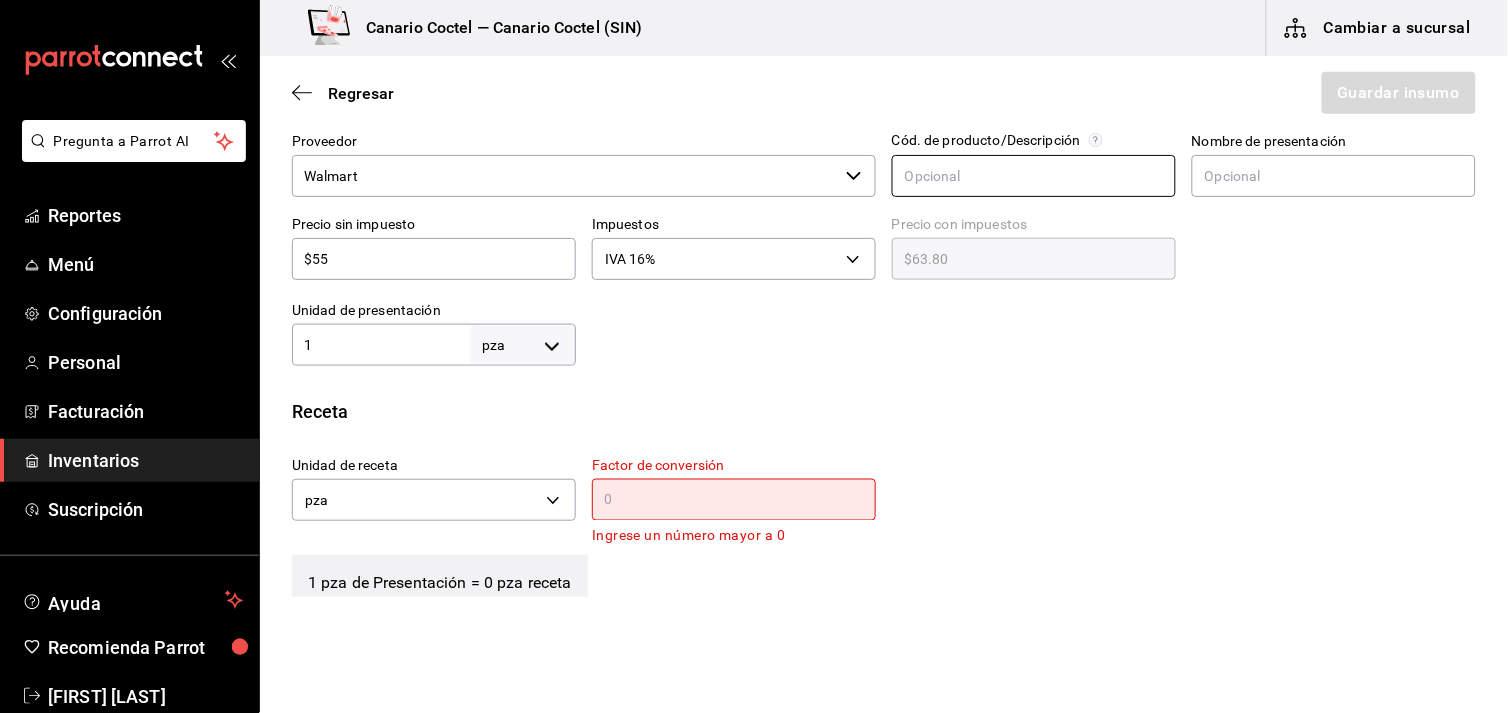 scroll, scrollTop: 555, scrollLeft: 0, axis: vertical 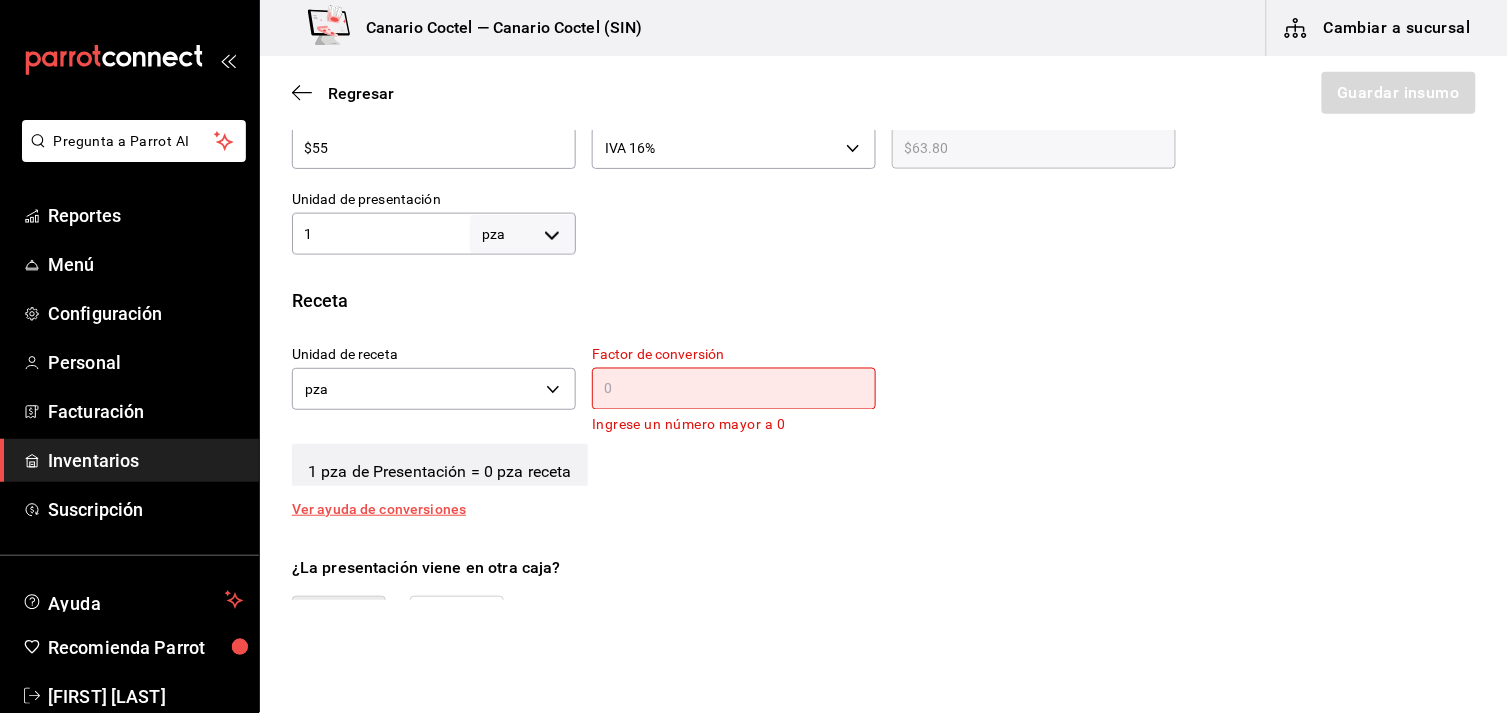 click at bounding box center (734, 389) 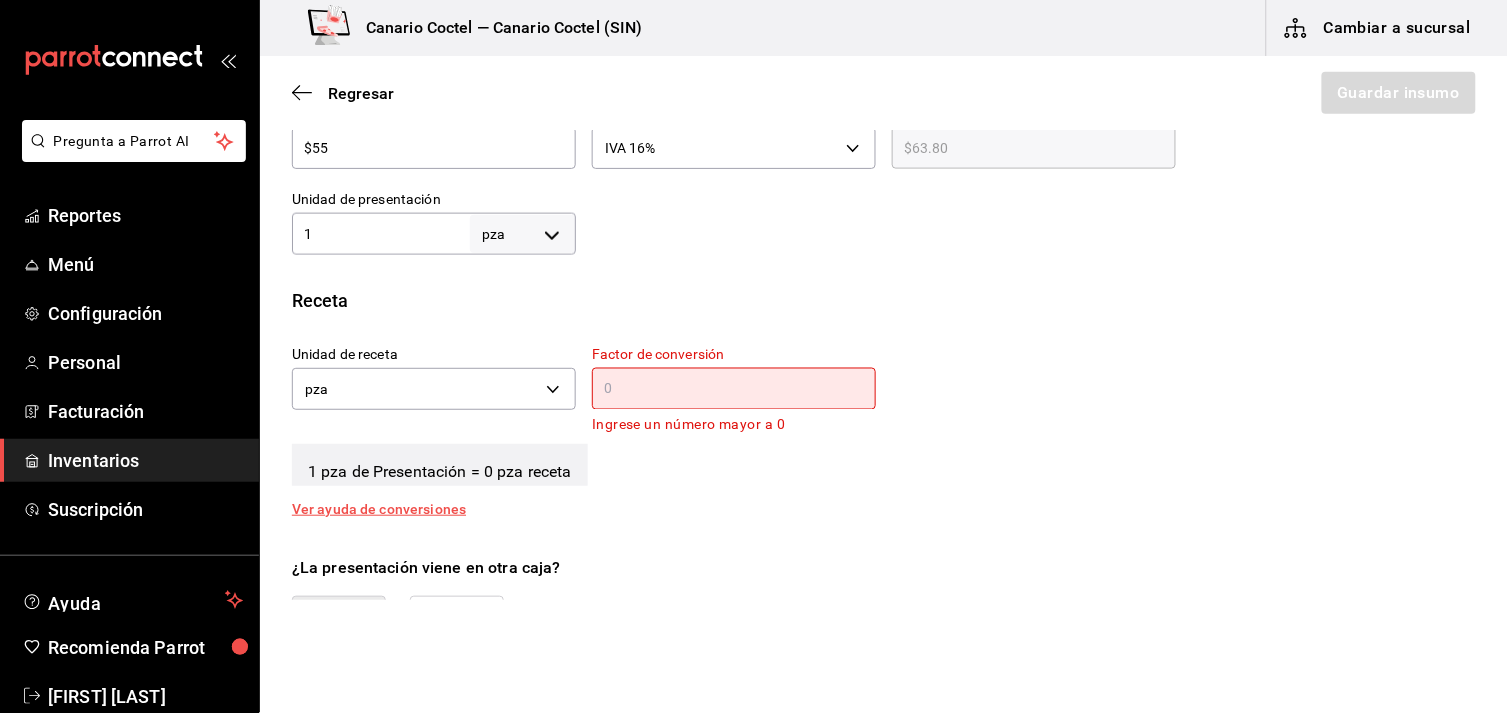 type on "1" 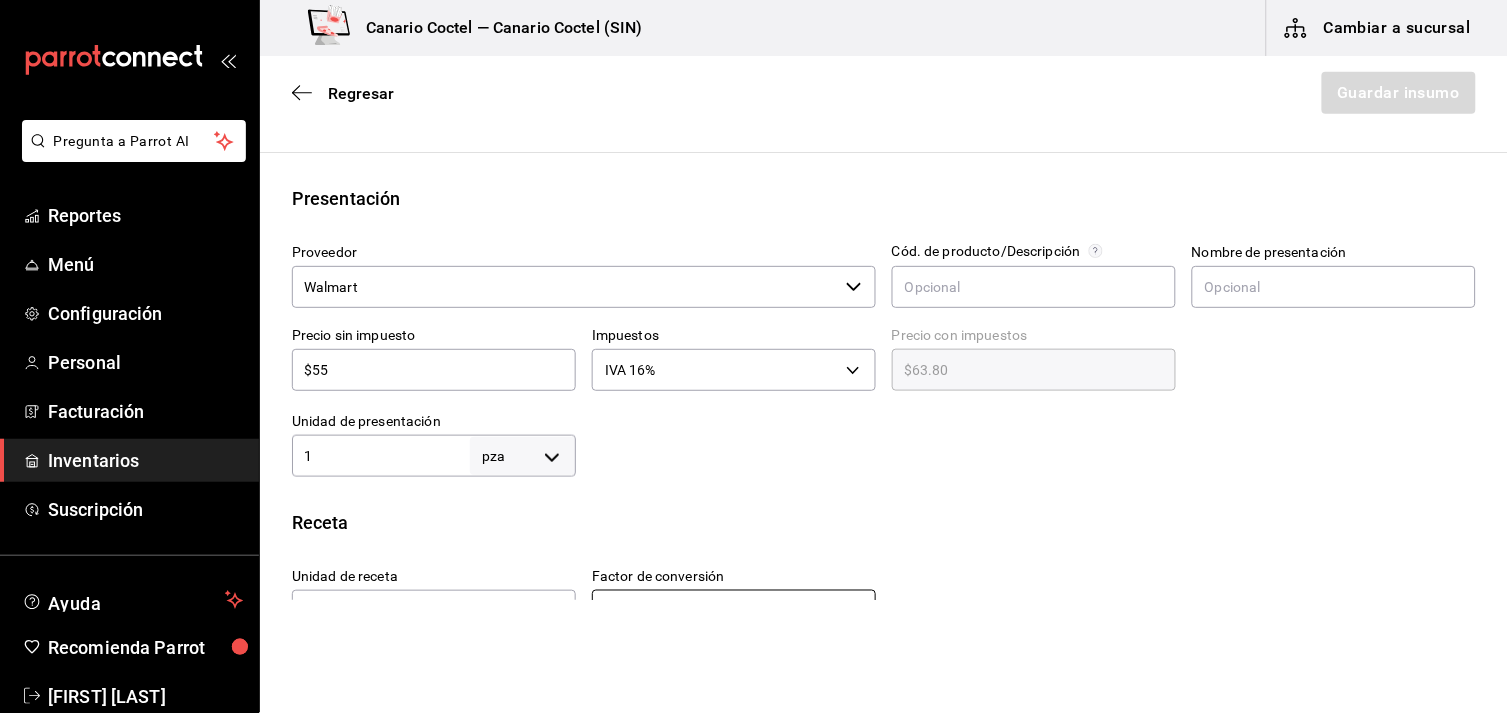 scroll, scrollTop: 666, scrollLeft: 0, axis: vertical 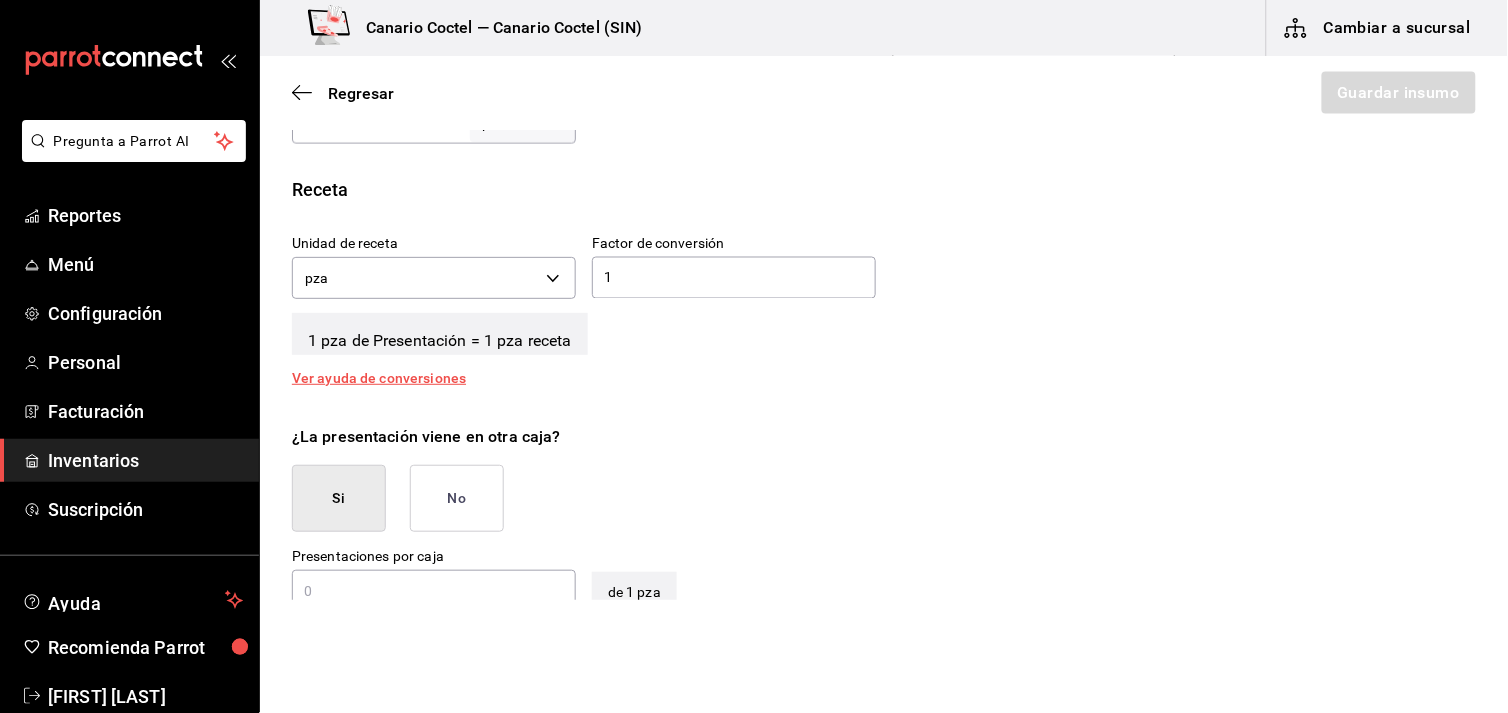 click on "No" at bounding box center [457, 498] 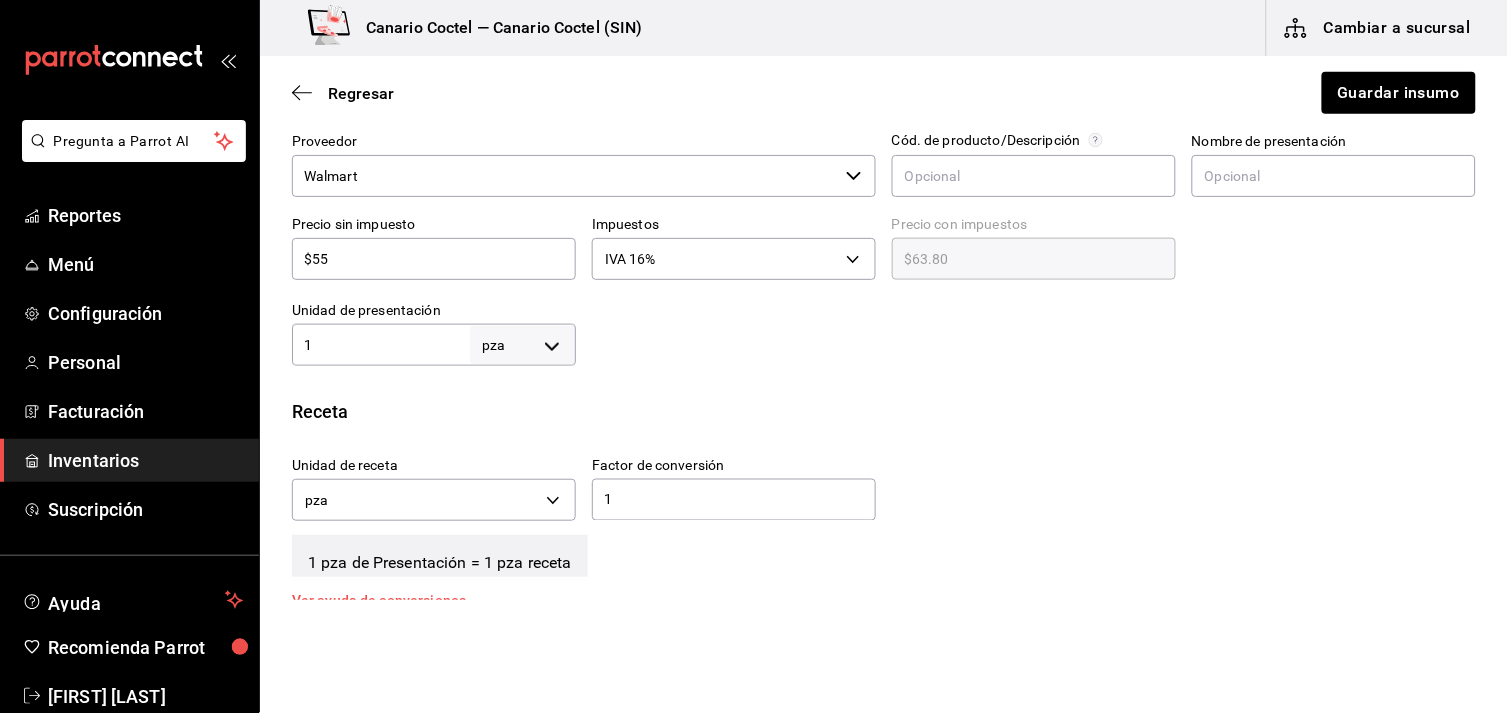 scroll, scrollTop: 333, scrollLeft: 0, axis: vertical 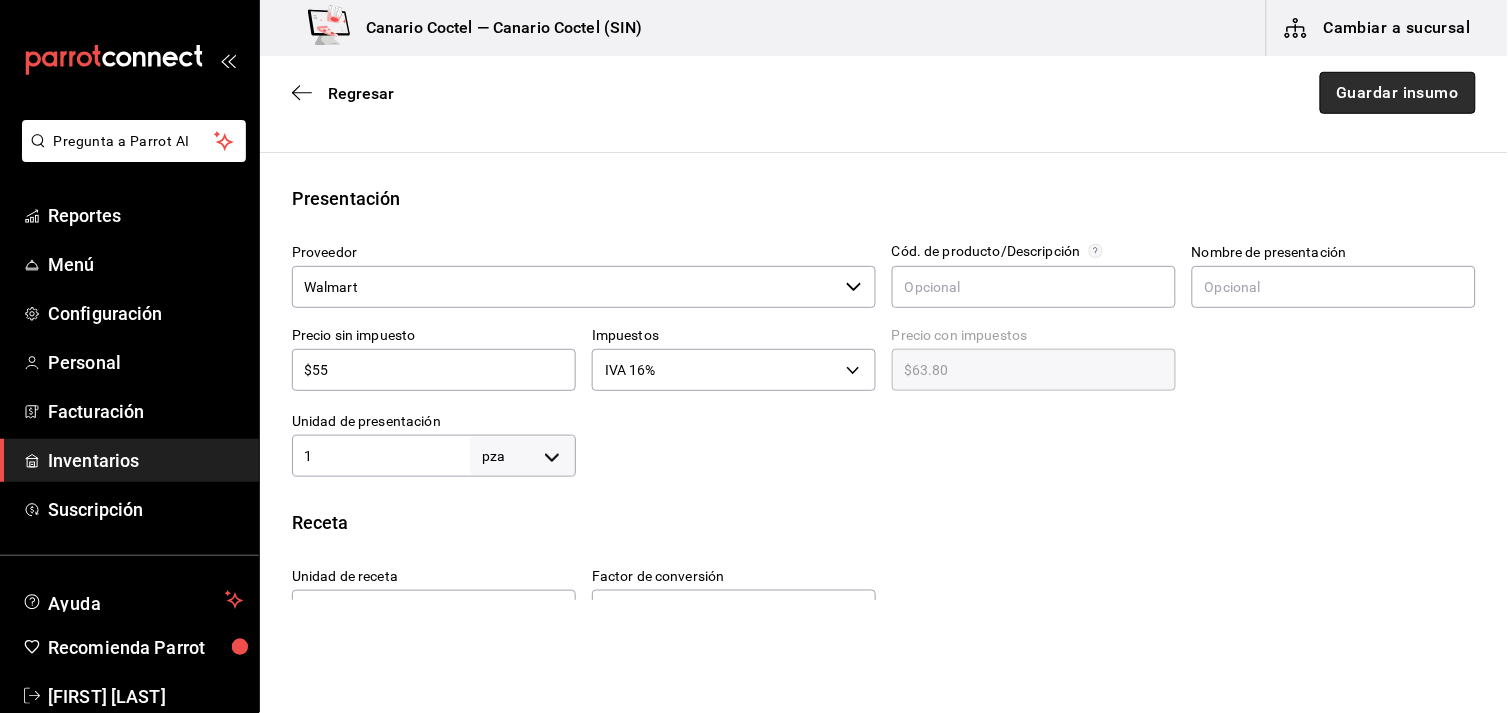 click on "Guardar insumo" at bounding box center (1398, 93) 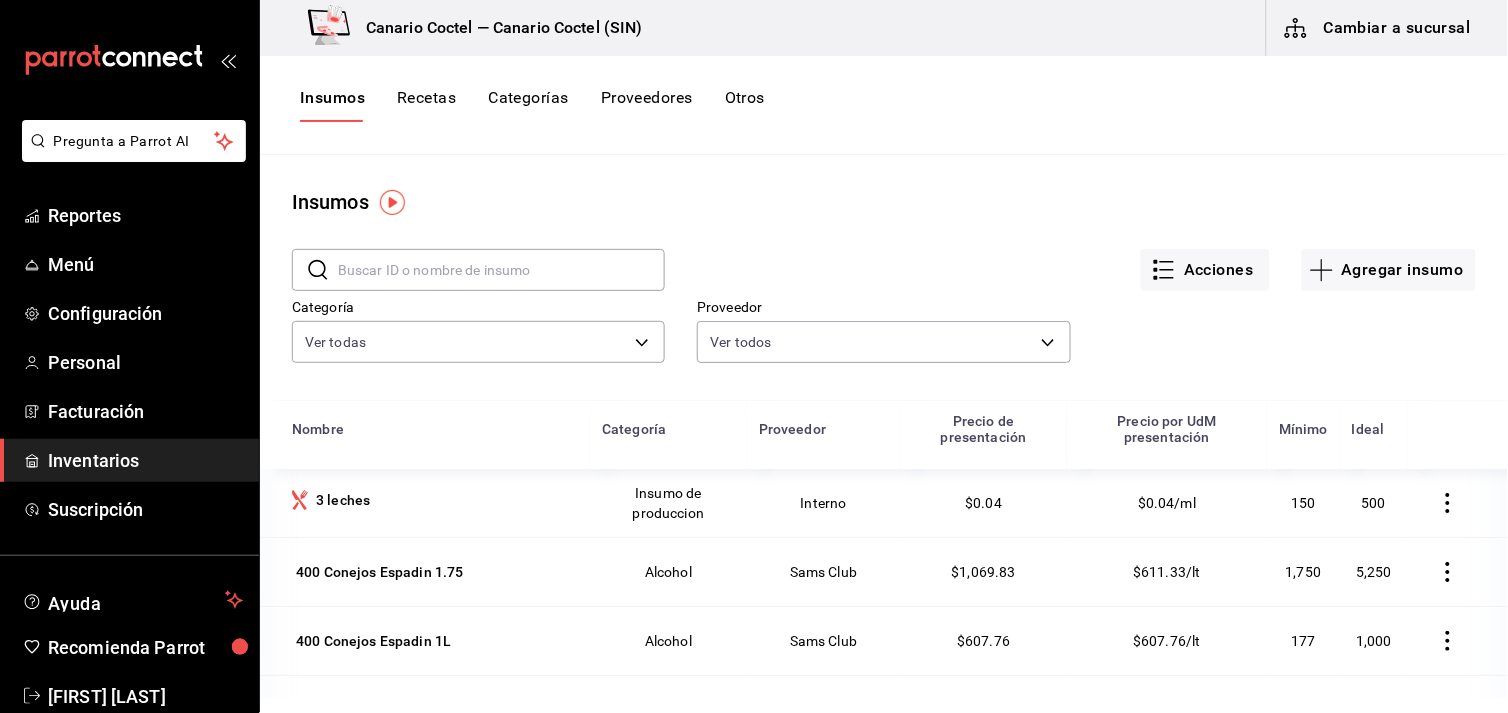 click at bounding box center (501, 270) 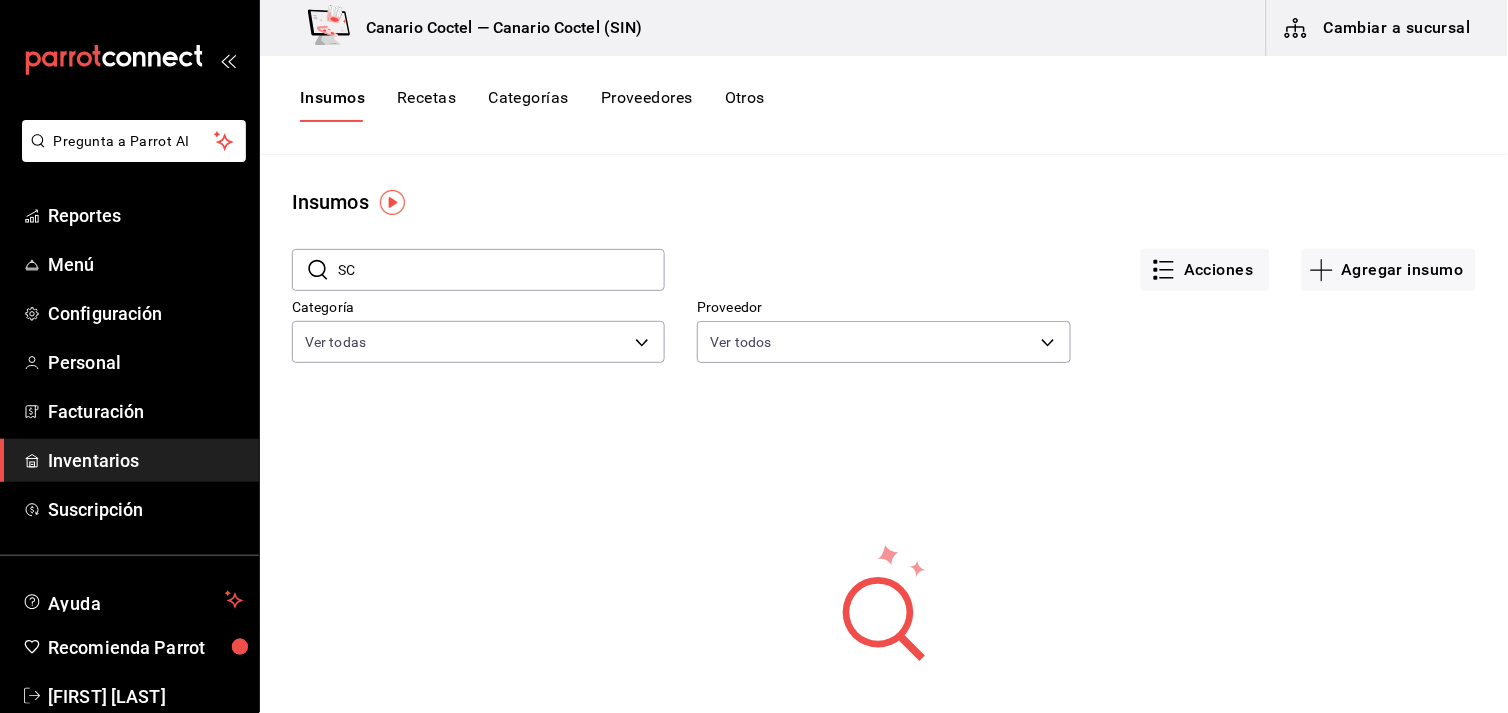 type on "S" 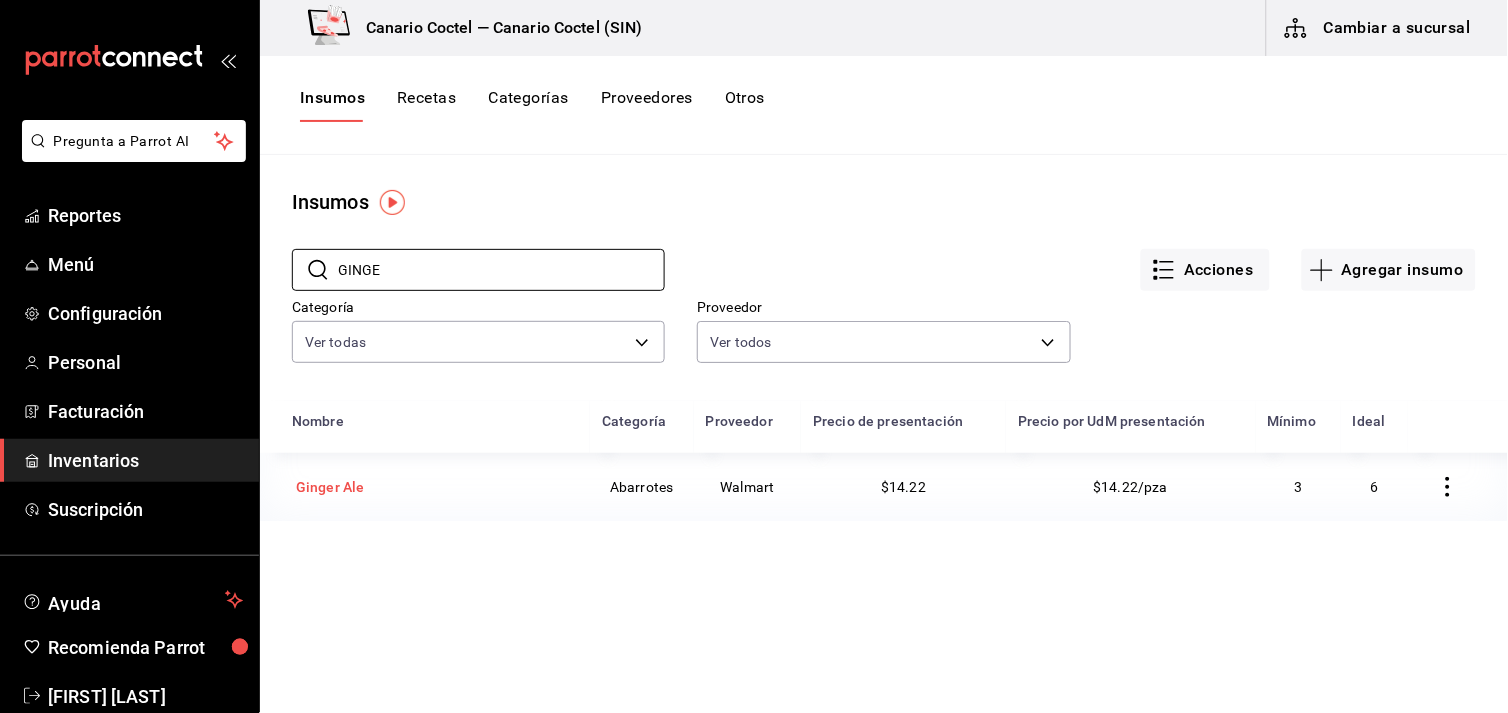 type on "GINGE" 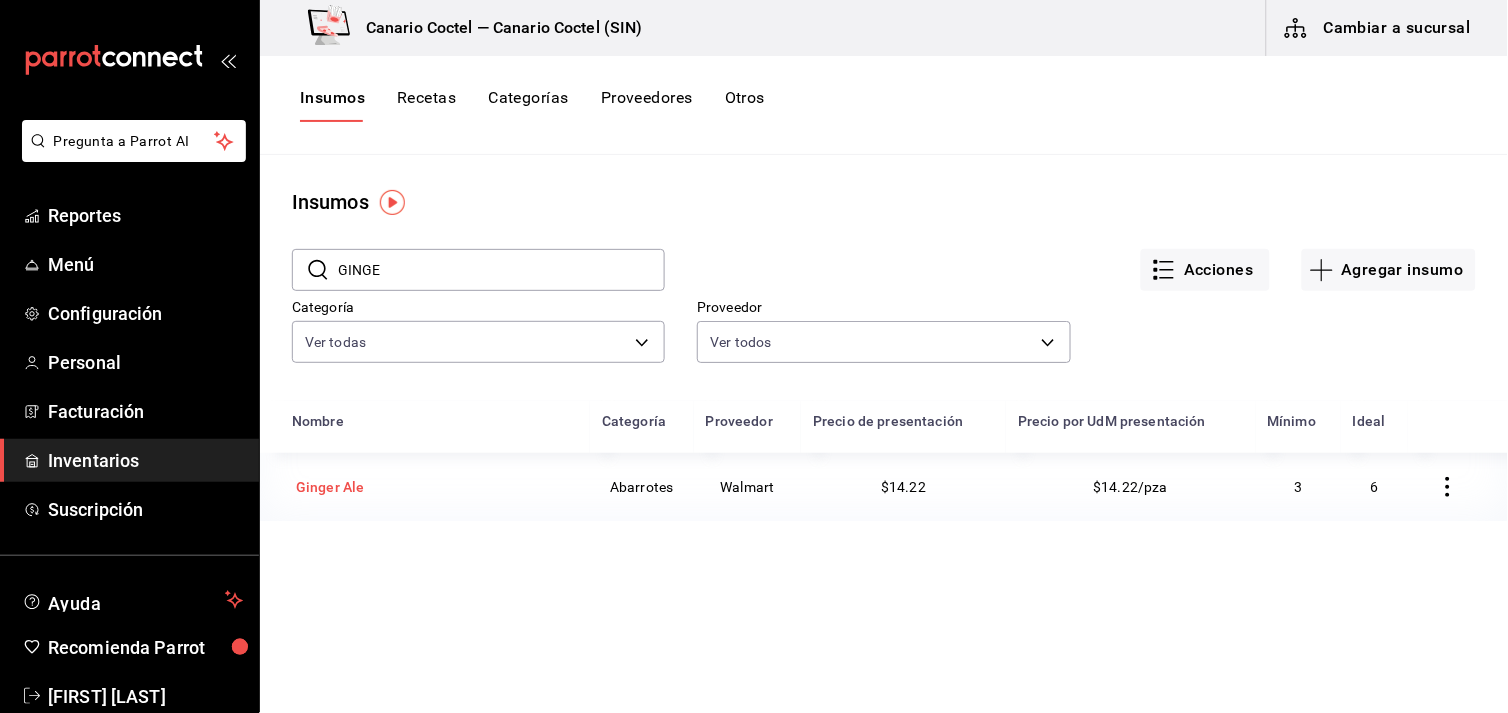 click on "Ginger Ale" at bounding box center (330, 487) 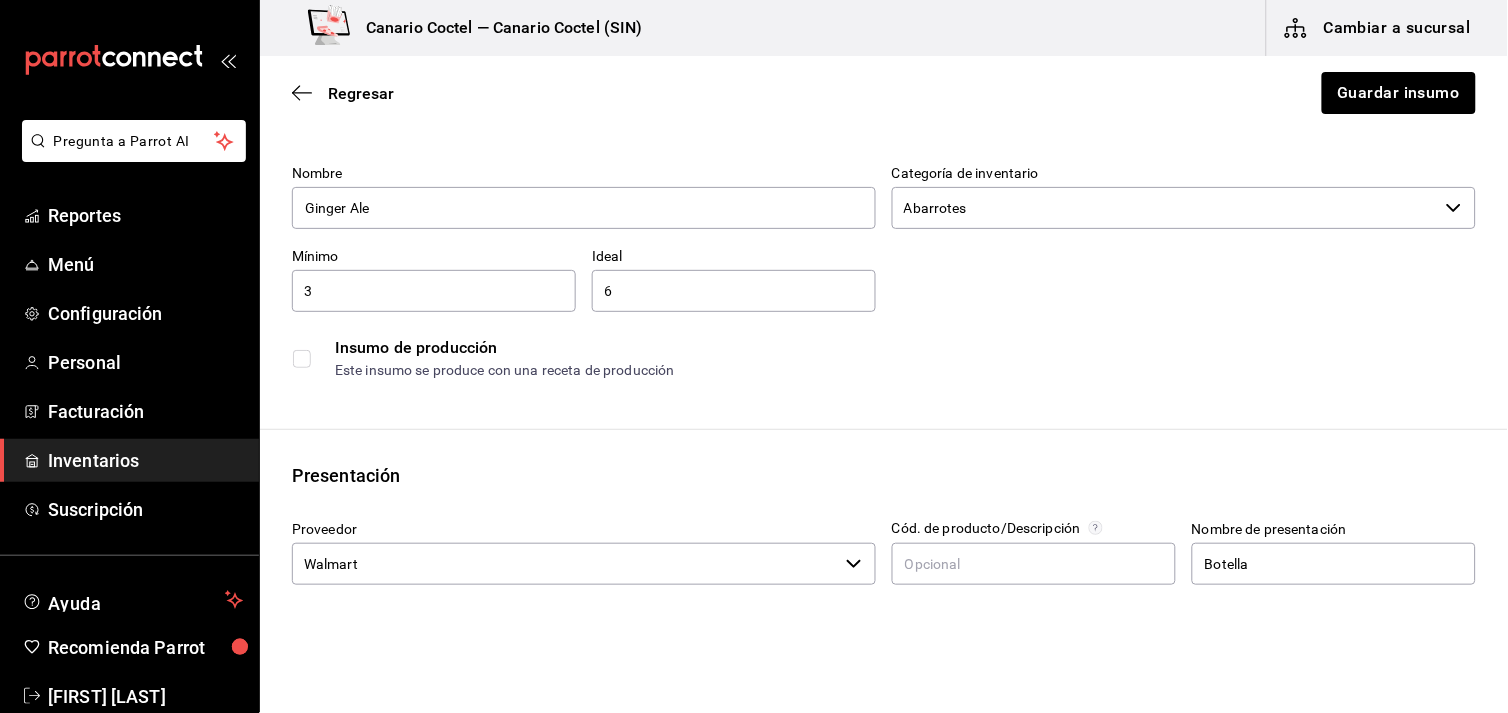 scroll, scrollTop: 0, scrollLeft: 0, axis: both 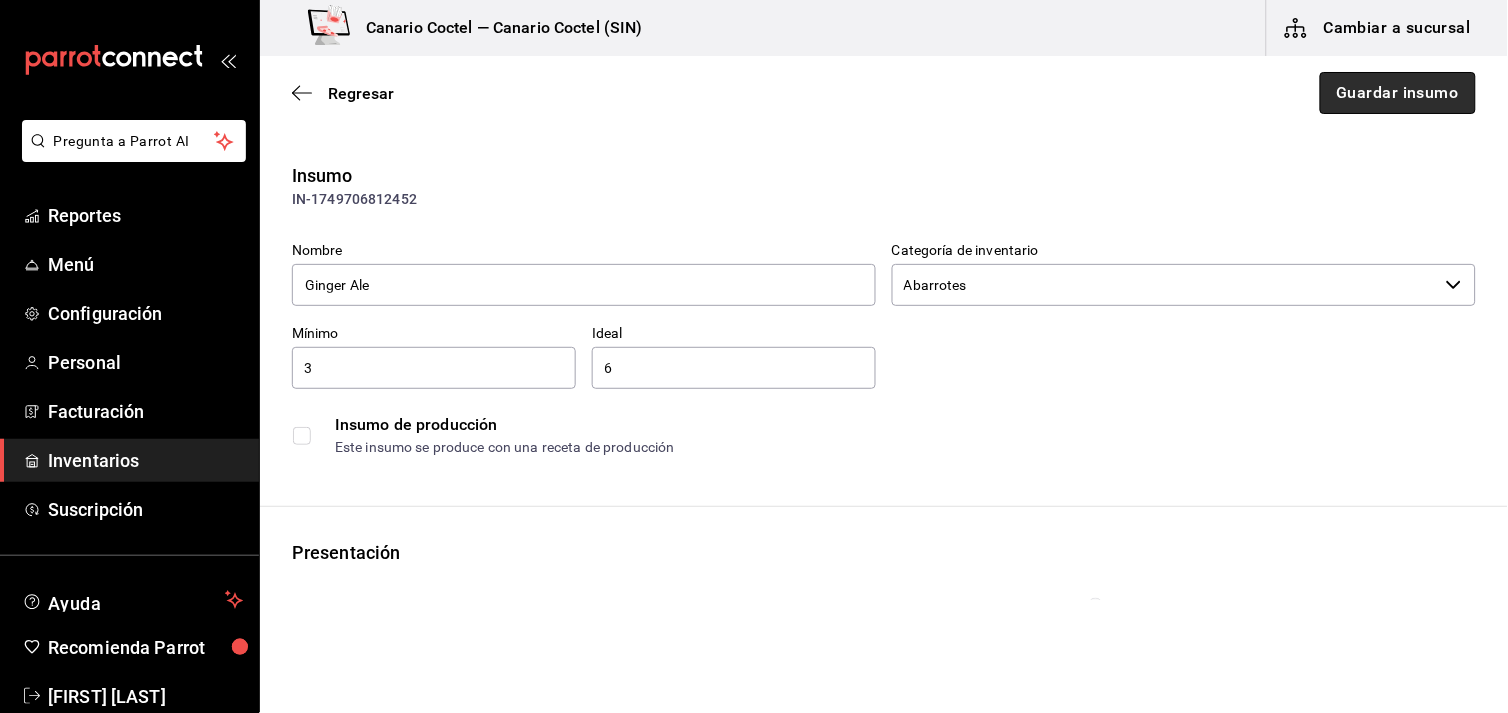 click on "Guardar insumo" at bounding box center (1398, 93) 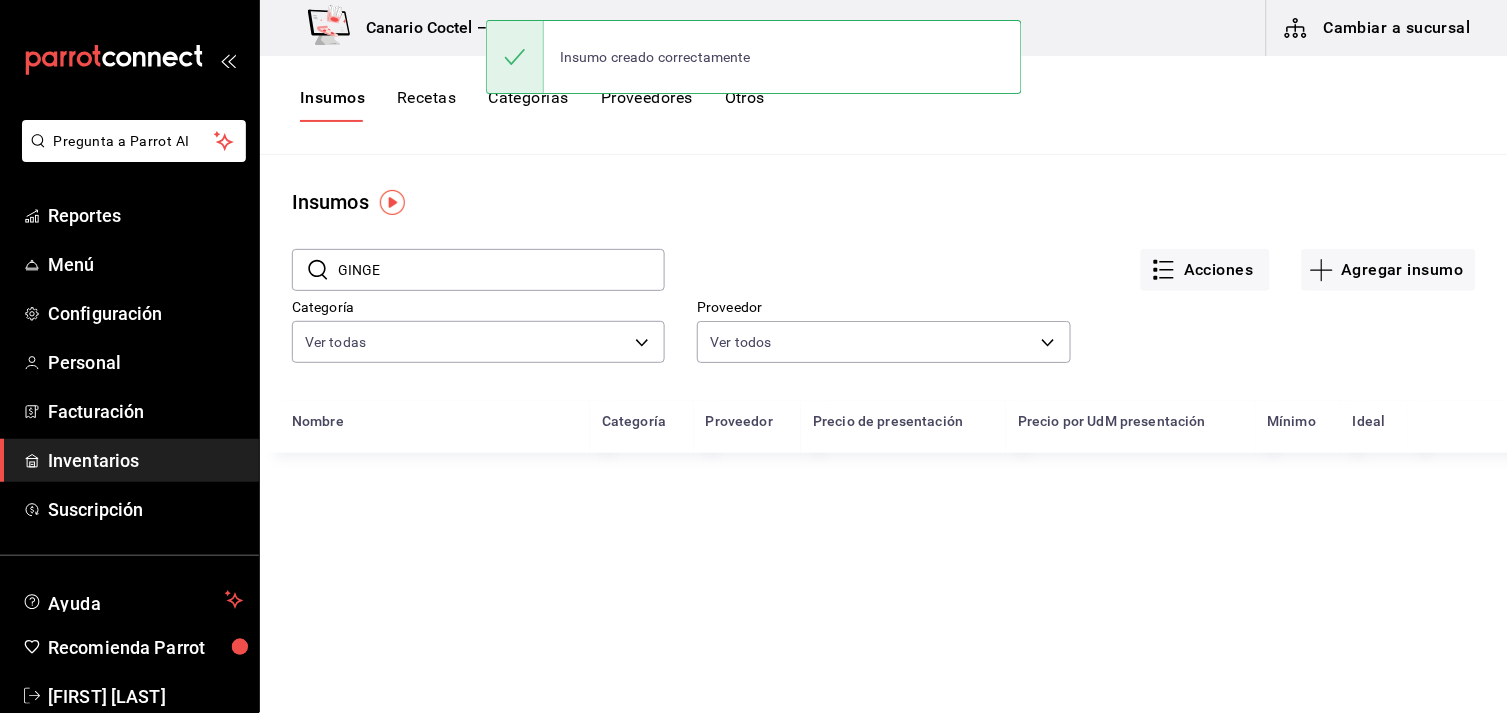 click on "Cambiar a sucursal" at bounding box center (1379, 28) 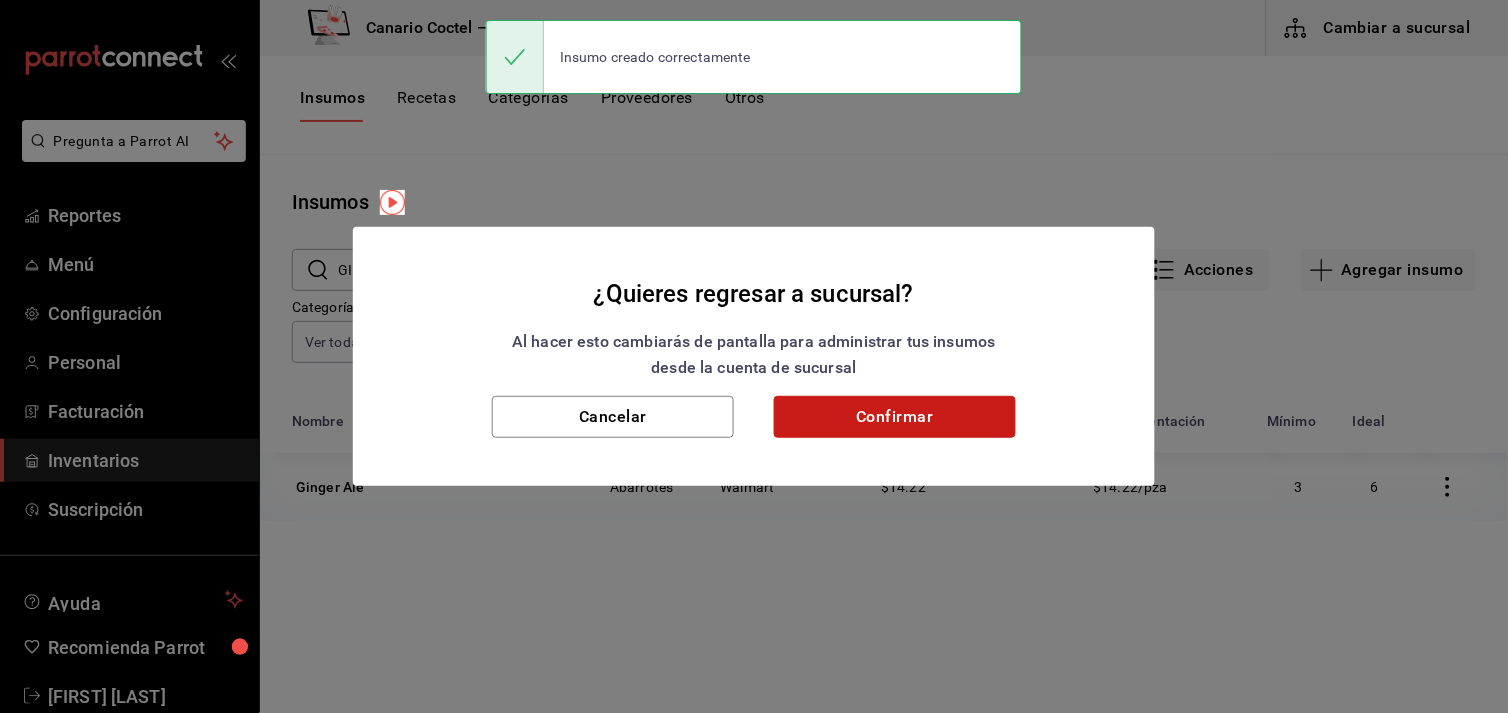 click on "Confirmar" at bounding box center [895, 417] 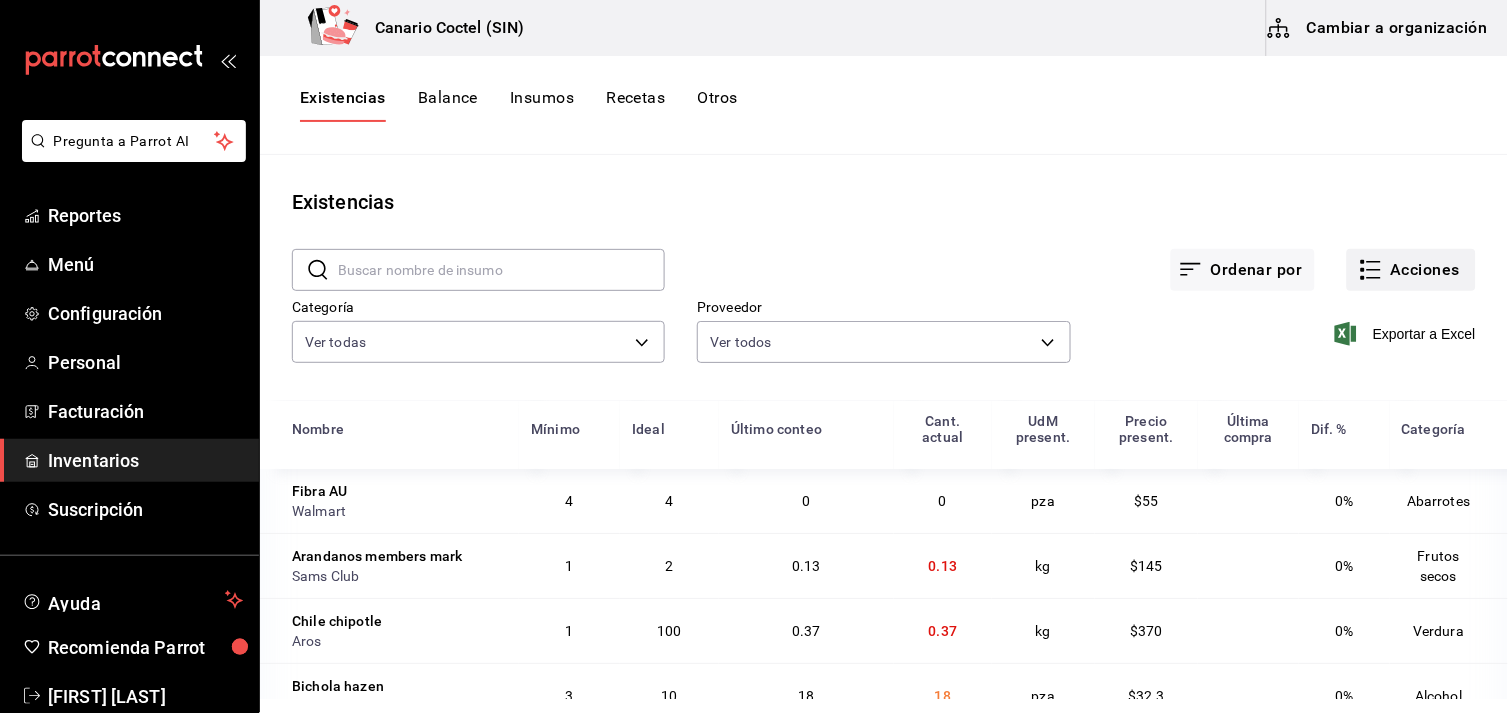 click on "Acciones" at bounding box center (1411, 270) 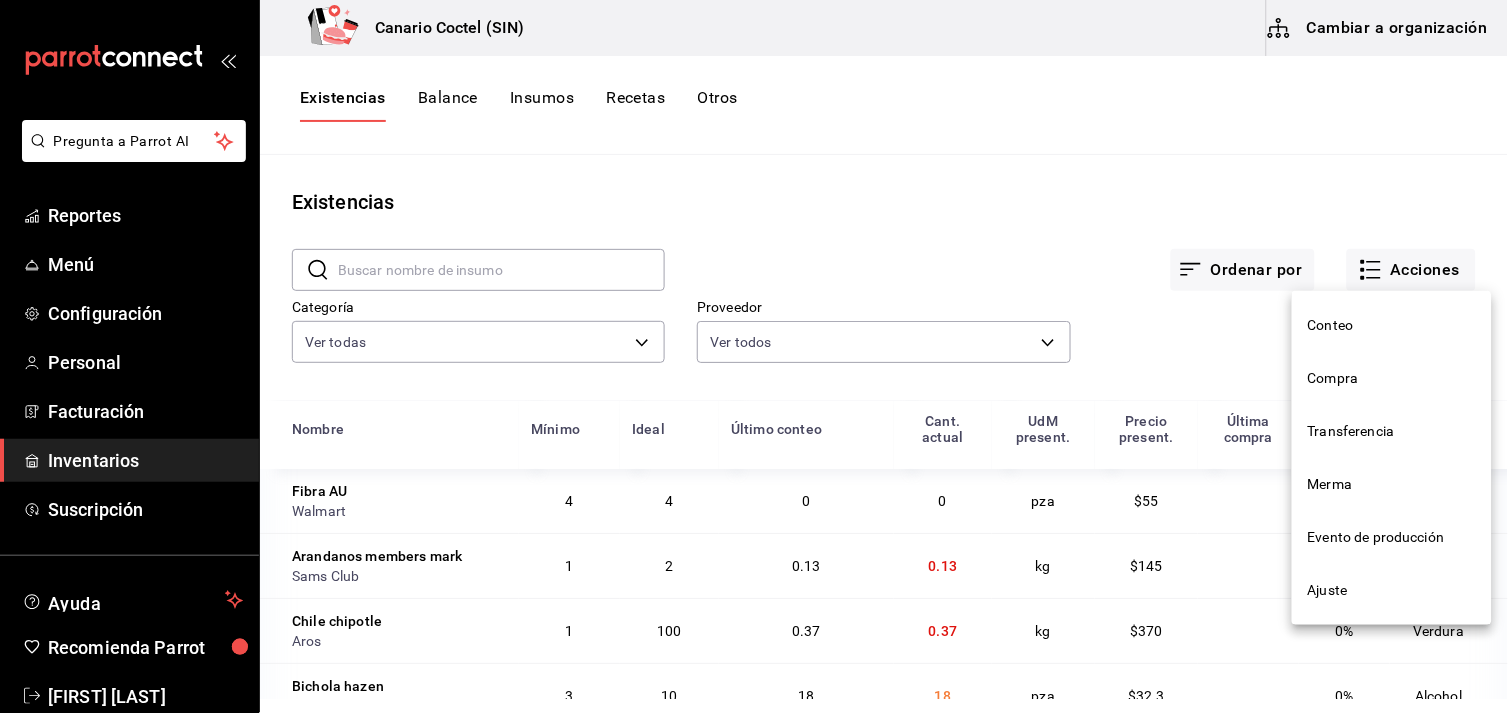 click on "Compra" at bounding box center [1392, 378] 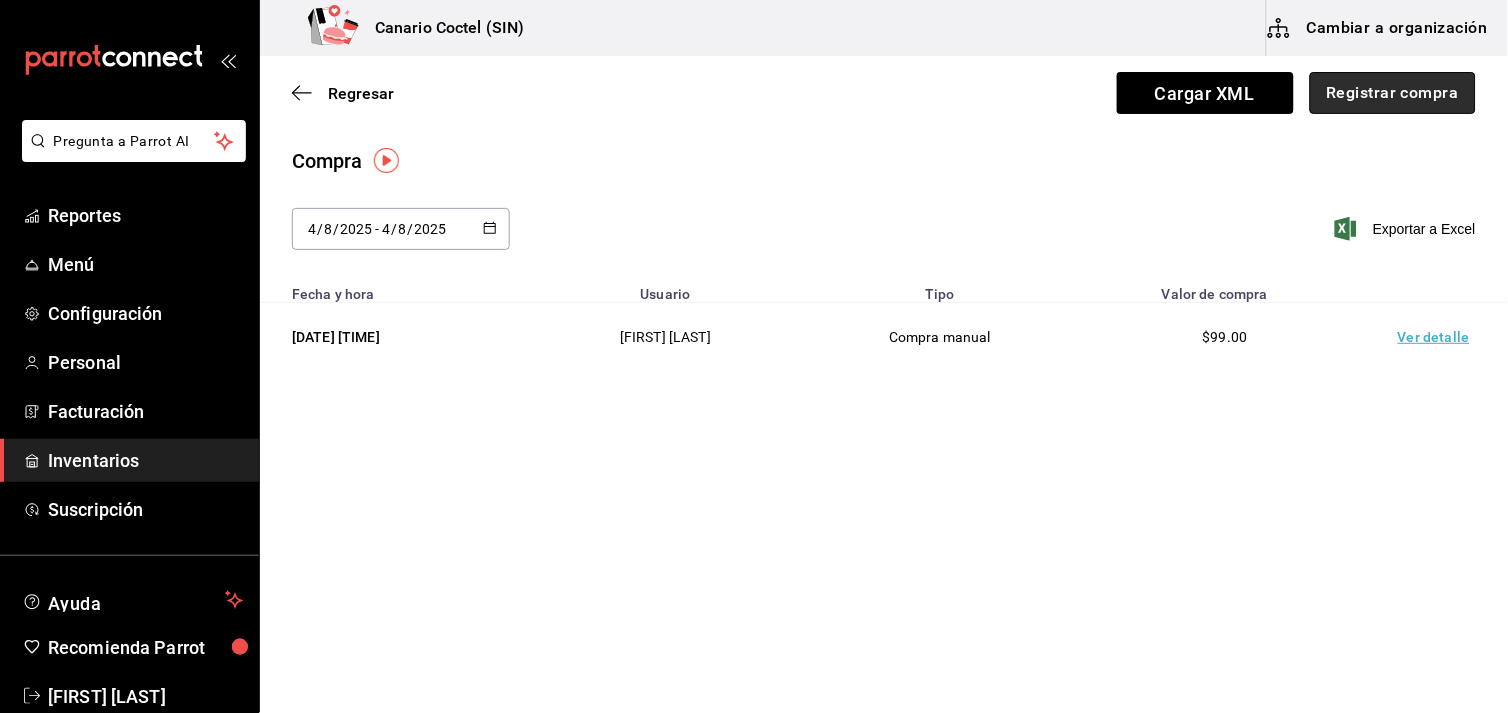 click on "Registrar compra" at bounding box center [1393, 93] 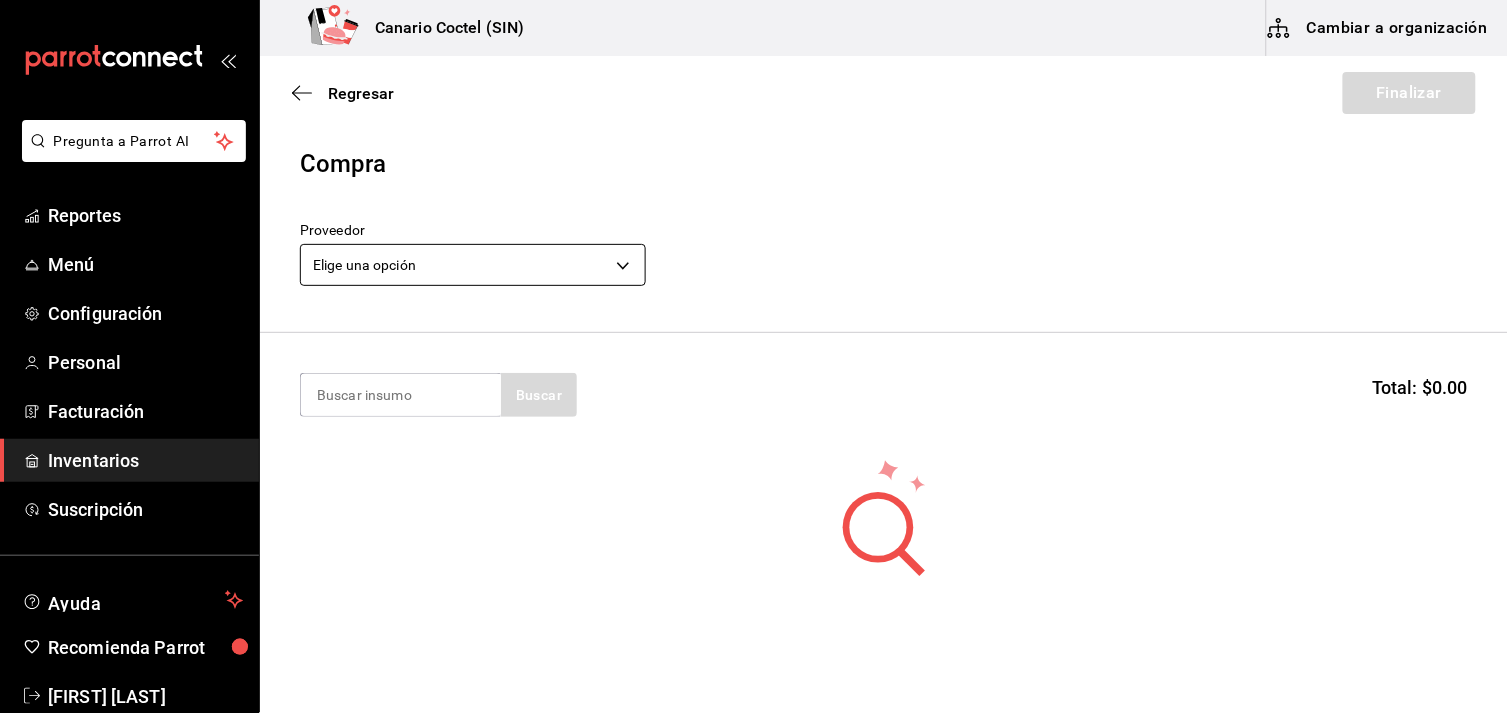 click on "Pregunta a Parrot AI Reportes   Menú   Configuración   Personal   Facturación   Inventarios   Suscripción   Ayuda Recomienda Parrot   [FIRST] [LAST]   Sugerir nueva función   Canario Coctel (SIN) Cambiar a organización Regresar Finalizar Compra Proveedor Elige una opción default Buscar Total: $0.00 No hay insumos a mostrar. Busca un insumo para agregarlo a la lista GANA 1 MES GRATIS EN TU SUSCRIPCIÓN AQUÍ ¿Recuerdas cómo empezó tu restaurante?
Hoy puedes ayudar a un colega a tener el mismo cambio que tú viviste.
Recomienda Parrot directamente desde tu Portal Administrador.
Es fácil y rápido.
🎁 Por cada restaurante que se una, ganas 1 mes gratis. Ver video tutorial Ir a video Pregunta a Parrot AI Reportes   Menú   Configuración   Personal   Facturación   Inventarios   Suscripción   Ayuda Recomienda Parrot   [FIRST] [LAST]   Sugerir nueva función   Editar Eliminar Visitar centro de ayuda ([PHONE]) [EMAIL] Visitar centro de ayuda ([PHONE])" at bounding box center [754, 300] 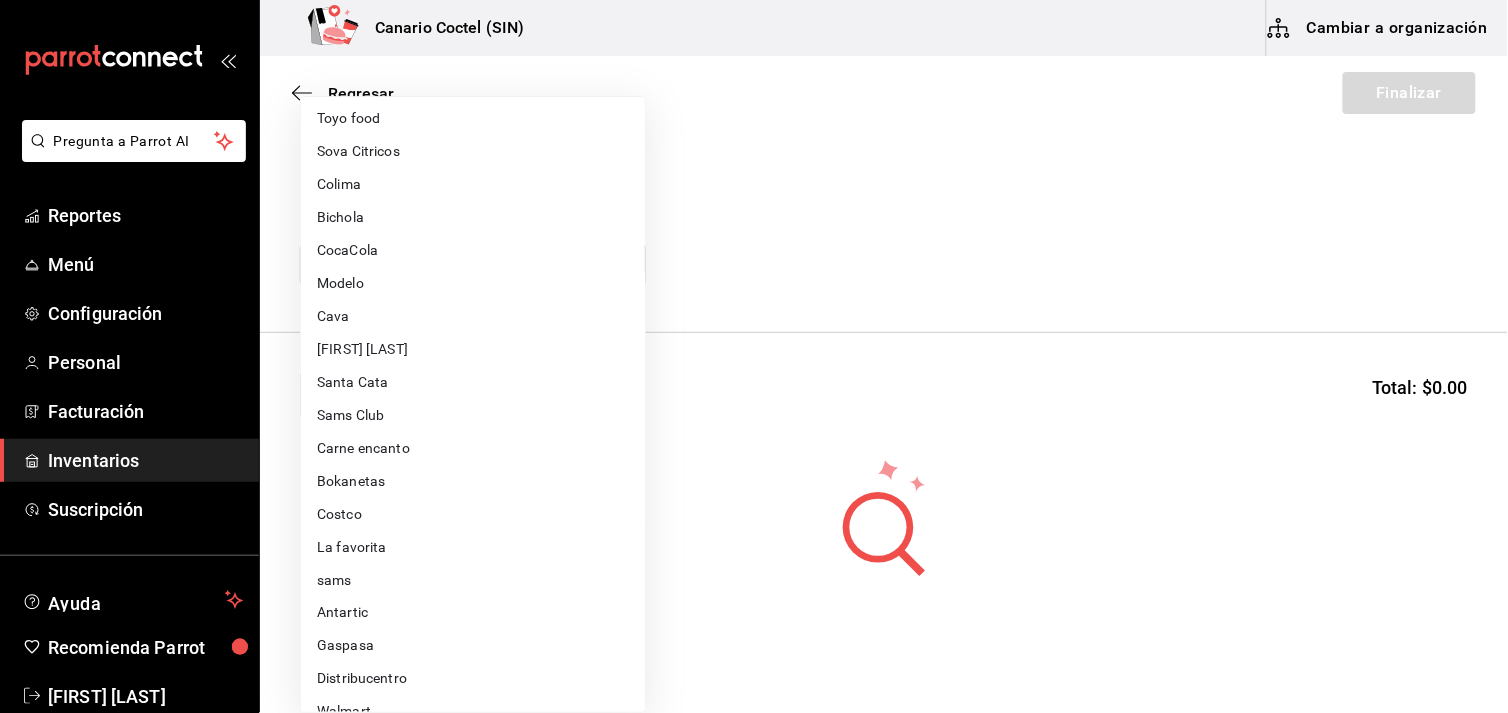 scroll, scrollTop: 444, scrollLeft: 0, axis: vertical 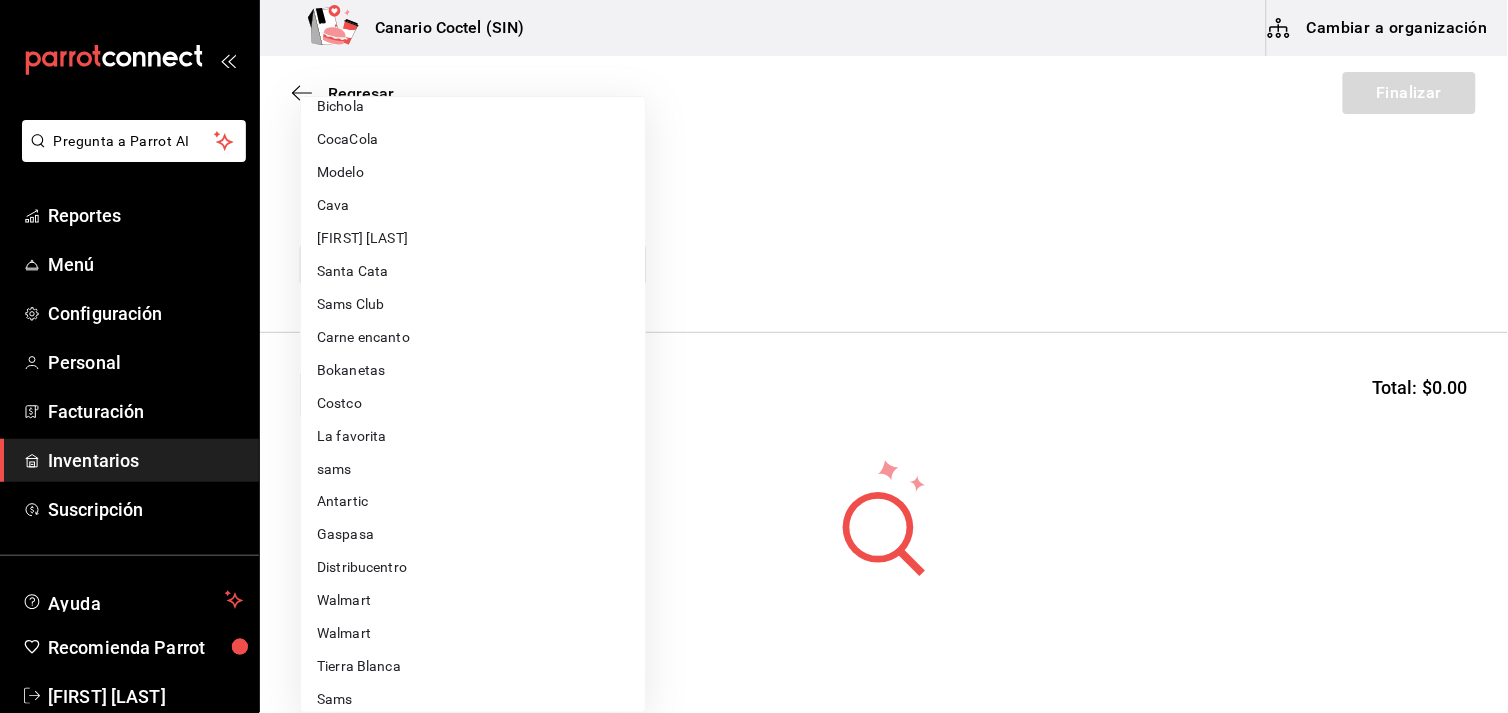 click on "Walmart" at bounding box center (473, 634) 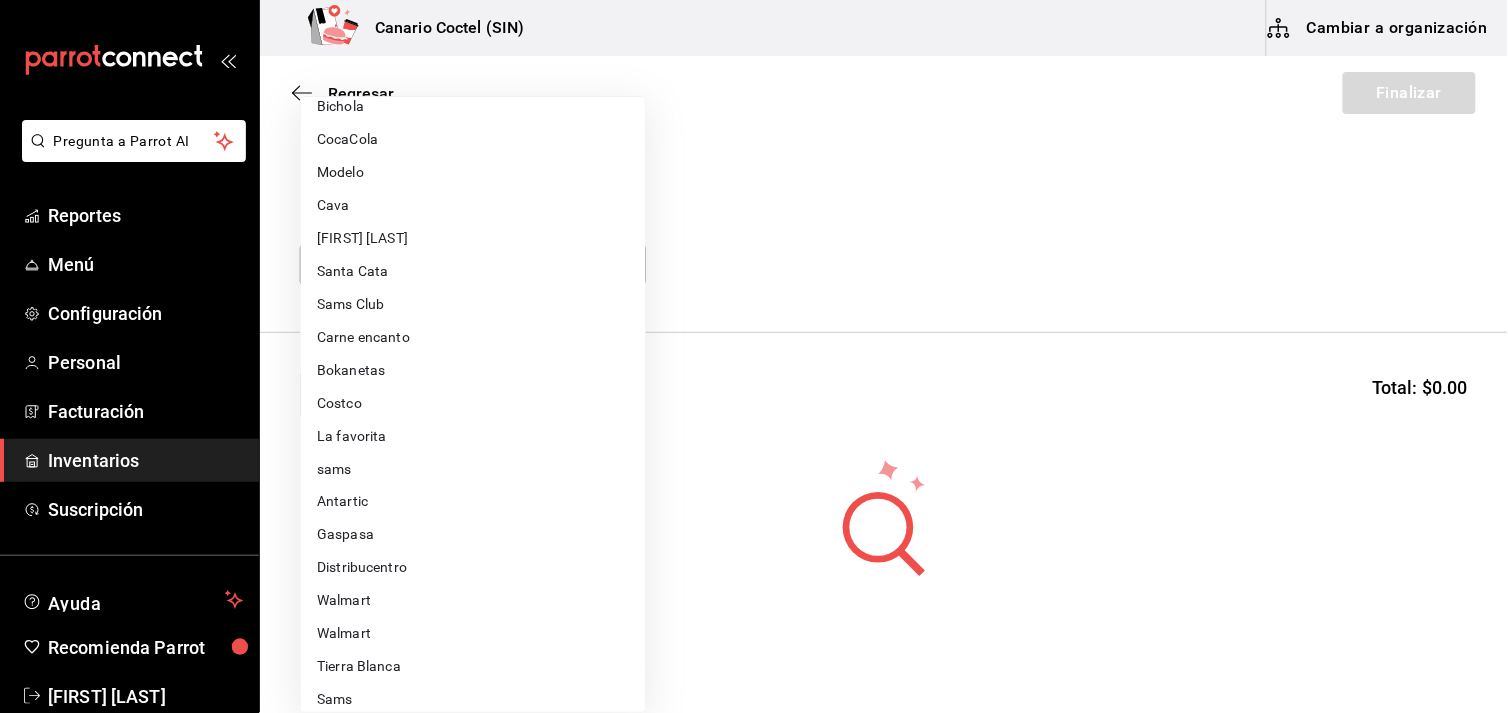 type on "[UUID]" 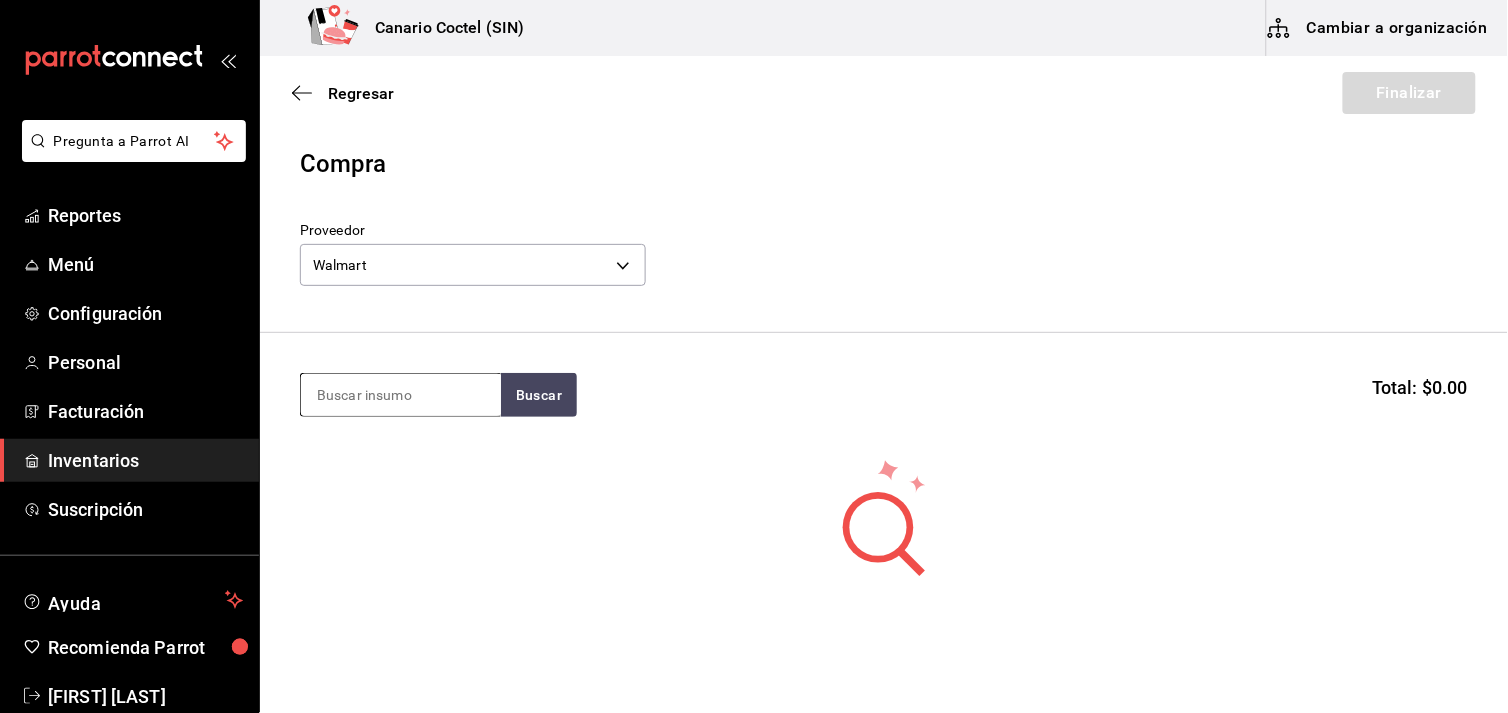 click at bounding box center [401, 395] 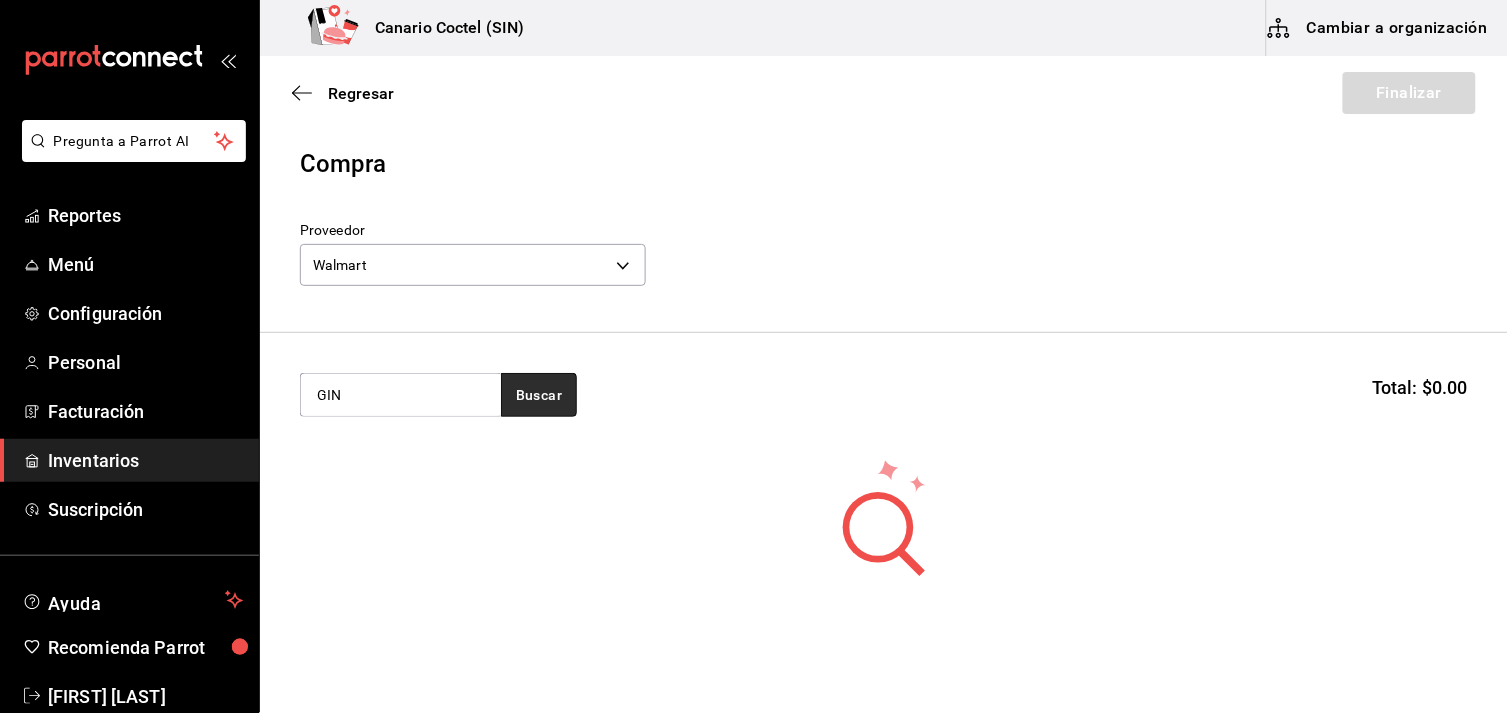 click on "Buscar" at bounding box center (539, 395) 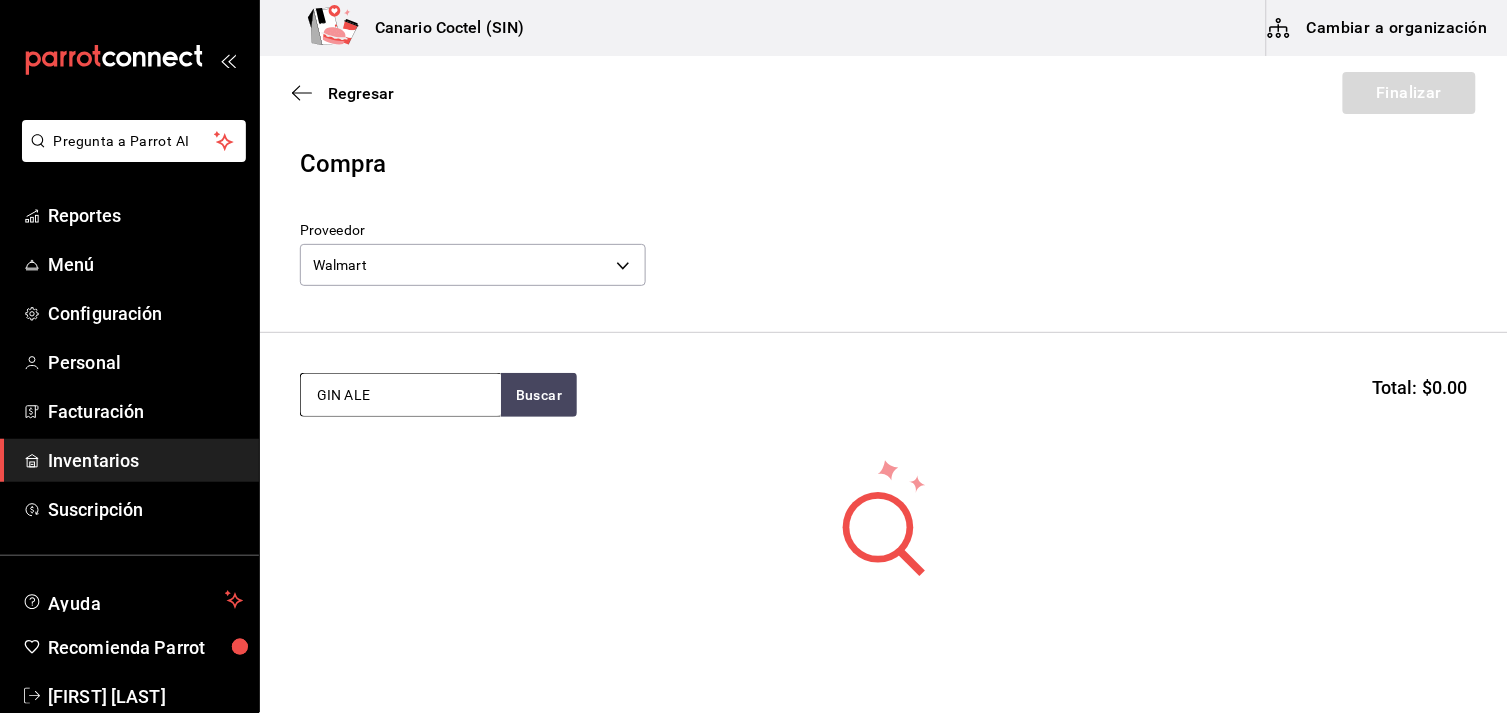 click on "GIN ALE" at bounding box center (401, 395) 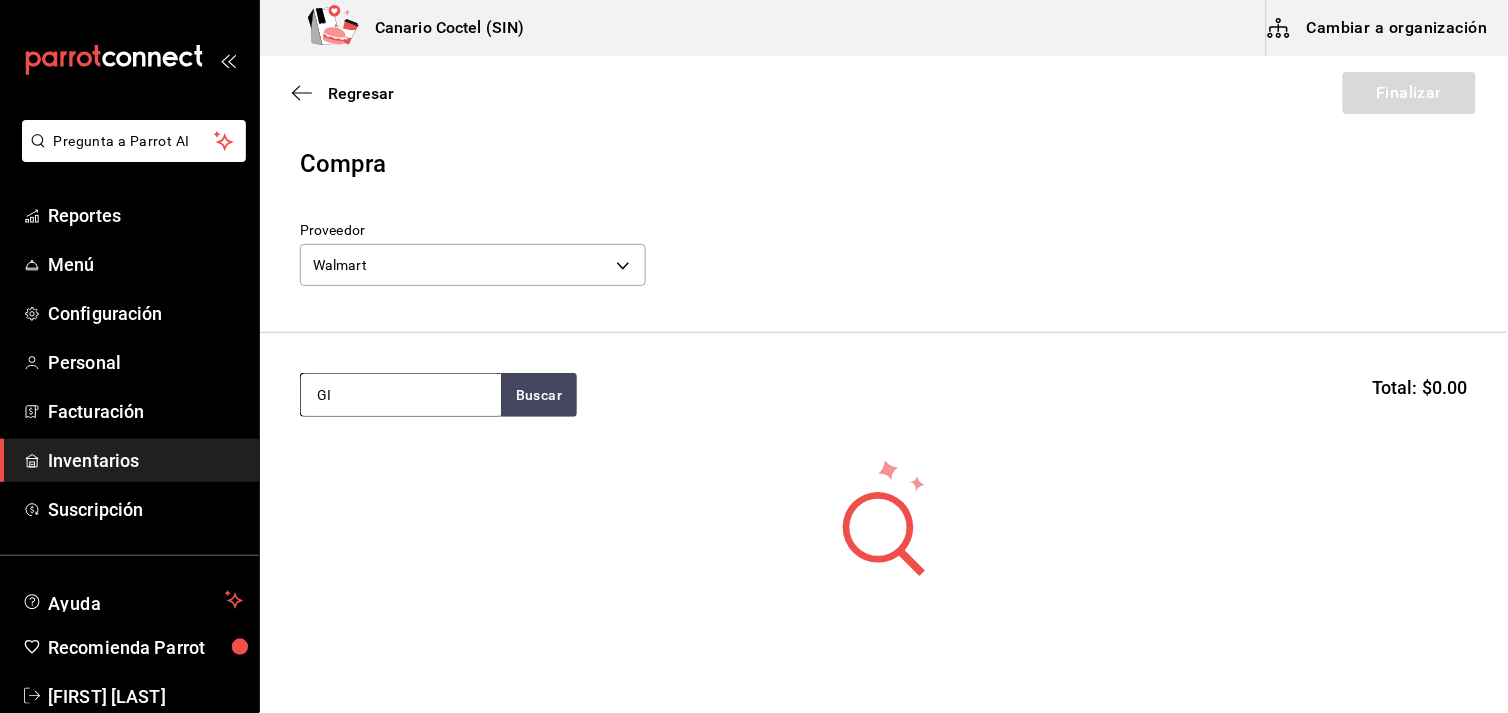 type on "G" 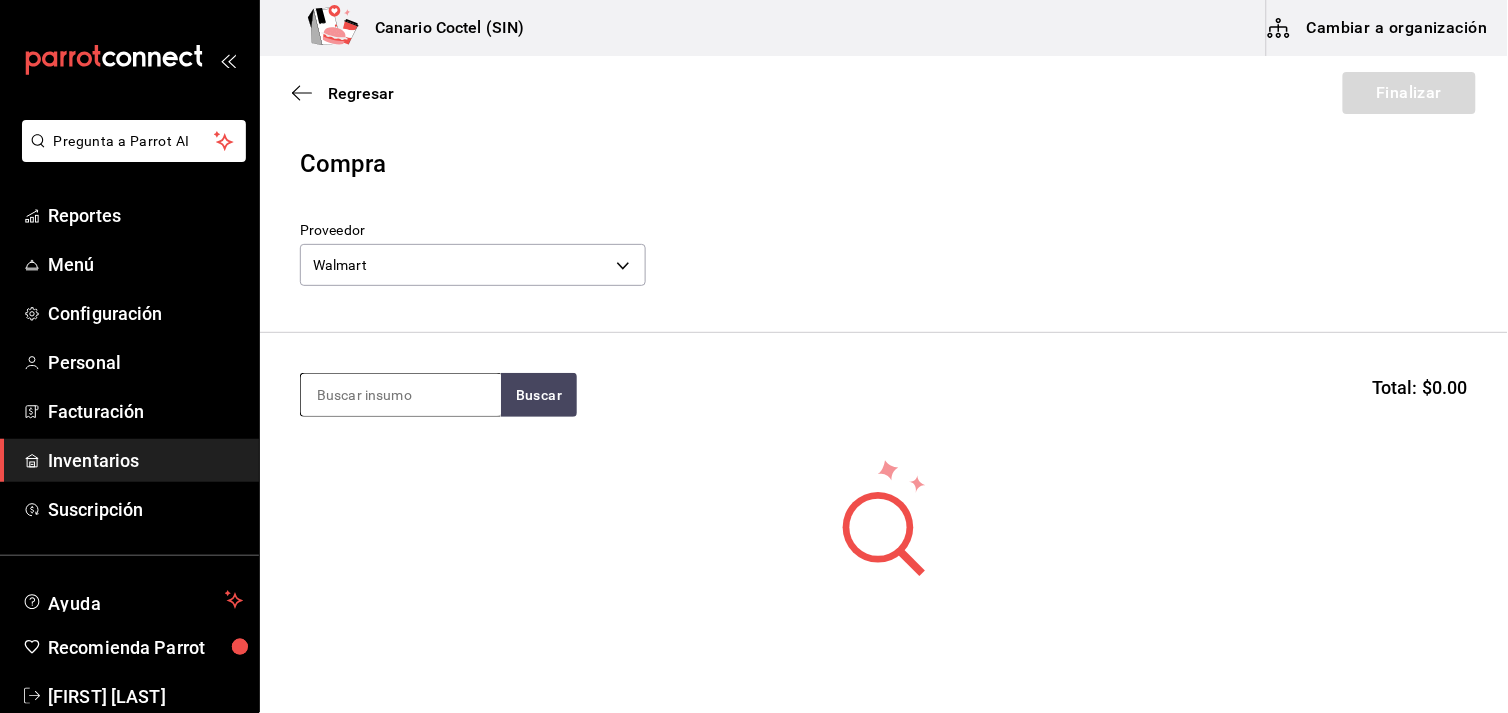 type 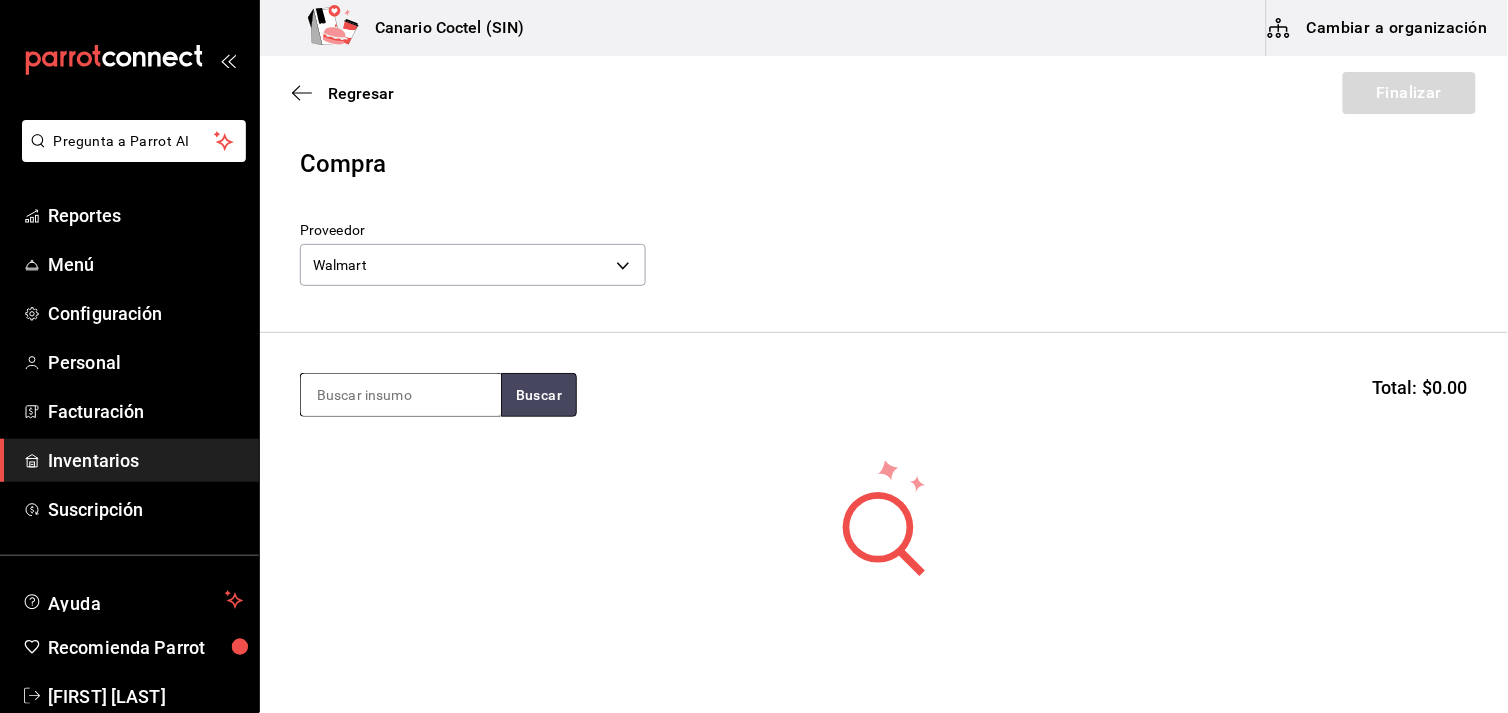 type 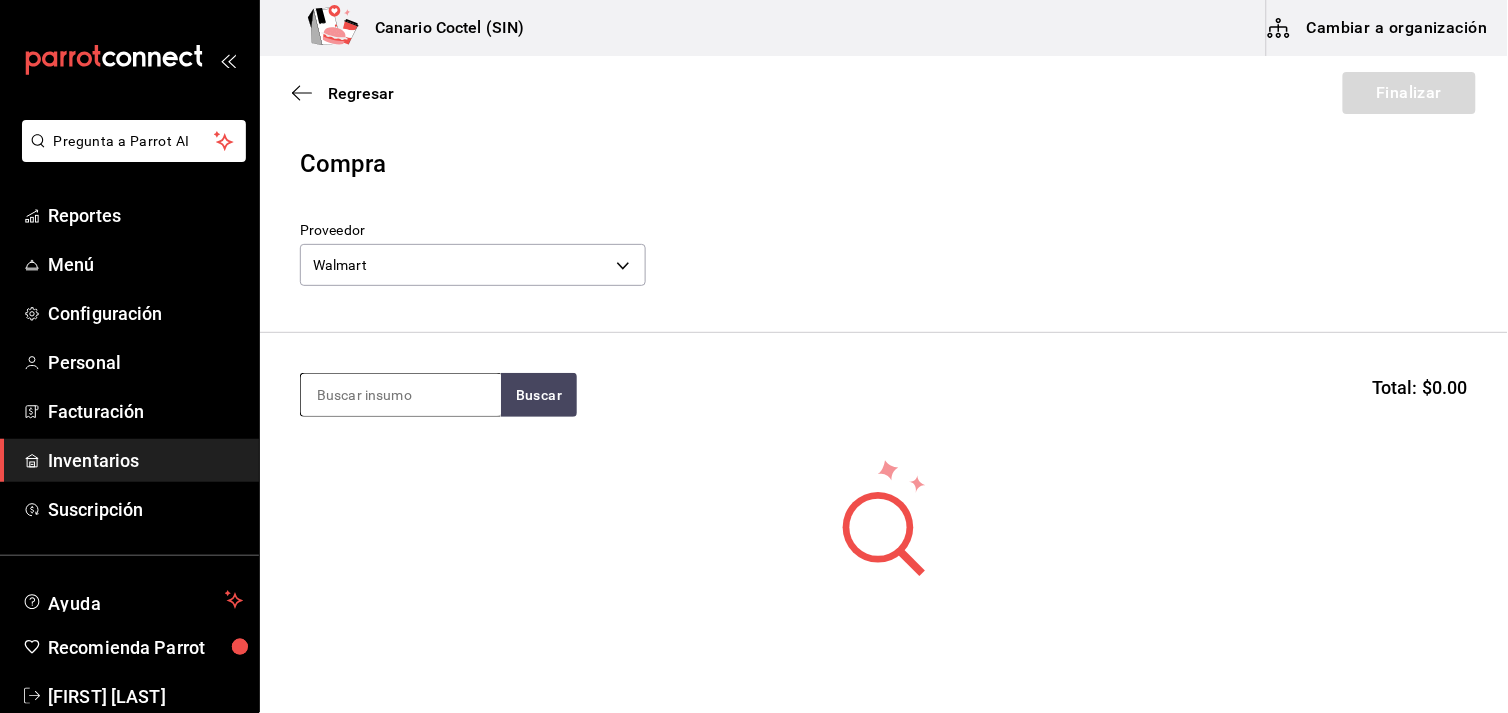 click at bounding box center (401, 395) 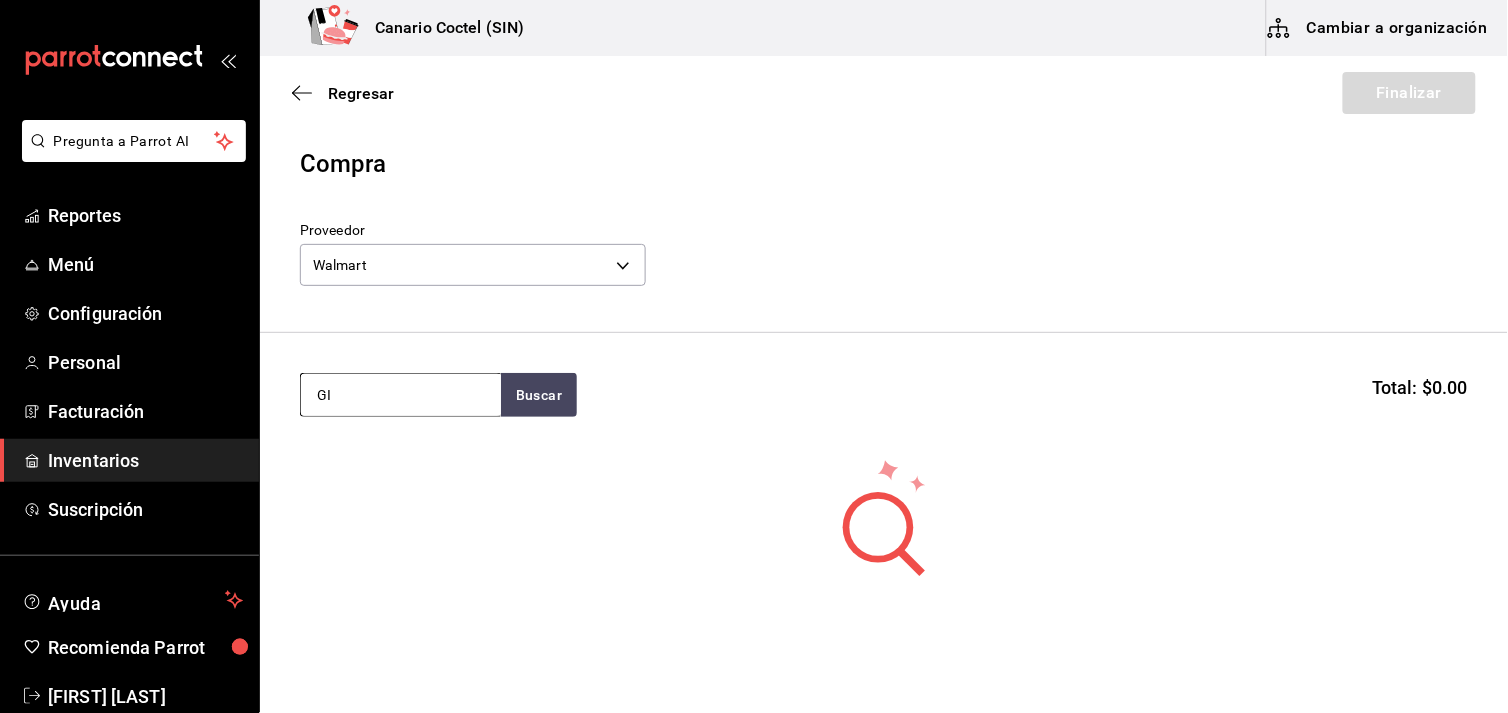 type on "G" 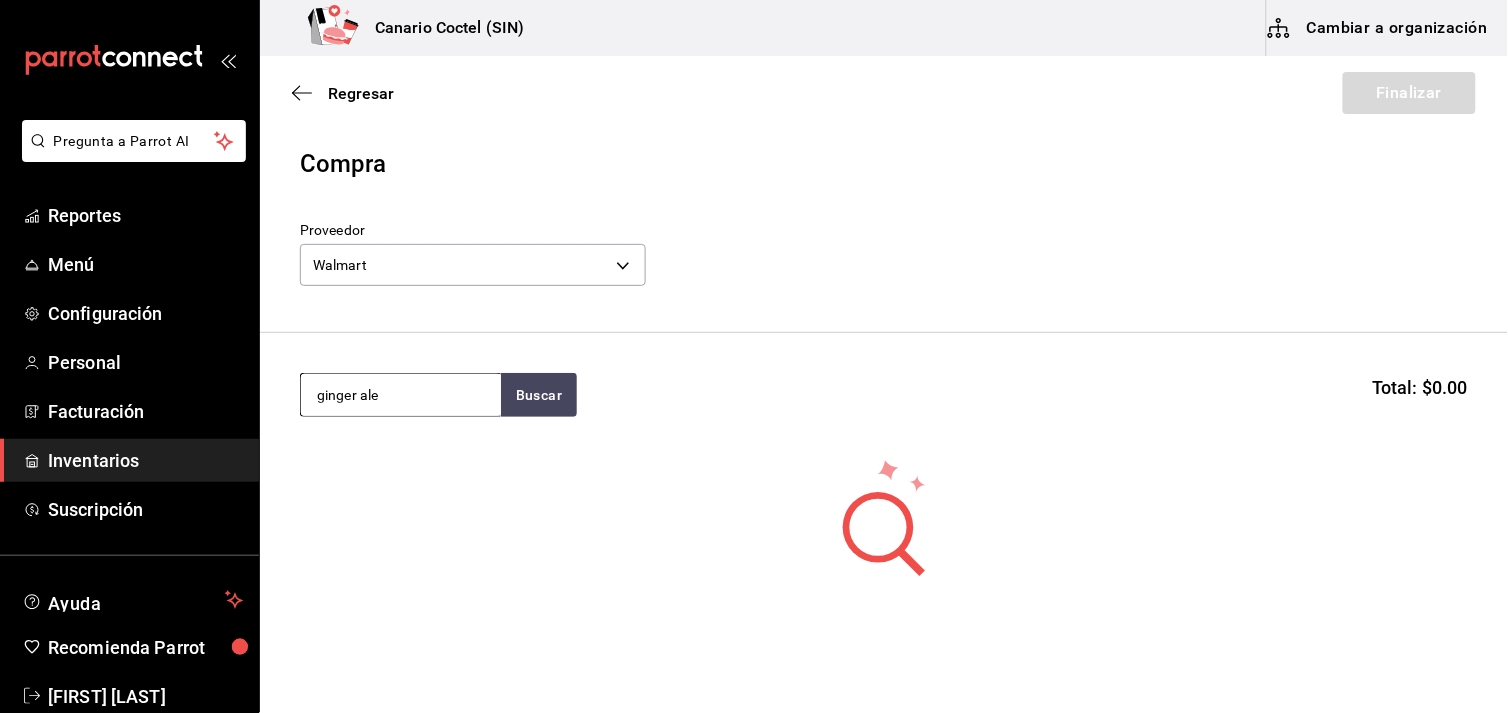 type on "ginger ale" 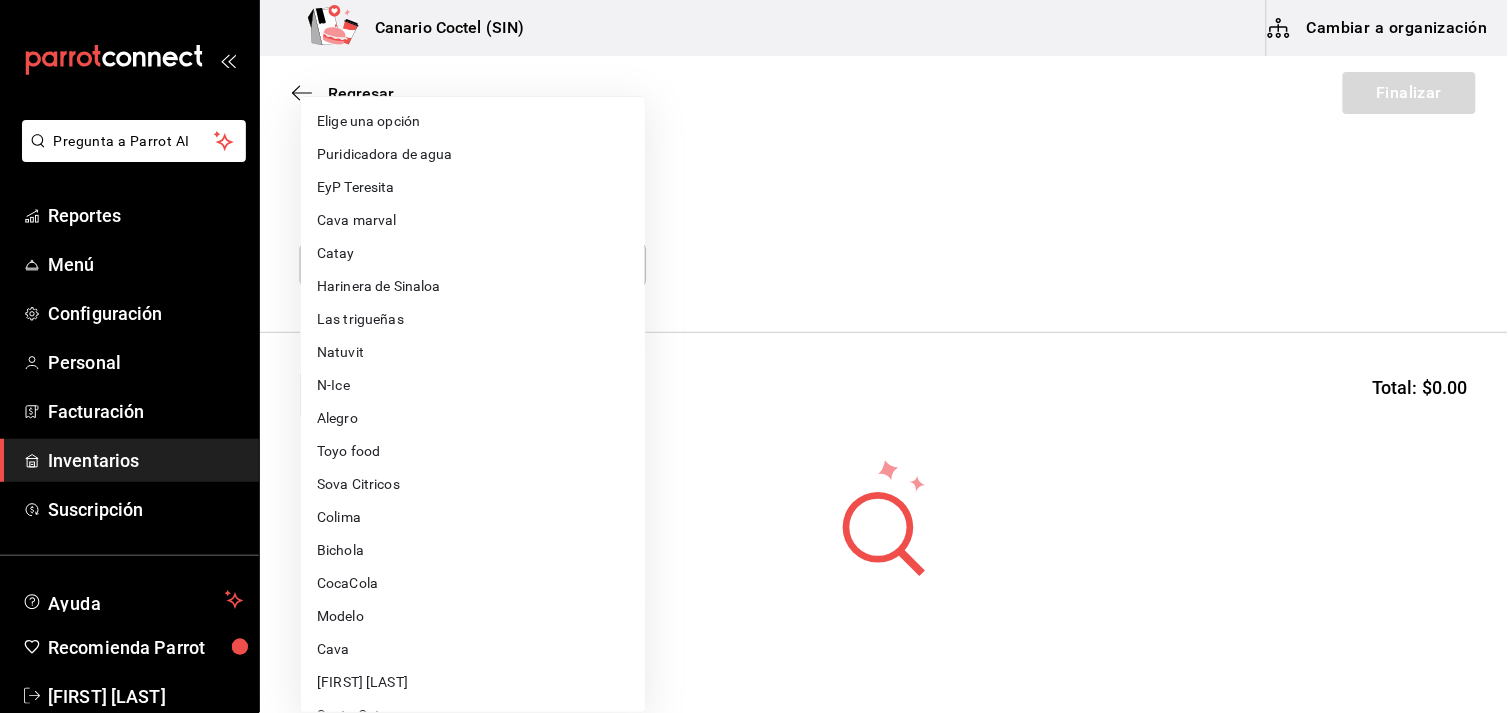 click on "Pregunta a Parrot AI Reportes   Menú   Configuración   Personal   Facturación   Inventarios   Suscripción   Ayuda Recomienda Parrot   [FIRST] [LAST]   Sugerir nueva función   Canario Coctel (SIN) Cambiar a organización Regresar Finalizar Compra Proveedor Walmart  [UUID] ginger ale Buscar Total: $0.00 No hay insumos a mostrar. Busca un insumo para agregarlo a la lista GANA 1 MES GRATIS EN TU SUSCRIPCIÓN AQUÍ ¿Recuerdas cómo empezó tu restaurante?
Hoy puedes ayudar a un colega a tener el mismo cambio que tú viviste.
Recomienda Parrot directamente desde tu Portal Administrador.
Es fácil y rápido.
🎁 Por cada restaurante que se una, ganas 1 mes gratis. Ver video tutorial Ir a video Pregunta a Parrot AI Reportes   Menú   Configuración   Personal   Facturación   Inventarios   Suscripción   Ayuda Recomienda Parrot   [FIRST] [LAST]   Sugerir nueva función   Editar Eliminar Visitar centro de ayuda ([PHONE]) [EMAIL] Visitar centro de ayuda" at bounding box center [754, 300] 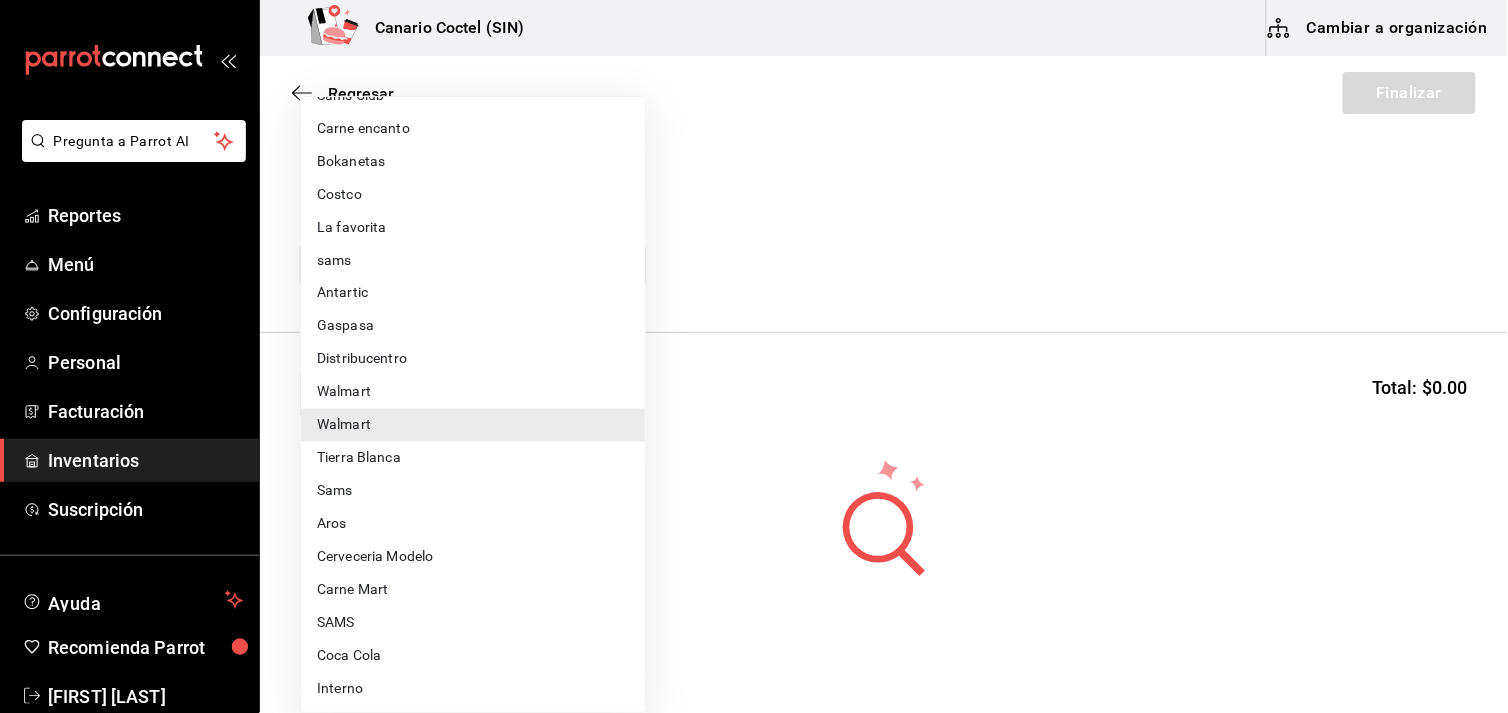 click on "Walmart" at bounding box center (473, 392) 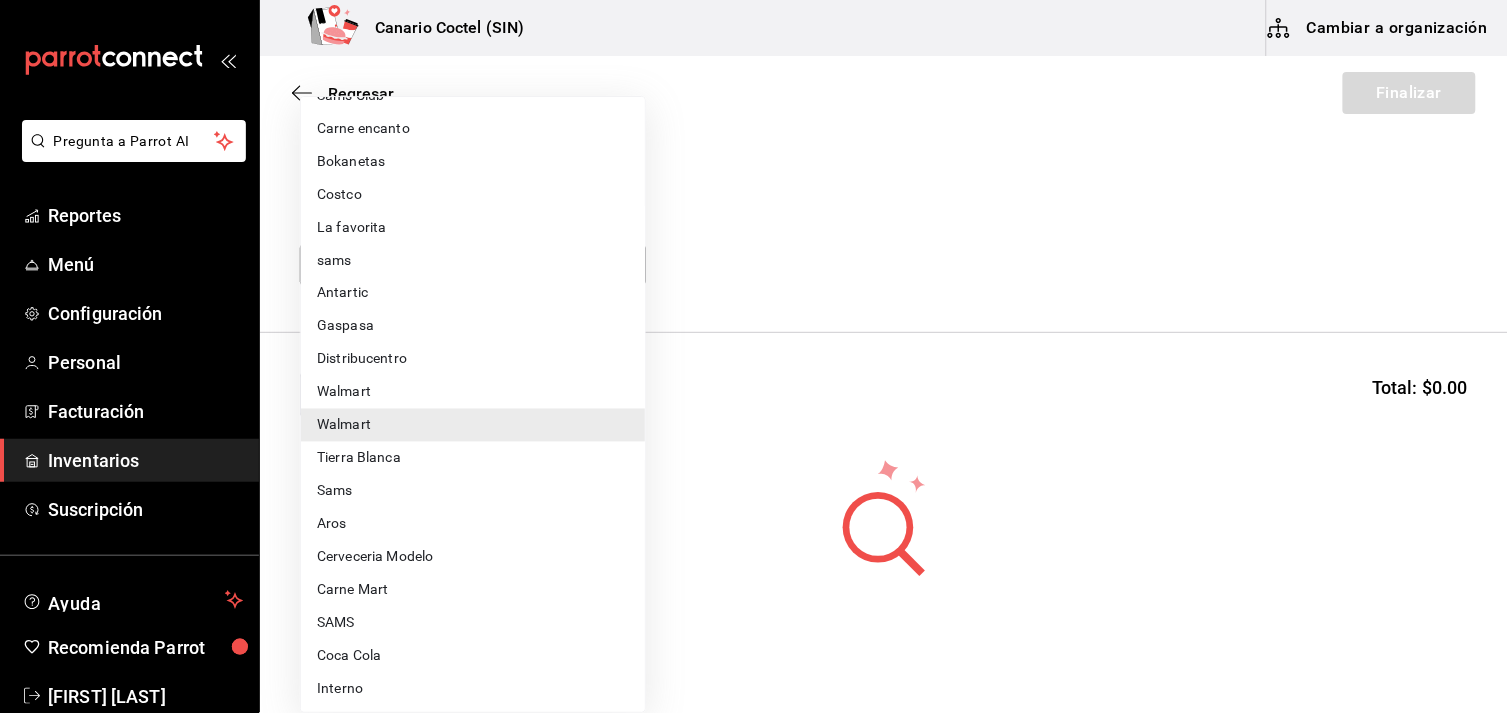type on "[UUID]" 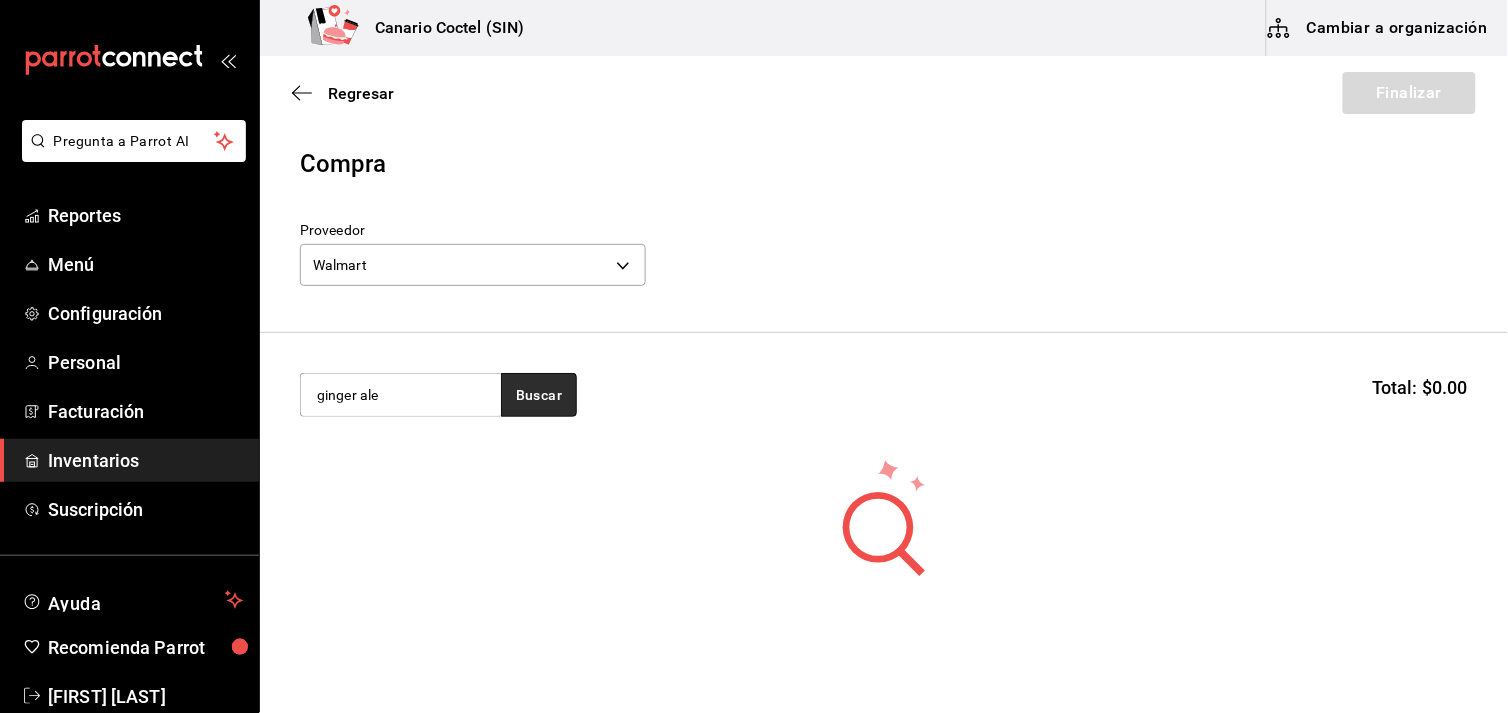 click on "Buscar" at bounding box center [539, 395] 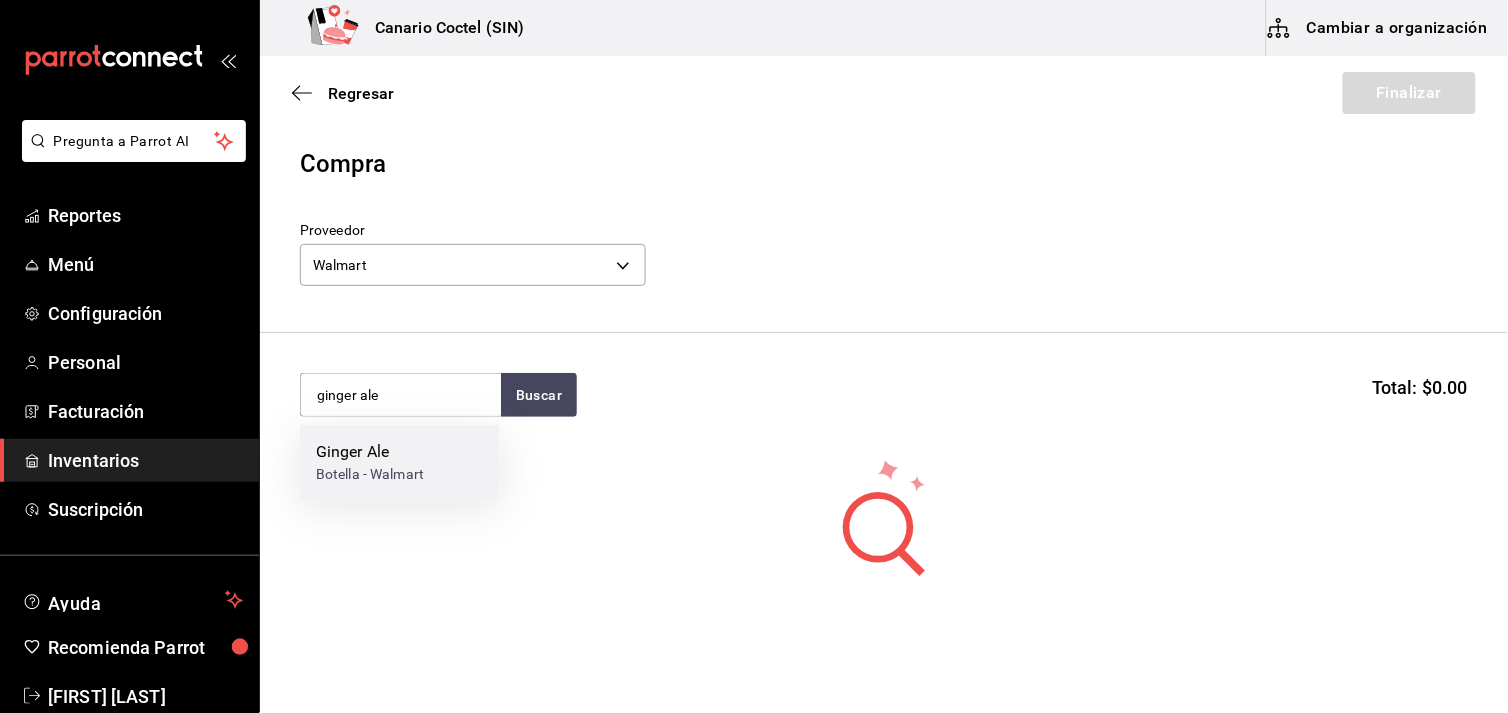 click on "Ginger Ale" at bounding box center (370, 453) 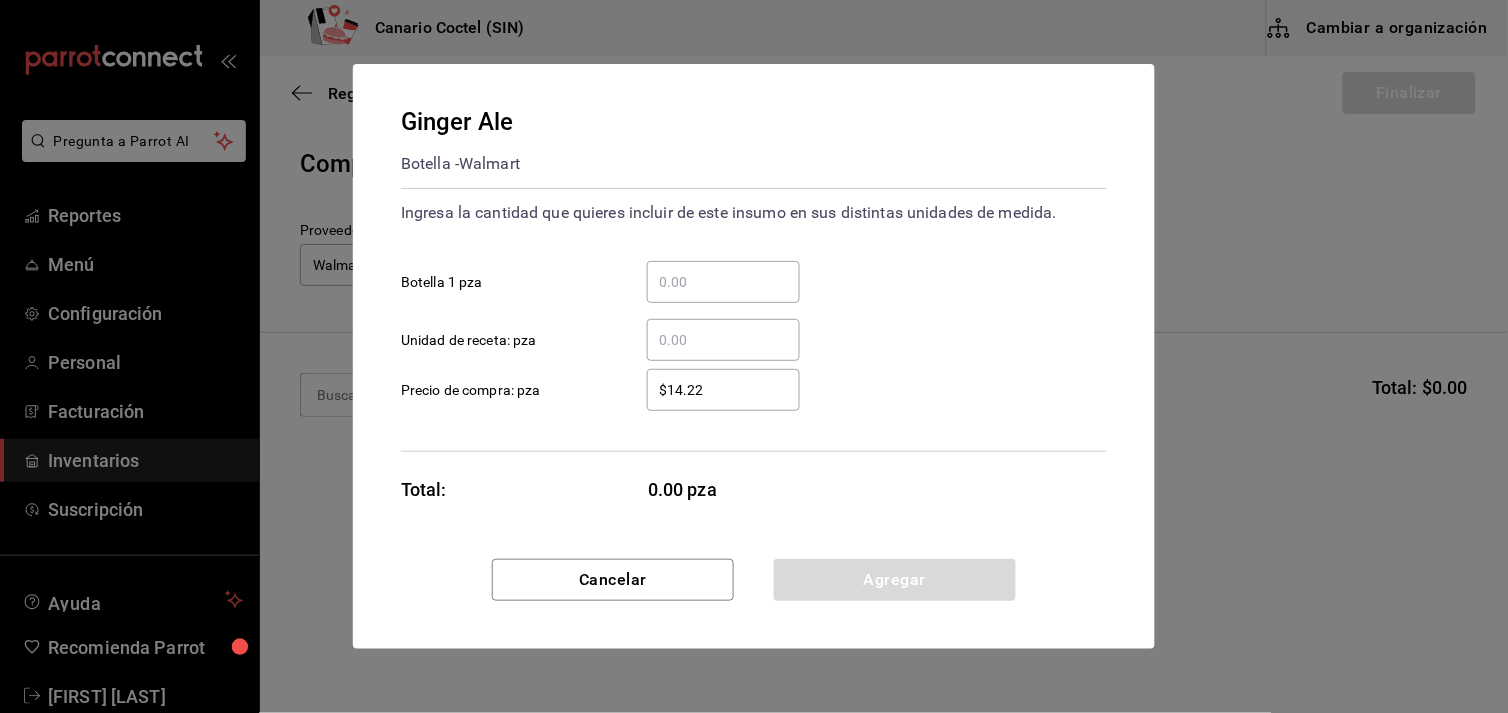 click on "​ Botella 1 pza" at bounding box center (723, 282) 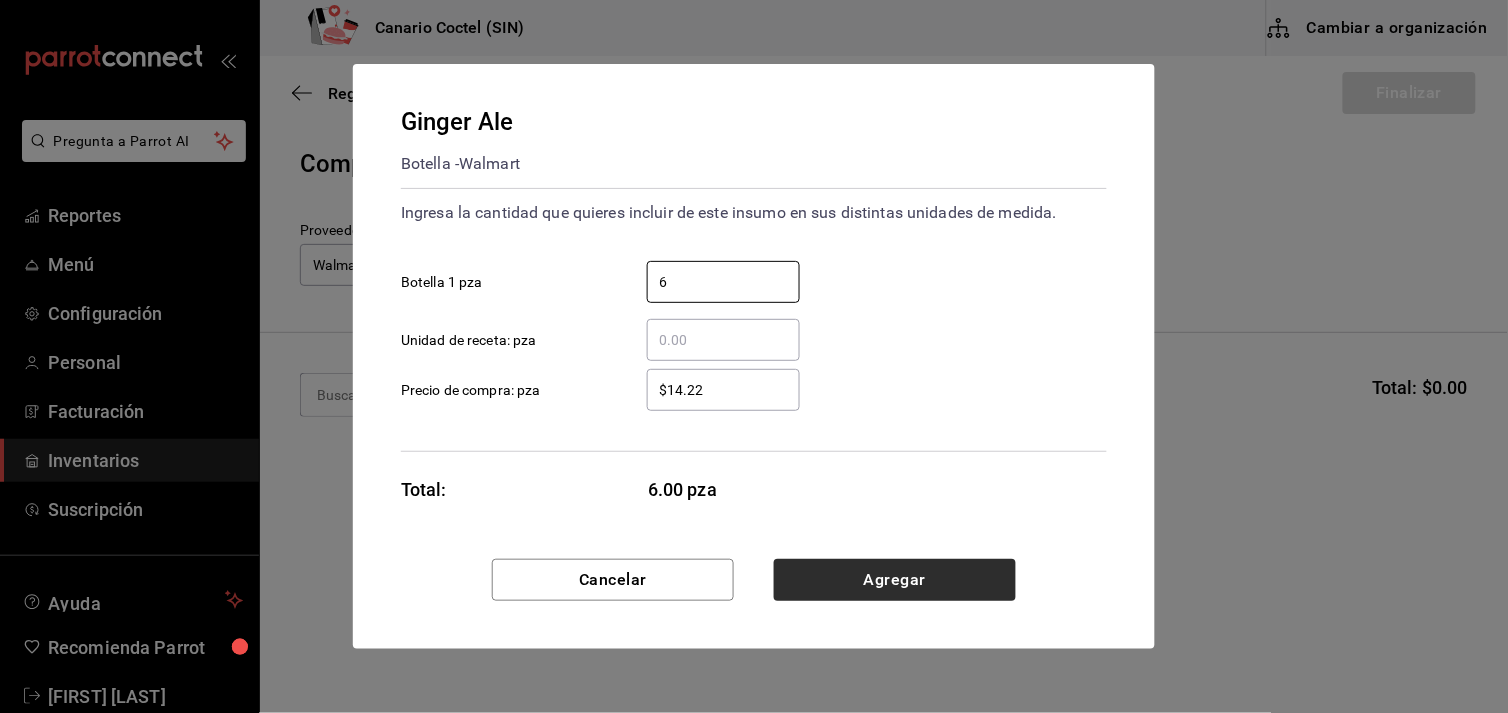 type on "6" 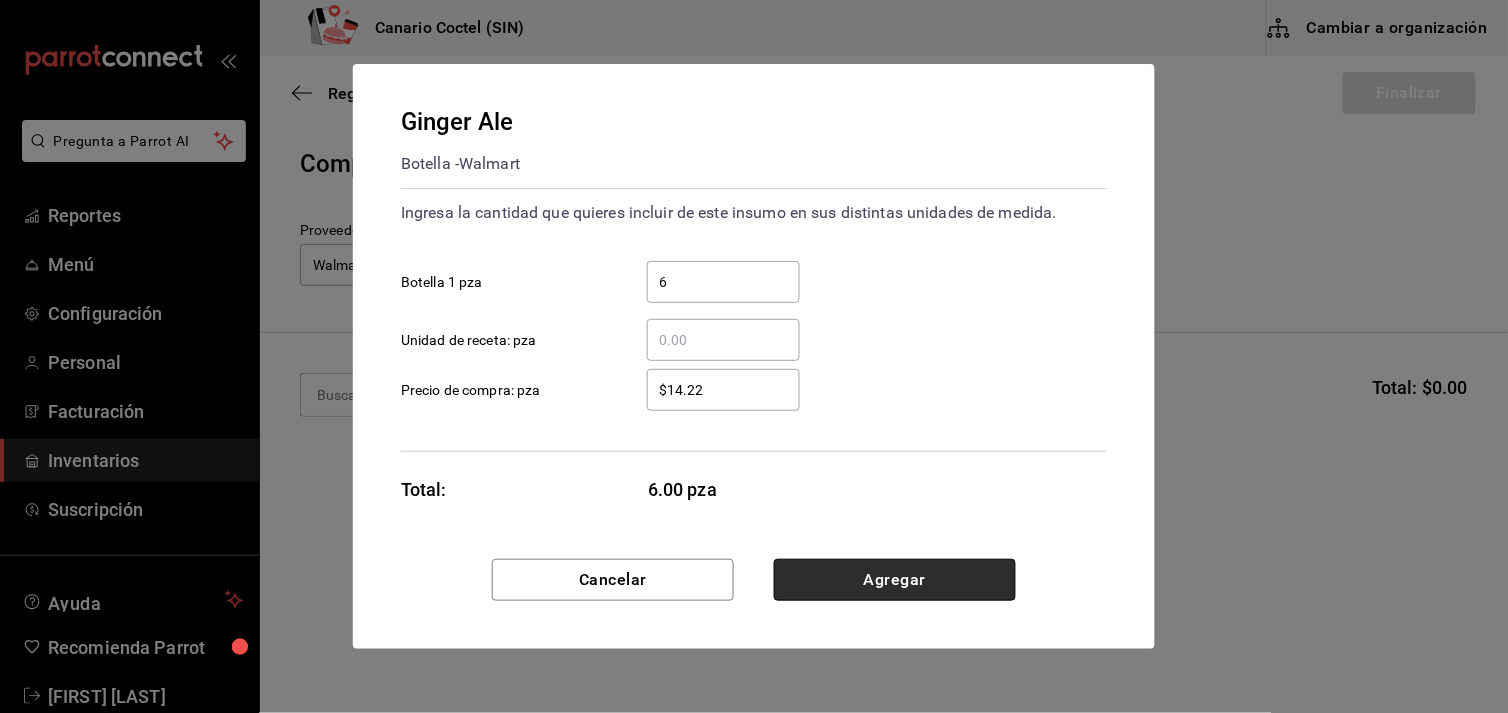 click on "Agregar" at bounding box center (895, 580) 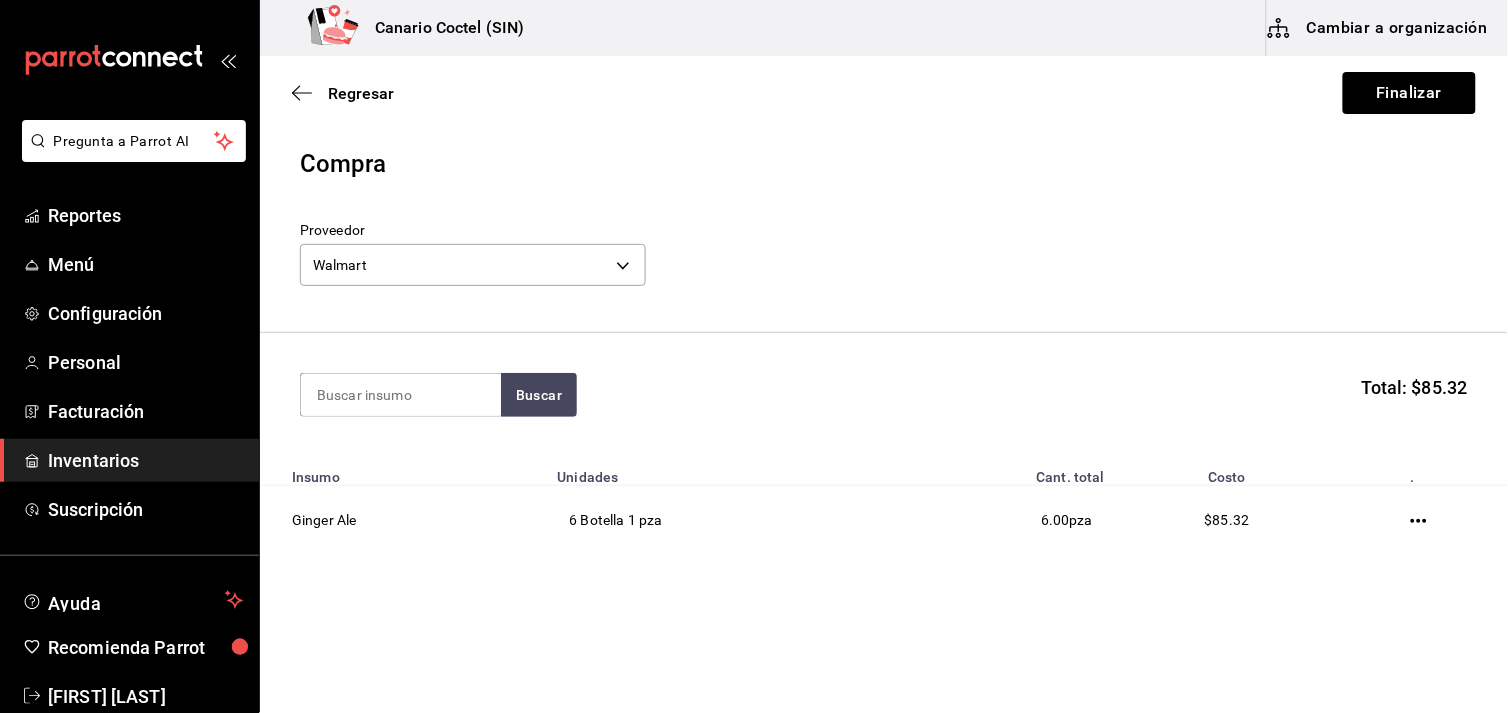 click on "Regresar Finalizar Compra Proveedor Walmart 368951de-21f5-4266-aec8-27b013a2c4b1 Buscar Total: $85.32 Insumo Unidades Cant. total Costo  .  Ginger Ale 6 Botella 1 pza 6.00  pza $85.32" at bounding box center (884, 337) 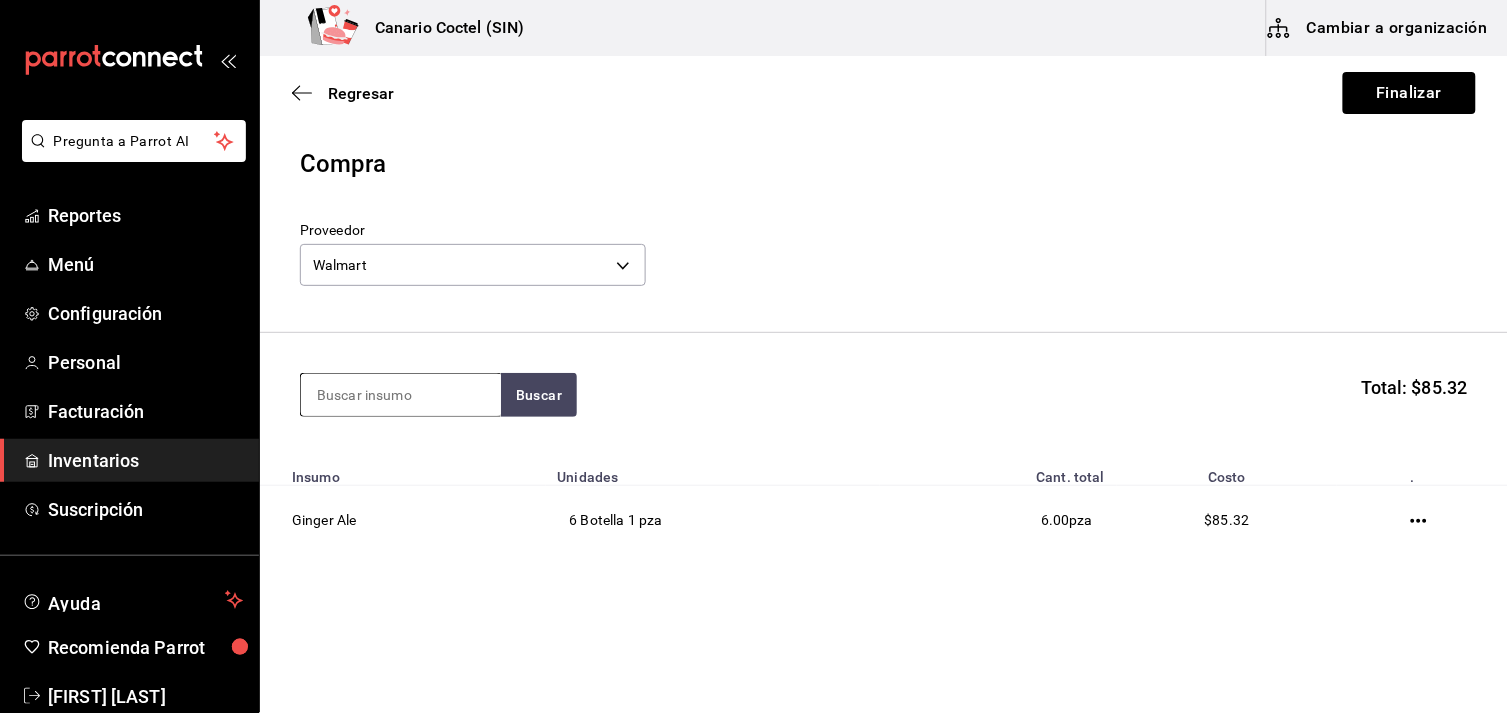 click at bounding box center (401, 395) 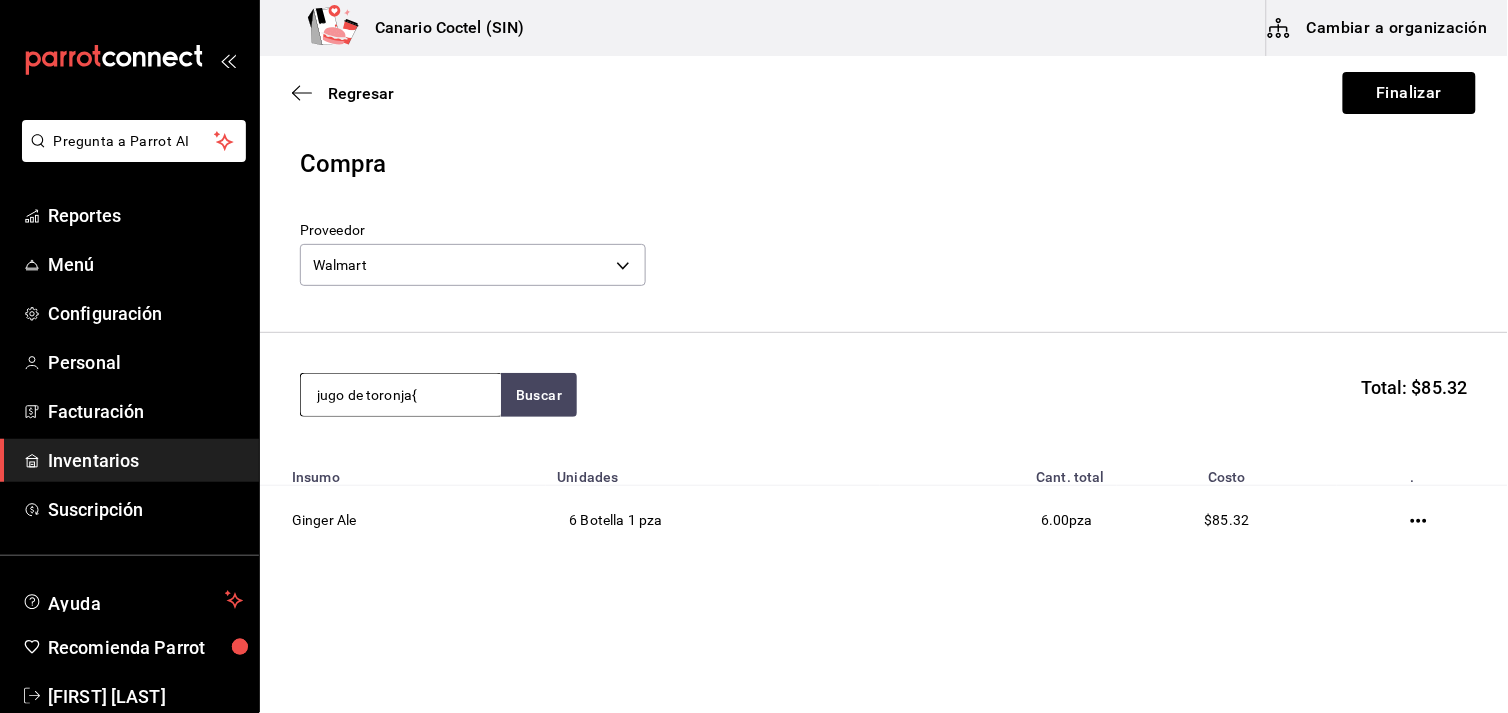 type on "jugo de toronja{" 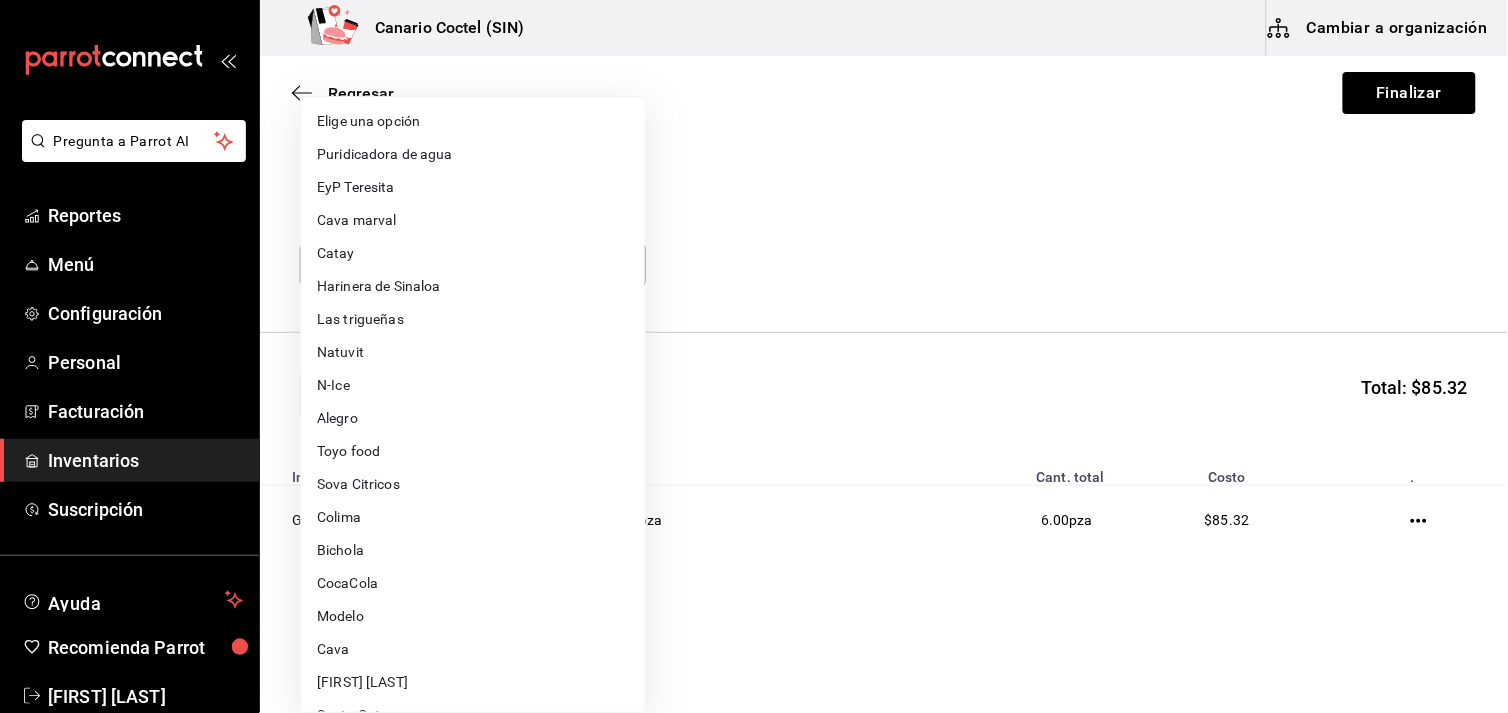click on "Pregunta a Parrot AI Reportes   Menú   Configuración   Personal   Facturación   Inventarios   Suscripción   Ayuda Recomienda Parrot   [FIRST] [LAST]   Sugerir nueva función   Canario Coctel (SIN) Cambiar a organización Regresar Finalizar Compra Proveedor Walmart [UUID] jugo de toronja{ Buscar Total: $85.32 Insumo Unidades Cant. total Costo  .  Ginger Ale 6 Botella 1 pza 6.00  pza $85.32 GANA 1 MES GRATIS EN TU SUSCRIPCIÓN AQUÍ ¿Recuerdas cómo empezó tu restaurante?  Hoy puedes ayudar a un colega a tener el mismo cambio que tú viviste.  Recomienda Parrot directamente desde tu Portal Administrador.  Es fácil y rápido.  🎁 Por cada restaurante que se una, ganas 1 mes gratis. Ver video tutorial Ir a video Pregunta a Parrot AI Reportes   Menú   Configuración   Personal   Facturación   Inventarios   Suscripción   Ayuda Recomienda Parrot   [FIRST] [LAST]   Sugerir nueva función   Editar Eliminar Visitar centro de ayuda ([PHONE]) [EMAIL] Catay" at bounding box center [754, 300] 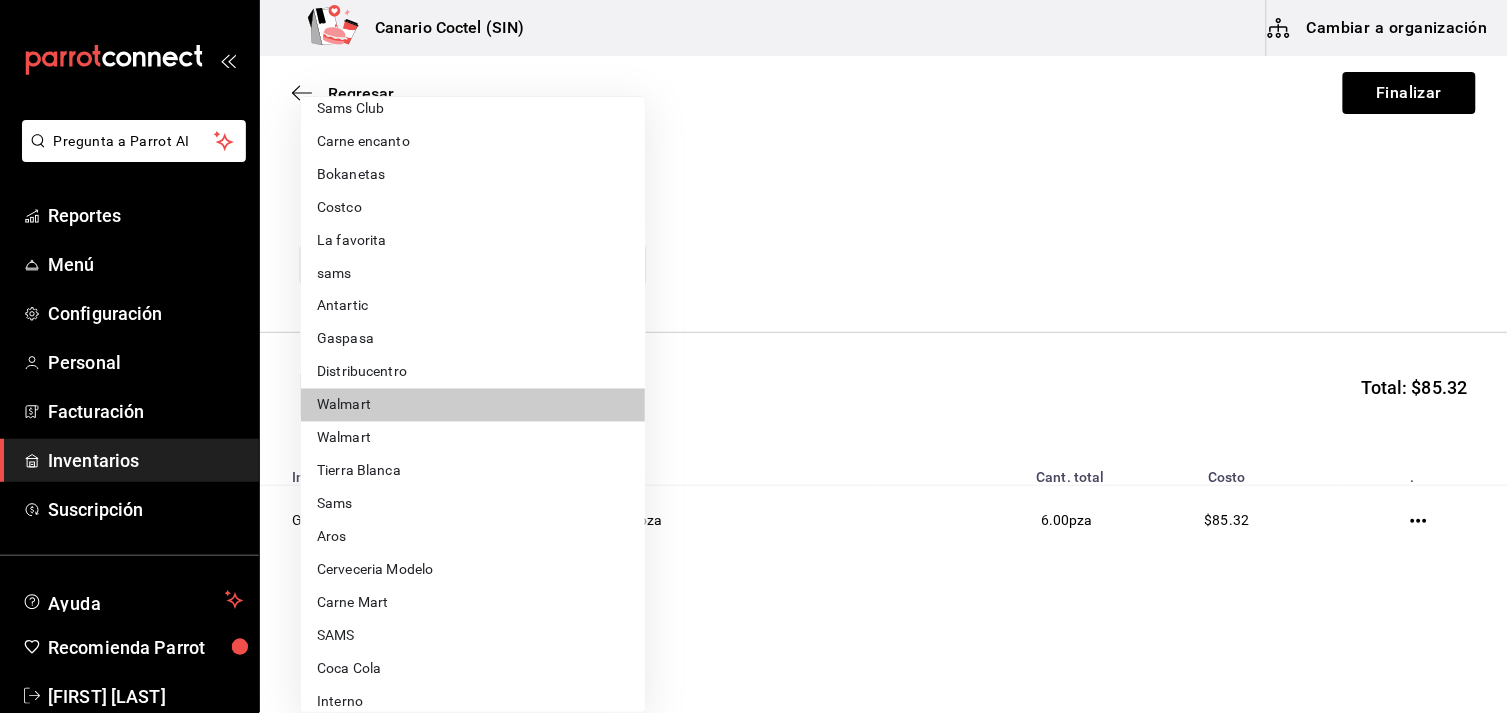 click on "Walmart" at bounding box center (473, 438) 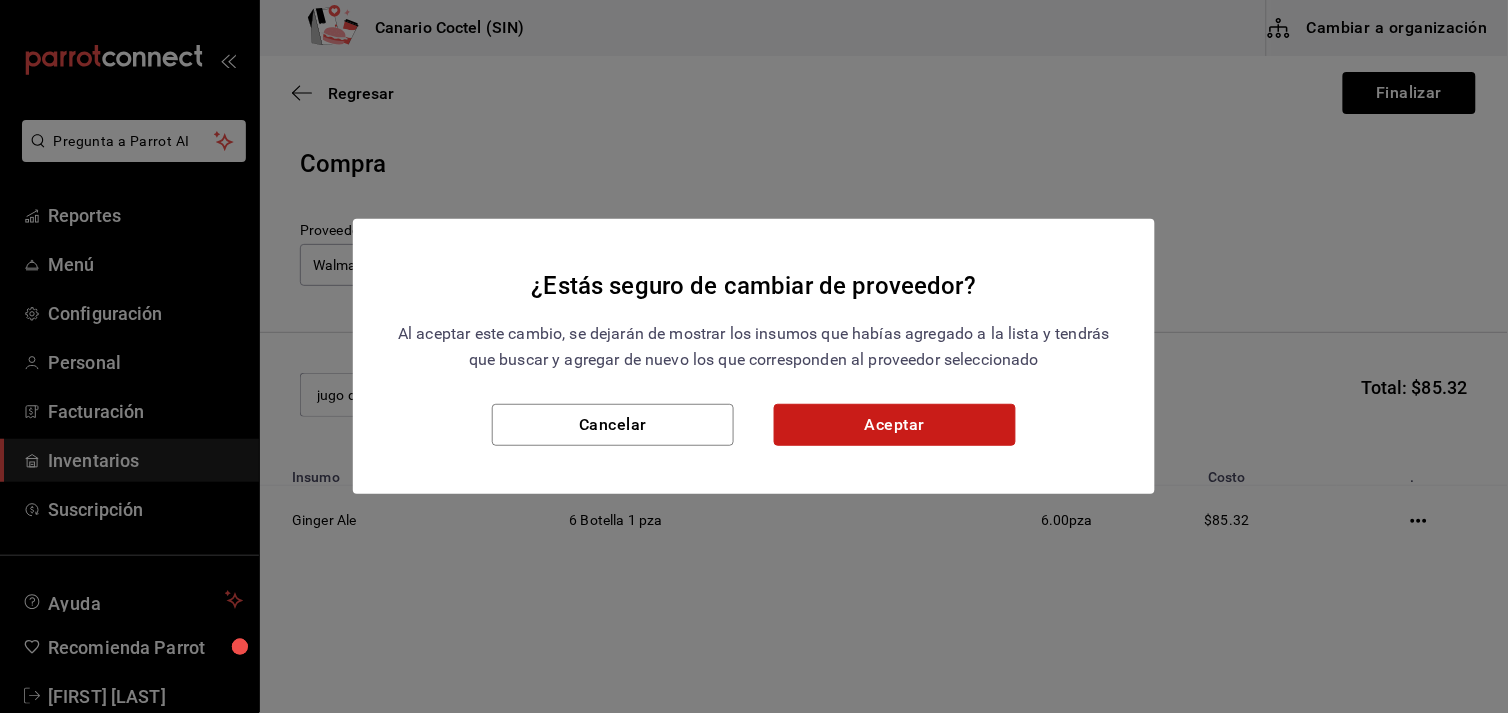 click on "Aceptar" at bounding box center (895, 425) 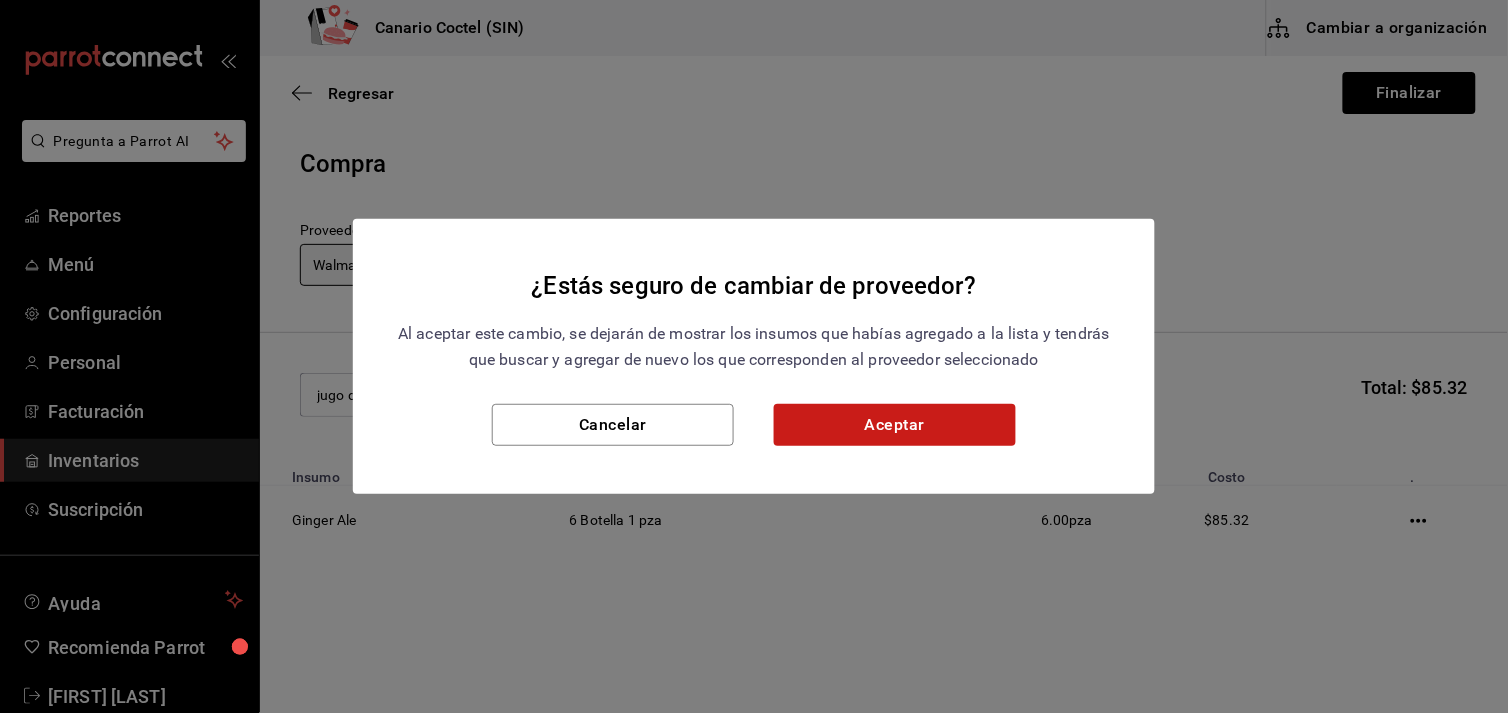 type on "[UUID]" 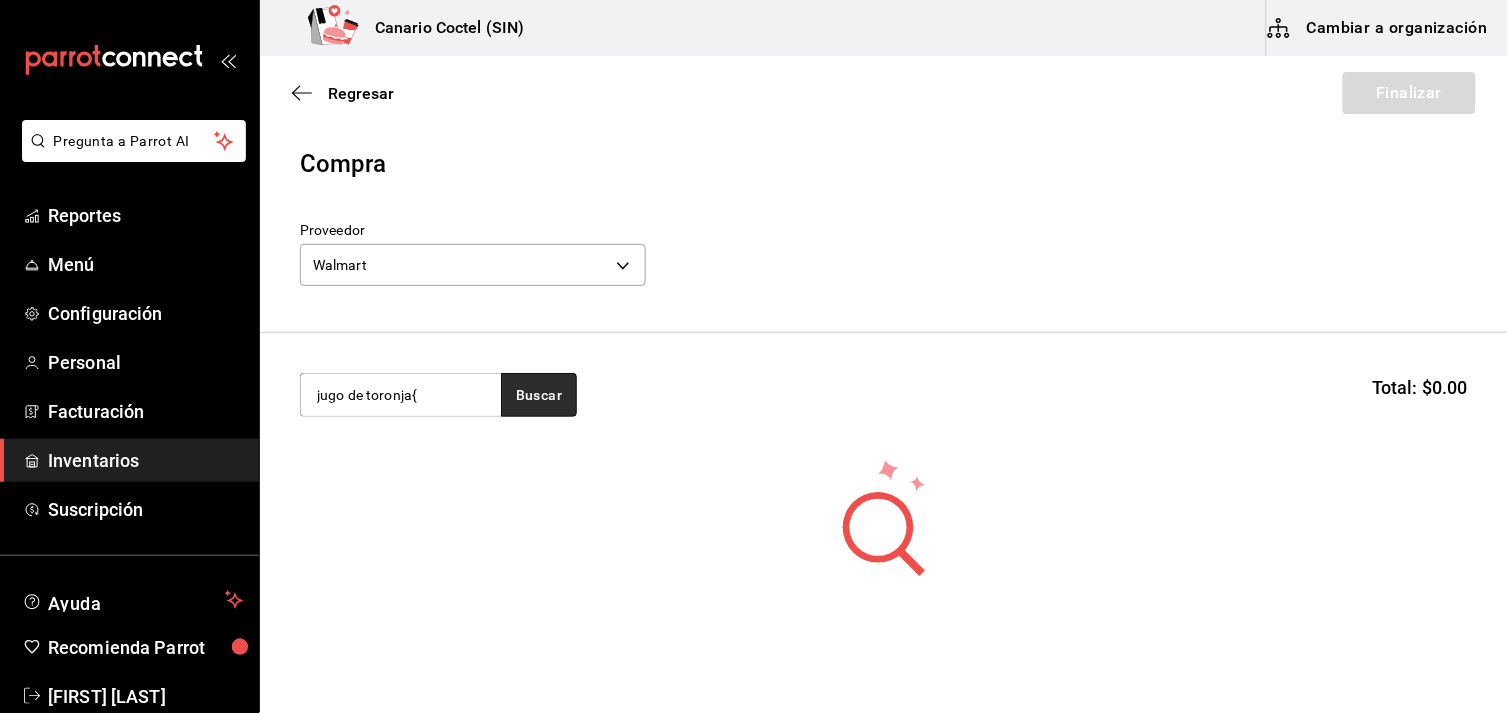 click on "Buscar" at bounding box center (539, 395) 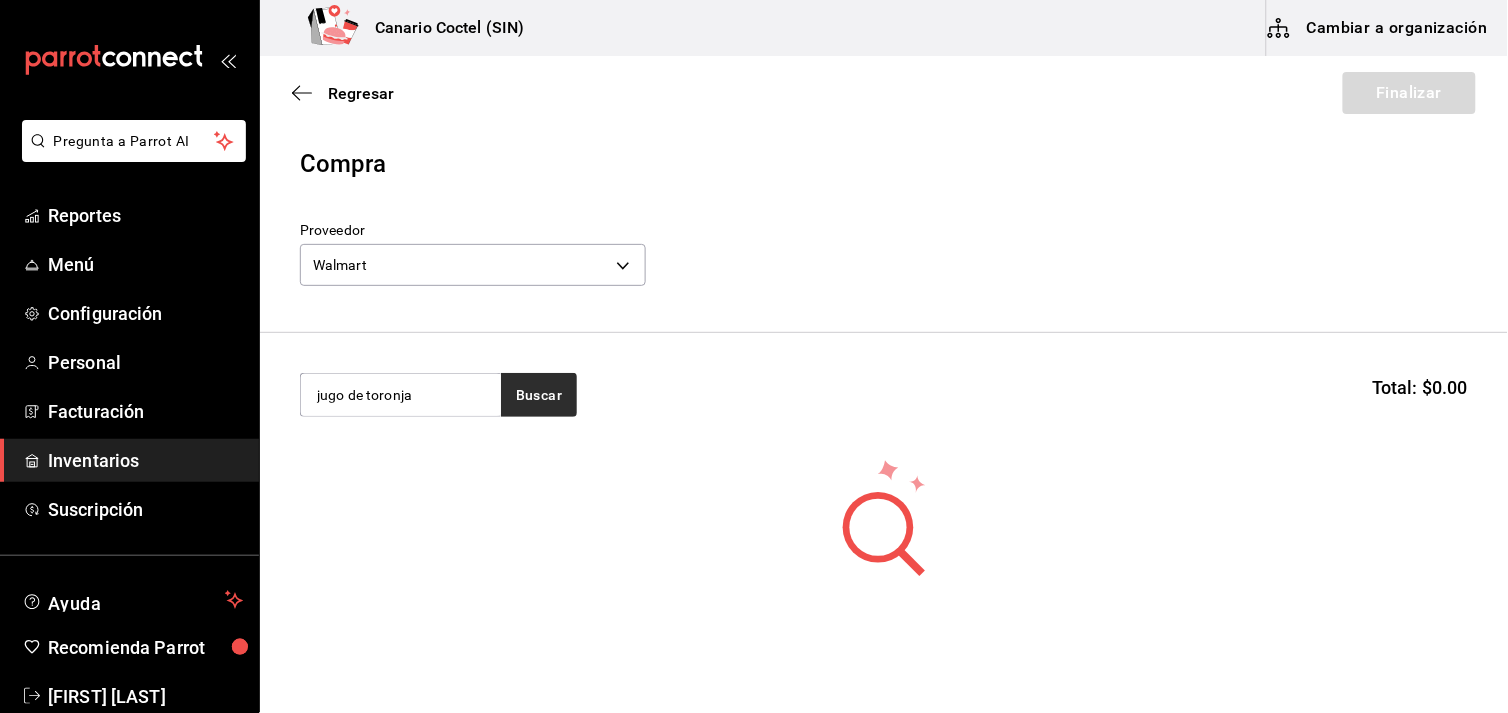 type on "jugo de toronja" 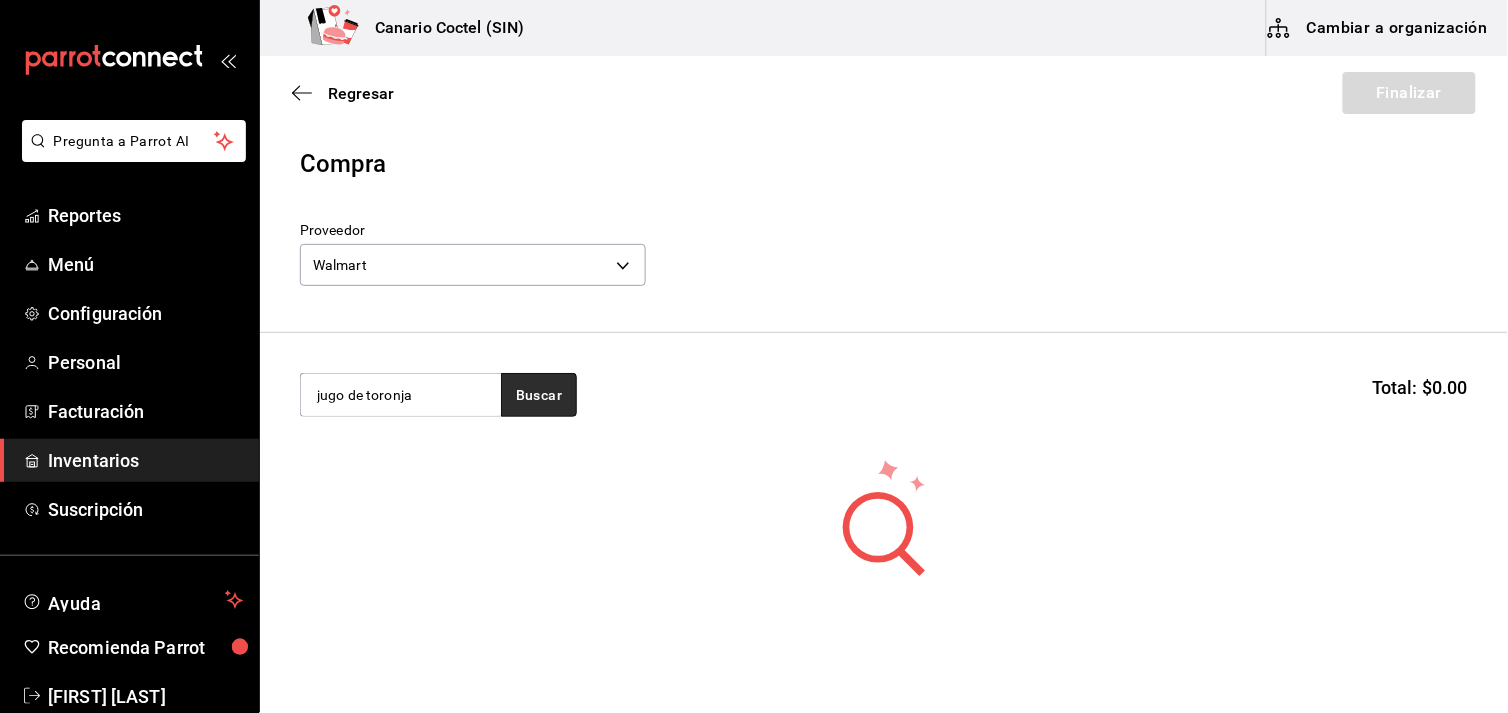 click on "Buscar" at bounding box center [539, 395] 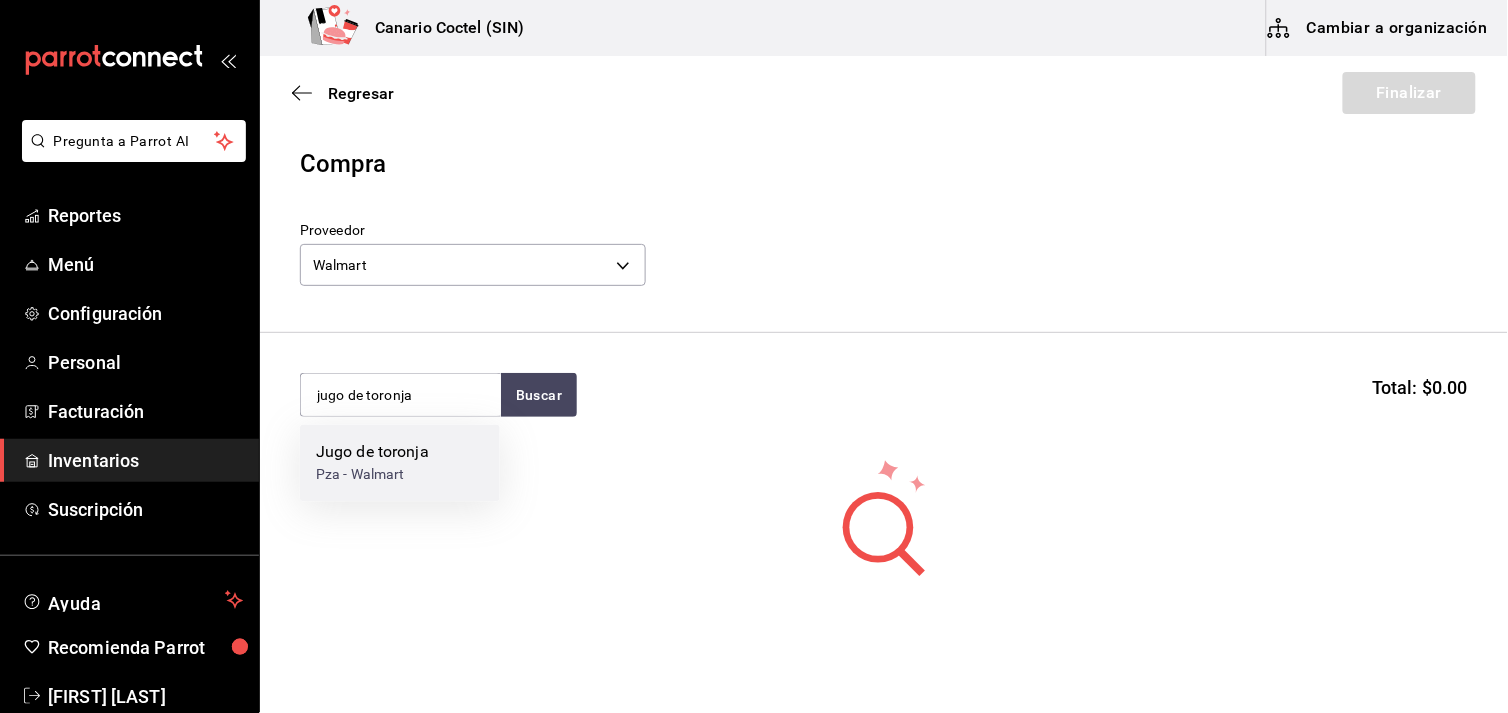 click on "Jugo de toronja" at bounding box center [372, 453] 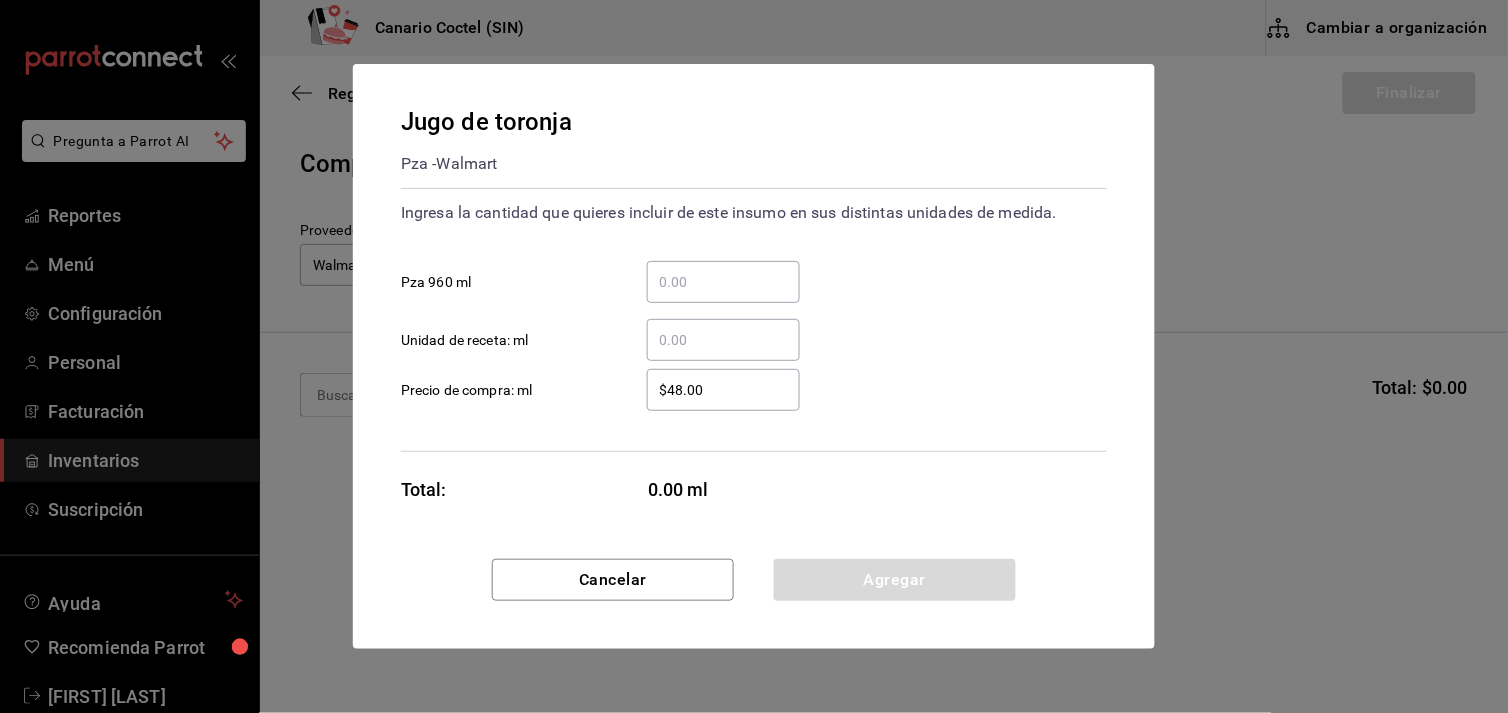 click on "​ Pza 960 ml" at bounding box center (723, 282) 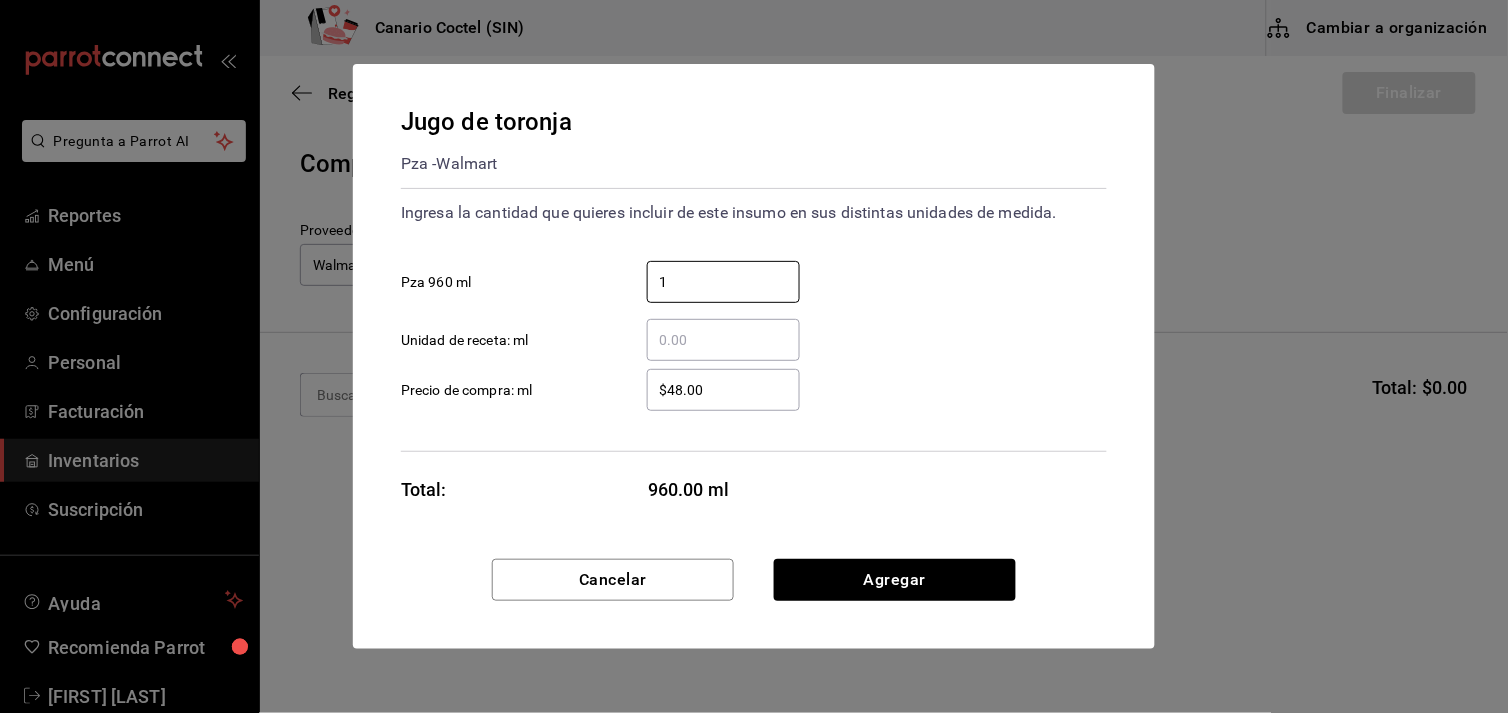 type on "1" 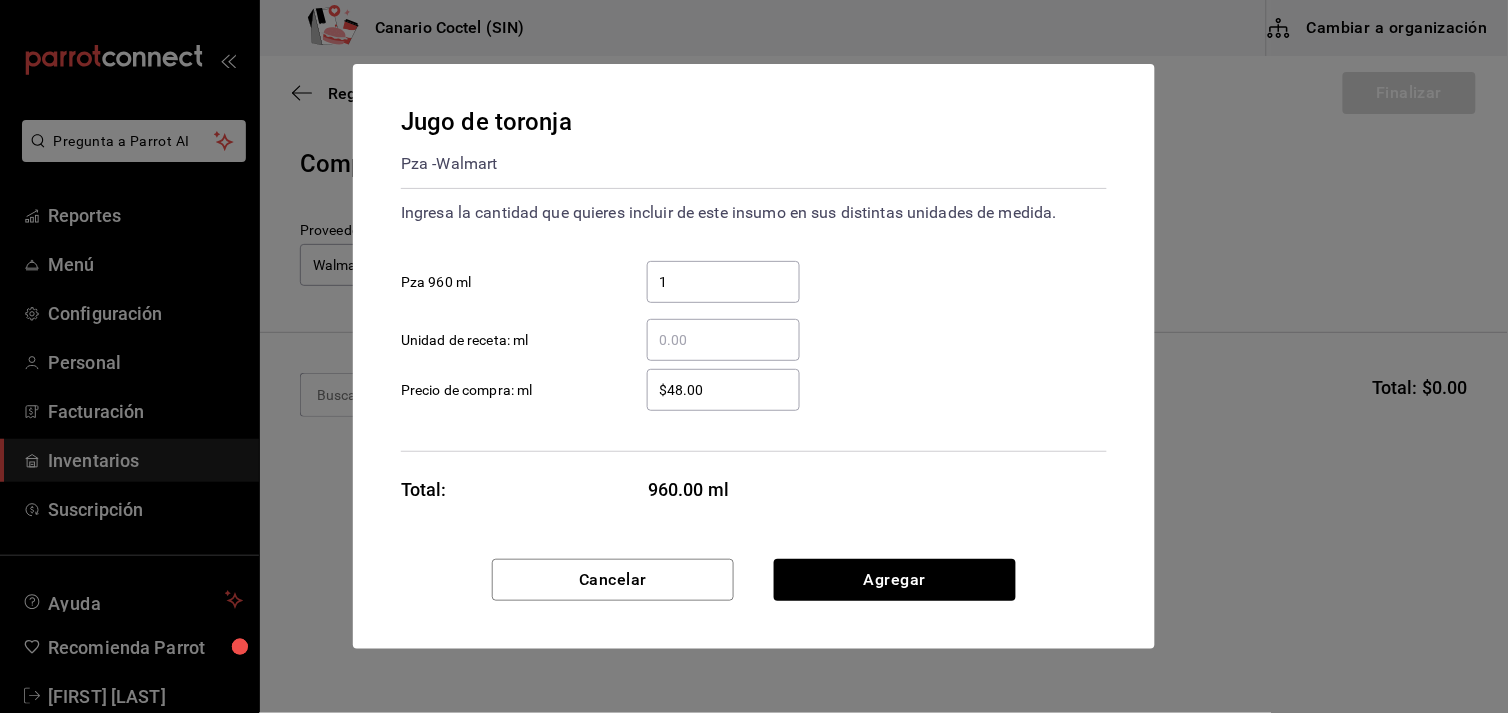 click on "Ingresa la cantidad que quieres incluir de este insumo en sus distintas unidades de medida. 1 ​ Pza 960 ml ​ Unidad de receta: ml $48.00 ​ Precio de compra: ml" at bounding box center [754, 320] 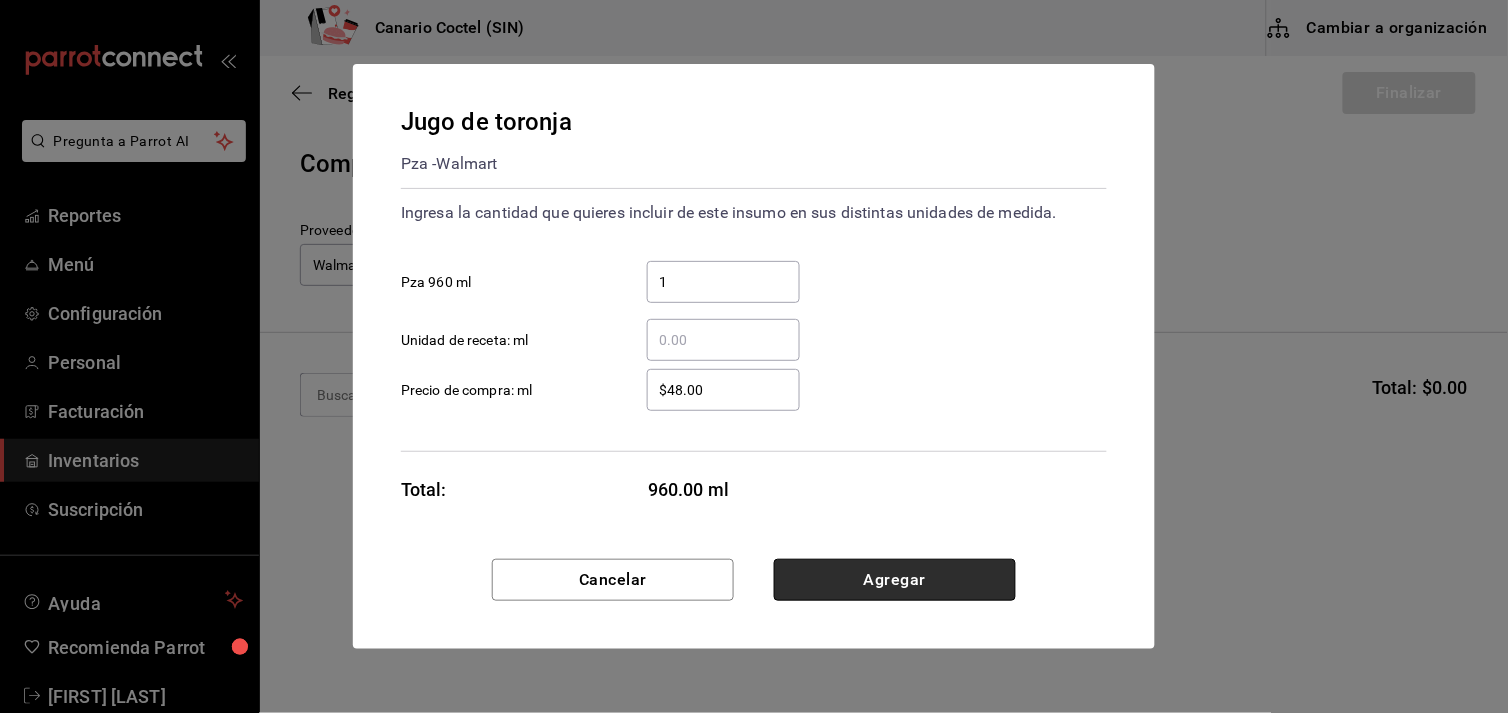 click on "Agregar" at bounding box center (895, 580) 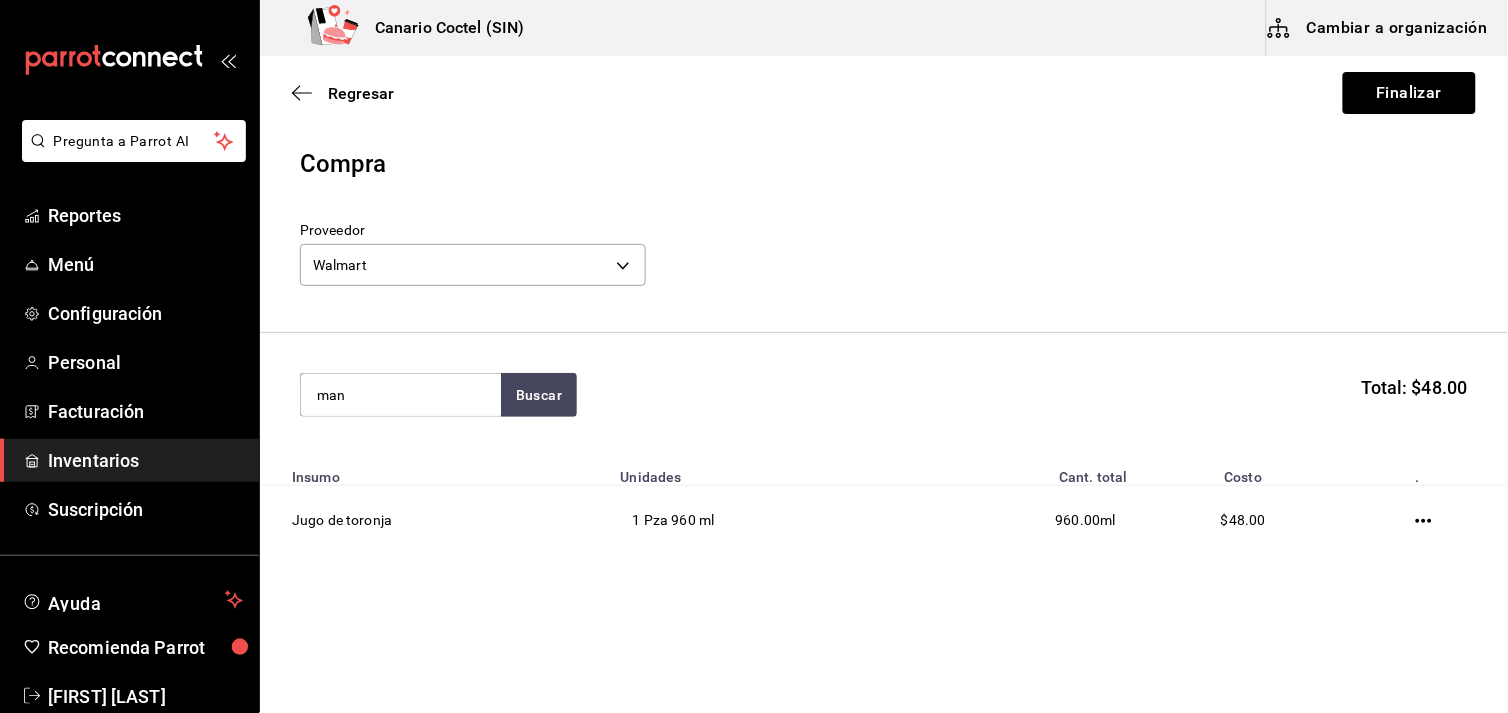 type on "man" 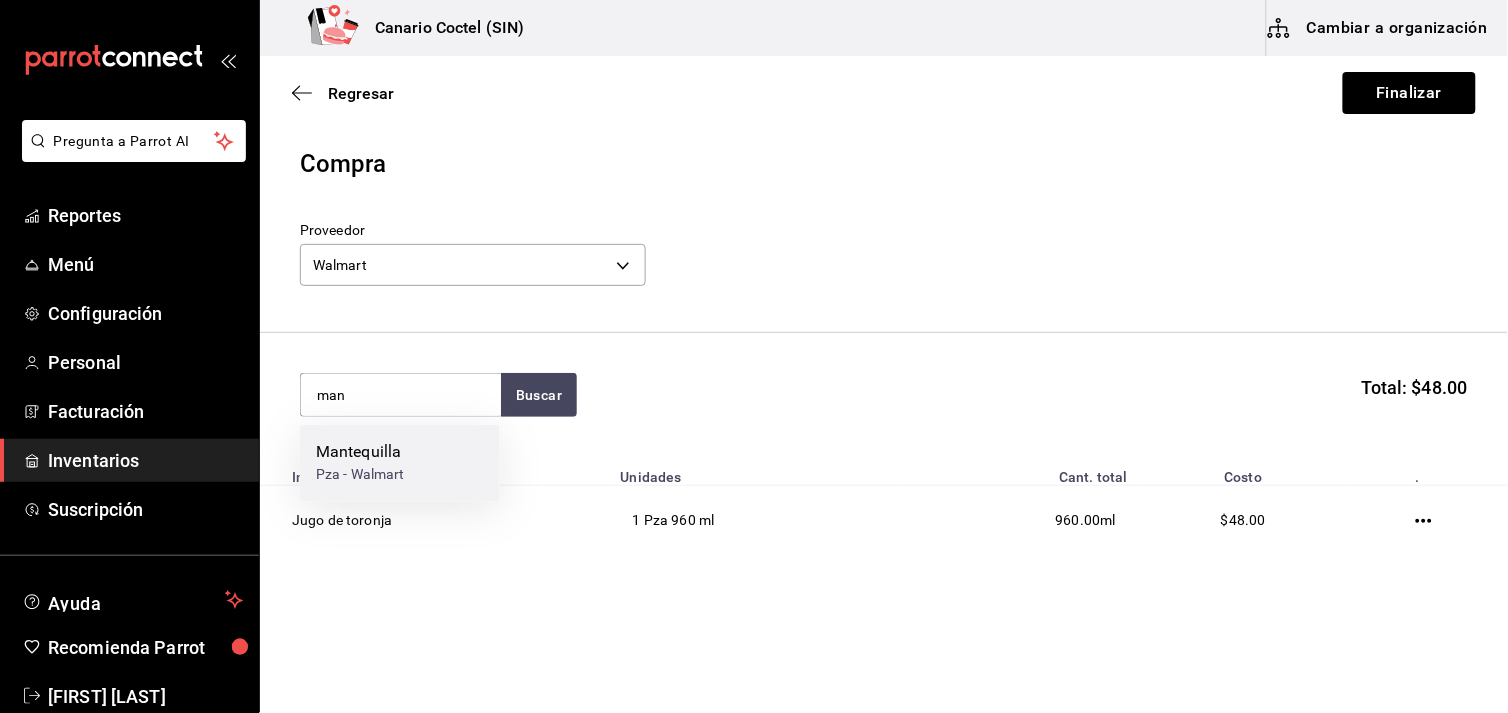 click on "Pza - Walmart" at bounding box center (360, 475) 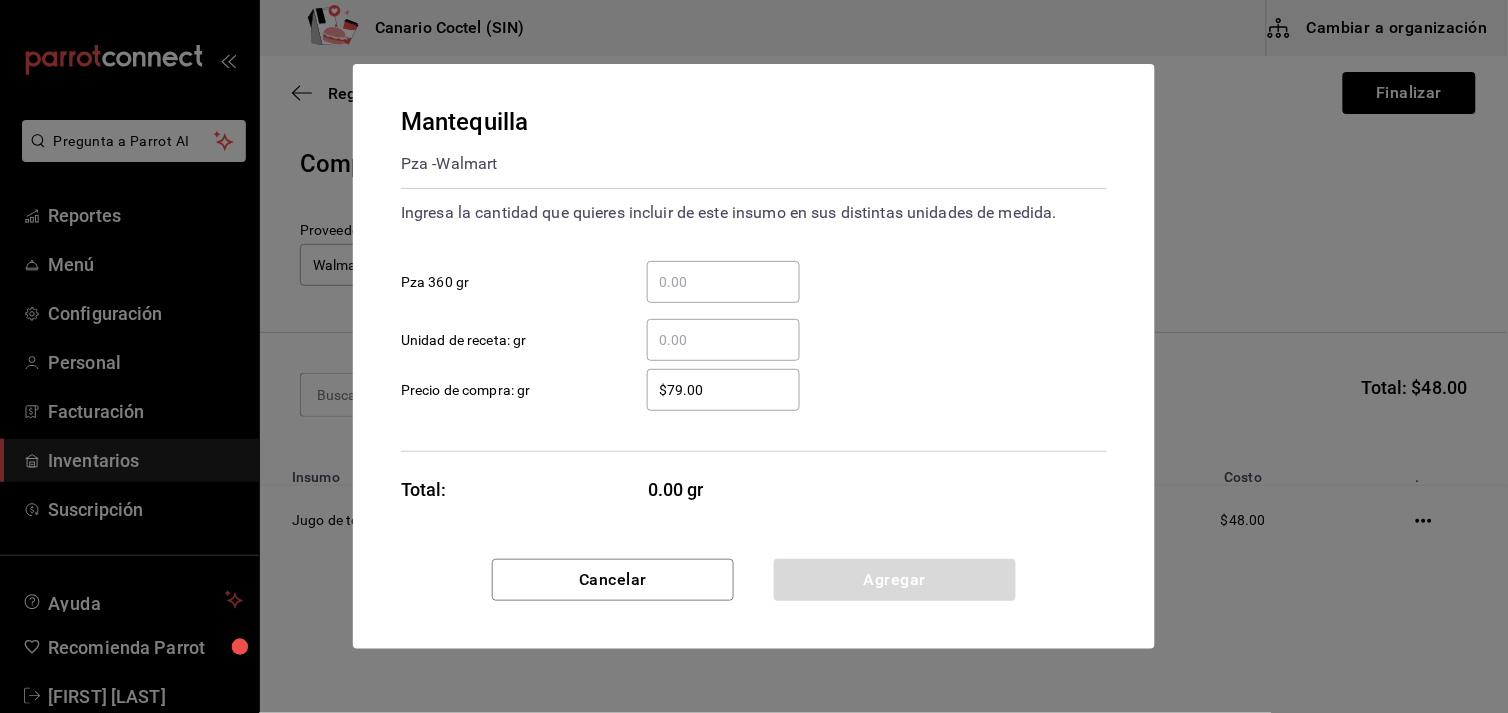 click on "​ Pza 360 gr" at bounding box center [723, 282] 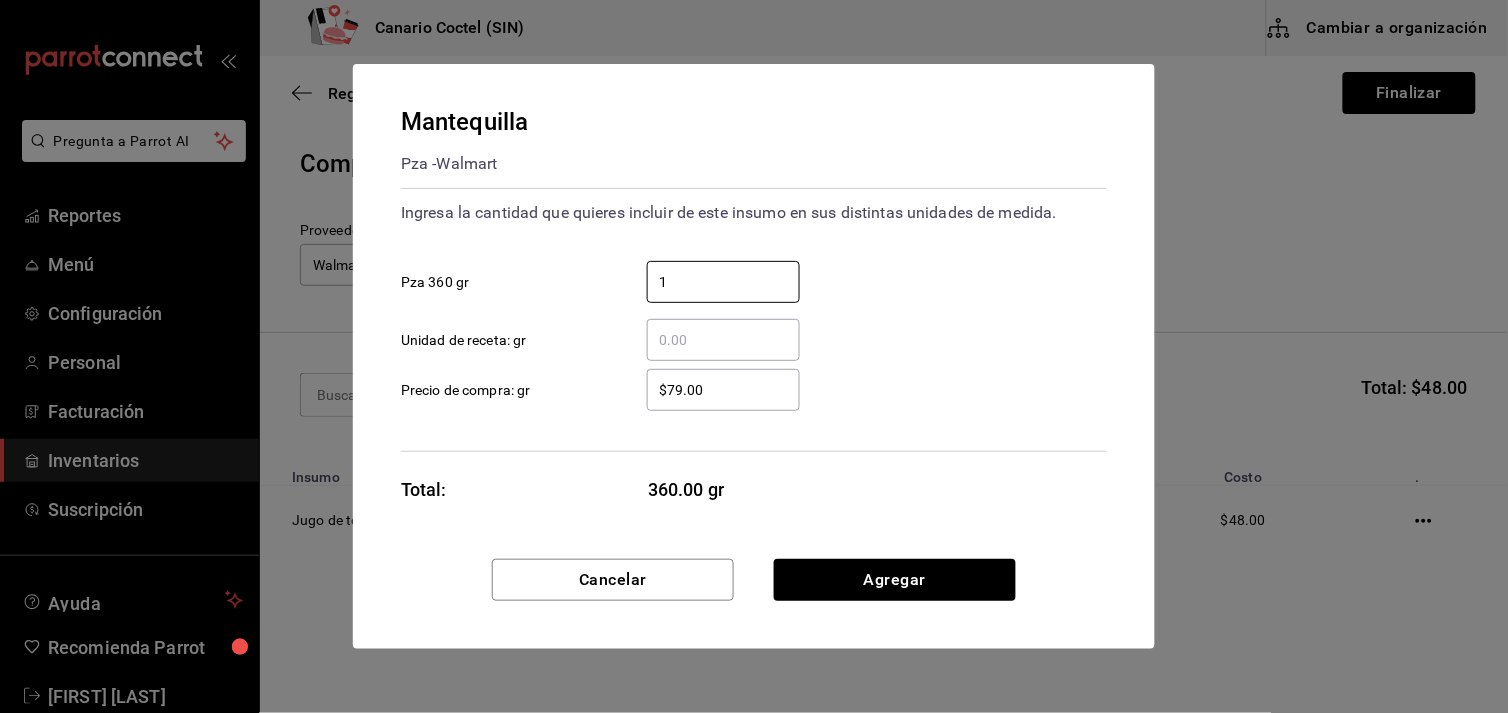 type on "1" 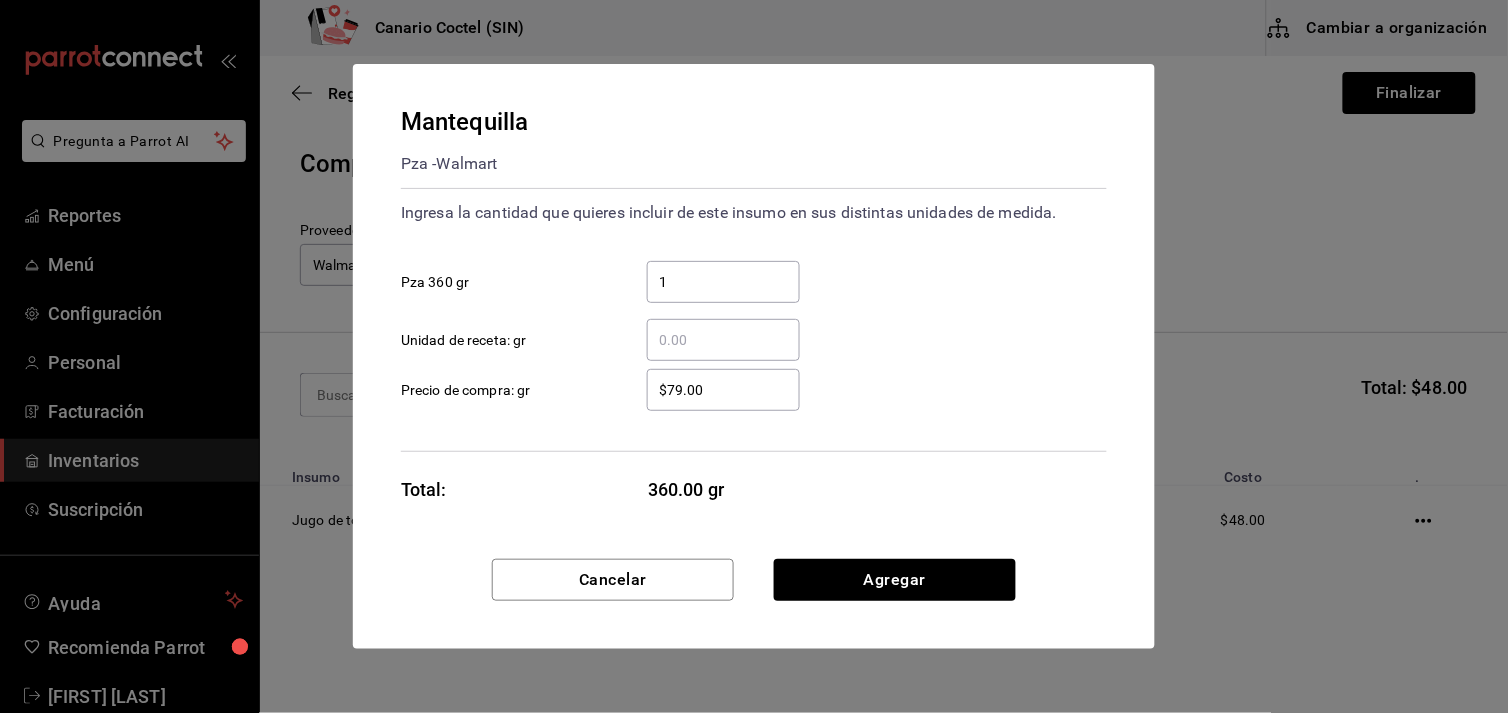 click on "Ingresa la cantidad que quieres incluir de este insumo en sus distintas unidades de medida. 1 ​ Pza 360 gr ​ Unidad de receta: gr $79.00 ​ Precio de compra: gr" at bounding box center [754, 320] 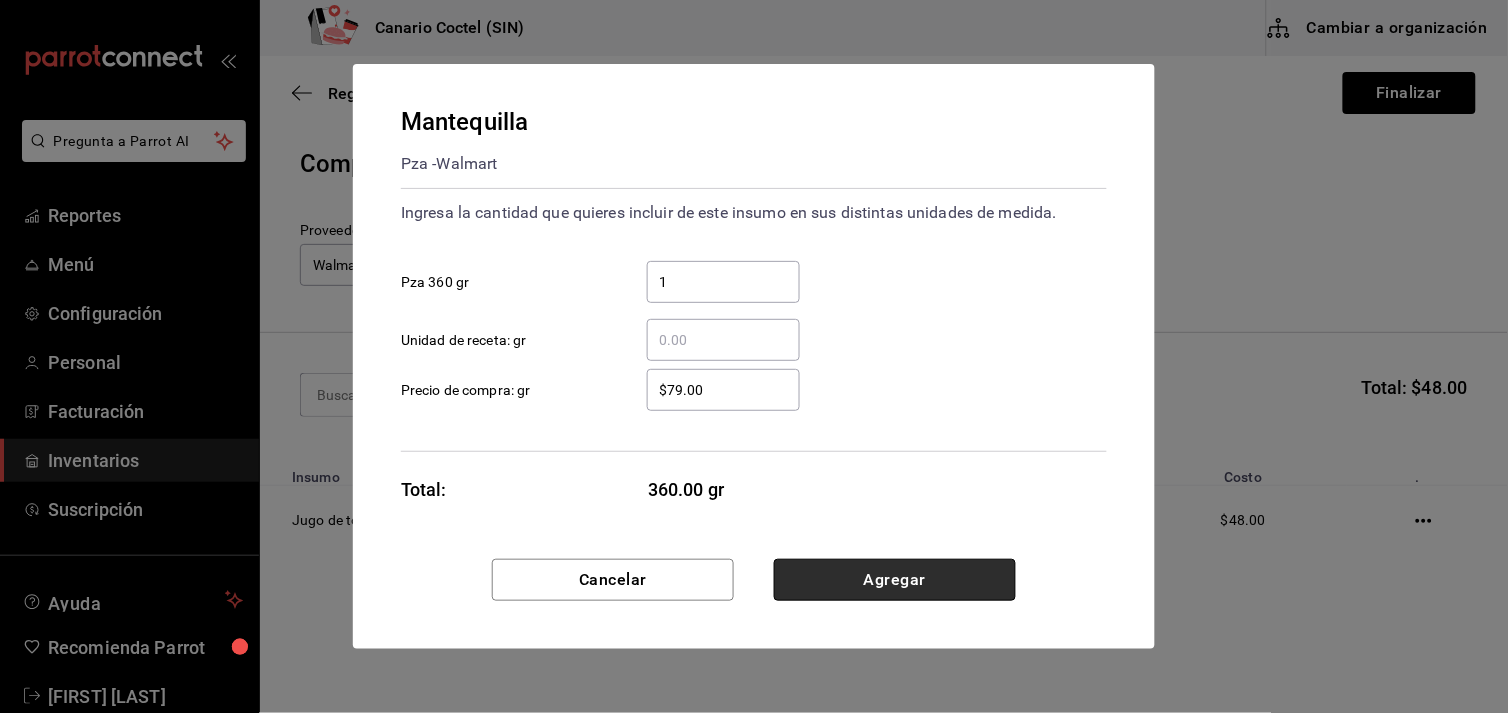 click on "Agregar" at bounding box center (895, 580) 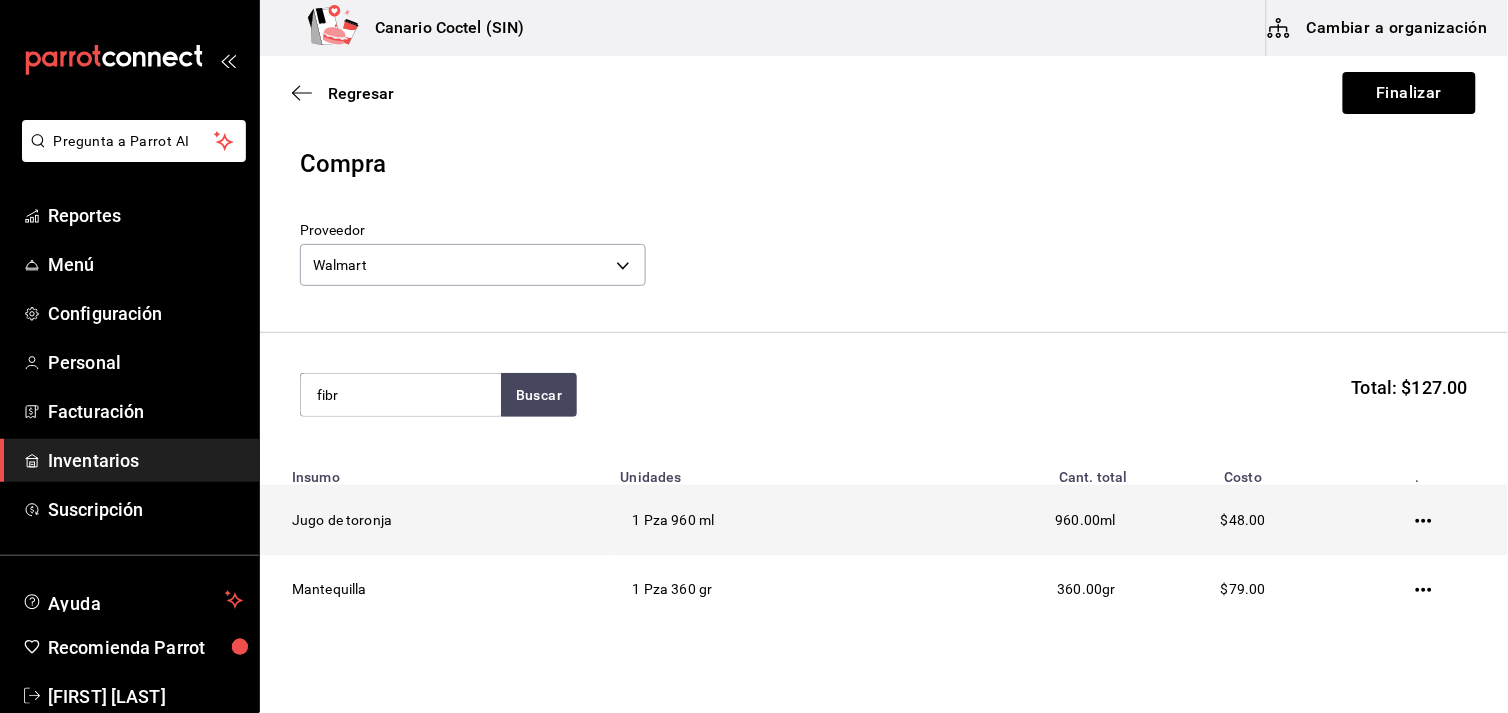 type on "fibr" 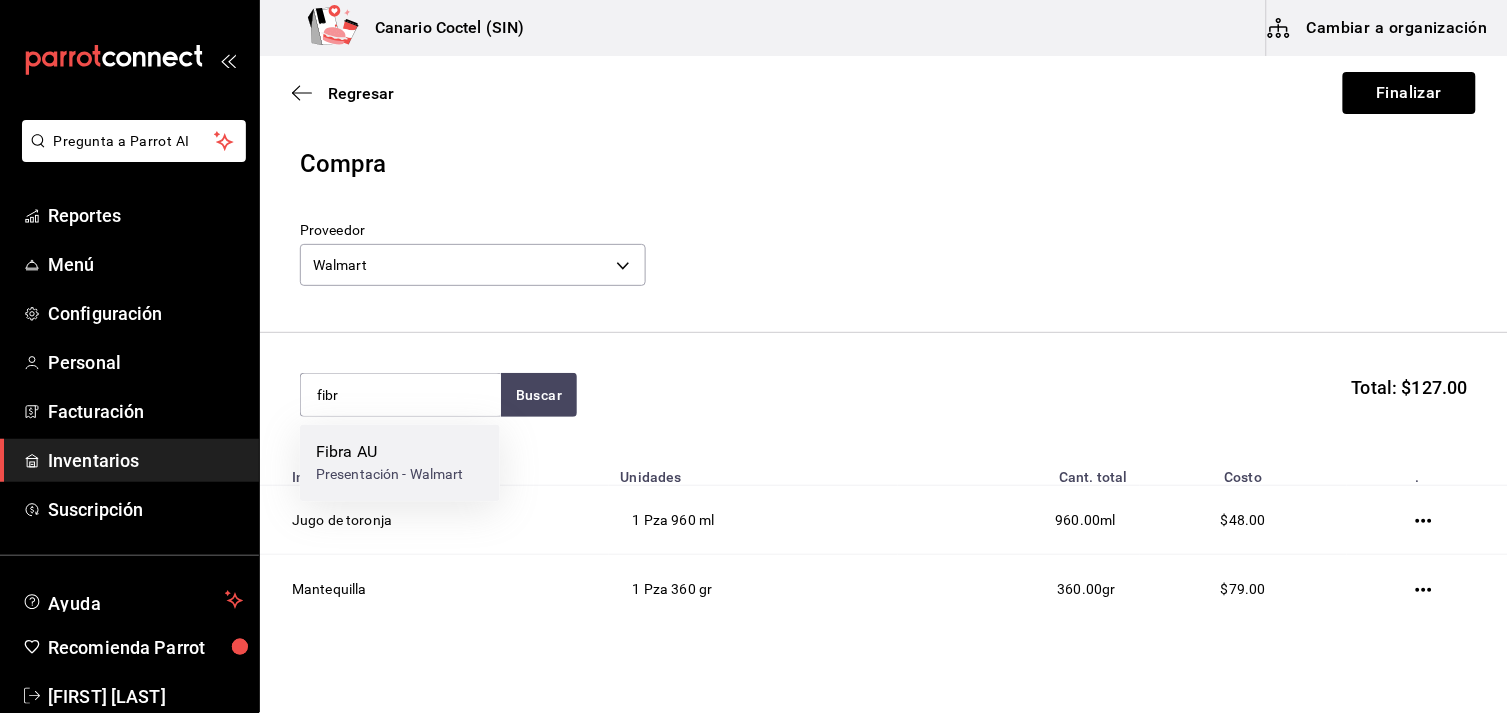 click on "Presentación - Walmart" at bounding box center [390, 475] 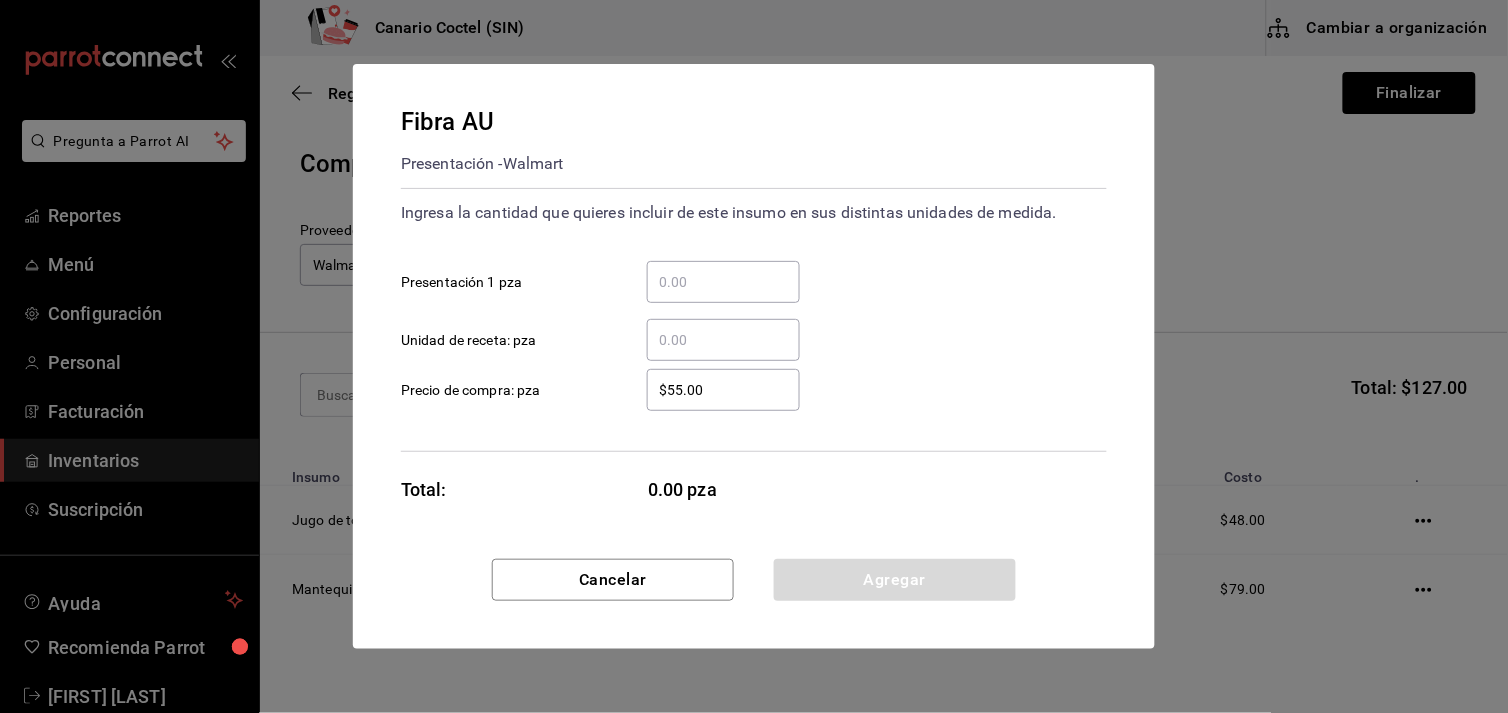 click on "​" at bounding box center (723, 282) 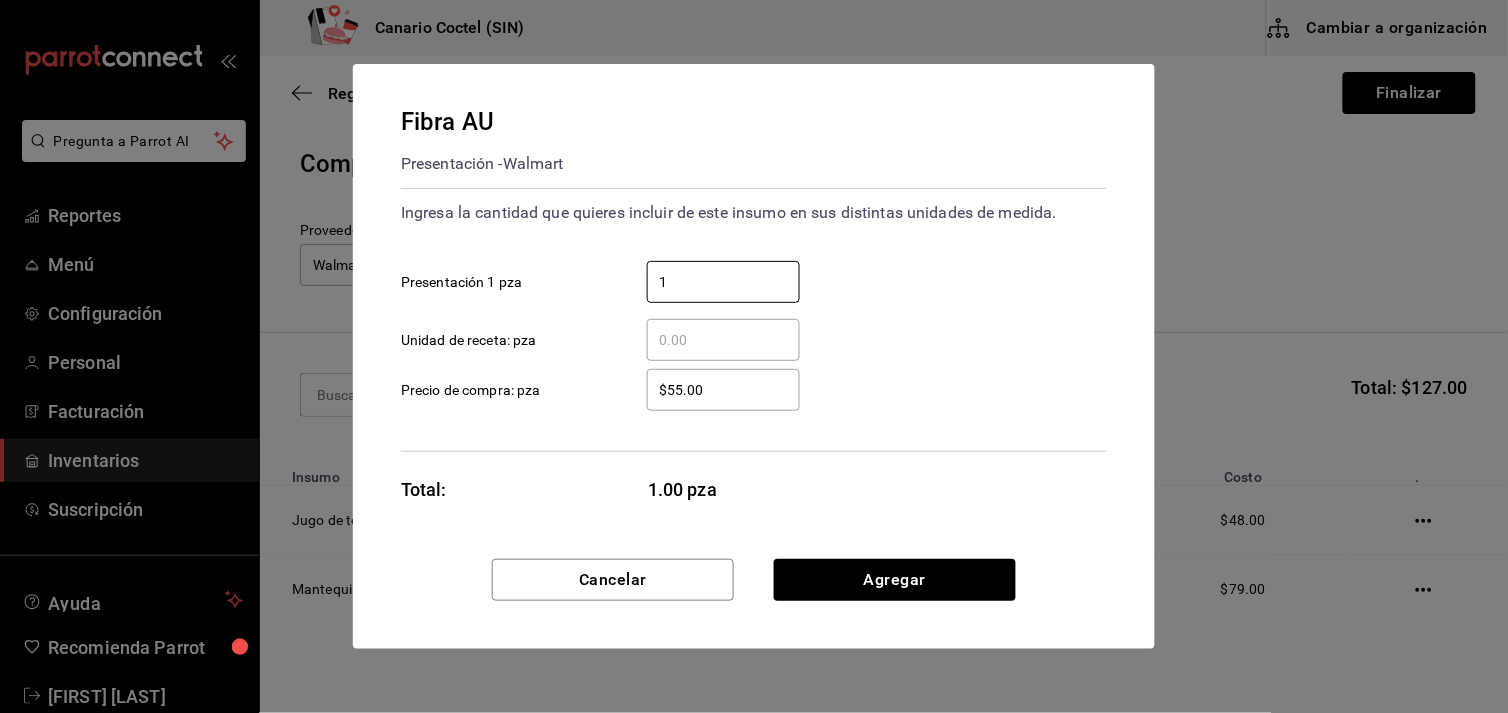 type on "1" 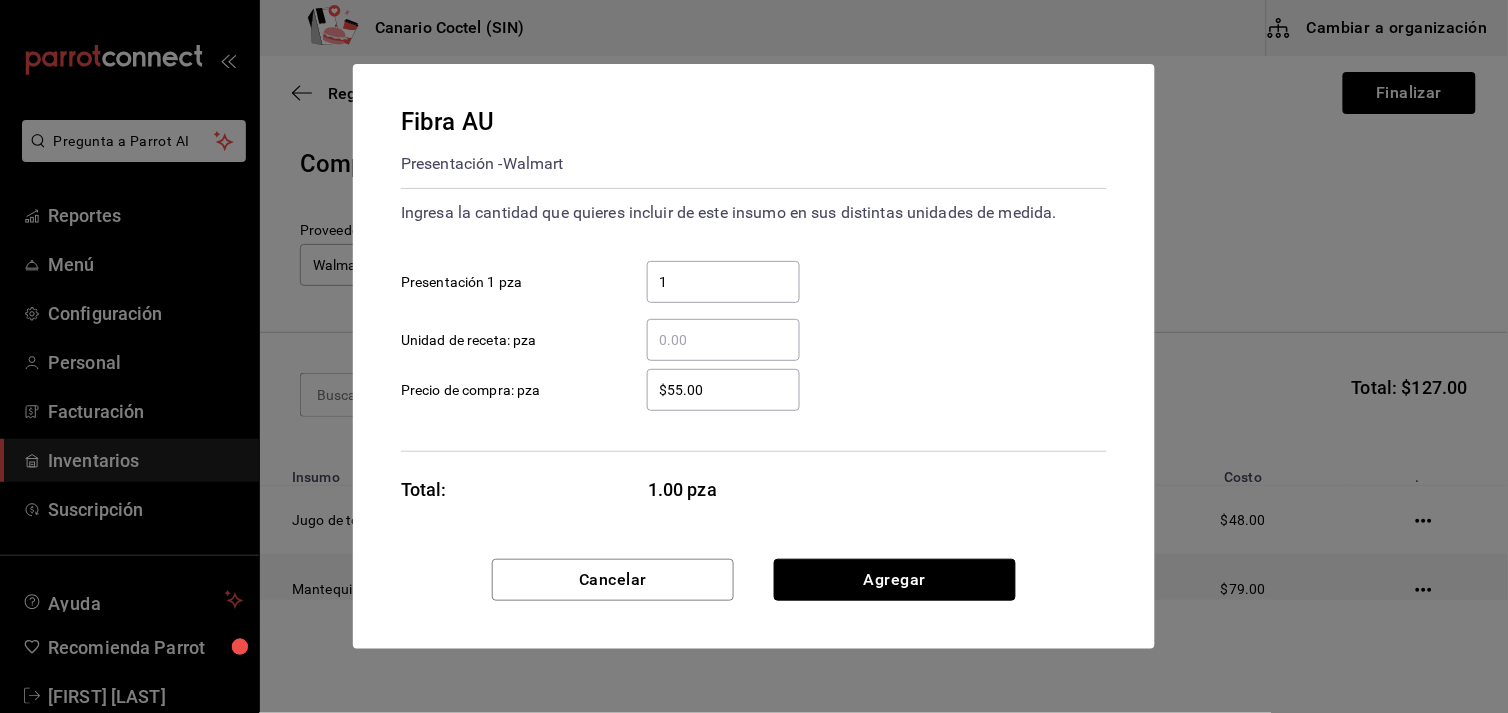click on "Agregar" at bounding box center [895, 580] 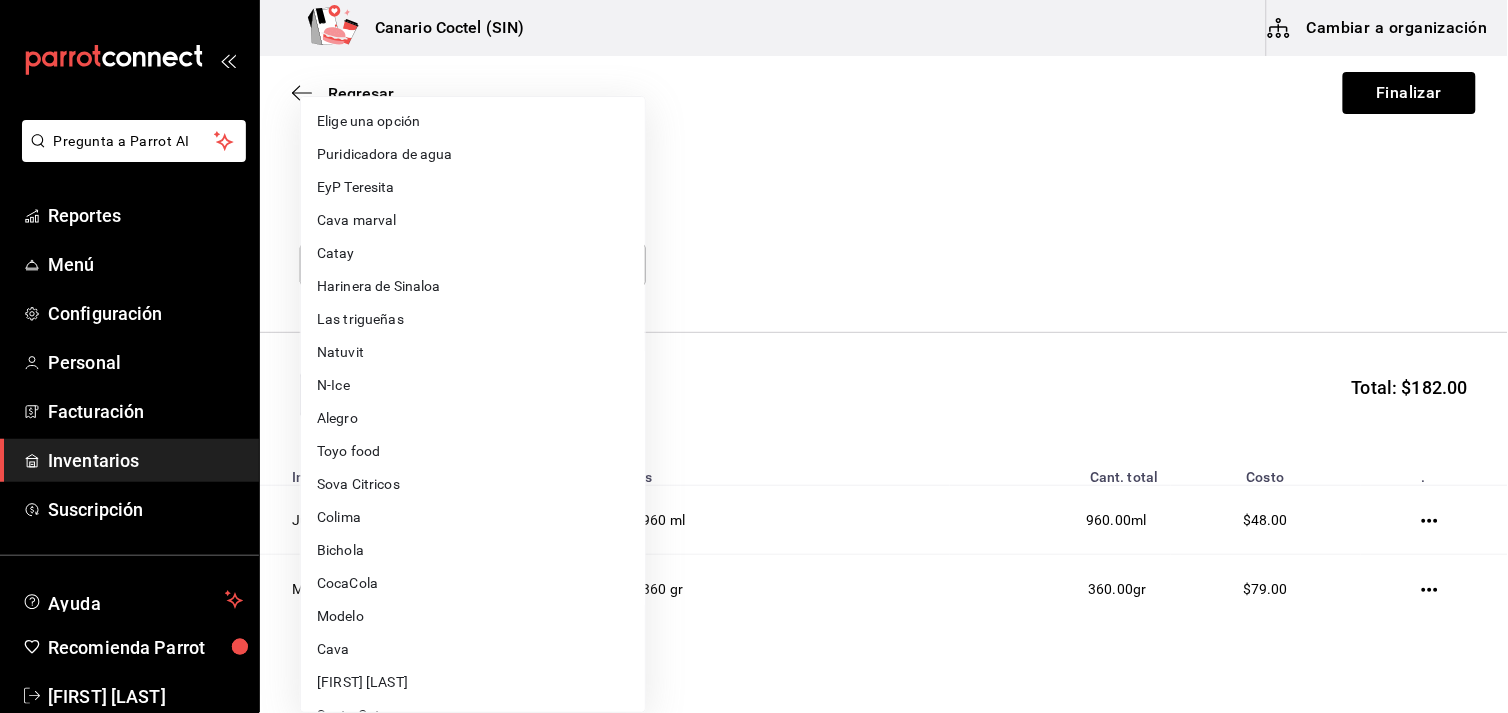 click on "Pregunta a Parrot AI Reportes   Menú   Configuración   Personal   Facturación   Inventarios   Suscripción   Ayuda Recomienda Parrot   [FIRST] [LAST]   Sugerir nueva función   Canario Coctel (SIN) Cambiar a organización Regresar Finalizar Compra Proveedor Walmart [UUID] Buscar Total: $182.00 Insumo Unidades Cant. total Costo  .  Jugo de toronja 1 Pza 960 ml 960.00  ml $48.00 Mantequilla 1 Pza 360 gr 360.00  gr $79.00 Fibra AU 1 Presentación 1 pza 1.00  pza $55.00 GANA 1 MES GRATIS EN TU SUSCRIPCIÓN AQUÍ ¿Recuerdas cómo empezó tu restaurante?  Hoy puedes ayudar a un colega a tener el mismo cambio que tú viviste.  Recomienda Parrot directamente desde tu Portal Administrador.  Es fácil y rápido.  🎁 Por cada restaurante que se una, ganas 1 mes gratis. Ver video tutorial Ir a video Pregunta a Parrot AI Reportes   Menú   Configuración   Personal   Facturación   Inventarios   Suscripción   Ayuda Recomienda Parrot   [FIRST] [LAST]   Sugerir nueva función   Editar" at bounding box center (754, 300) 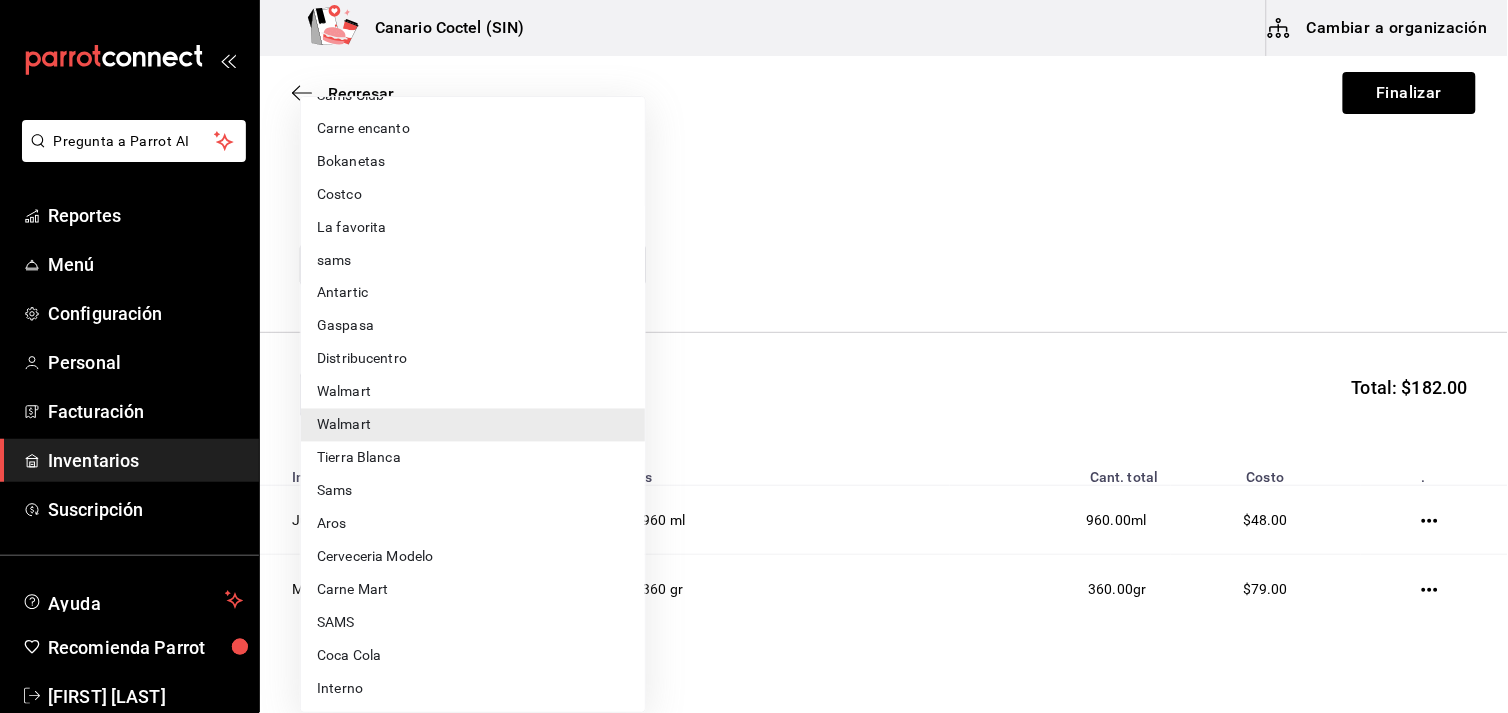 click on "Costco" at bounding box center (473, 194) 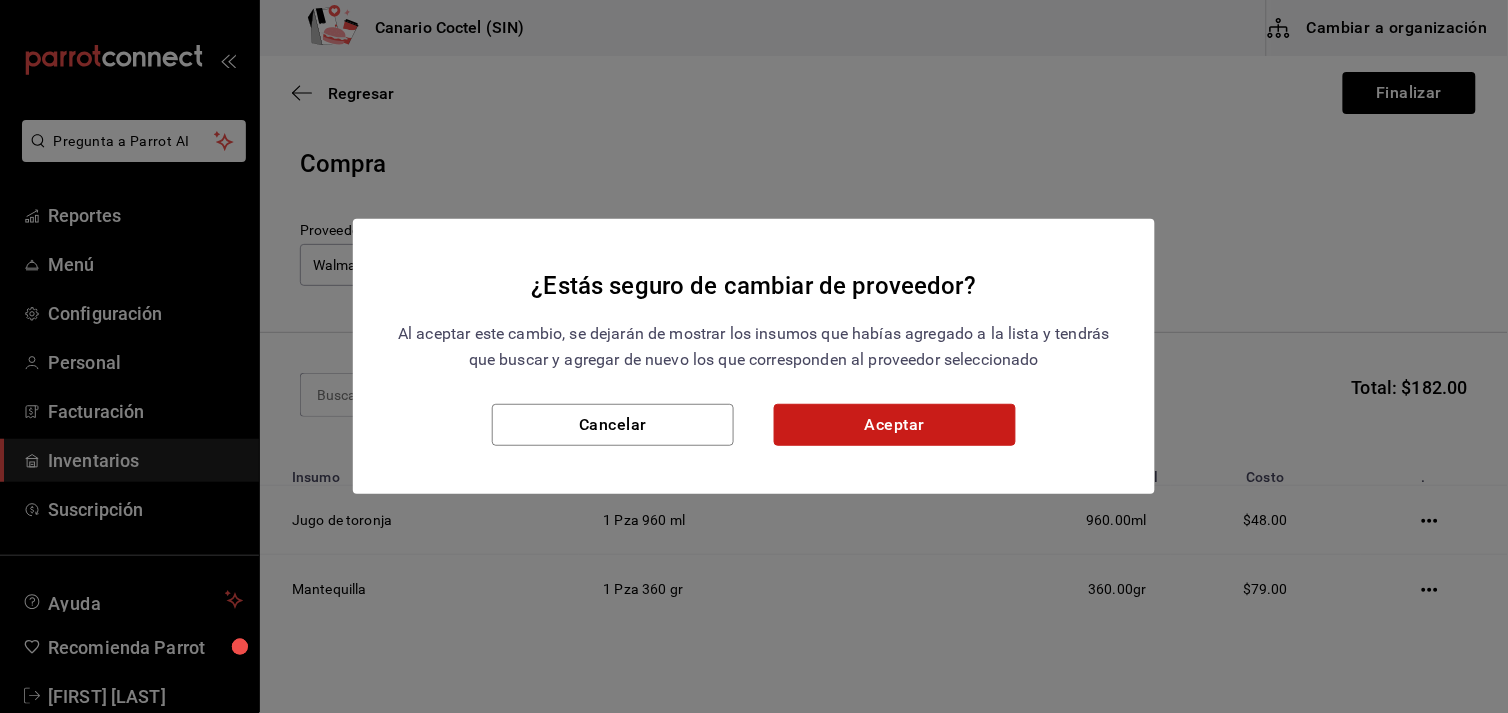 click on "Aceptar" at bounding box center (895, 425) 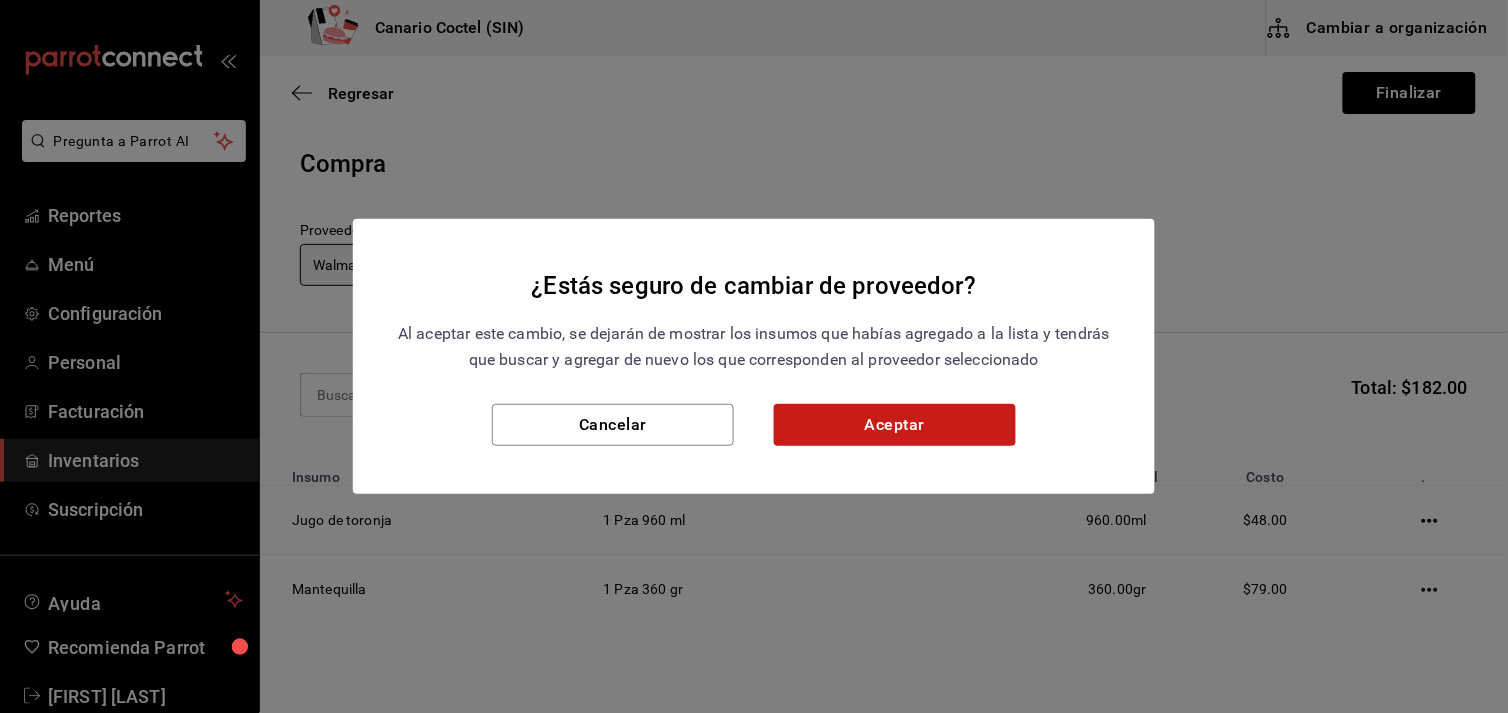 type on "318cf0a0-d354-4919-95f6-0098ed00cd5b" 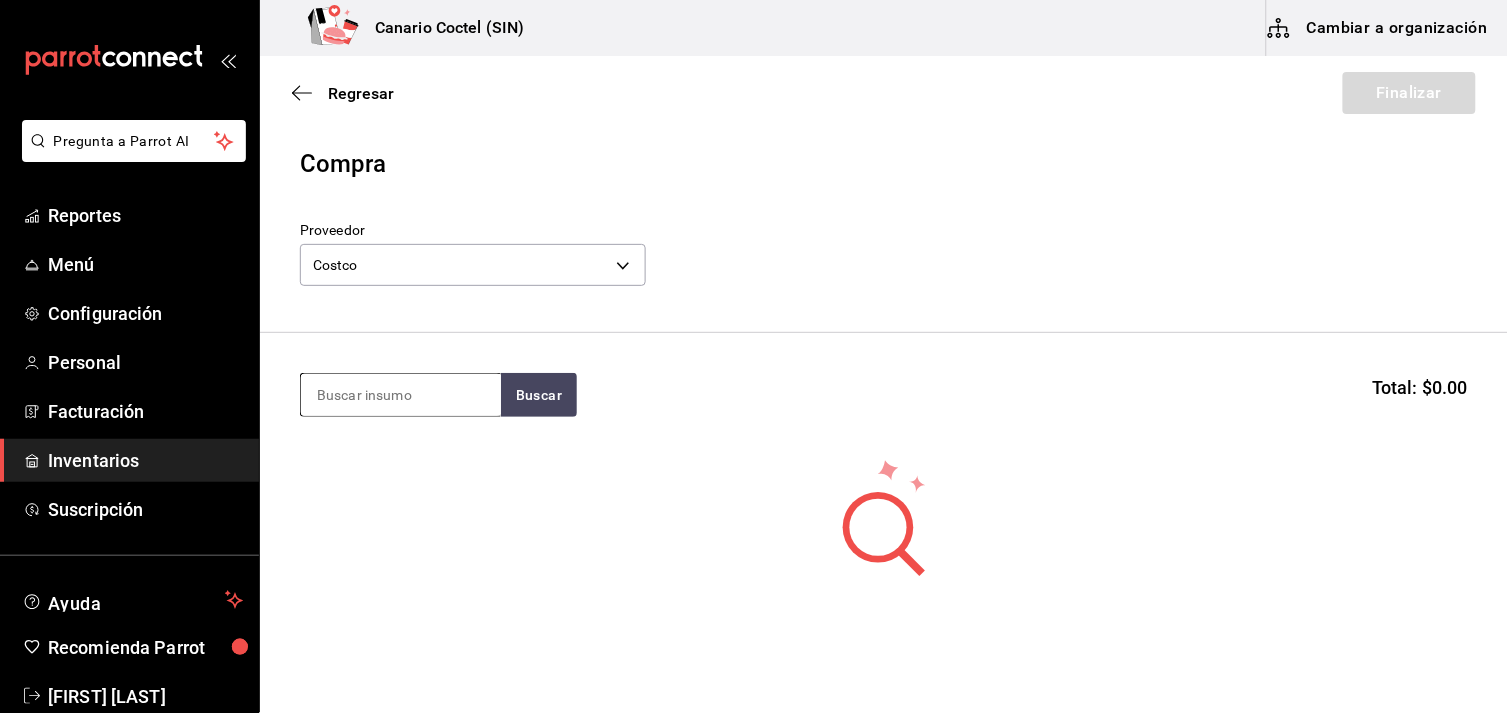 click at bounding box center (401, 395) 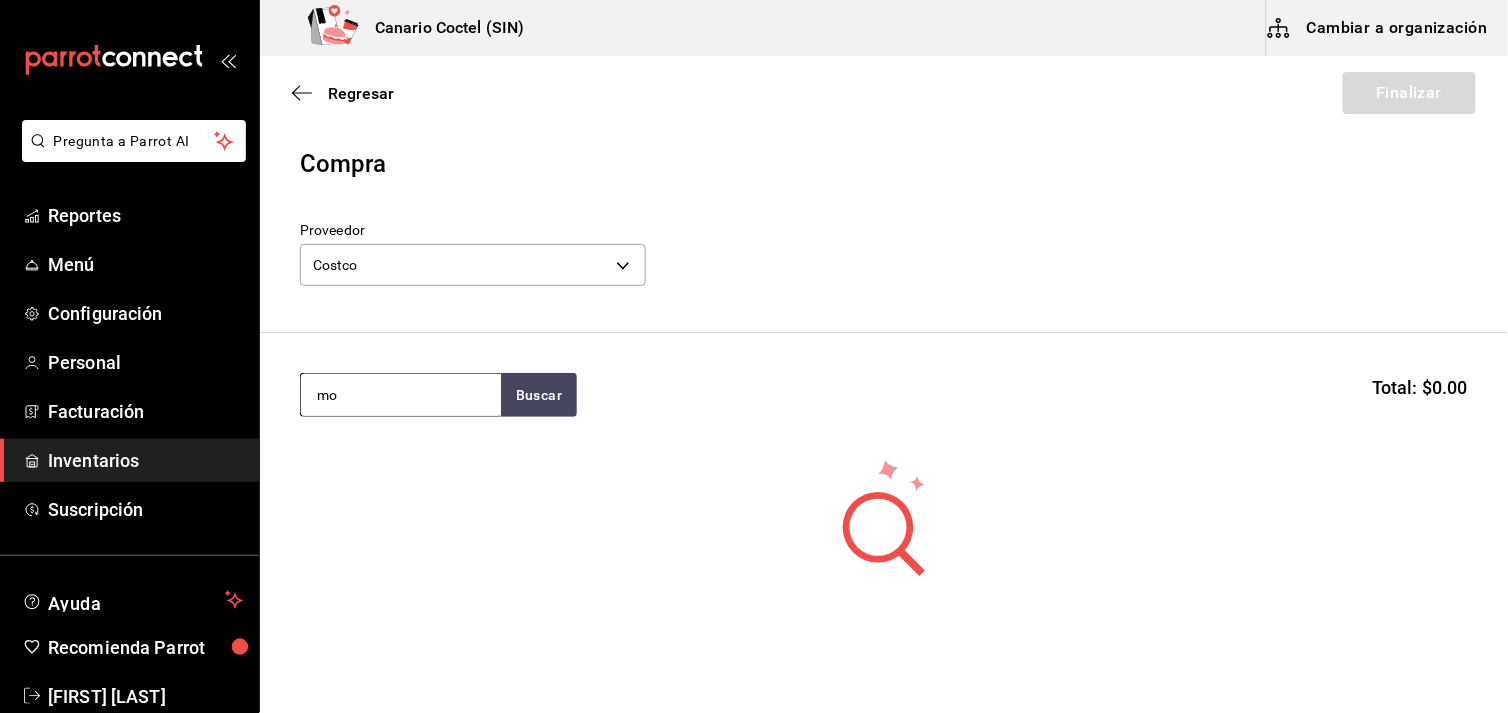 type on "m" 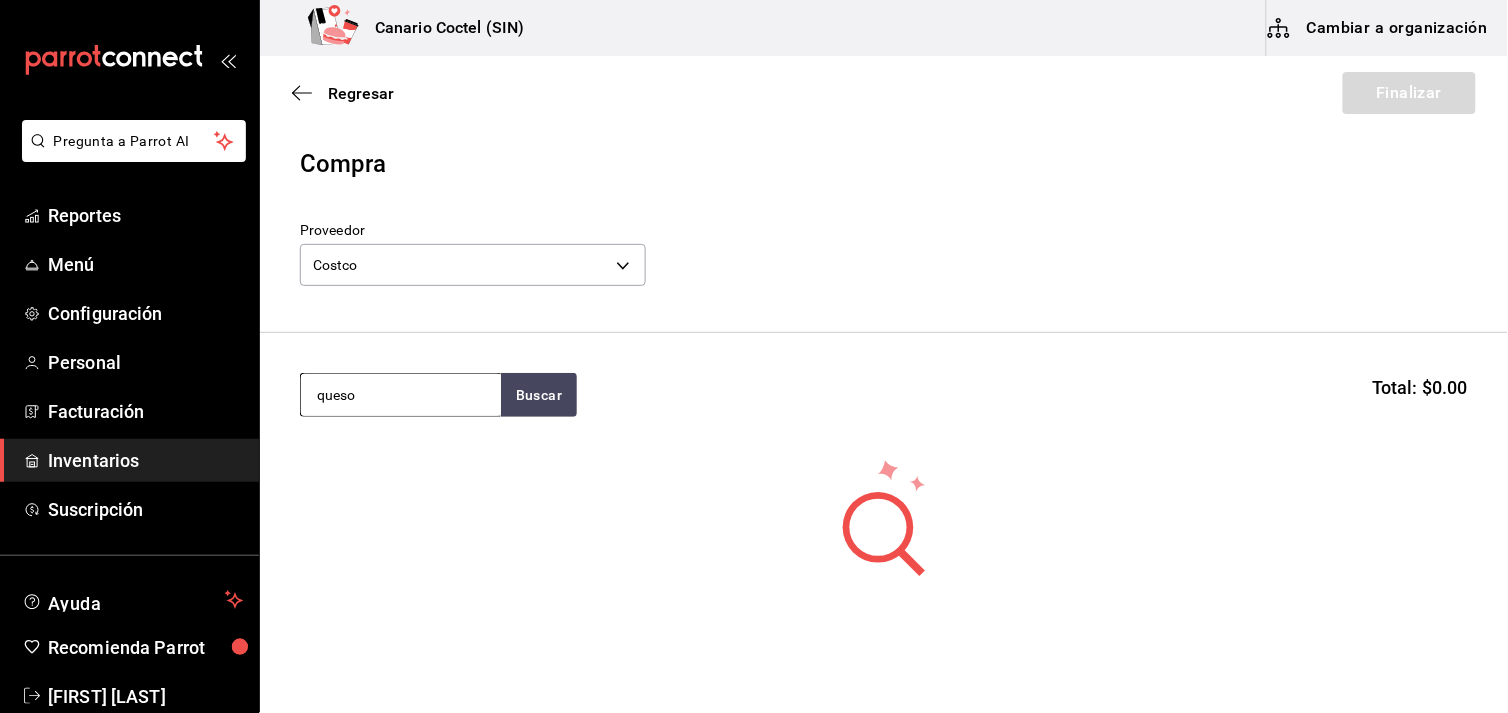 type on "queso" 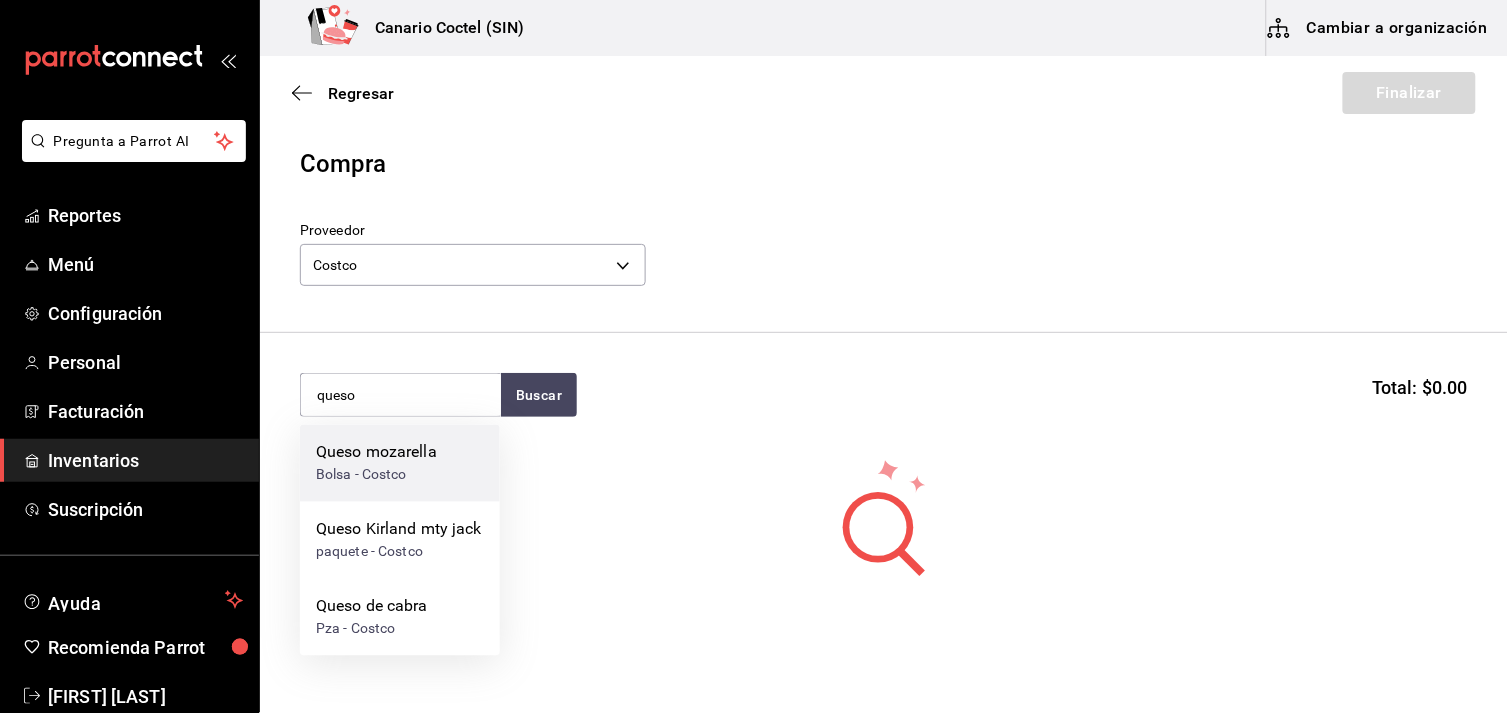 click on "Queso mozarella" at bounding box center (376, 453) 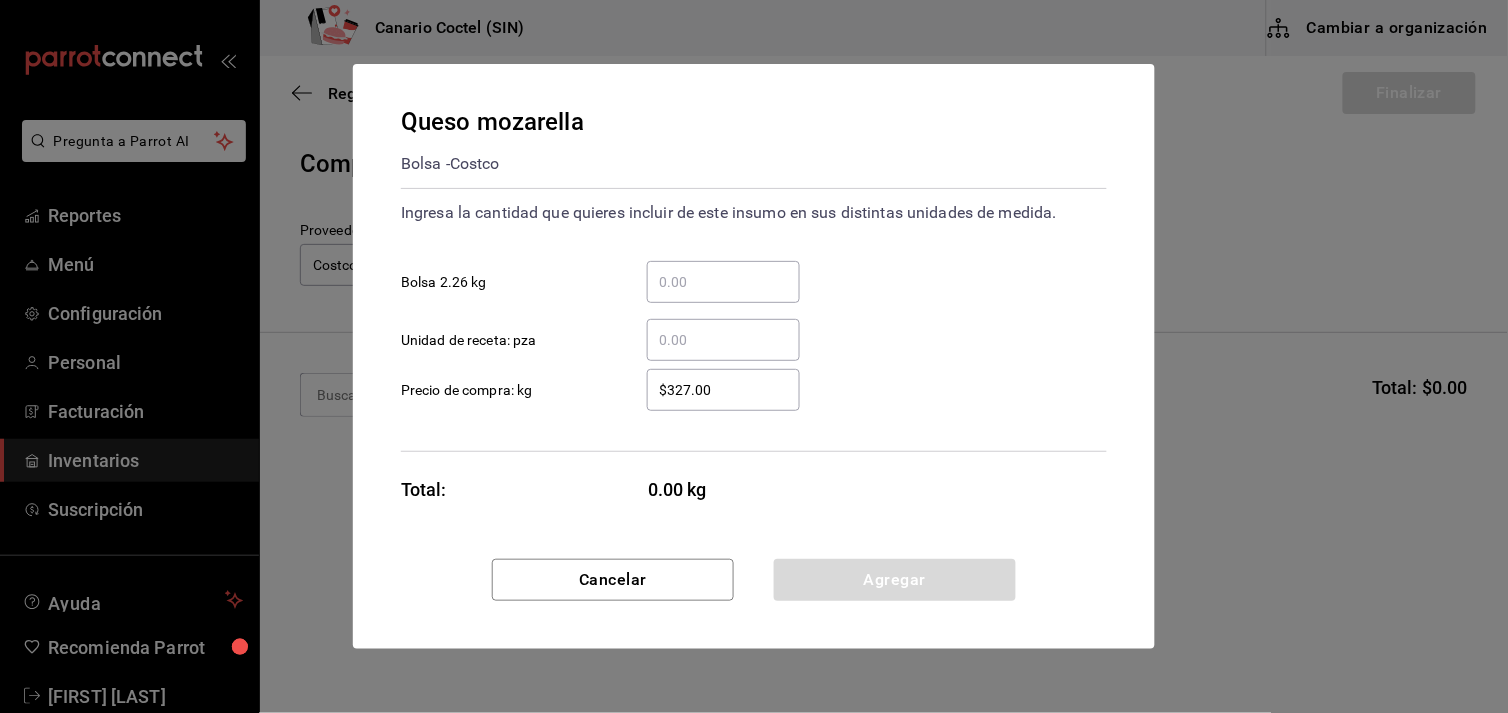 click on "​ Bolsa 2.26 kg" at bounding box center (723, 282) 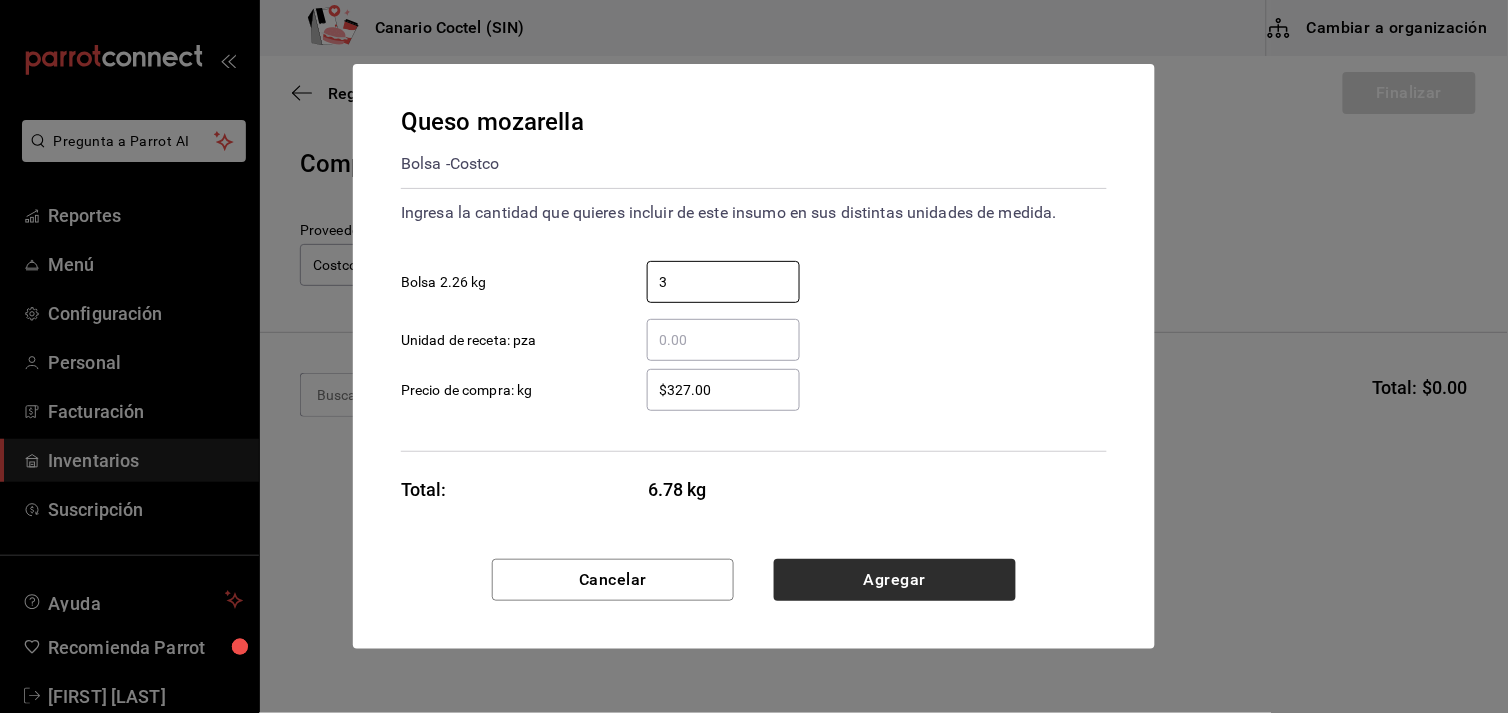 type on "3" 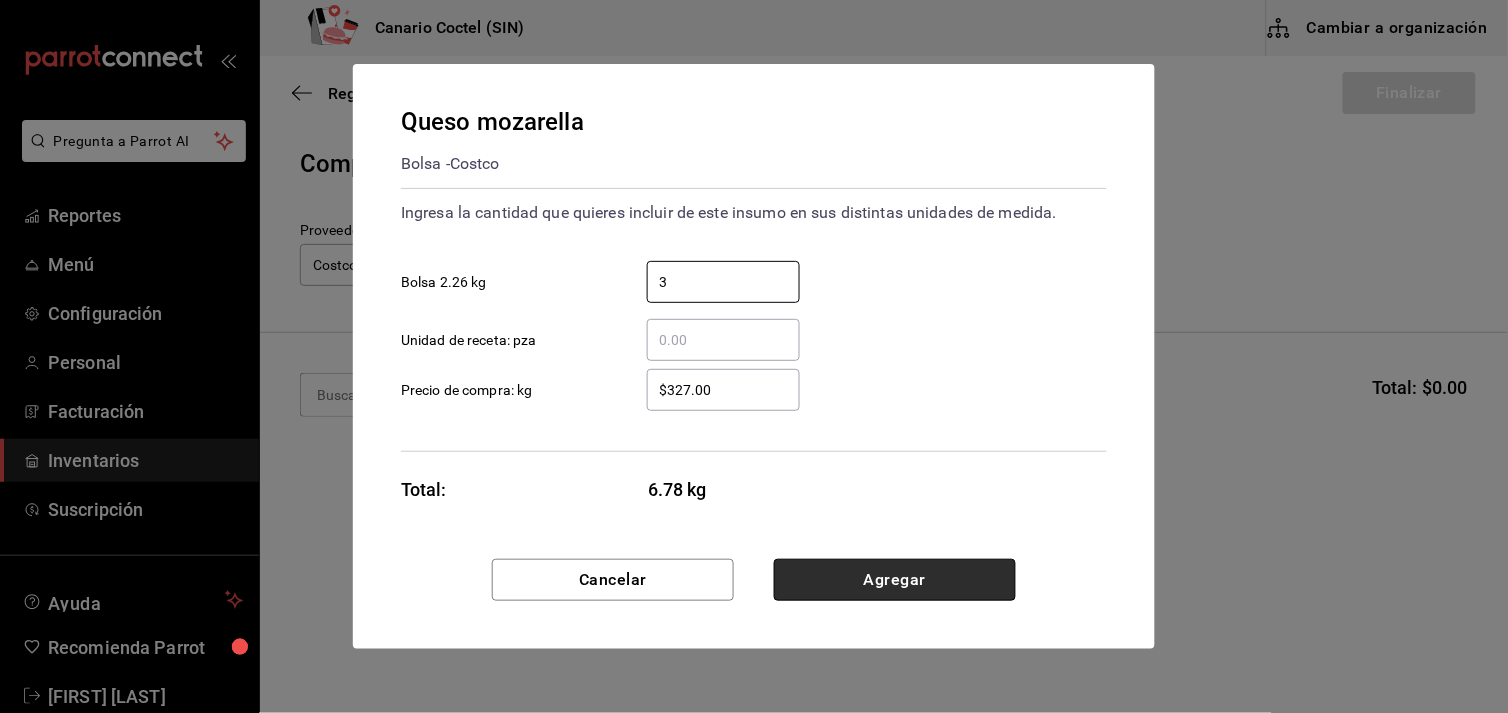 click on "Agregar" at bounding box center (895, 580) 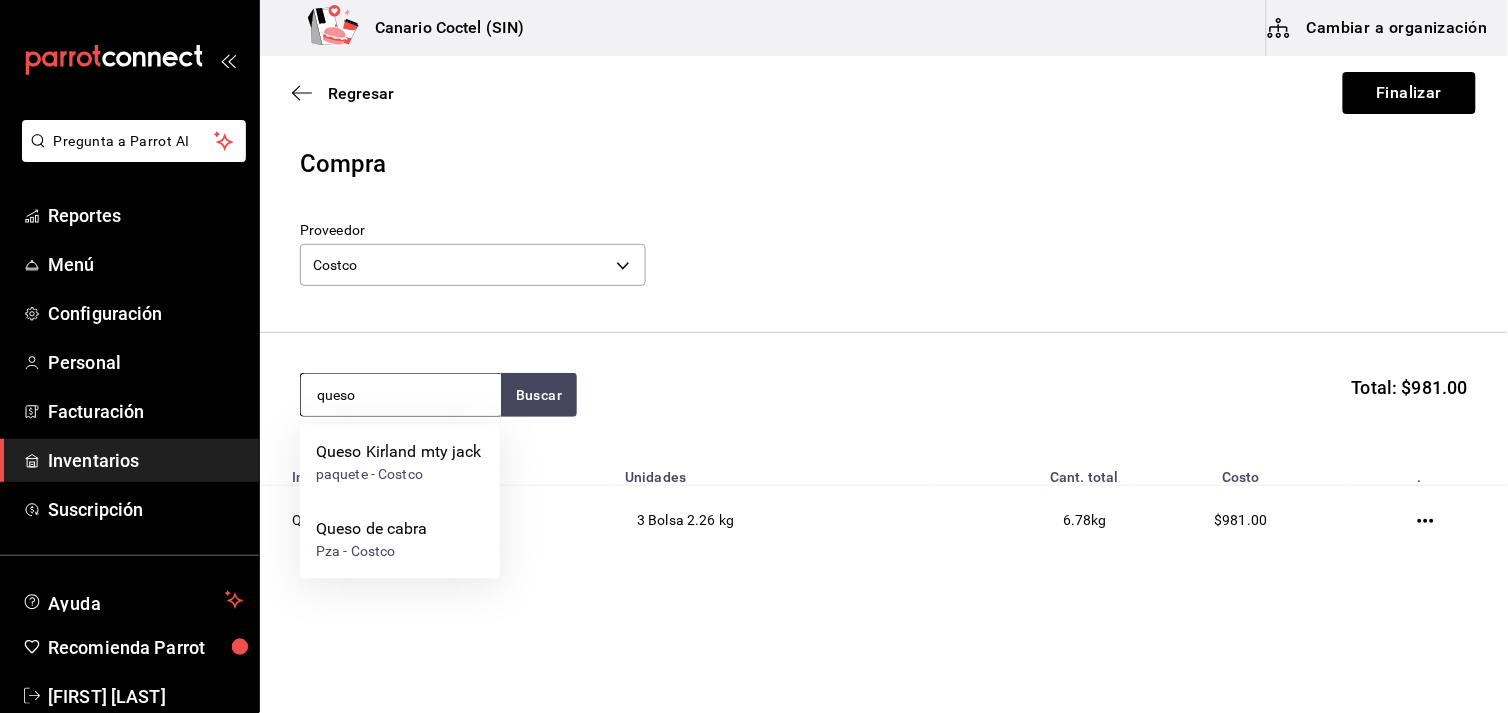 type on "queso" 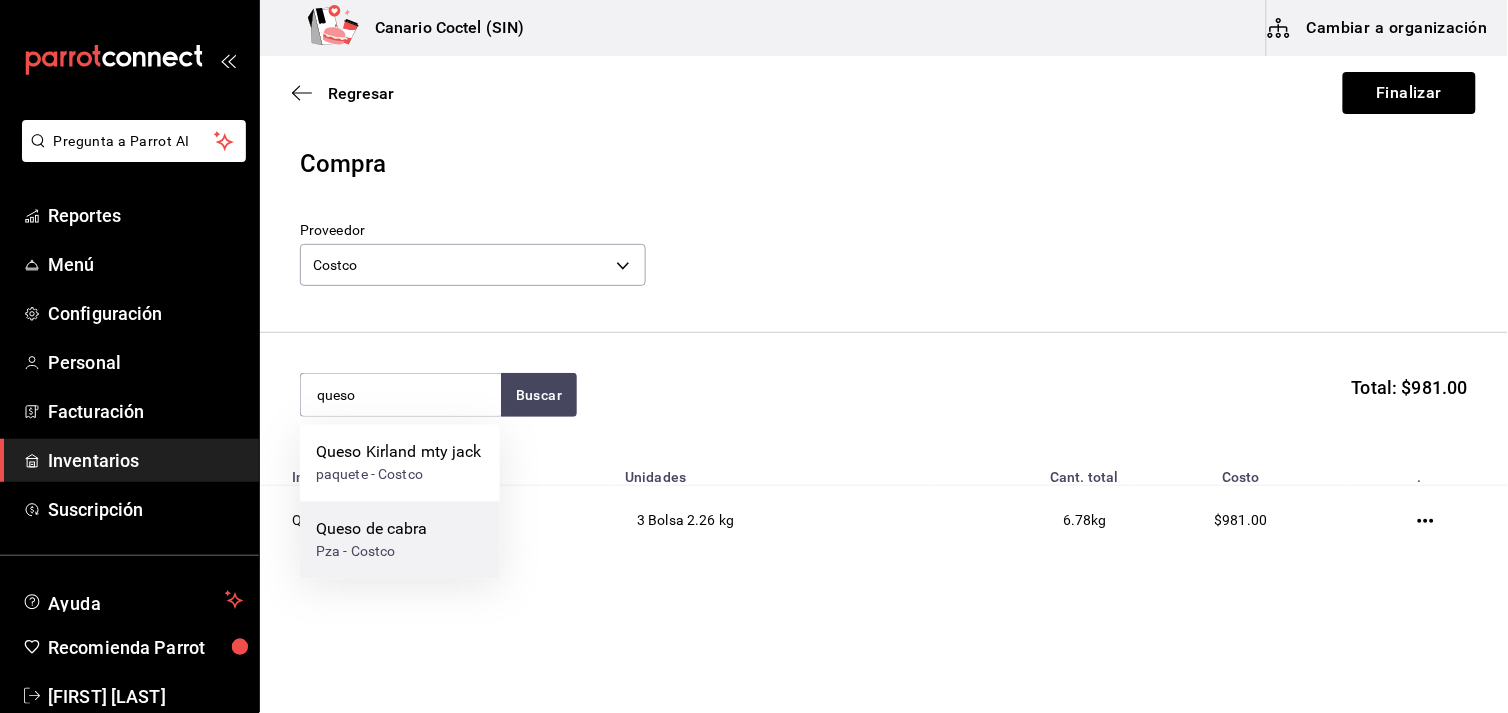 click on "Queso de cabra" at bounding box center [372, 530] 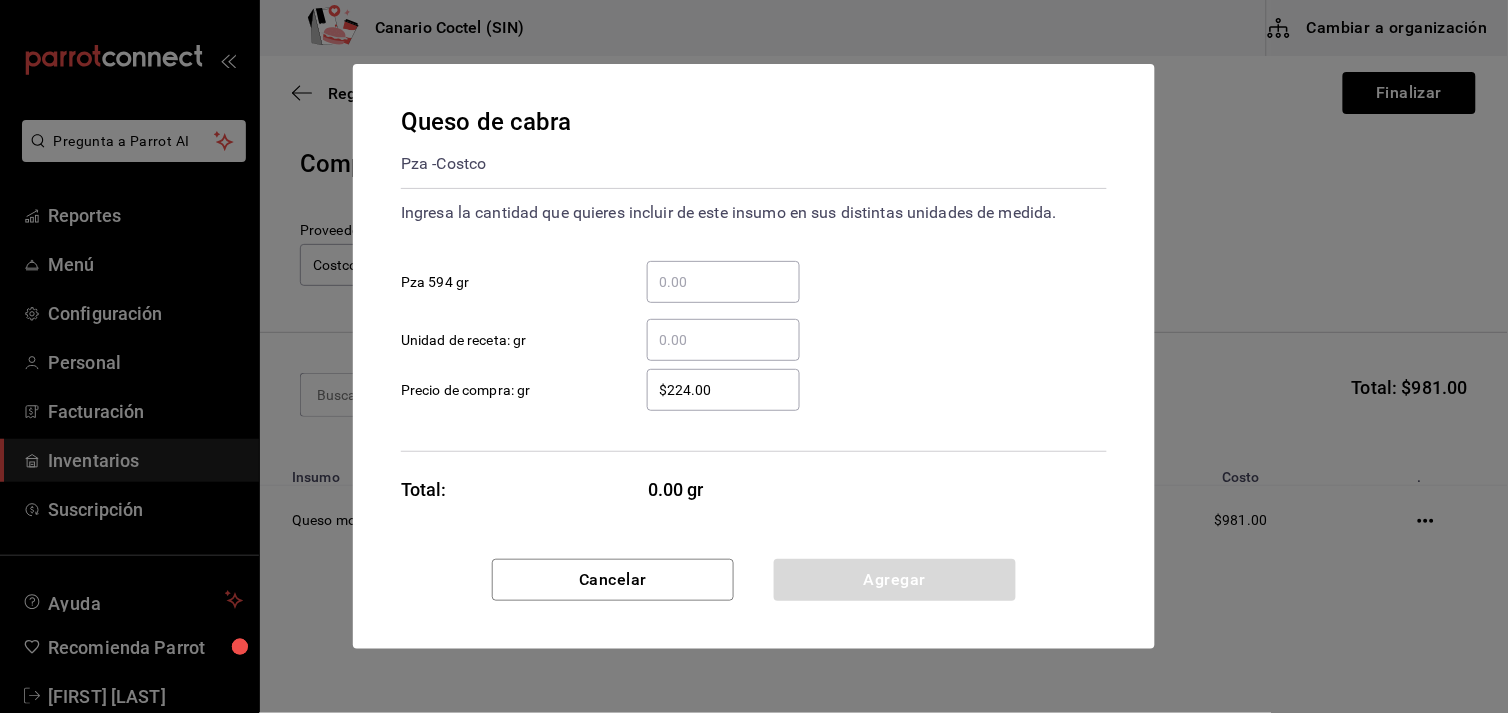 click on "​ Pza 594 gr" at bounding box center [723, 282] 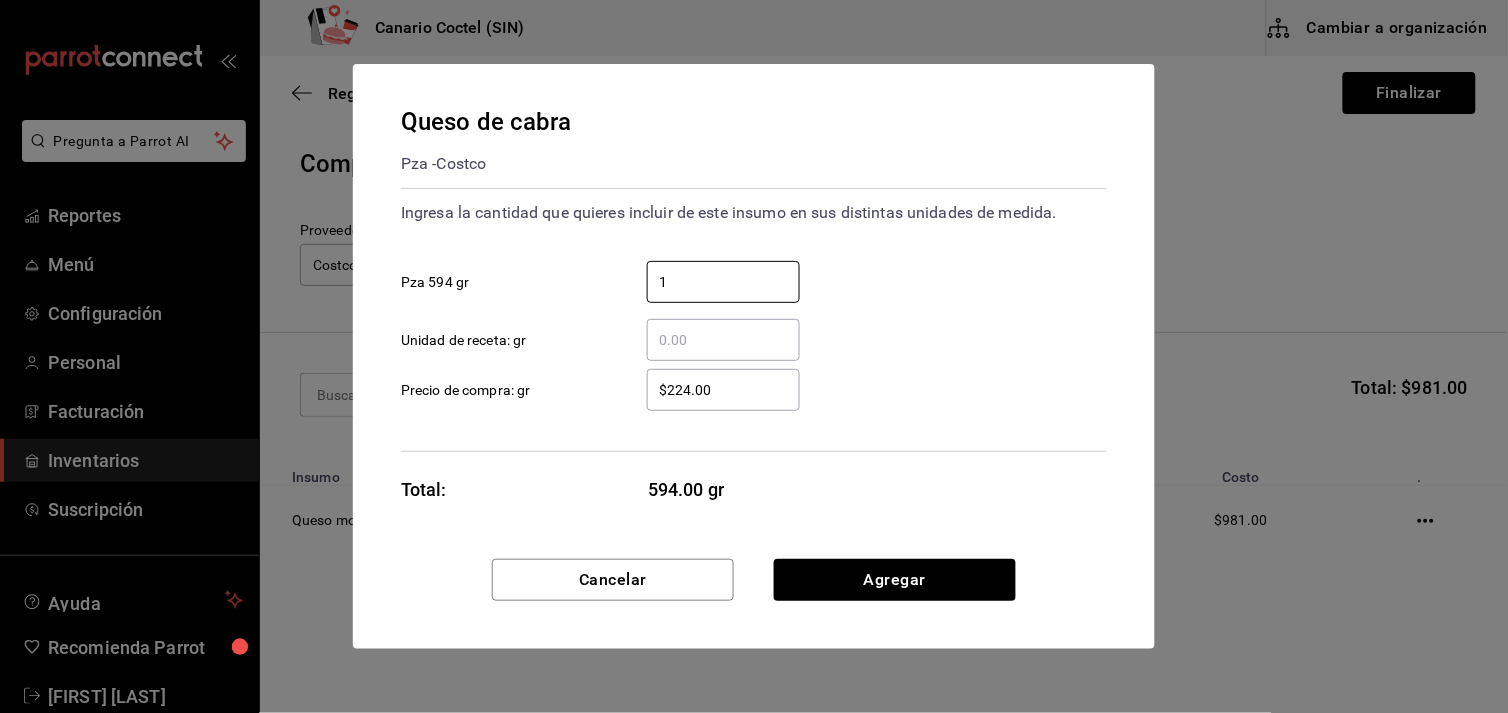 type on "1" 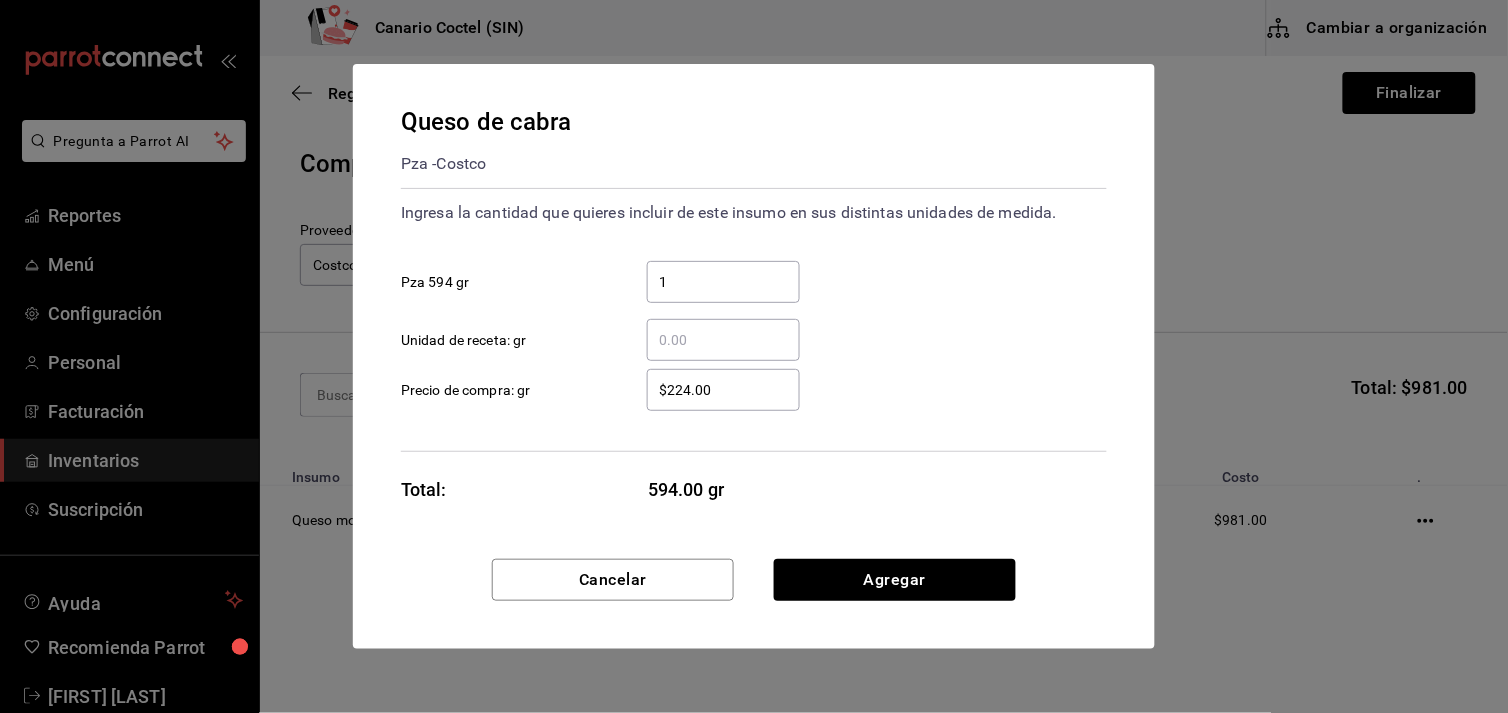 click on "$224.00" at bounding box center (723, 390) 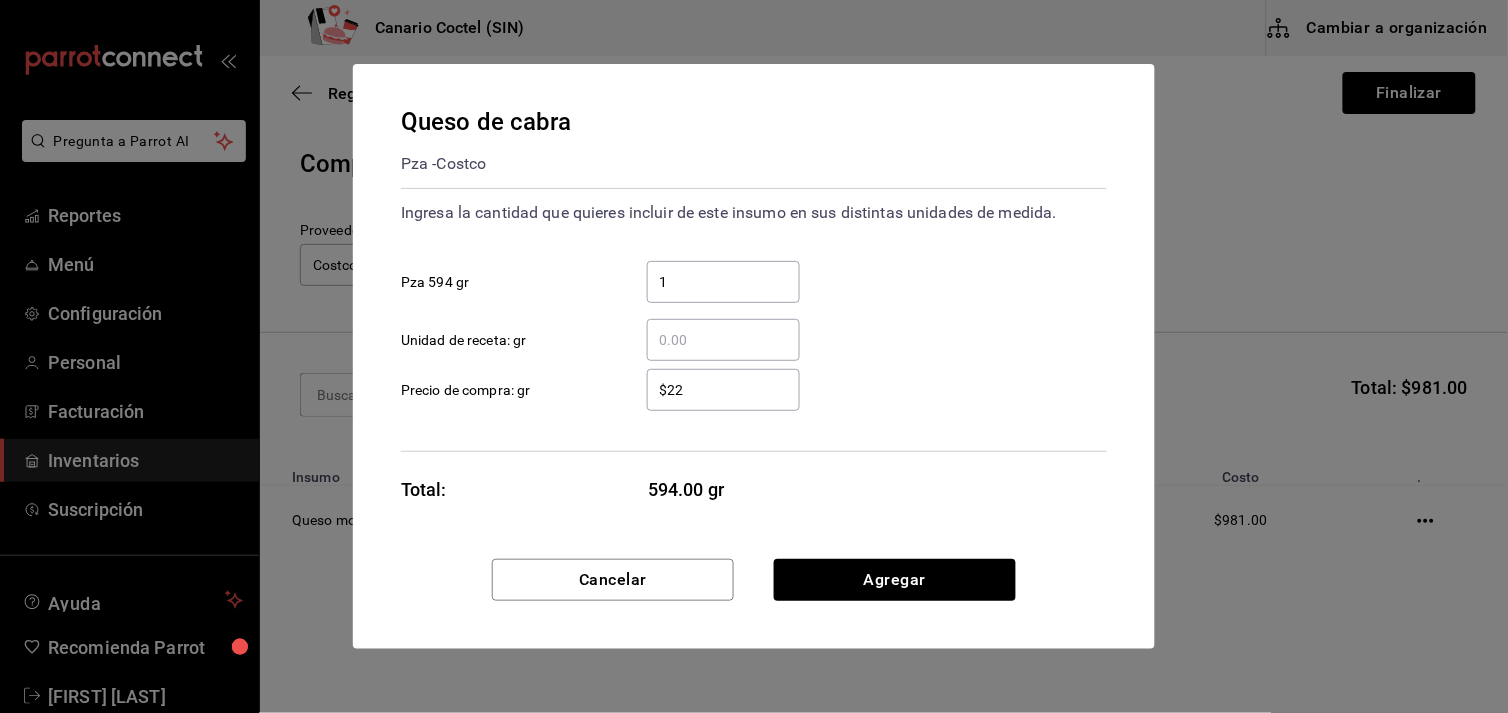 type on "$2" 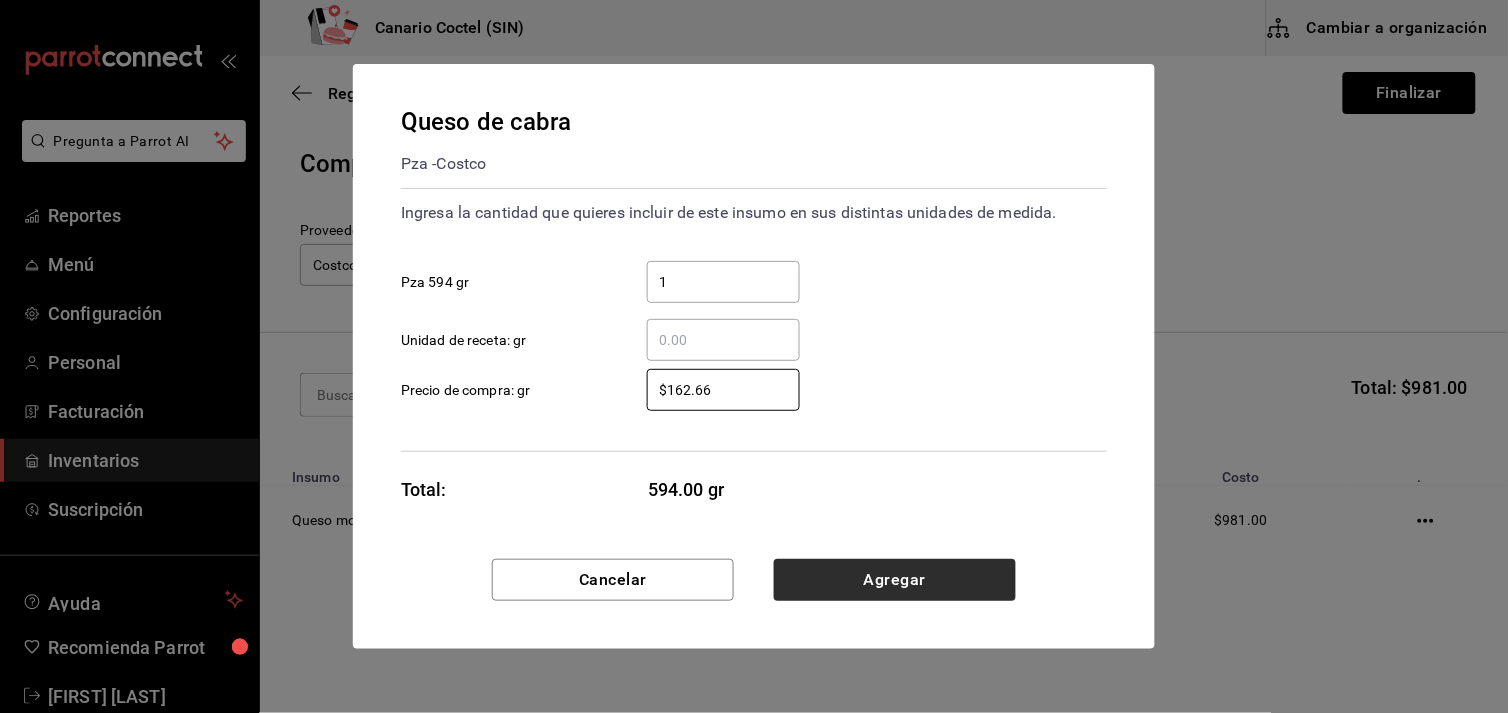 type on "$162.66" 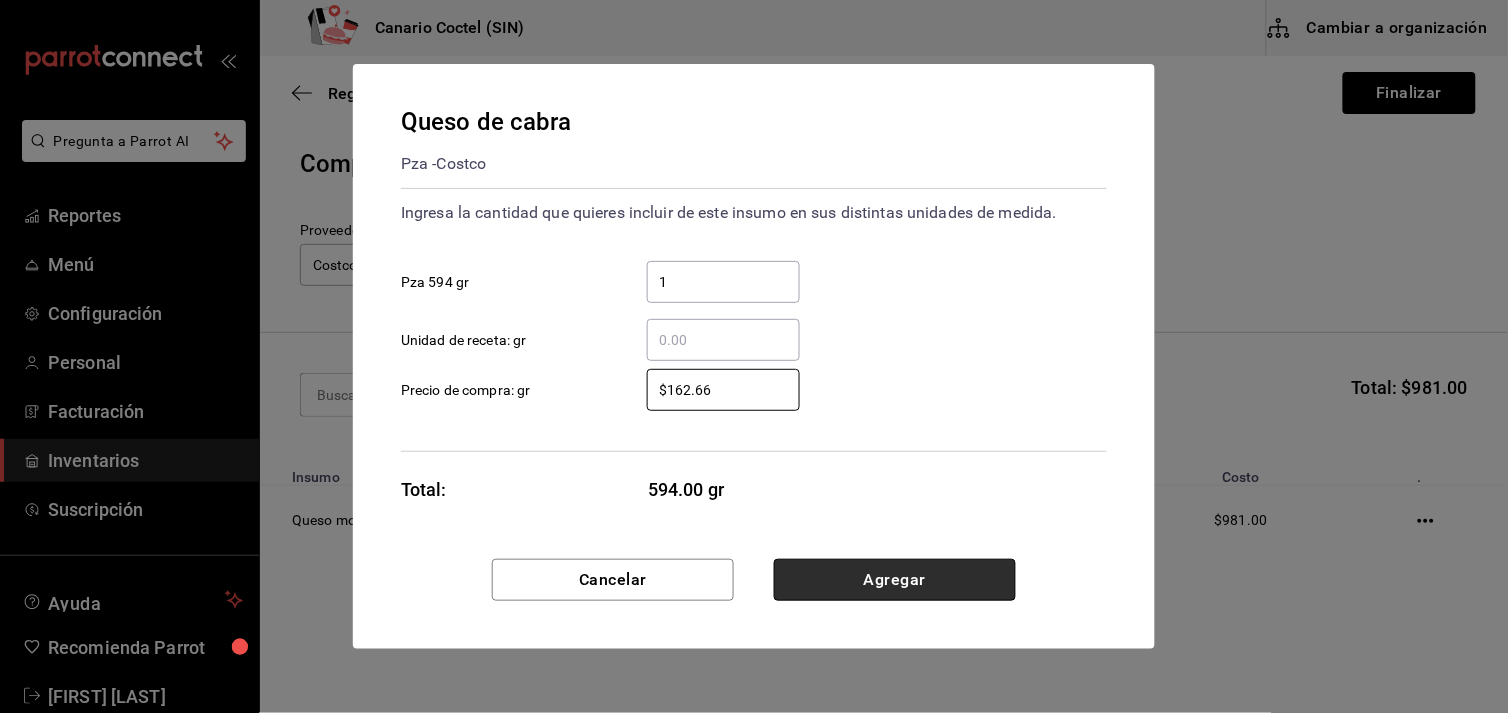 click on "Agregar" at bounding box center [895, 580] 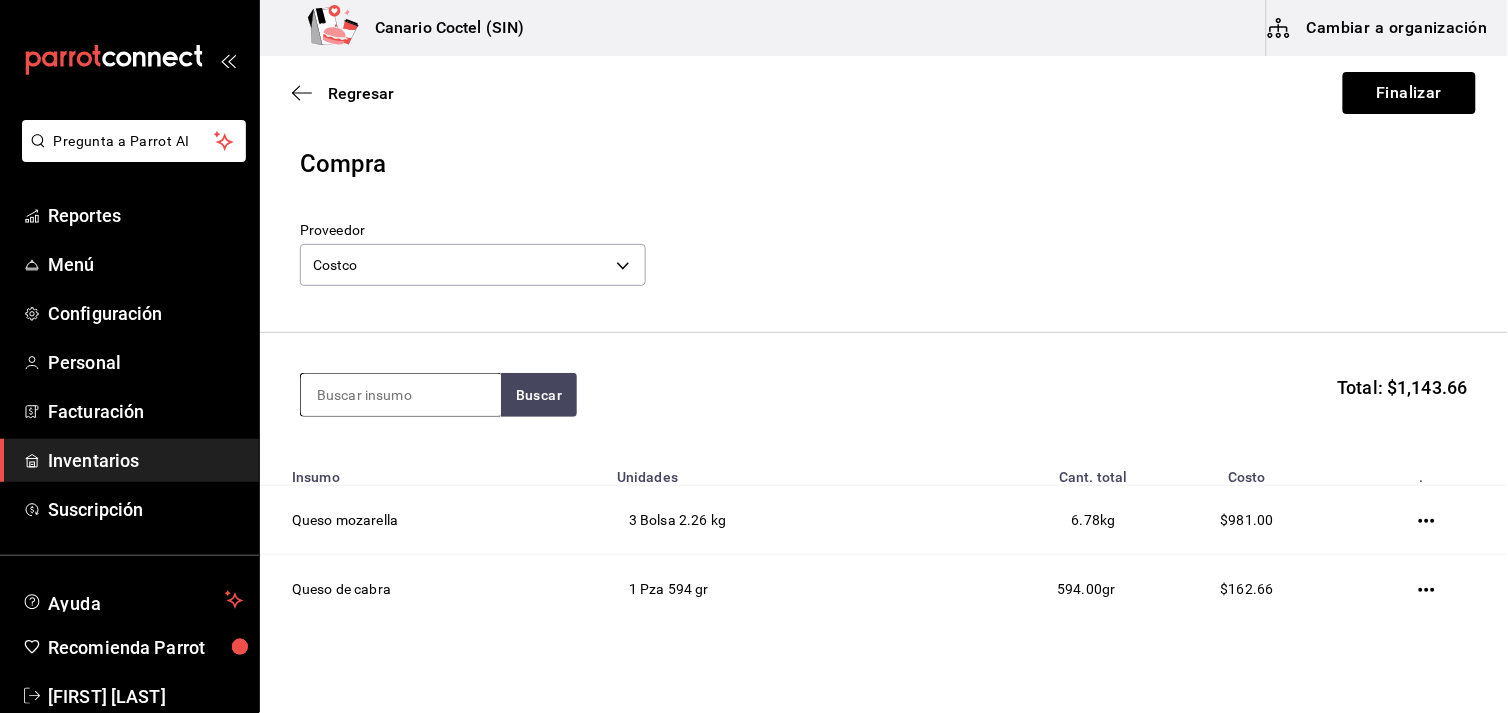 click at bounding box center [401, 395] 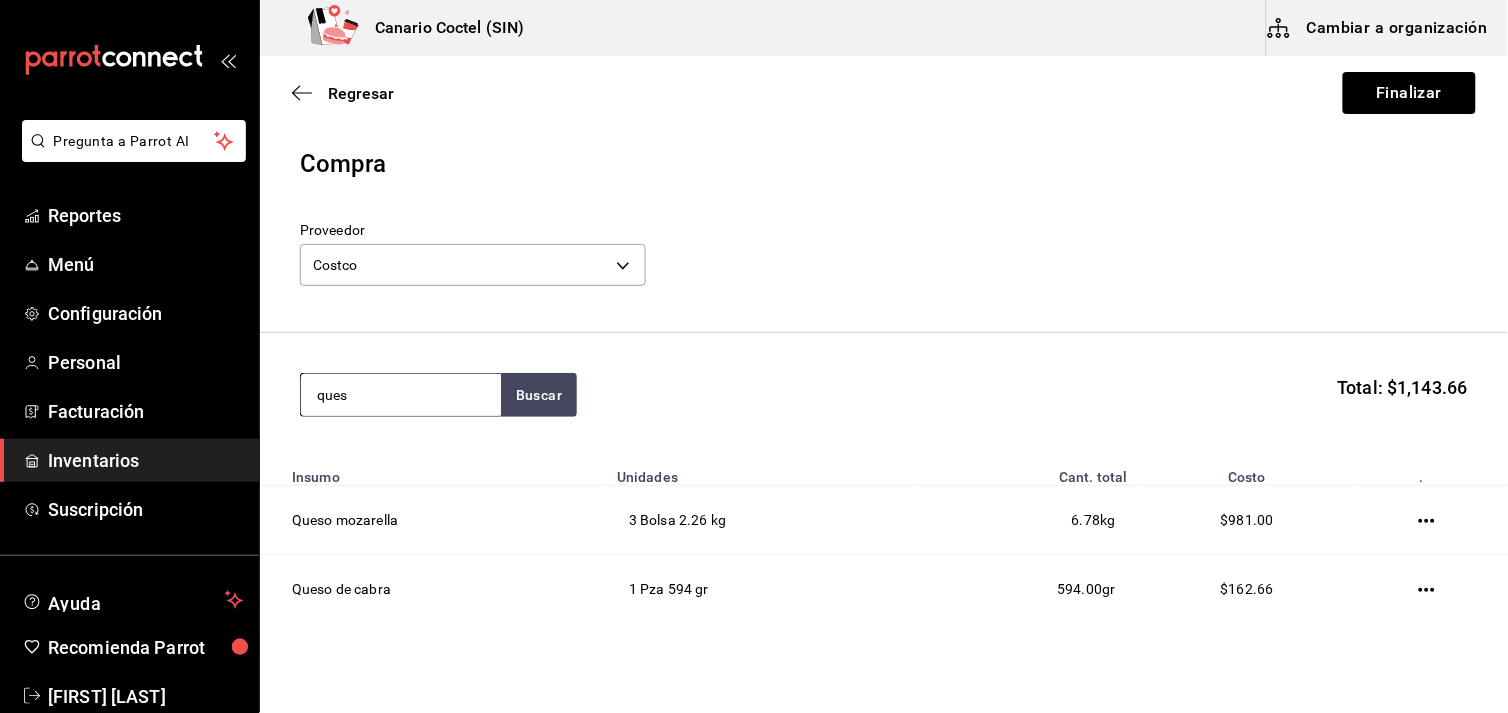 type on "queso" 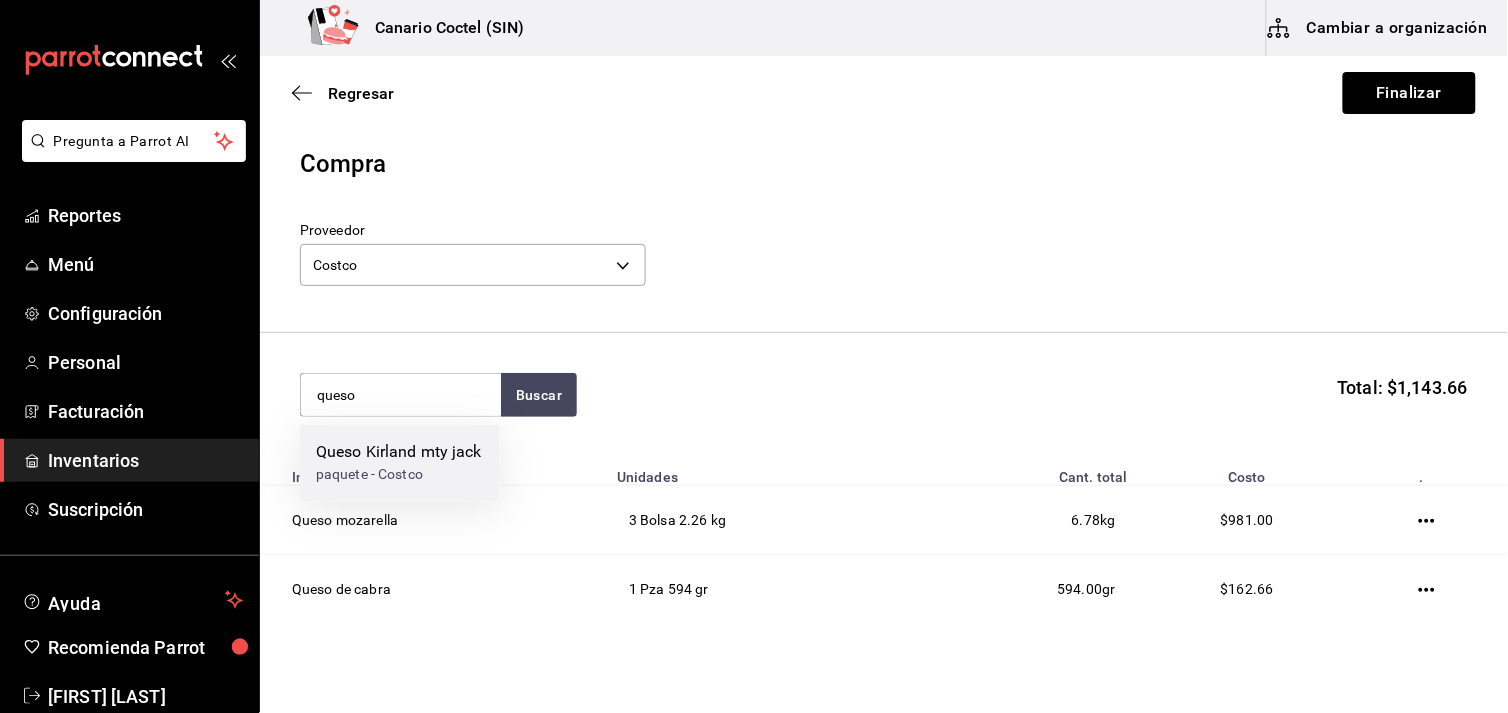 click on "Queso Kirland mty jack" at bounding box center [399, 453] 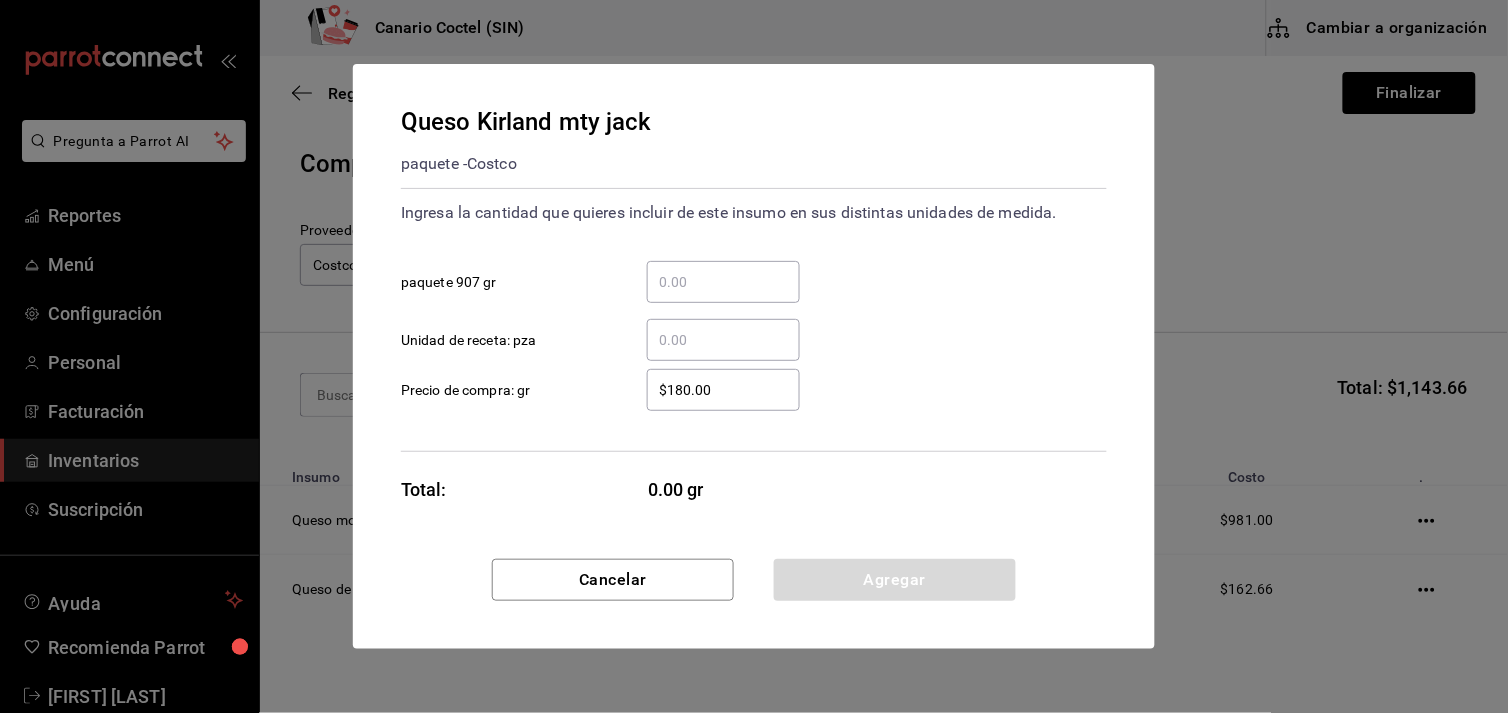 click on "$180.00" at bounding box center (723, 390) 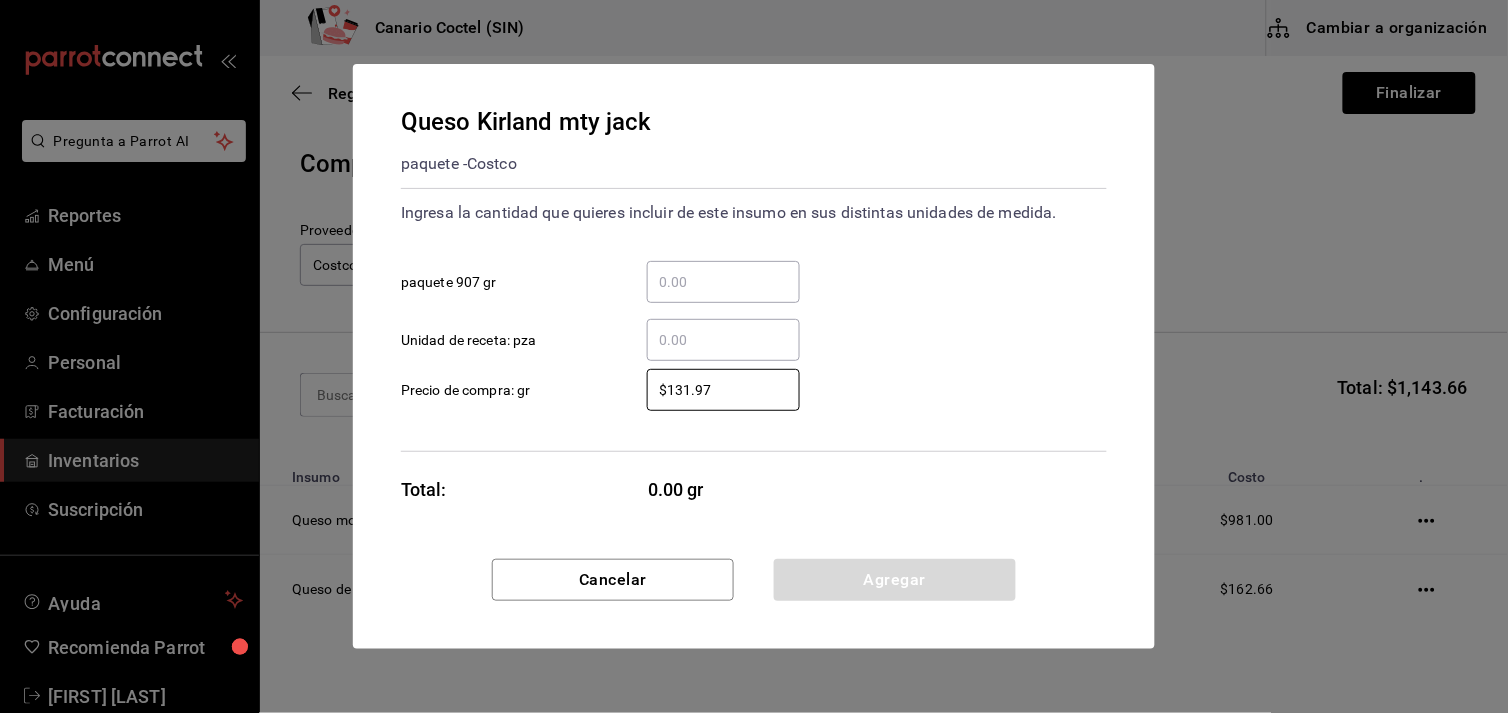 type on "$131.97" 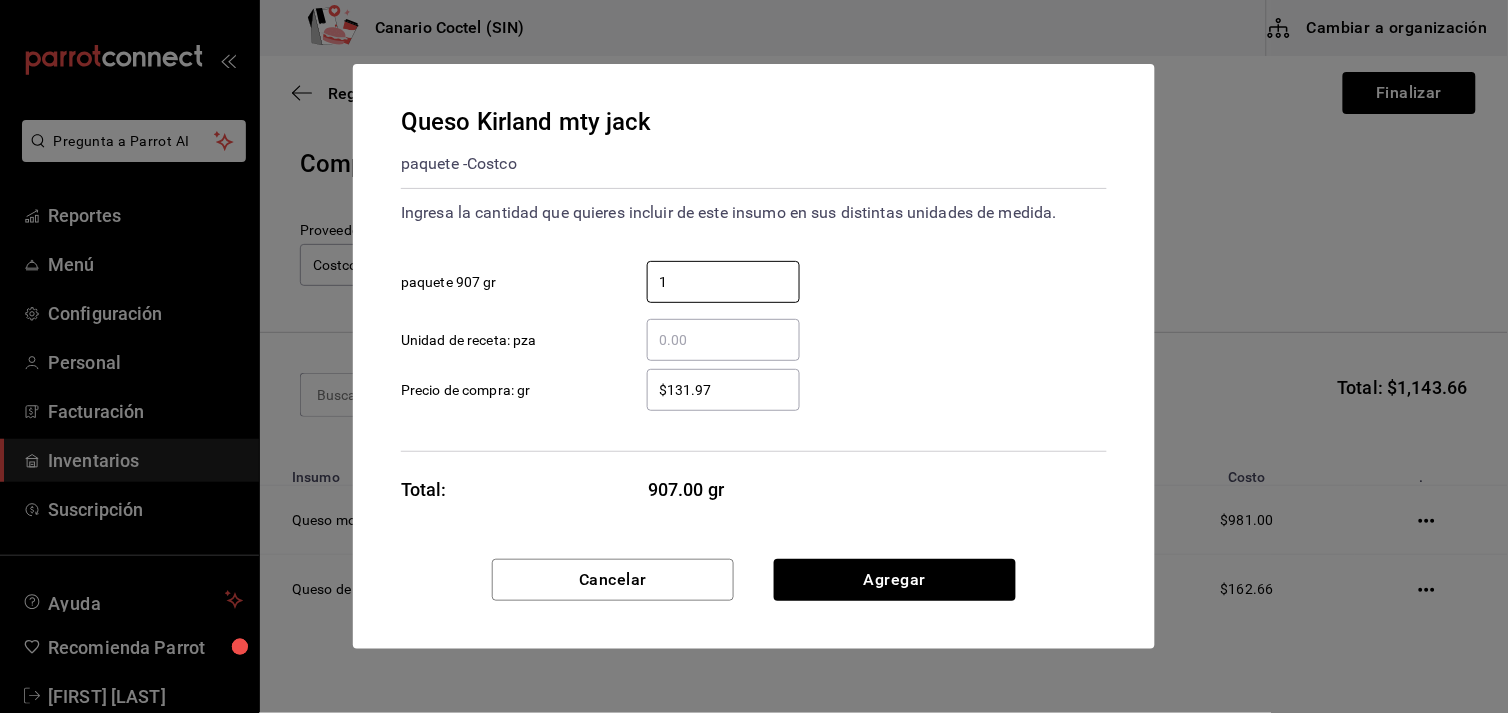 type on "1" 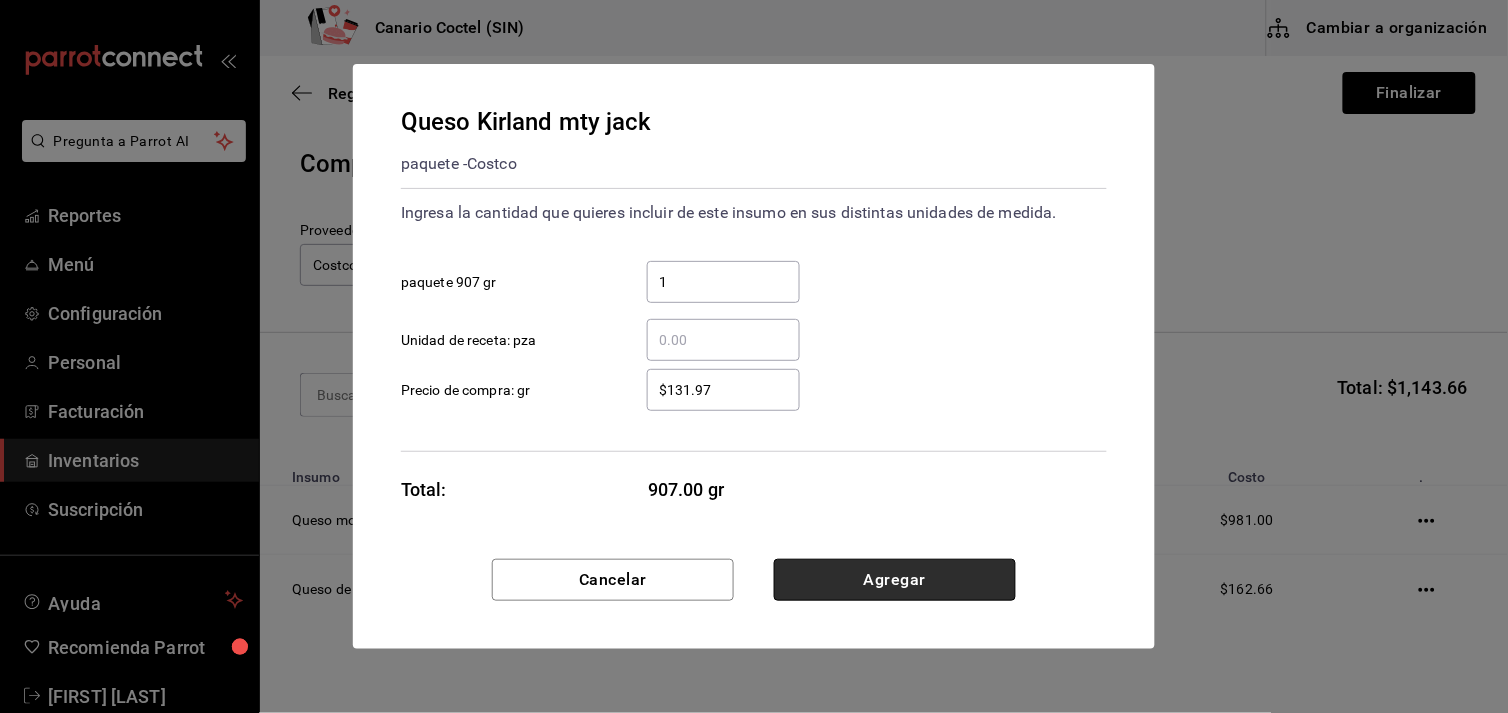 click on "Agregar" at bounding box center [895, 580] 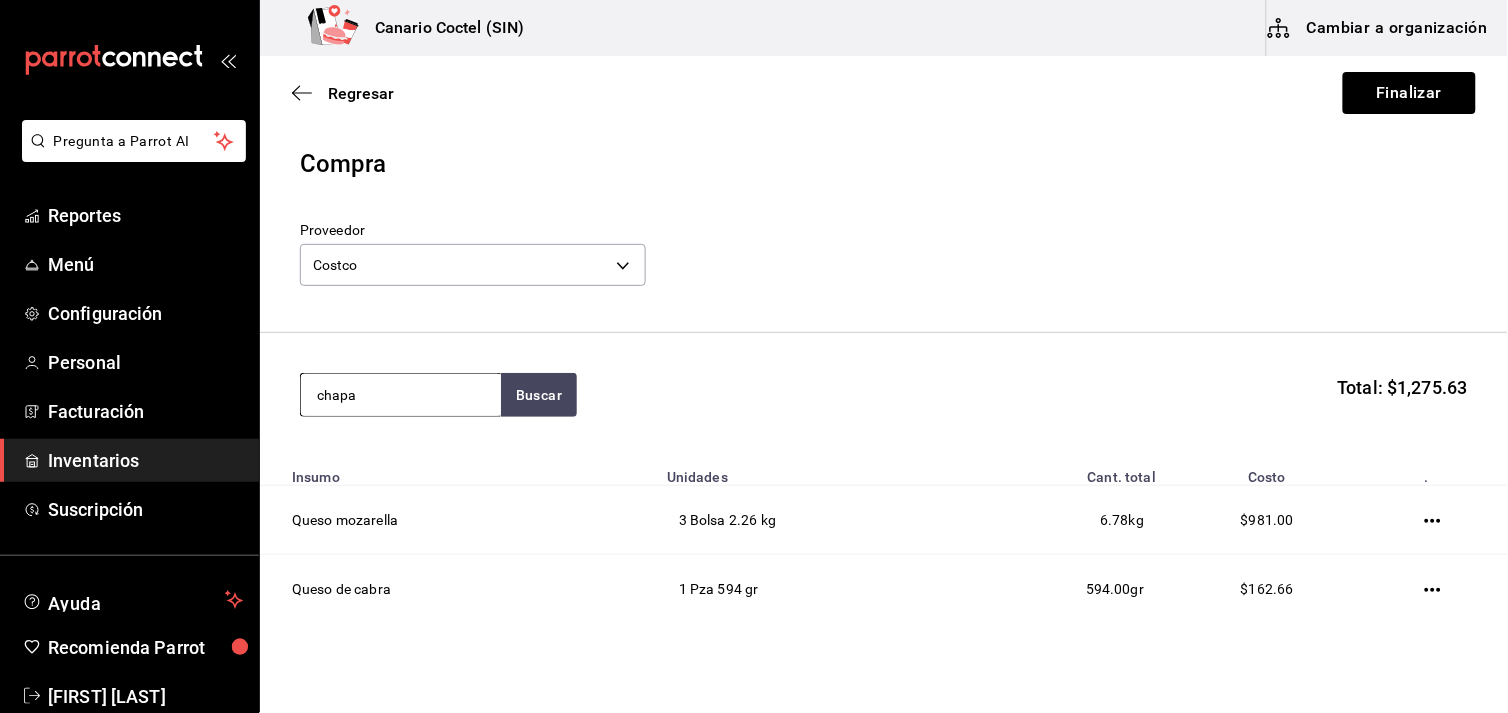type on "chapa" 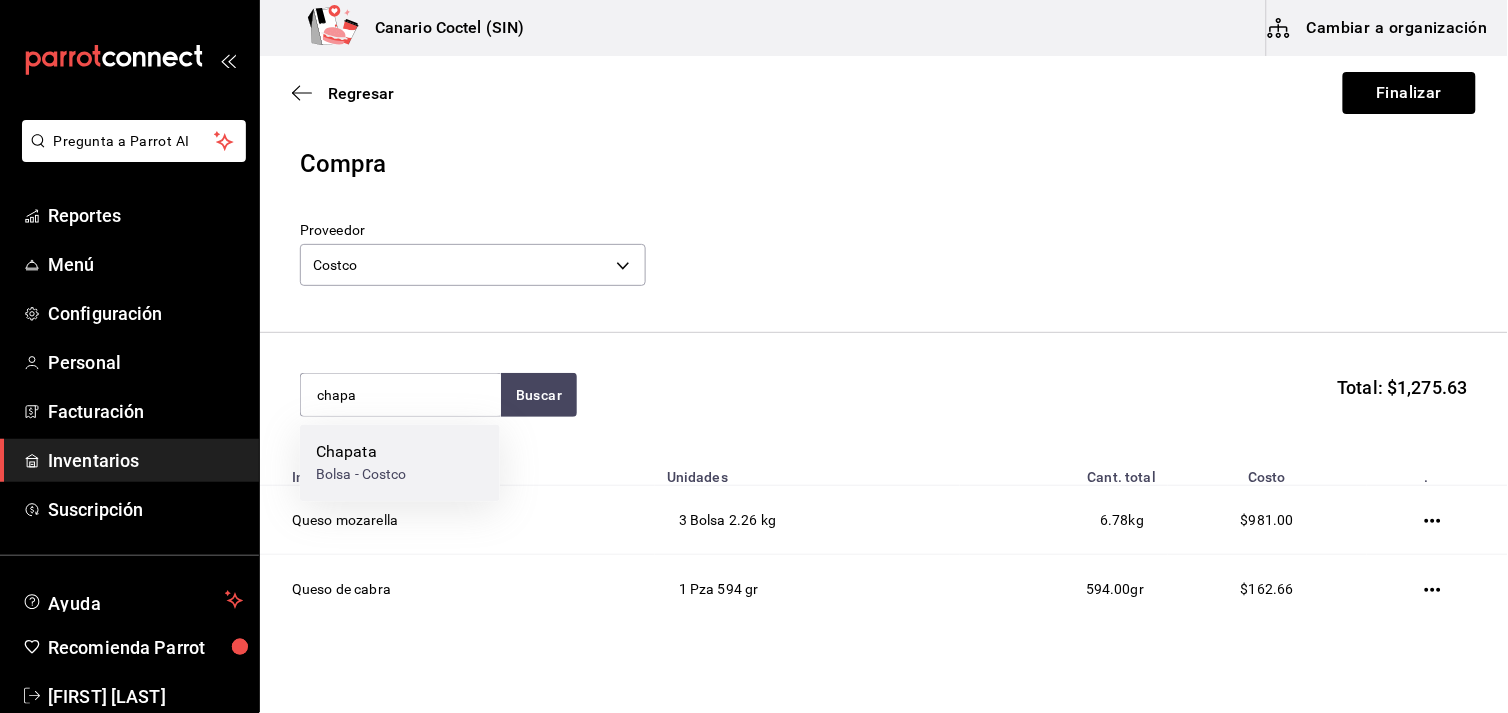 click on "Chapata" at bounding box center [361, 453] 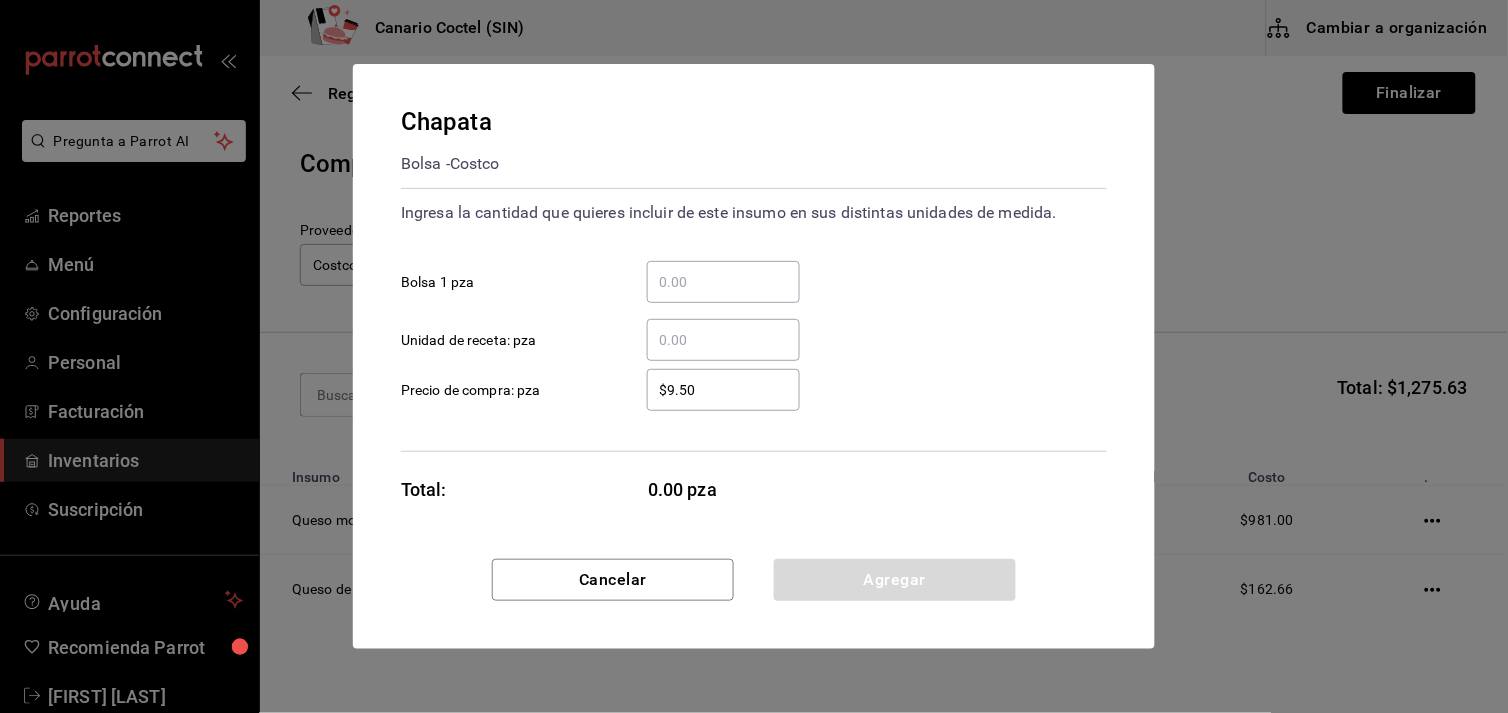 click on "​ Bolsa 1 pza" at bounding box center (723, 282) 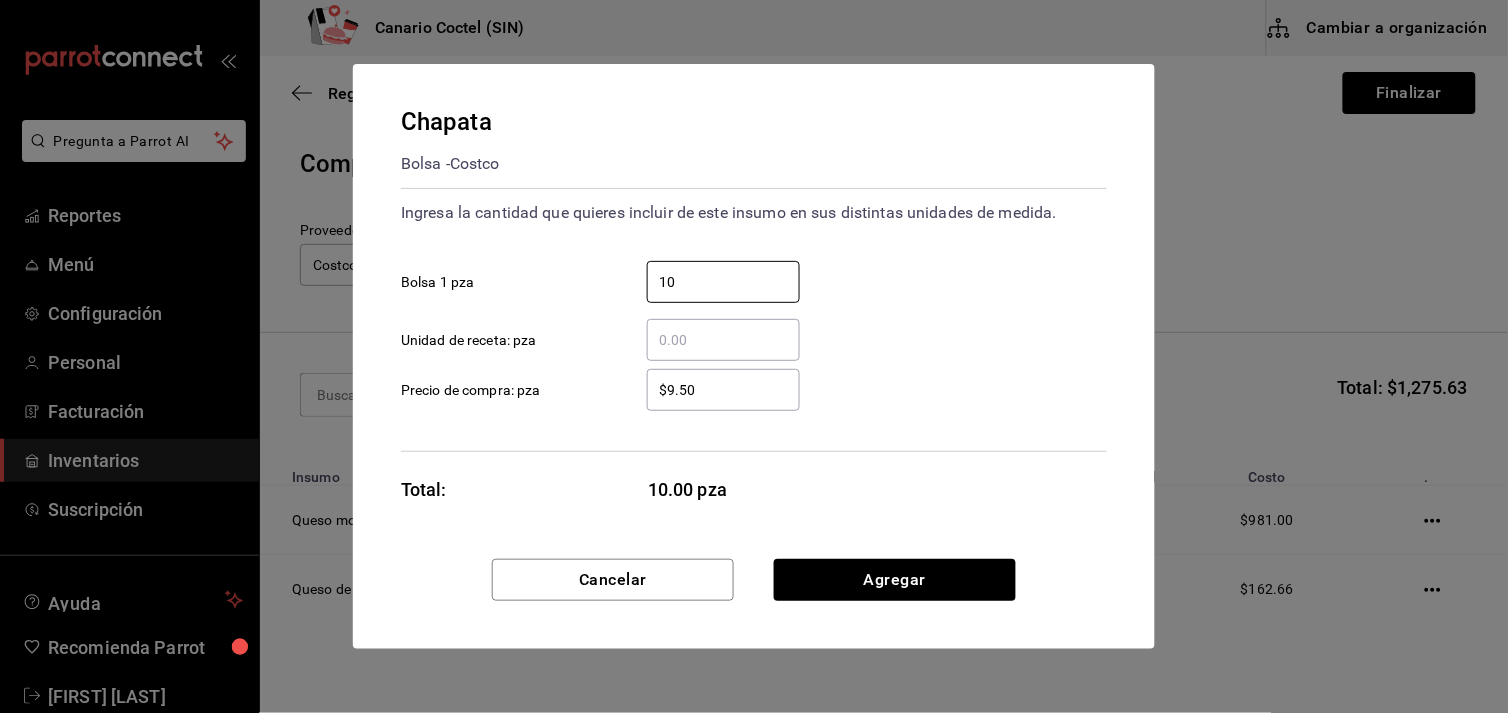 type on "10" 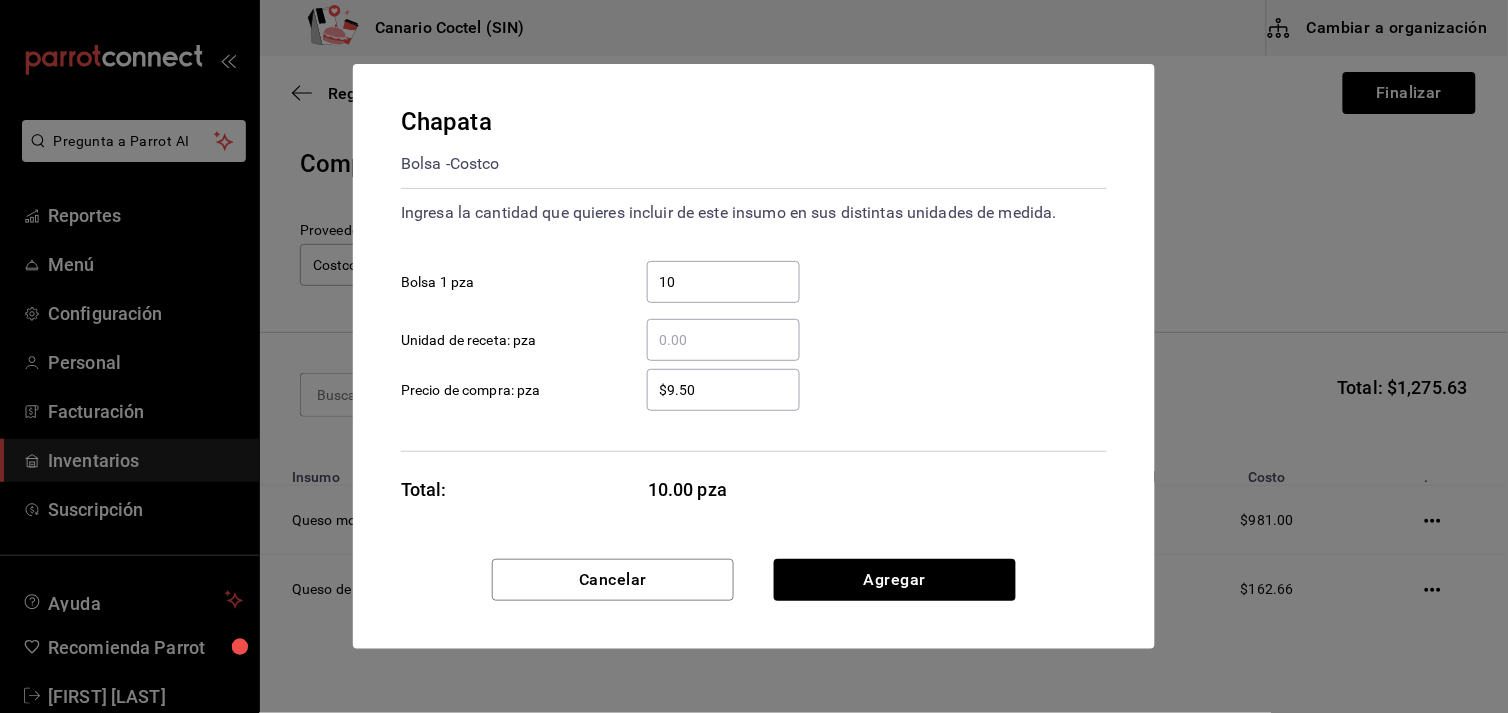 click on "$9.50 ​ Precio de compra: pza" at bounding box center (746, 382) 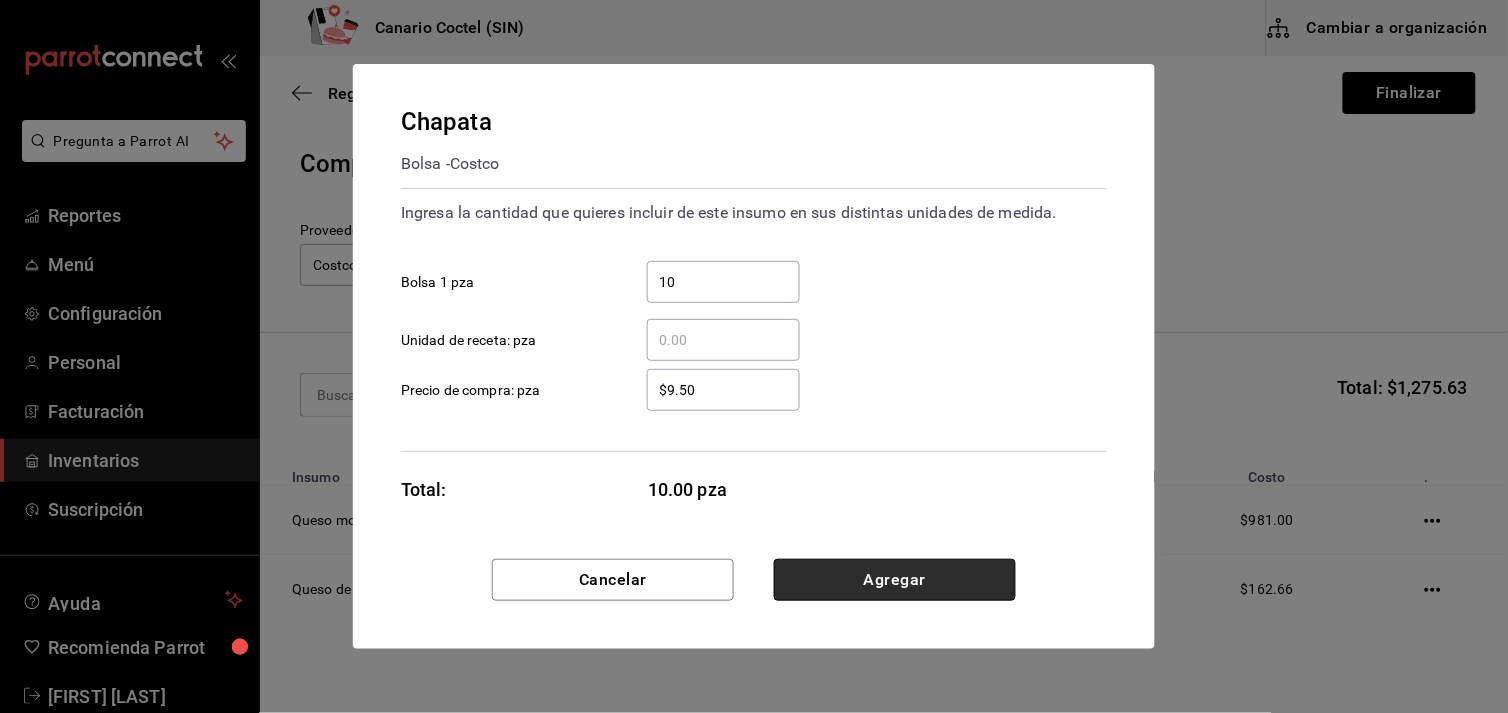 click on "Agregar" at bounding box center [895, 580] 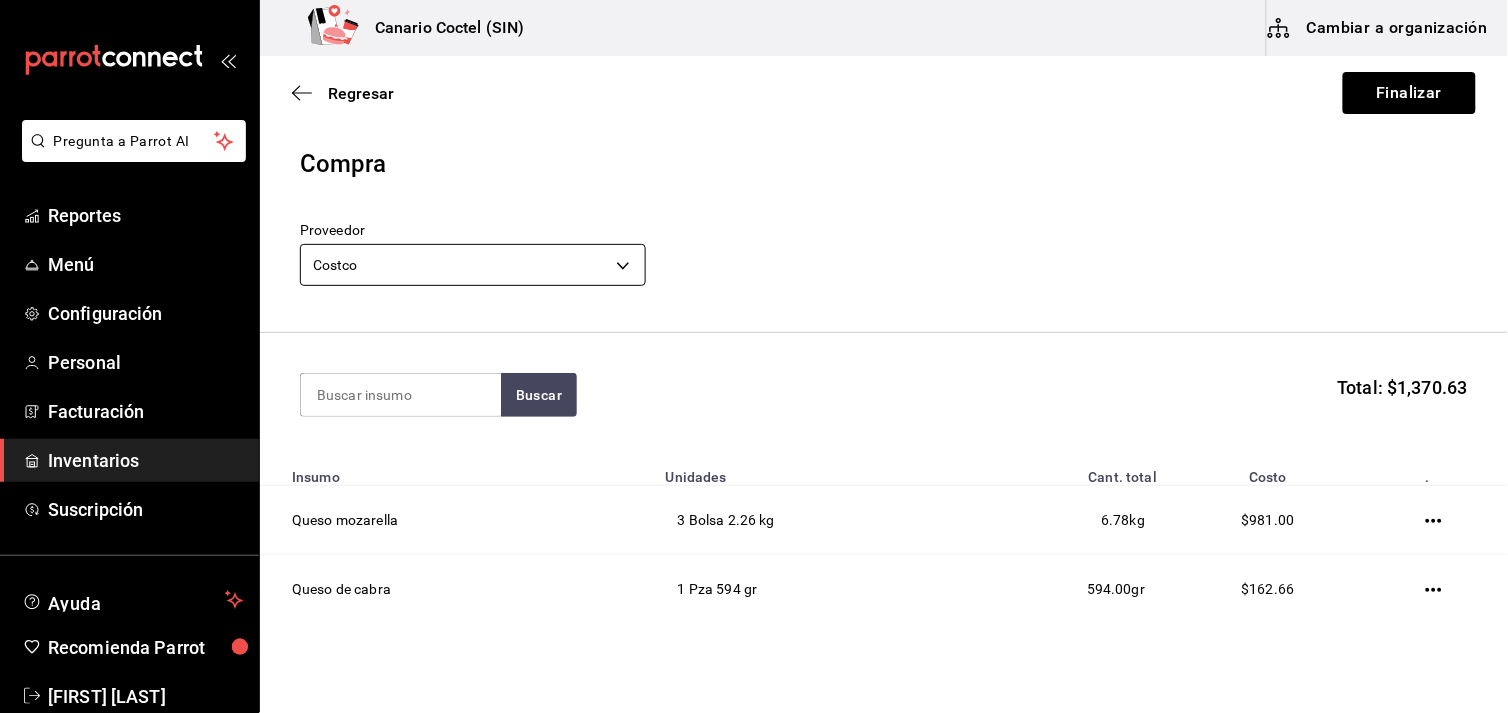 click on "Pregunta a Parrot AI Reportes   Menú   Configuración   Personal   Facturación   Inventarios   Suscripción   Ayuda Recomienda Parrot   [FIRST] [LAST]   Sugerir nueva función   Canario Coctel (SIN) Cambiar a organización Regresar Finalizar Compra Proveedor Costco [UUID] Buscar Total: $1,370.63 Insumo Unidades Cant. total Costo  .  Queso mozarella 3 Bolsa 2.26 kg 6.78  kg $981.00 Queso de cabra 1 Pza 594 gr 594.00  gr $162.66 Queso Kirland mty jack 1 paquete 907 gr 907.00  gr $131.97 Chapata 10 Bolsa 1 pza 10.00  pza $95.00 GANA 1 MES GRATIS EN TU SUSCRIPCIÓN AQUÍ ¿Recuerdas cómo empezó tu restaurante?  Hoy puedes ayudar a un colega a tener el mismo cambio que tú viviste.  Recomienda Parrot directamente desde tu Portal Administrador.  Es fácil y rápido.  🎁 Por cada restaurante que se una, ganas 1 mes gratis. Ver video tutorial Ir a video Pregunta a Parrot AI Reportes   Menú   Configuración   Personal   Facturación   Inventarios   Suscripción   Ayuda       Editar" at bounding box center [754, 300] 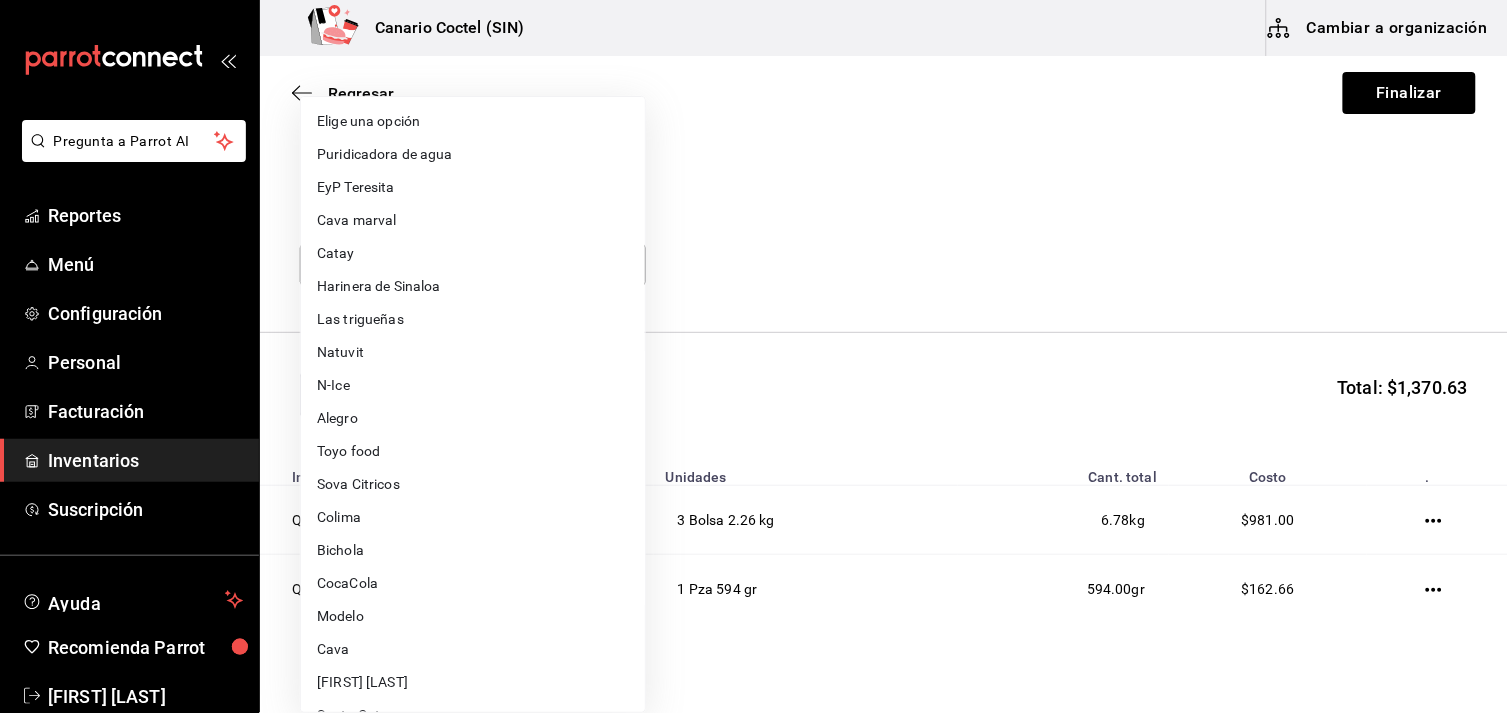 scroll, scrollTop: 442, scrollLeft: 0, axis: vertical 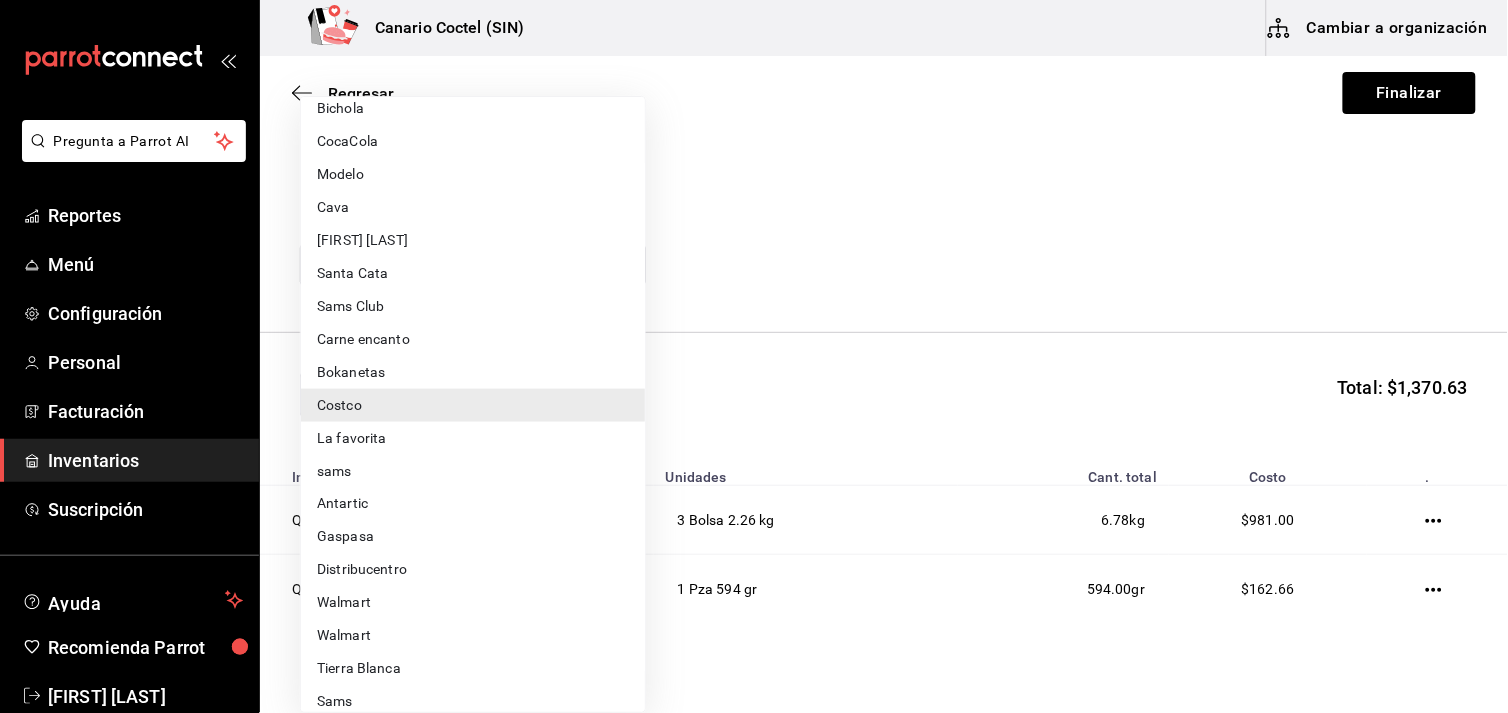 click on "Sams Club" at bounding box center (473, 306) 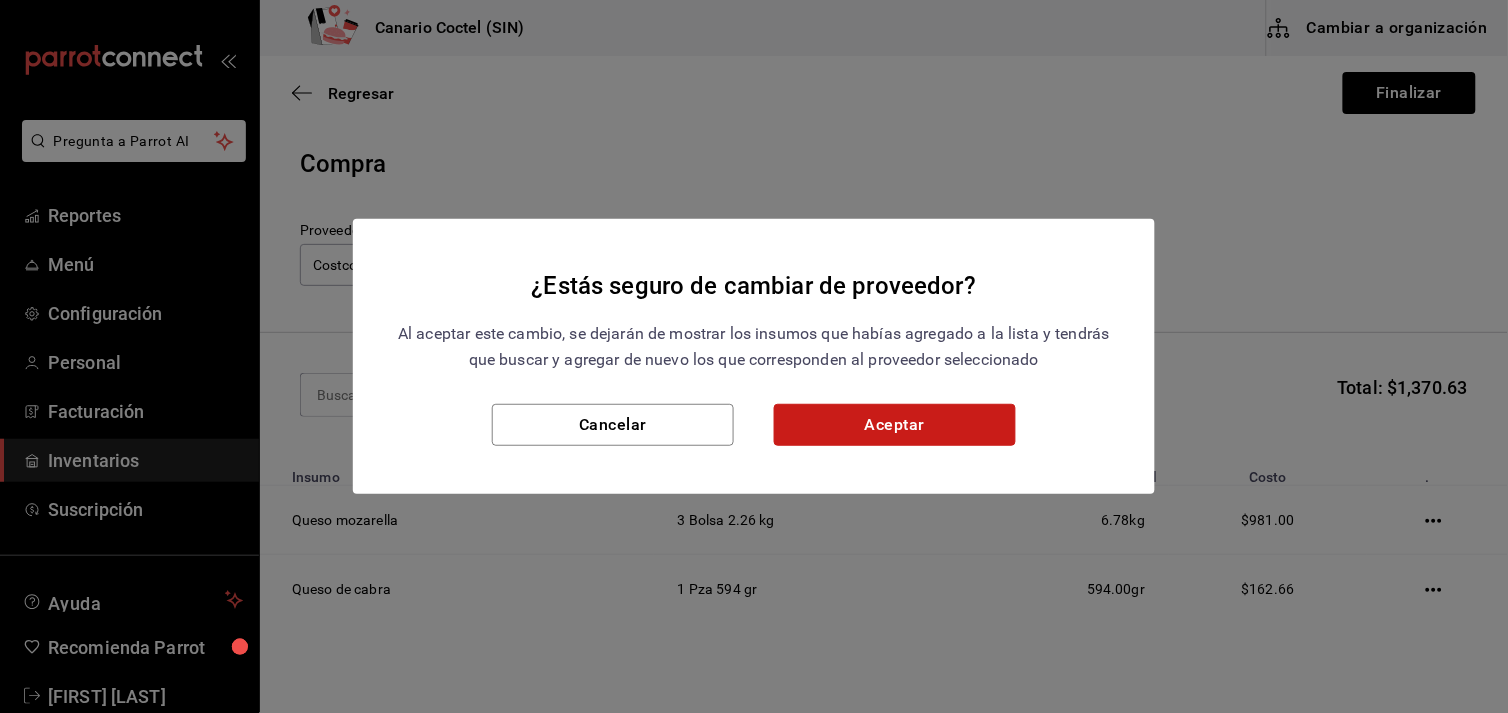 click on "Aceptar" at bounding box center (895, 425) 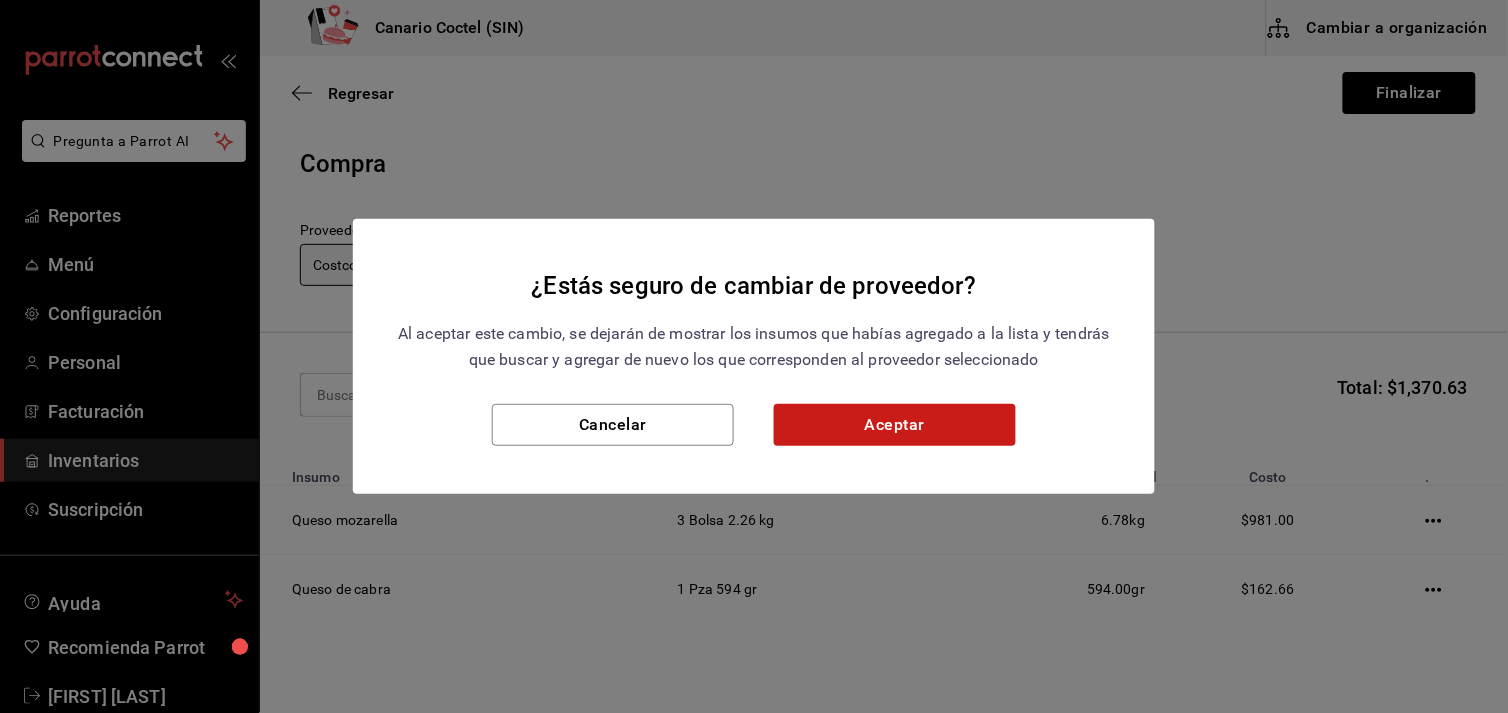 type on "fd882c45-9318-4586-8c8c-04996427a90d" 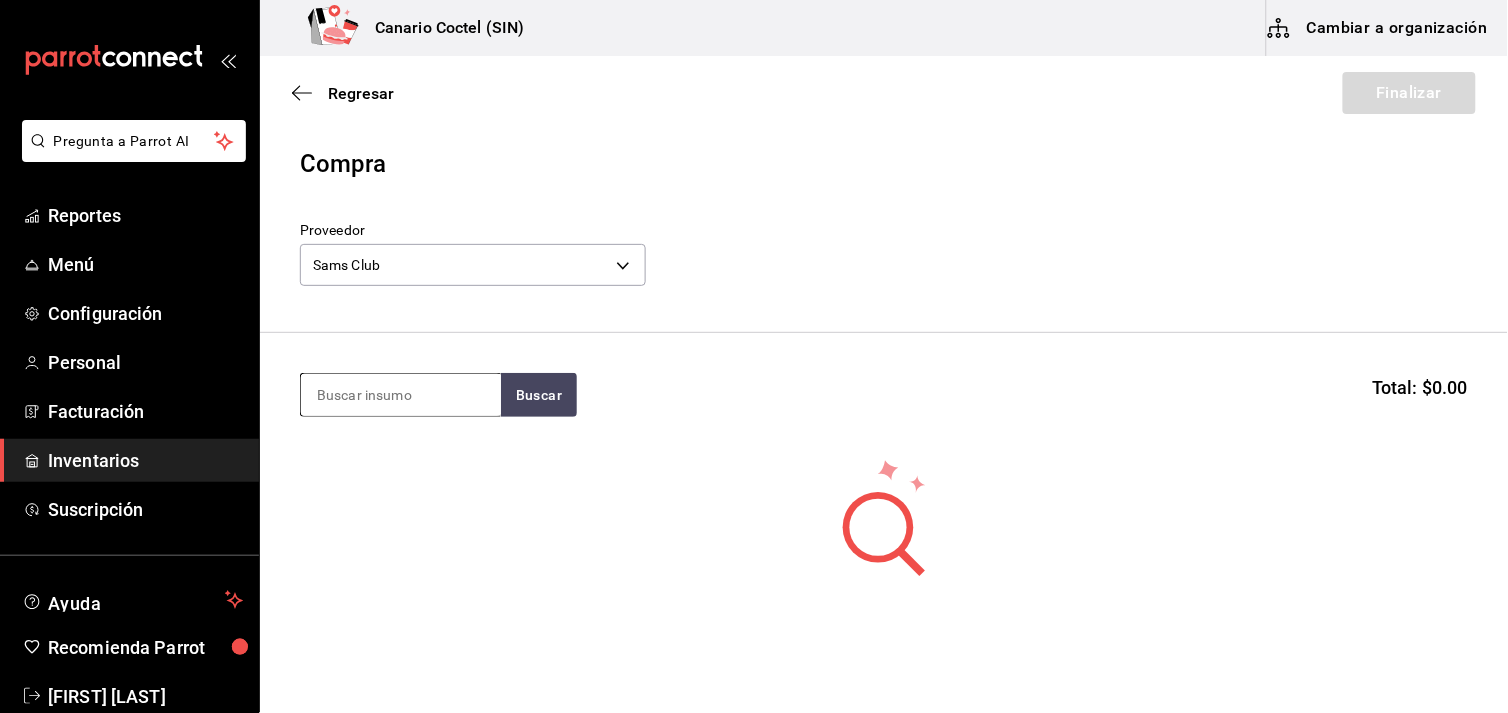 click at bounding box center (401, 395) 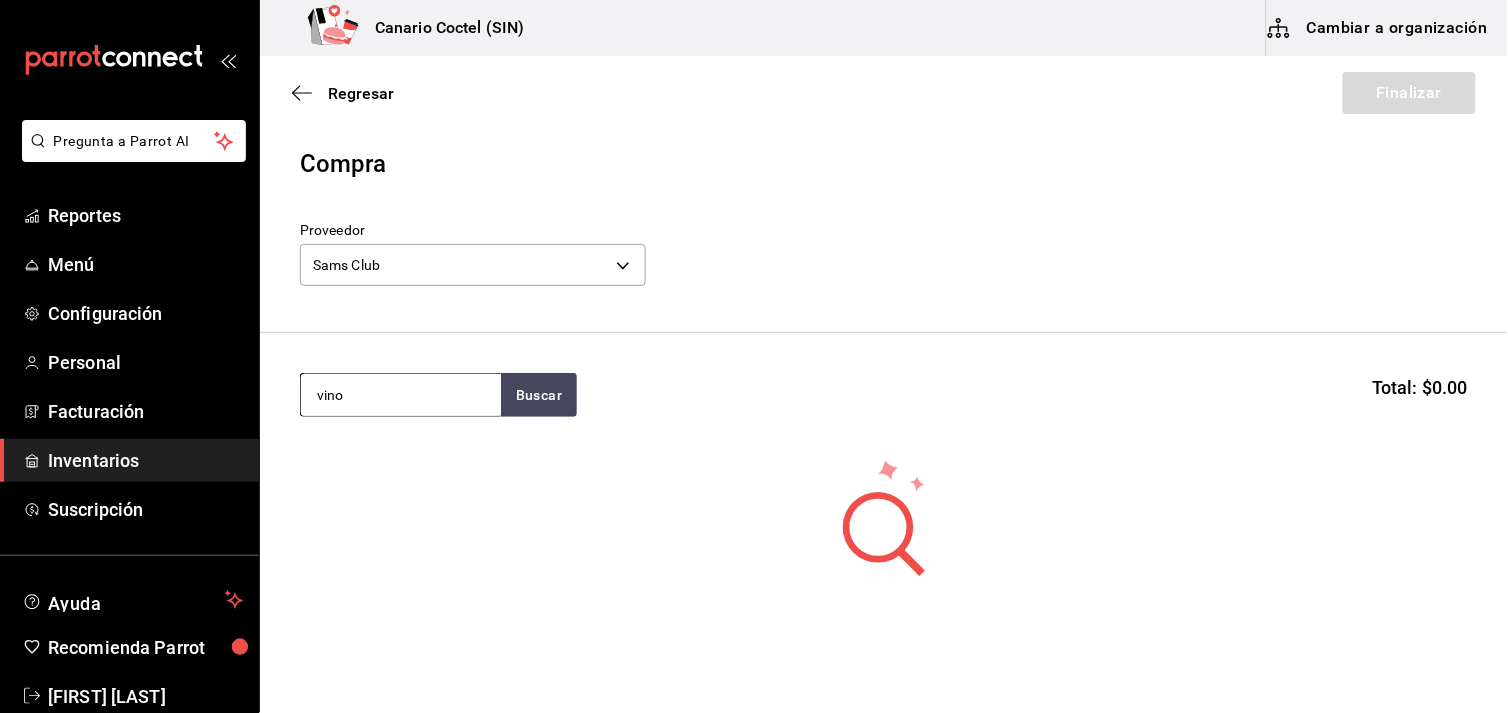 type on "vino" 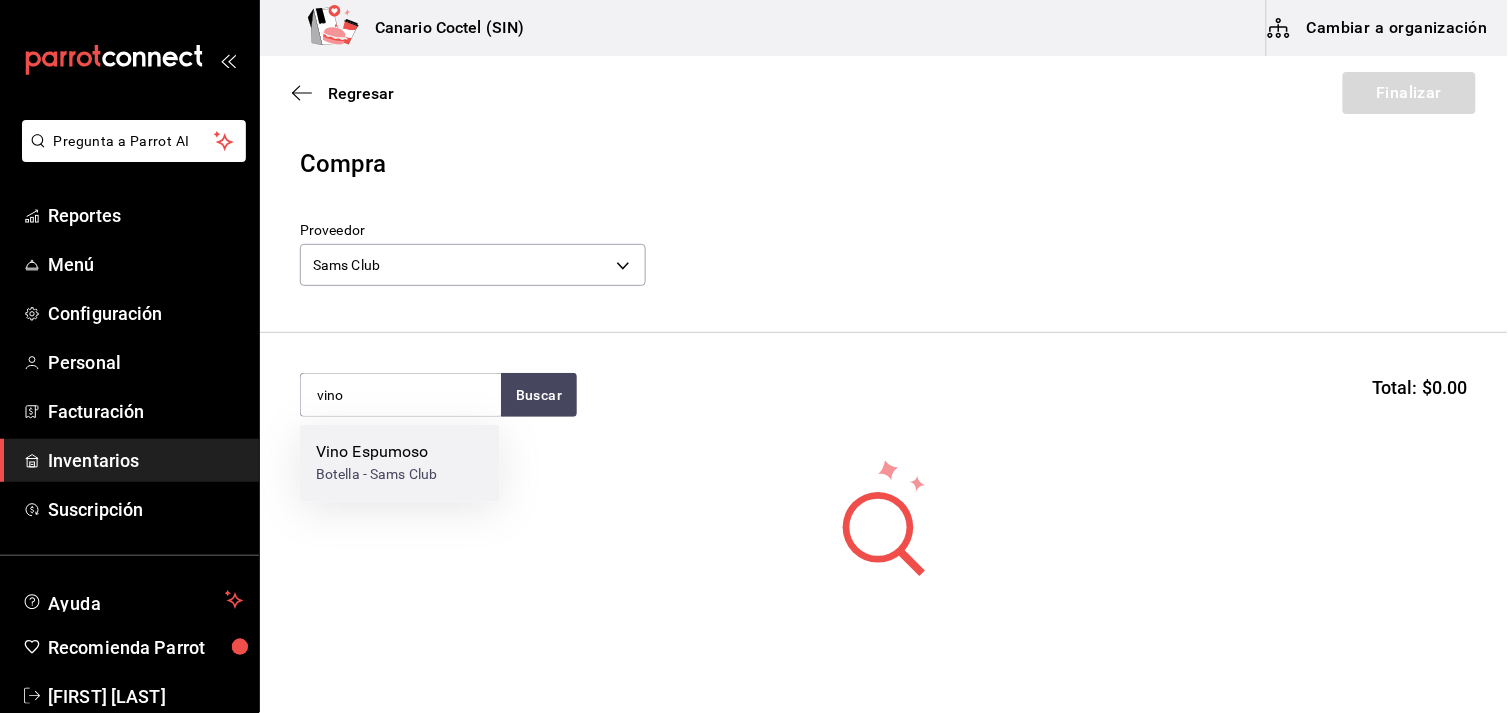 click on "Vino Espumoso" at bounding box center [377, 453] 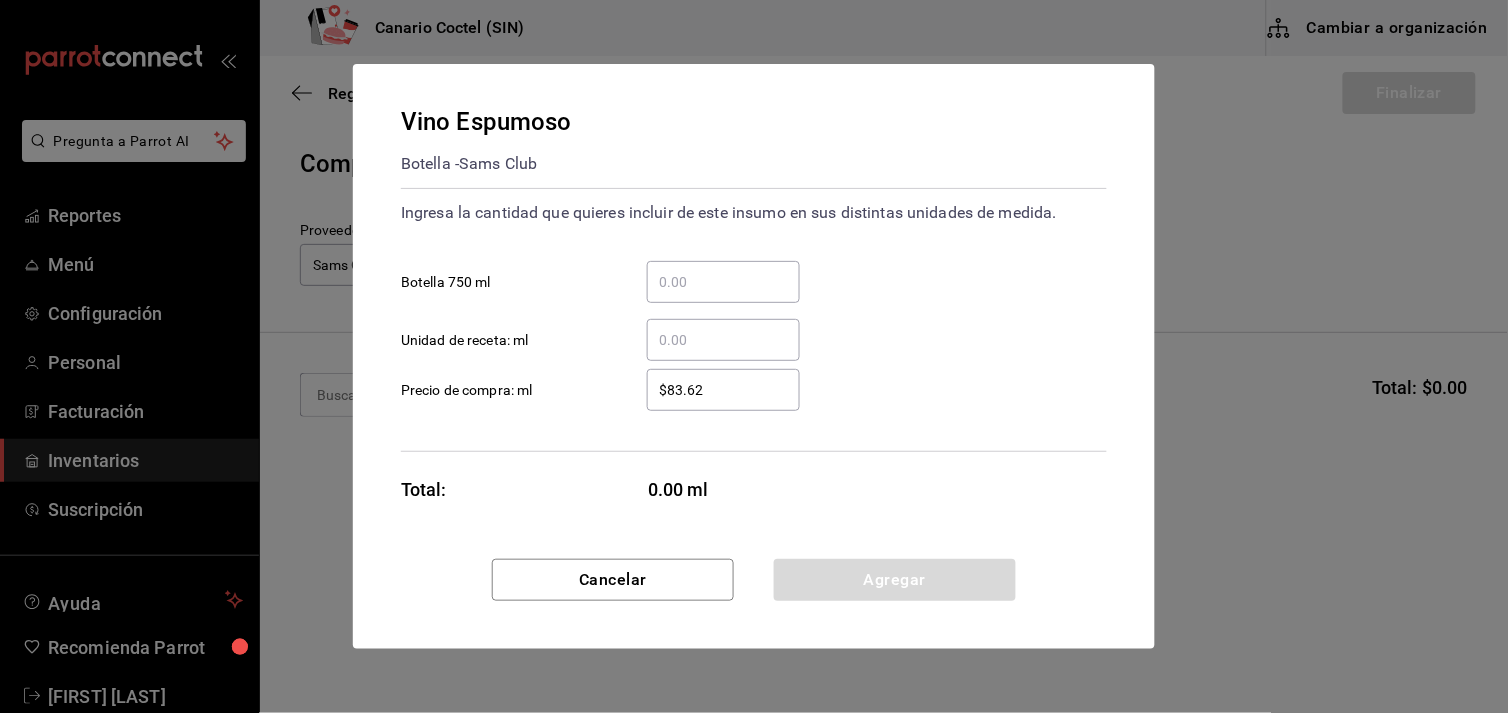 click on "​ Botella 750 ml" at bounding box center [723, 282] 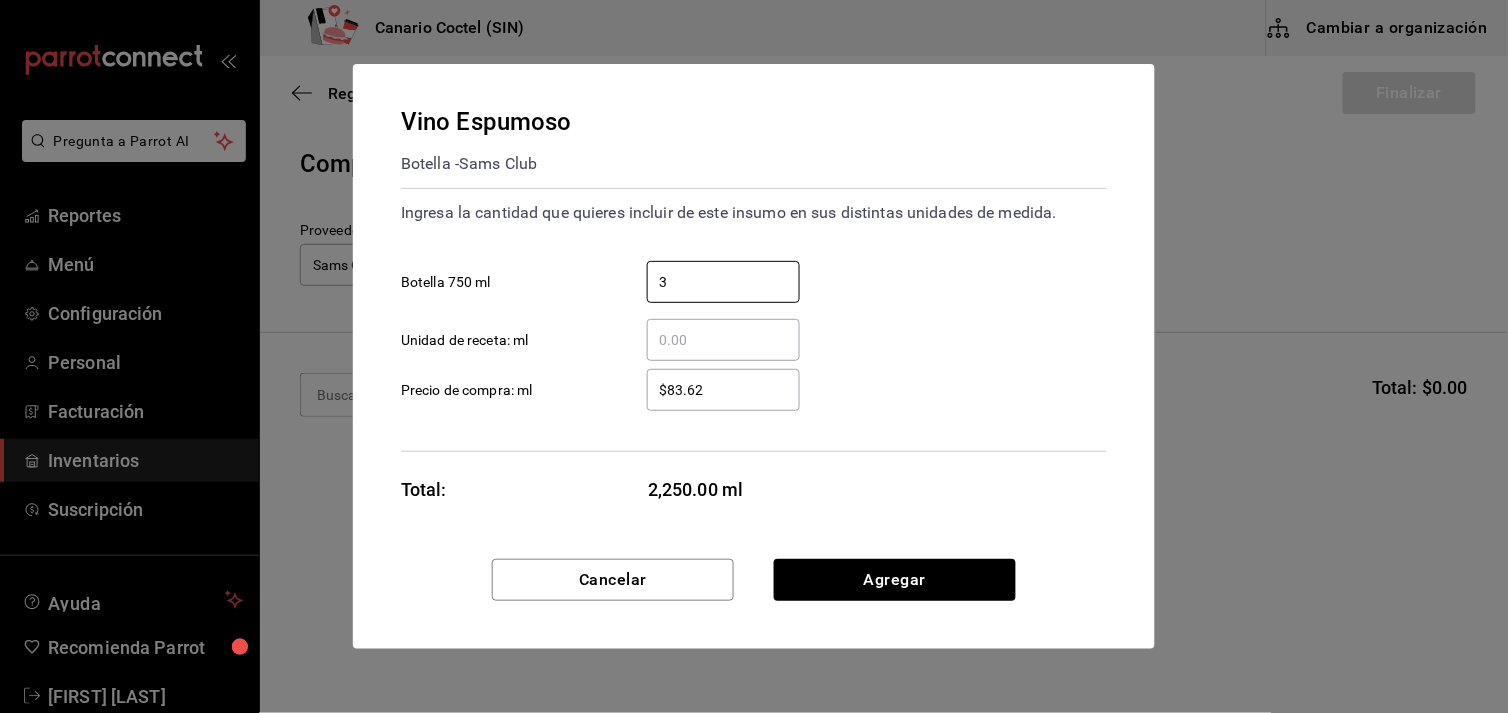 type on "3" 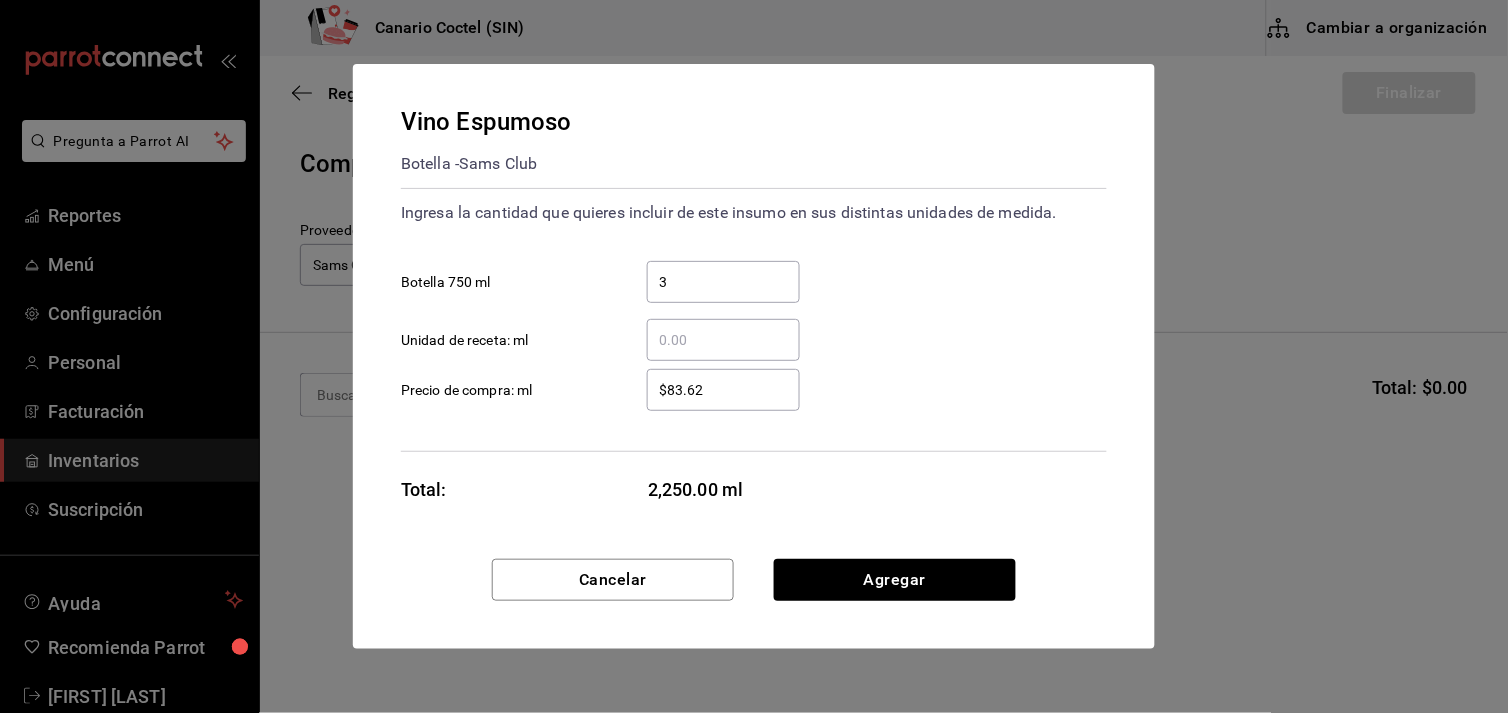 click on "$83.62 ​ Precio de compra: ml" at bounding box center [746, 382] 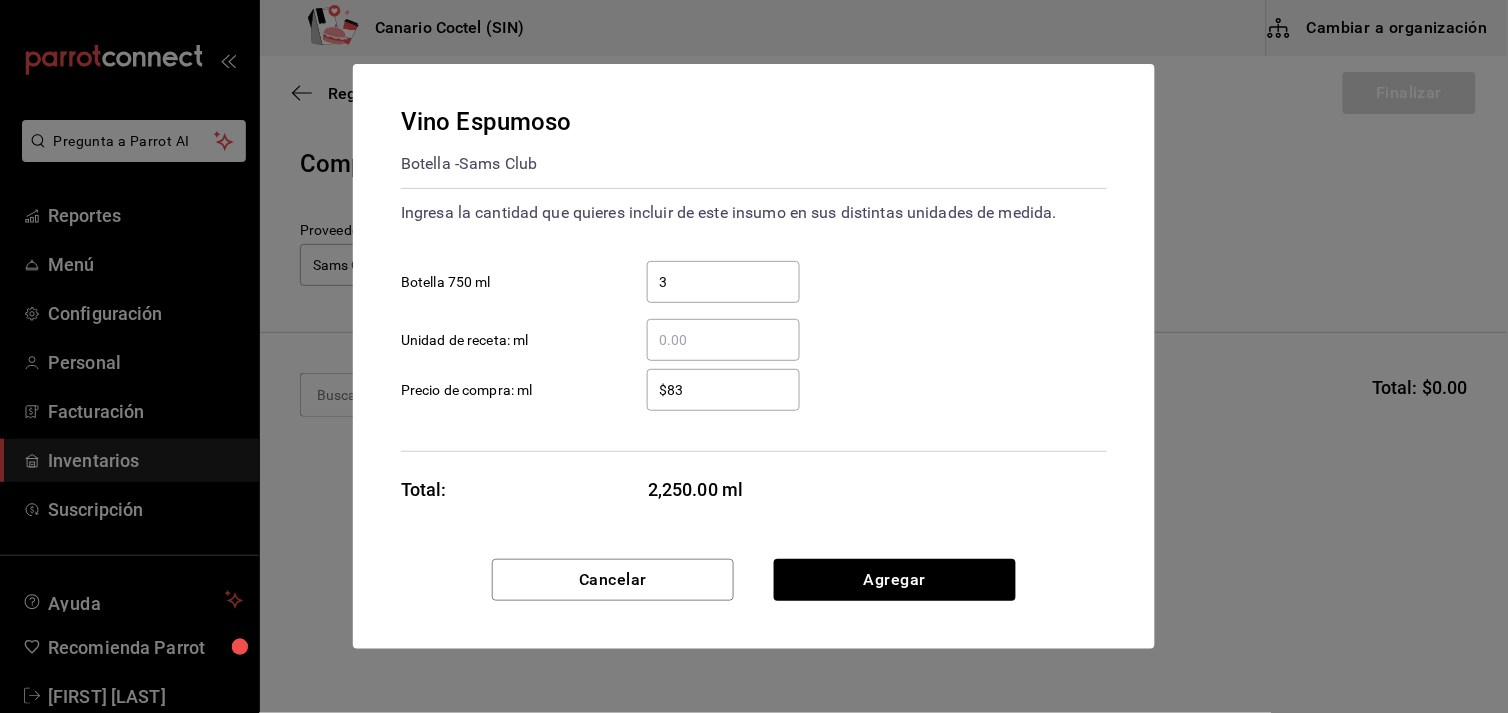 type on "$8" 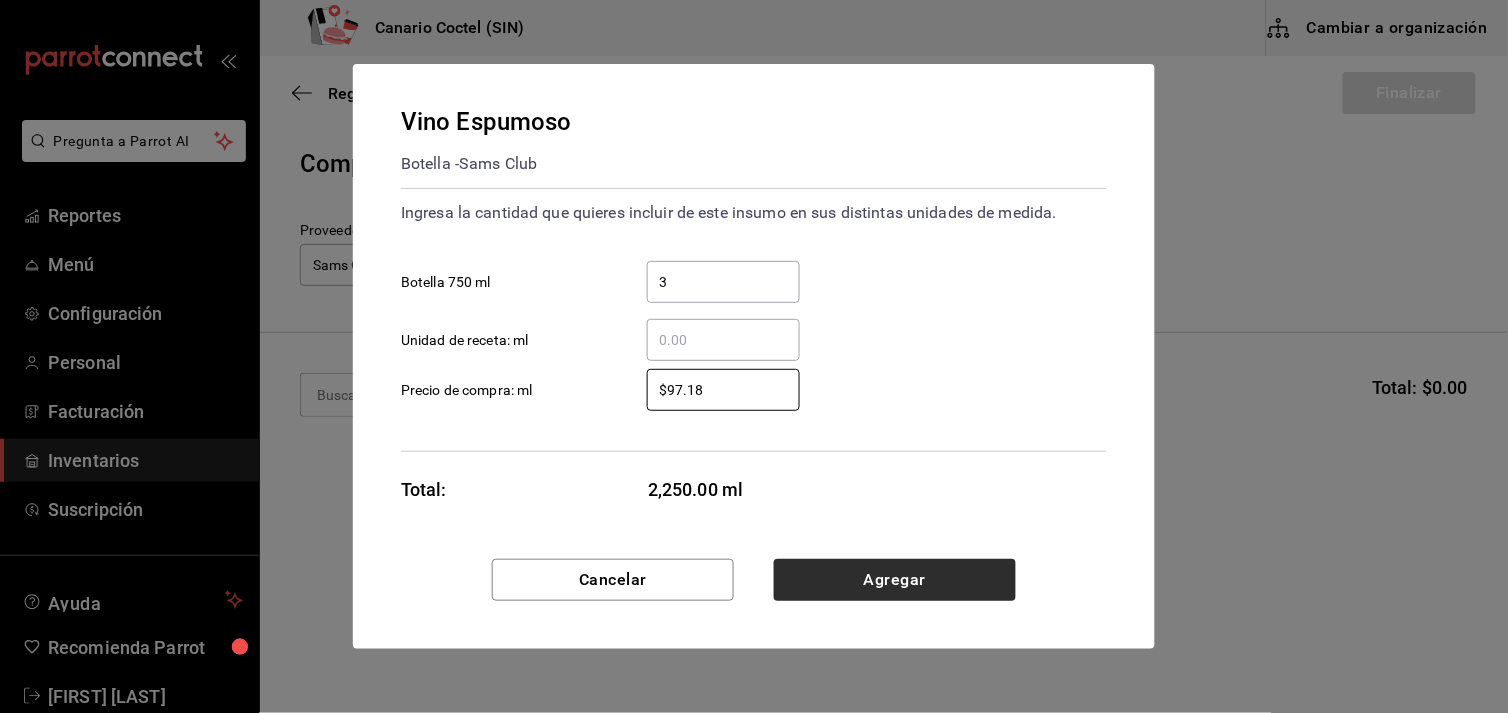 type on "$97.18" 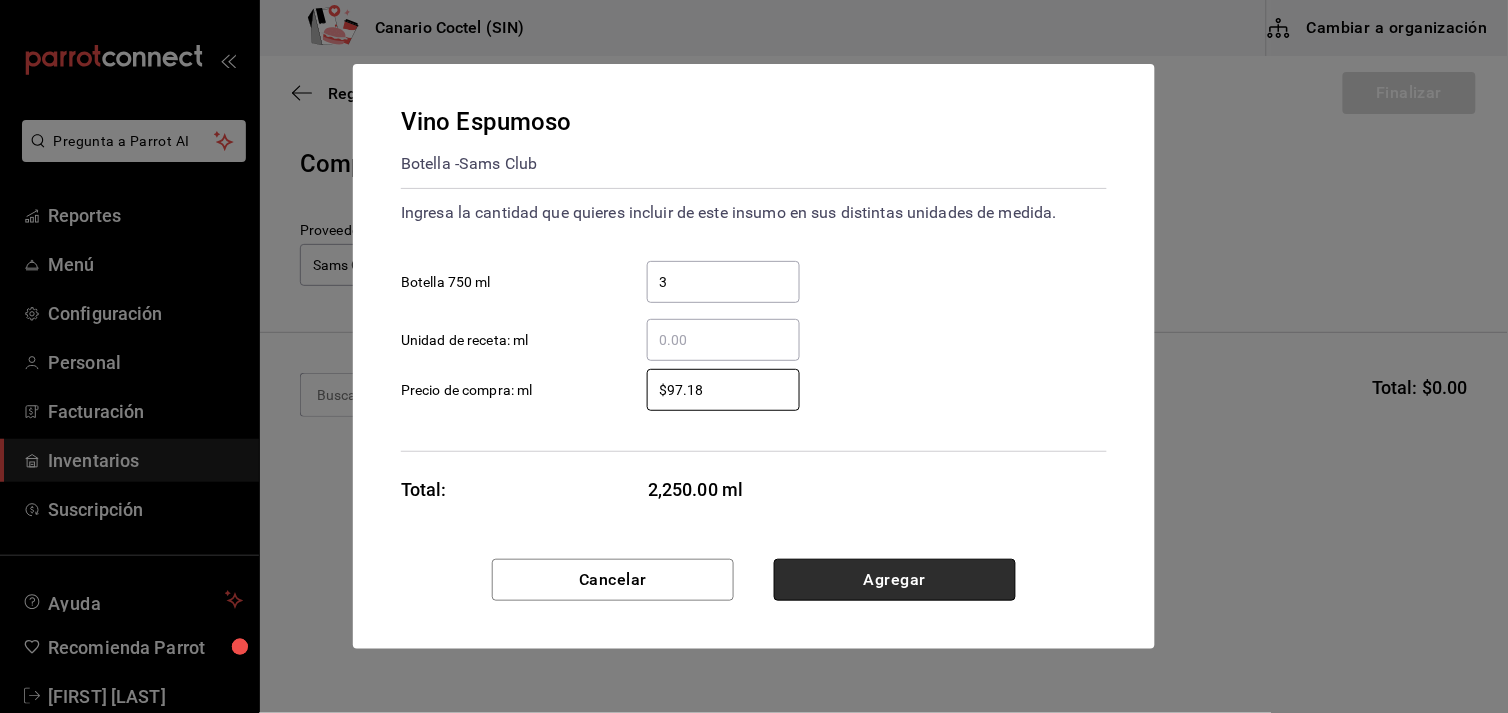 click on "Agregar" at bounding box center [895, 580] 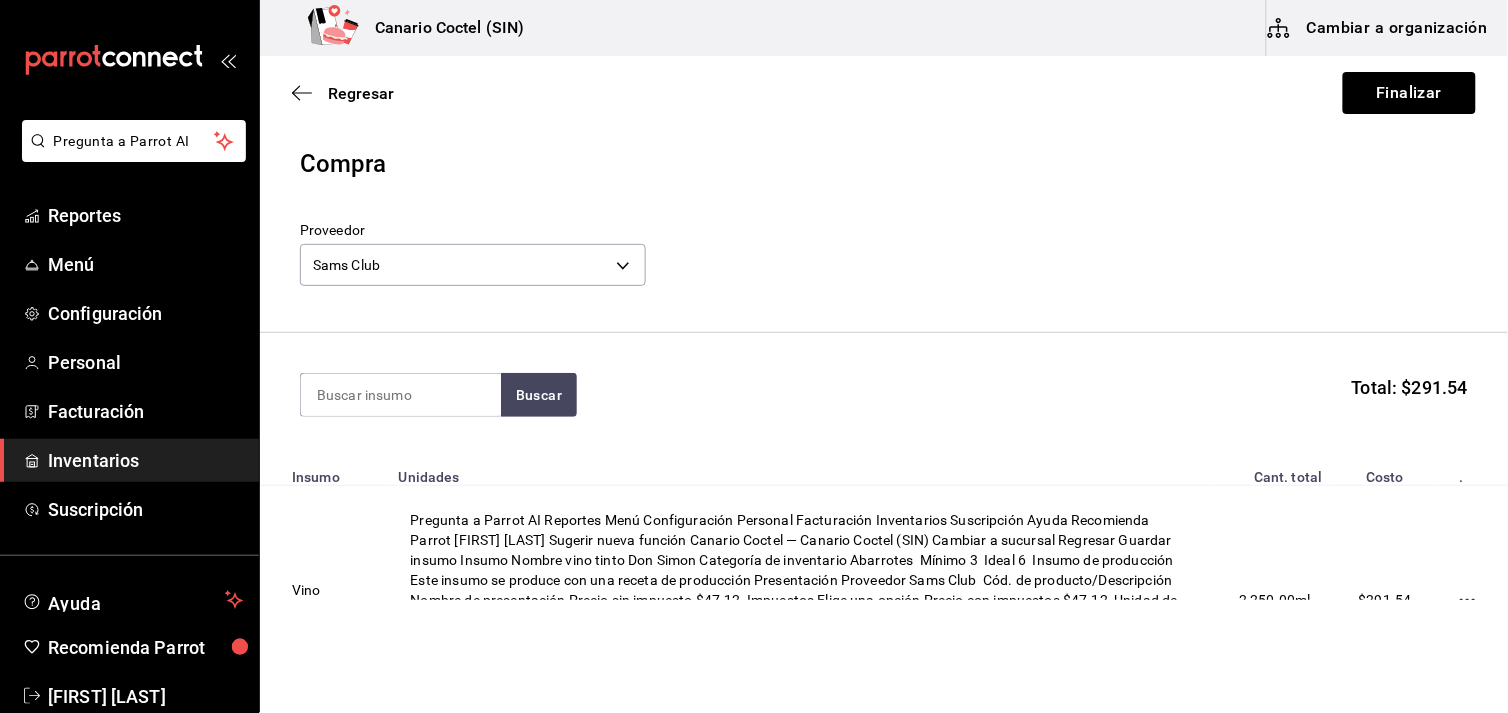 click on "Buscar Total: $291.54" at bounding box center (884, 395) 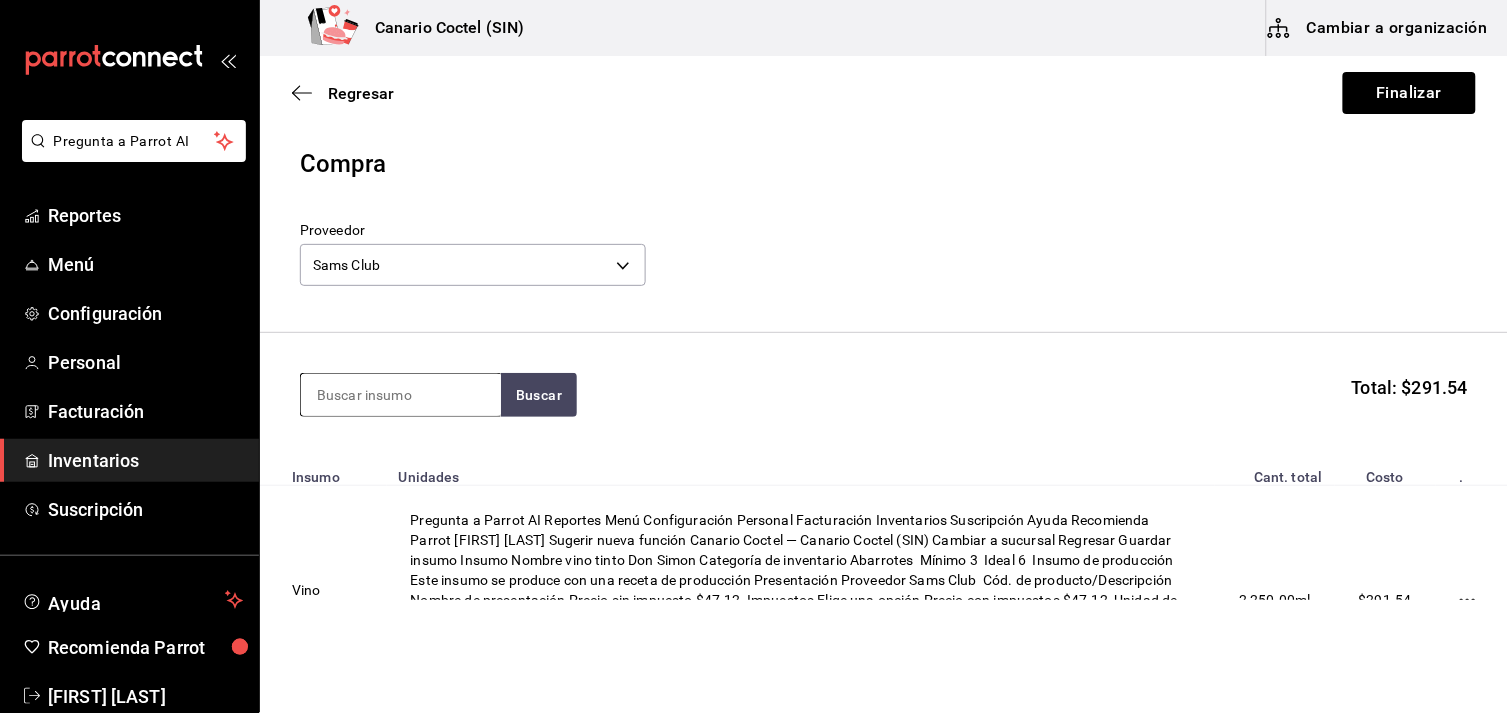 click at bounding box center (401, 395) 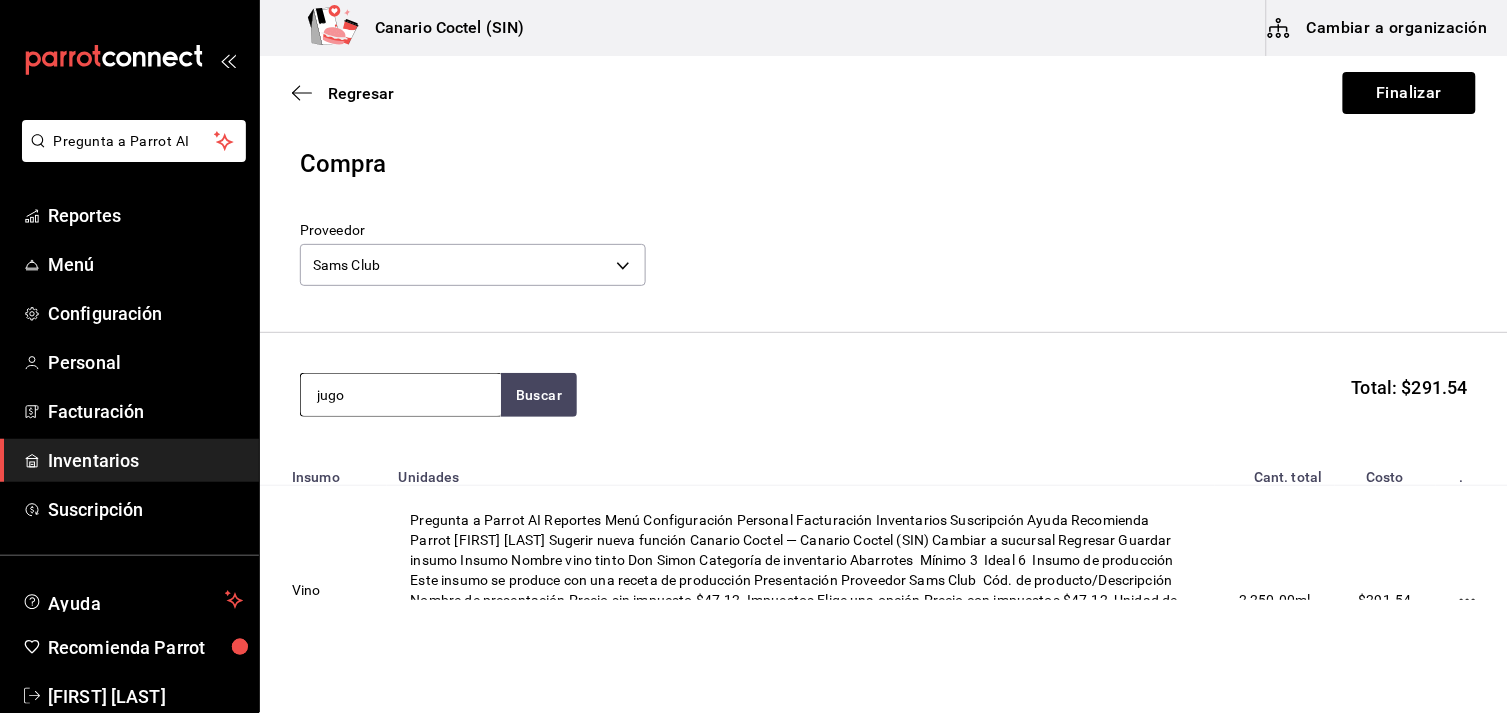 type on "jugo" 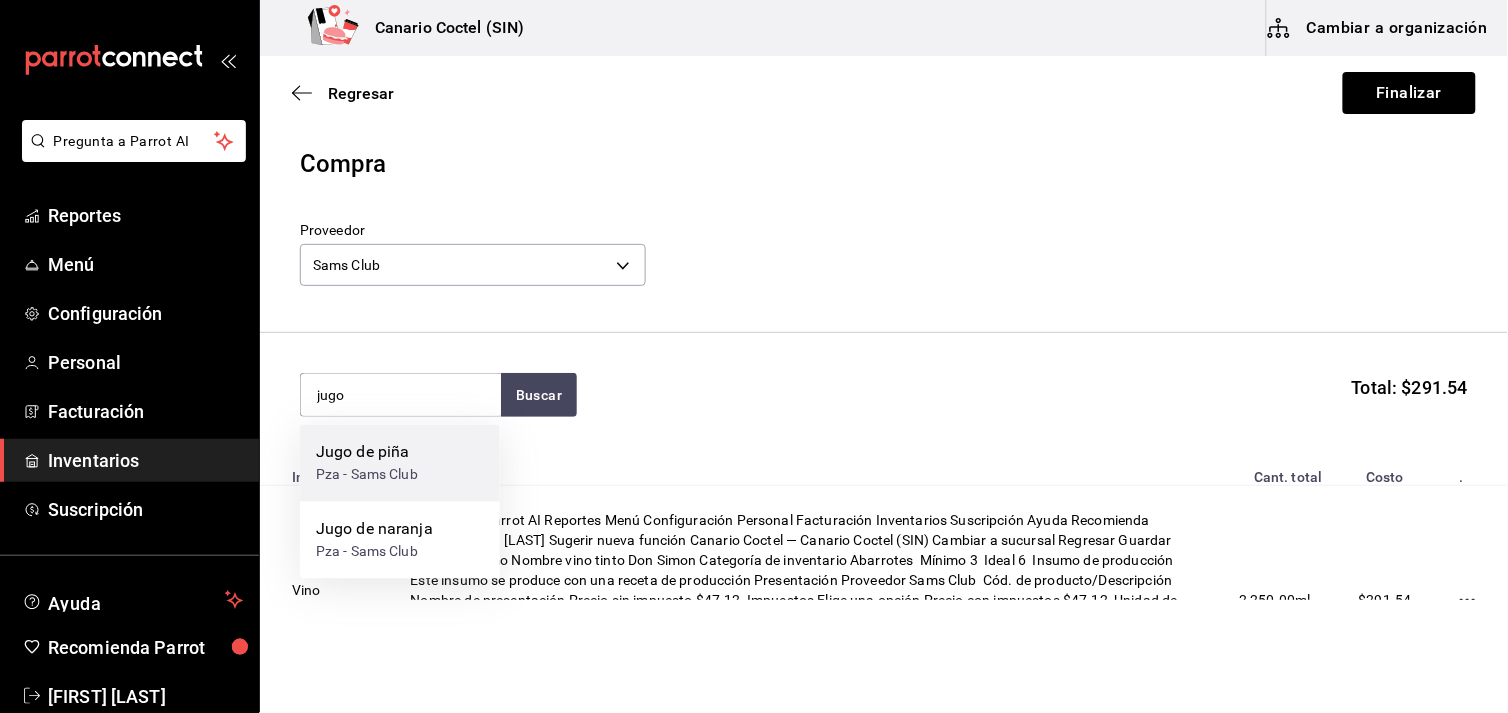 click on "Jugo de piña" at bounding box center (367, 453) 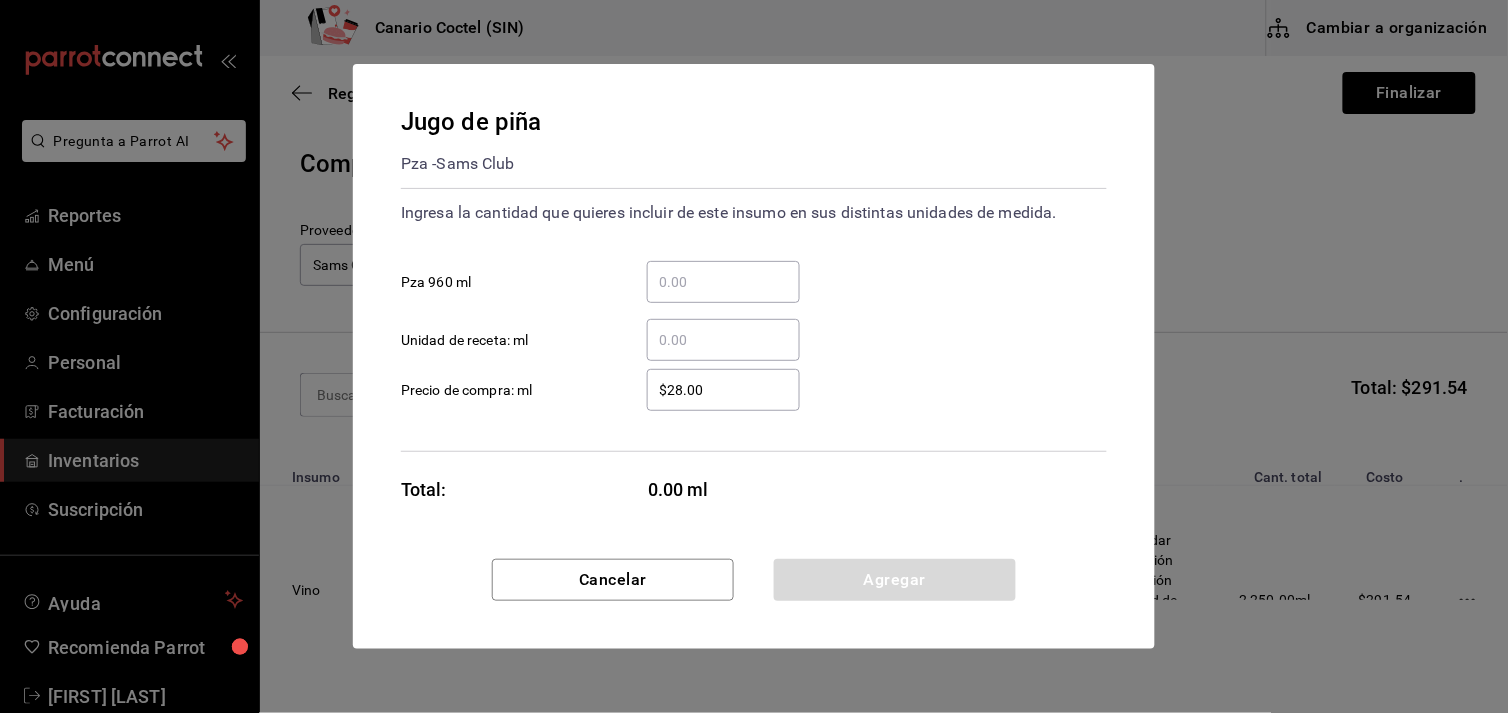 click on "​ Pza 960 ml" at bounding box center (723, 282) 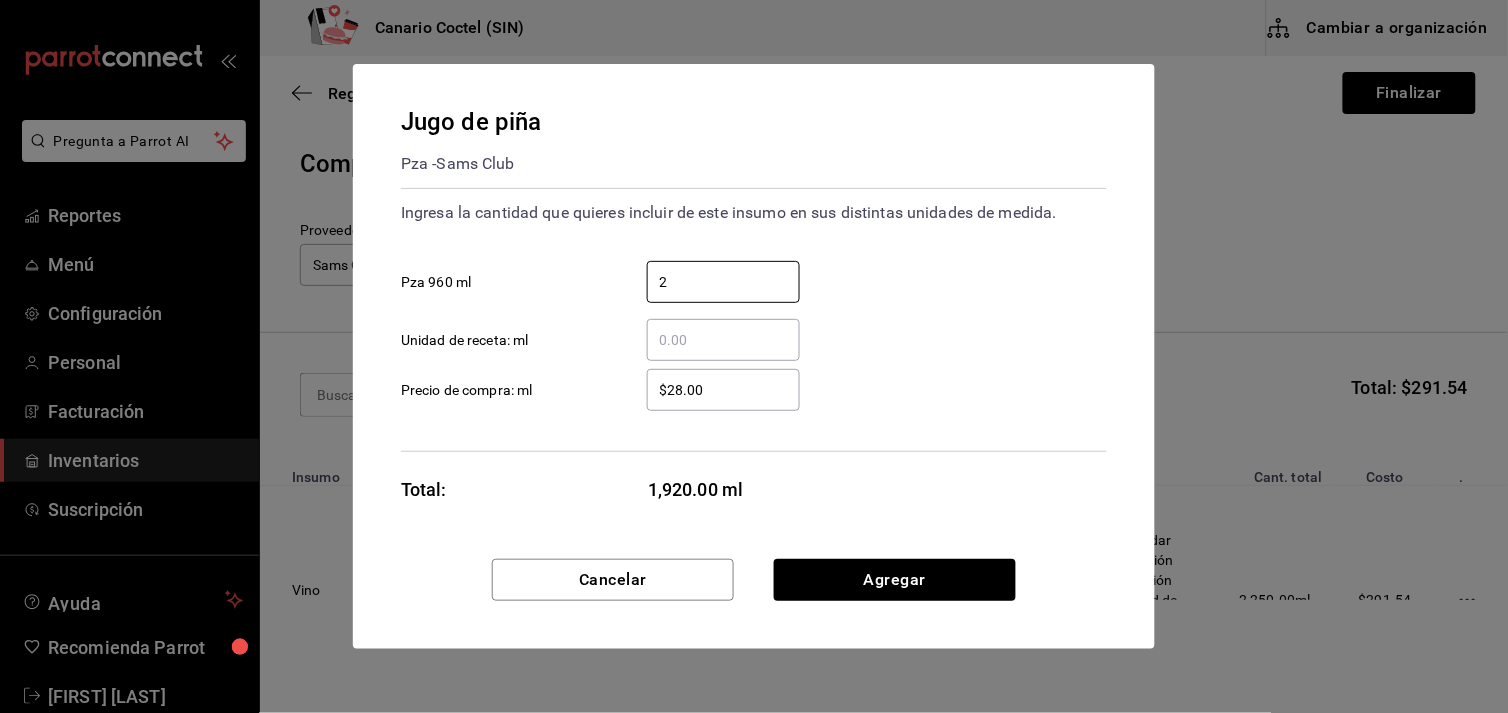 type on "2" 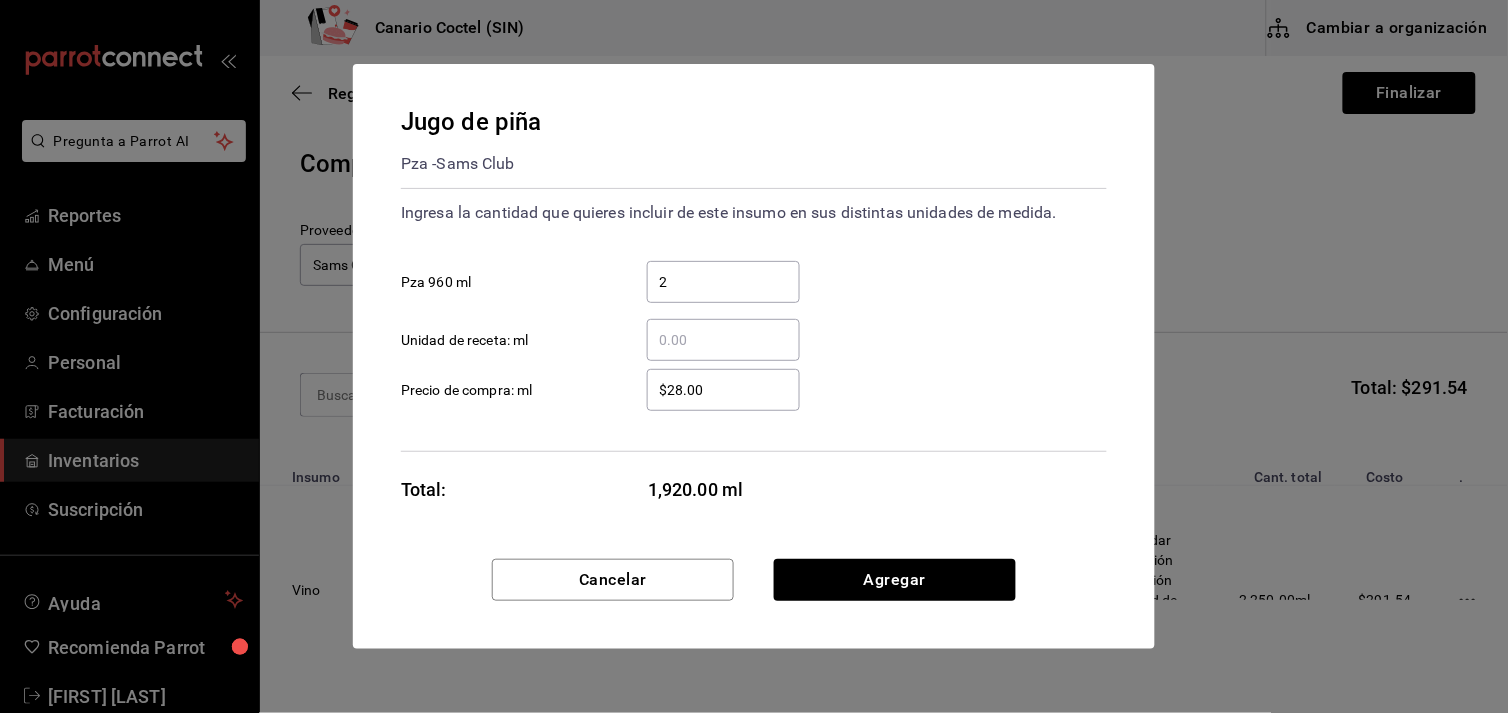 click on "Jugo de piña   Pza -  Sams Club Ingresa la cantidad que quieres incluir de este insumo en sus distintas unidades de medida. 2 ​ Pza 960 ml ​ Unidad de receta: ml $28.00 ​ Precio de compra: ml Total: 1,920.00 ml" at bounding box center [754, 311] 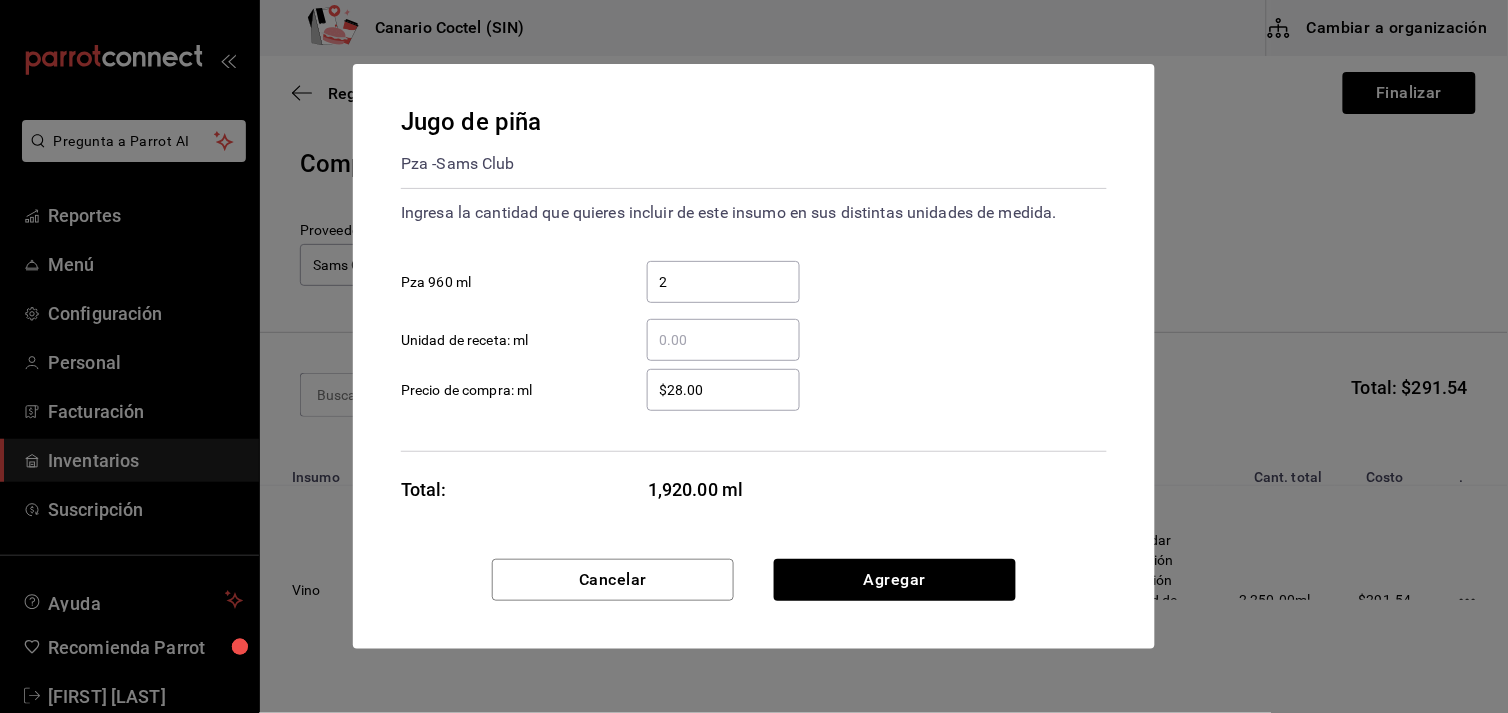 click on "$28.00" at bounding box center (723, 390) 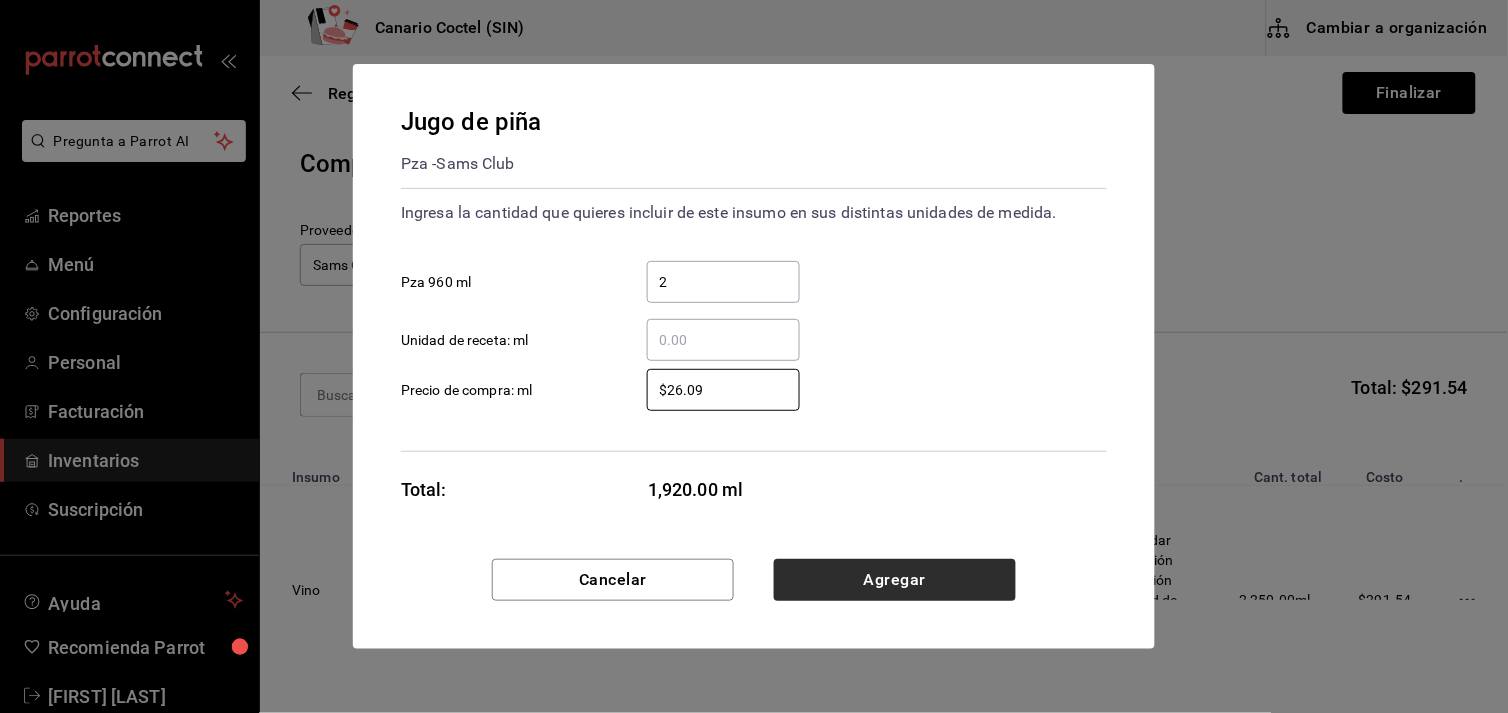 type on "$26.09" 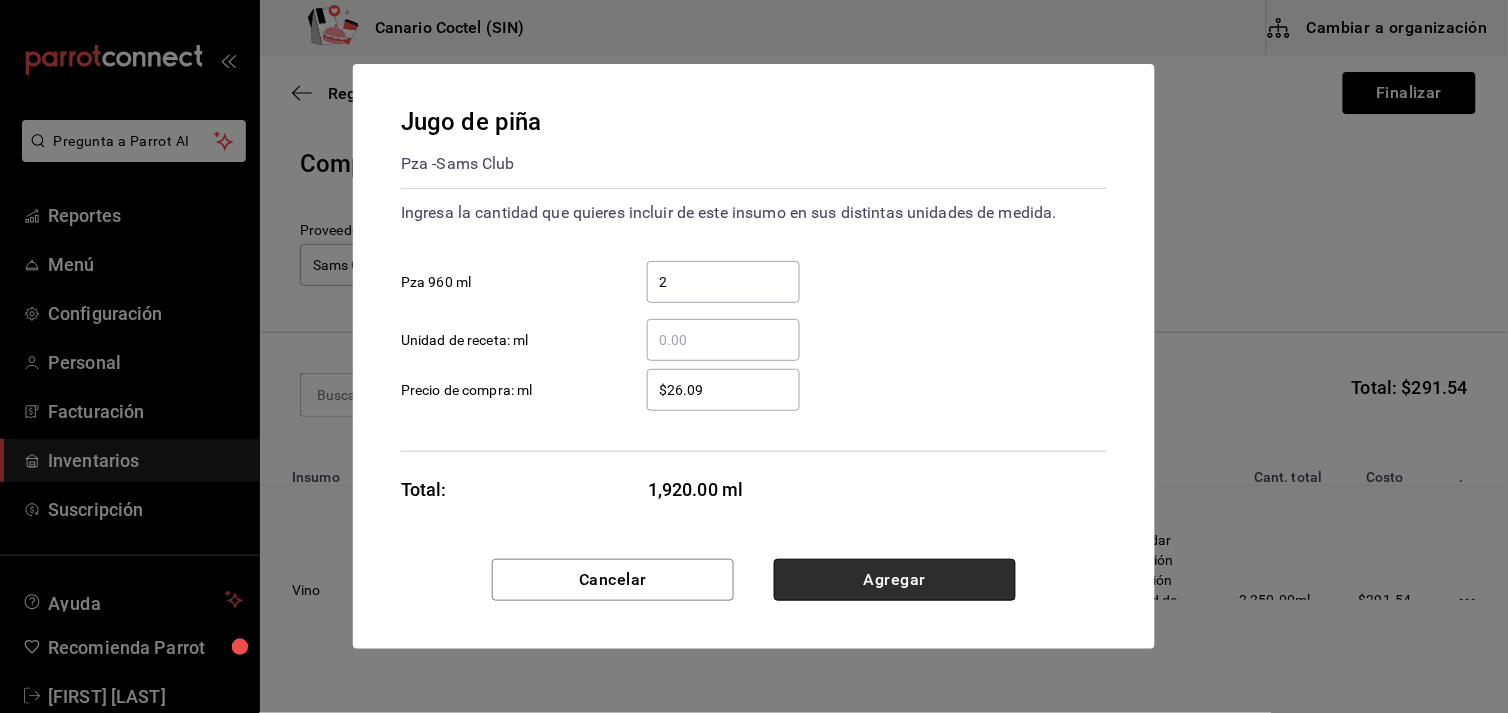 click on "Agregar" at bounding box center (895, 580) 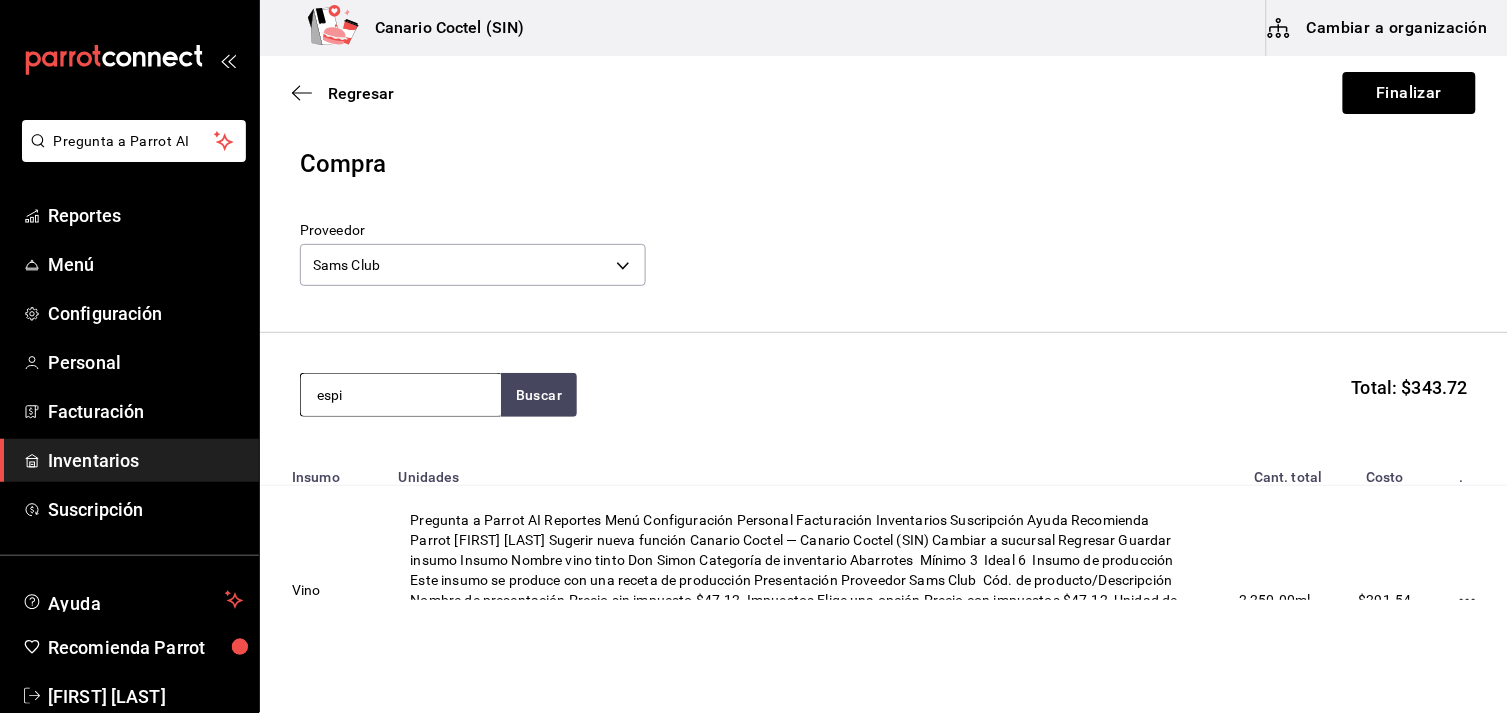 type on "espi" 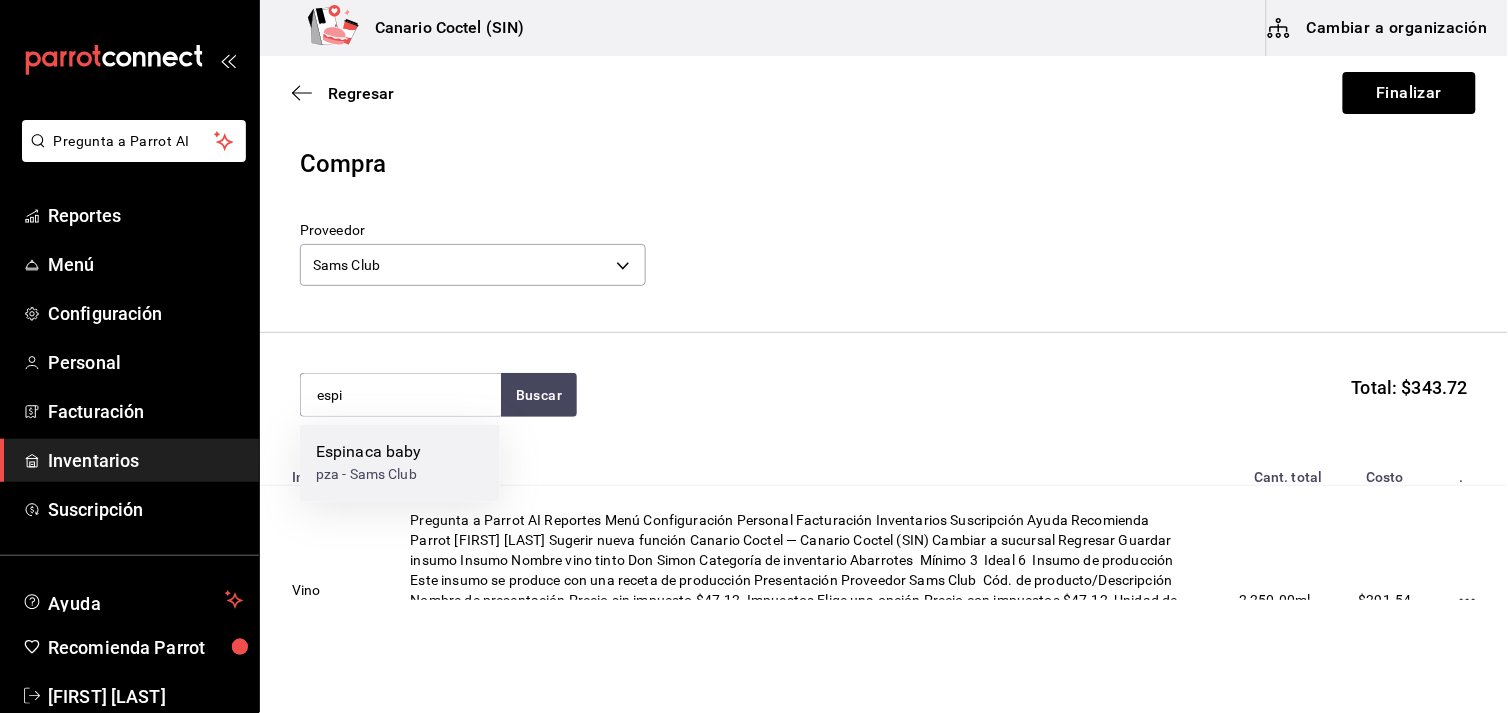 click on "Espinaca baby" at bounding box center [369, 453] 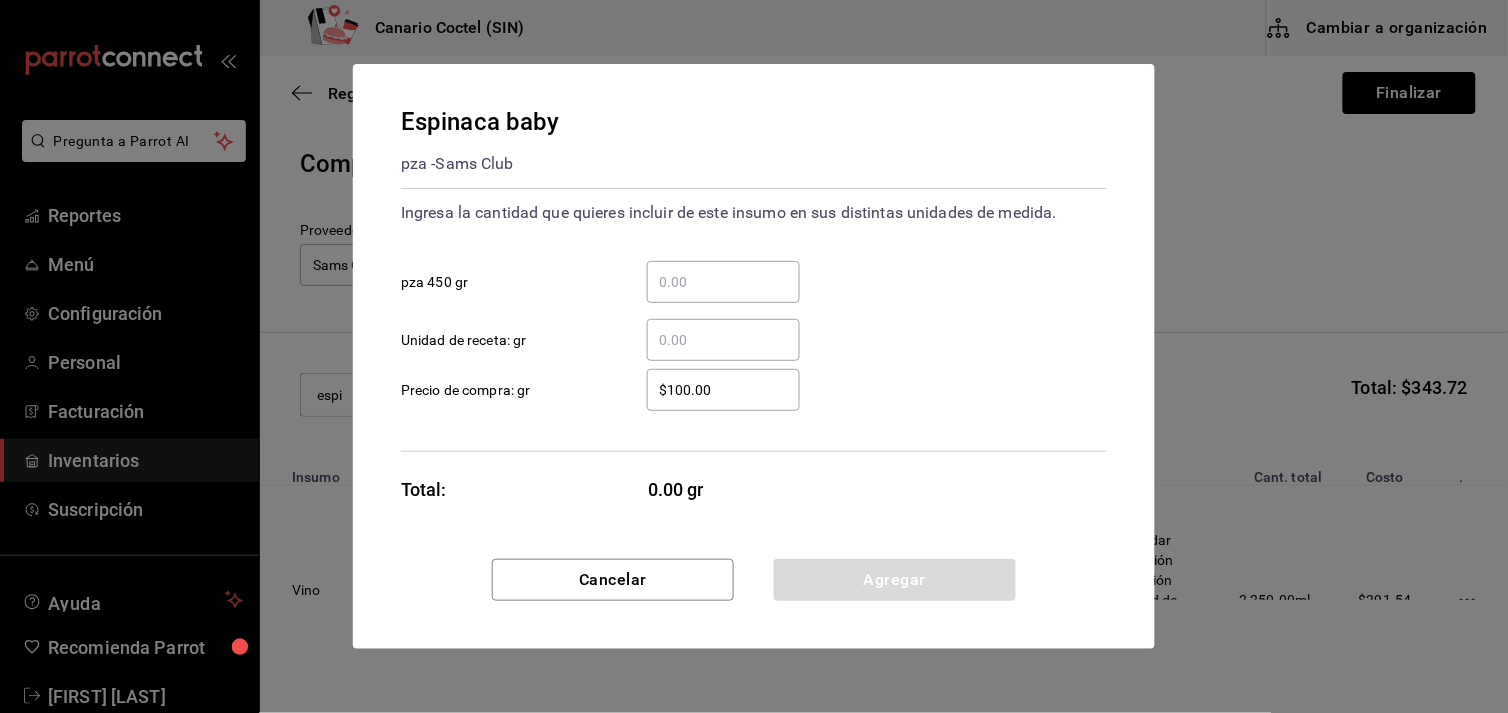 type 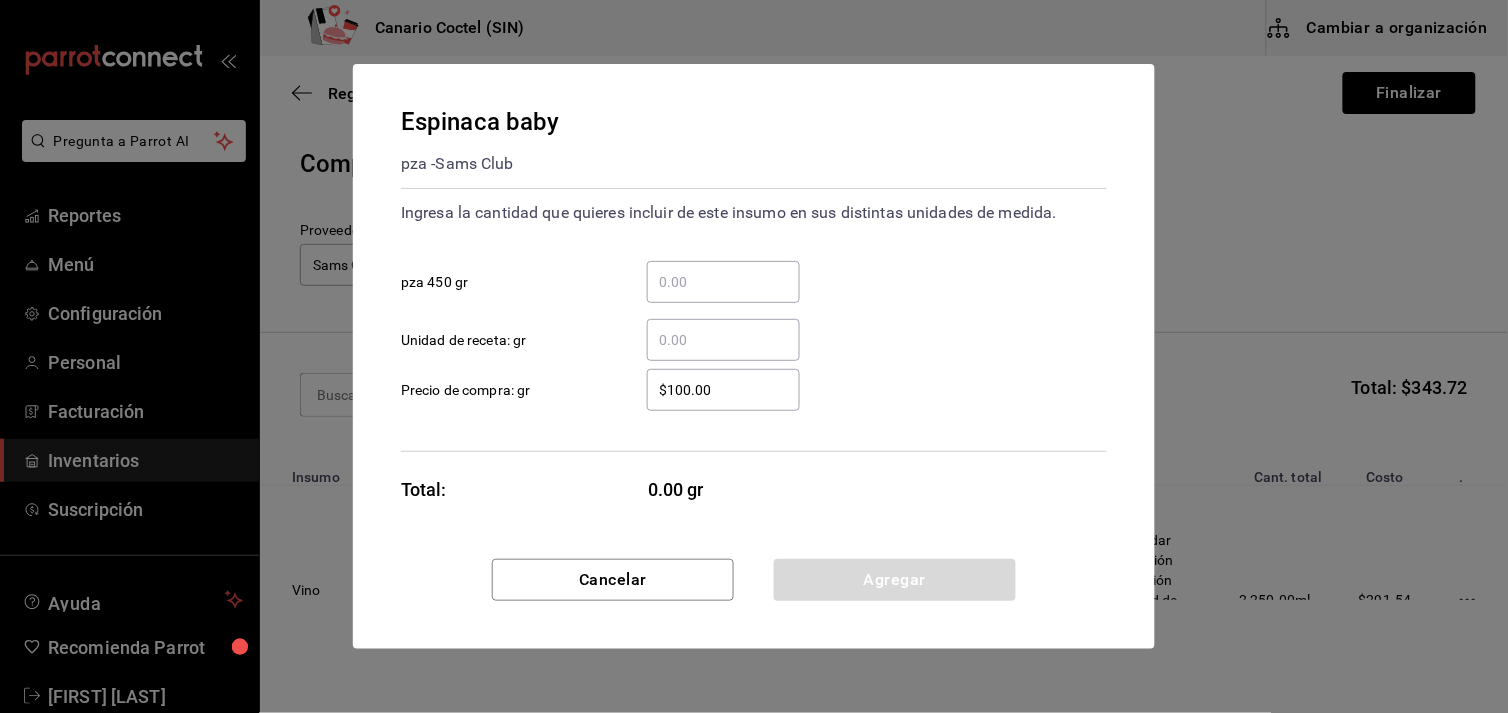 click on "​ pza 450 gr" at bounding box center [723, 282] 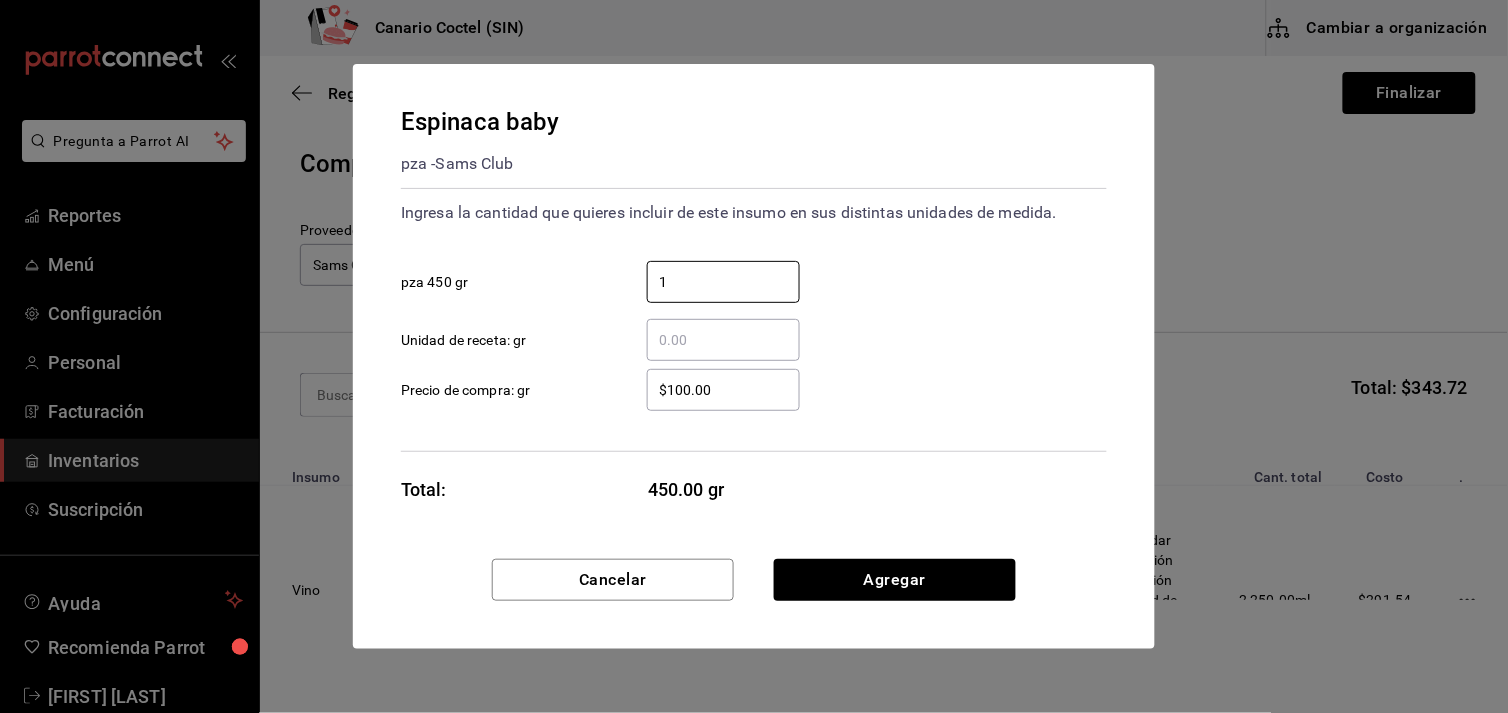 type on "1" 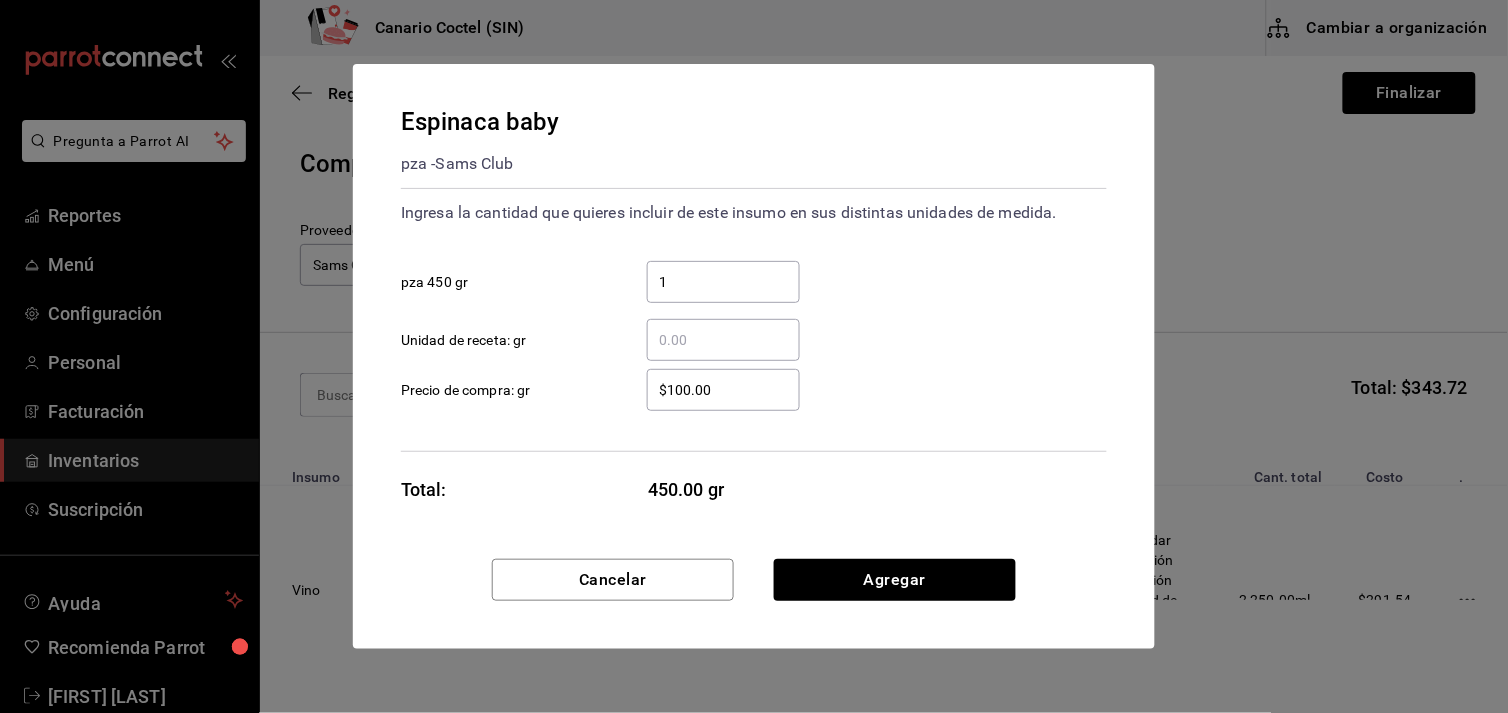 click on "Espinaca baby   pza -  Sams Club Ingresa la cantidad que quieres incluir de este insumo en sus distintas unidades de medida. 1 ​ pza 450 gr ​ Unidad de receta: gr $100.00 ​ Precio de compra: gr Total: 450.00 gr" at bounding box center [754, 311] 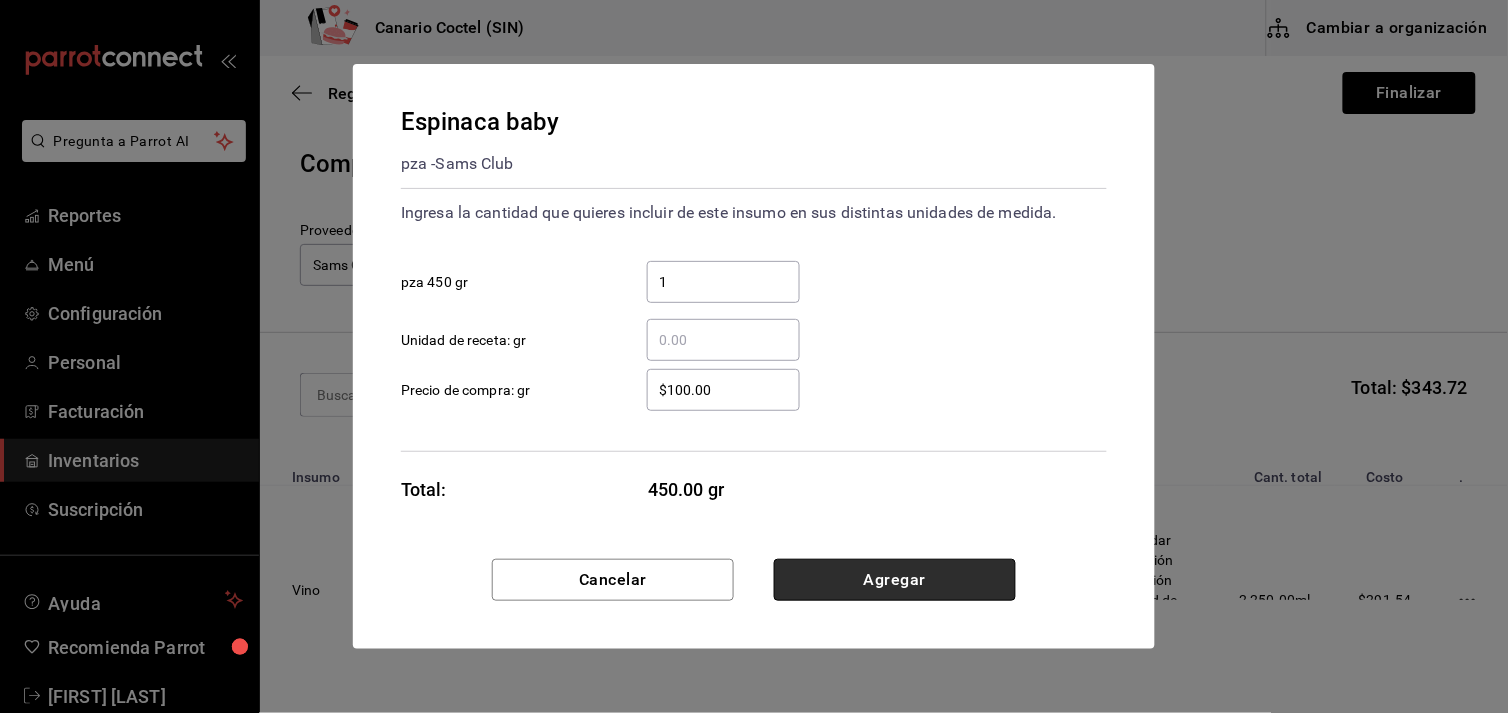 click on "Agregar" at bounding box center (895, 580) 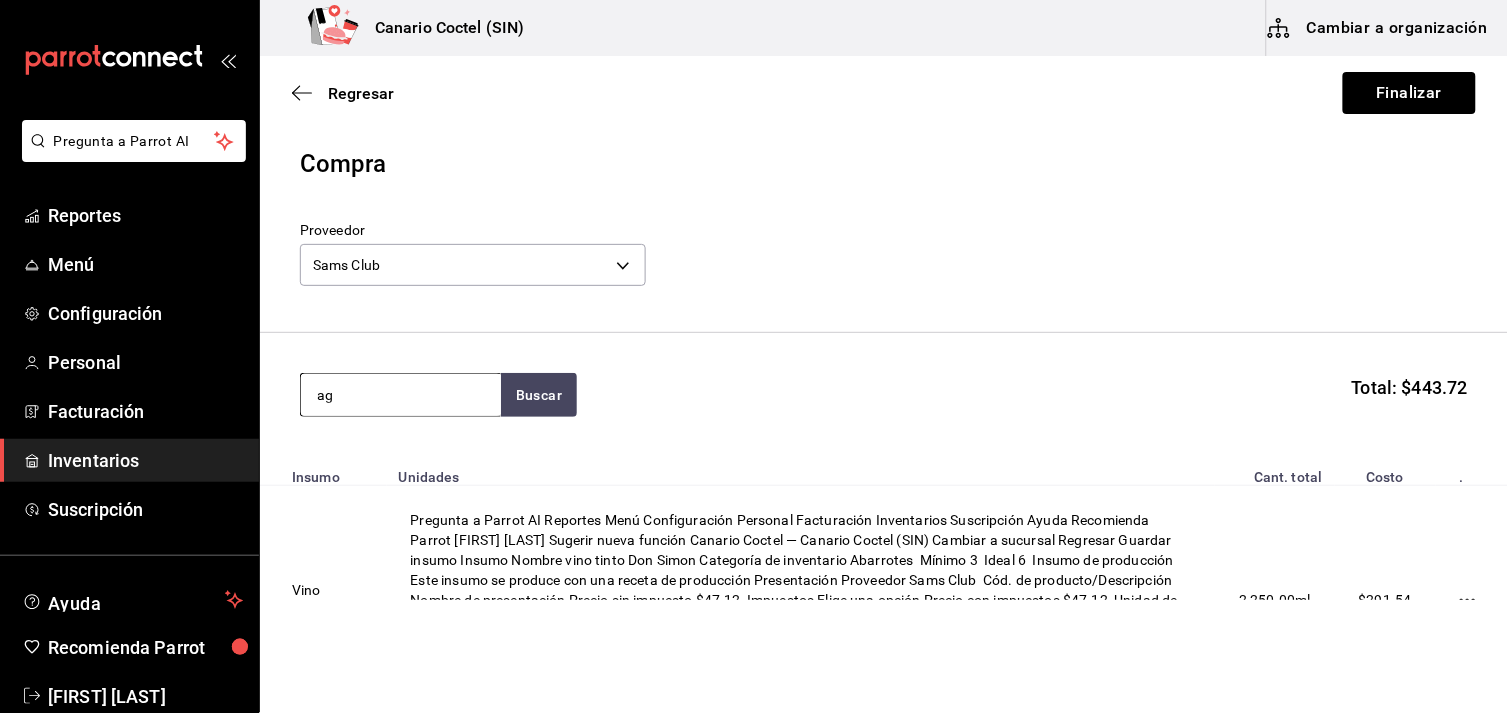 type on "a" 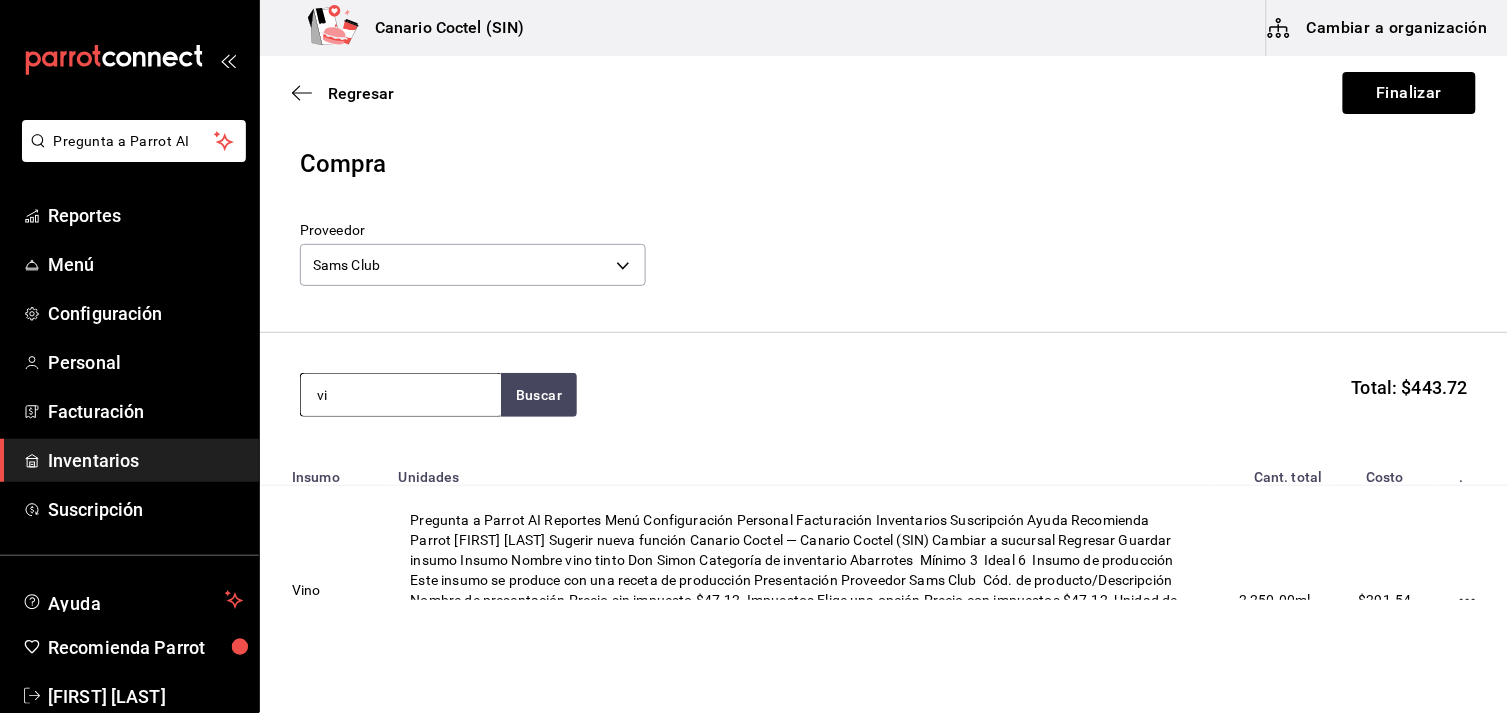 type on "v" 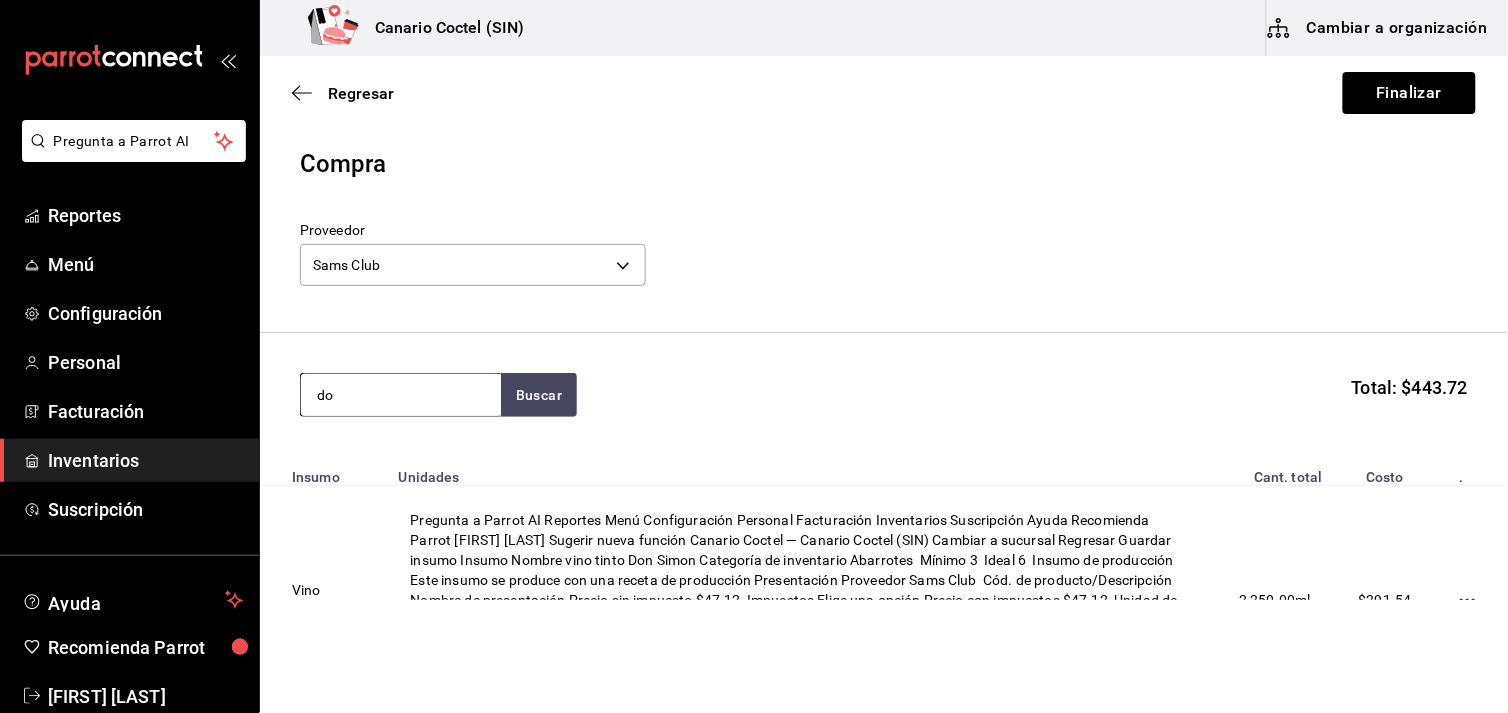 type on "d" 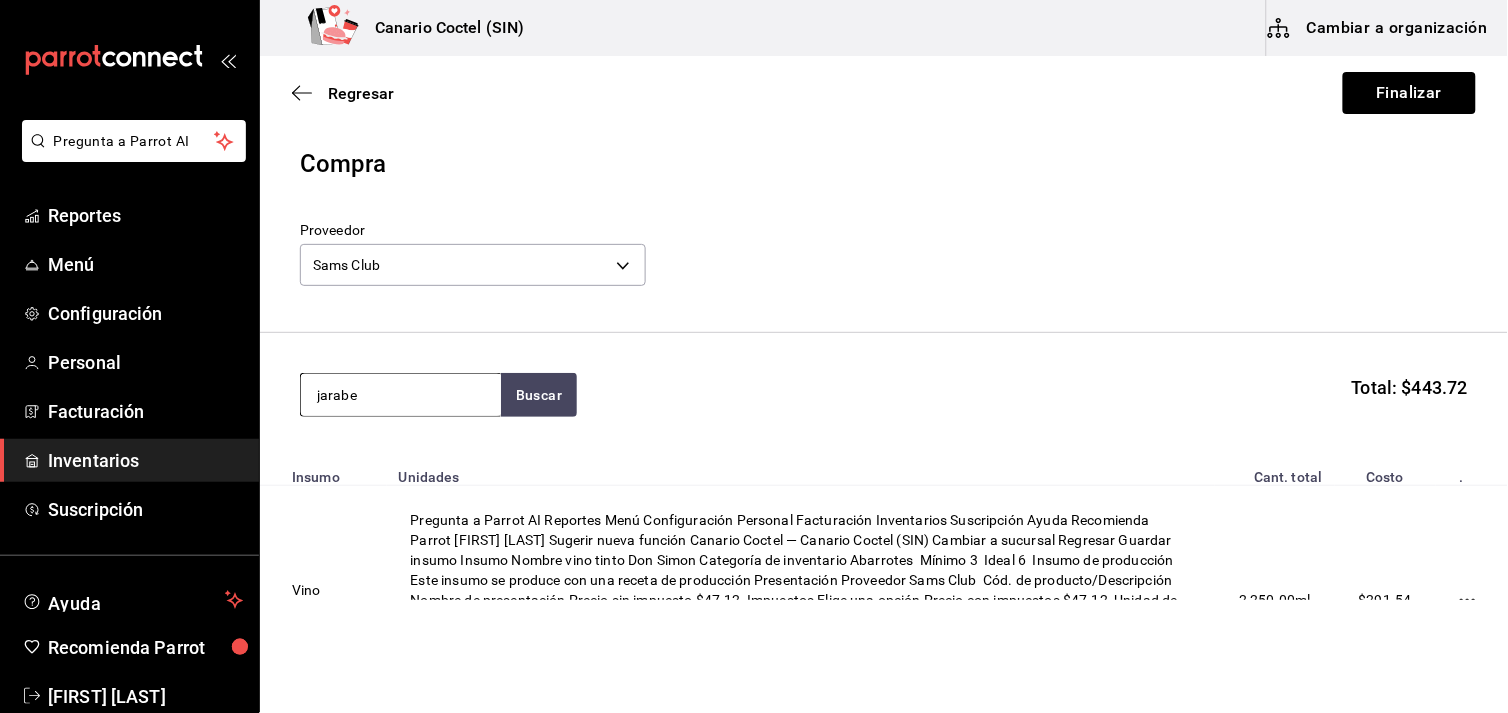 type on "jarabe" 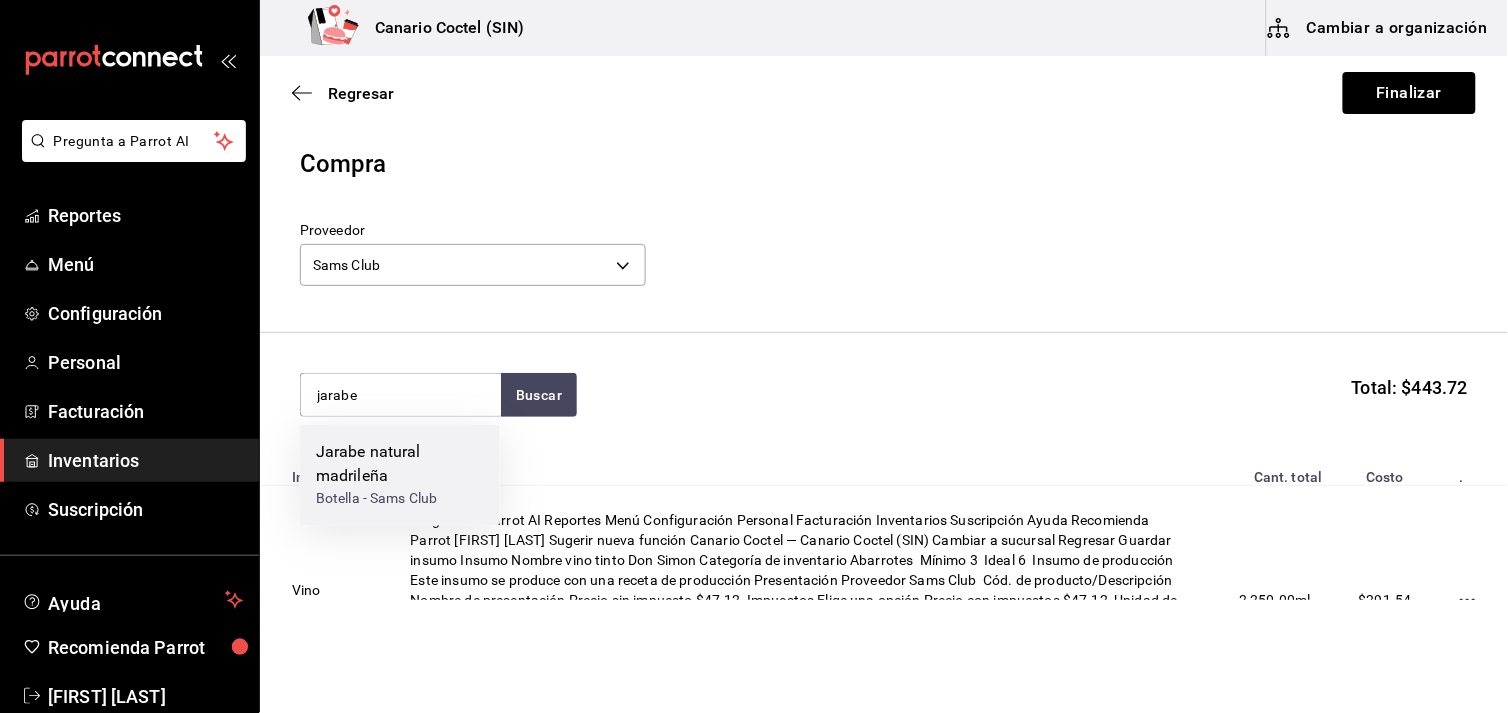 click on "Jarabe natural madrileña" at bounding box center (400, 465) 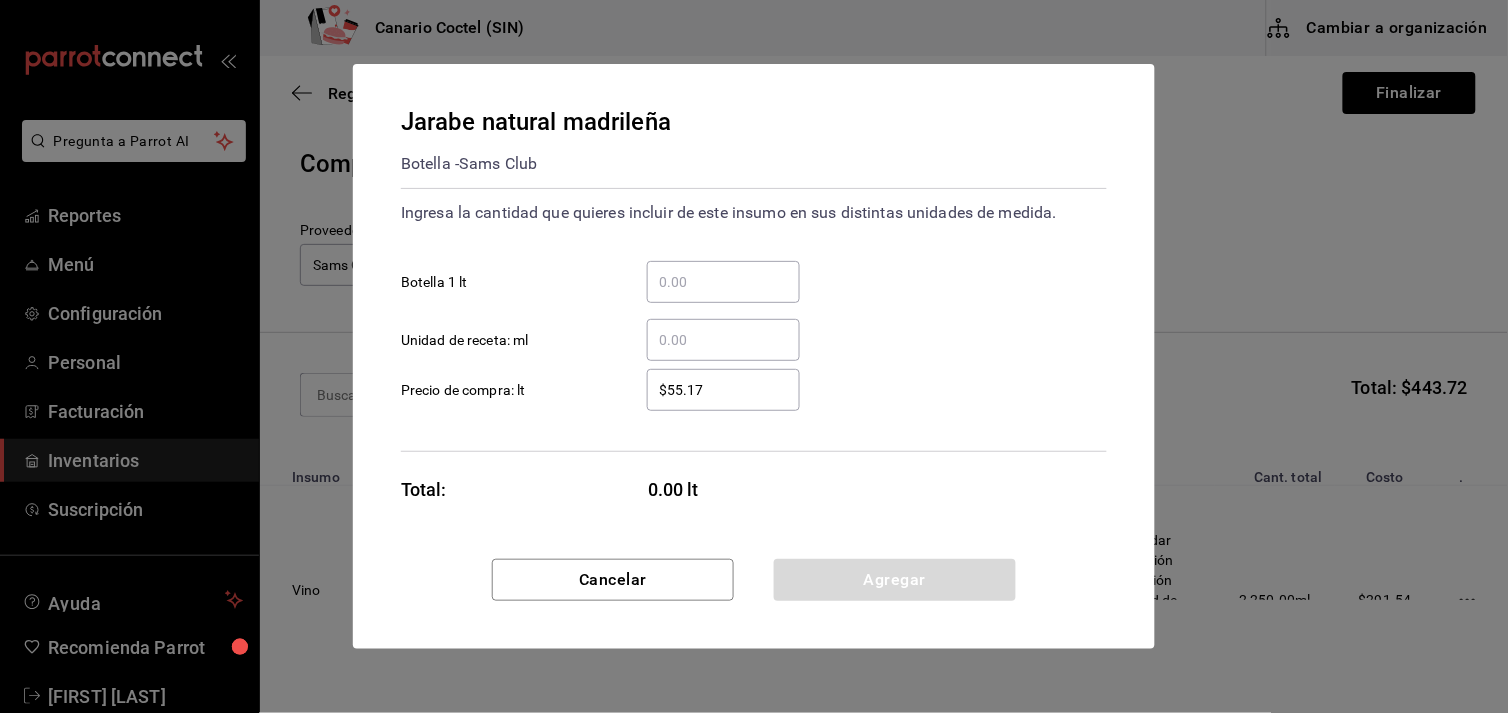 click on "​ Botella 1 lt" at bounding box center (723, 282) 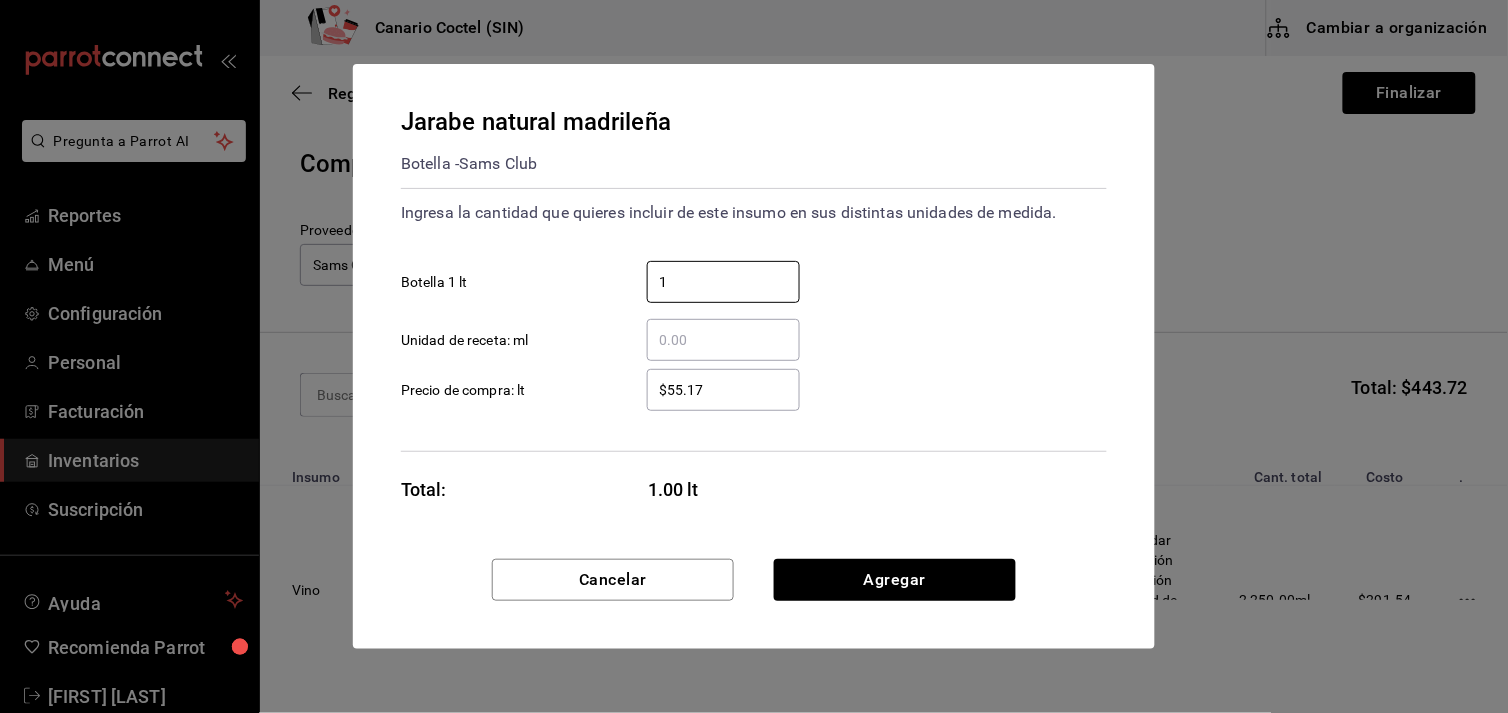 type on "1" 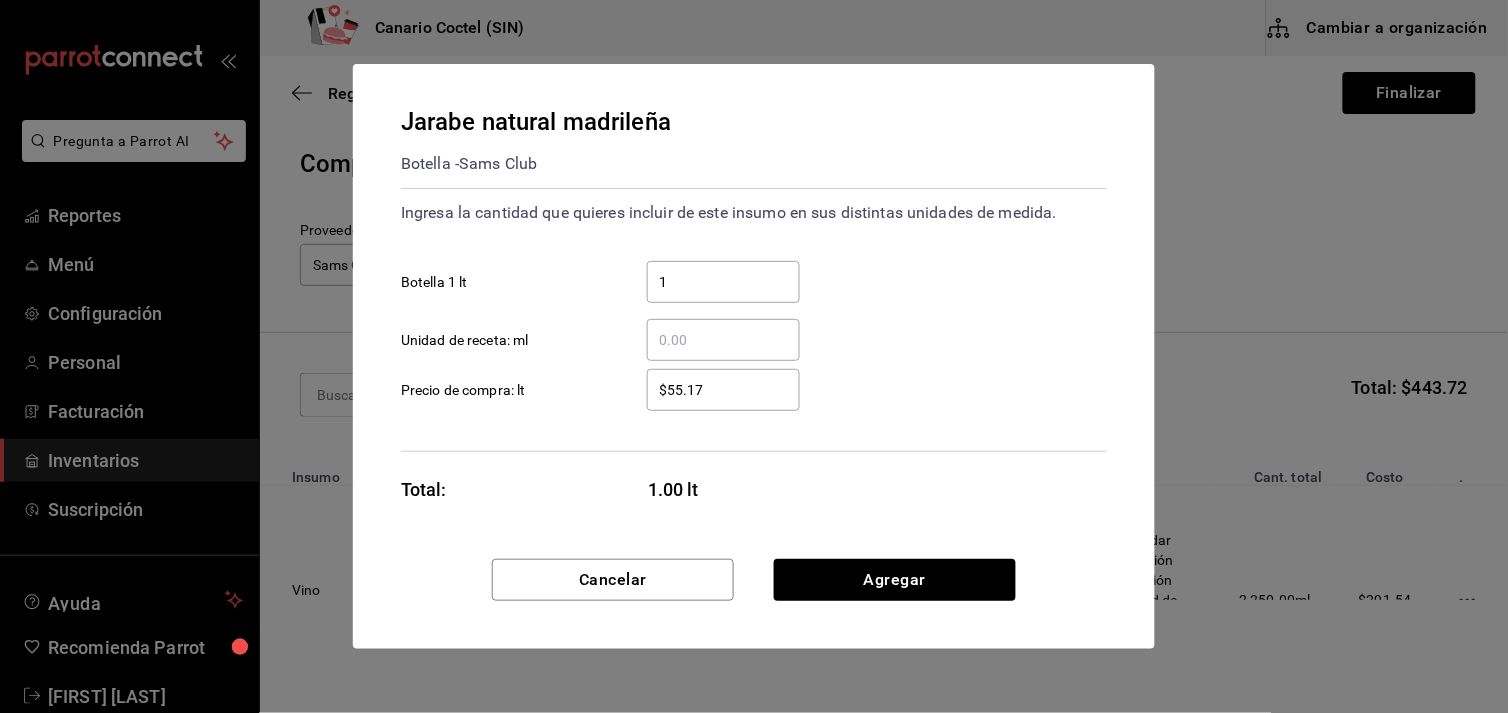 click on "Ingresa la cantidad que quieres incluir de este insumo en sus distintas unidades de medida. 1 ​ Botella 1 lt ​ Unidad de receta: ml $55.17 ​ Precio de compra: lt" at bounding box center [754, 320] 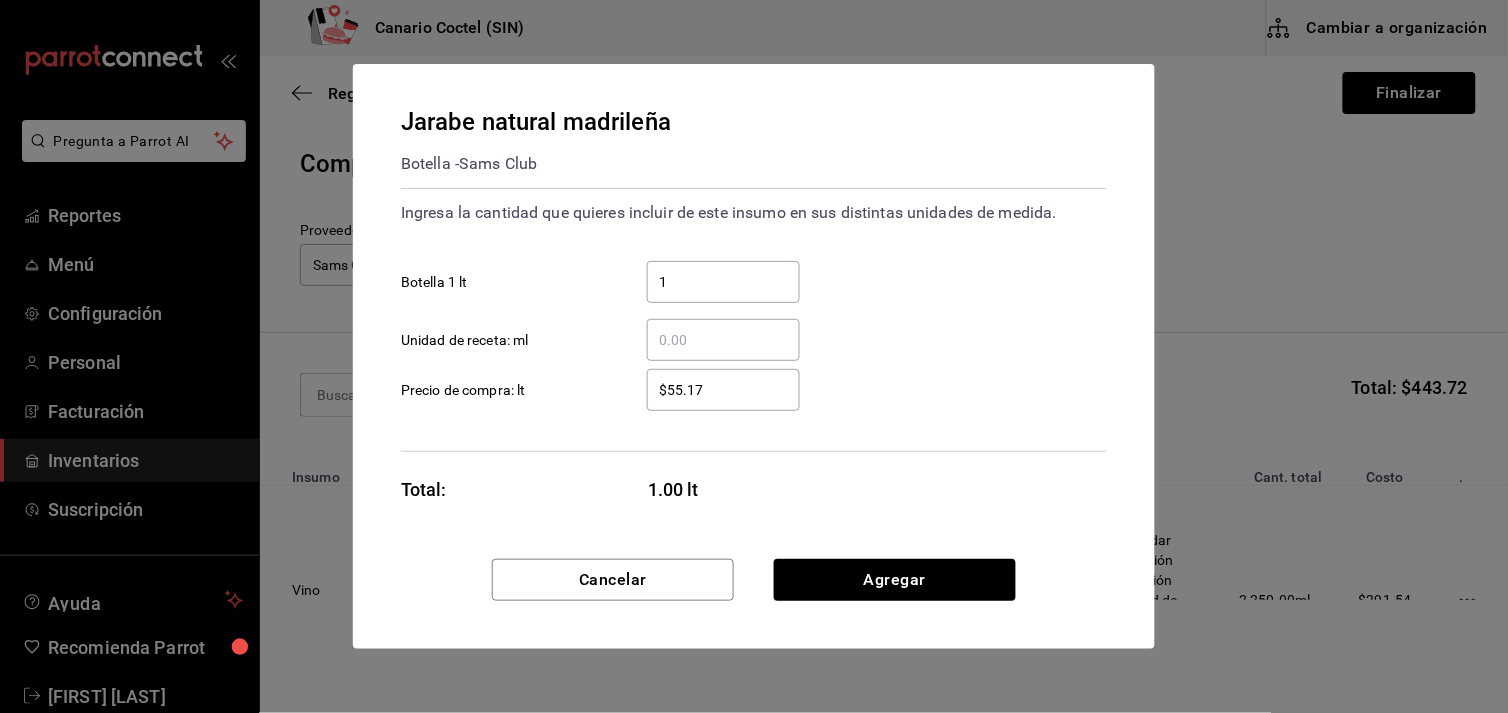 click on "1" at bounding box center (723, 282) 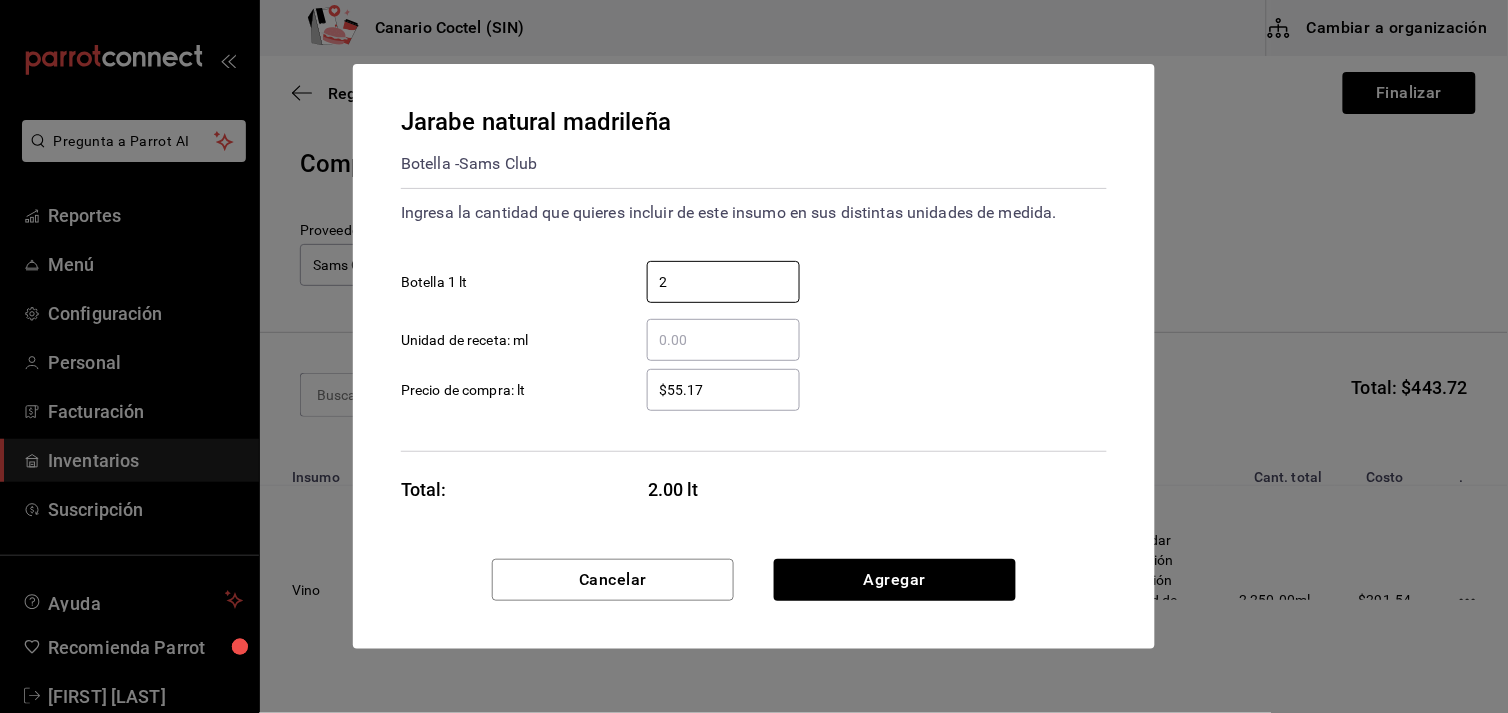 type on "2" 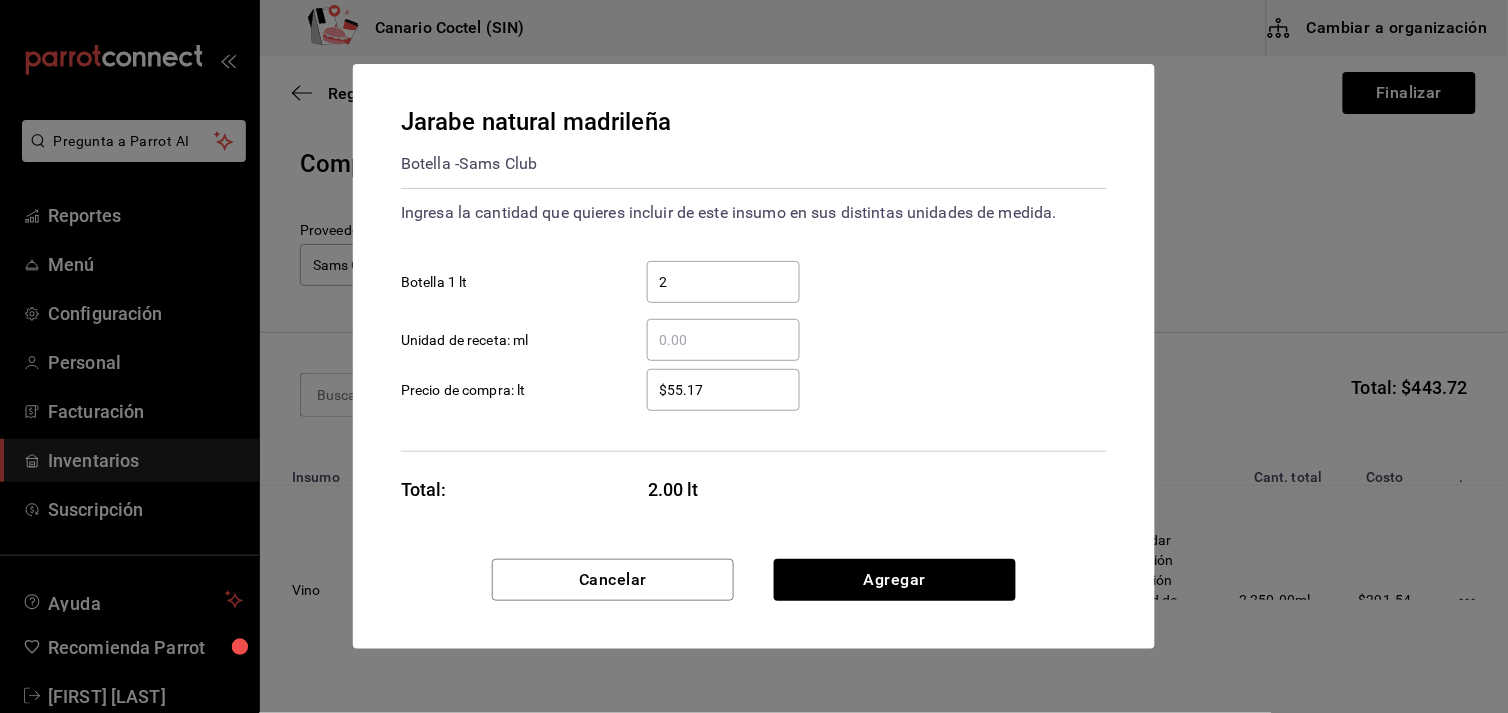click on "$55.17 ​ Precio de compra: lt" at bounding box center [746, 382] 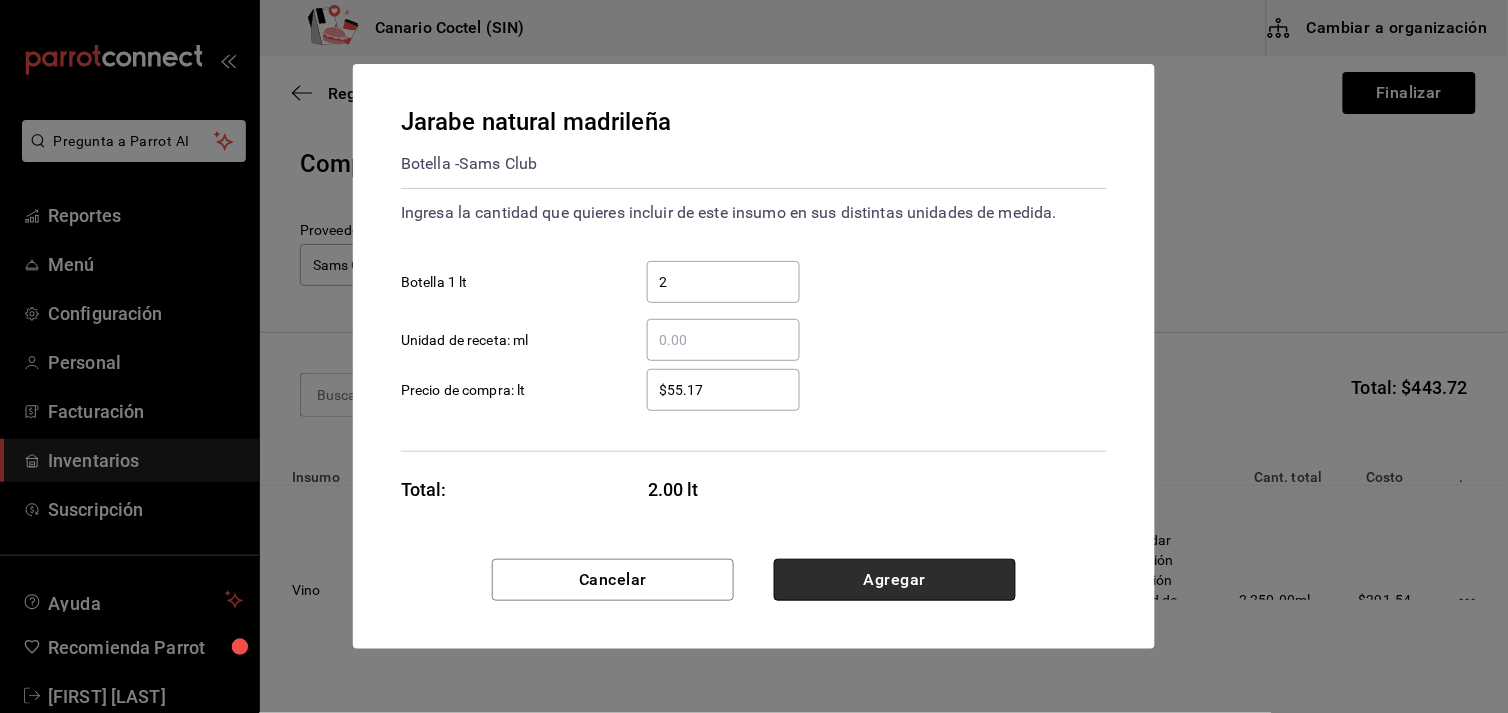 click on "Agregar" at bounding box center (895, 580) 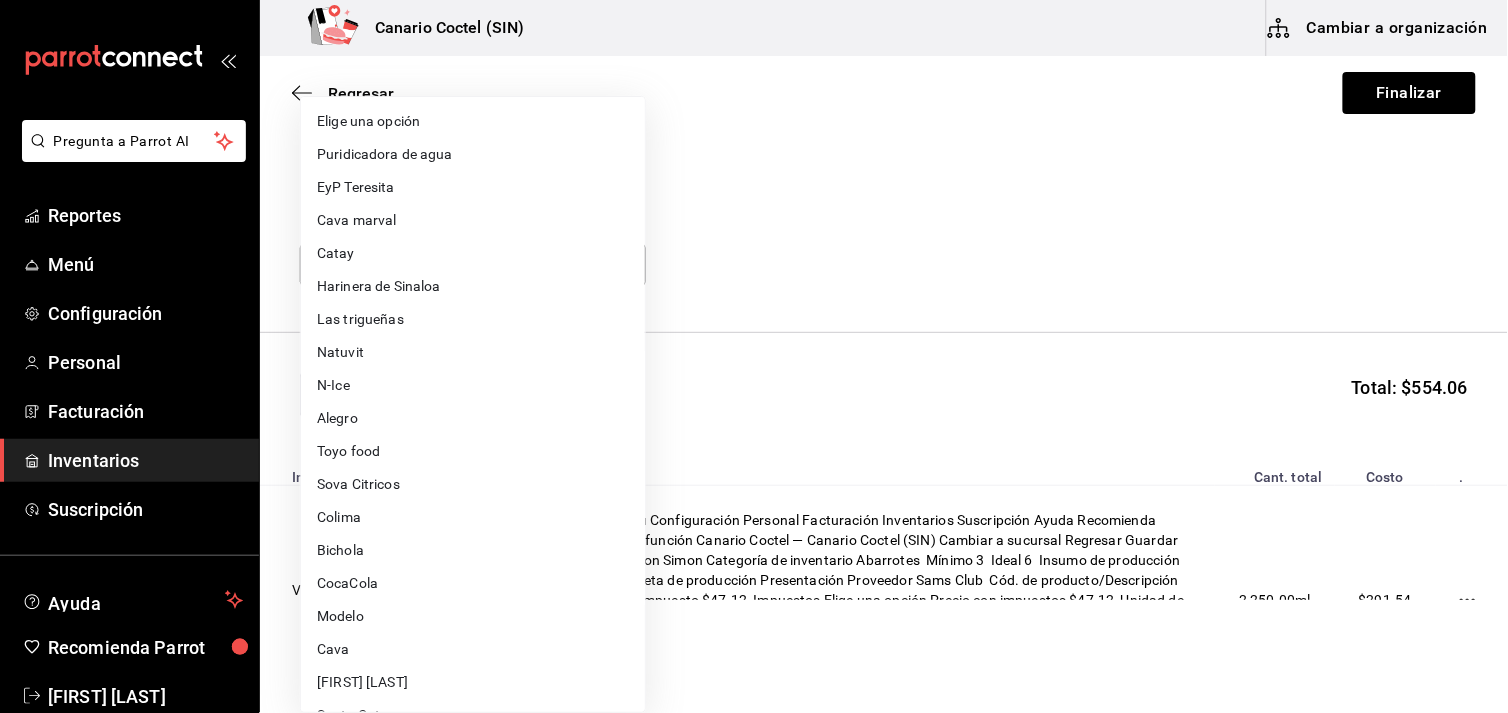 click on "Pregunta a Parrot AI Reportes   Menú   Configuración   Personal   Facturación   Inventarios   Suscripción   Ayuda Recomienda Parrot   [FIRST] [LAST]   Sugerir nueva función   Canario Coctel (SIN) Cambiar a organización Regresar Finalizar Compra Proveedor Sams Club [UUID] Buscar Total: $554.06 Insumo Unidades Cant. total Costo  .  Vino Espumoso 3 Botella 750 ml 2,250.00  ml $291.54 Jugo de piña 2 Pza 960 ml 1,920.00  ml $52.18 Espinaca baby 1 pza 450 gr 450.00  gr $100.00 Jarabe natural madrileña 2 Botella 1 lt 2.00  lt $110.34 GANA 1 MES GRATIS EN TU SUSCRIPCIÓN AQUÍ ¿Recuerdas cómo empezó tu restaurante?
Hoy puedes ayudar a un colega a tener el mismo cambio que tú viviste.
Recomienda Parrot directamente desde tu Portal Administrador.
Es fácil y rápido.
🎁 Por cada restaurante que se una, ganas 1 mes gratis. Ver video tutorial Ir a video Pregunta a Parrot AI Reportes   Menú   Configuración   Personal   Facturación   Inventarios   Suscripción   Ayuda" at bounding box center [754, 300] 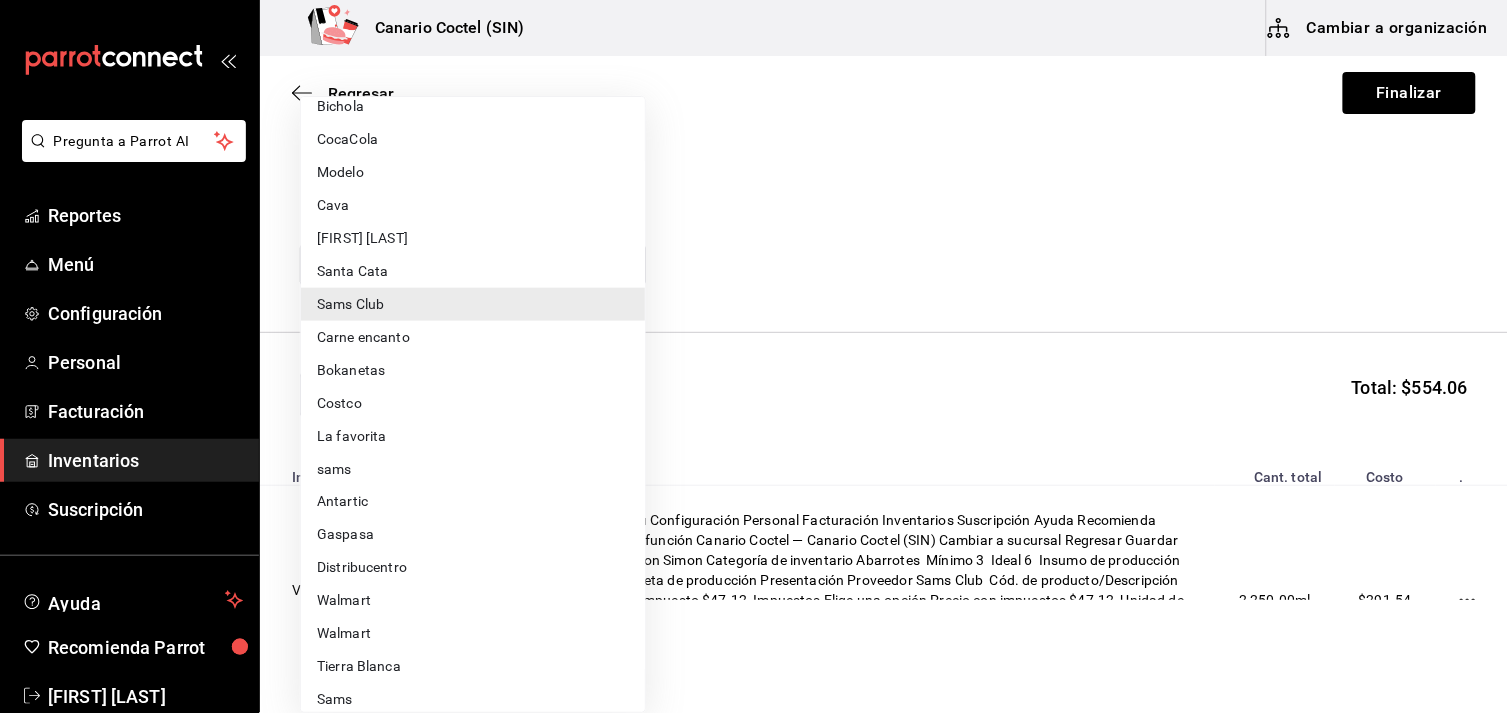 scroll, scrollTop: 555, scrollLeft: 0, axis: vertical 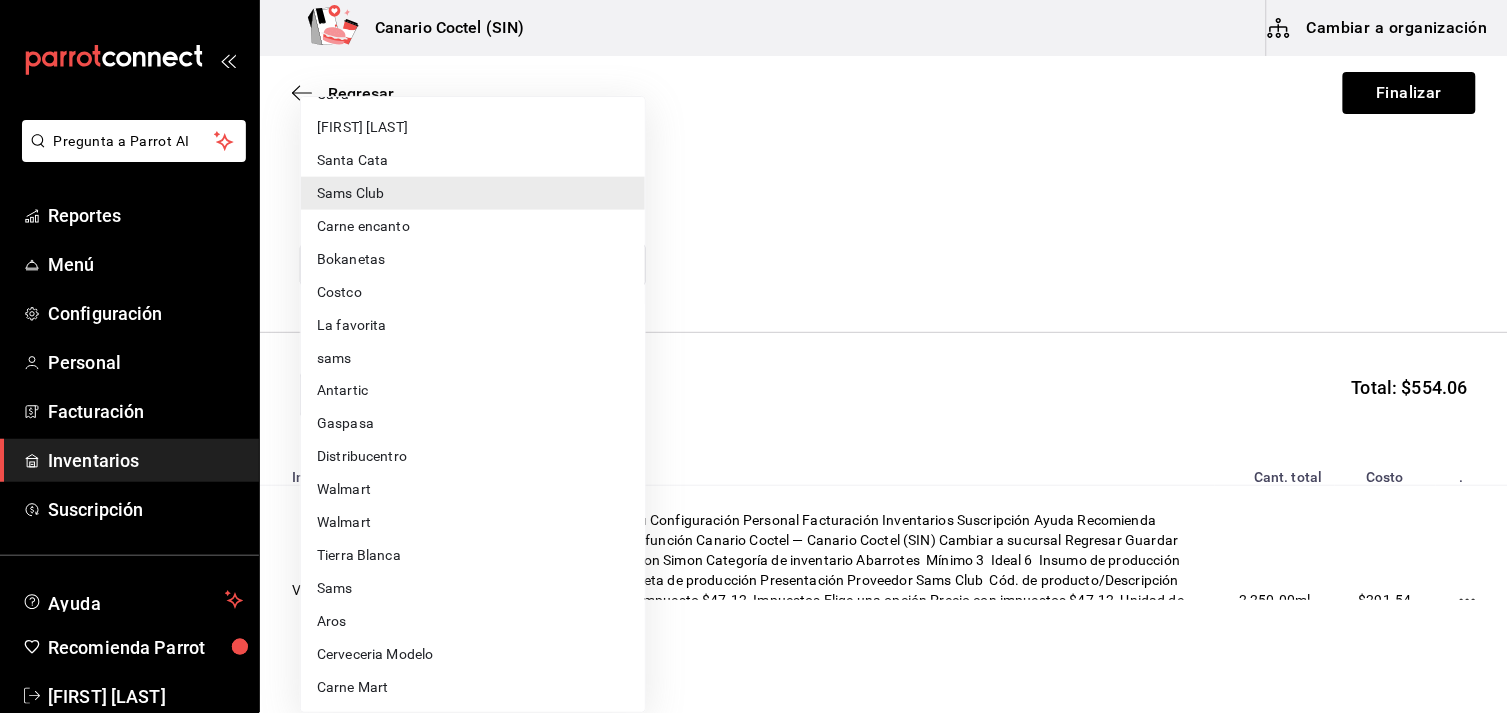 click on "Sams" at bounding box center (473, 589) 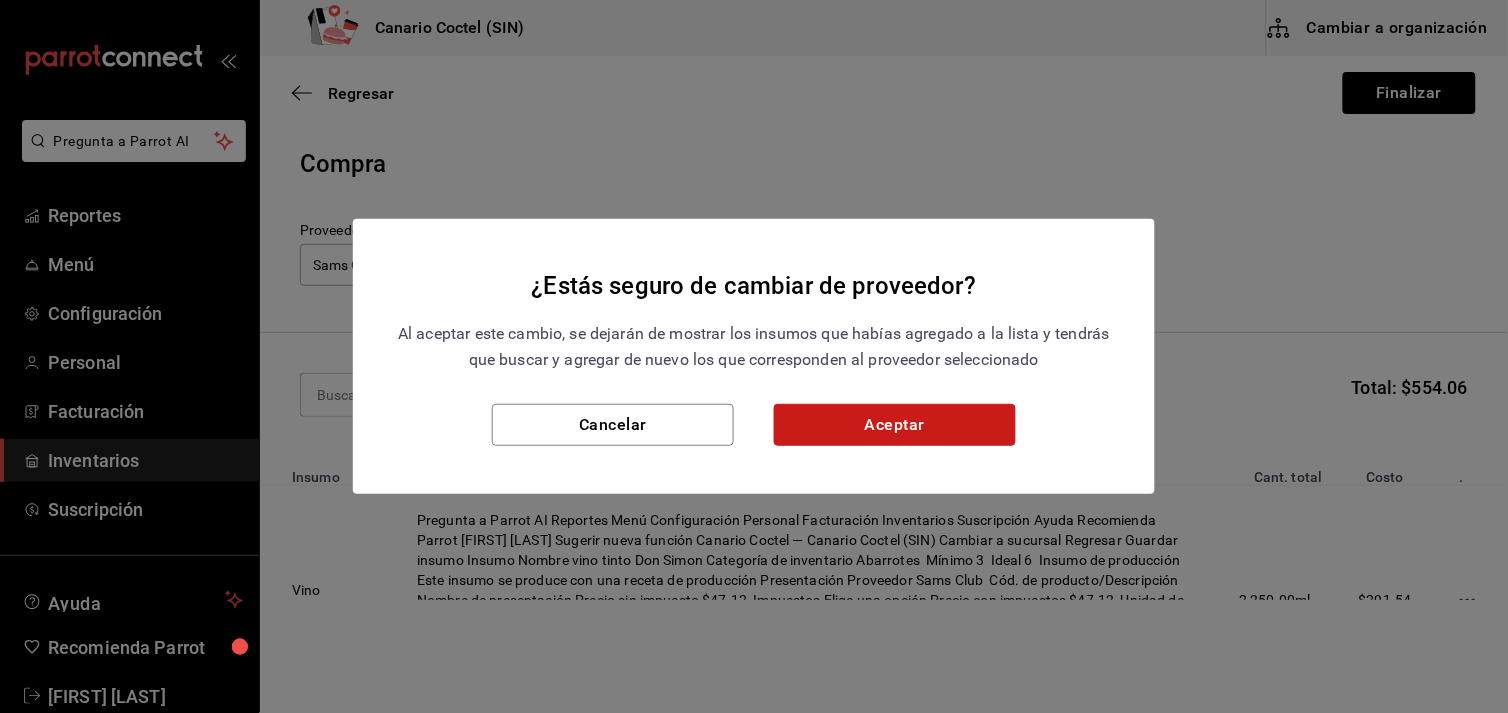 click on "Aceptar" at bounding box center (895, 425) 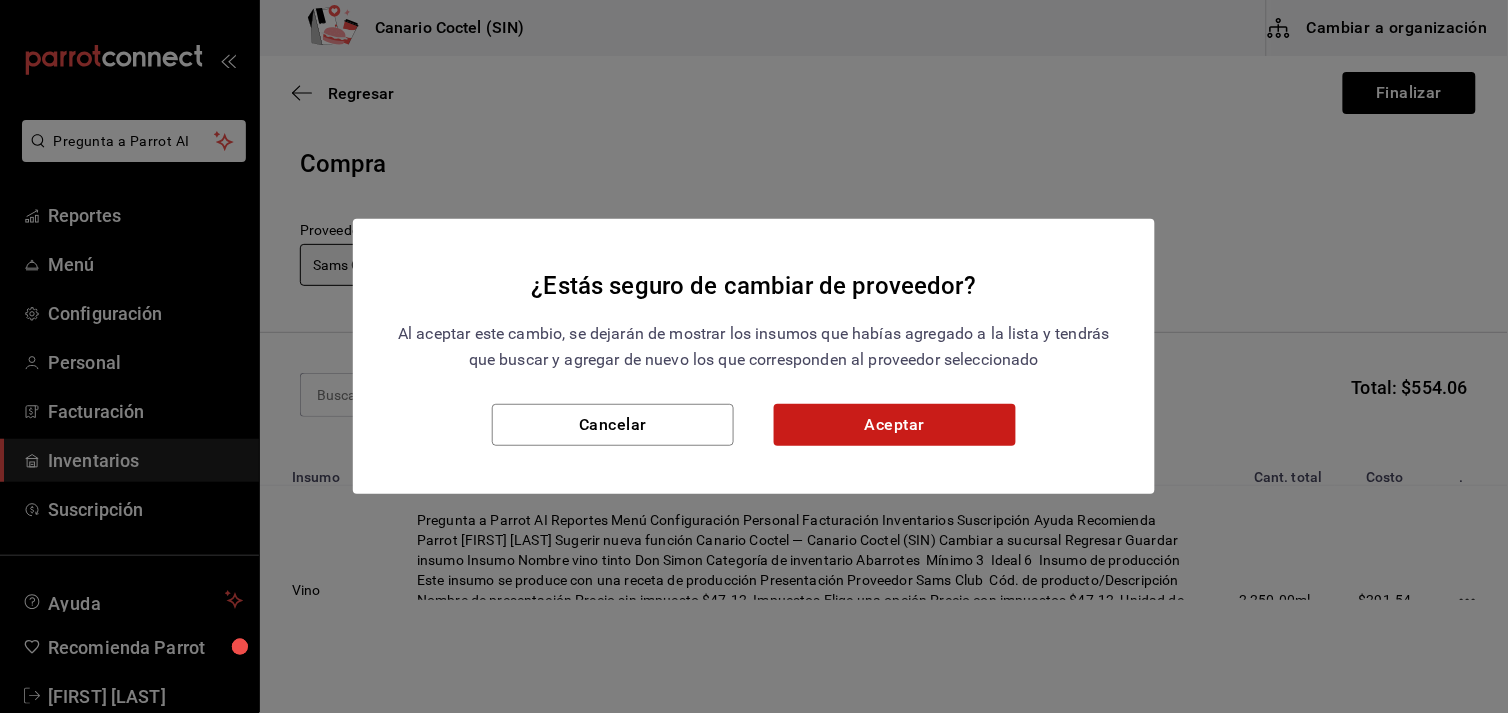 type on "70fde582-8b2e-4d19-b9a5-d9b31ed921e7" 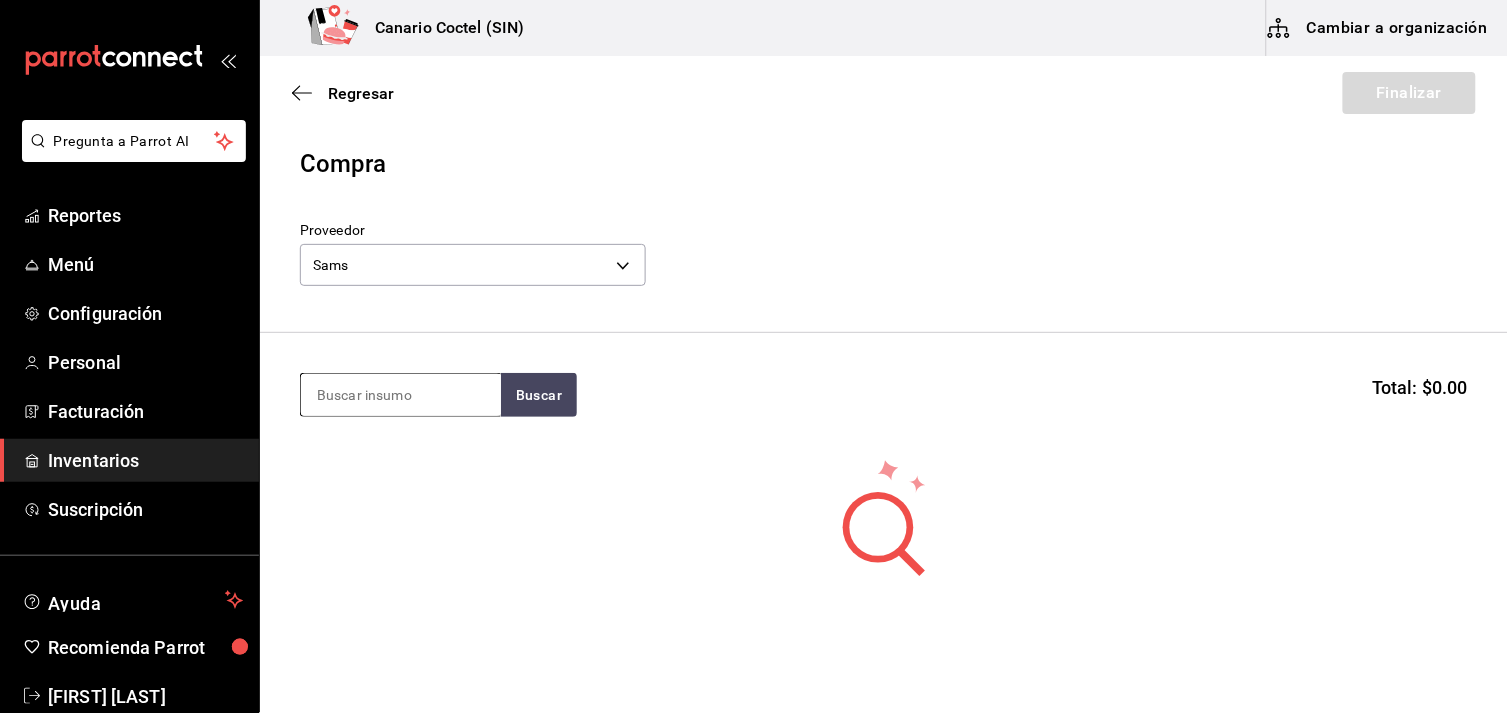 click at bounding box center [401, 395] 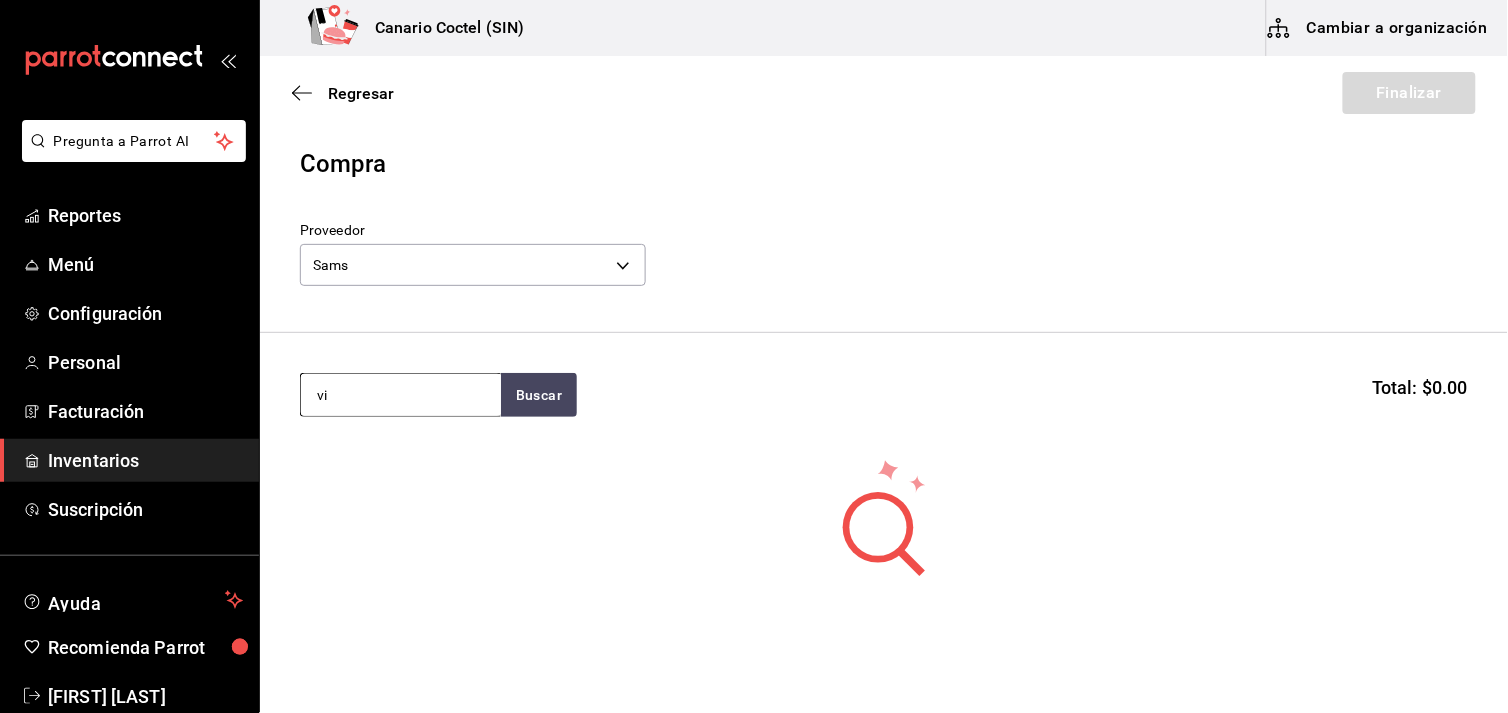 type on "v" 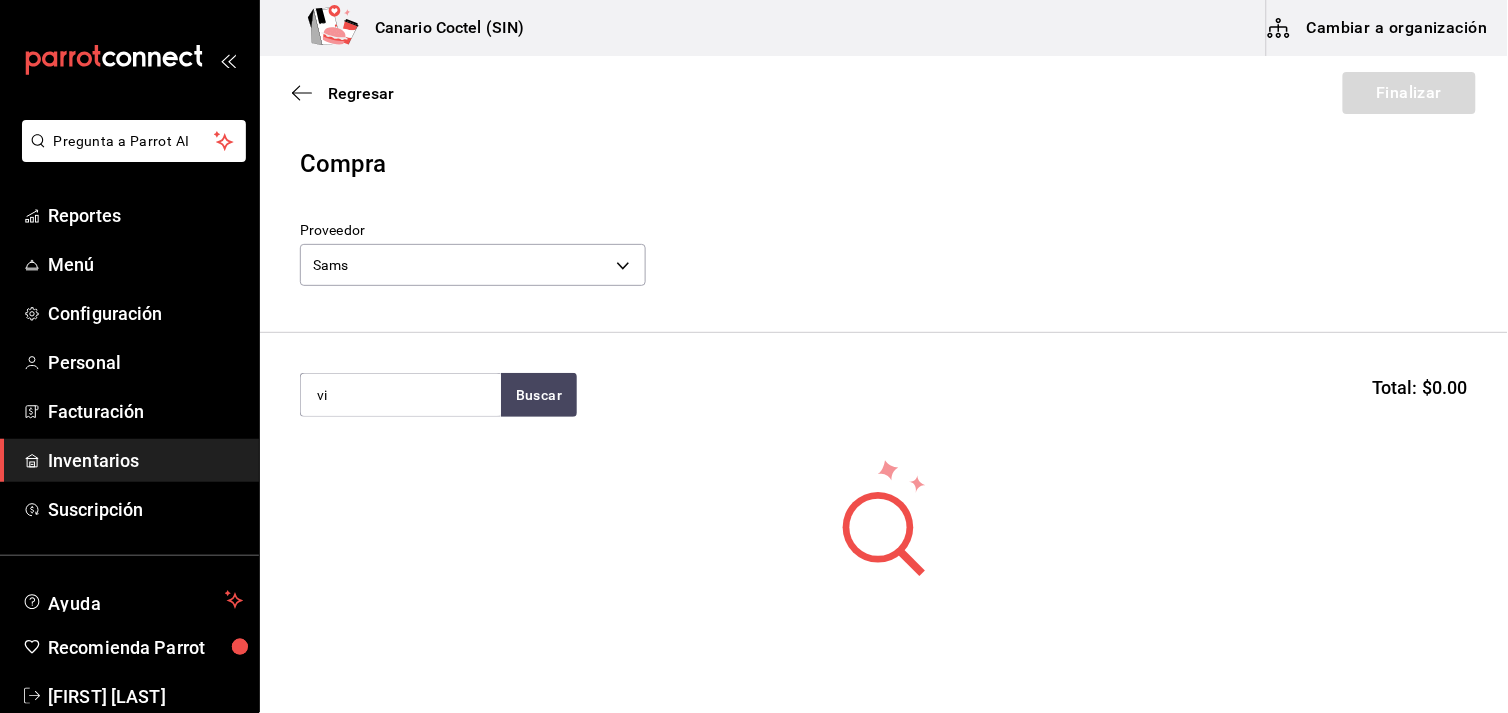 type on "v" 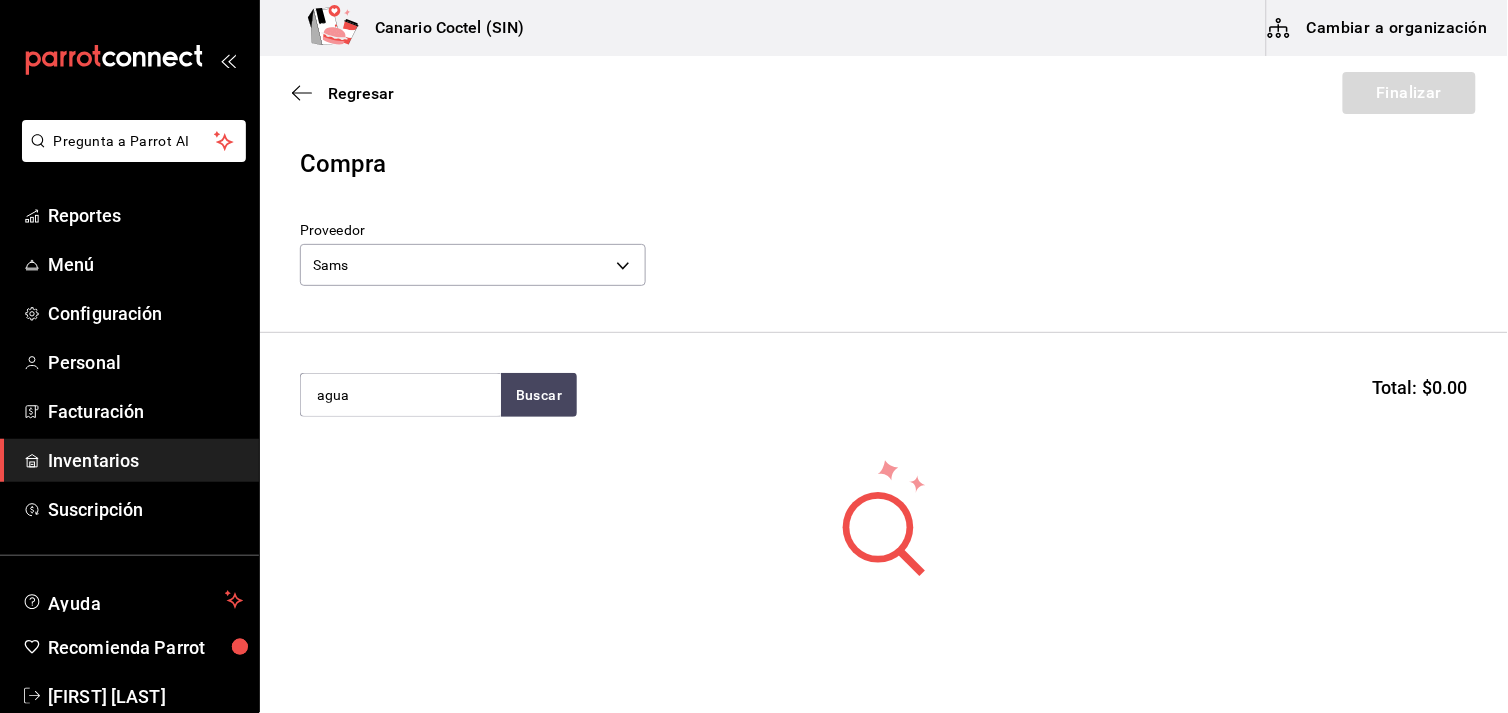 type on "agua" 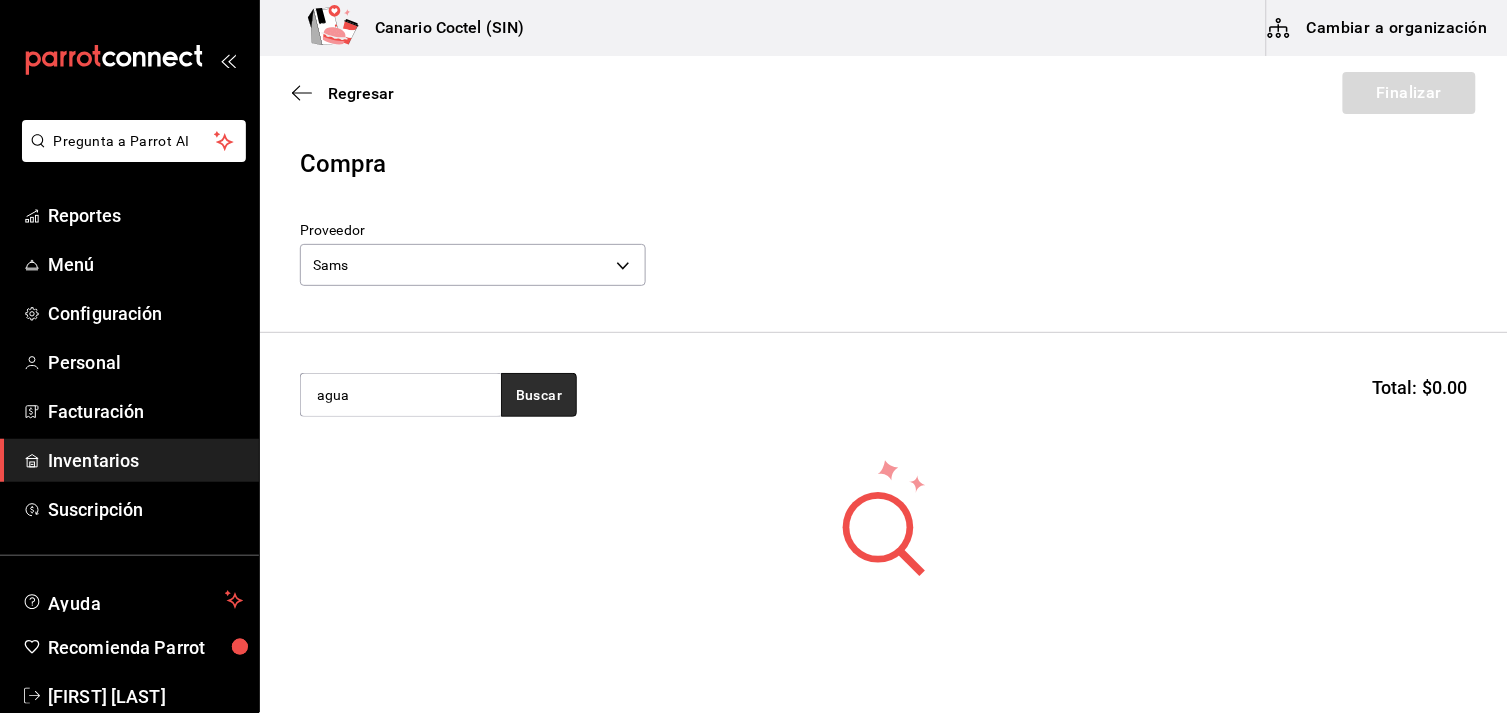 click on "Buscar" at bounding box center (539, 395) 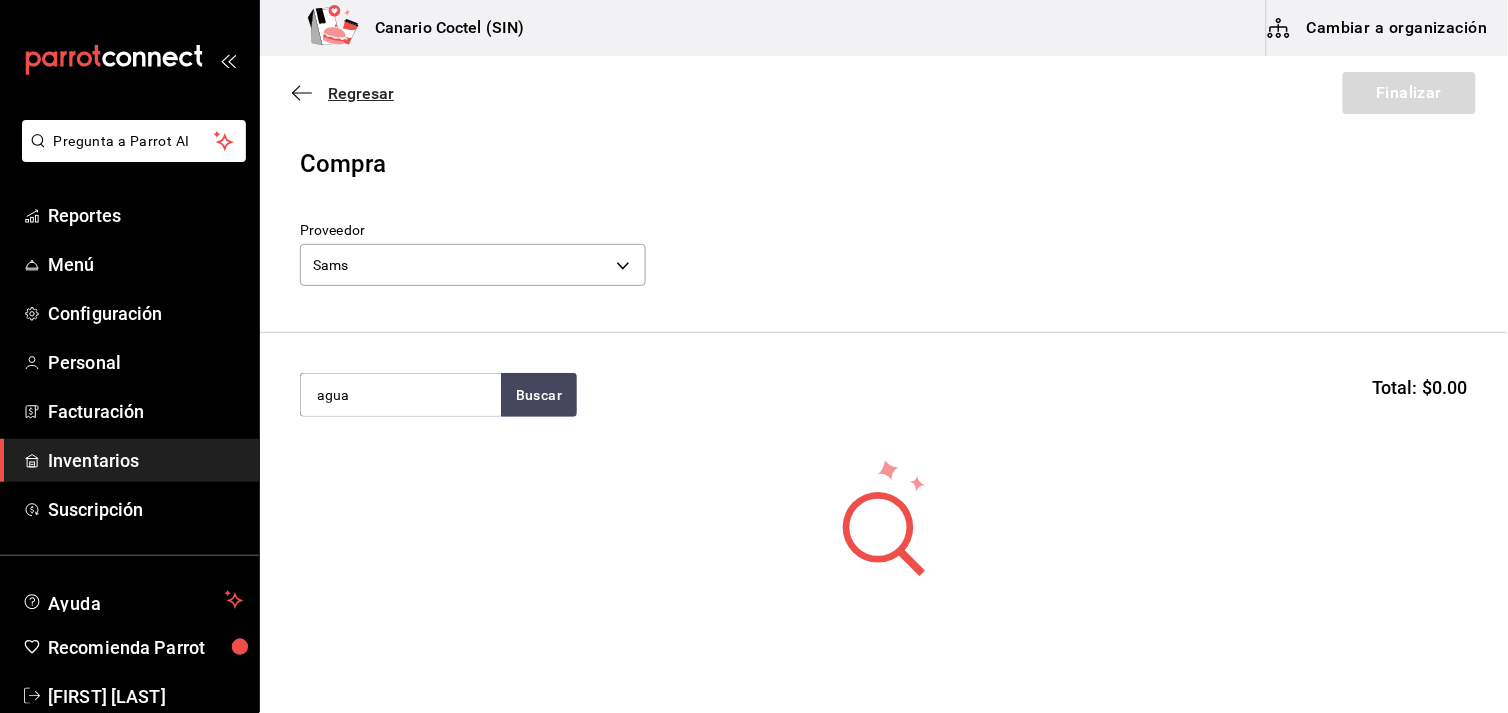 click on "Regresar" at bounding box center [361, 93] 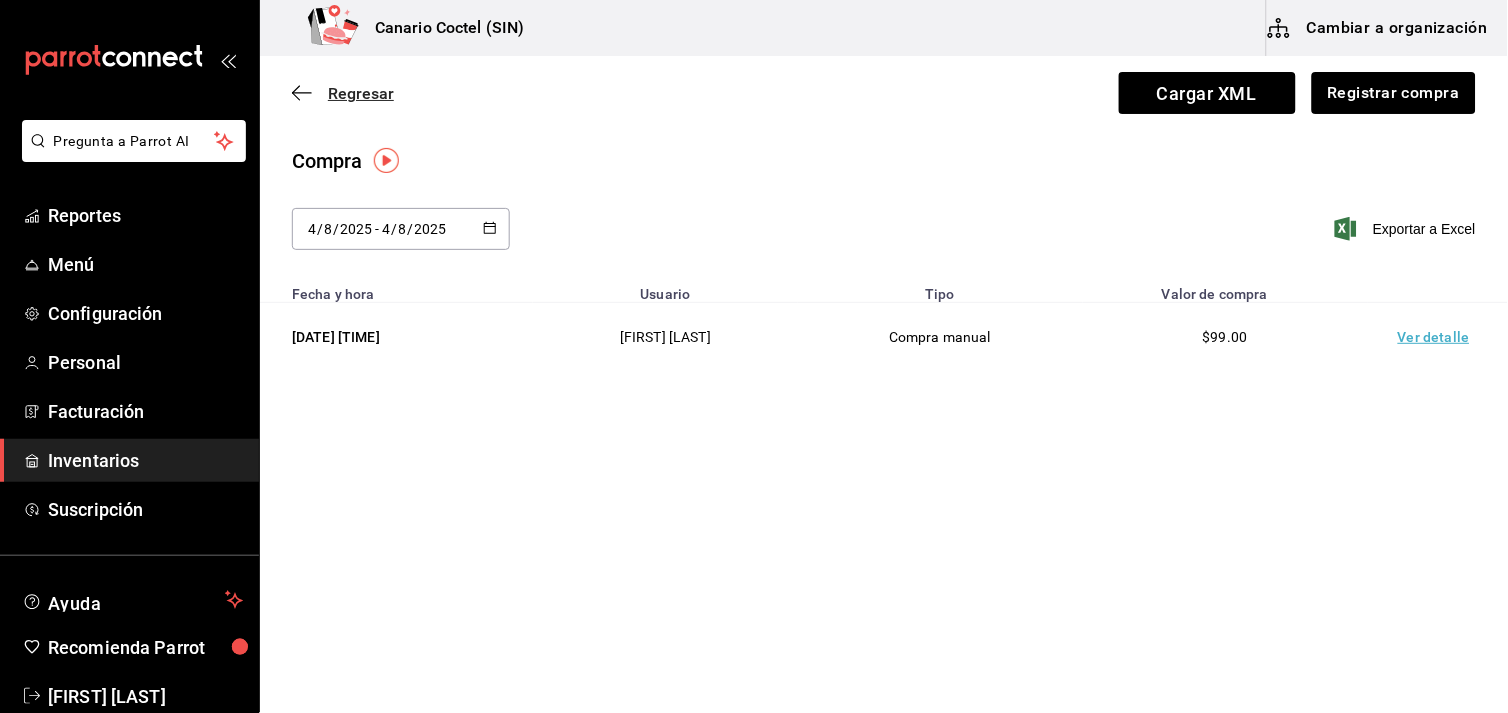 click on "Regresar" at bounding box center (361, 93) 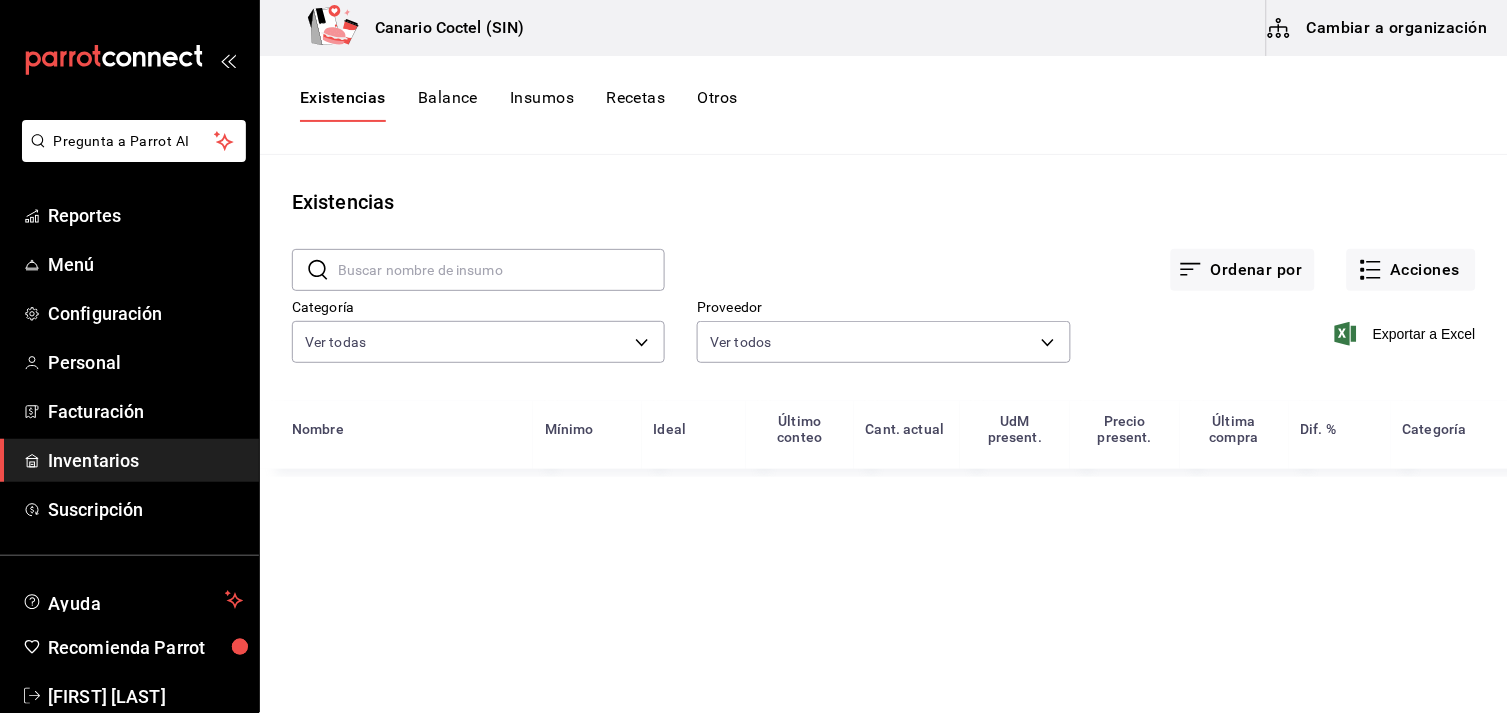 click on "Cambiar a organización" at bounding box center (1379, 28) 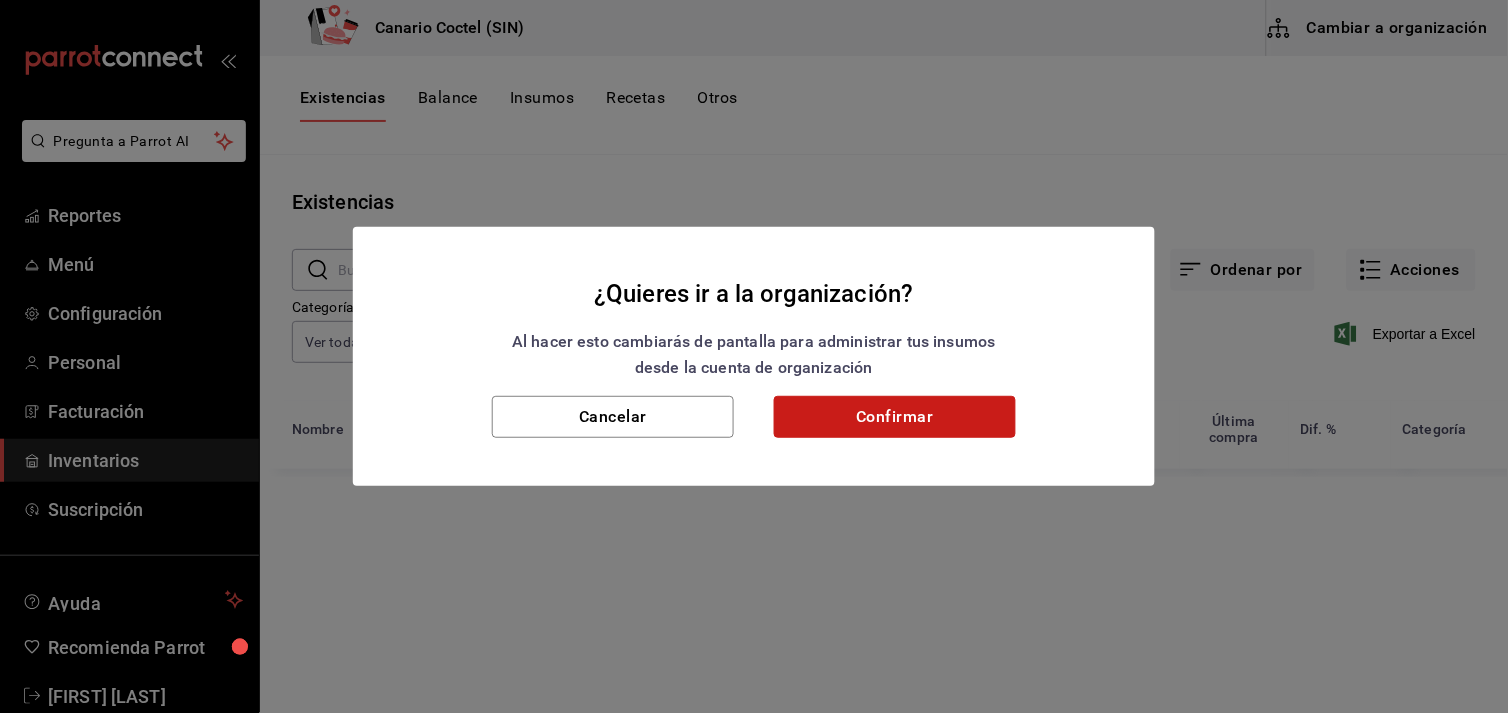 click on "Confirmar" at bounding box center (895, 417) 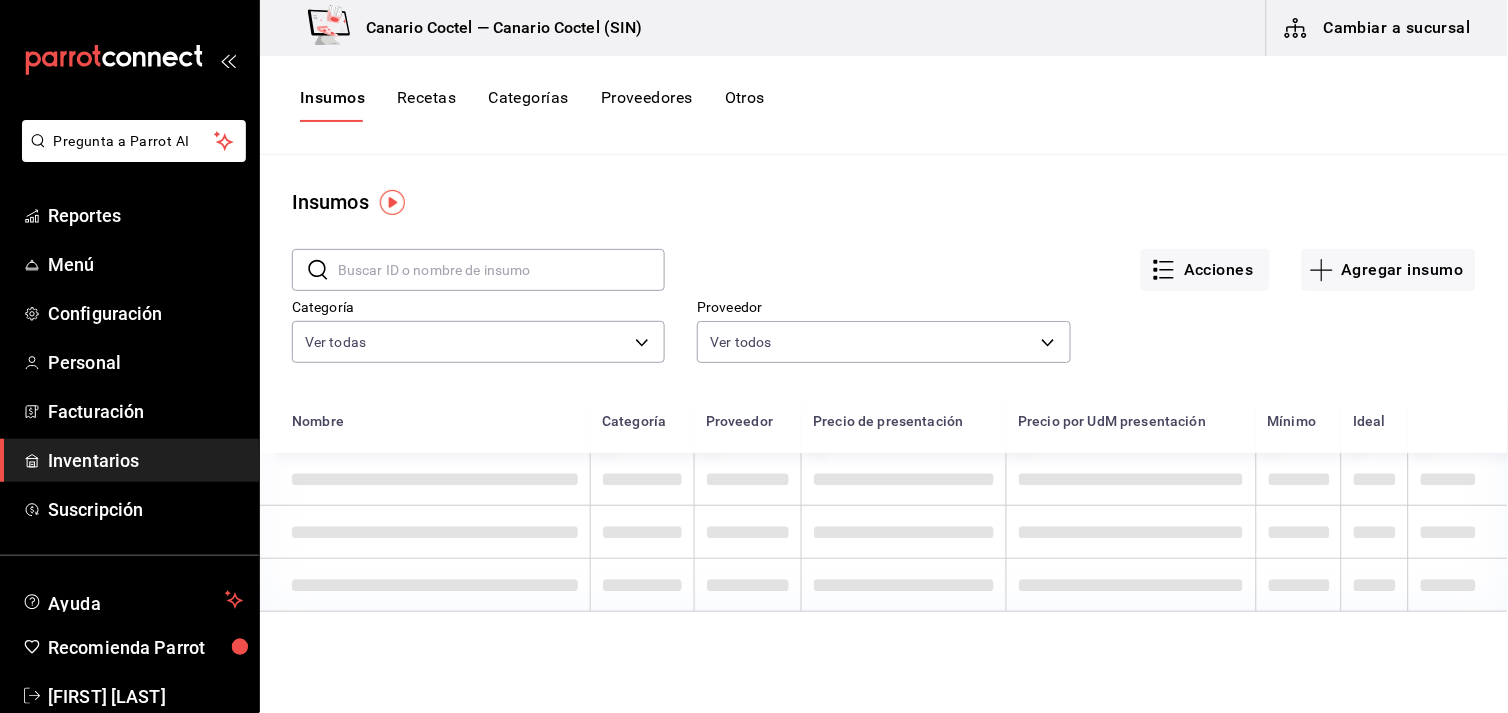 click at bounding box center [501, 270] 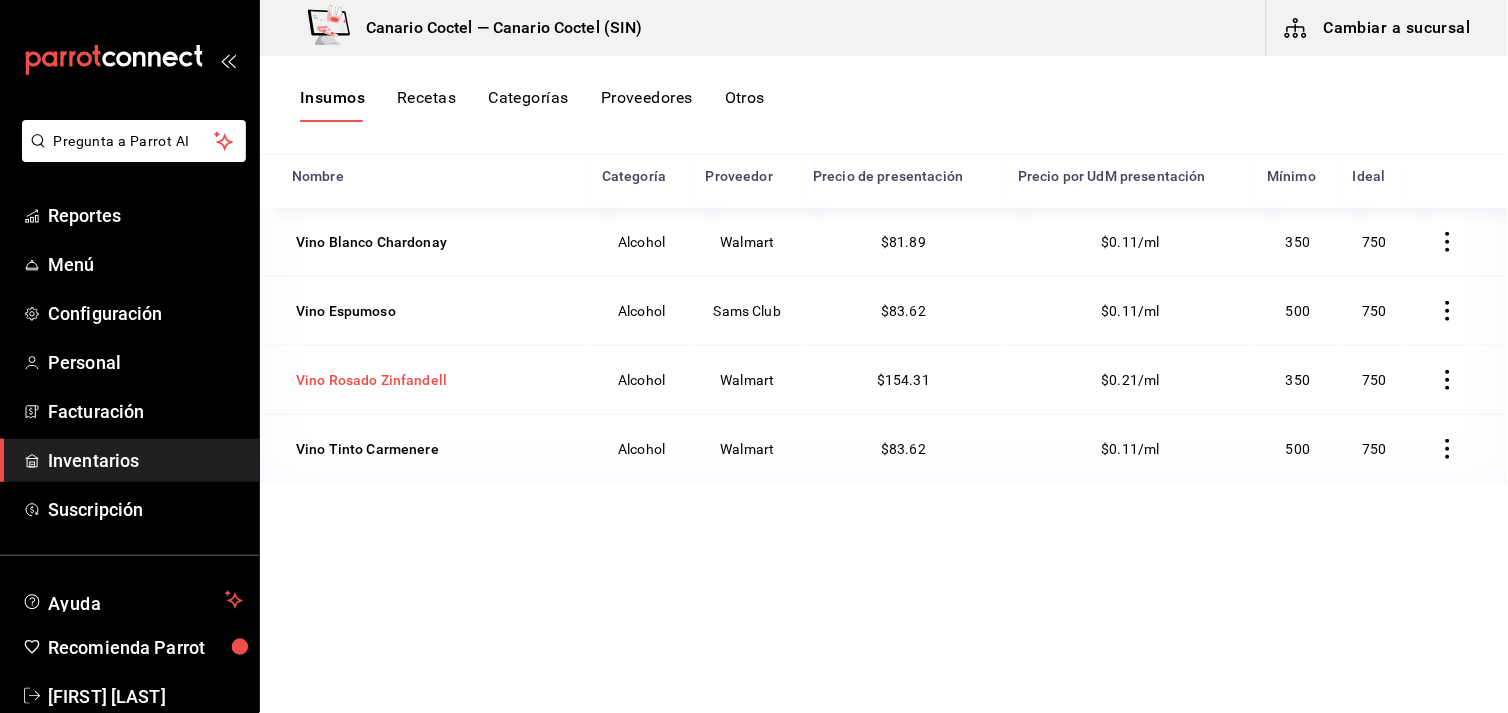 scroll, scrollTop: 135, scrollLeft: 0, axis: vertical 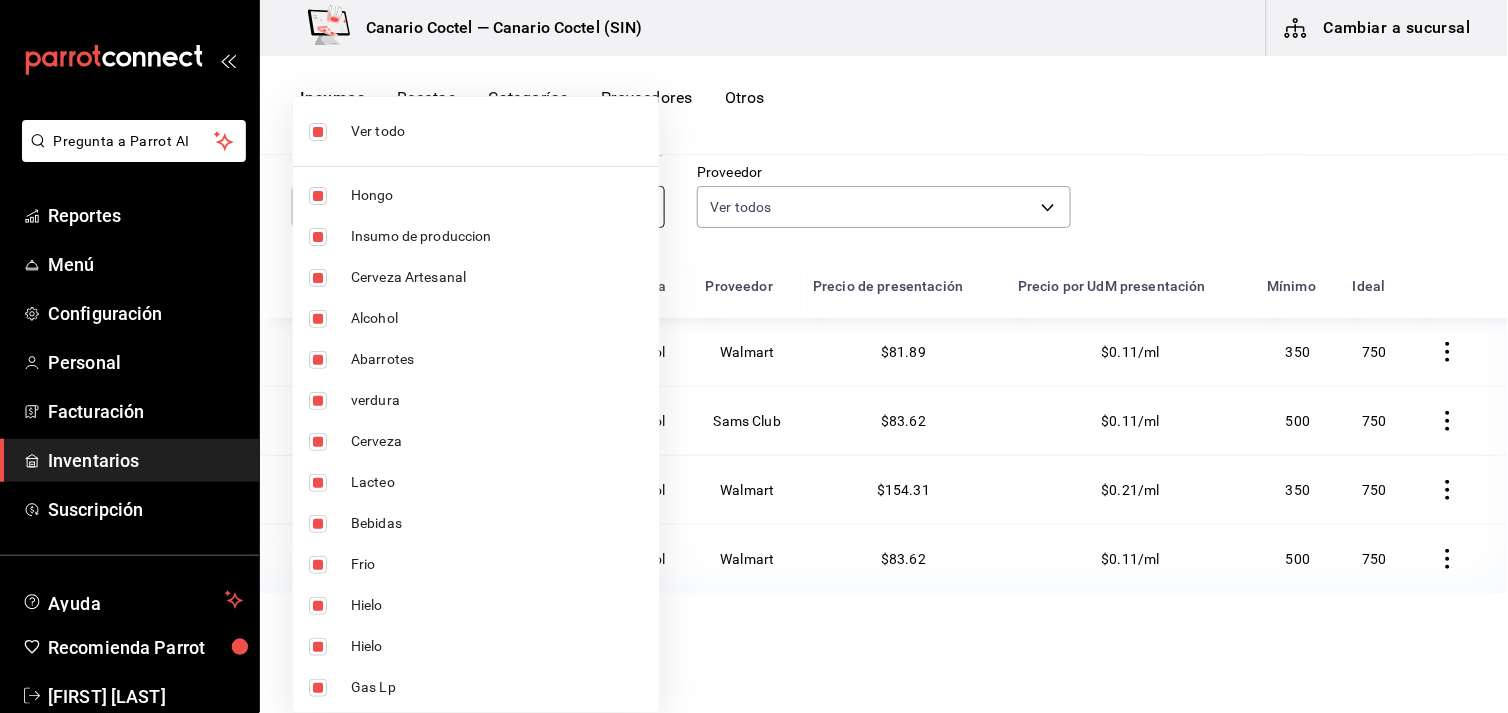 click on "Pregunta a Parrot AI Reportes   Menú   Configuración   Personal   Facturación   Inventarios   Suscripción   Ayuda Recomienda Parrot   [FIRST] [LAST]   Sugerir nueva función   Canario Coctel — Canario Coctel (SIN) Cambiar a sucursal Insumos Recetas Categorías Proveedores Otros Insumos ​ vino ​ Acciones Agregar insumo Categoría Ver todas Proveedor Ver todos Nombre Categoría Proveedor Precio de presentación Precio por UdM presentación Mínimo Ideal Vino Blanco Chardonay Alcohol Walmart $81.89 $0.11/ml 350 750 Vino Espumoso Alcohol Sams Club $83.62 $0.11/ml 500 750 Vino Rosado Zinfandell Alcohol Walmart $154.31 $0.21/ml 350 750 Vino Tinto Carmenere Alcohol Walmart $83.62 $0.11/ml 500 750 GANA 1 MES GRATIS EN TU SUSCRIPCIÓN AQUÍ ¿Recuerdas cómo empezó tu restaurante?
Hoy puedes ayudar a un colega a tener el mismo cambio que tú viviste.
Recomienda Parrot directamente desde tu Portal Administrador.
Es fácil y rápido.
🎁 Por cada restaurante que se una, ganas 1 mes gratis. Ir a video" at bounding box center [754, 349] 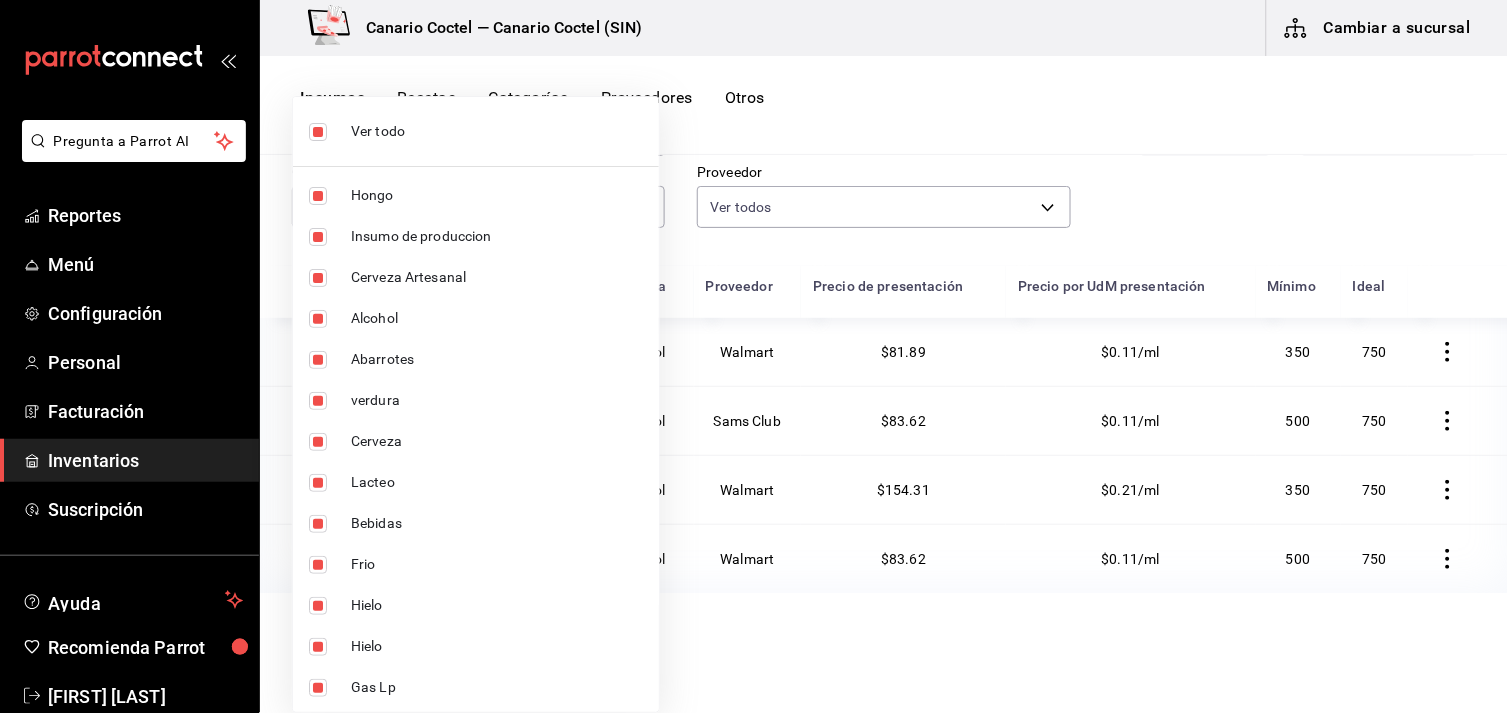 click at bounding box center (754, 356) 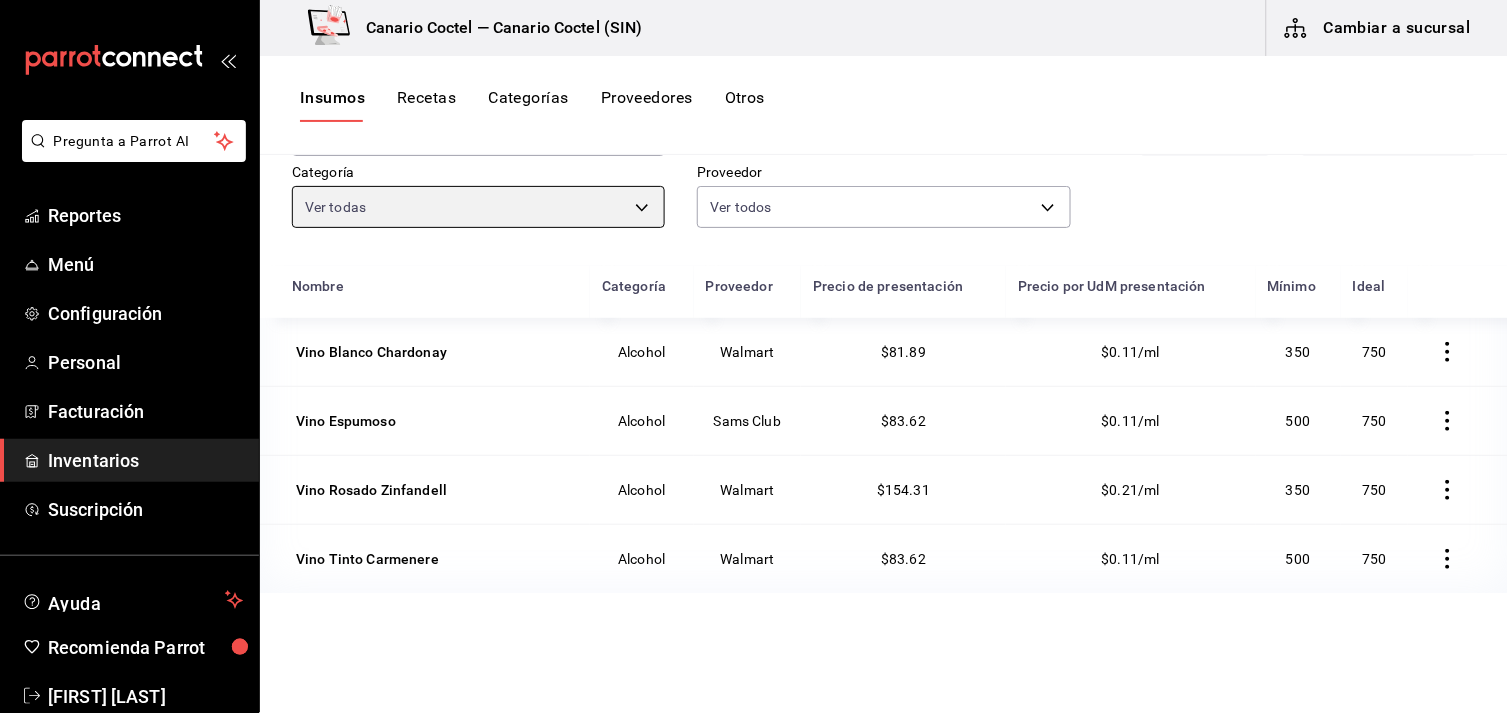 scroll, scrollTop: 0, scrollLeft: 0, axis: both 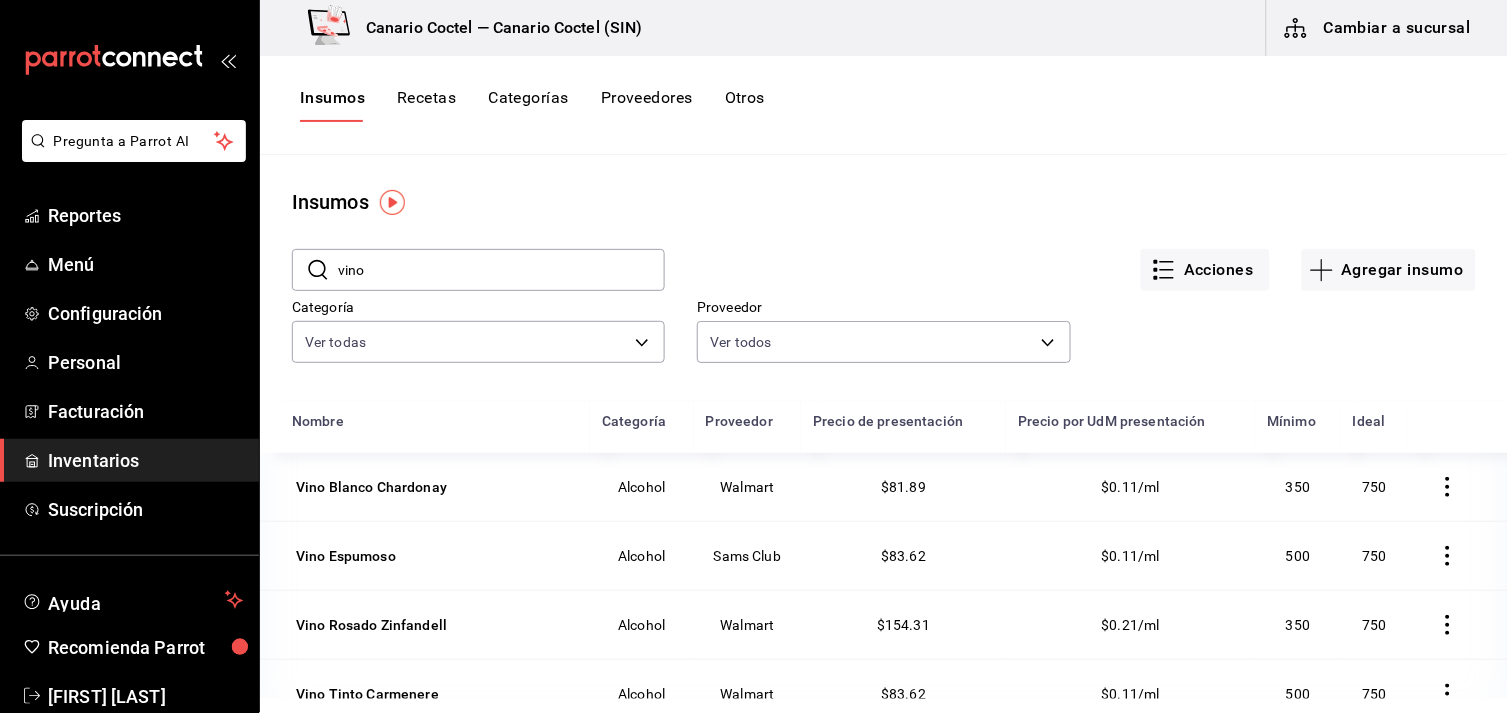 drag, startPoint x: 382, startPoint y: 274, endPoint x: 331, endPoint y: 275, distance: 51.009804 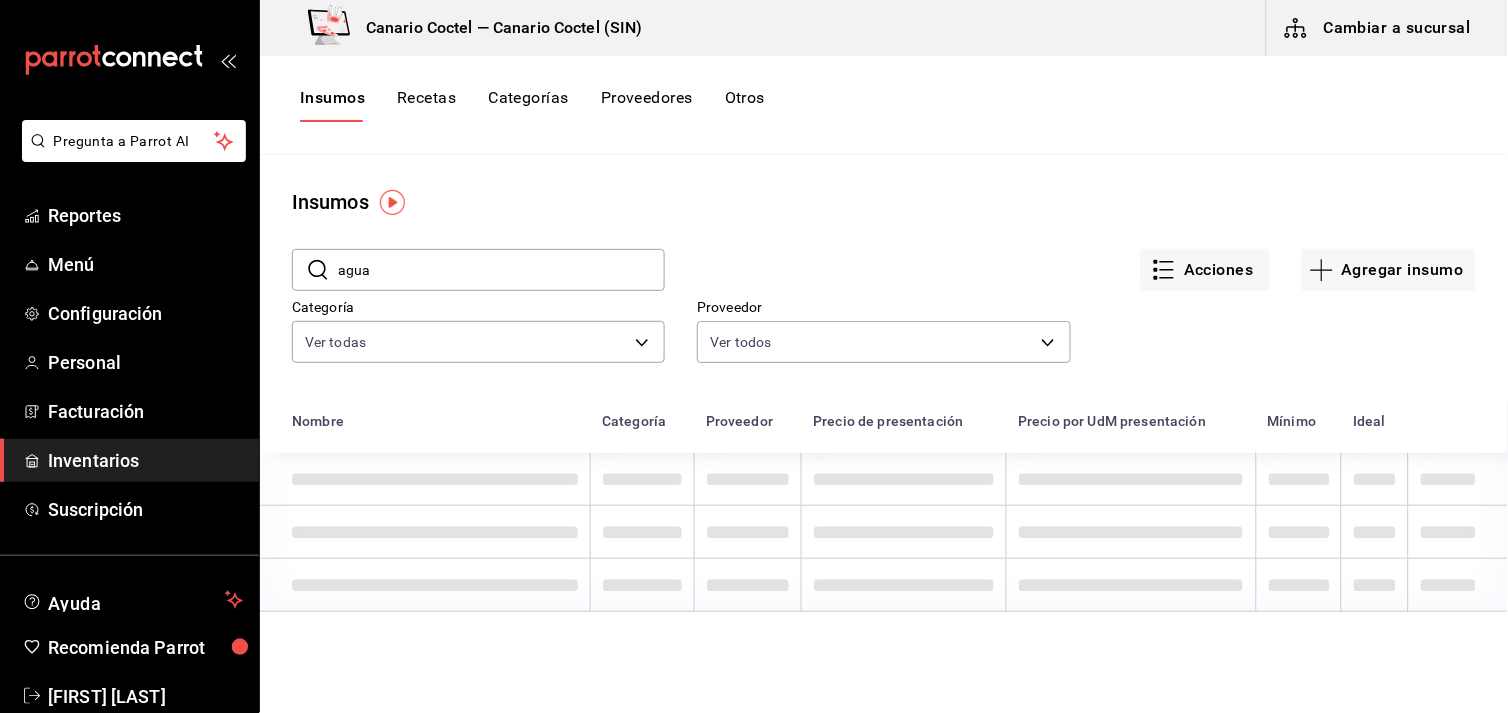type on "agua" 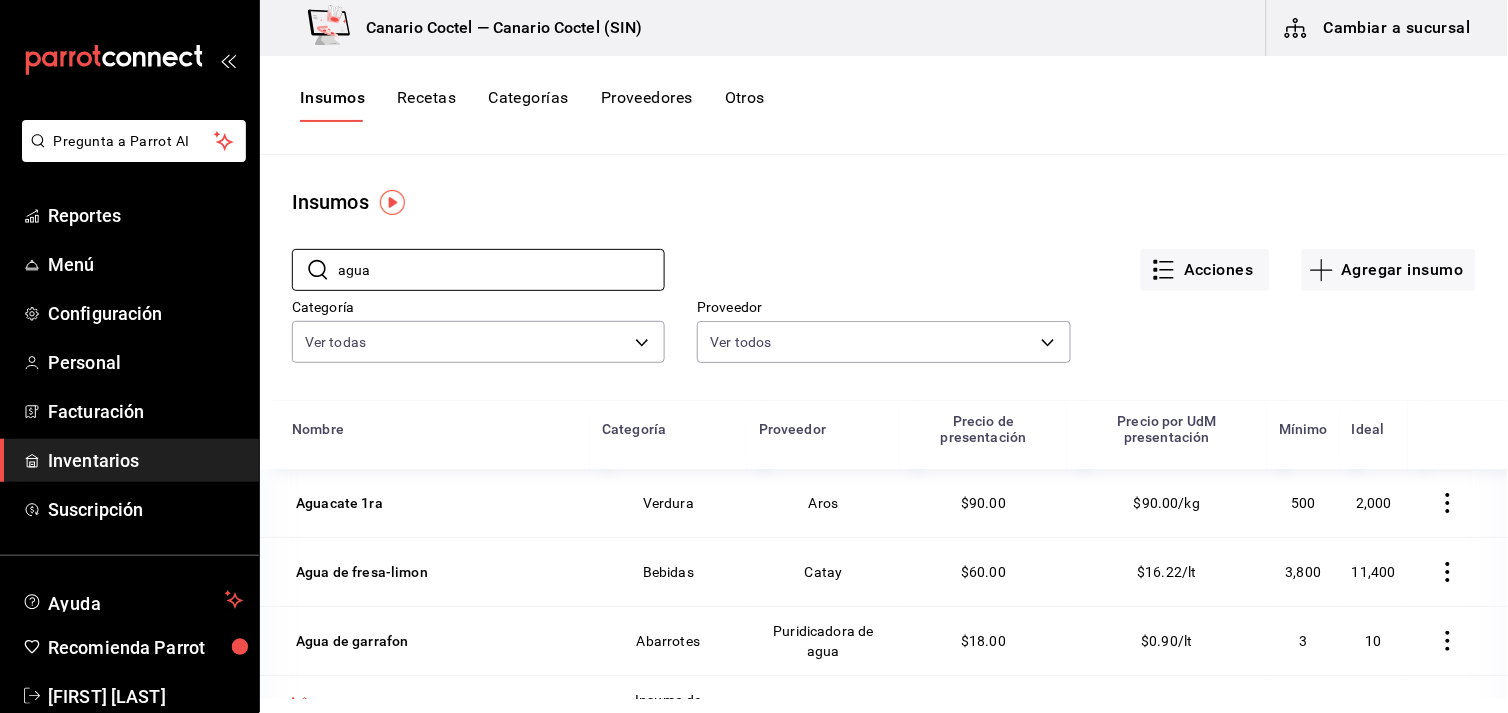 scroll, scrollTop: 16, scrollLeft: 0, axis: vertical 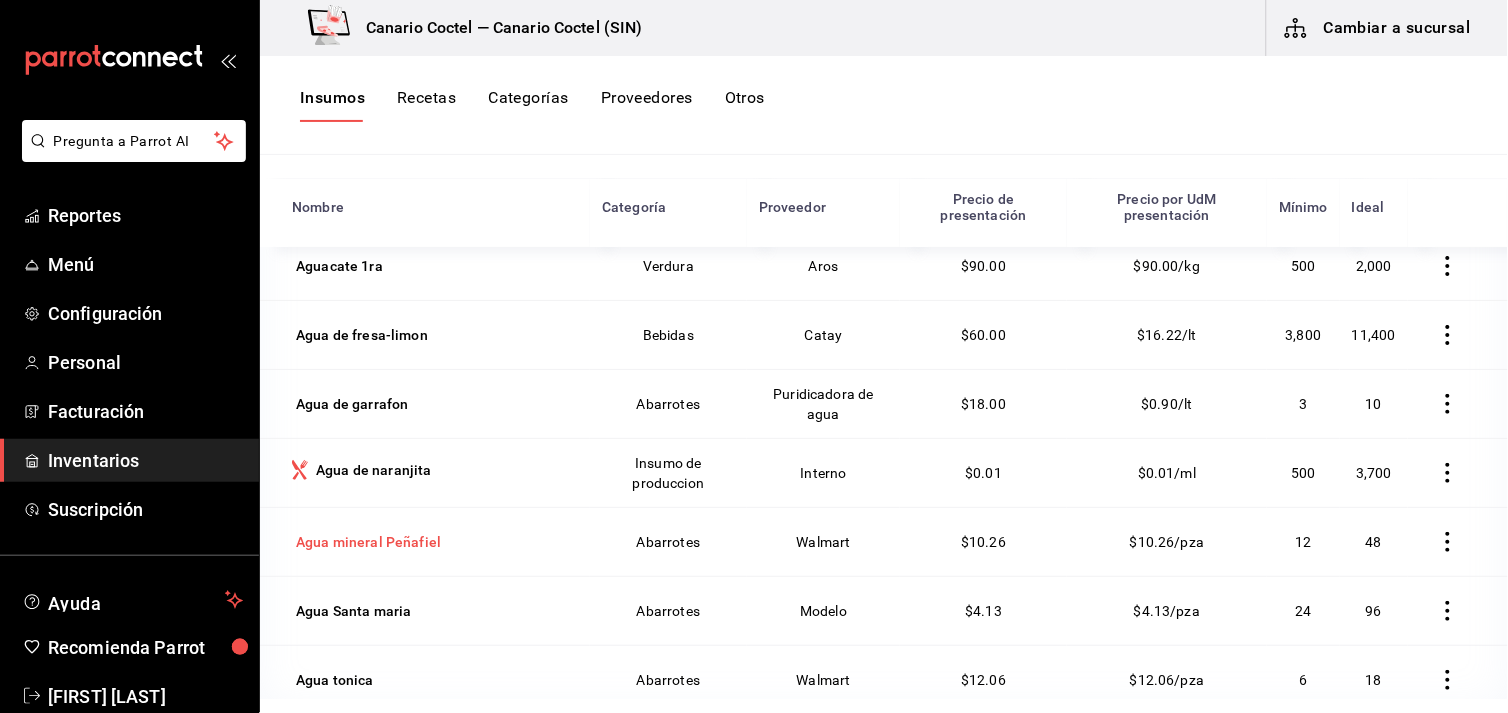 click on "Agua mineral Peñafiel" at bounding box center [368, 542] 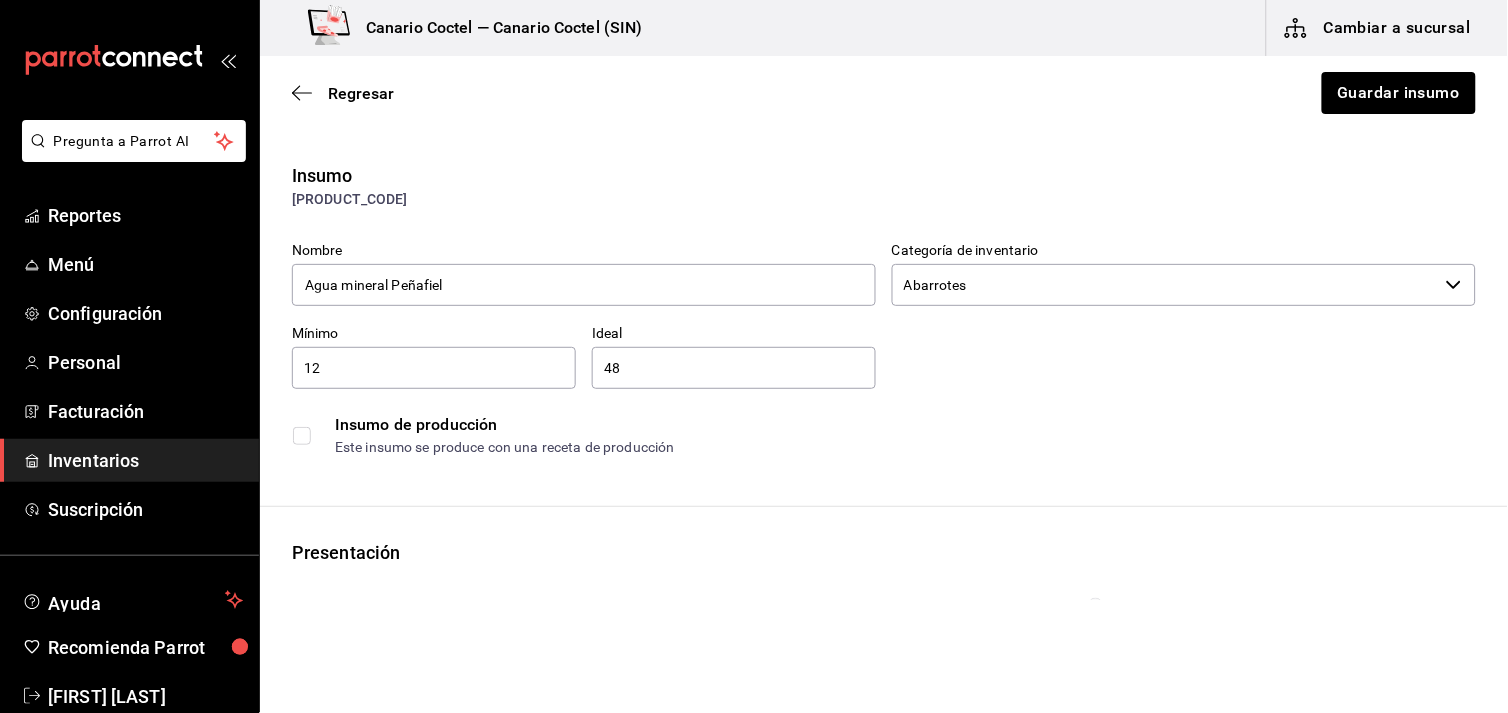 type on "$11.90" 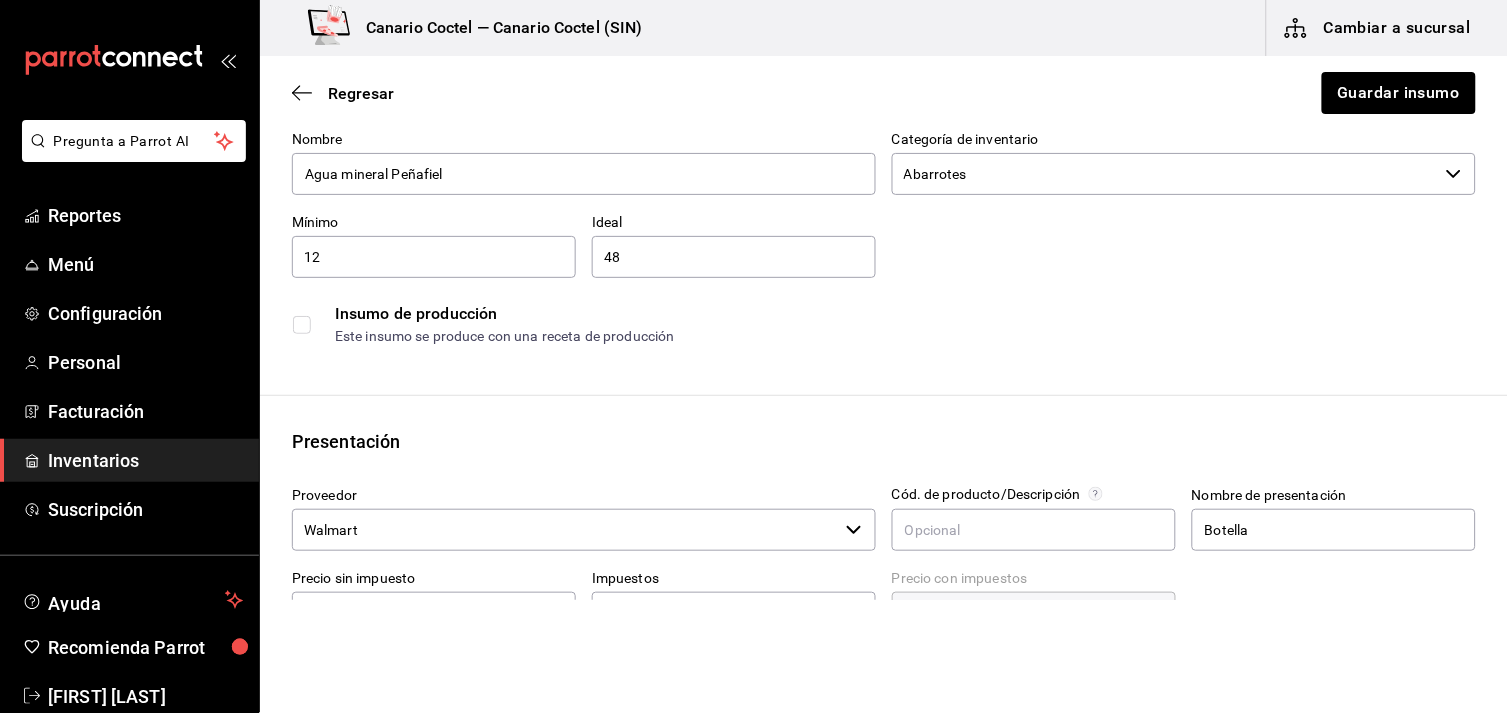 scroll, scrollTop: 222, scrollLeft: 0, axis: vertical 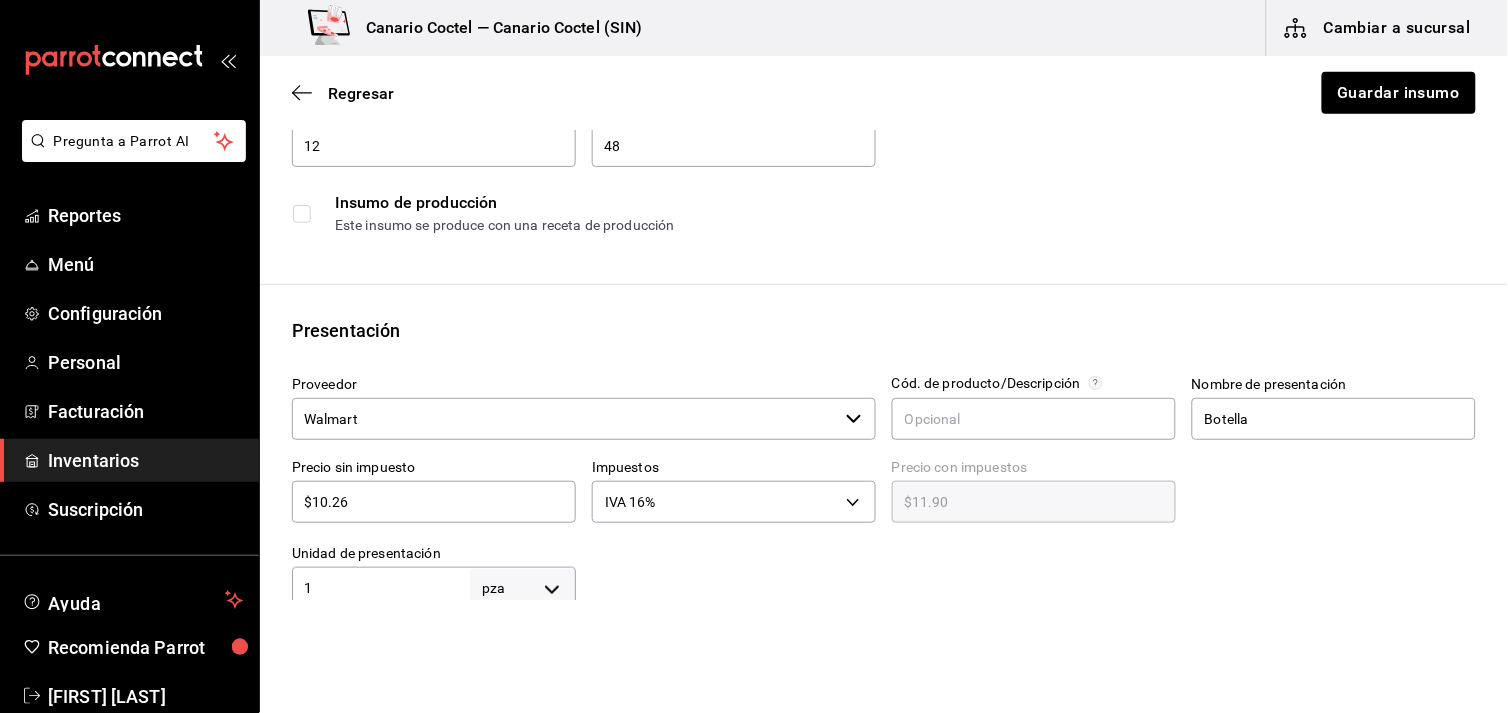 click 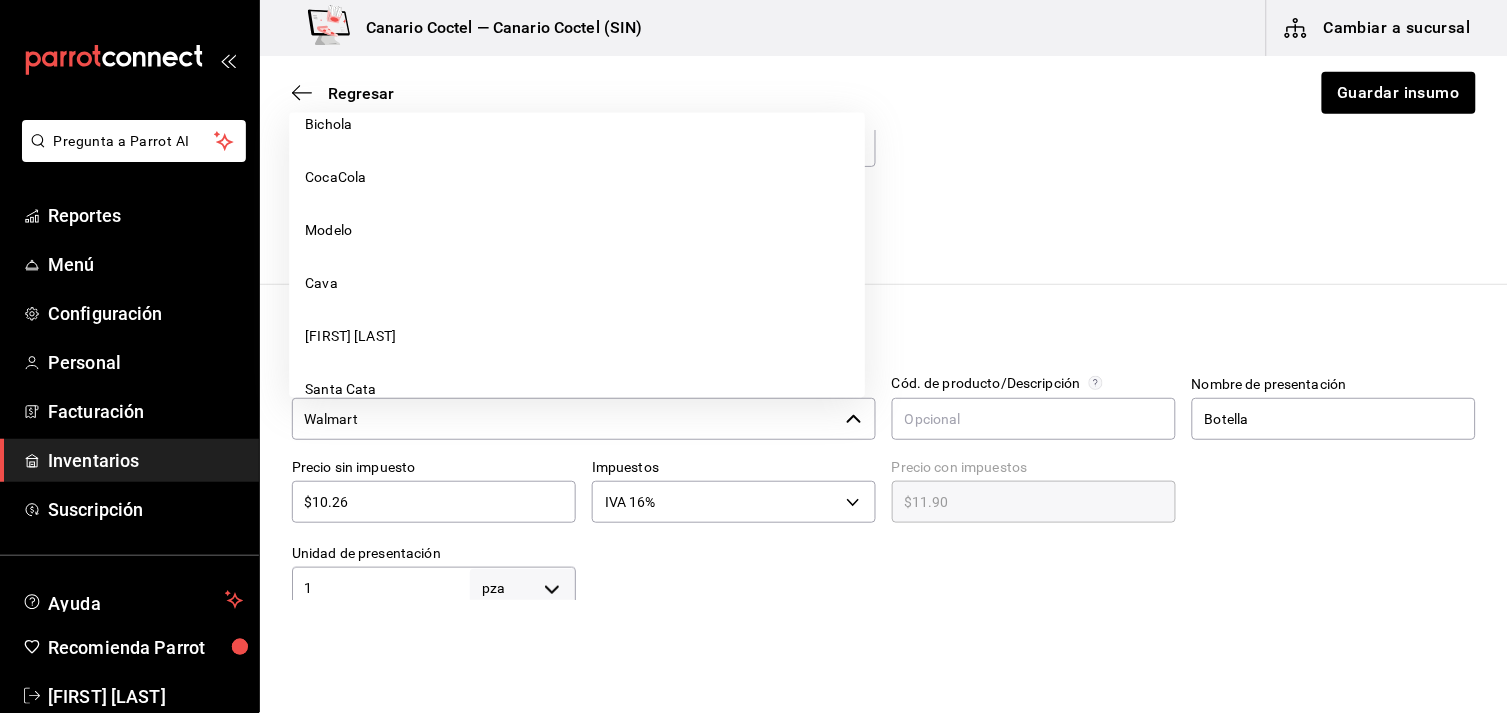 scroll, scrollTop: 777, scrollLeft: 0, axis: vertical 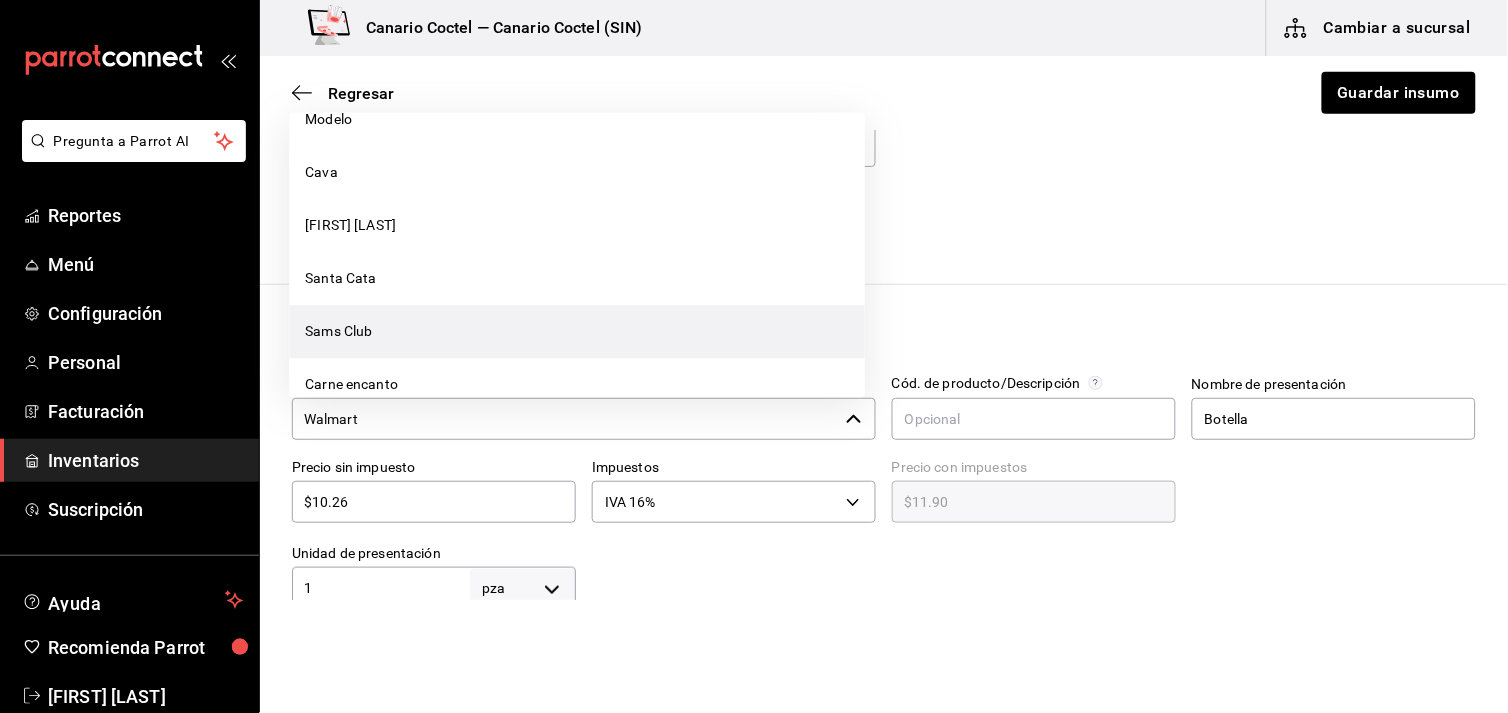 click on "Sams Club" at bounding box center [577, 331] 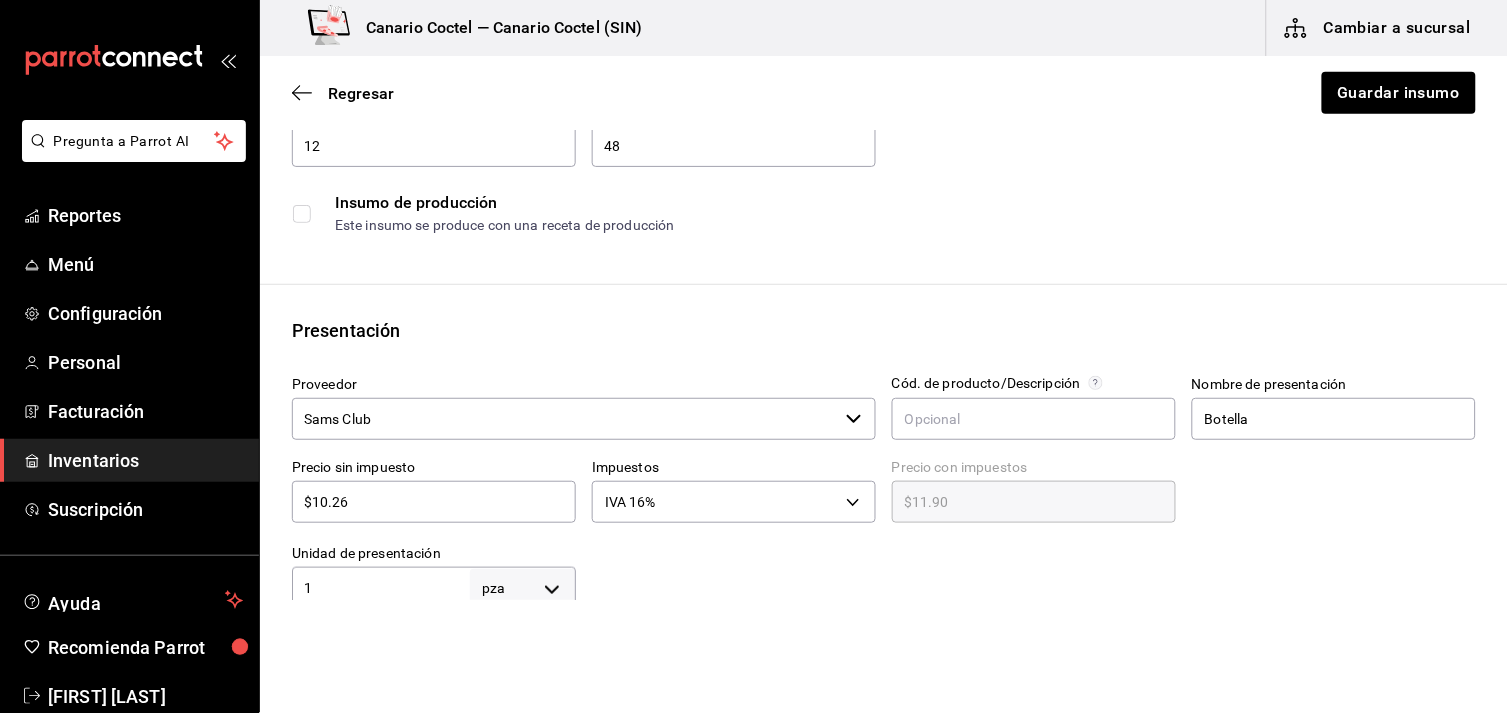 click on "$10.26" at bounding box center (434, 502) 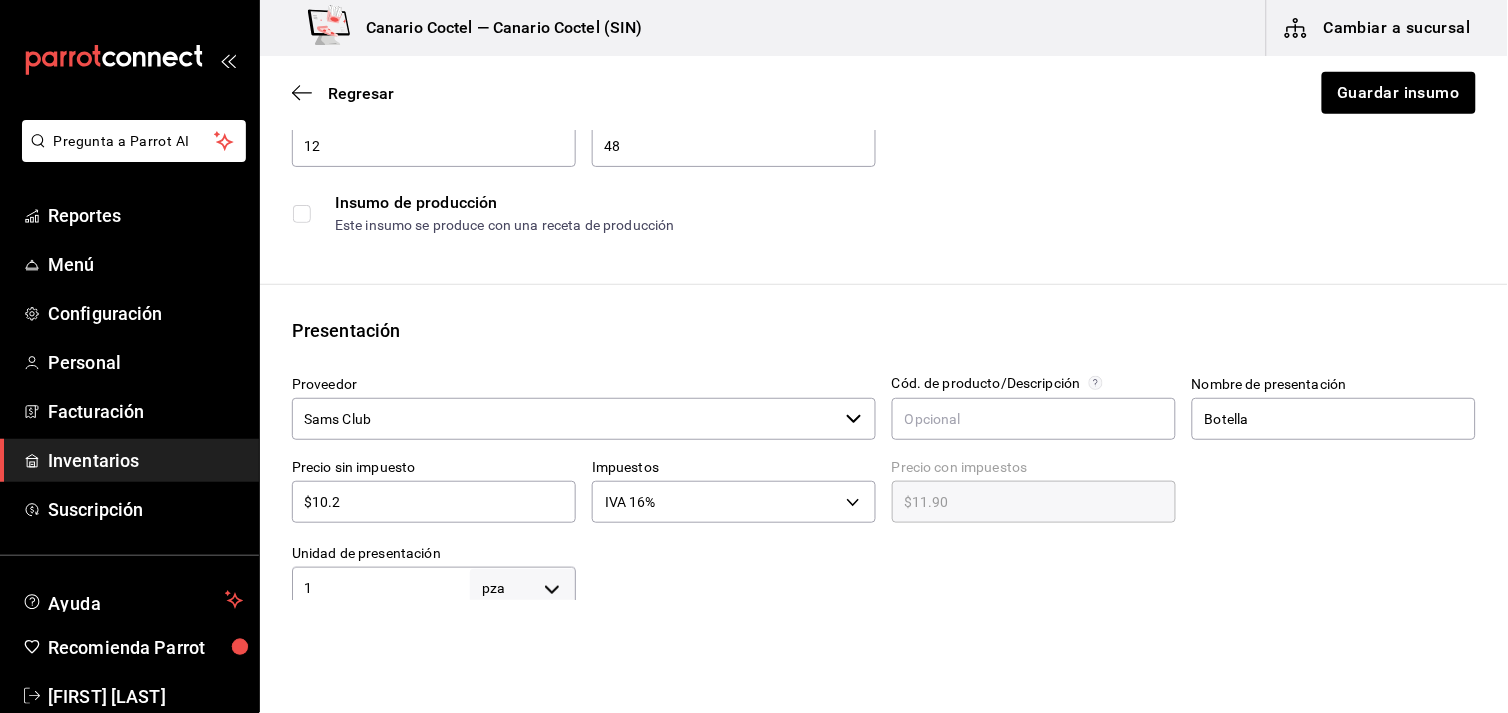 type on "$11.83" 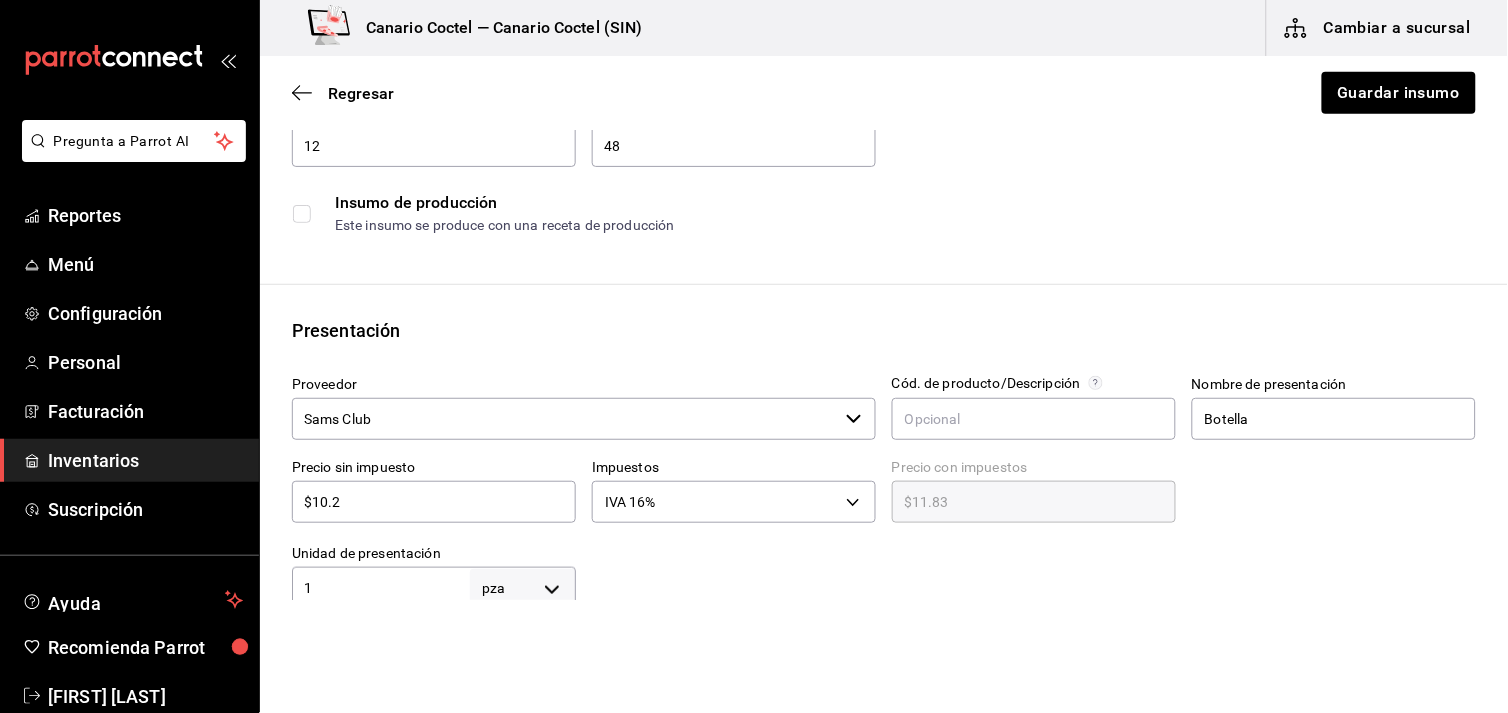 type on "$10." 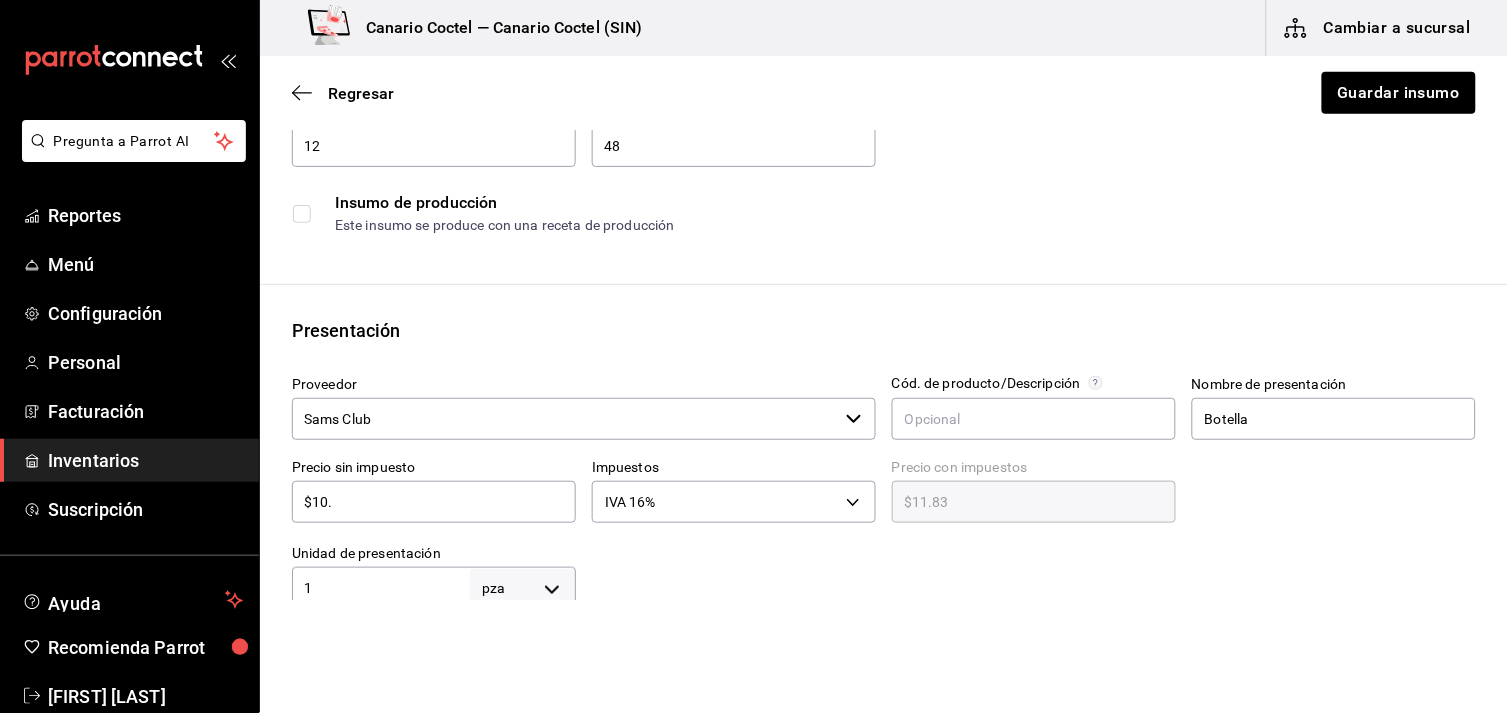 type on "$11.60" 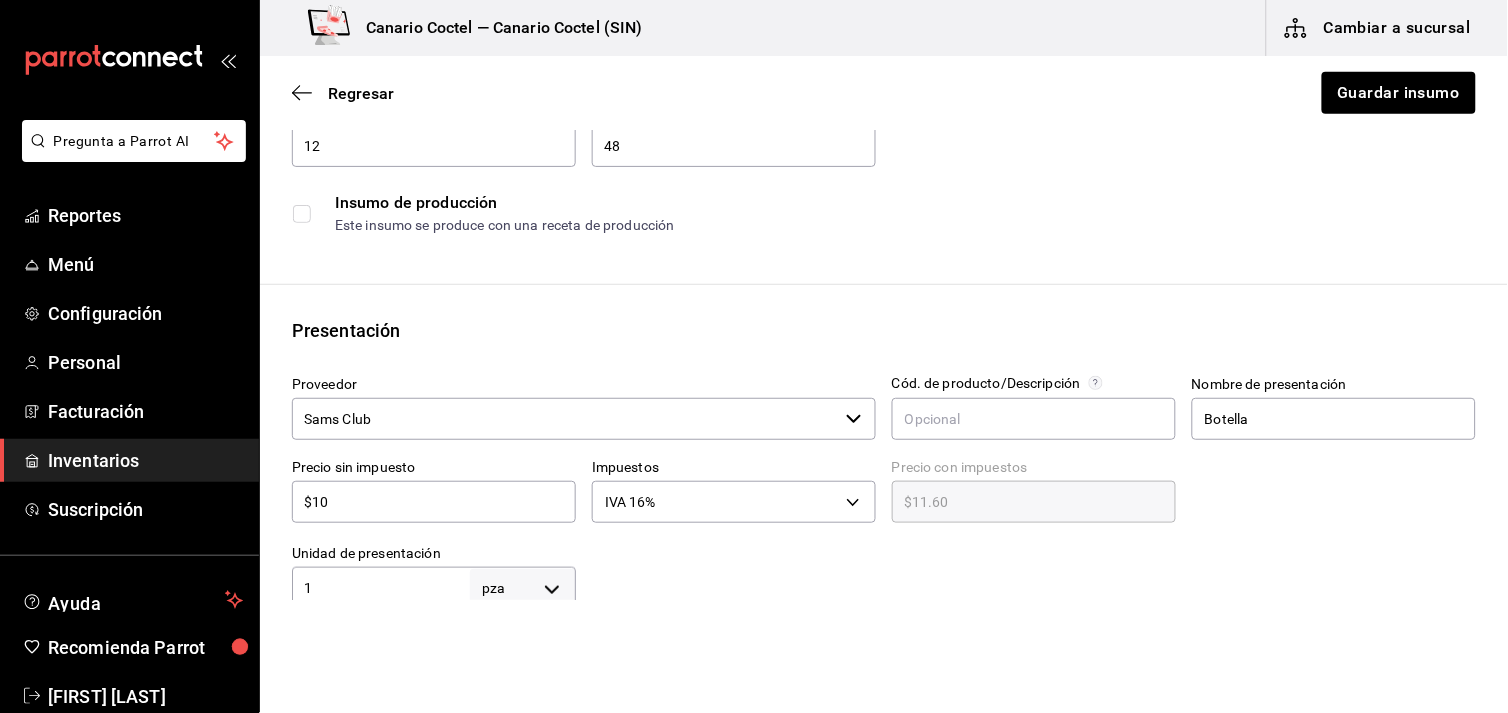 type on "$1" 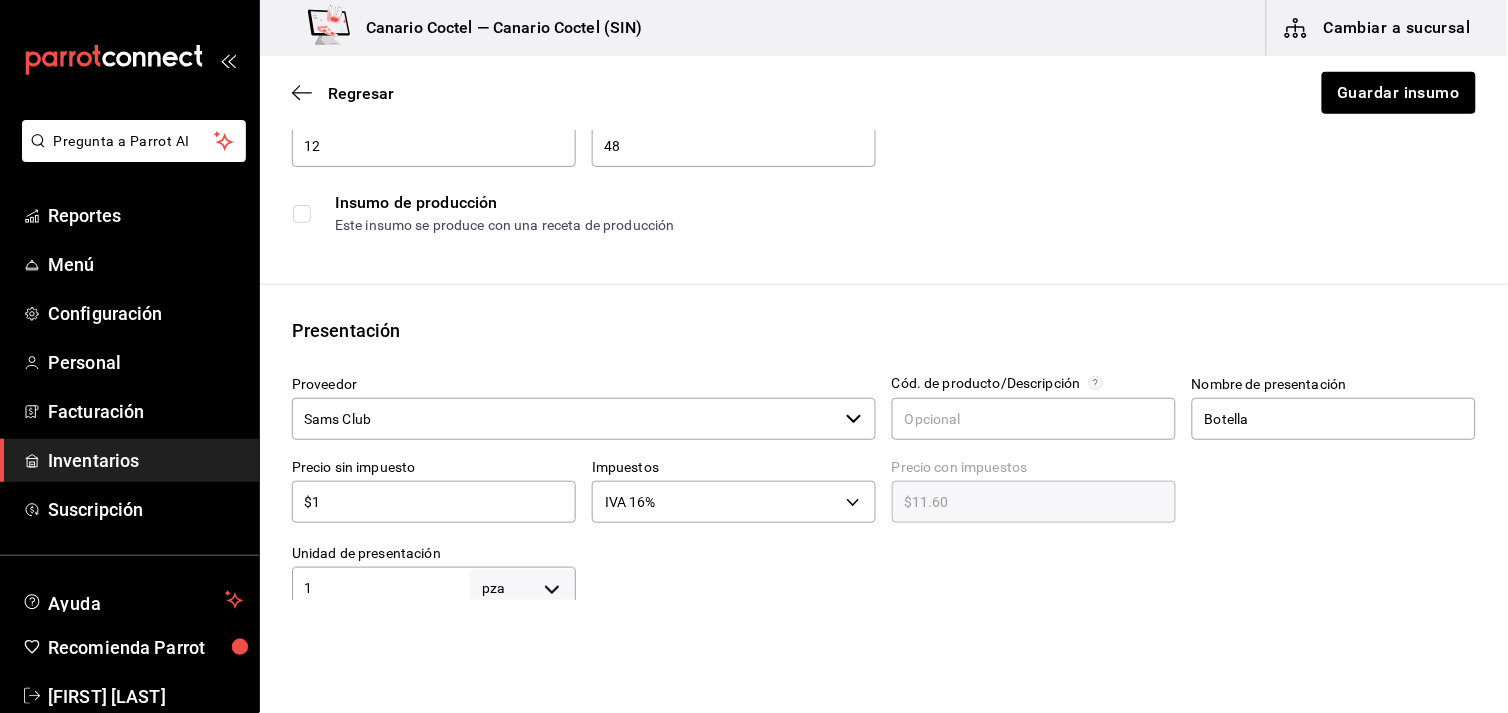 type on "$1.16" 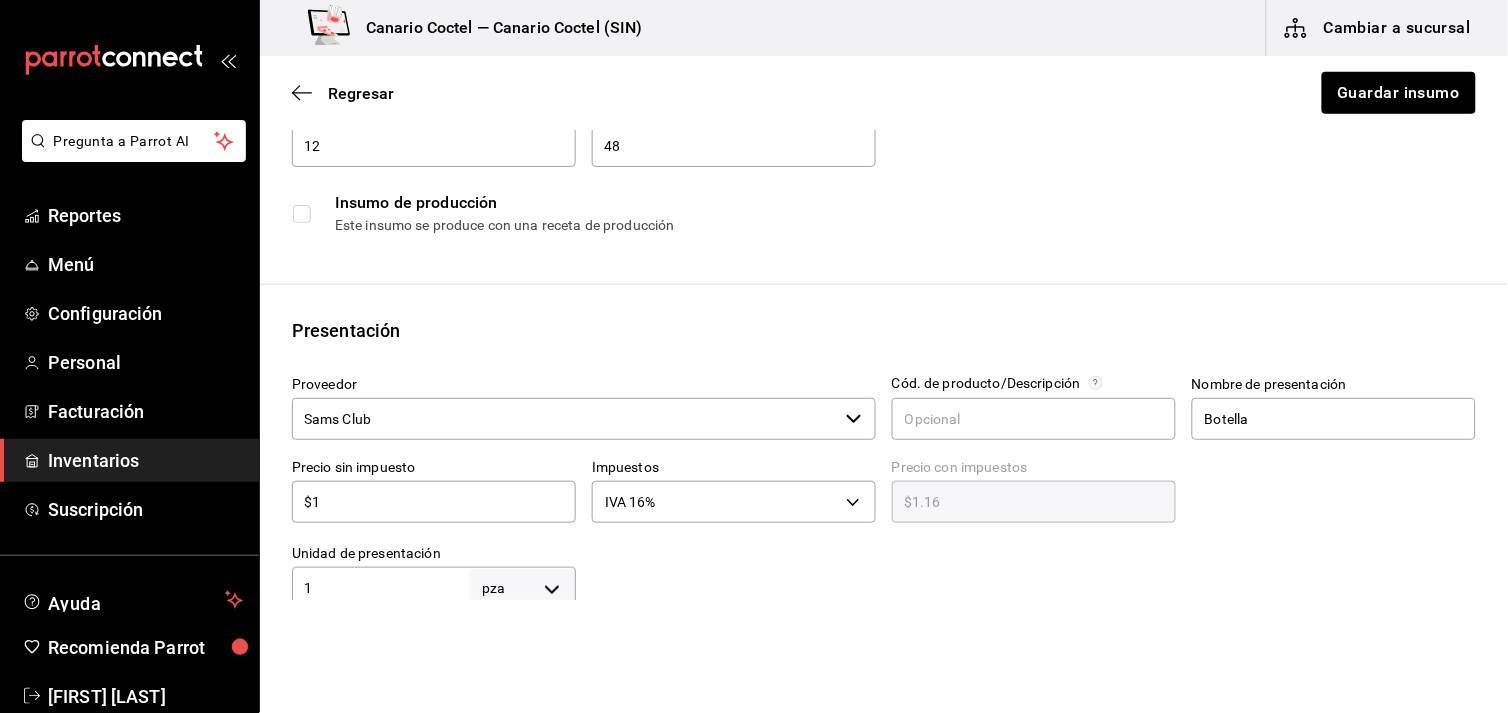 type on "$11" 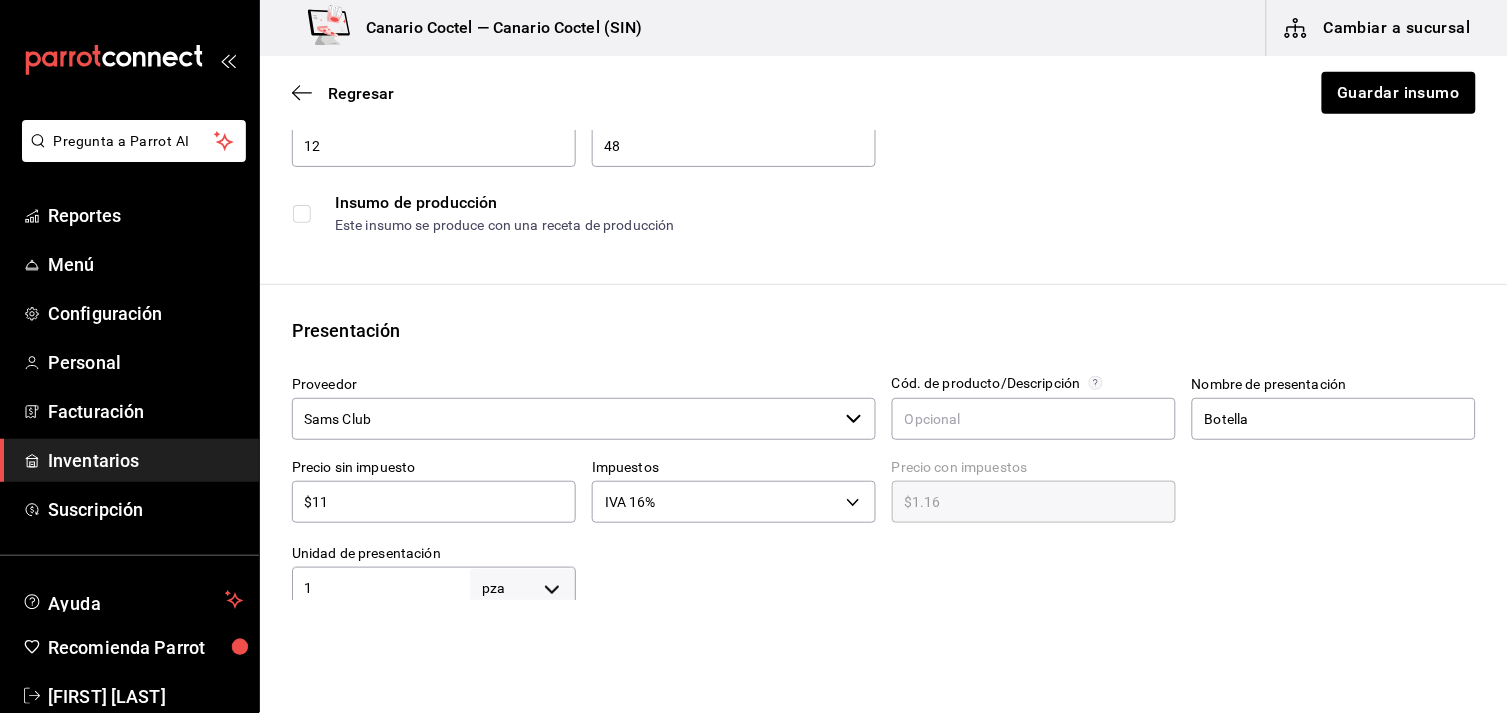 type on "$12.76" 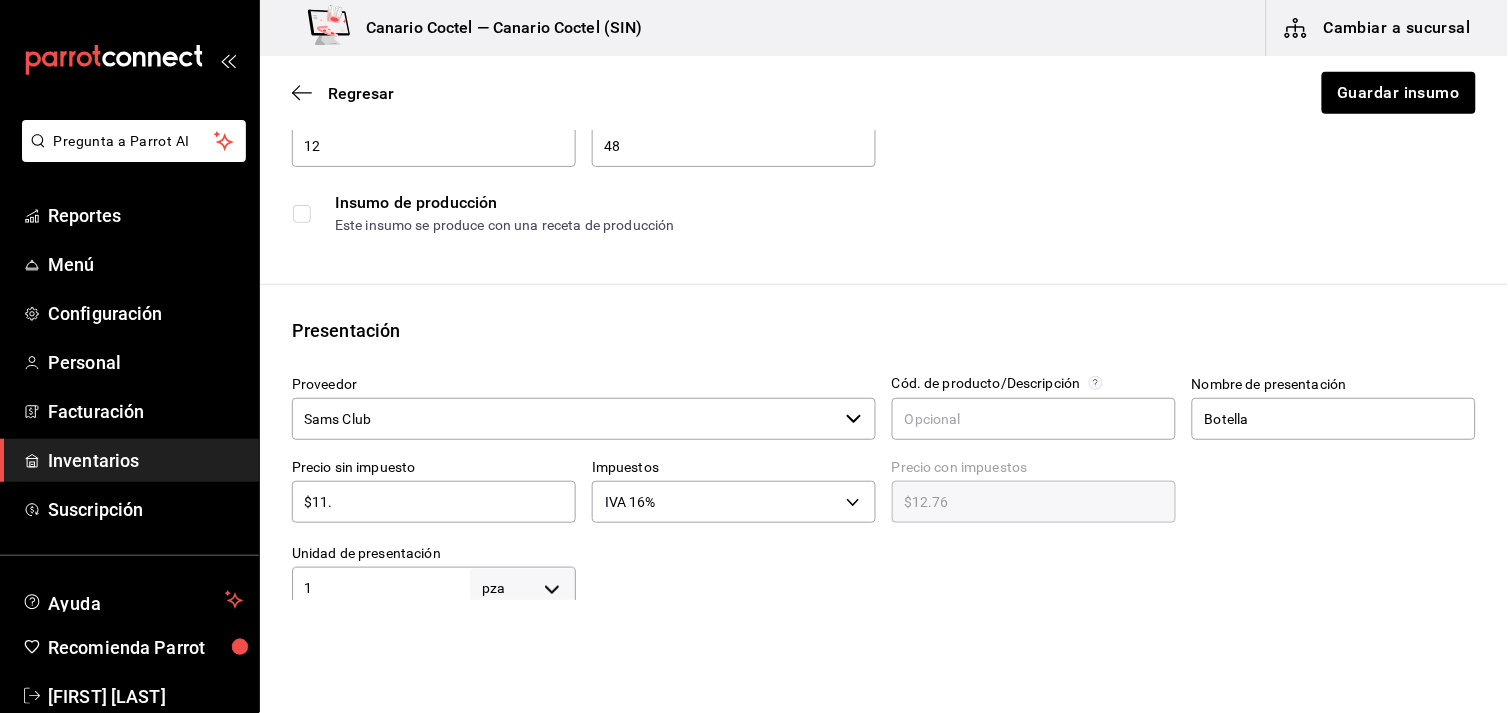 type on "$11.9" 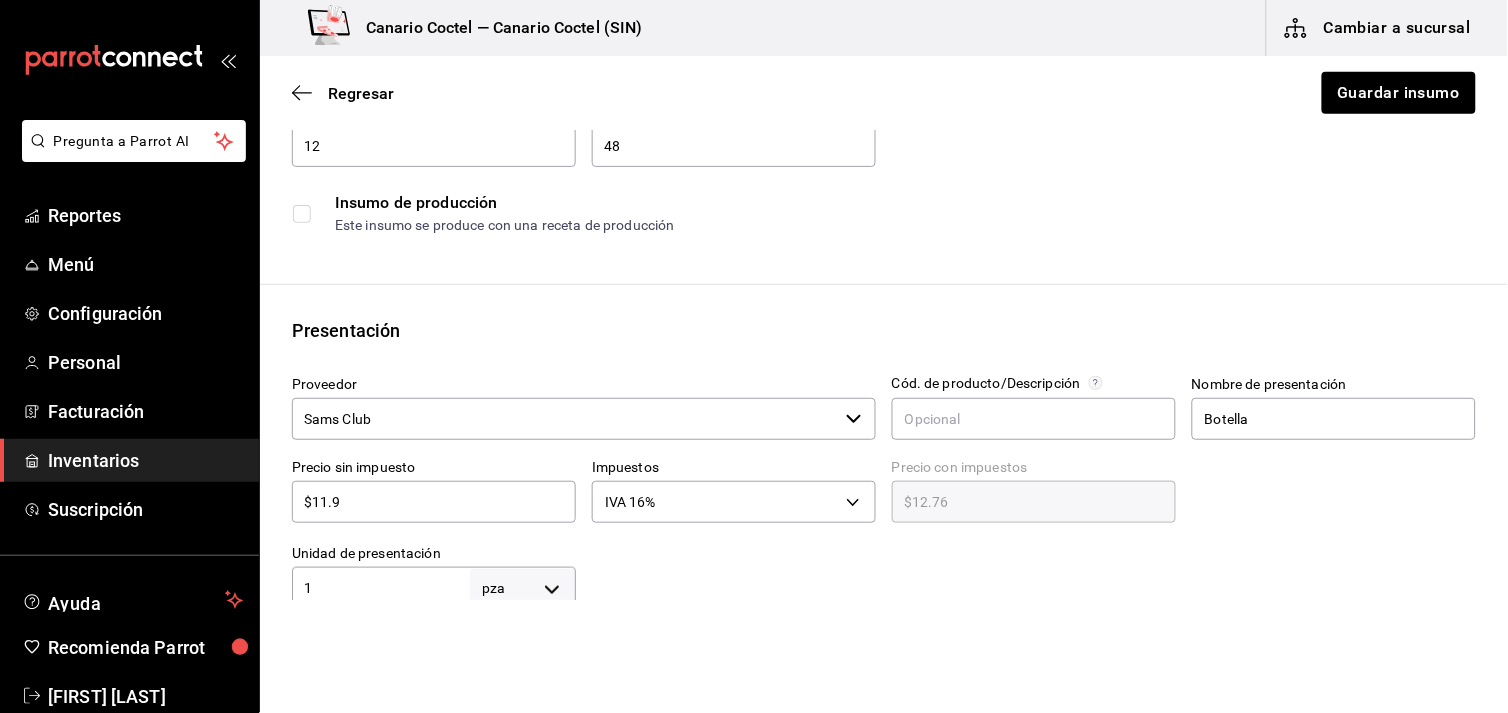 type on "$13.80" 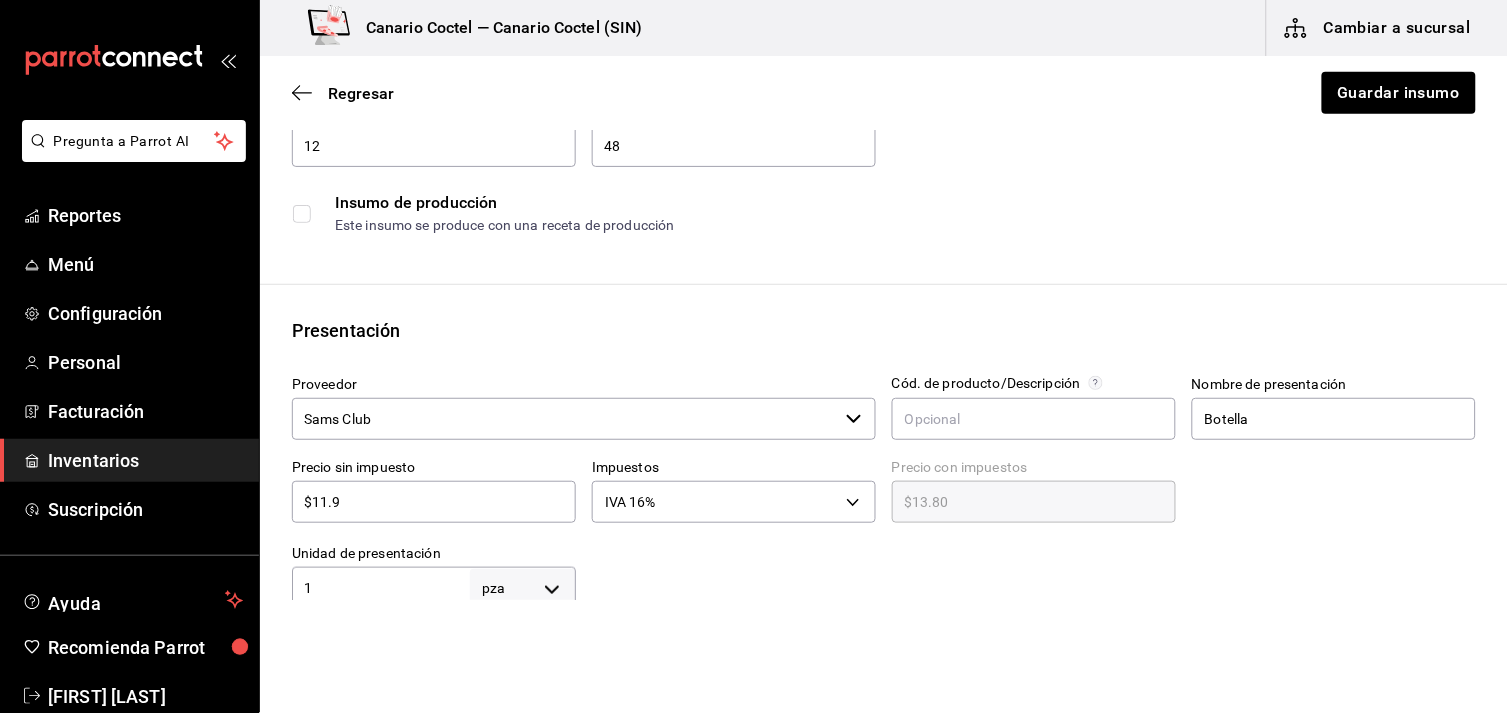 type on "$11.94" 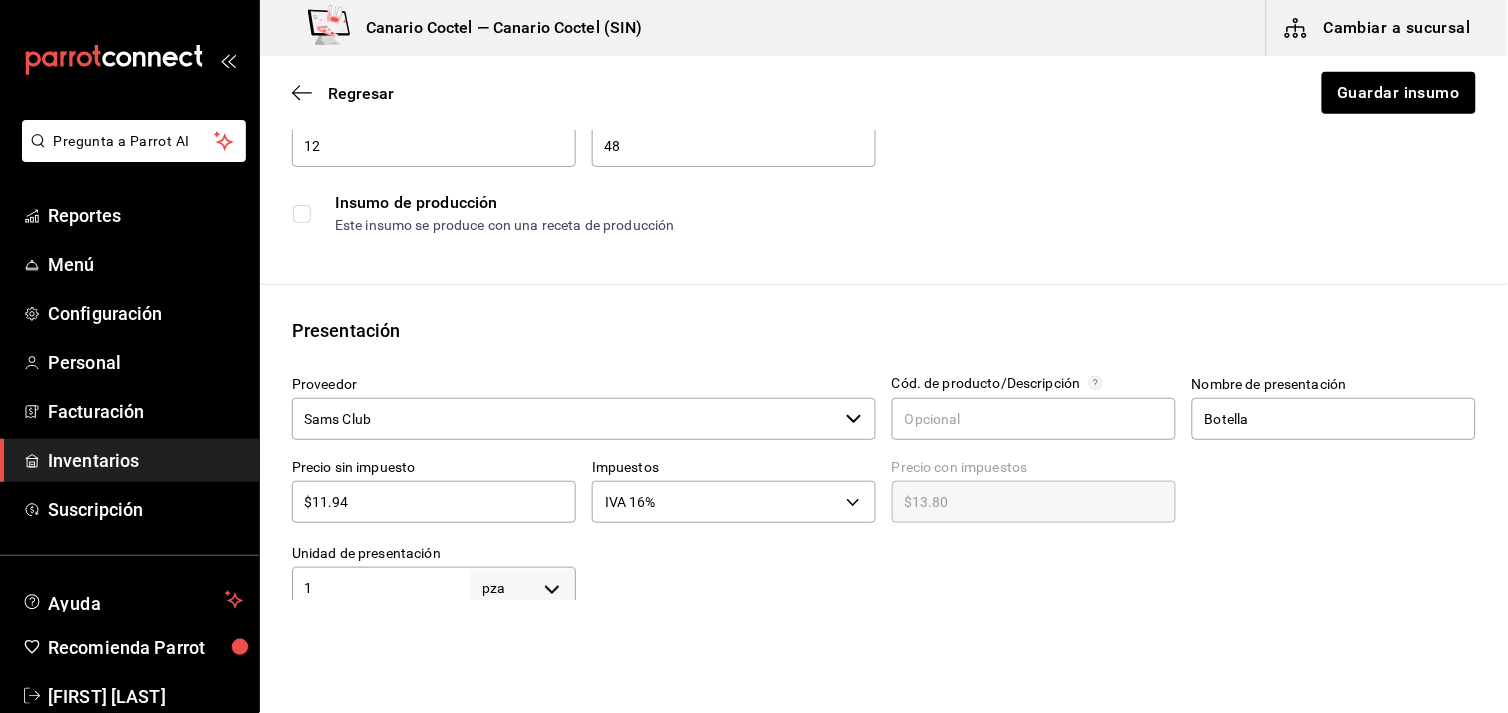 type on "$13.85" 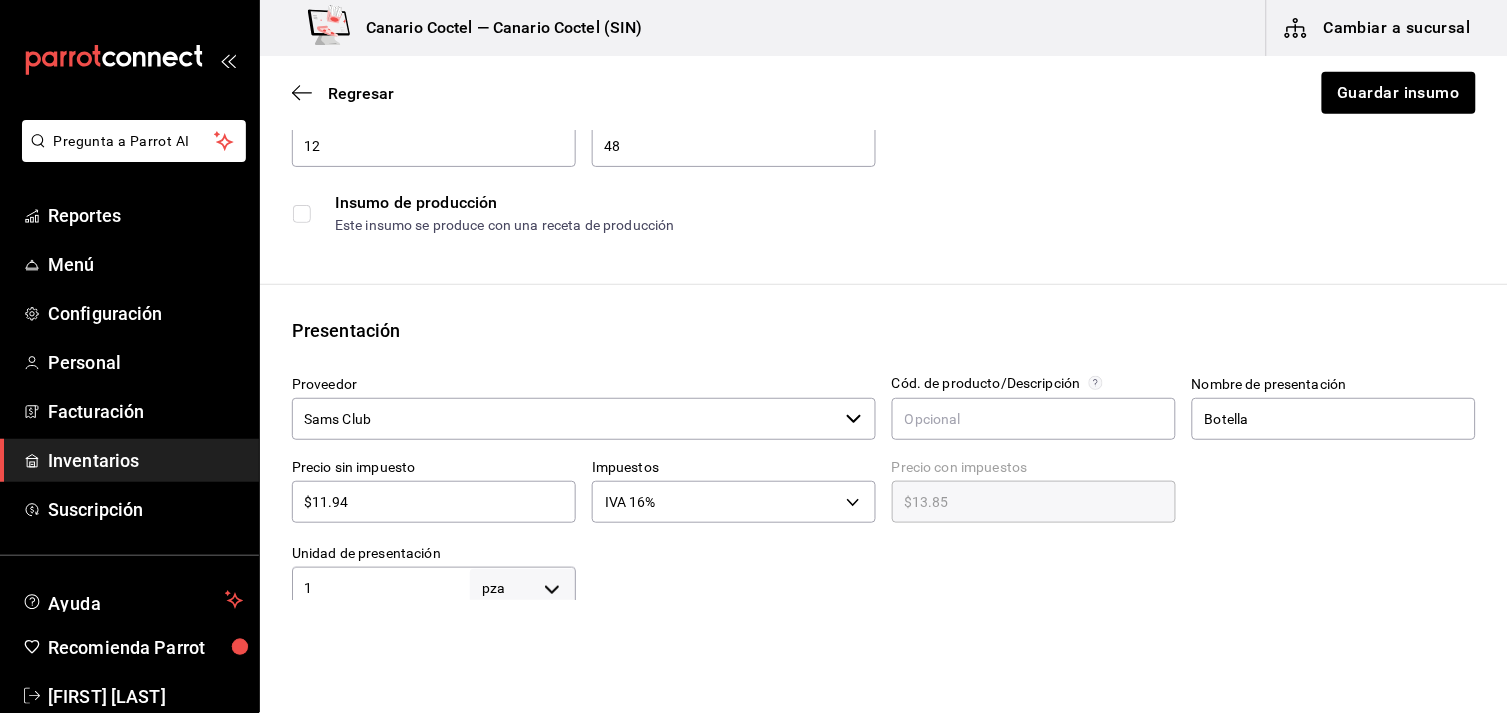 type on "$11.9" 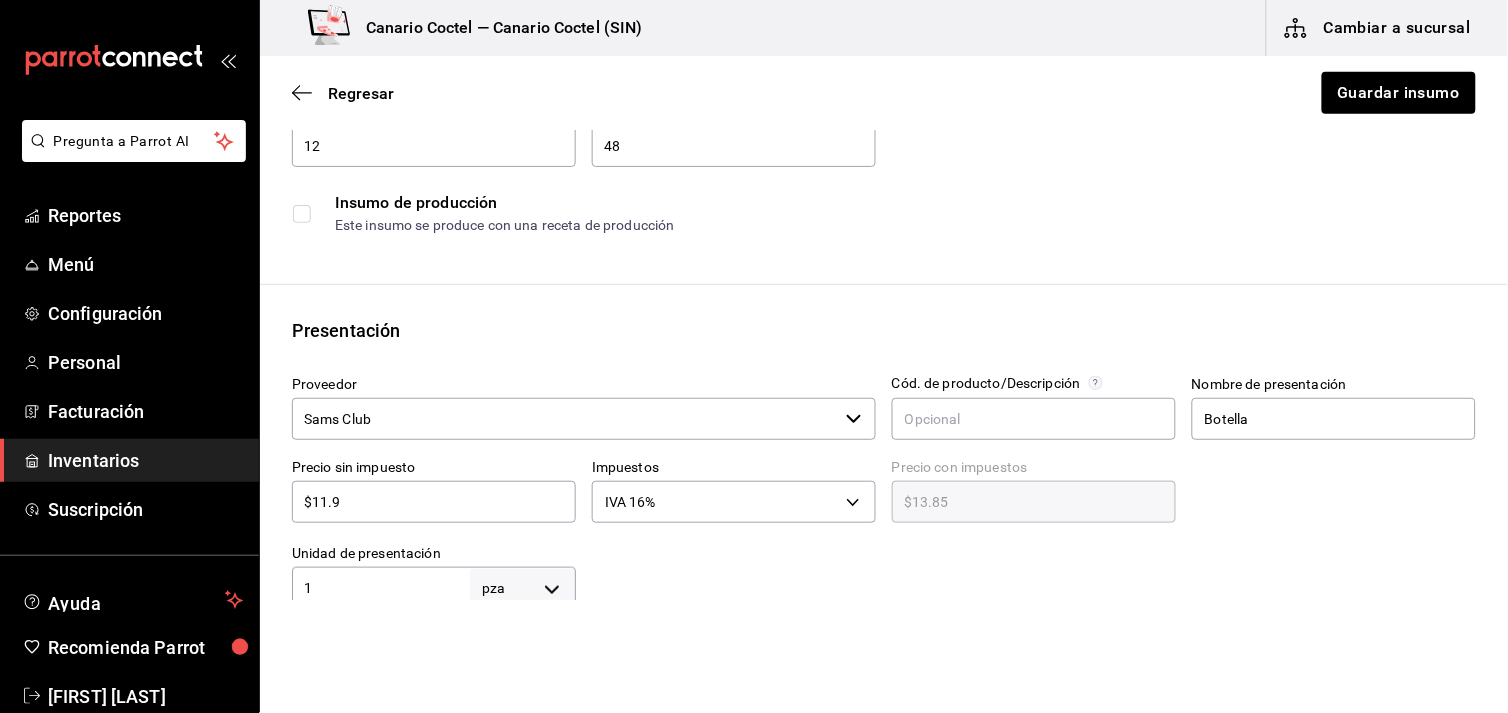 type on "$13.80" 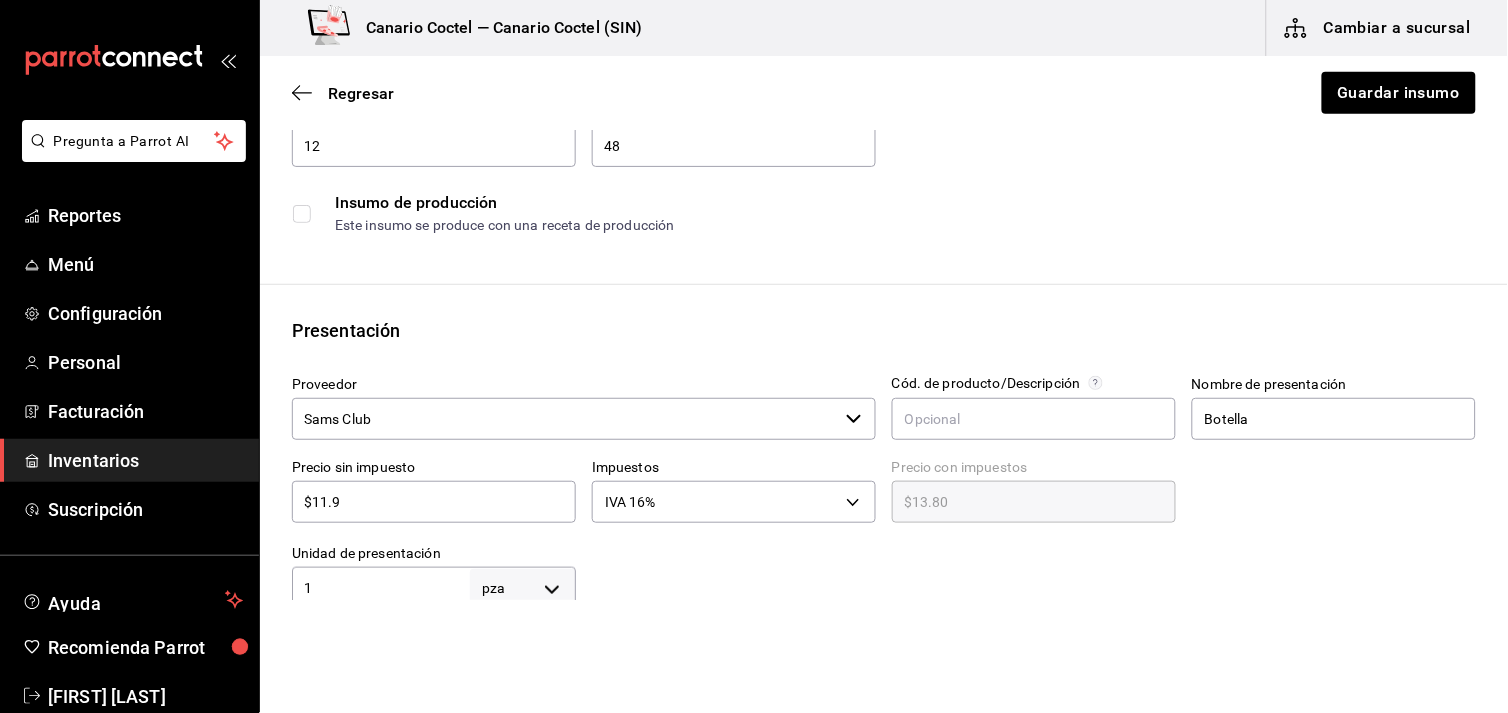 type on "$11." 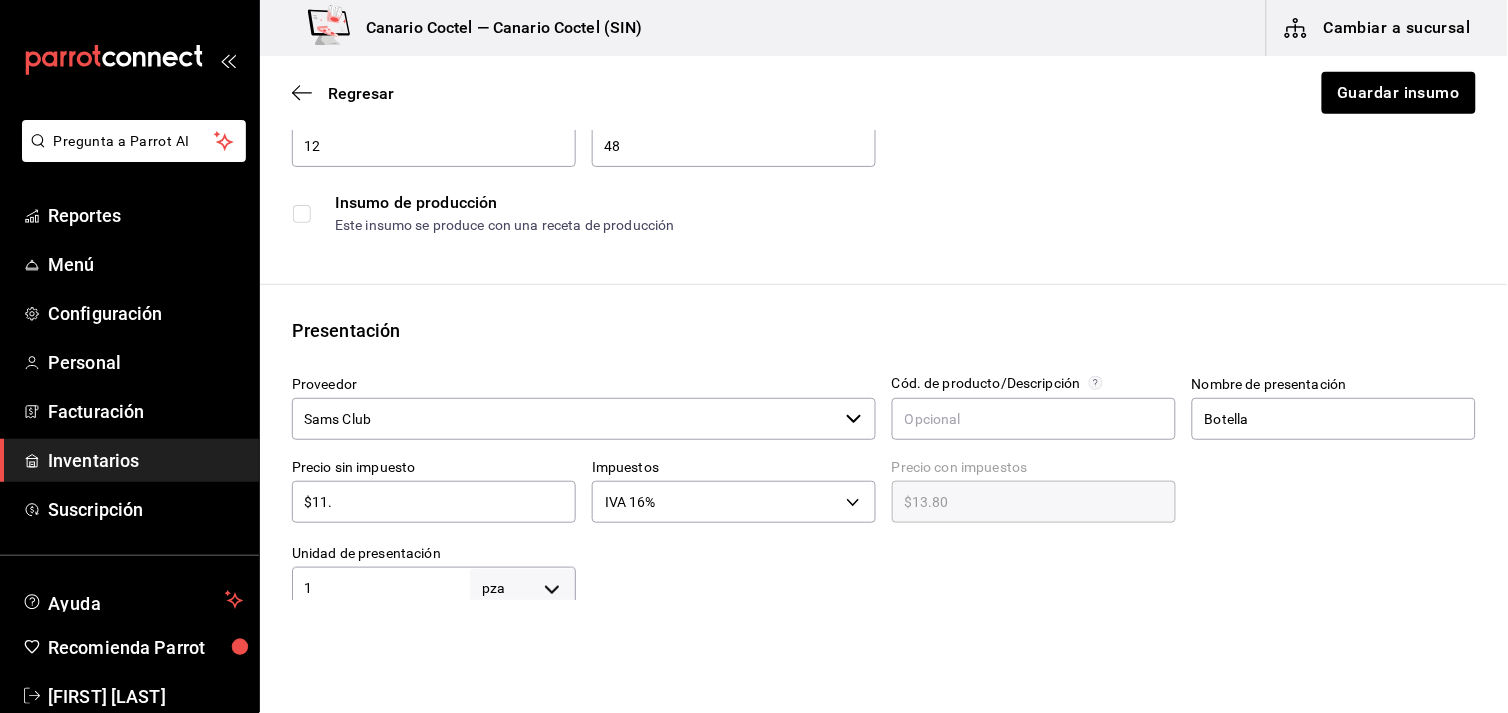 type on "$12.76" 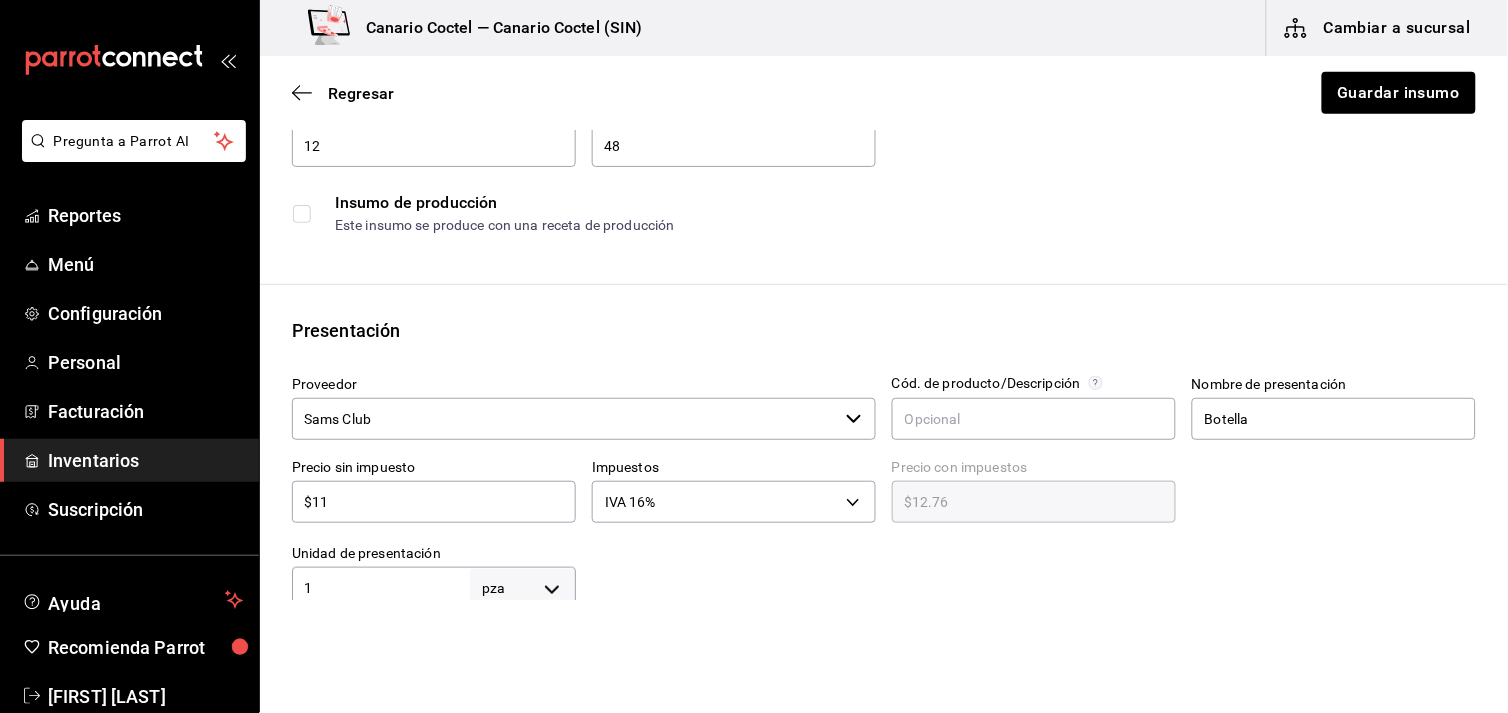 type on "$1" 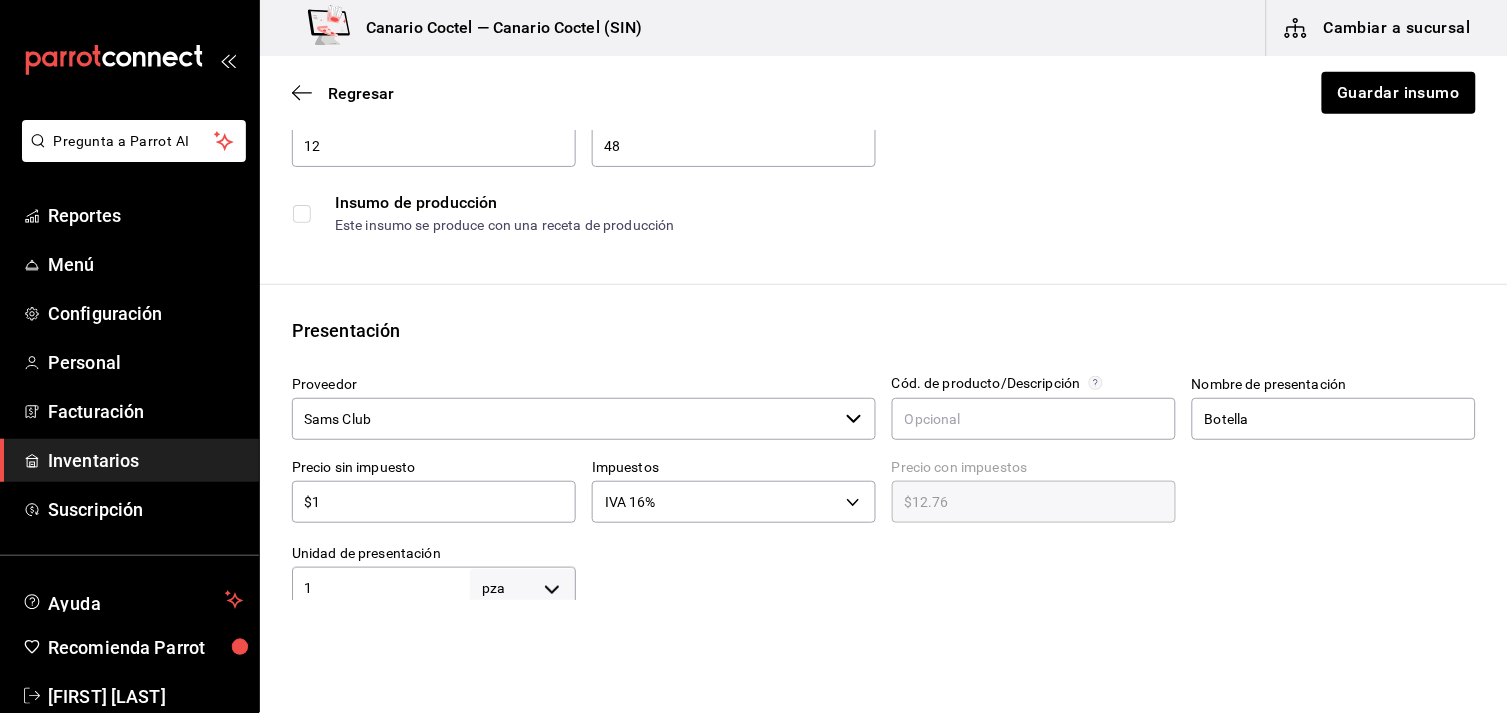 type on "$1.16" 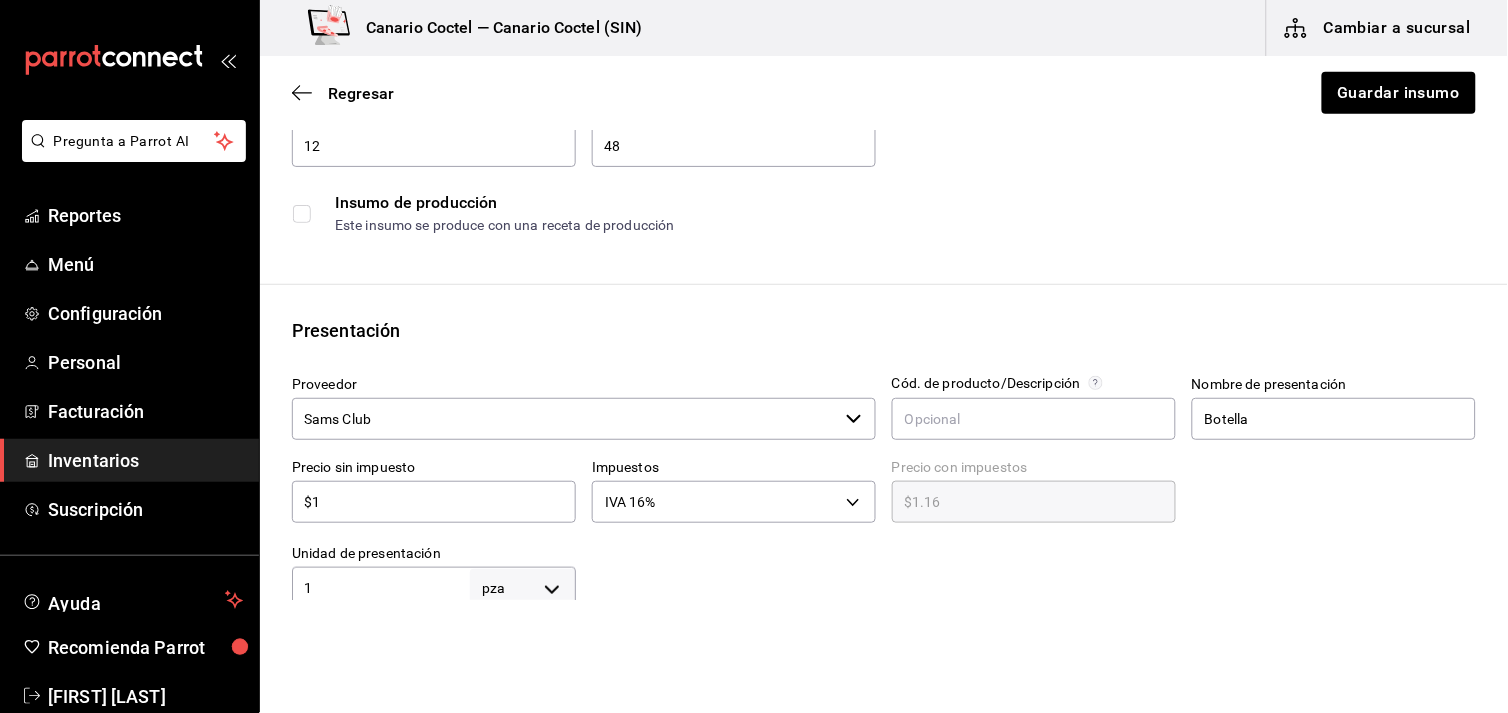 type on "$10" 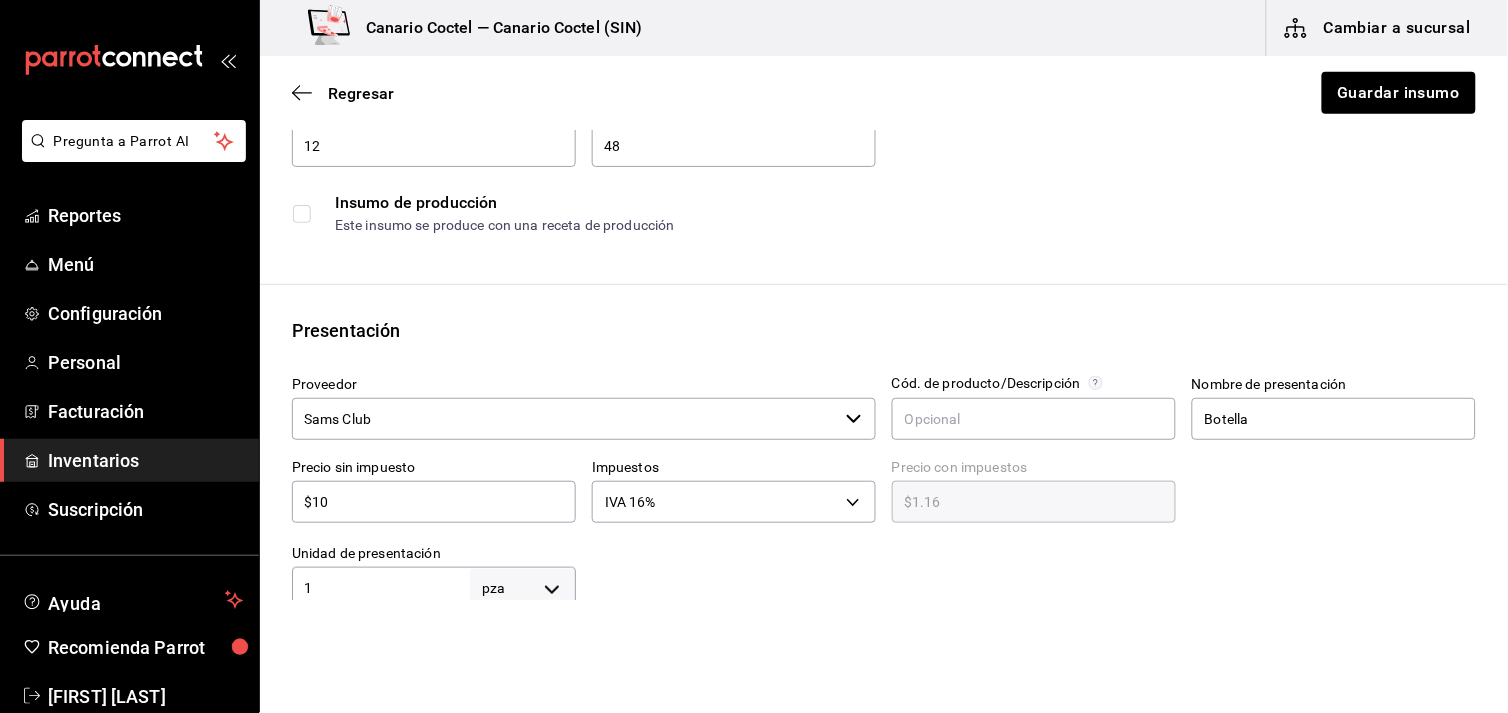 type on "$11.60" 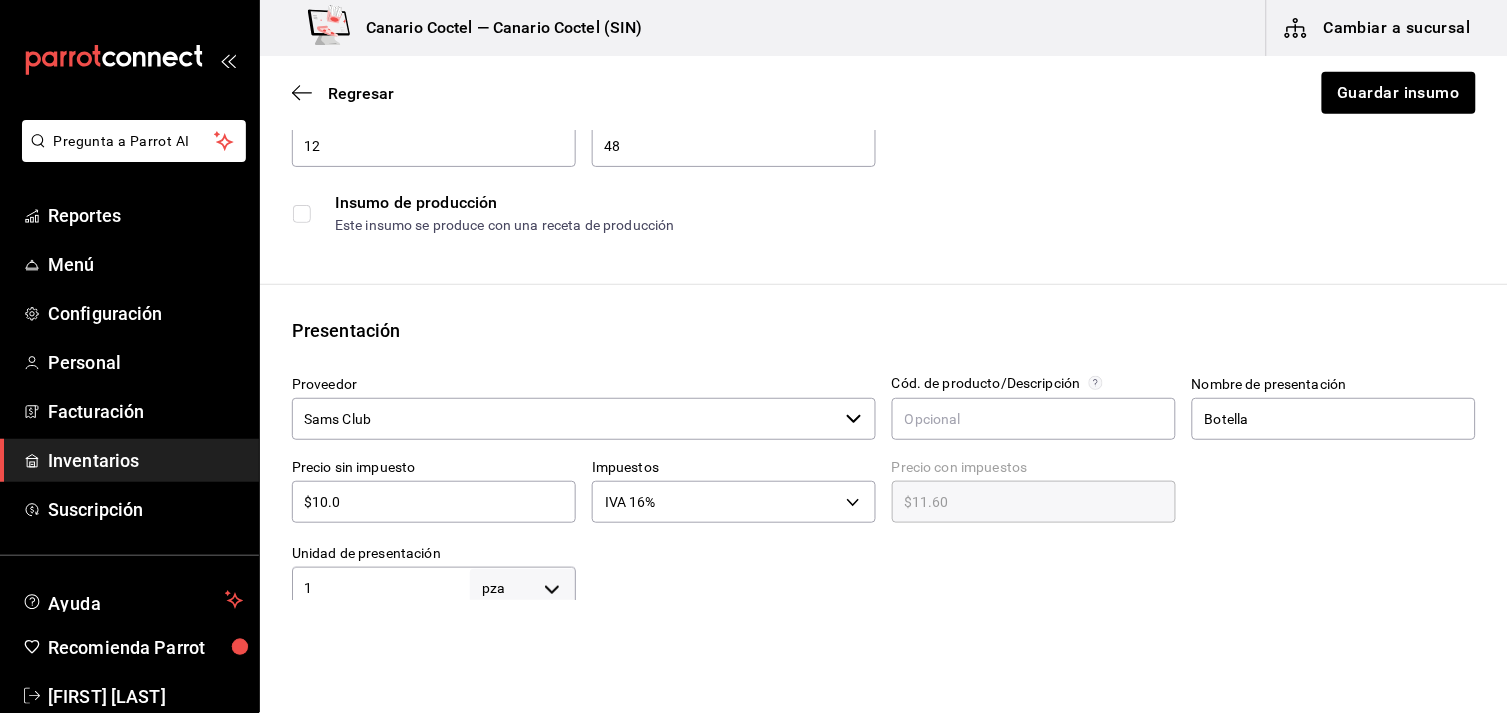 type on "$10.02" 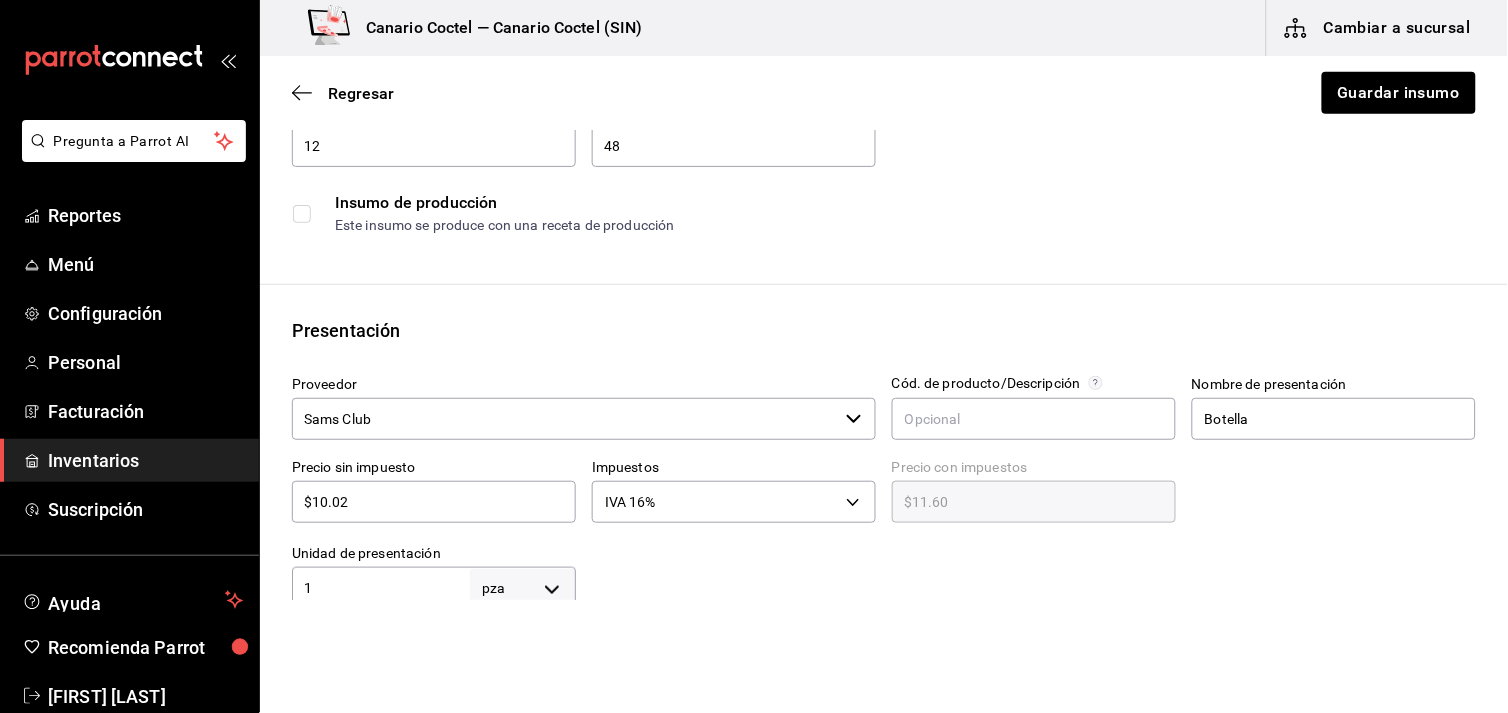 type on "$11.62" 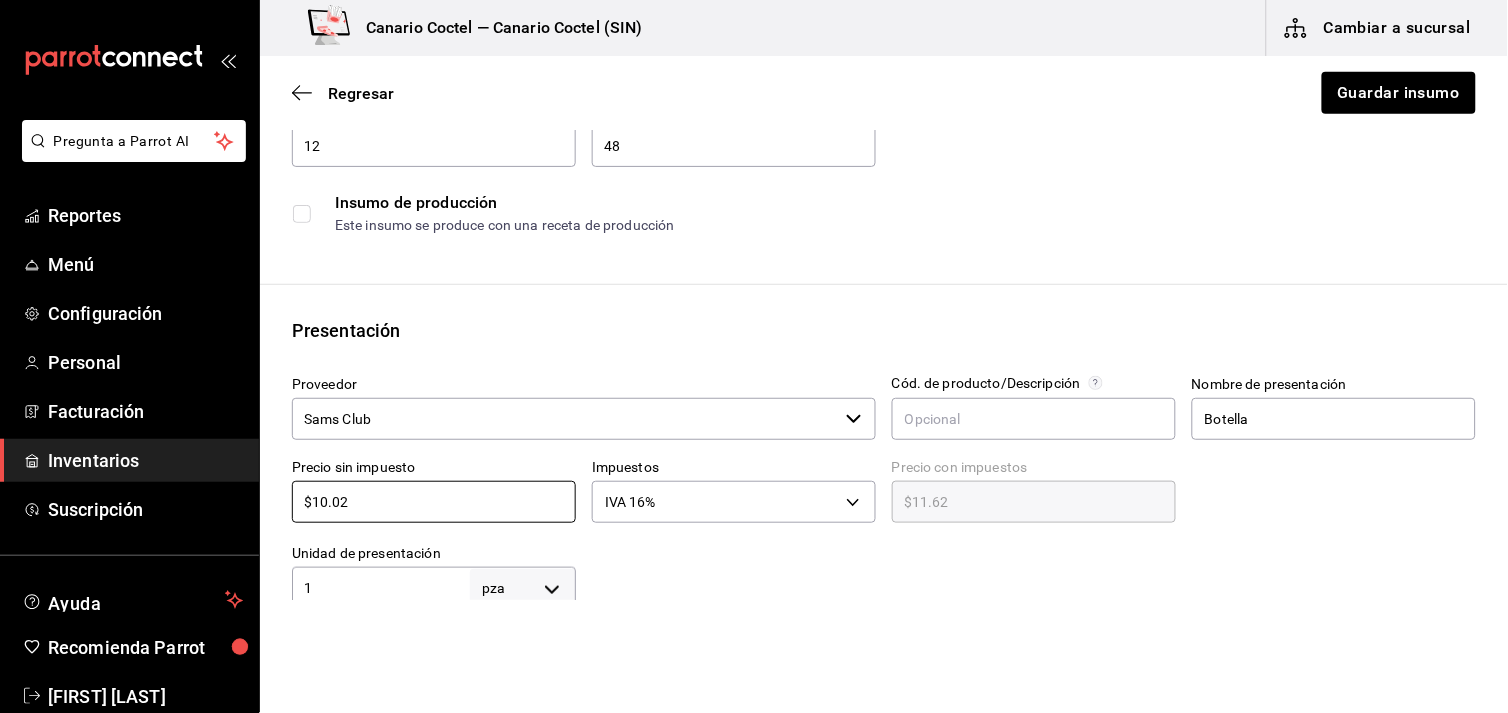type on "$10.02" 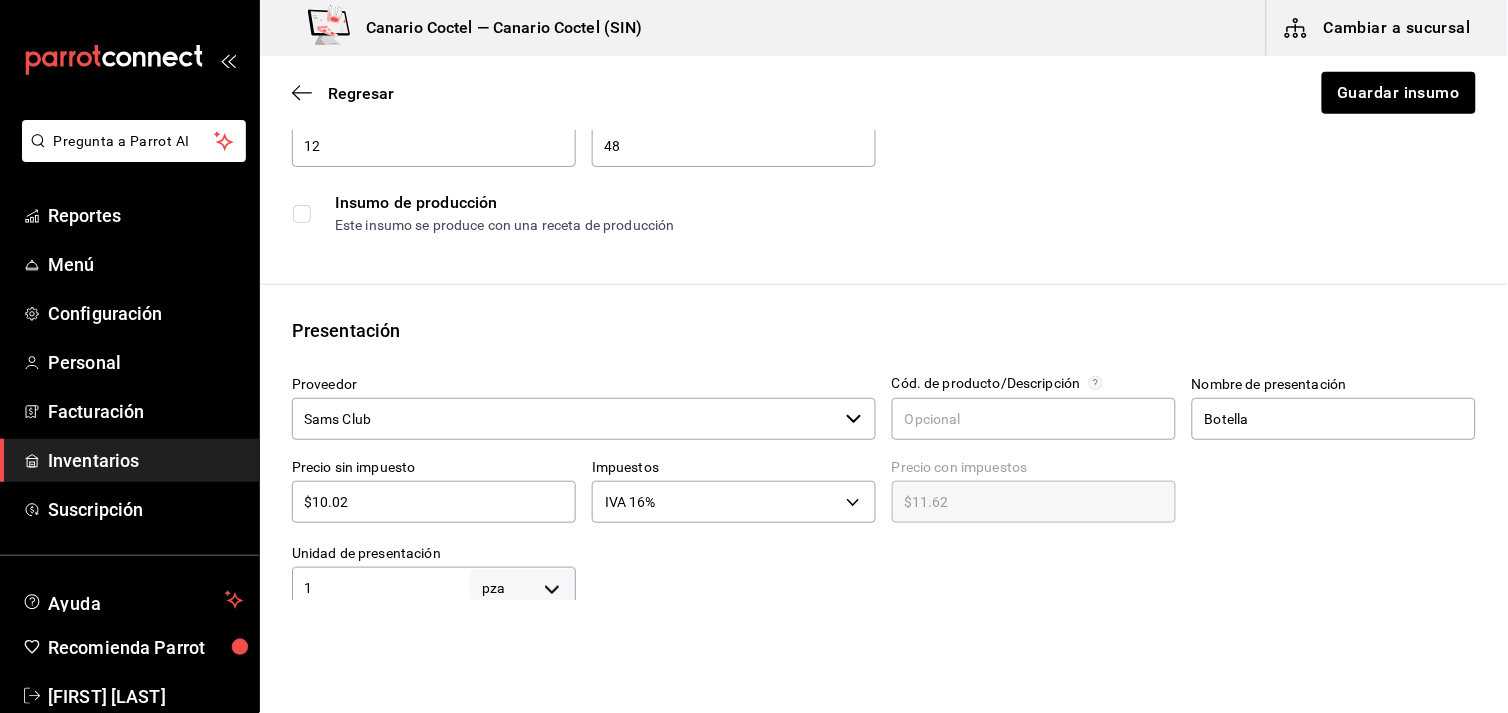 click on "Pregunta a Parrot AI Reportes   Menú   Configuración   Personal   Facturación   Inventarios   Suscripción   Ayuda Recomienda Parrot   [FIRST] [LAST]   Sugerir nueva función   Canario Coctel — Canario Coctel (SIN) Cambiar a sucursal Regresar Guardar insumo Insumo IN-1749706812320 Nombre Agua mineral Peñafiel Categoría de inventario Abarrotes ​ Mínimo 12 ​ Ideal 48 ​ Insumo de producción Este insumo se produce con una receta de producción Presentación Proveedor Sams Club ​ Cód. de producto/Descripción Nombre de presentación Botella Precio sin impuesto $10.02 ​ Impuestos IVA 16% IVA_16 Precio con impuestos $11.62 ​ Unidad de presentación 1 pza UNIT ​ Receta Unidad de receta pza UNIT Factor de conversión 1 ​ 1 pza de Botella = 1 pza receta Ver ayuda de conversiones ¿La presentación (Botella) viene en otra caja? Si No Unidades de conteo pza Botella (1 pza) ; GANA 1 MES GRATIS EN TU SUSCRIPCIÓN AQUÍ Pregunta a Parrot AI Reportes   Menú   Configuración   Personal" at bounding box center [754, 300] 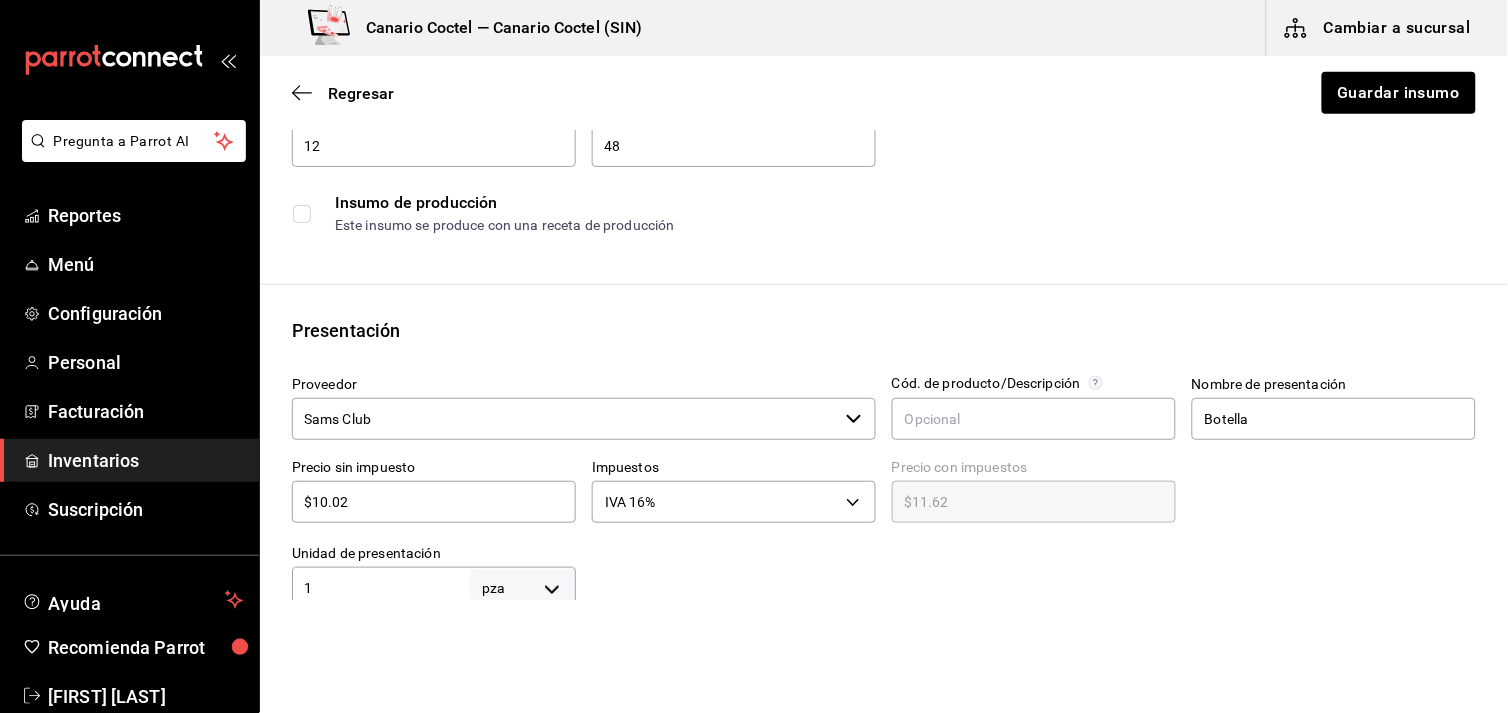 click at bounding box center (1154, 91) 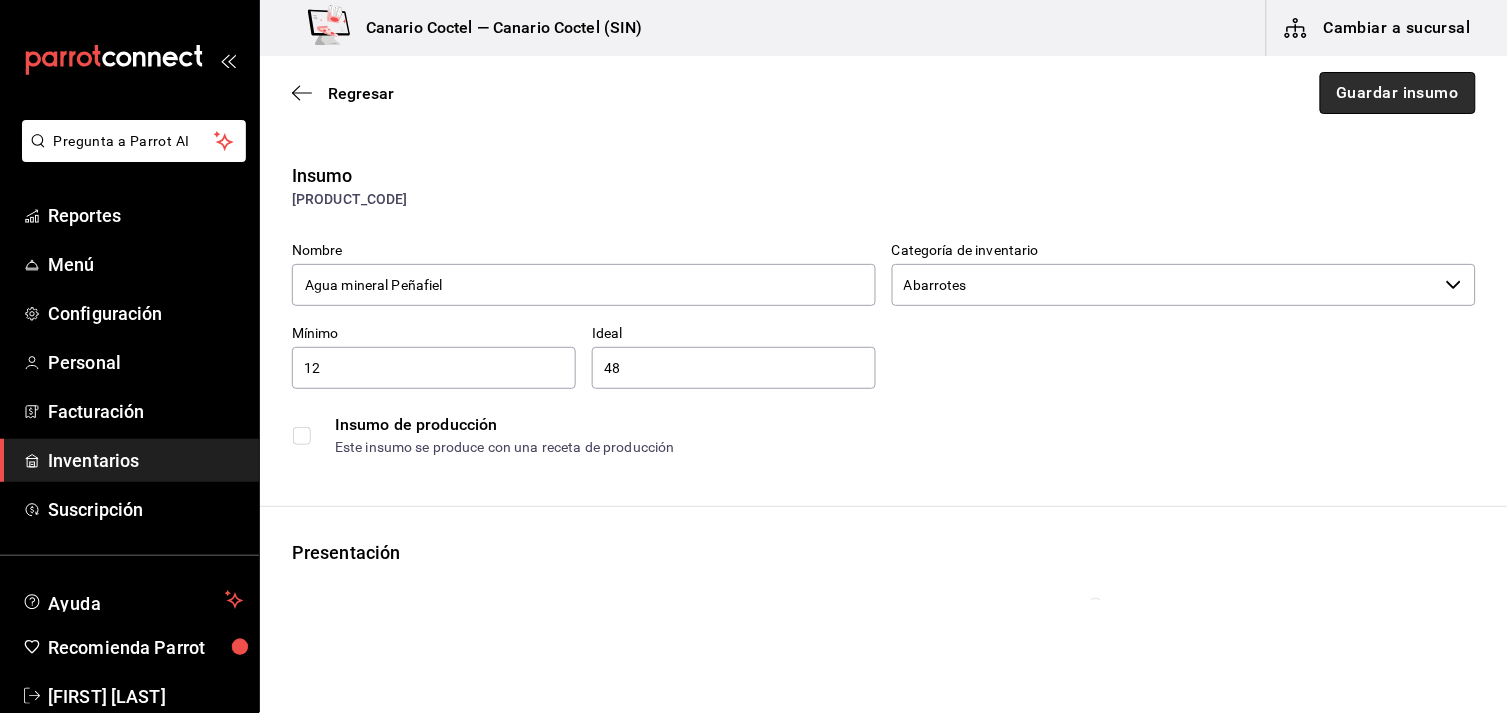 click on "Guardar insumo" at bounding box center [1398, 93] 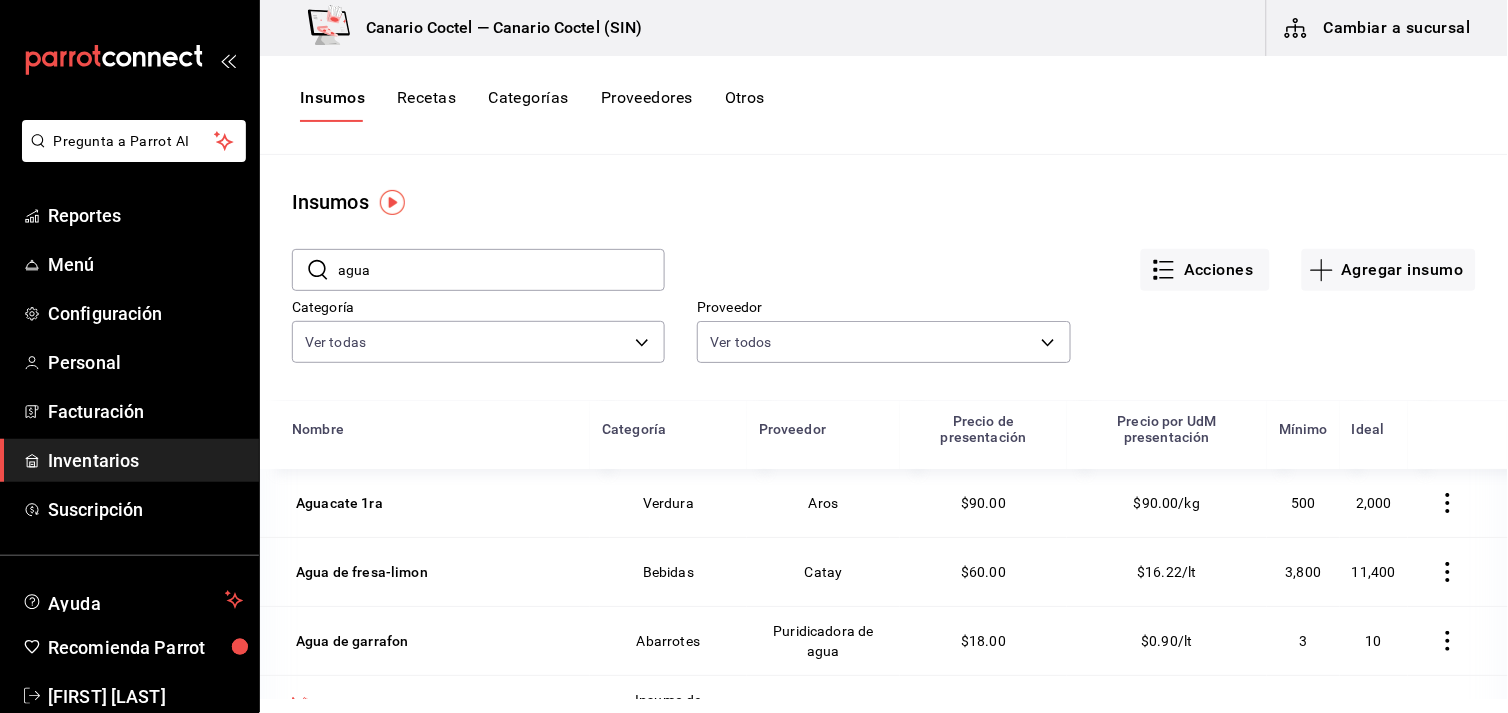click on "agua" at bounding box center [501, 270] 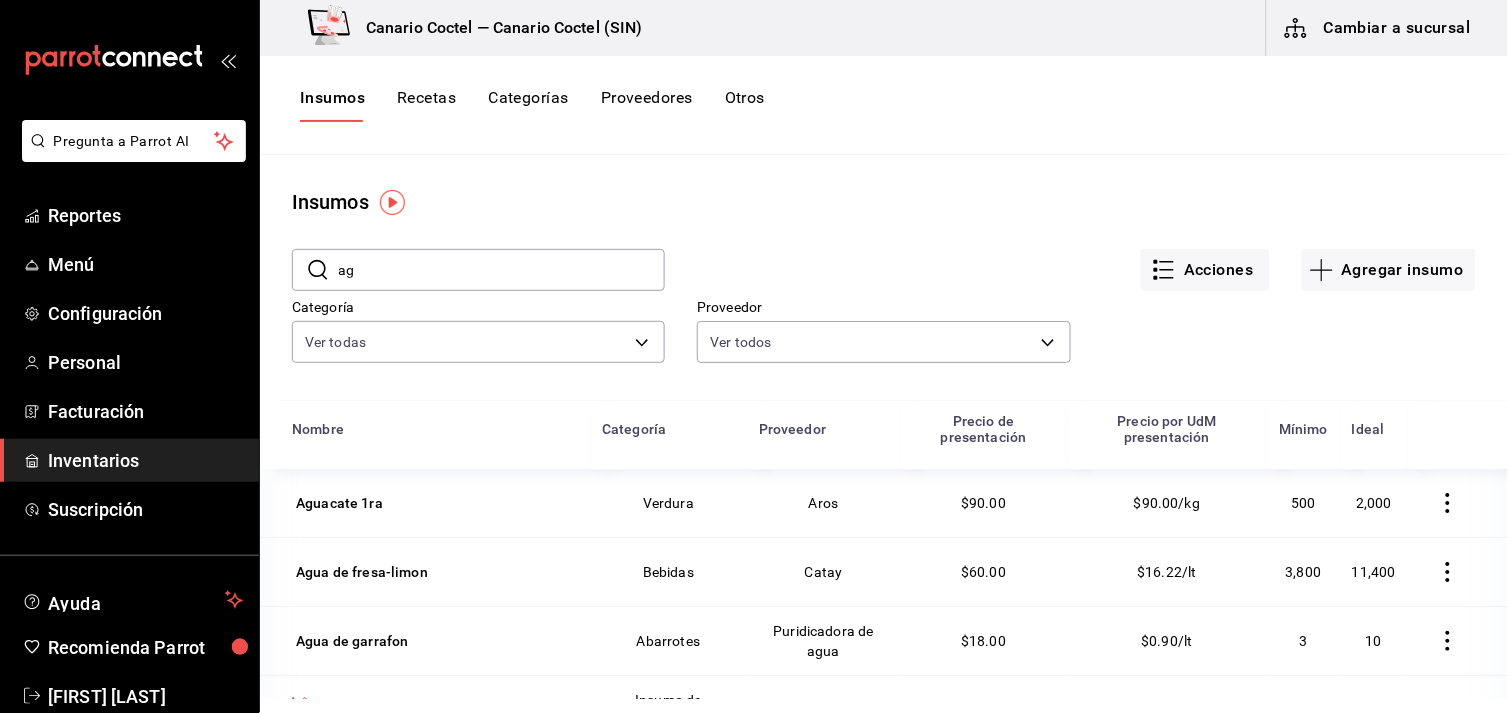 type on "a" 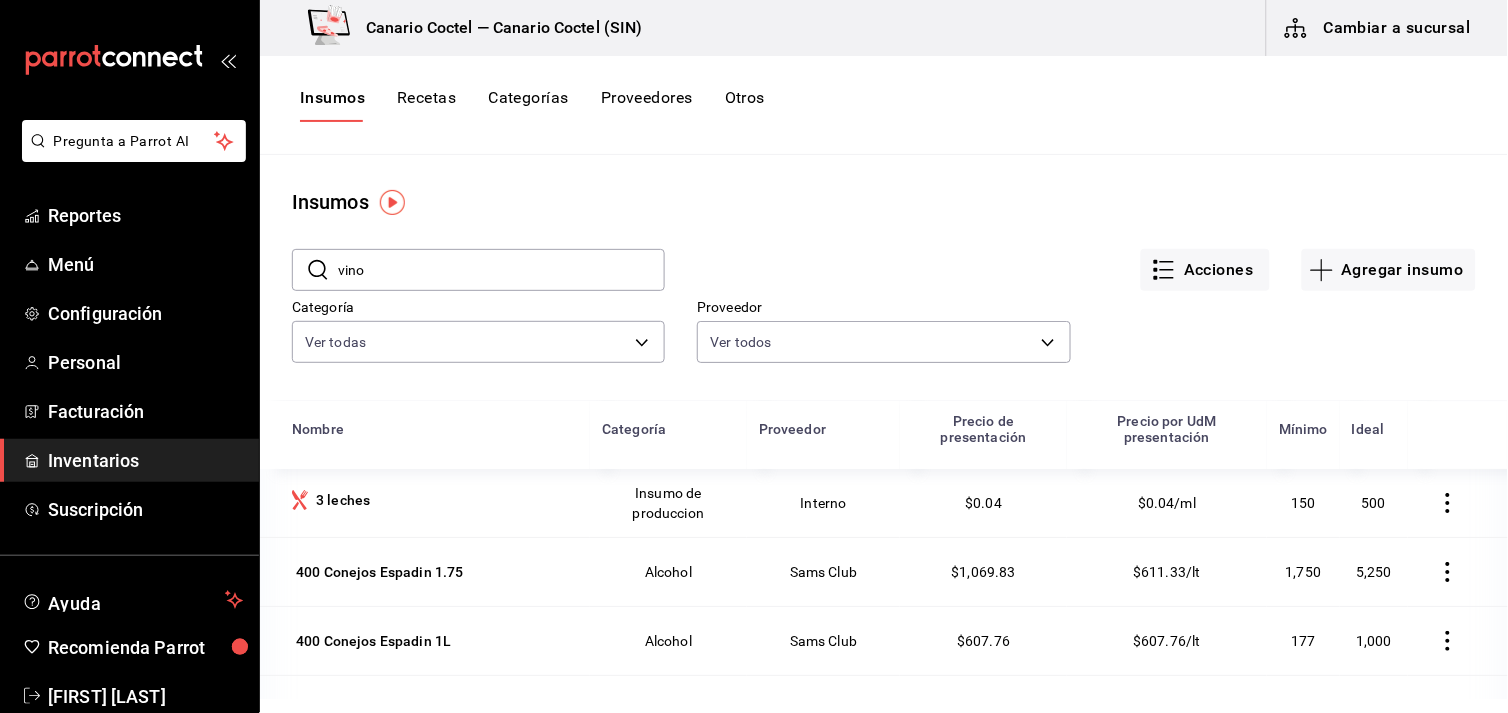 type on "vino" 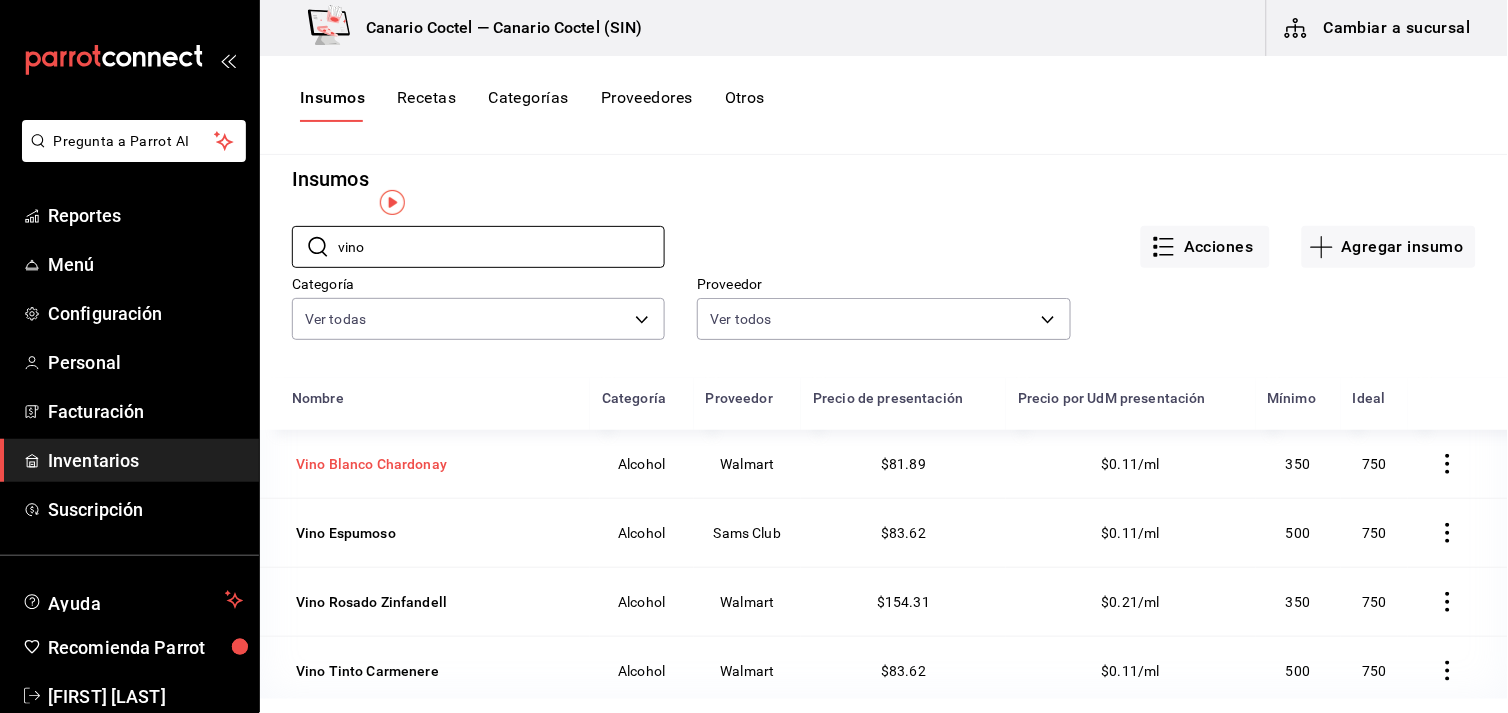 scroll, scrollTop: 0, scrollLeft: 0, axis: both 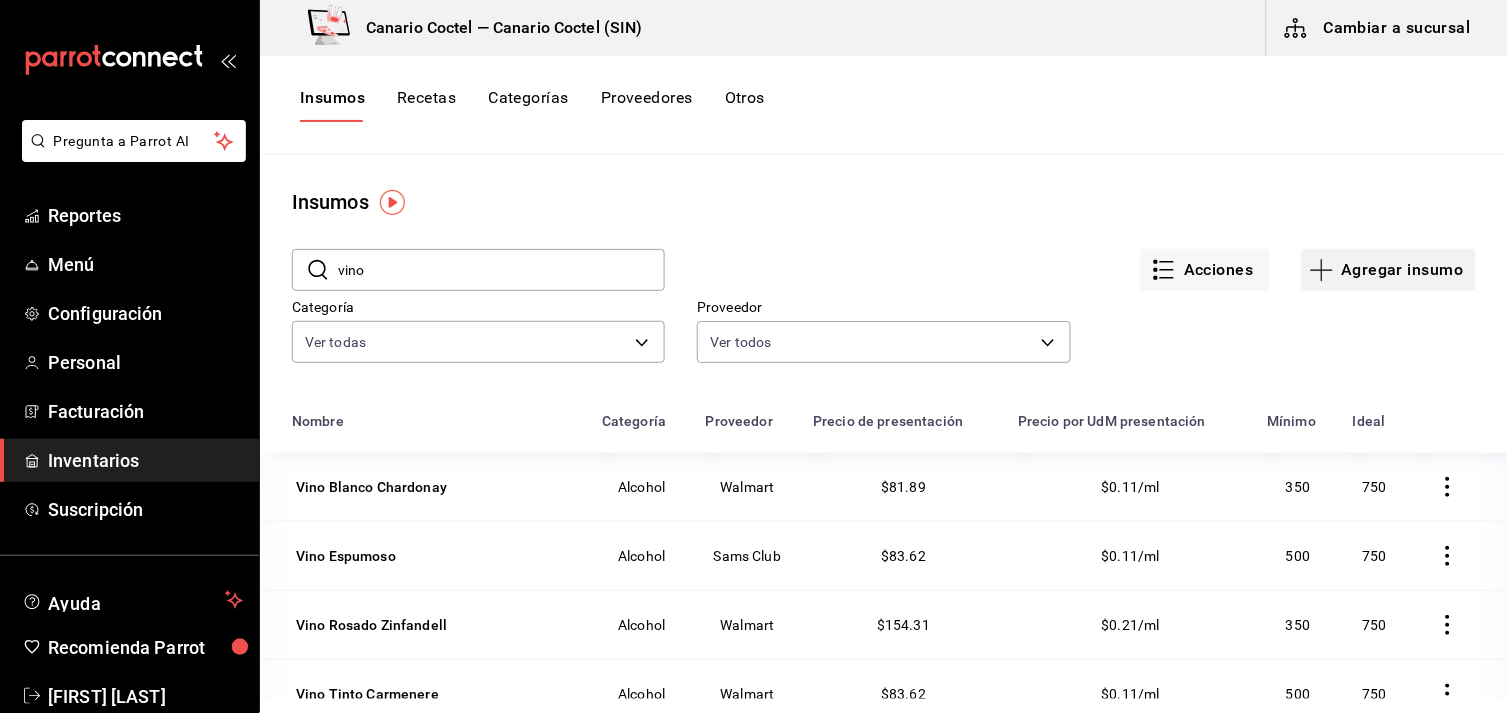 click on "Agregar insumo" at bounding box center (1389, 270) 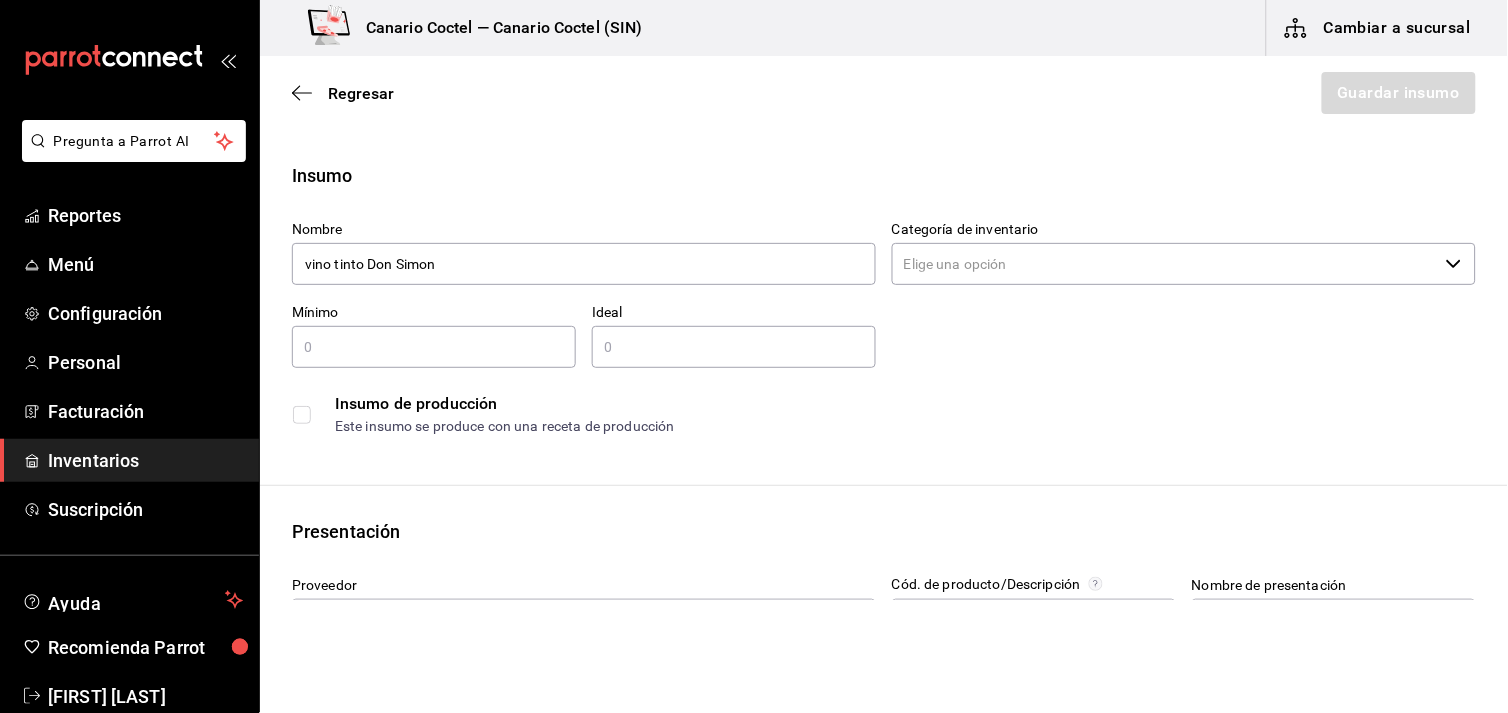 type on "vino tinto Don Simon" 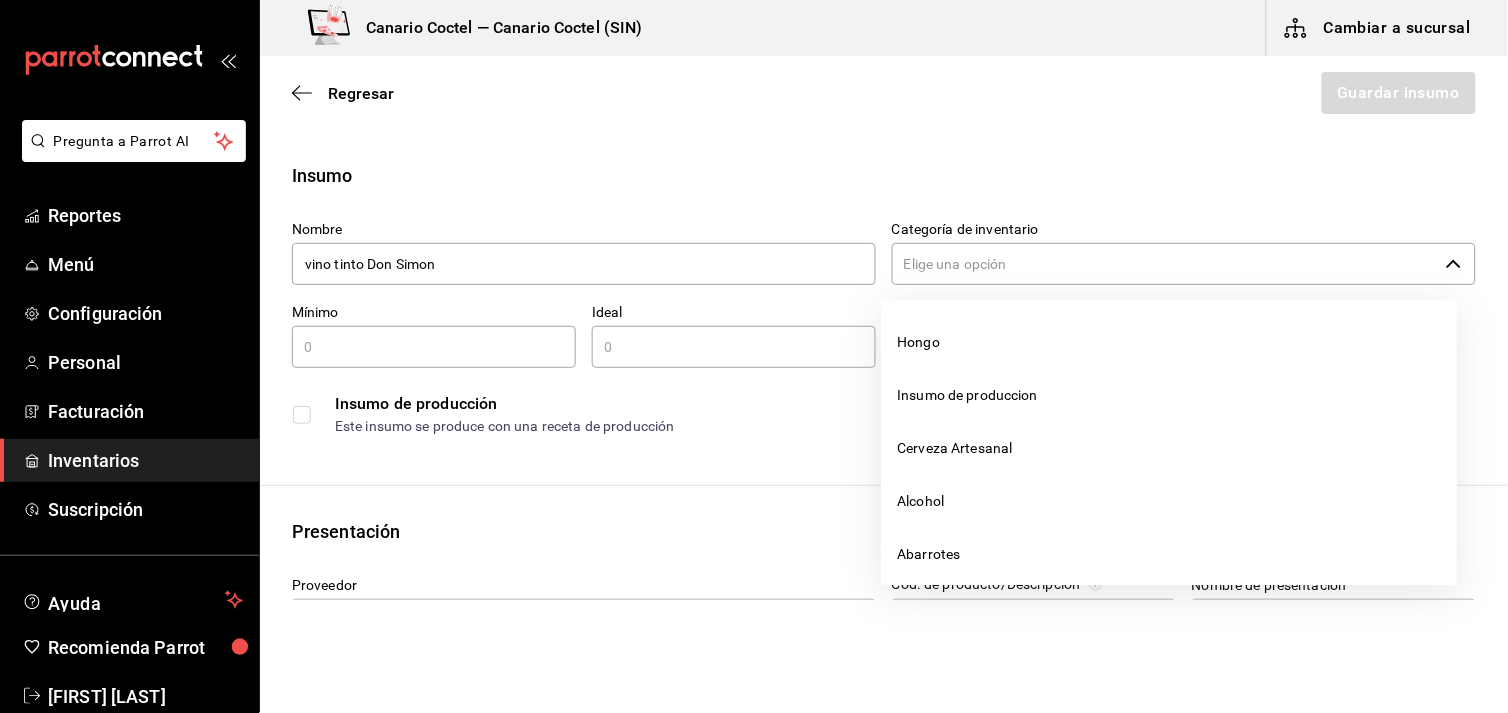 click on "Categoría de inventario" at bounding box center [1165, 264] 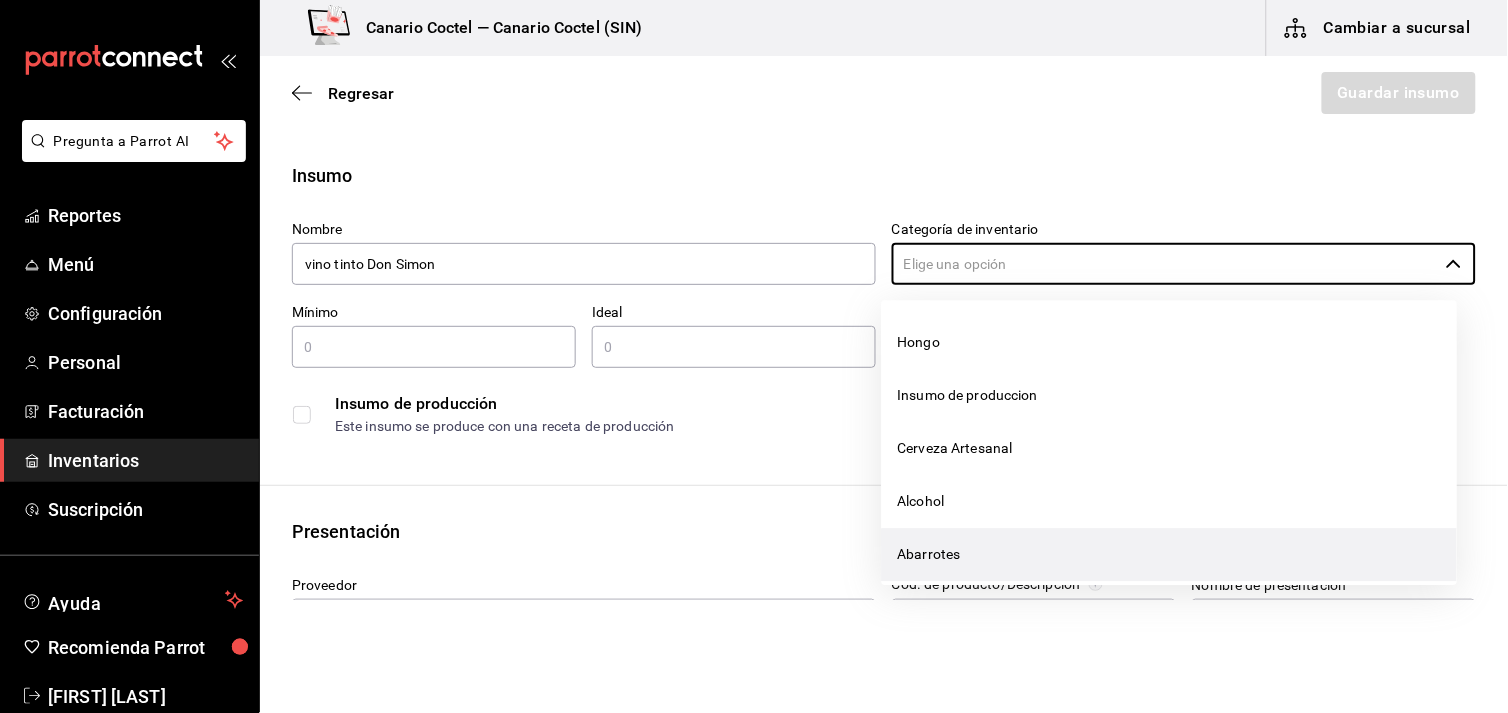click on "Abarrotes" at bounding box center [1170, 554] 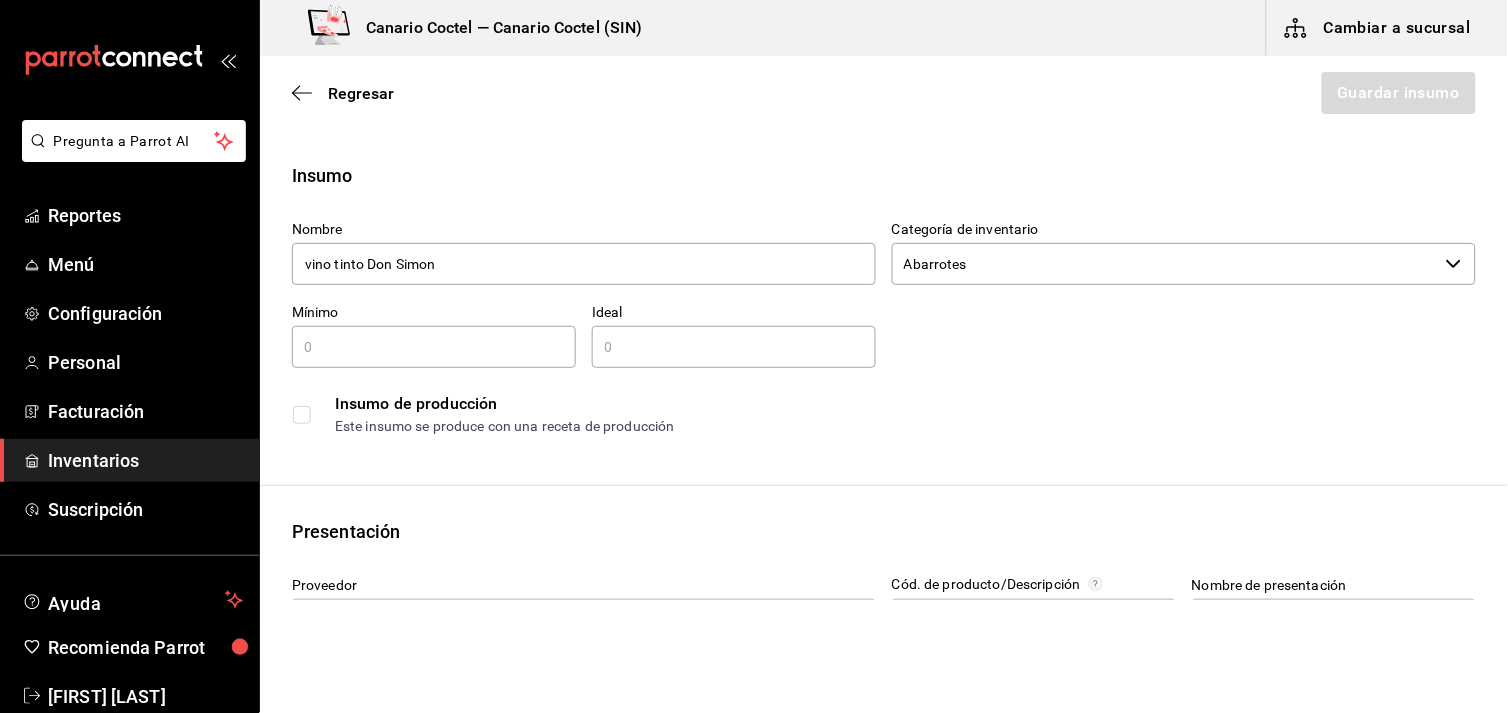 click at bounding box center (434, 347) 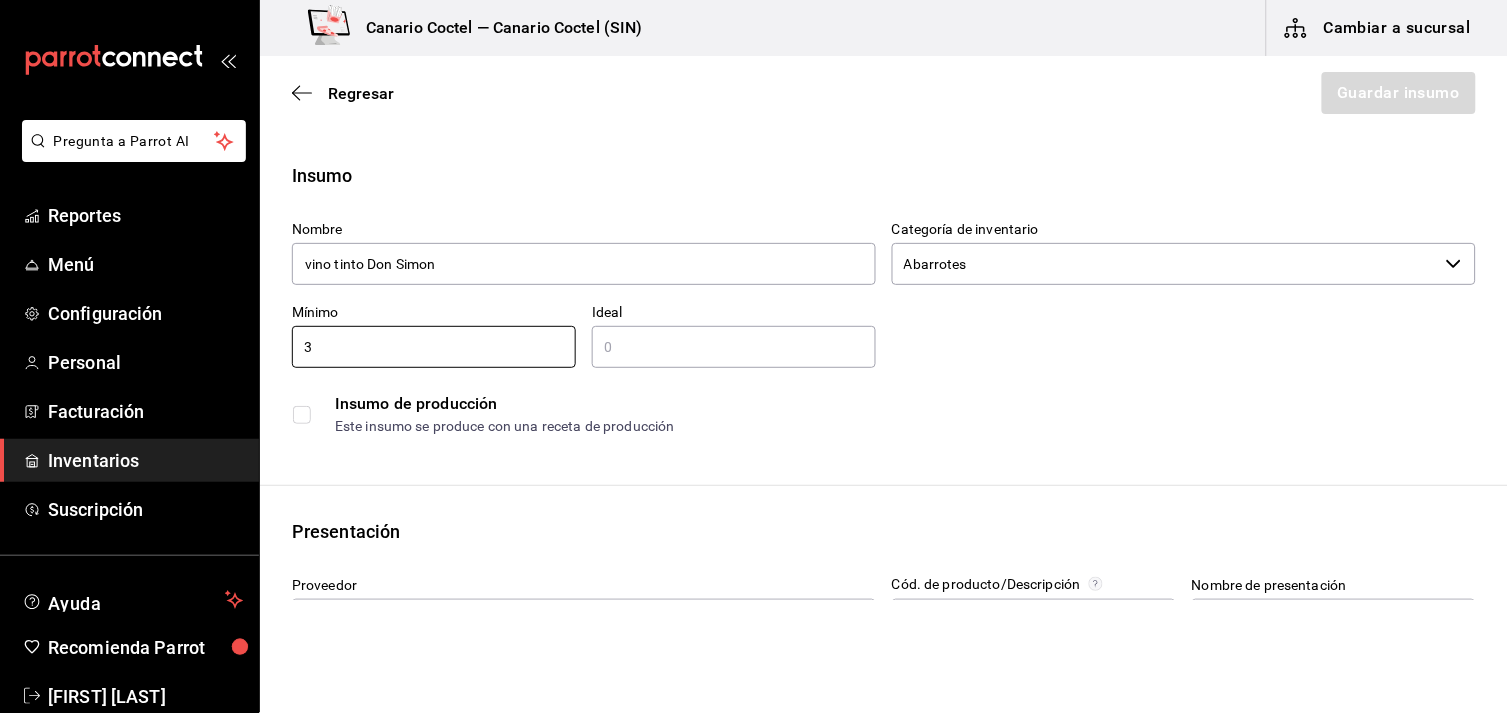 type on "3" 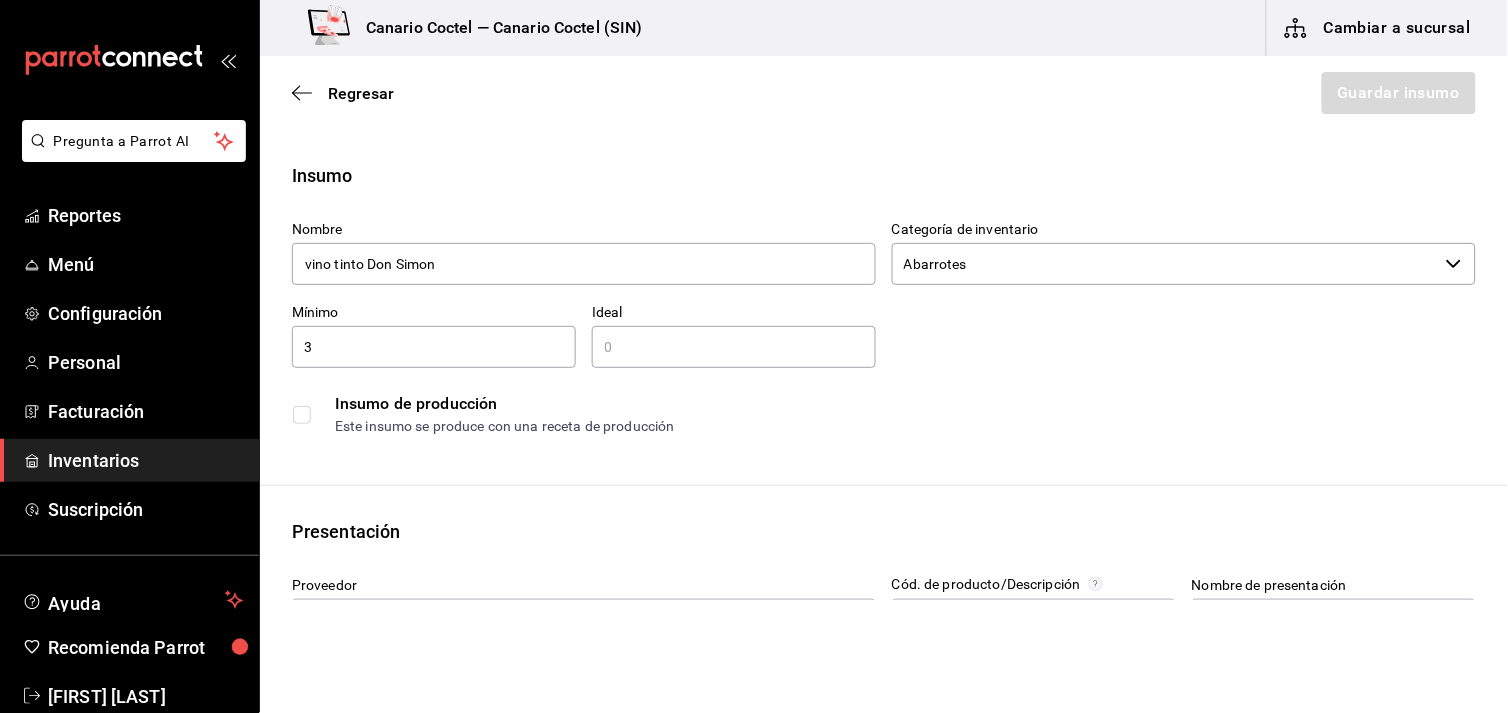 click at bounding box center (734, 347) 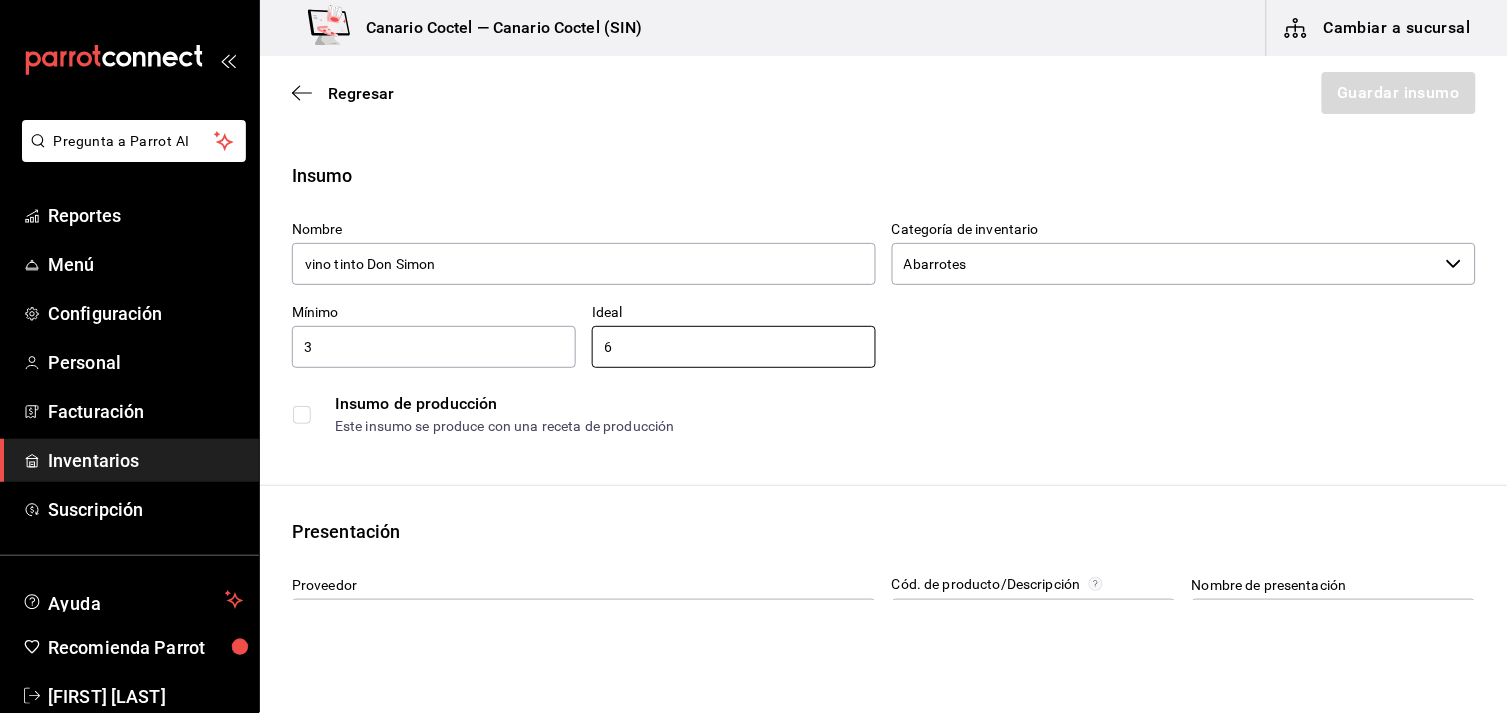 type on "6" 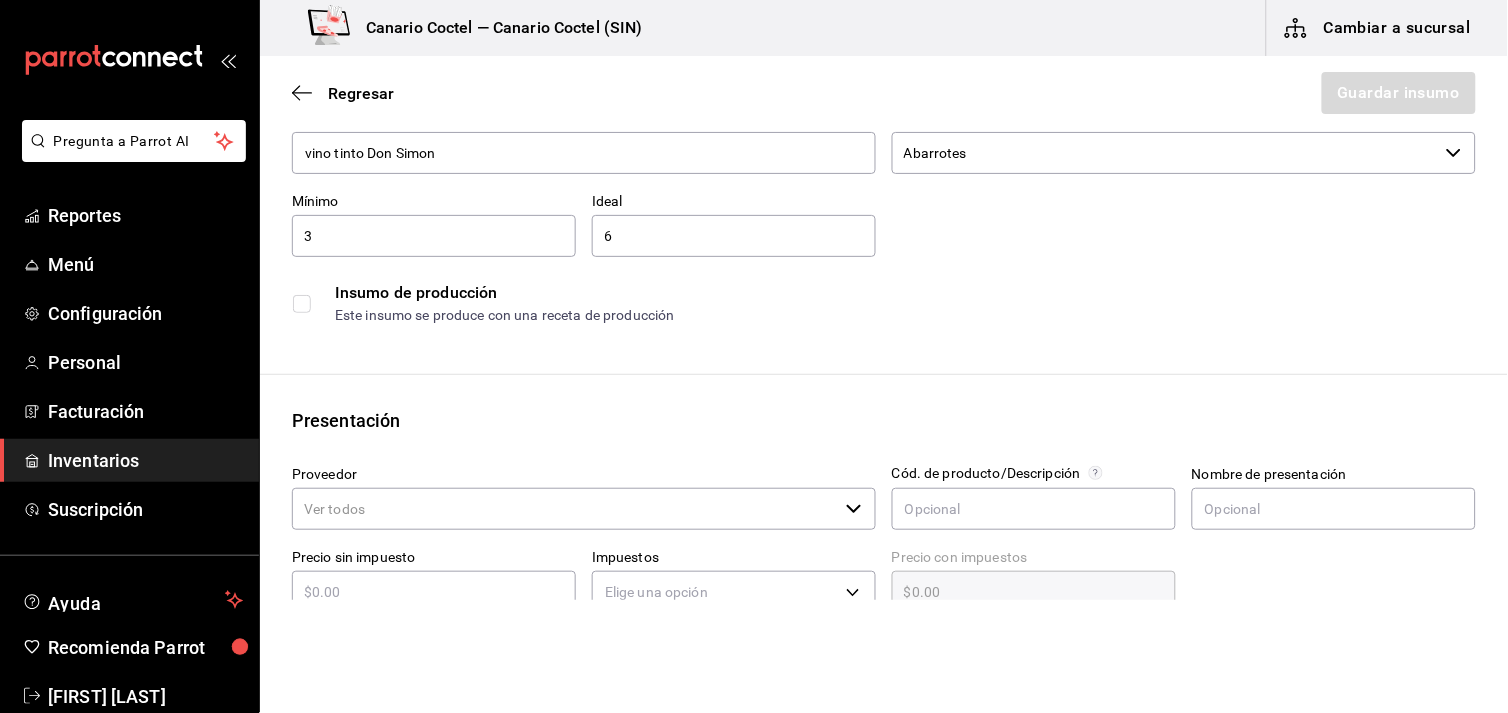 scroll, scrollTop: 222, scrollLeft: 0, axis: vertical 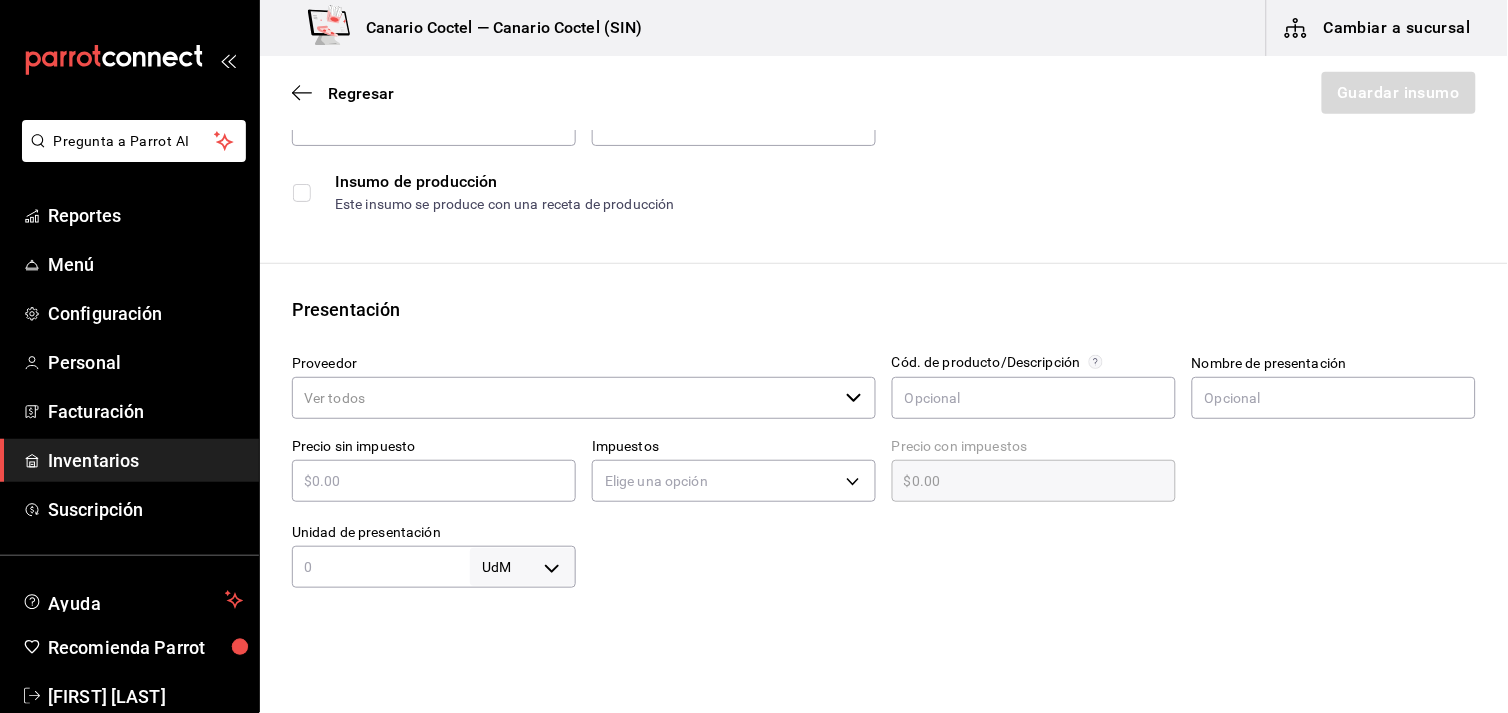 click 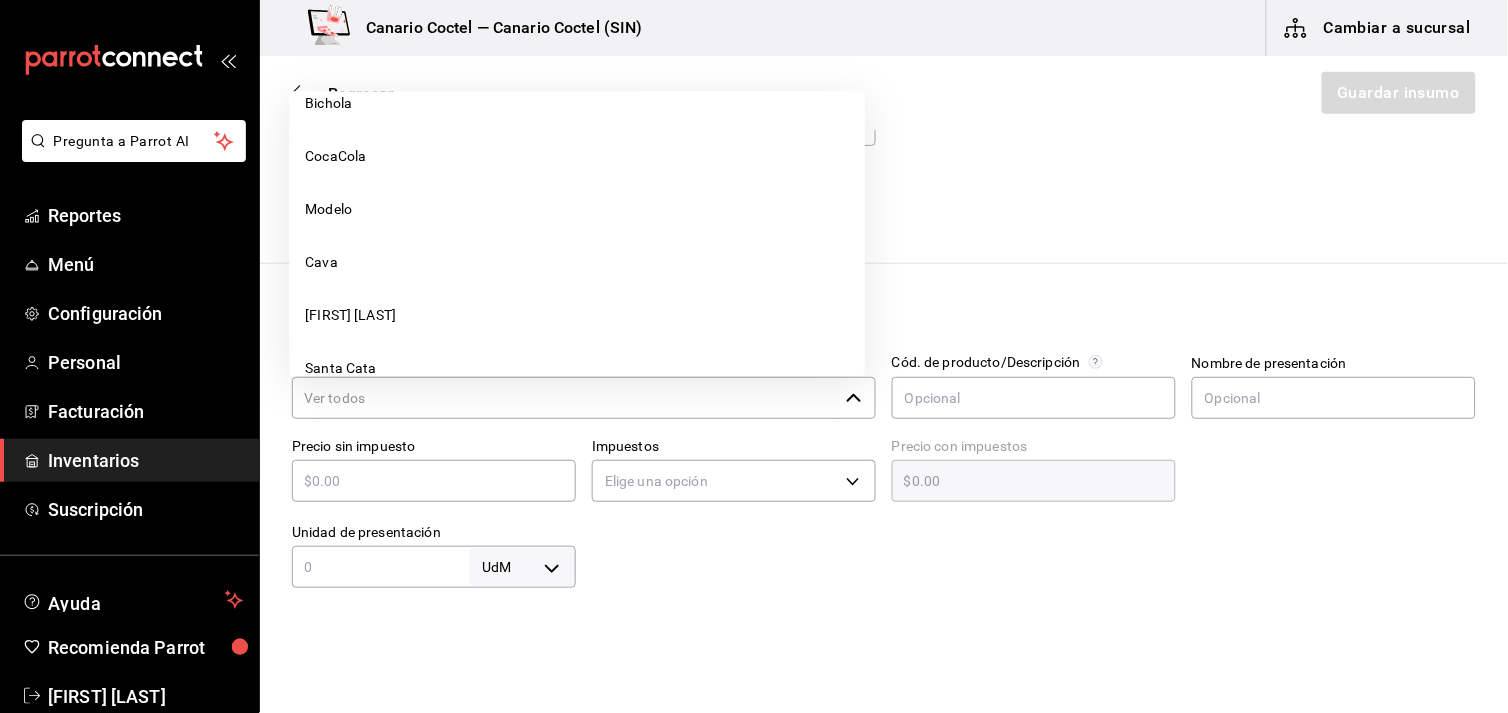 scroll, scrollTop: 888, scrollLeft: 0, axis: vertical 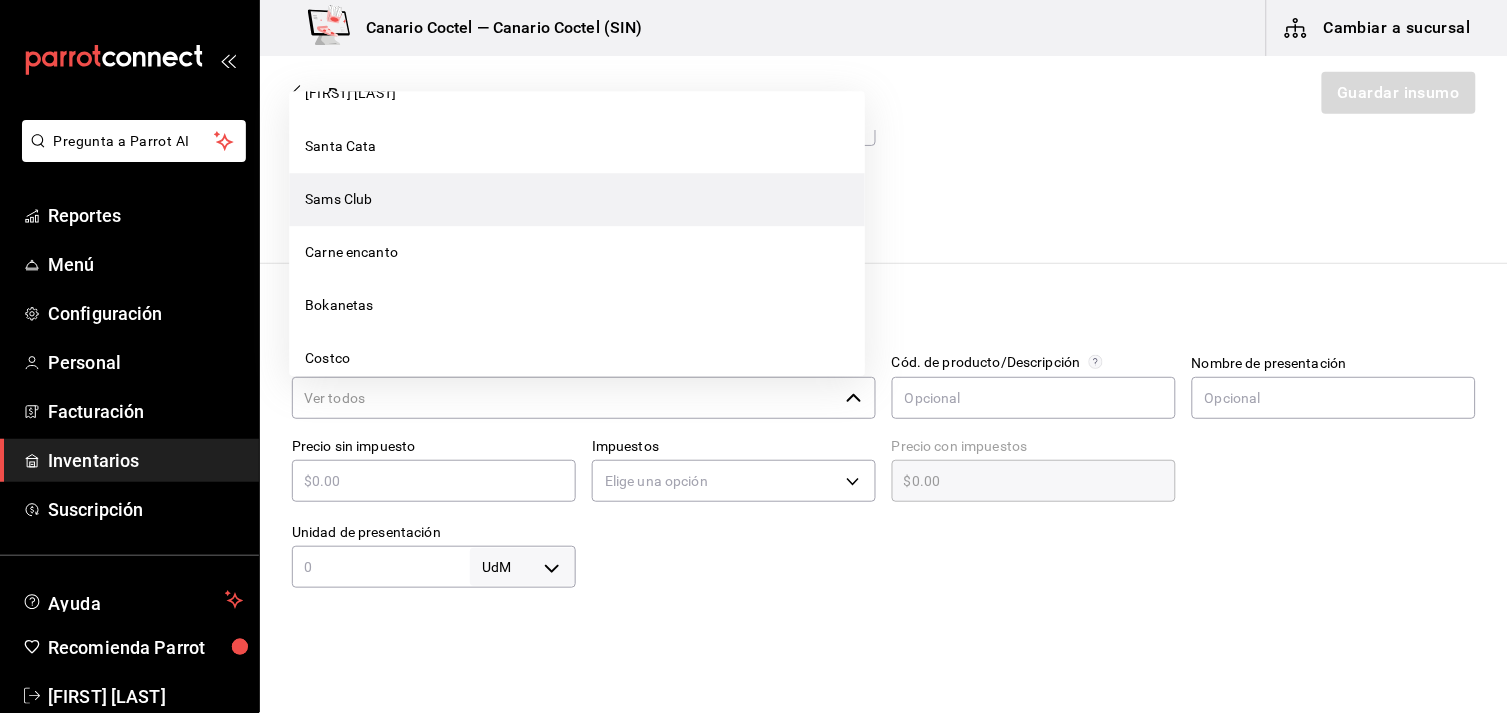 click on "Sams Club" at bounding box center [577, 199] 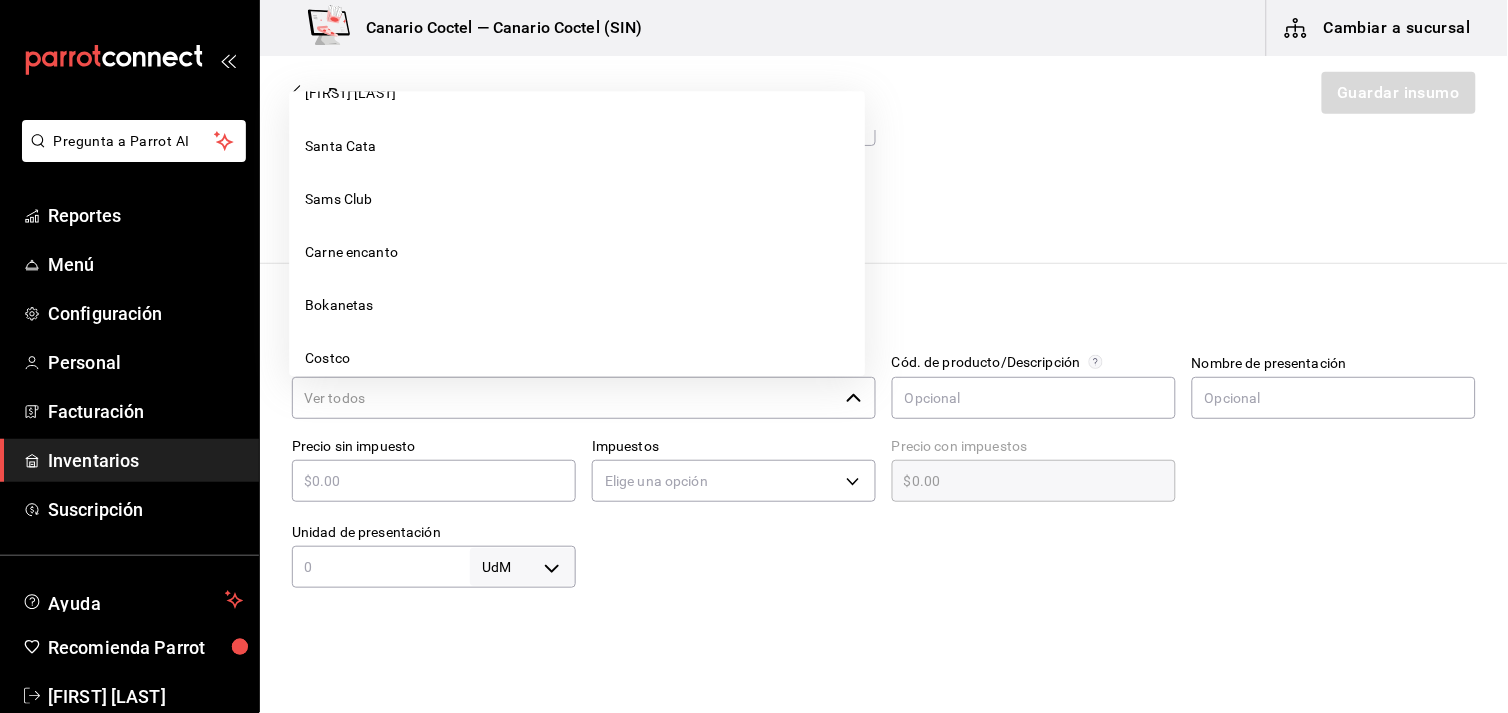 type on "Sams Club" 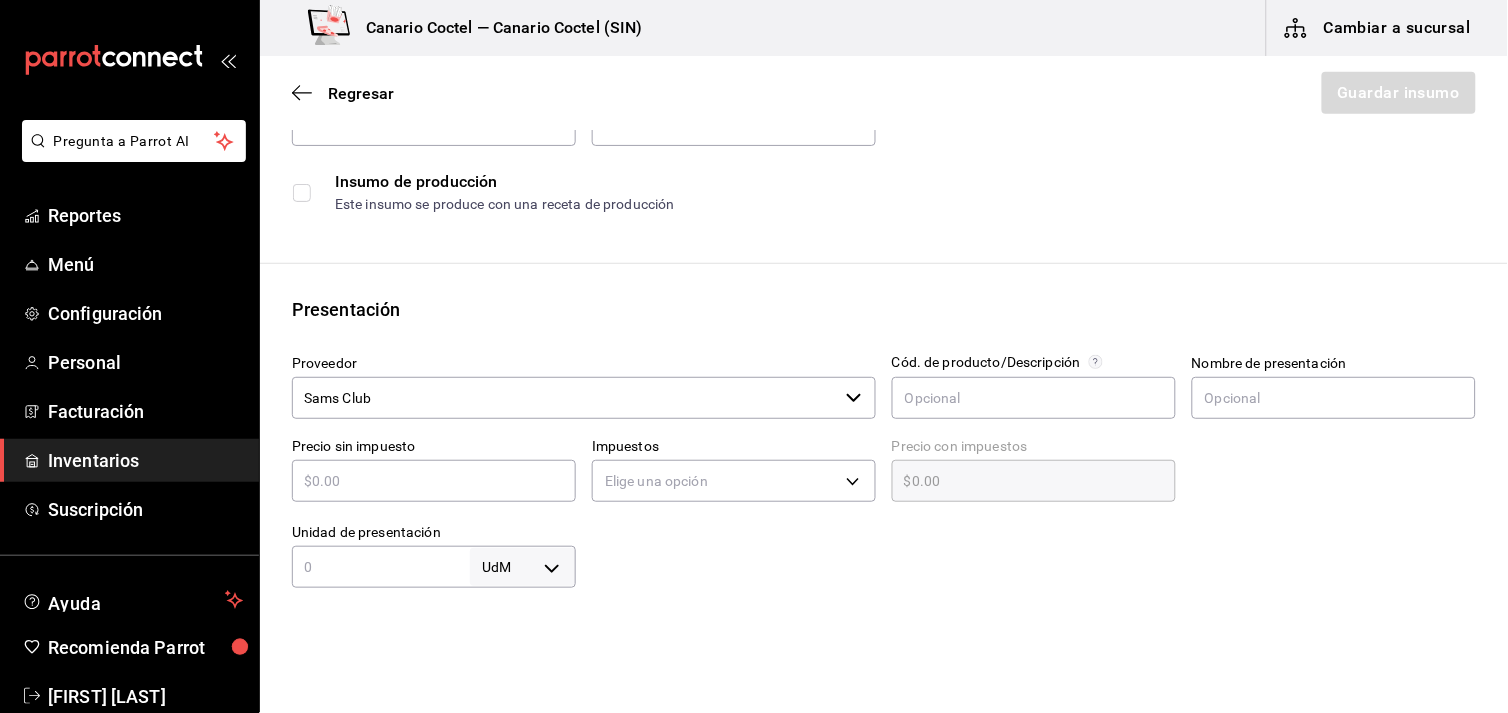 click at bounding box center [434, 481] 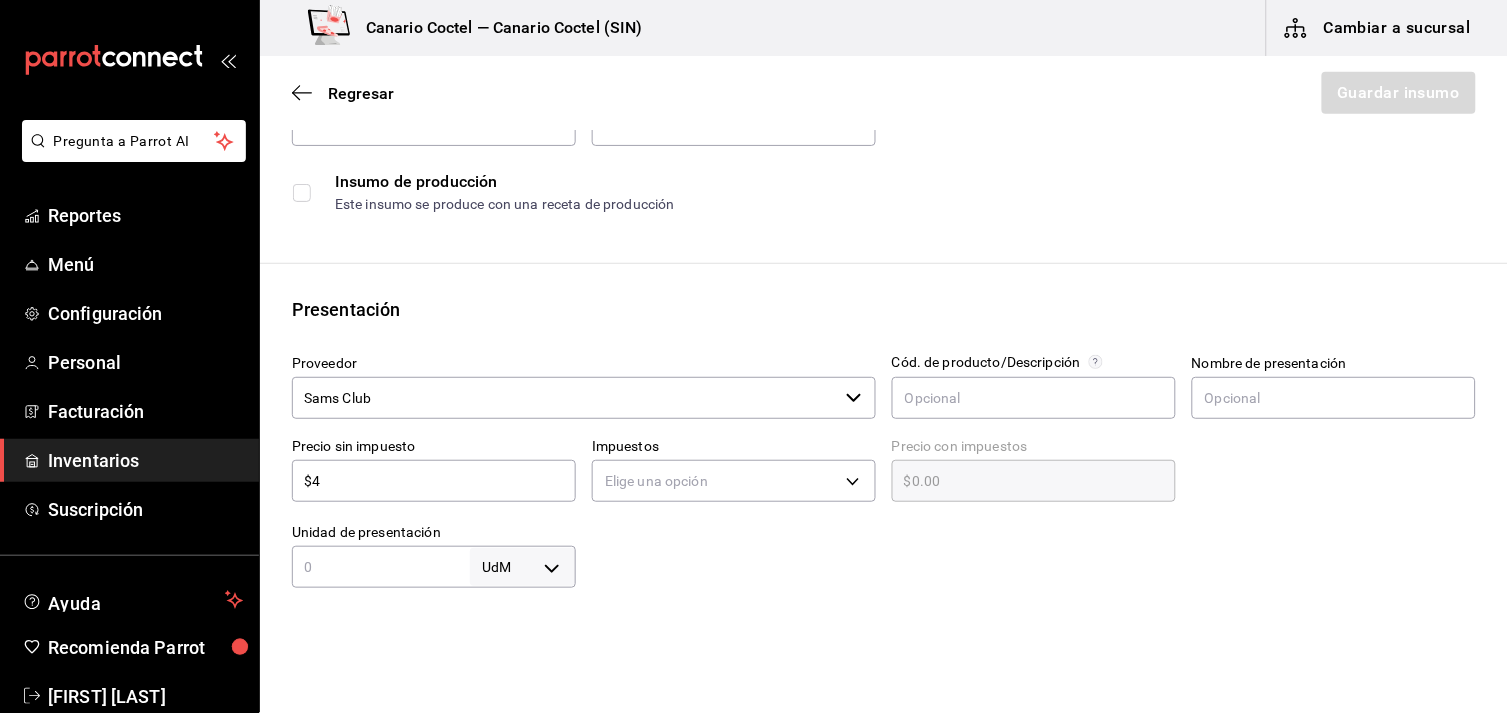 type on "$4.00" 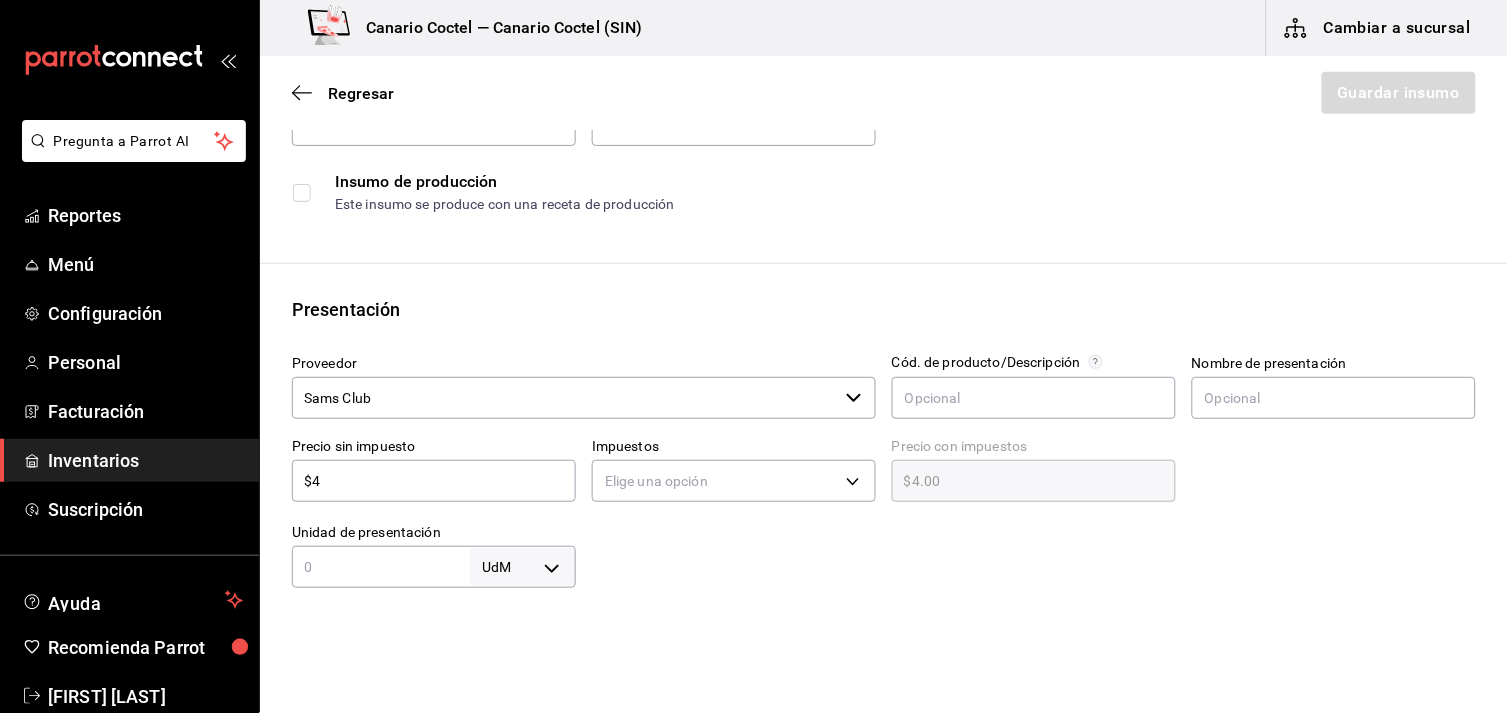 type 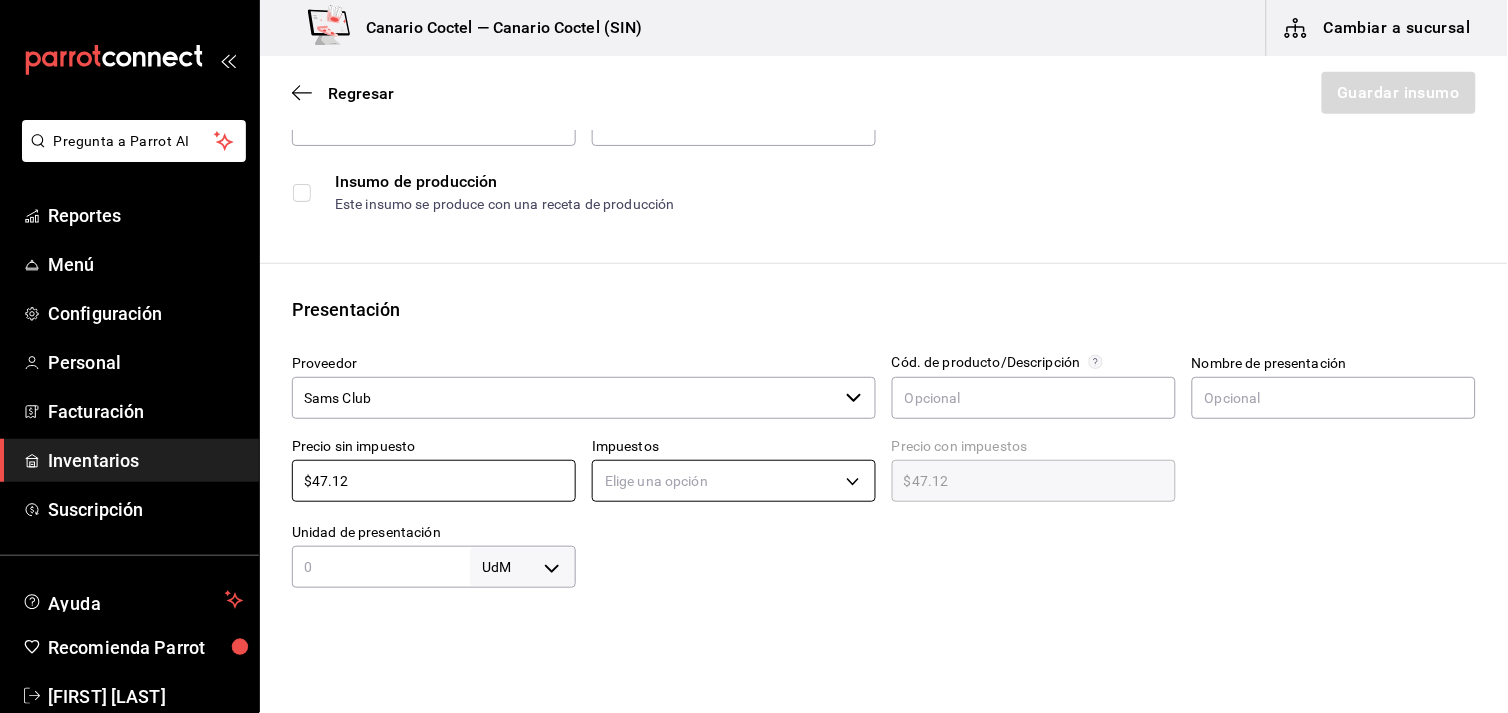click on "Pregunta a Parrot AI Reportes   Menú   Configuración   Personal   Facturación   Inventarios   Suscripción   Ayuda Recomienda Parrot   [FIRST] [LAST]   Sugerir nueva función   Canario Coctel — Canario Coctel (SIN) Cambiar a sucursal Regresar Guardar insumo Insumo Nombre vino tinto Don Simon Categoría de inventario Abarrotes ​ Mínimo 3 ​ Ideal 6 ​ Insumo de producción Este insumo se produce con una receta de producción Presentación Proveedor Sams Club ​ Cód. de producto/Descripción Nombre de presentación Precio sin impuesto $47.12 ​ Impuestos Elige una opción Precio con impuestos $47.12 ​ Unidad de presentación UdM ​ Receta Unidad de receta Elige una opción Factor de conversión ​ Ver ayuda de conversiones ¿La presentación  viene en otra caja? Si No Presentaciones por caja ​ Sin definir Unidades de conteo GANA 1 MES GRATIS EN TU SUSCRIPCIÓN AQUÍ Ver video tutorial Ir a video Pregunta a Parrot AI Reportes   Menú   Configuración   Personal   Facturación   Inventarios" at bounding box center [754, 300] 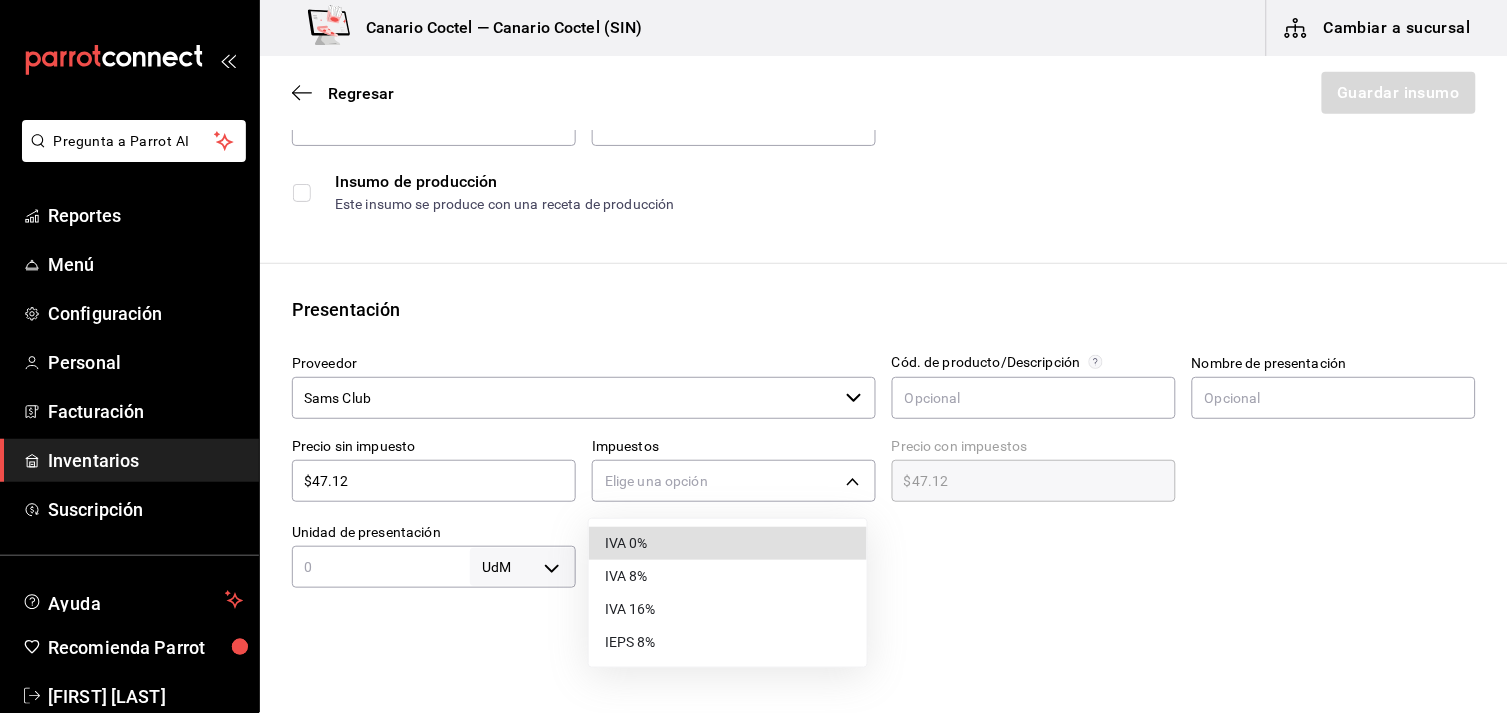 click on "IVA 16%" at bounding box center (728, 609) 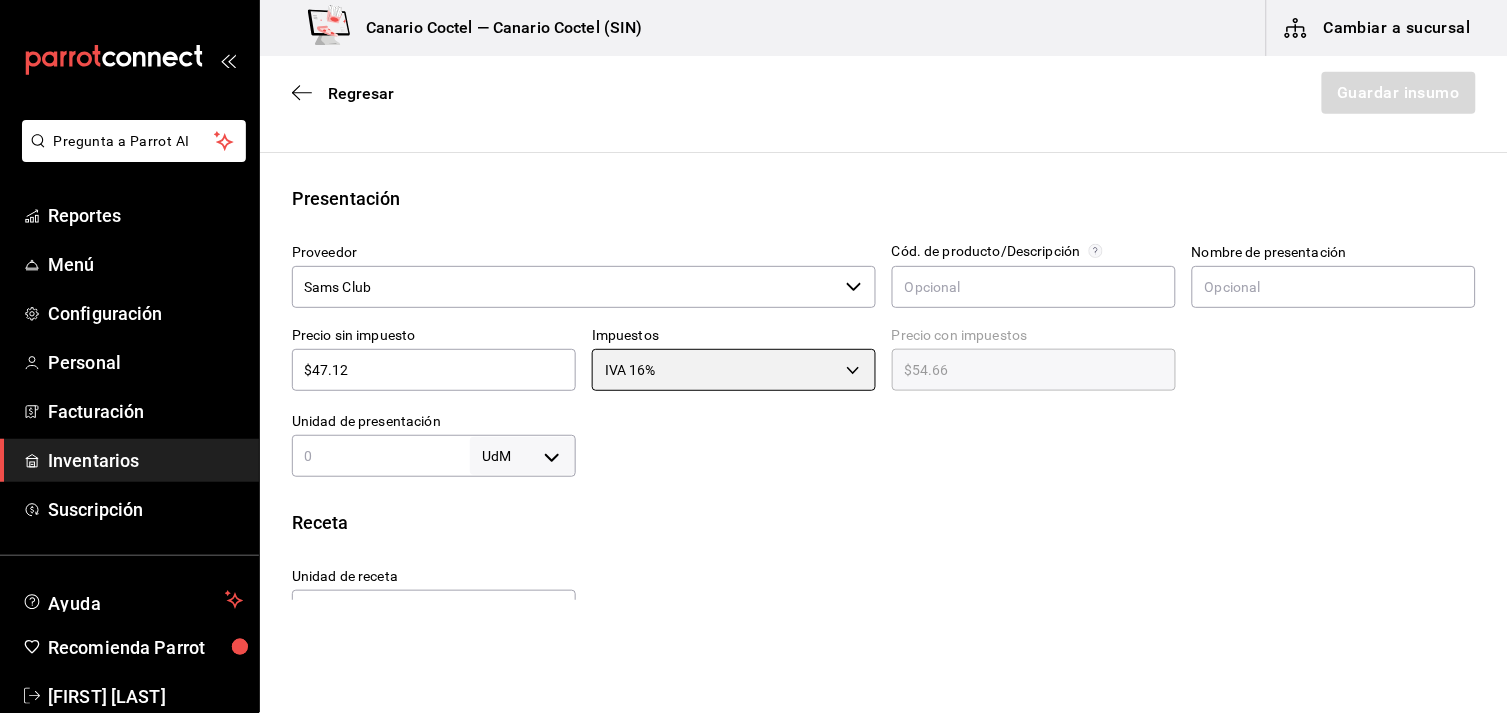 scroll, scrollTop: 444, scrollLeft: 0, axis: vertical 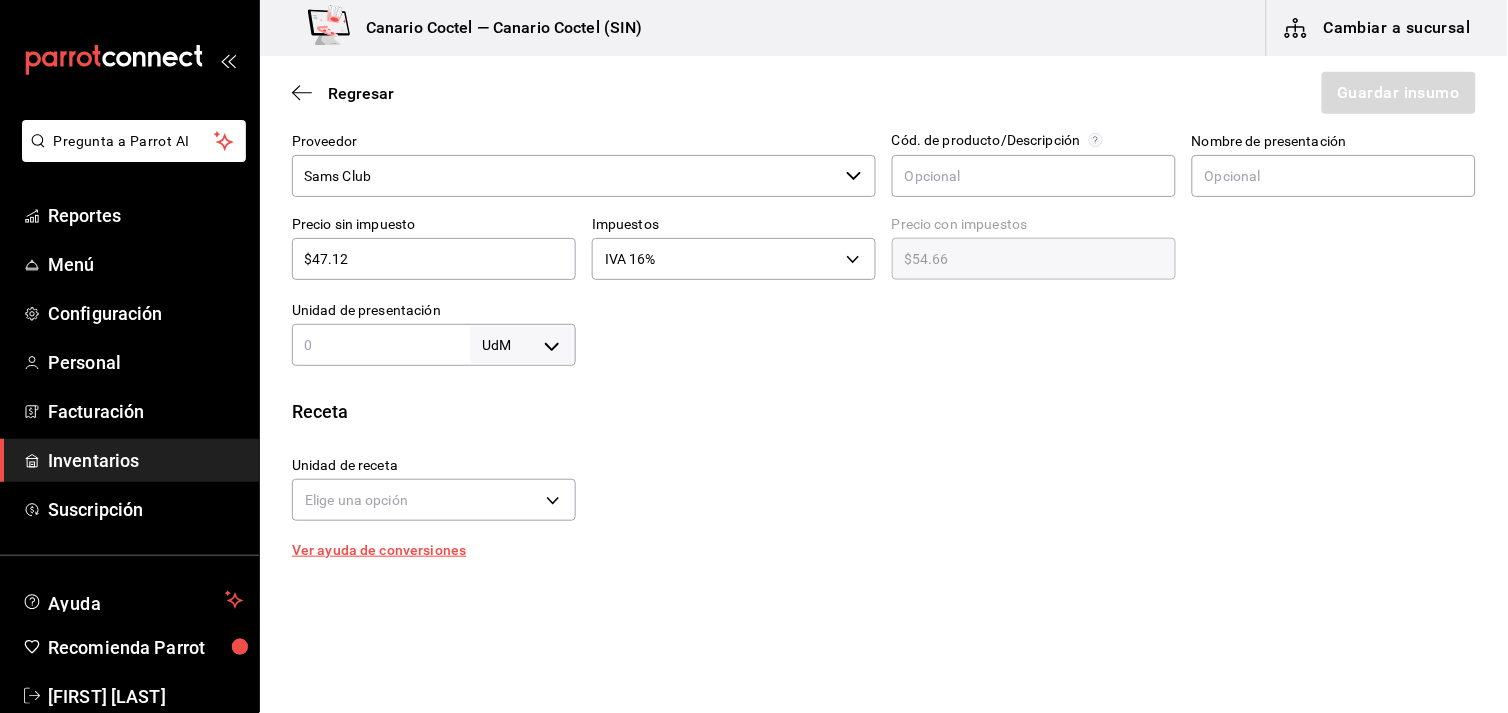 click at bounding box center [381, 345] 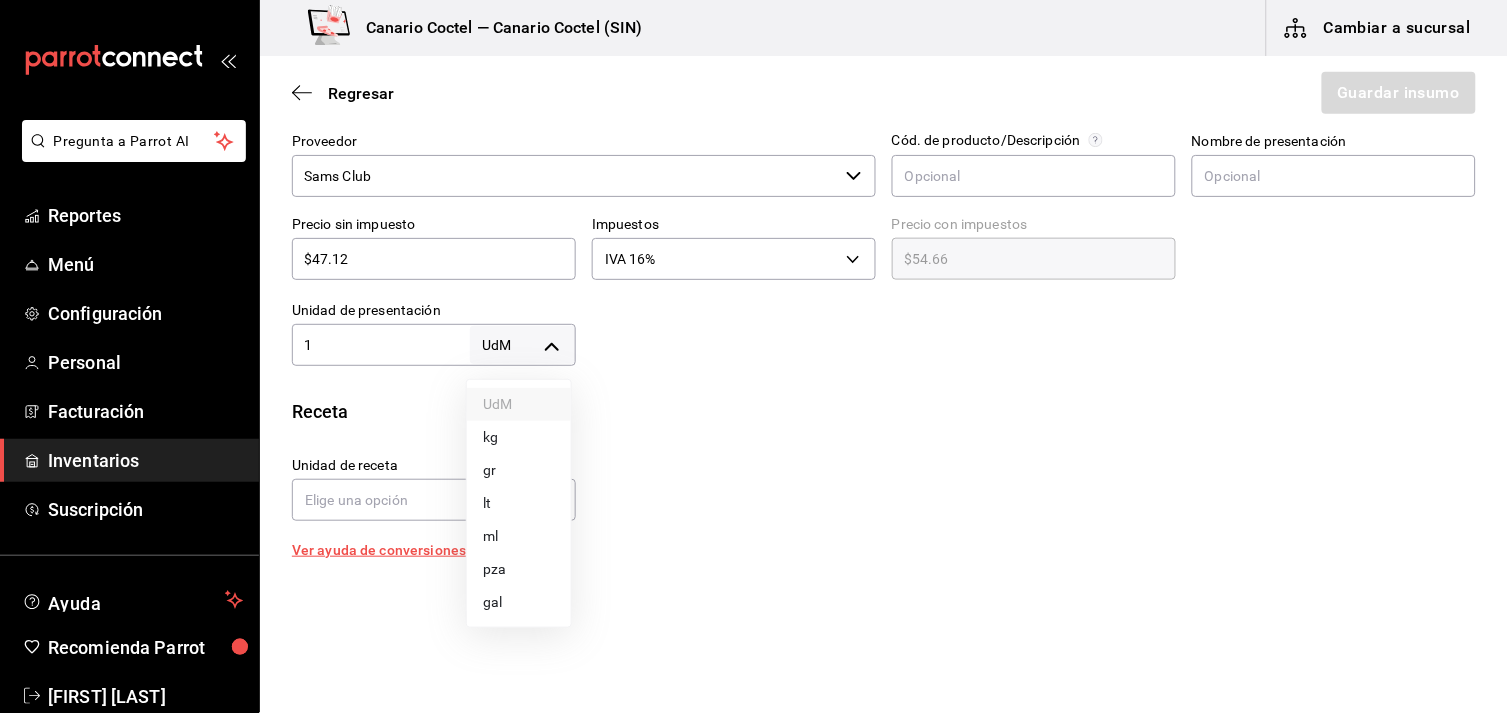 click on "Pregunta a Parrot AI Reportes   Menú   Configuración   Personal   Facturación   Inventarios   Suscripción   Ayuda Recomienda Parrot   [FIRST] [LAST]   Sugerir nueva función   Canario Coctel — Canario Coctel (SIN) Cambiar a sucursal Regresar Guardar insumo Insumo Nombre vino tinto Don Simon Categoría de inventario Abarrotes ​ Mínimo 3 ​ Ideal 6 ​ Insumo de producción Este insumo se produce con una receta de producción Presentación Proveedor Sams Club ​ Cód. de producto/Descripción Nombre de presentación Precio sin impuesto $47.12 ​ Impuestos IVA 16% IVA_16 Precio con impuestos $54.66 ​ Unidad de presentación 1 UdM ​ Receta Unidad de receta Elige una opción Factor de conversión ​ Ver ayuda de conversiones ¿La presentación  viene en otra caja? Si No Presentaciones por caja ​ Sin definir Unidades de conteo GANA 1 MES GRATIS EN TU SUSCRIPCIÓN AQUÍ Ver video tutorial Ir a video Pregunta a Parrot AI Reportes   Menú   Configuración   Personal   Facturación   Inventarios" at bounding box center (754, 300) 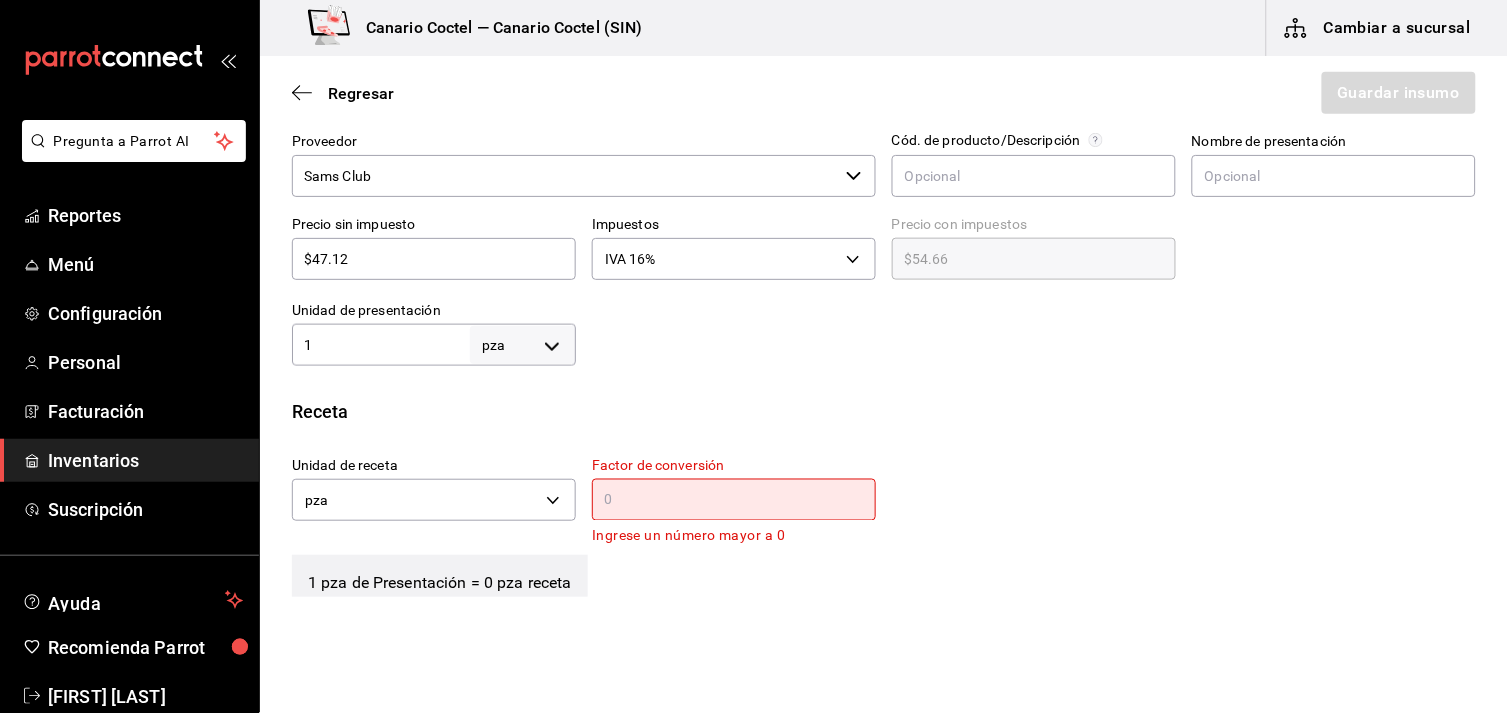 click at bounding box center [734, 500] 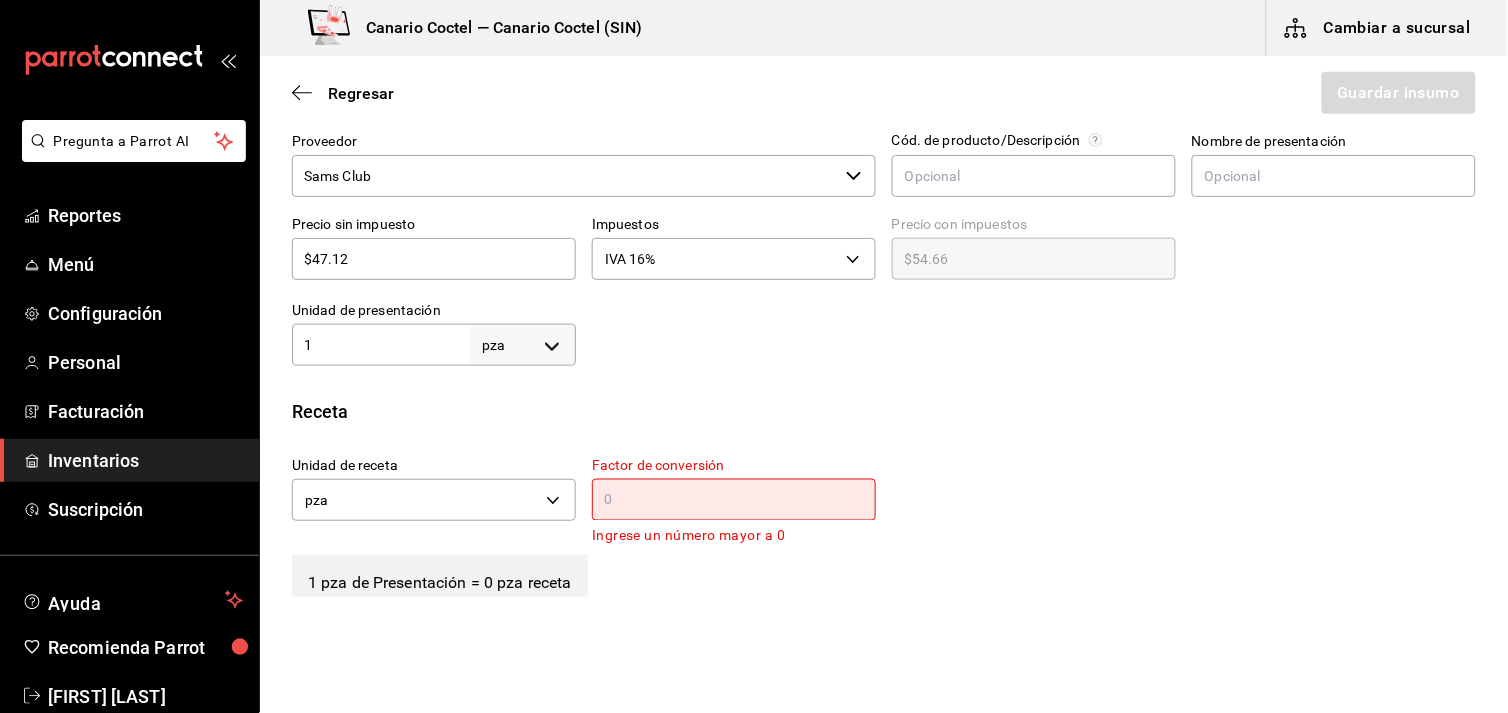 click at bounding box center (734, 500) 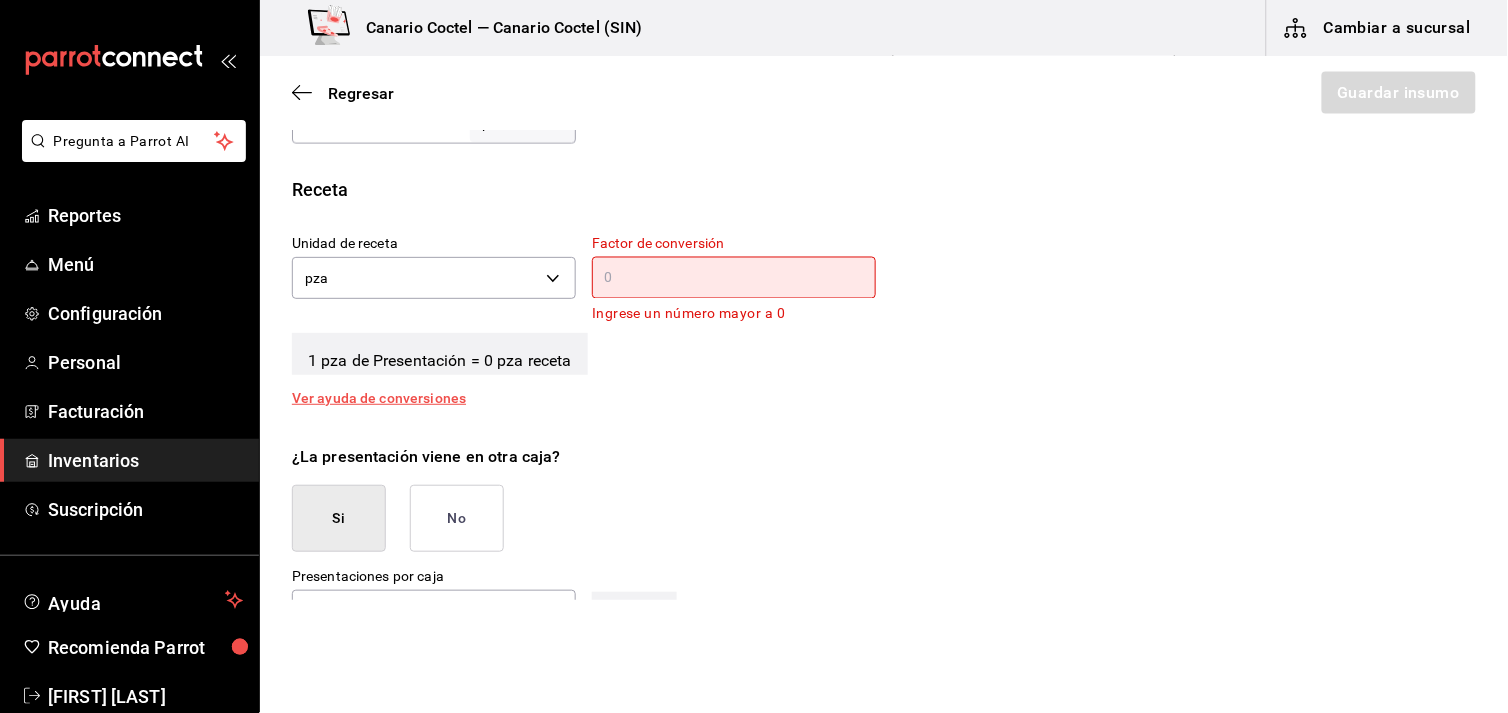 click at bounding box center (734, 278) 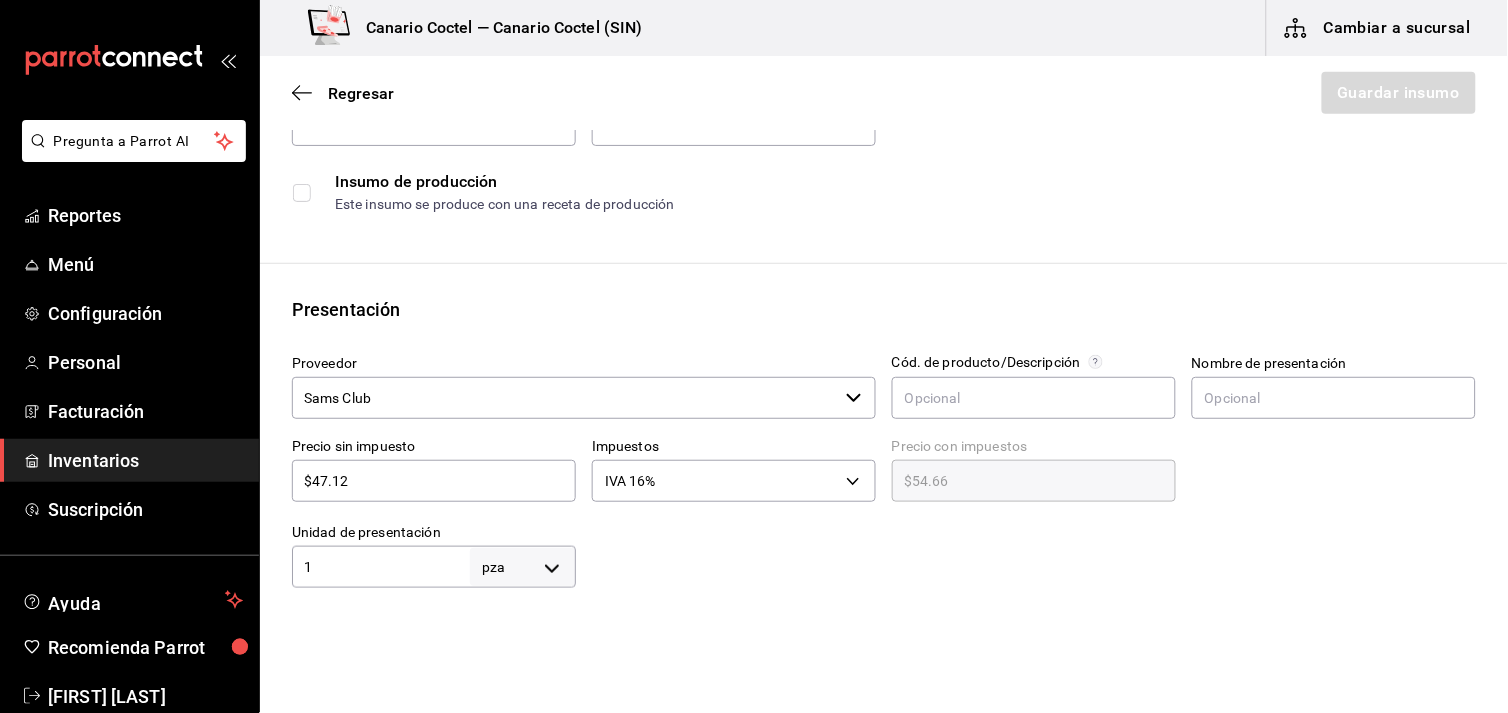 scroll, scrollTop: 333, scrollLeft: 0, axis: vertical 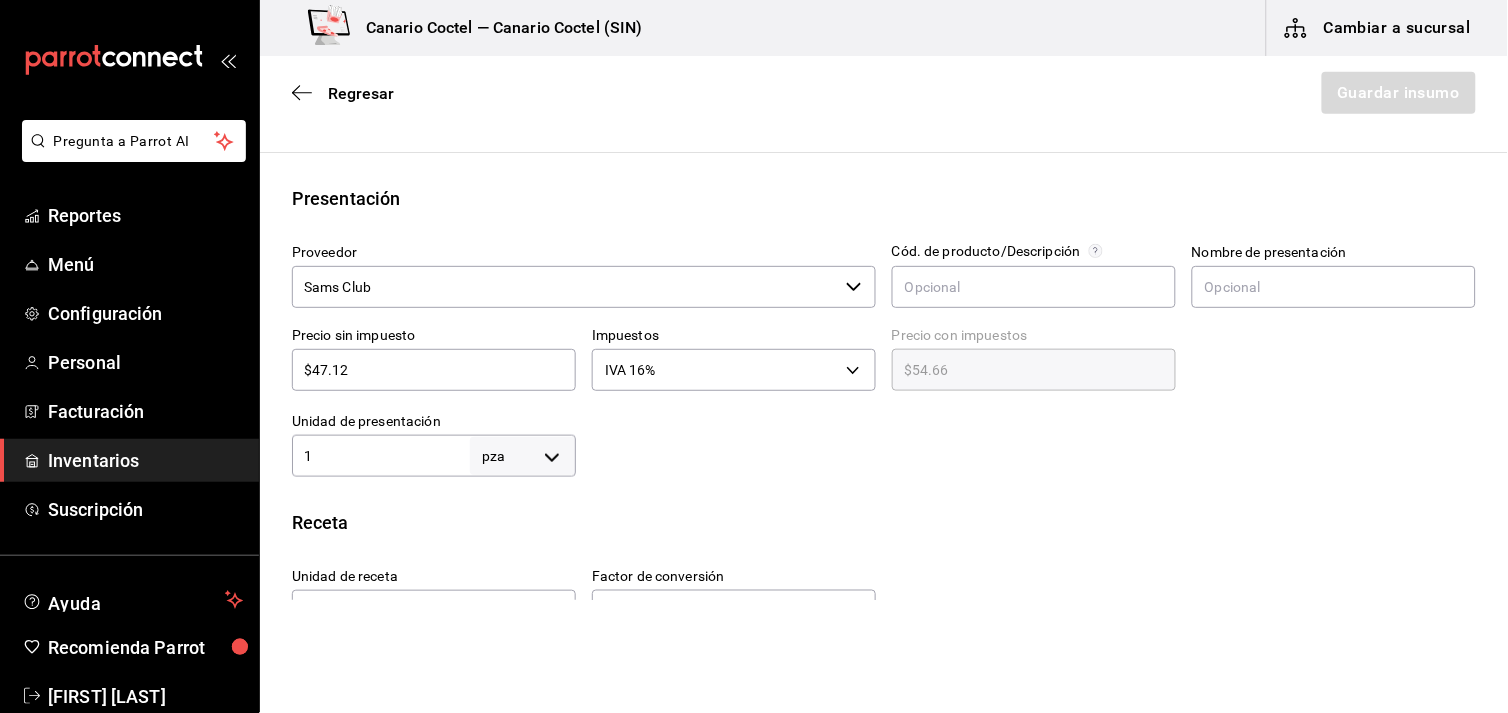 click on "1" at bounding box center (381, 456) 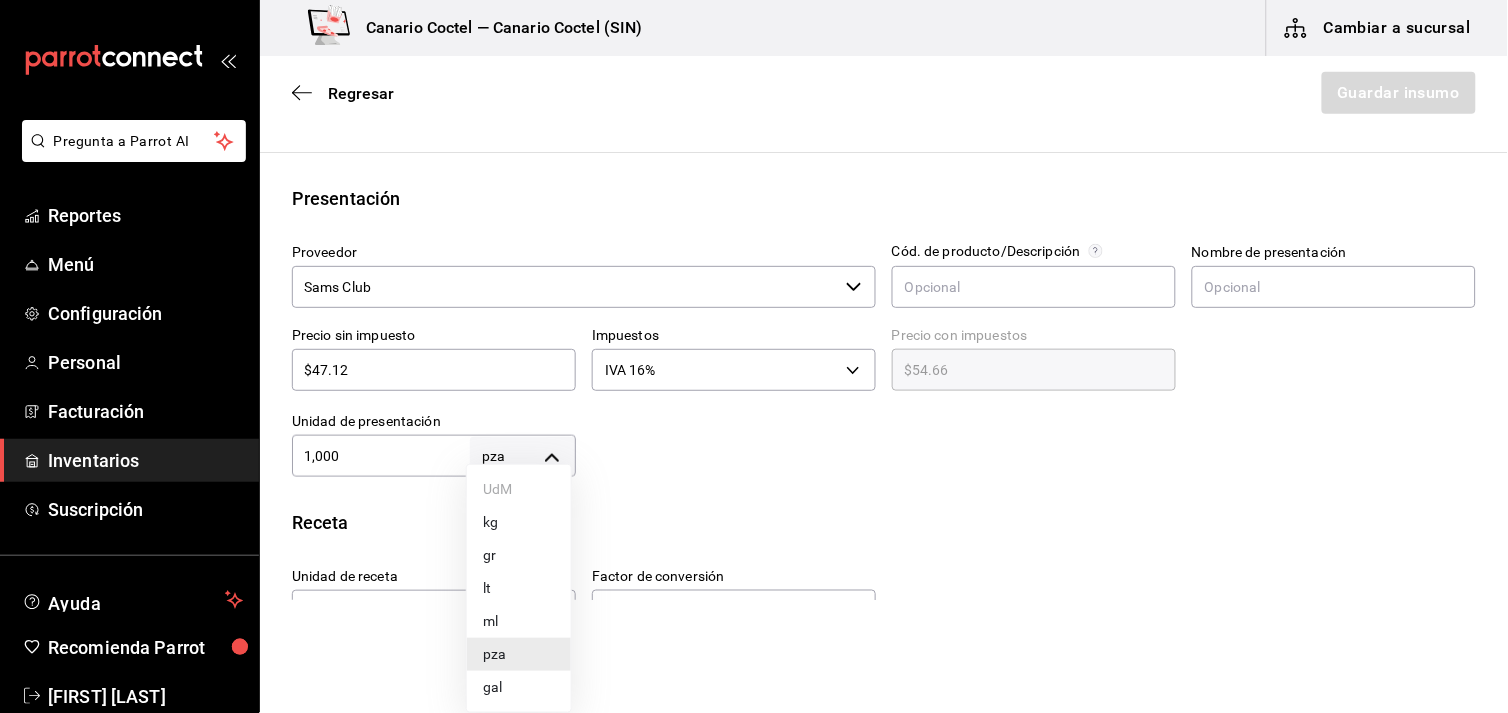 click on "Pregunta a Parrot AI Reportes   Menú   Configuración   Personal   Facturación   Inventarios   Suscripción   Ayuda Recomienda Parrot   [FIRST] [LAST]   Sugerir nueva función   Canario Coctel — Canario Coctel (SIN) Cambiar a sucursal Regresar Guardar insumo Insumo Nombre vino tinto Don Simon Categoría de inventario Abarrotes ​ Mínimo 3 ​ Ideal 6 ​ Insumo de producción Este insumo se produce con una receta de producción Presentación Proveedor Sams Club ​ Cód. de producto/Descripción Nombre de presentación Precio sin impuesto $47.12 ​ Impuestos IVA 16% IVA_16 Precio con impuestos $54.66 ​ Unidad de presentación 1,000 pza UNIT ​ Receta Unidad de receta pza UNIT Factor de conversión 1 ​ 1 pza de Presentación = 1 pza receta Ver ayuda de conversiones ¿La presentación  viene en otra caja? Si No Presentaciones por caja ​   de 1,000 pza Unidades de conteo pza Presentaciones (1,000 pza) GANA 1 MES GRATIS EN TU SUSCRIPCIÓN AQUÍ Ver video tutorial Ir a video Pregunta a Parrot AI" at bounding box center [754, 300] 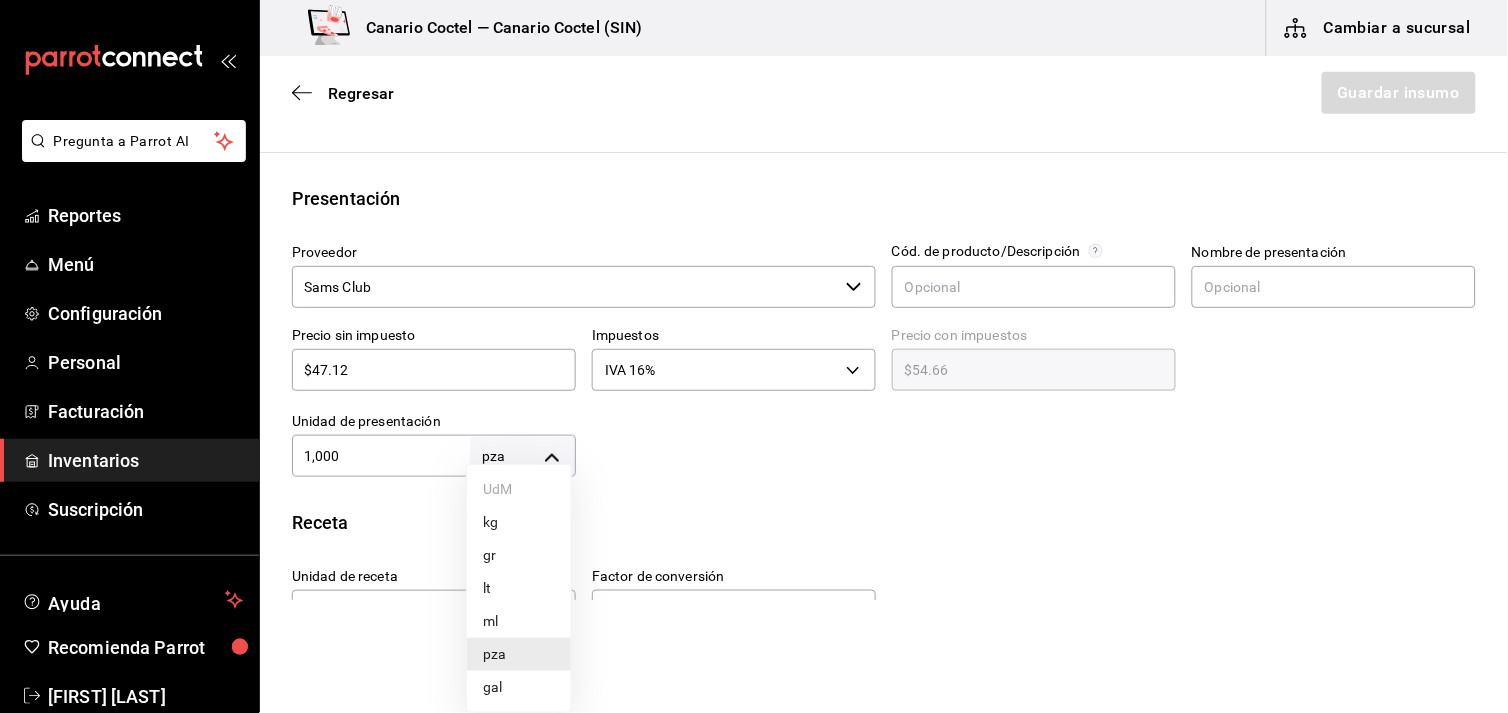 click on "lt" at bounding box center (519, 588) 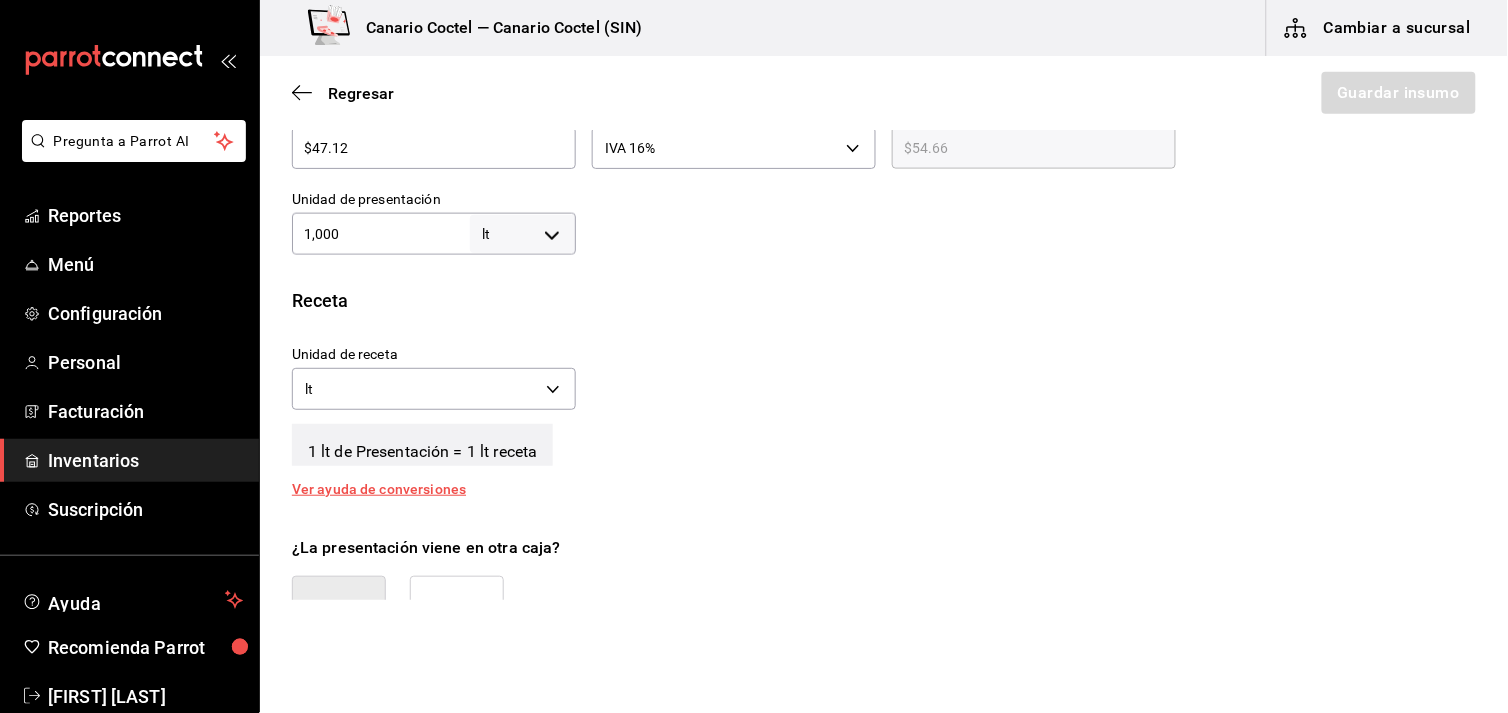 scroll, scrollTop: 444, scrollLeft: 0, axis: vertical 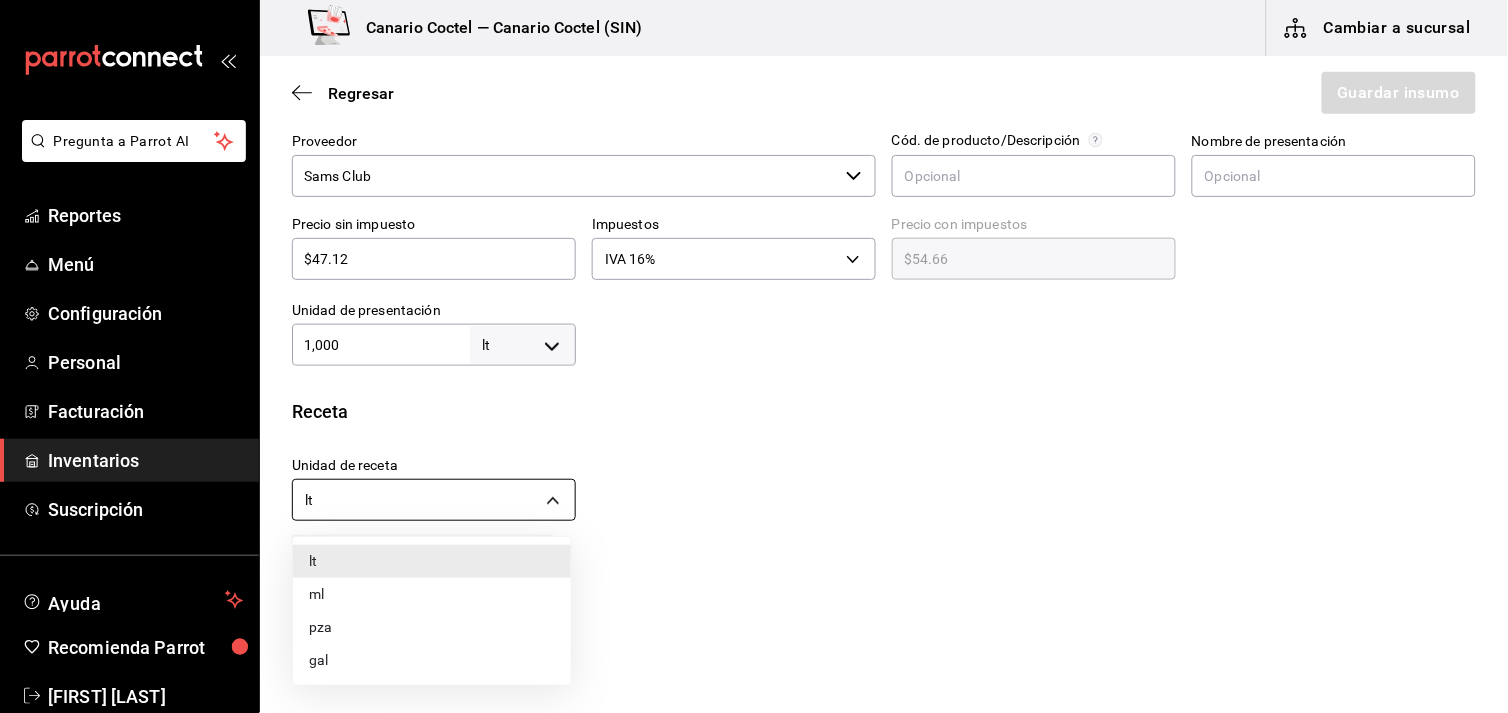click on "Pregunta a Parrot AI Reportes   Menú   Configuración   Personal   Facturación   Inventarios   Suscripción   Ayuda Recomienda Parrot   [FIRST] [LAST]   Sugerir nueva función   Canario Coctel — Canario Coctel (SIN) Cambiar a sucursal Regresar Guardar insumo Insumo Nombre vino tinto Don Simon Categoría de inventario Abarrotes ​ Mínimo [QUANTITY] ​ Ideal [QUANTITY] ​ Insumo de producción Este insumo se produce con una receta de producción Presentación Proveedor Sams Club ​ Cód. de producto/Descripción Nombre de presentación Precio sin impuesto $[PRICE] ​ Impuestos IVA 16% IVA_16 Precio con impuestos $[PRICE] ​ Unidad de presentación [QUANTITY] lt LITER ​ Receta Unidad de receta lt LITER Factor de conversión [QUANTITY] ​ 1 lt de Presentación = 1 lt receta Ver ayuda de conversiones ¿La presentación  viene en otra caja? Si No Presentaciones por caja ​   de [QUANTITY] lt Unidades de conteo lt Presentaciones ([QUANTITY] lt) GANA 1 MES GRATIS EN TU SUSCRIPCIÓN AQUÍ Ver video tutorial Ir a video Pregunta a Parrot AI" at bounding box center (754, 300) 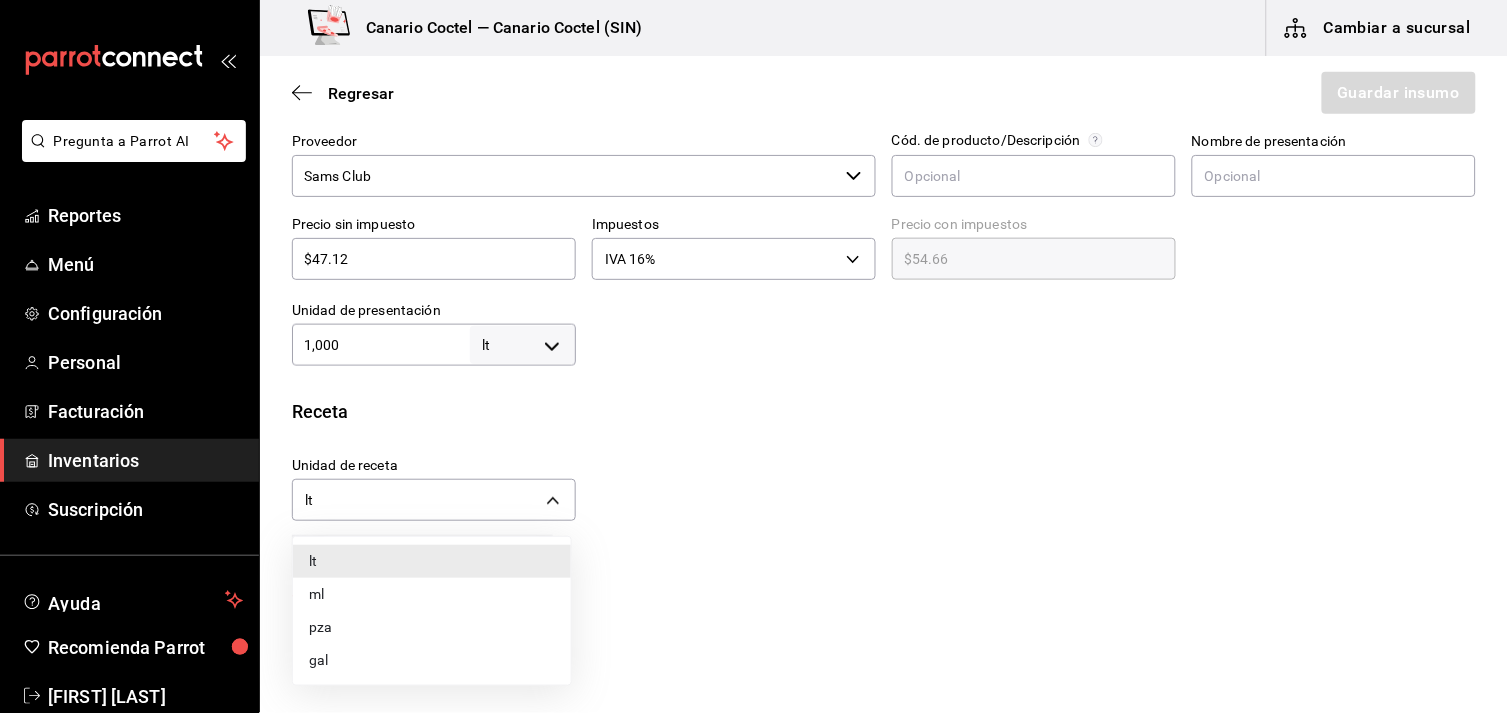 click on "ml" at bounding box center (432, 594) 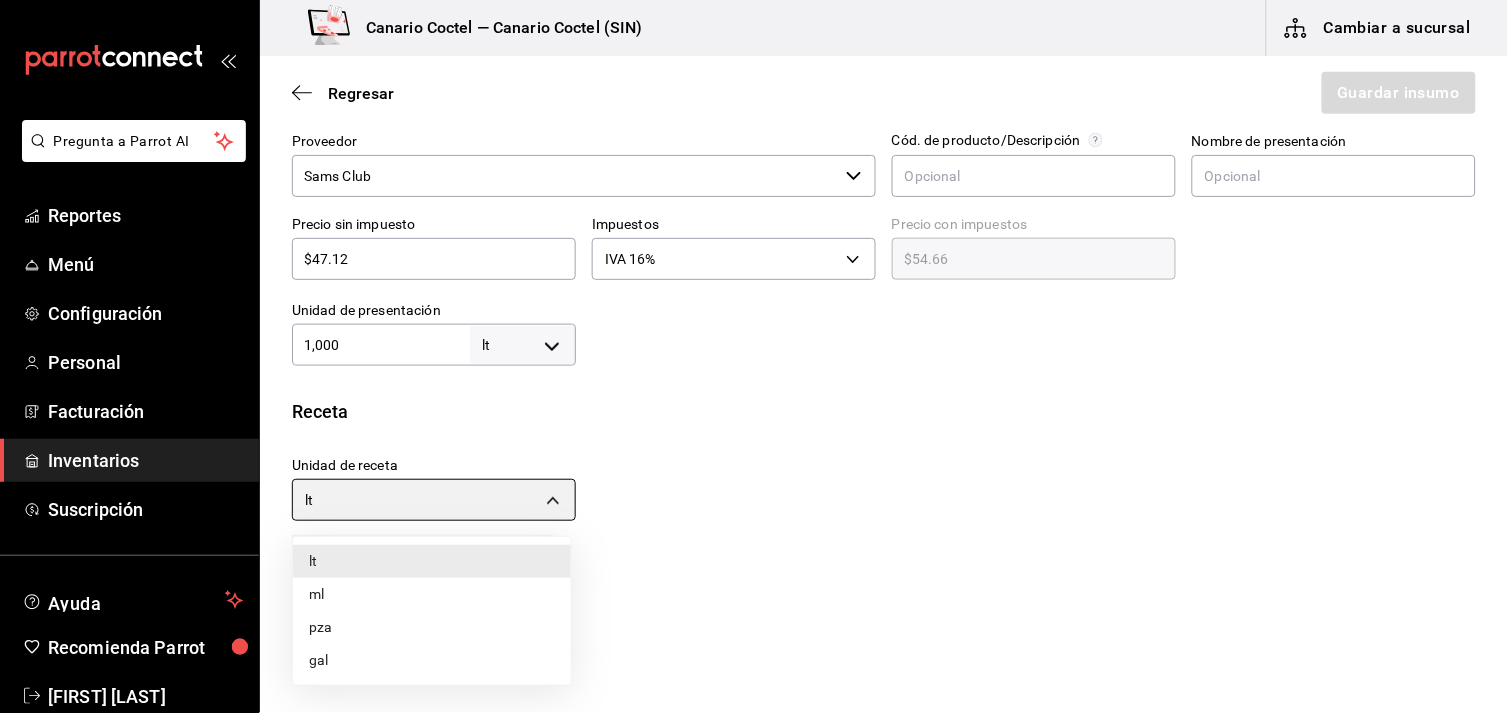type on "MILLILITER" 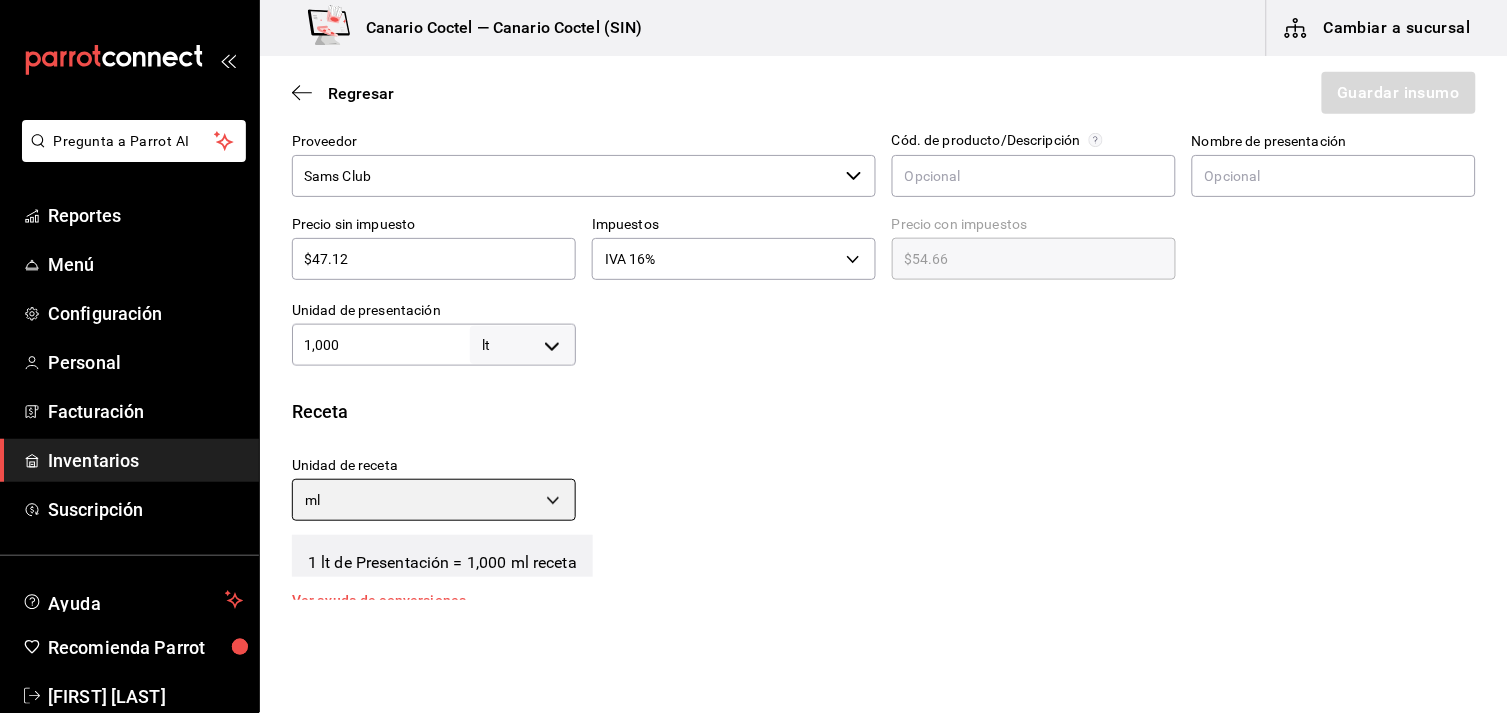 scroll, scrollTop: 0, scrollLeft: 0, axis: both 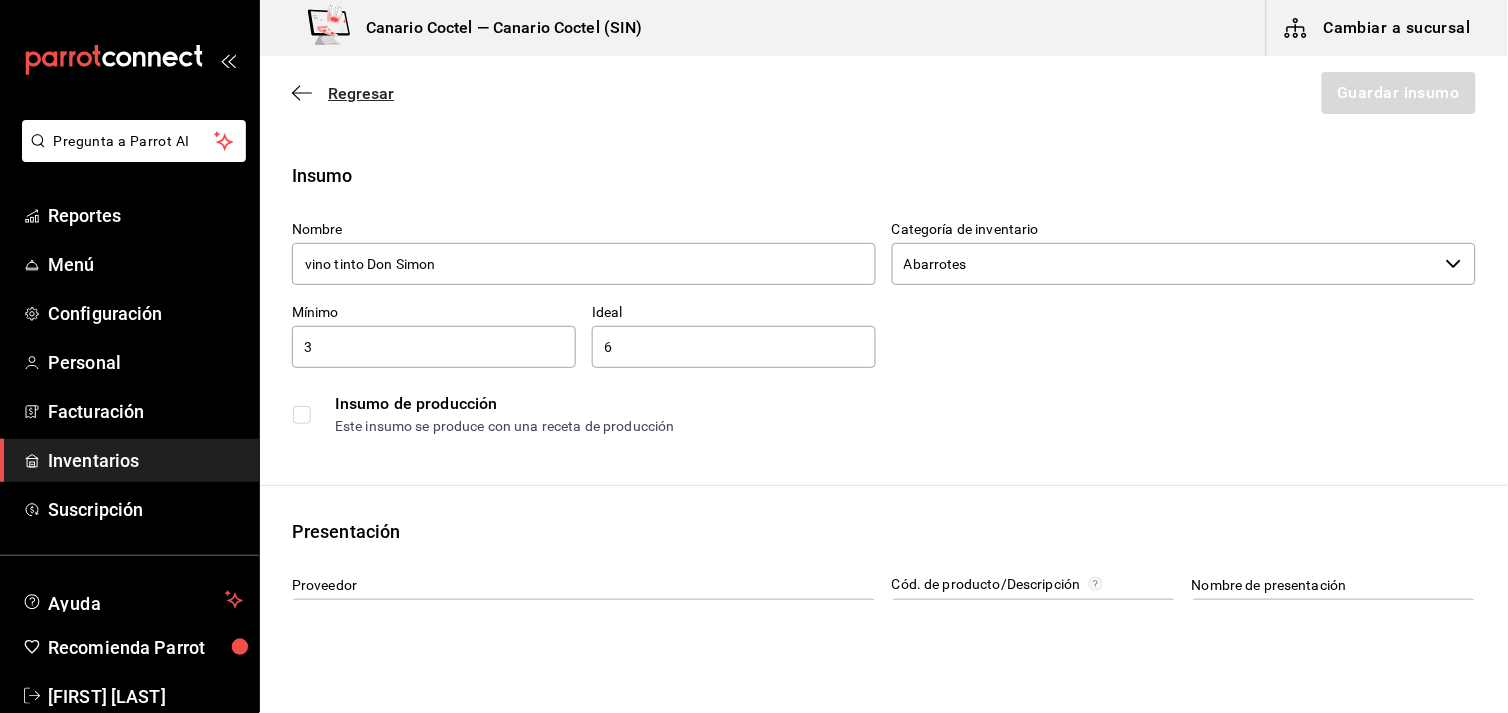 click on "Regresar" at bounding box center [361, 93] 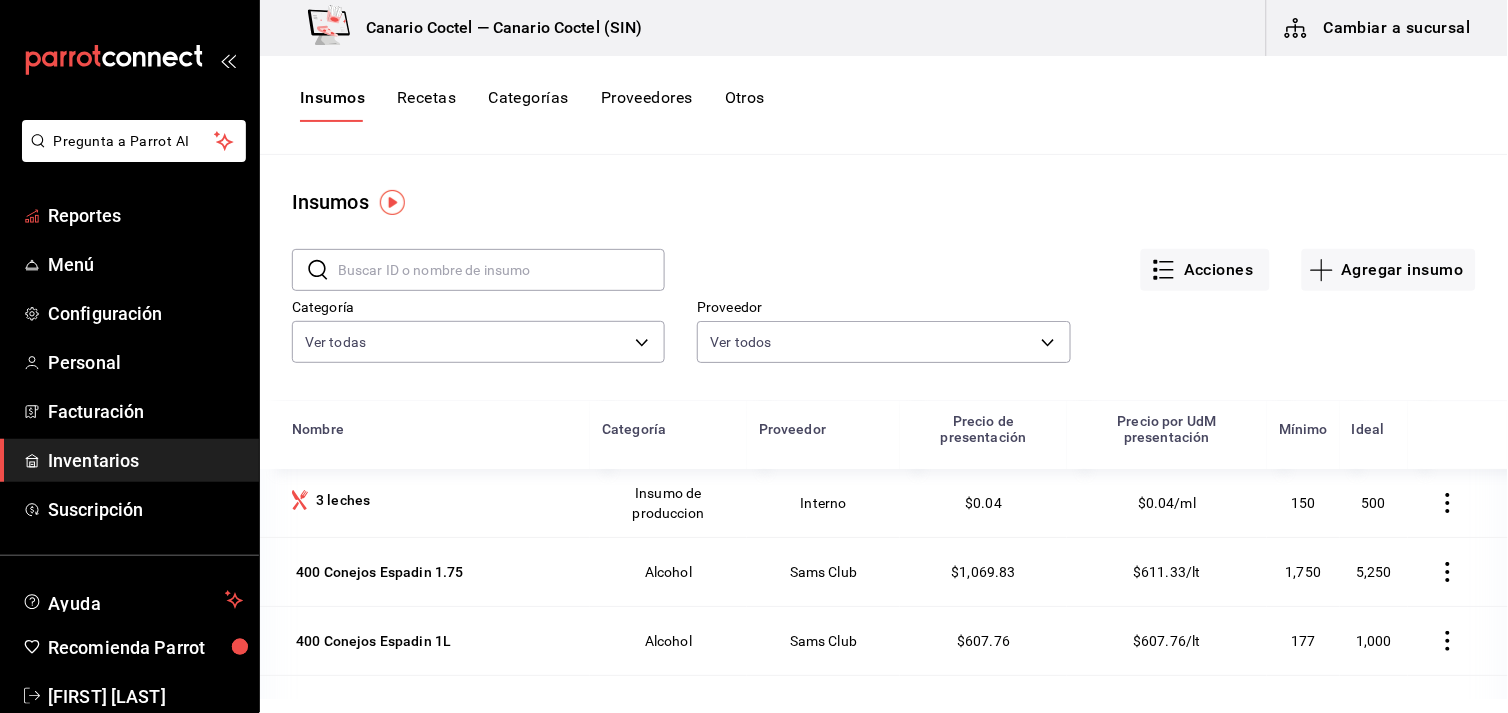 click on "Cambiar a sucursal" at bounding box center [1379, 28] 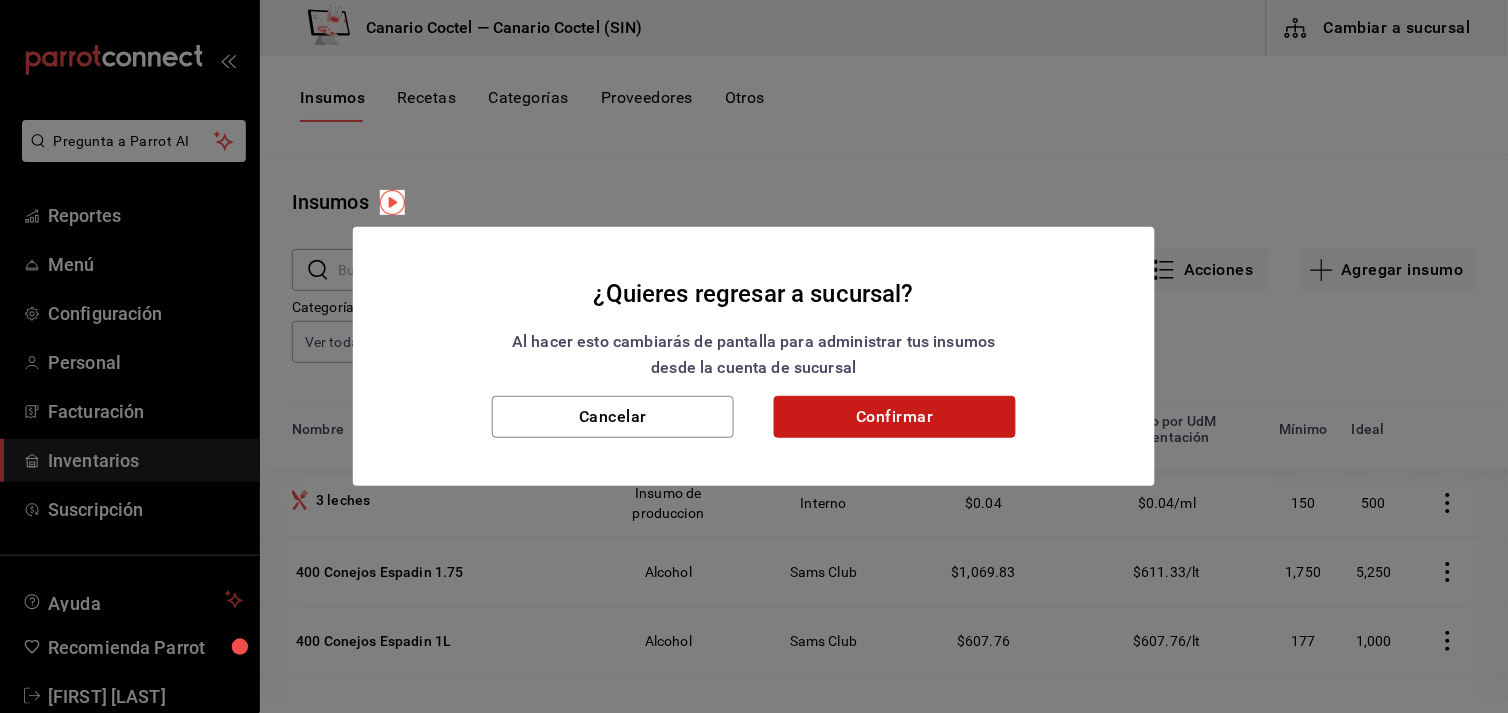 click on "Confirmar" at bounding box center (895, 417) 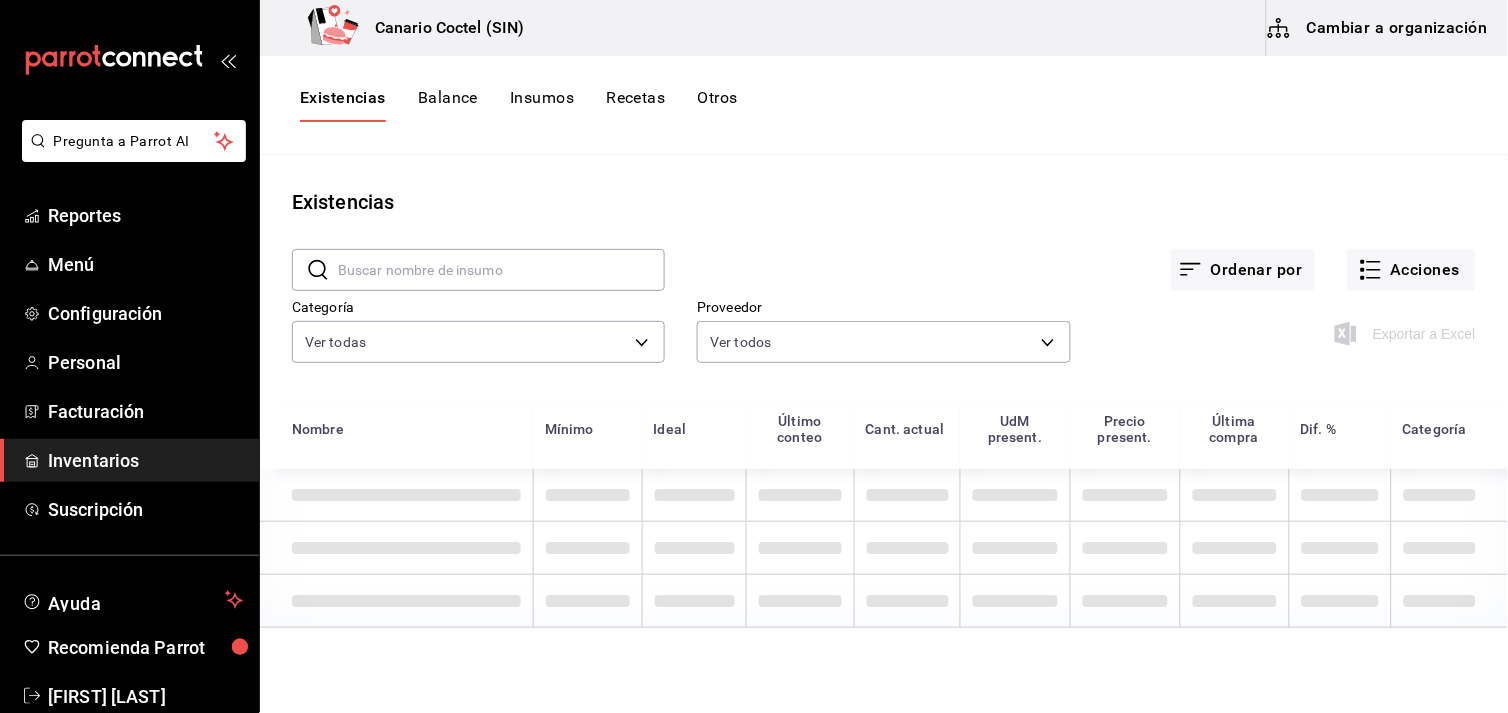 click at bounding box center [501, 270] 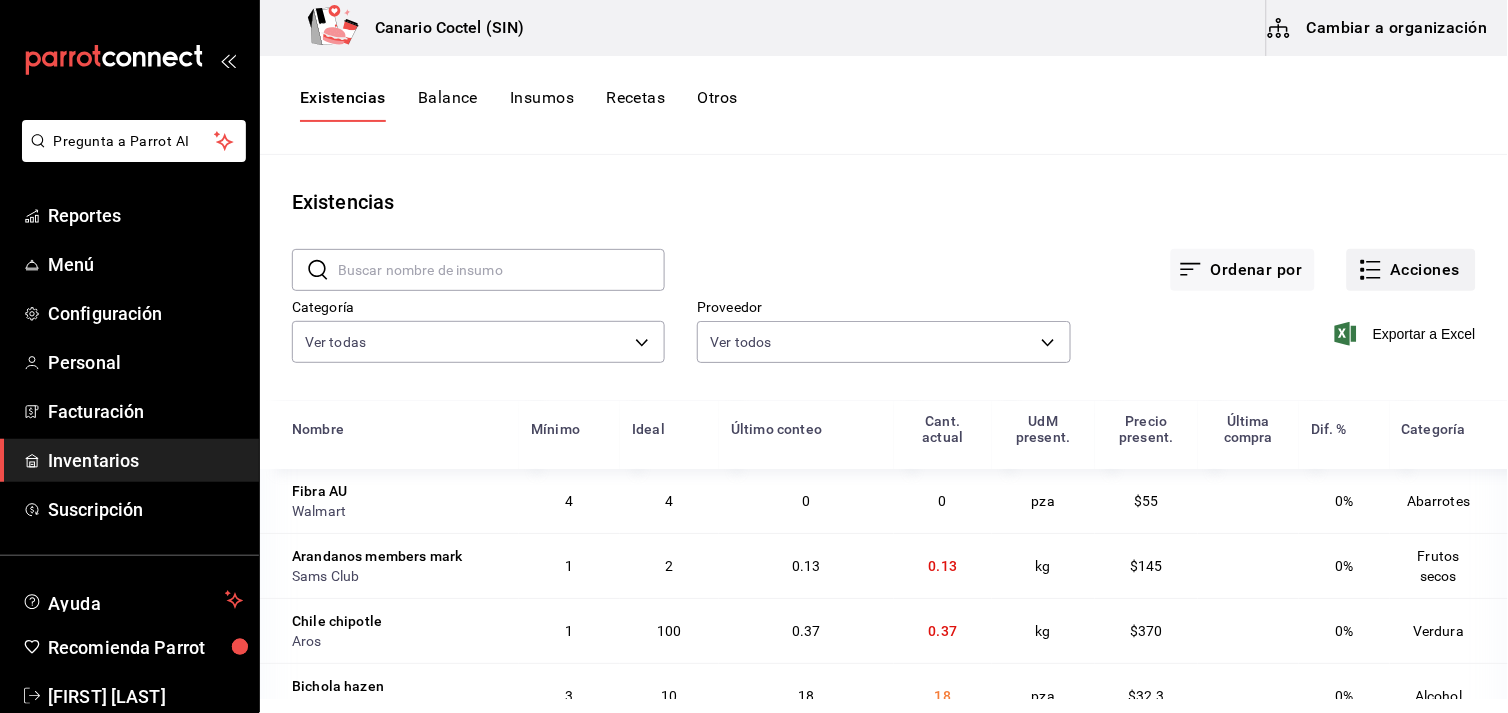 click on "Acciones" at bounding box center (1411, 270) 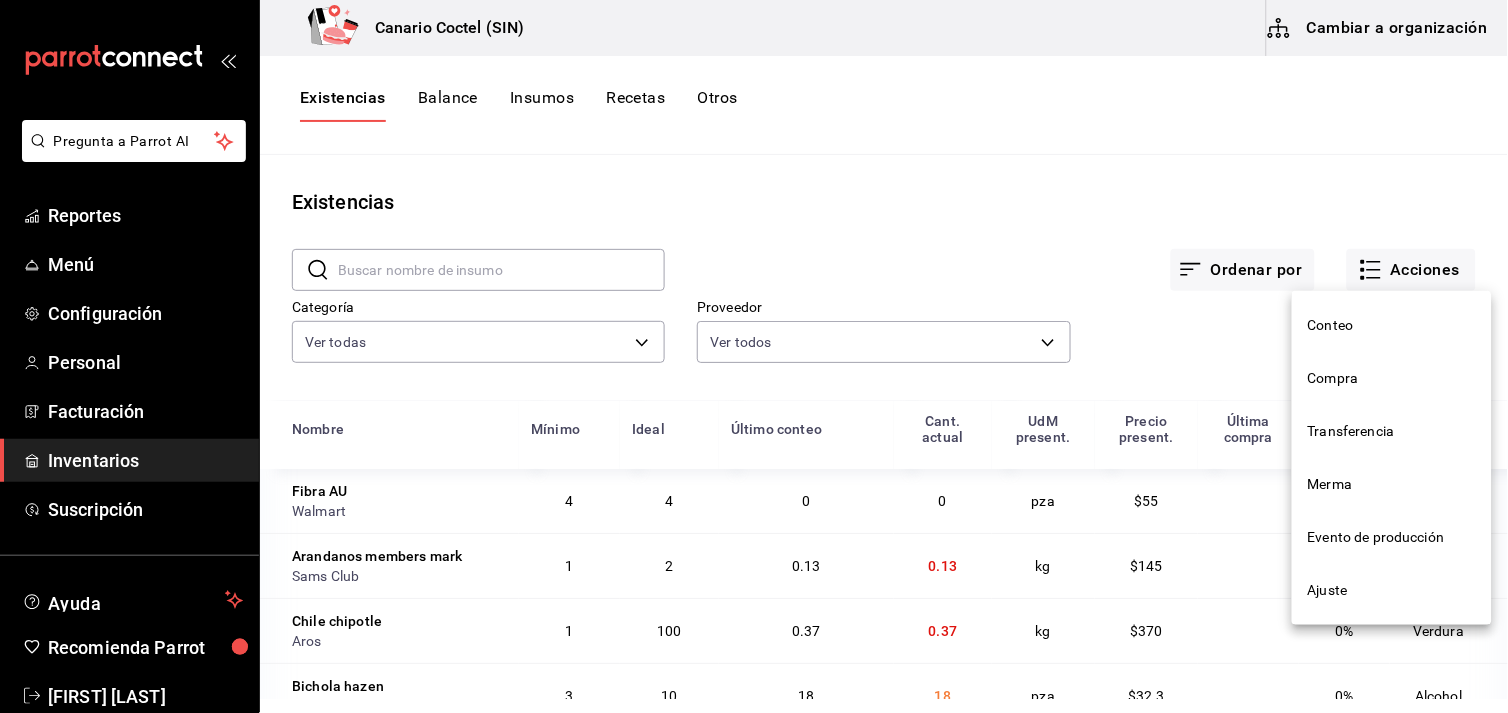 click on "Compra" at bounding box center (1392, 378) 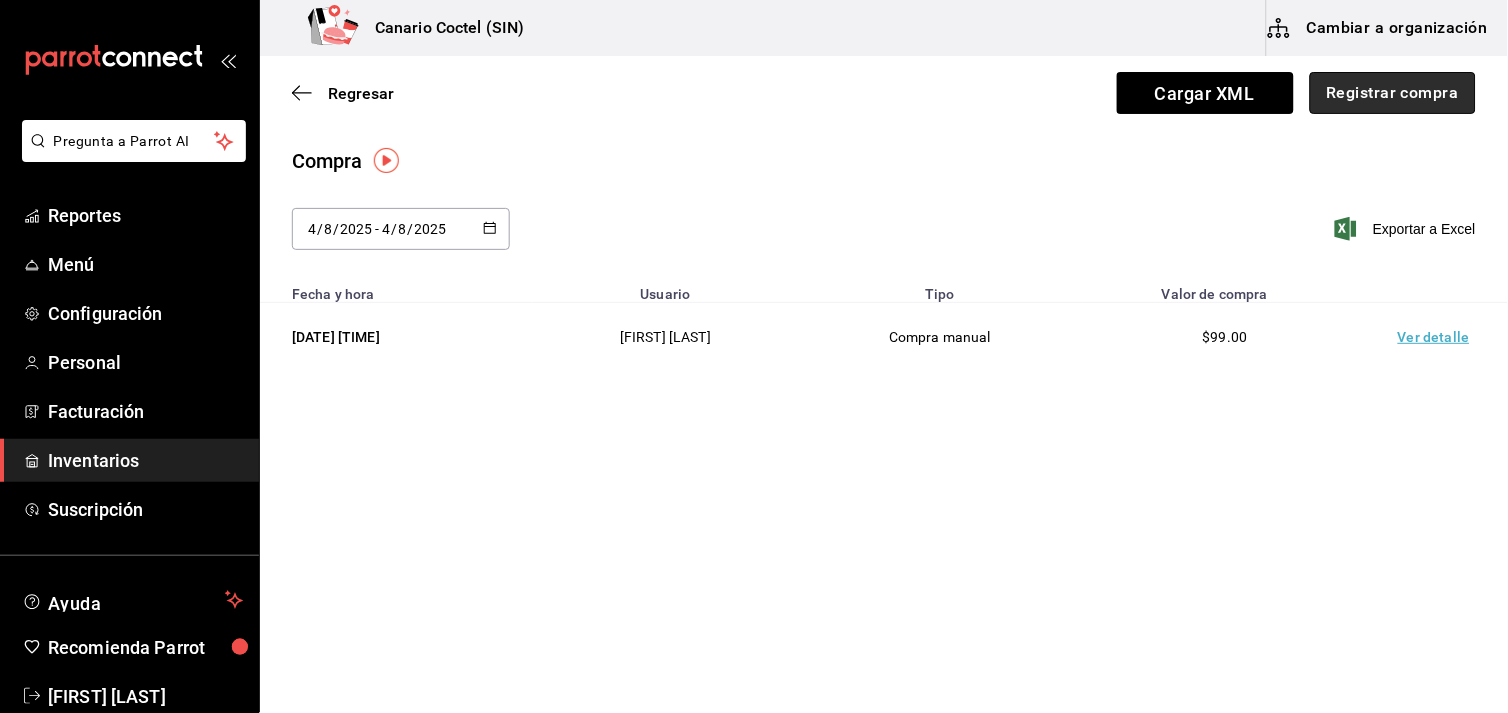 click on "Registrar compra" at bounding box center (1393, 93) 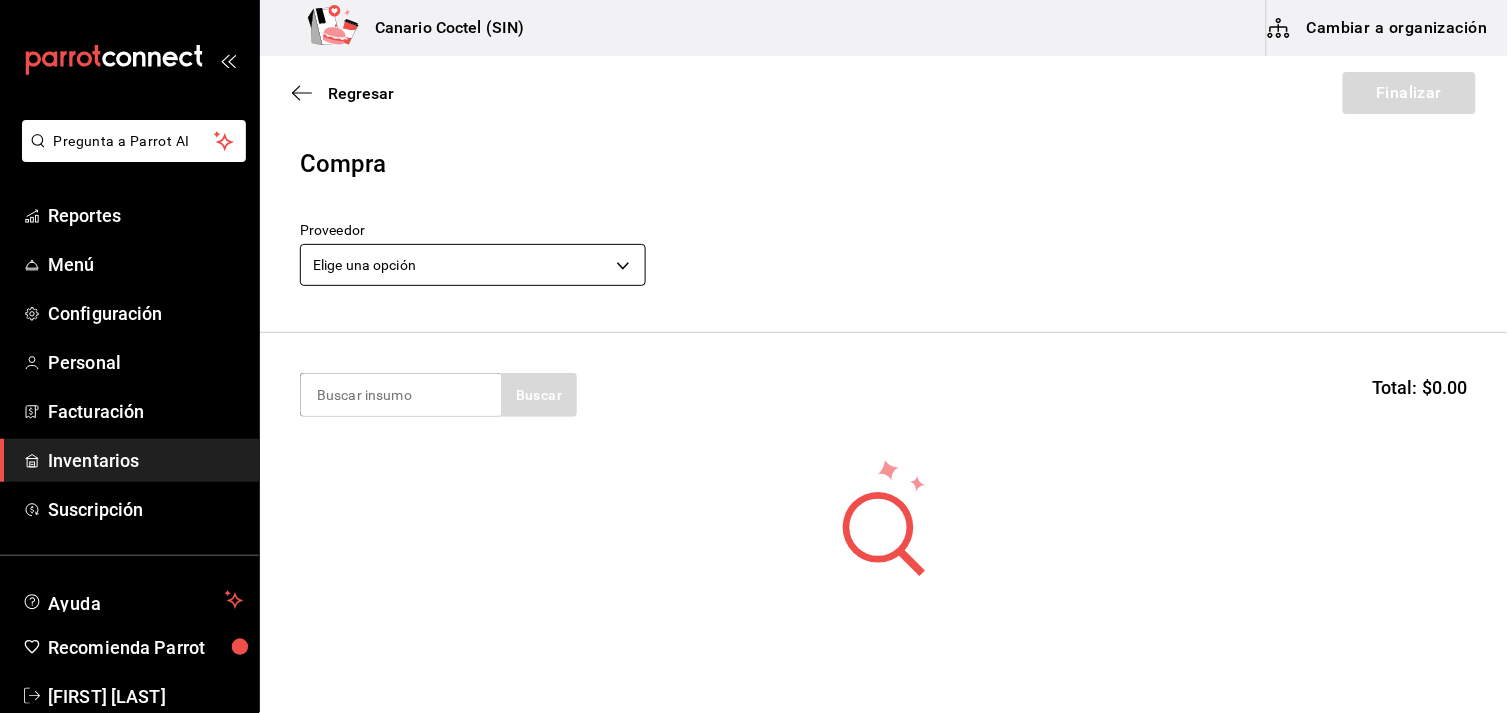 click on "Pregunta a Parrot AI Reportes   Menú   Configuración   Personal   Facturación   Inventarios   Suscripción   Ayuda Recomienda Parrot   [FIRST] [LAST]   Sugerir nueva función   Canario Coctel (SIN) Cambiar a organización Regresar Finalizar Compra Proveedor Elige una opción default Buscar Total: $0.00 No hay insumos a mostrar. Busca un insumo para agregarlo a la lista GANA 1 MES GRATIS EN TU SUSCRIPCIÓN AQUÍ ¿Recuerdas cómo empezó tu restaurante?
Hoy puedes ayudar a un colega a tener el mismo cambio que tú viviste.
Recomienda Parrot directamente desde tu Portal Administrador.
Es fácil y rápido.
🎁 Por cada restaurante que se una, ganas 1 mes gratis. Ver video tutorial Ir a video Pregunta a Parrot AI Reportes   Menú   Configuración   Personal   Facturación   Inventarios   Suscripción   Ayuda Recomienda Parrot   [FIRST] [LAST]   Sugerir nueva función   Editar Eliminar Visitar centro de ayuda ([PHONE]) [EMAIL] Visitar centro de ayuda ([PHONE])" at bounding box center (754, 300) 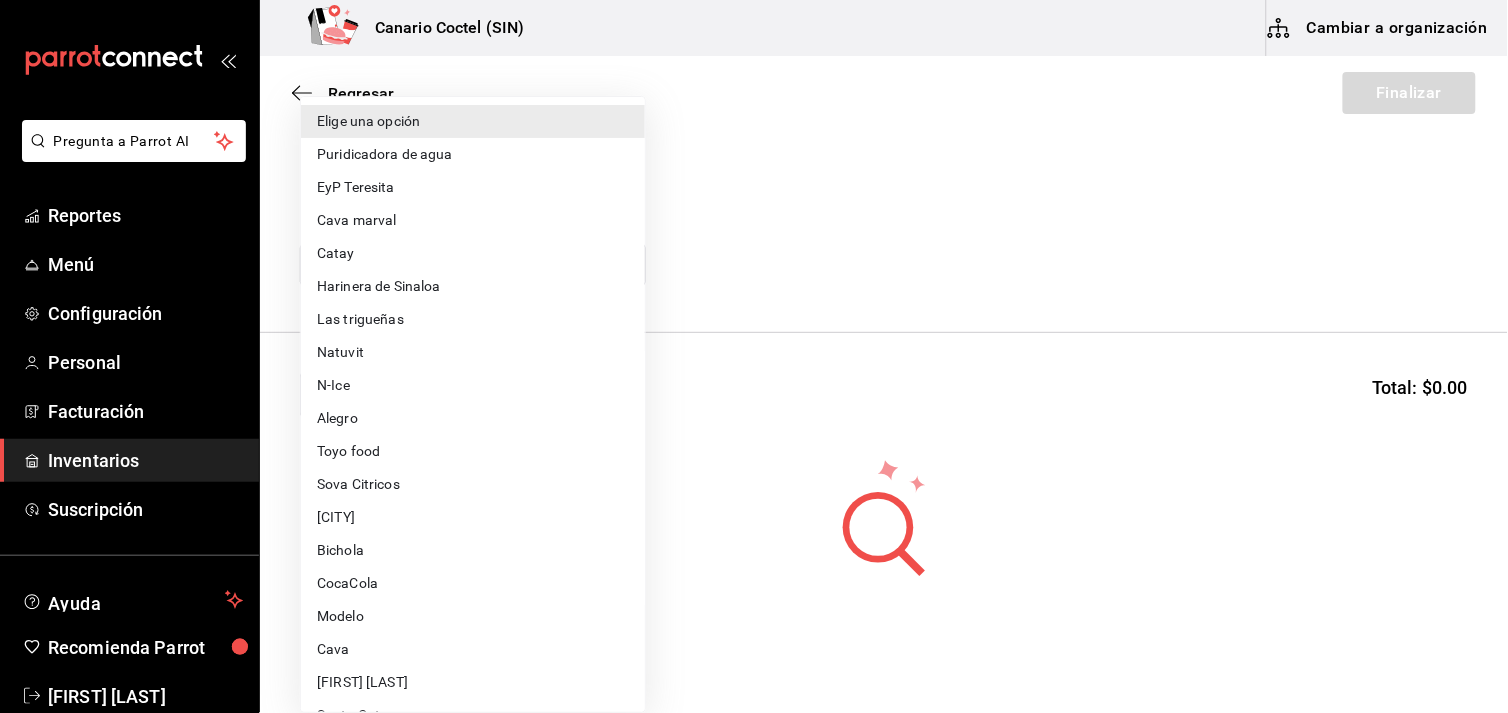 scroll, scrollTop: 111, scrollLeft: 0, axis: vertical 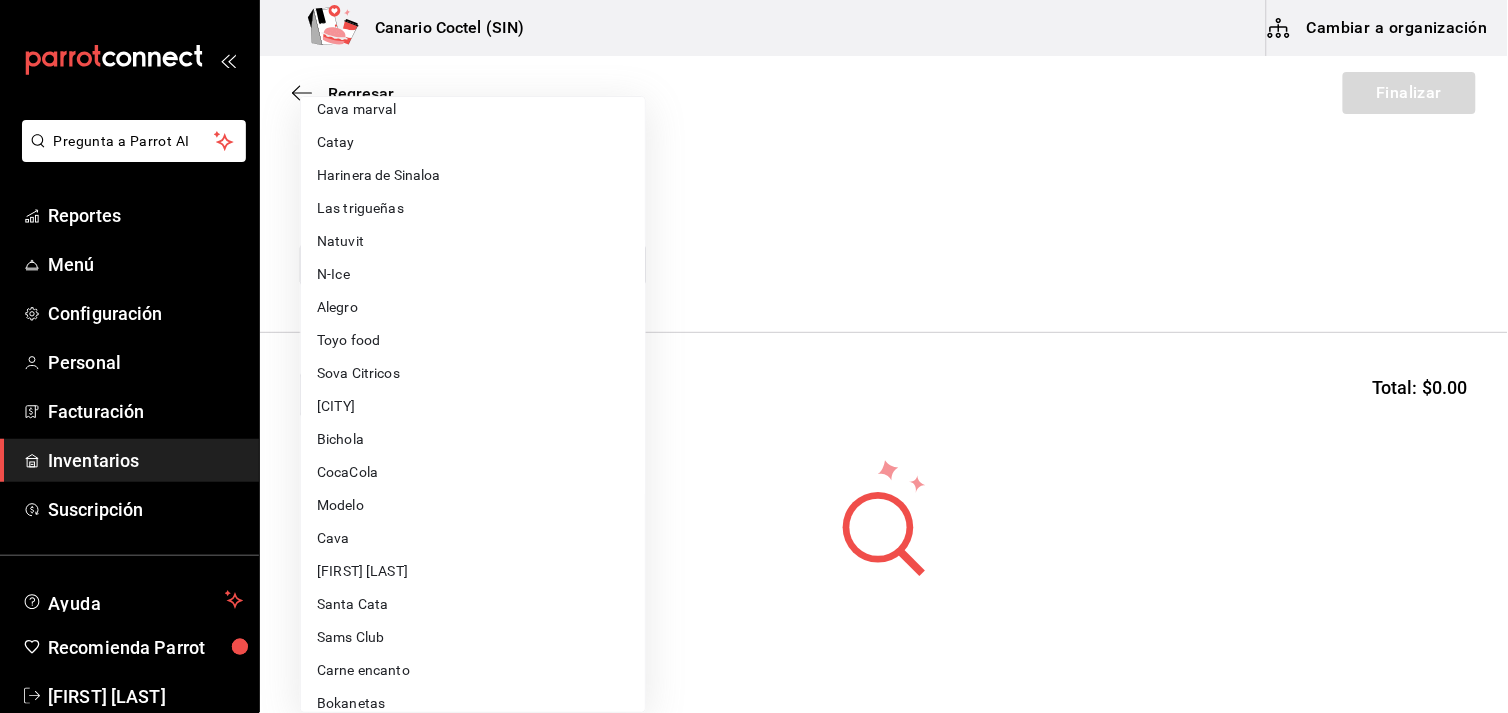 click on "Sams Club" at bounding box center (473, 637) 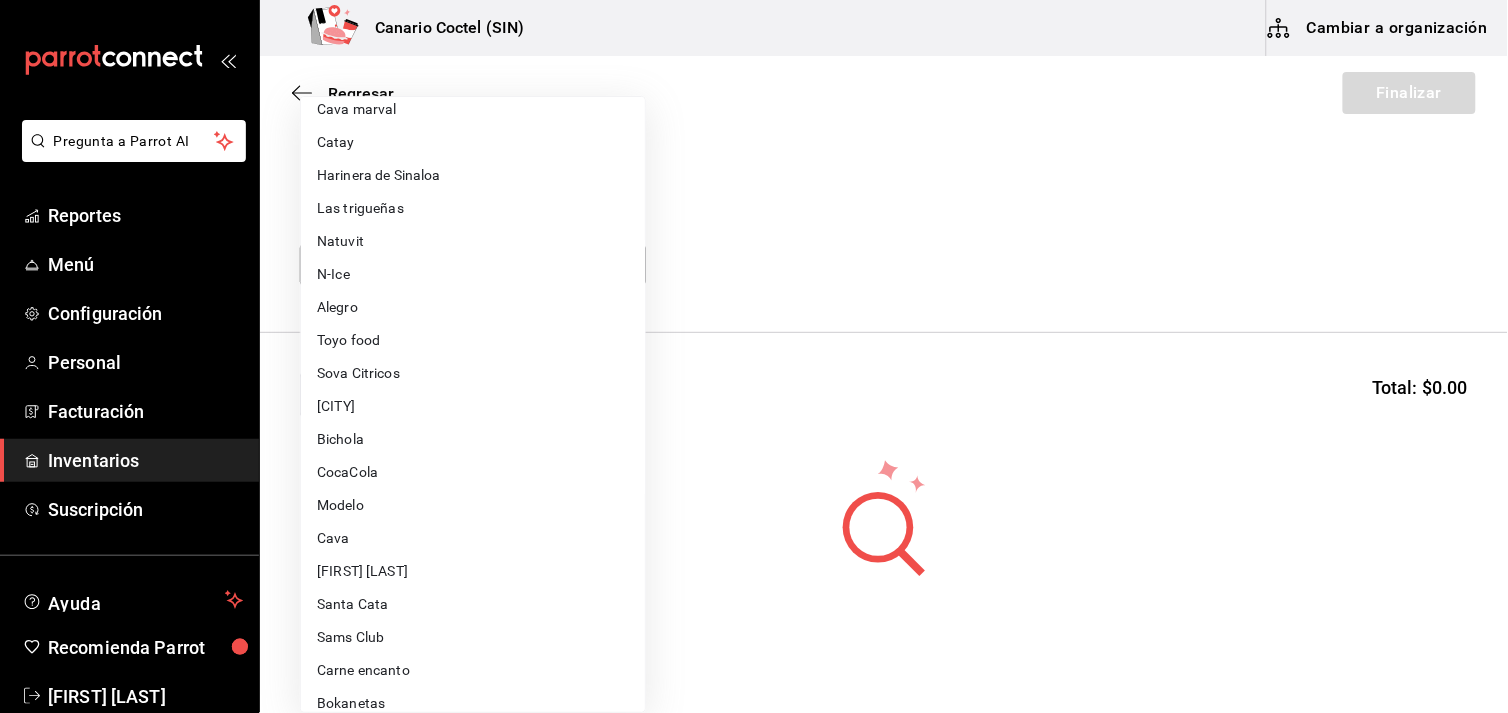 type on "fd882c45-9318-4586-8c8c-04996427a90d" 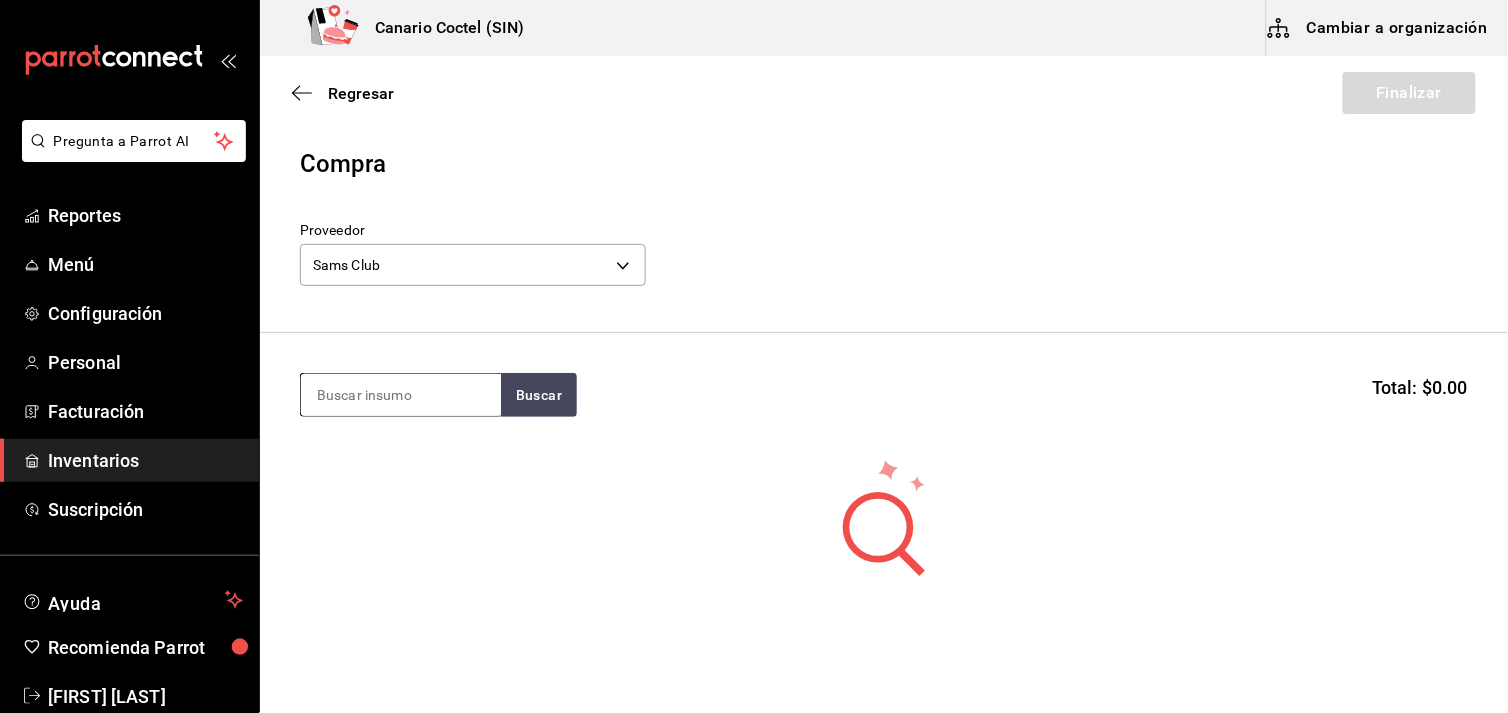 click at bounding box center (401, 395) 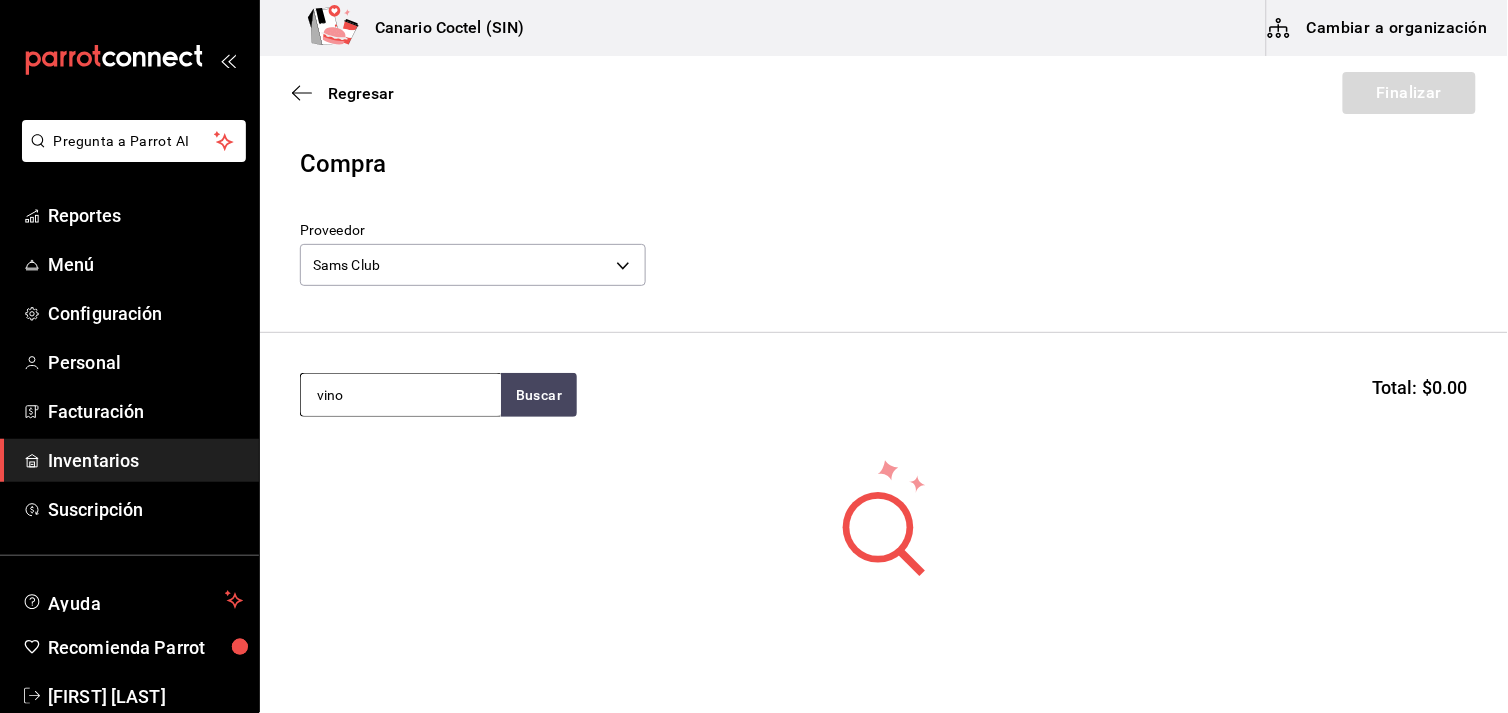type on "vino" 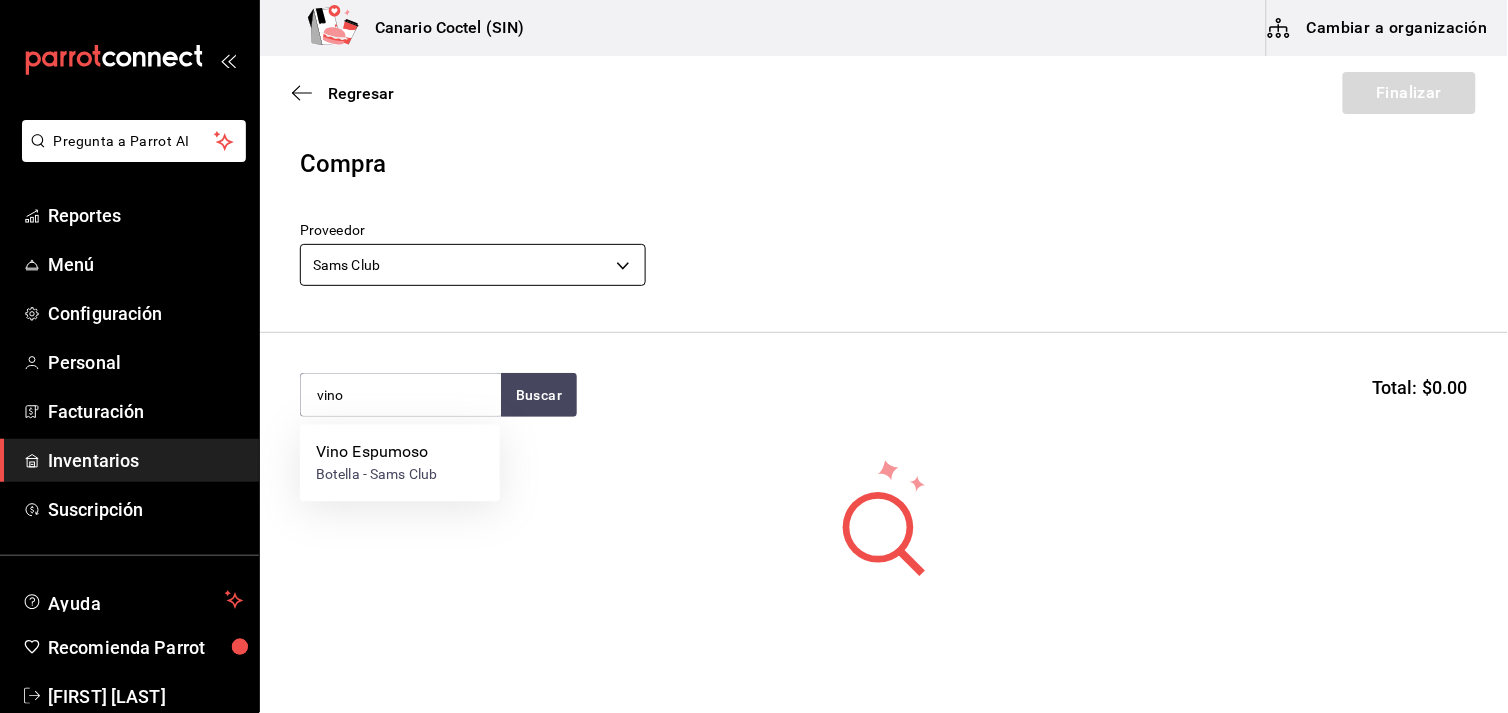 click on "Pregunta a Parrot AI Reportes   Menú   Configuración   Personal   Facturación   Inventarios   Suscripción   Ayuda Recomienda Parrot   Fernando Valdez   Sugerir nueva función   Canario Coctel (SIN) Cambiar a organización Regresar Finalizar Compra Proveedor Sams Club fd882c45-9318-4586-8c8c-04996427a90d vino Buscar Total: $0.00 No hay insumos a mostrar. Busca un insumo para agregarlo a la lista GANA 1 MES GRATIS EN TU SUSCRIPCIÓN AQUÍ ¿Recuerdas cómo empezó tu restaurante?
Hoy puedes ayudar a un colega a tener el mismo cambio que tú viviste.
Recomienda Parrot directamente desde tu Portal Administrador.
Es fácil y rápido.
🎁 Por cada restaurante que se una, ganas 1 mes gratis. Ver video tutorial Ir a video Pregunta a Parrot AI Reportes   Menú   Configuración   Personal   Facturación   Inventarios   Suscripción   Ayuda Recomienda Parrot   Fernando Valdez   Sugerir nueva función   Editar Eliminar Visitar centro de ayuda (81) 2046 6363 soporte@parrotsoftware.io Visitar centro de ayuda" at bounding box center [754, 300] 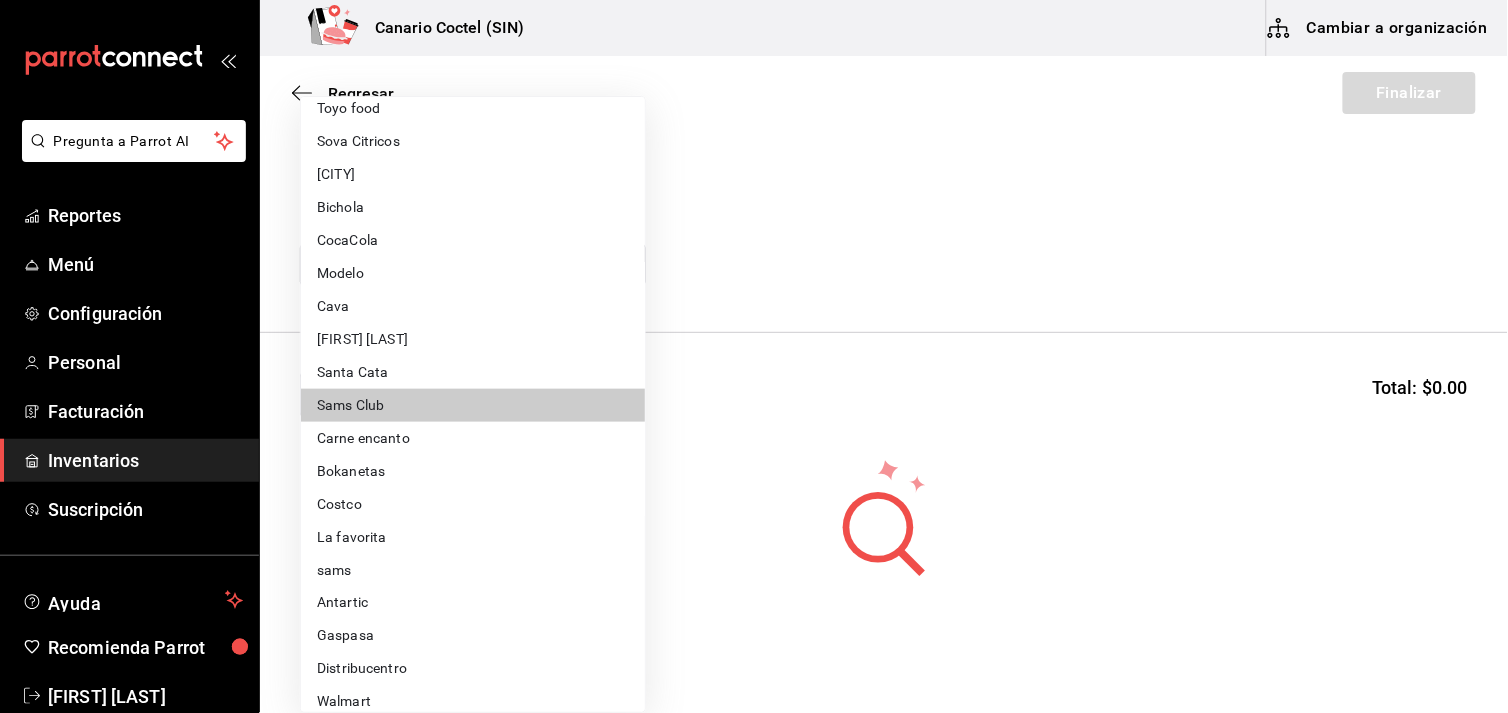scroll, scrollTop: 454, scrollLeft: 0, axis: vertical 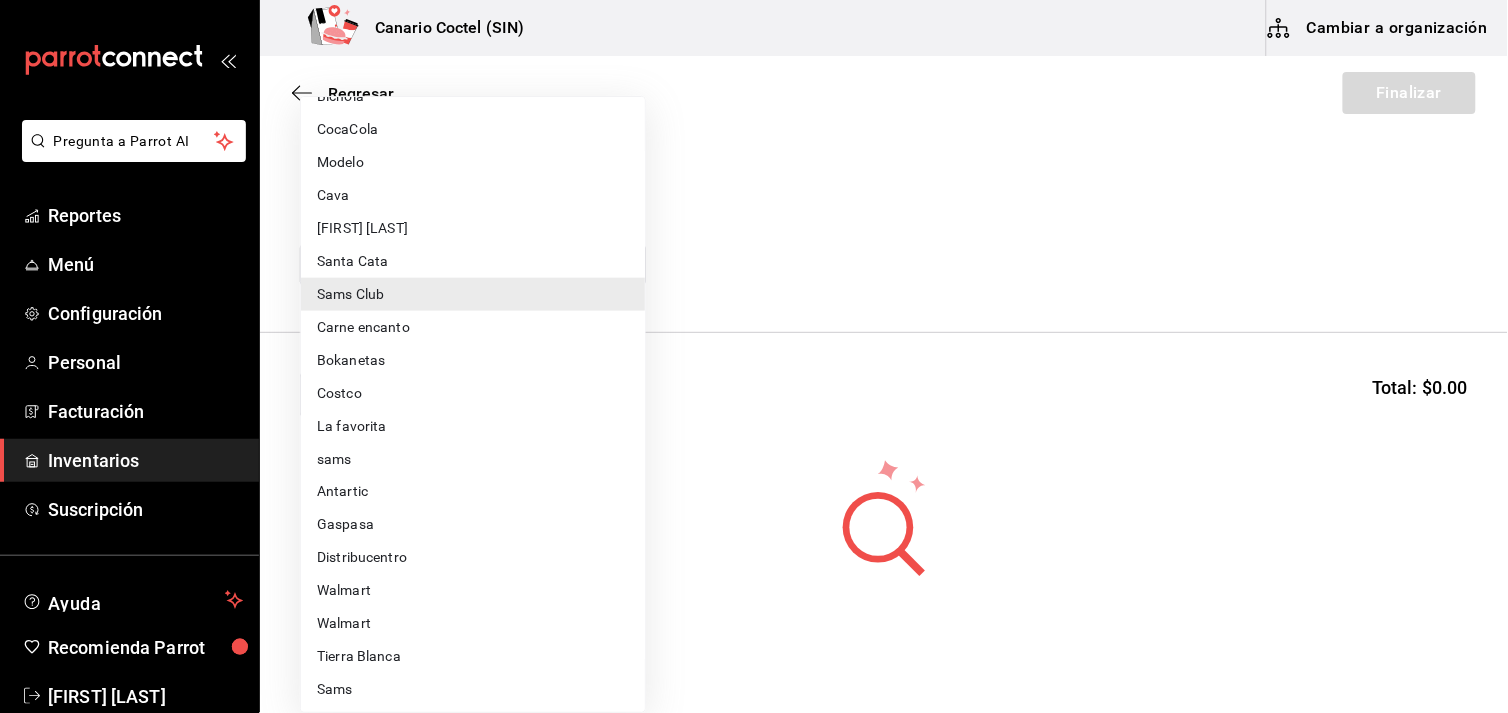 click on "Sams" at bounding box center (473, 690) 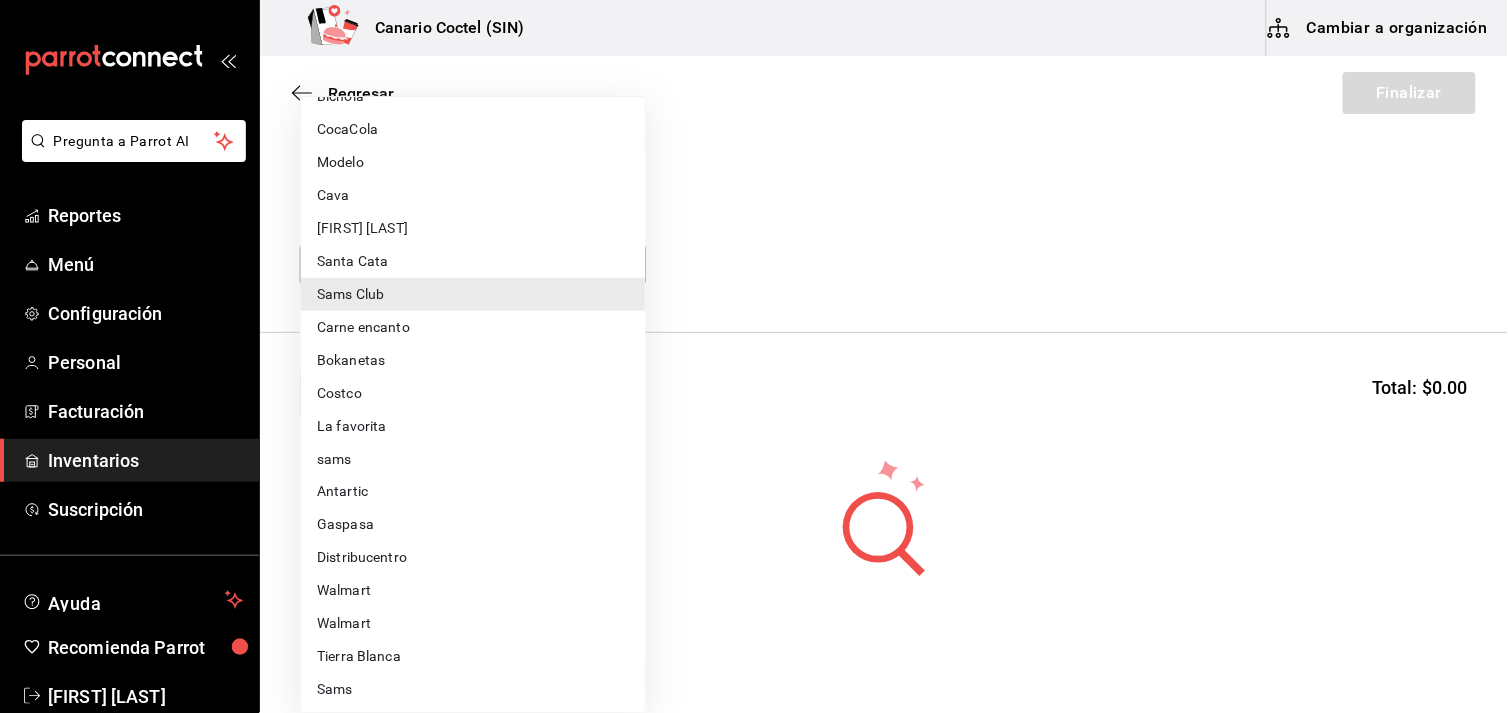 type on "70fde582-8b2e-4d19-b9a5-d9b31ed921e7" 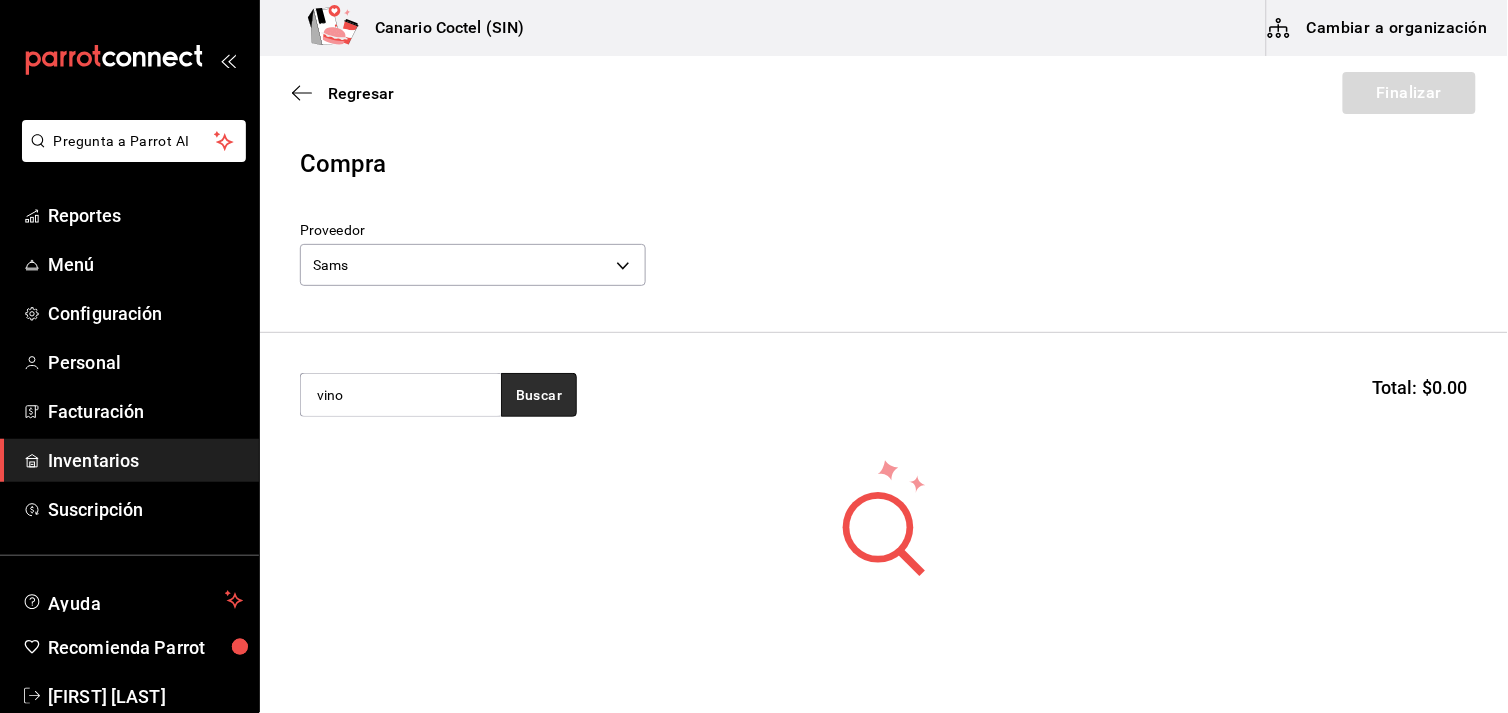 click on "Buscar" at bounding box center (539, 395) 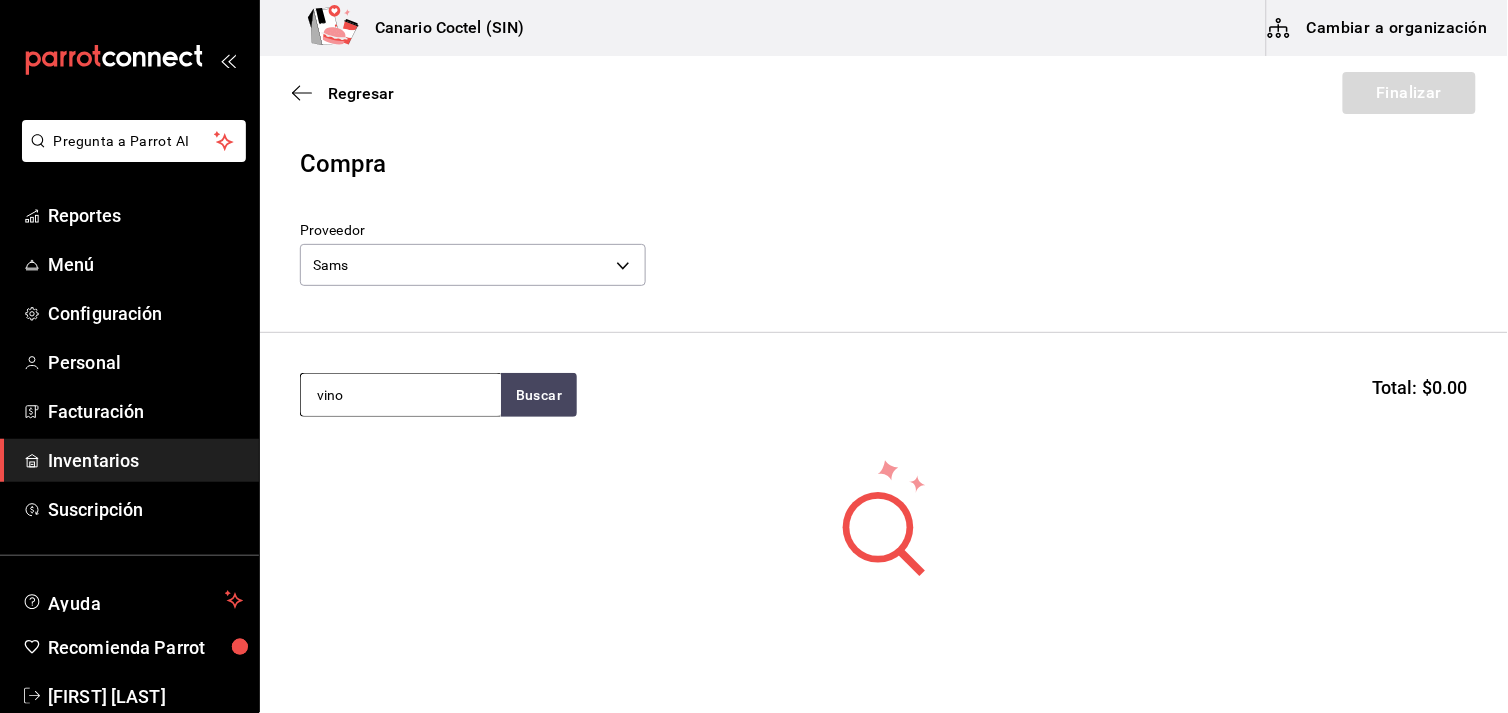 click on "vino" at bounding box center [401, 395] 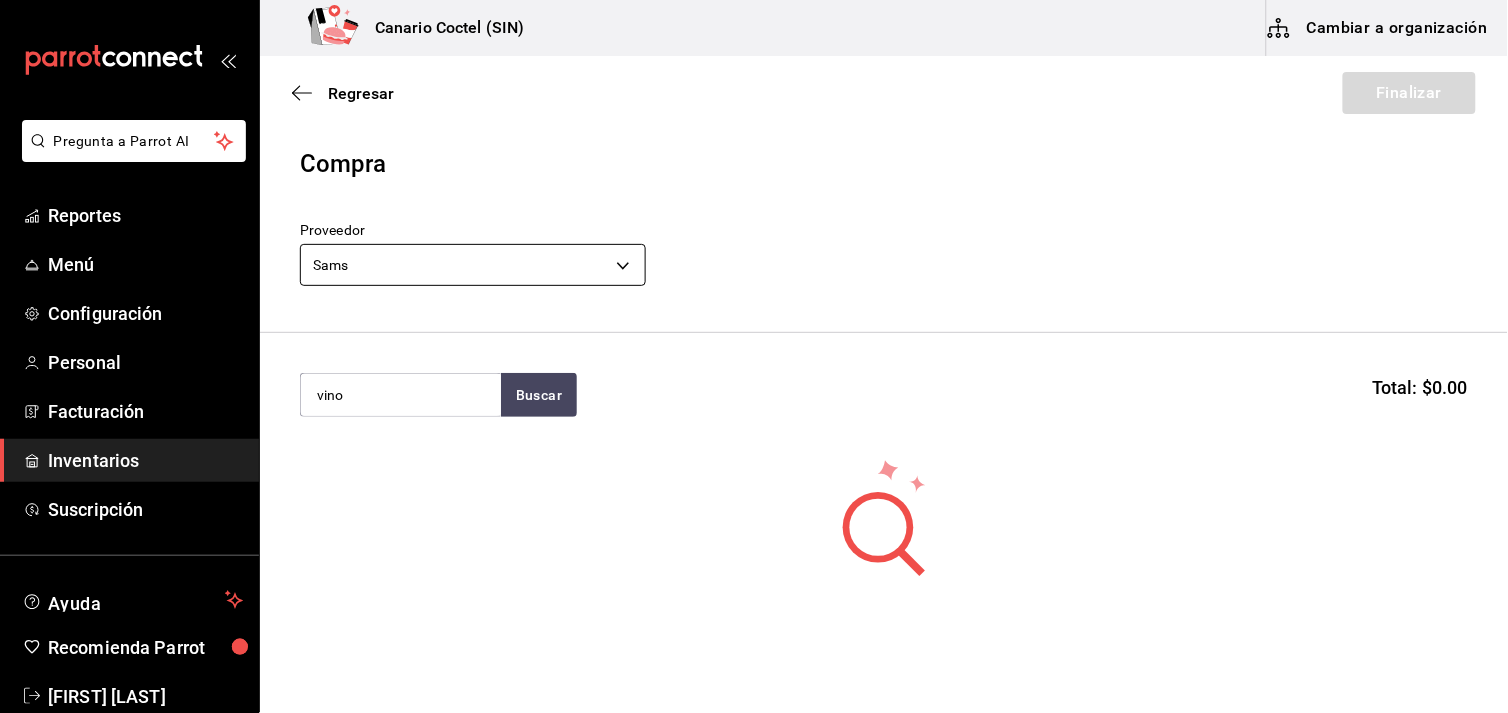 type on "vino" 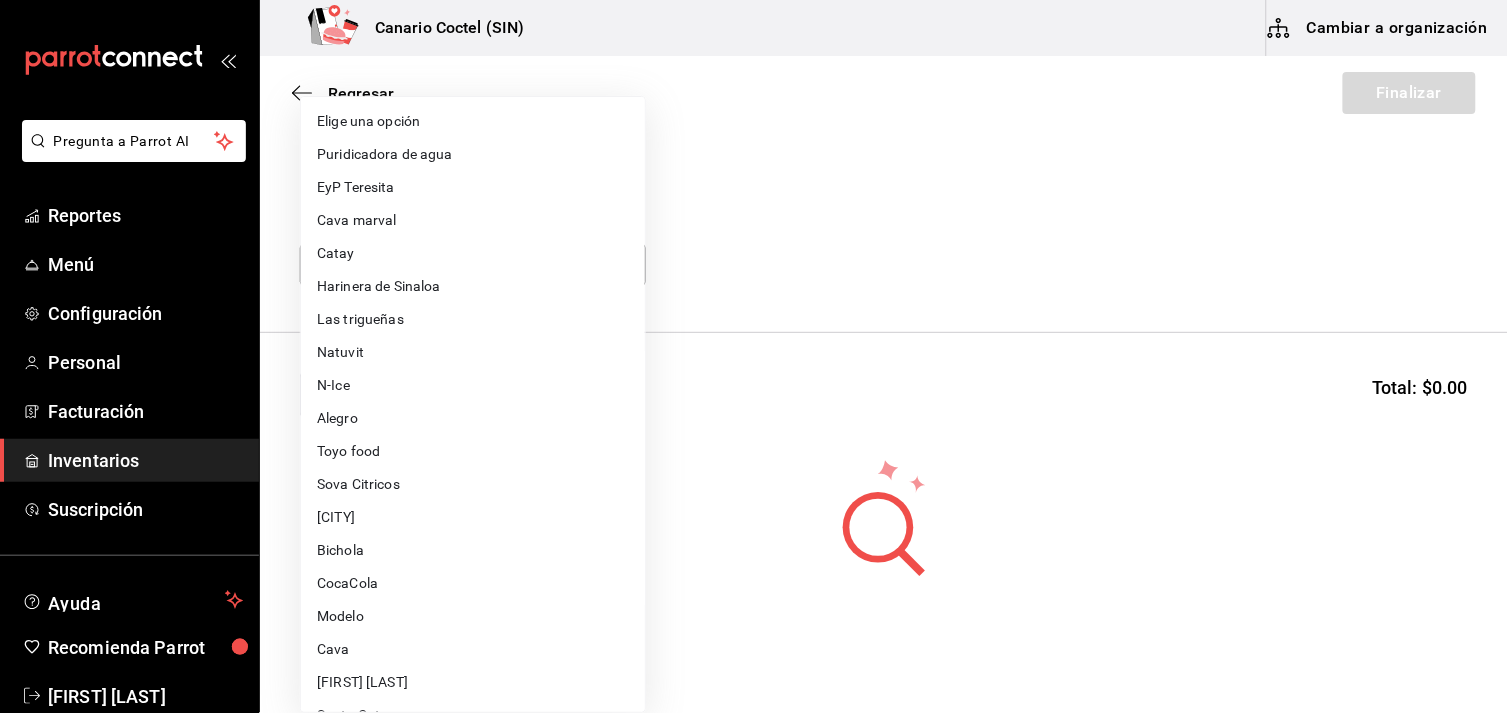 click on "Pregunta a Parrot AI Reportes   Menú   Configuración   Personal   Facturación   Inventarios   Suscripción   Ayuda Recomienda Parrot   Fernando Valdez   Sugerir nueva función   Canario Coctel (SIN) Cambiar a organización Regresar Finalizar Compra Proveedor Sams 70fde582-8b2e-4d19-b9a5-d9b31ed921e7 vino Buscar Total: $0.00 No hay insumos a mostrar. Busca un insumo para agregarlo a la lista GANA 1 MES GRATIS EN TU SUSCRIPCIÓN AQUÍ ¿Recuerdas cómo empezó tu restaurante?
Hoy puedes ayudar a un colega a tener el mismo cambio que tú viviste.
Recomienda Parrot directamente desde tu Portal Administrador.
Es fácil y rápido.
🎁 Por cada restaurante que se una, ganas 1 mes gratis. Ver video tutorial Ir a video Pregunta a Parrot AI Reportes   Menú   Configuración   Personal   Facturación   Inventarios   Suscripción   Ayuda Recomienda Parrot   Fernando Valdez   Sugerir nueva función   Editar Eliminar Visitar centro de ayuda (81) 2046 6363 soporte@parrotsoftware.io Visitar centro de ayuda Cava marval" at bounding box center (754, 300) 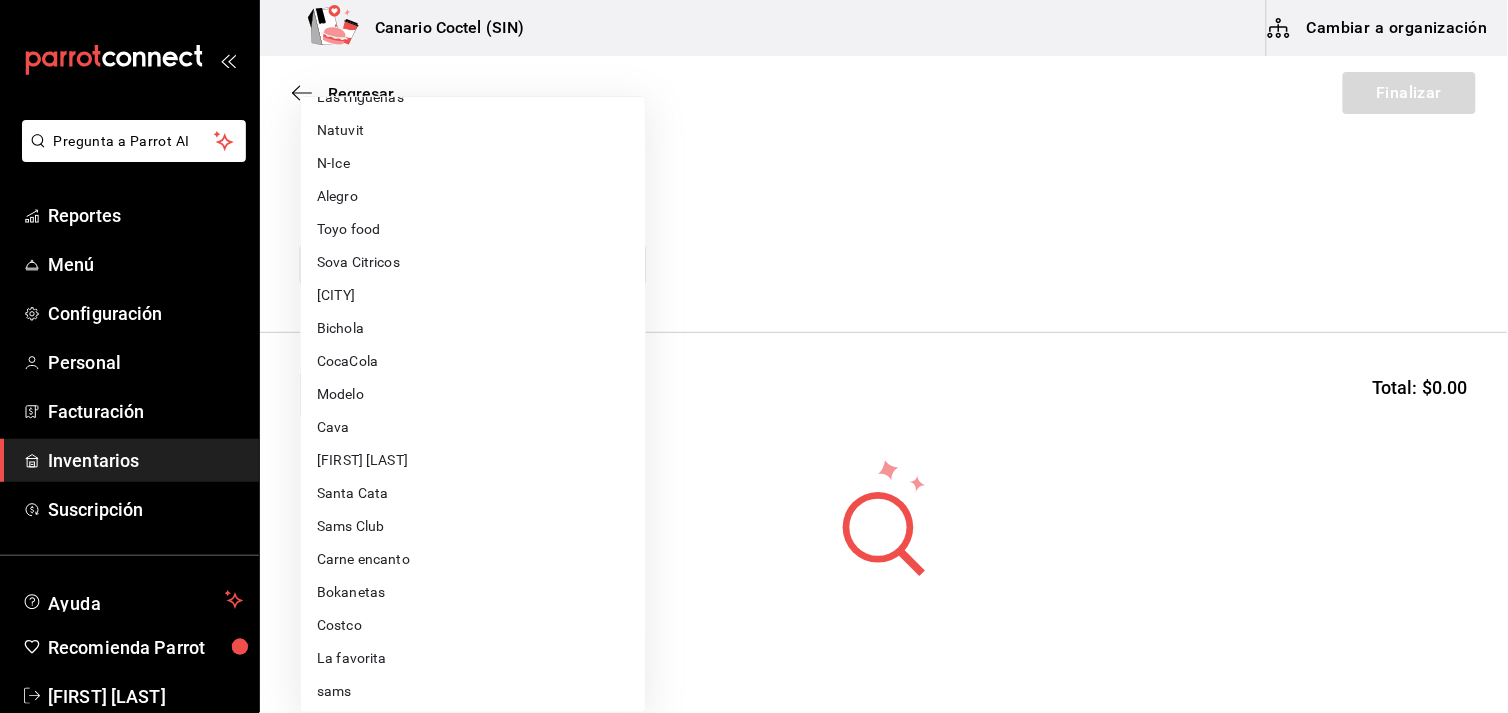 scroll, scrollTop: 333, scrollLeft: 0, axis: vertical 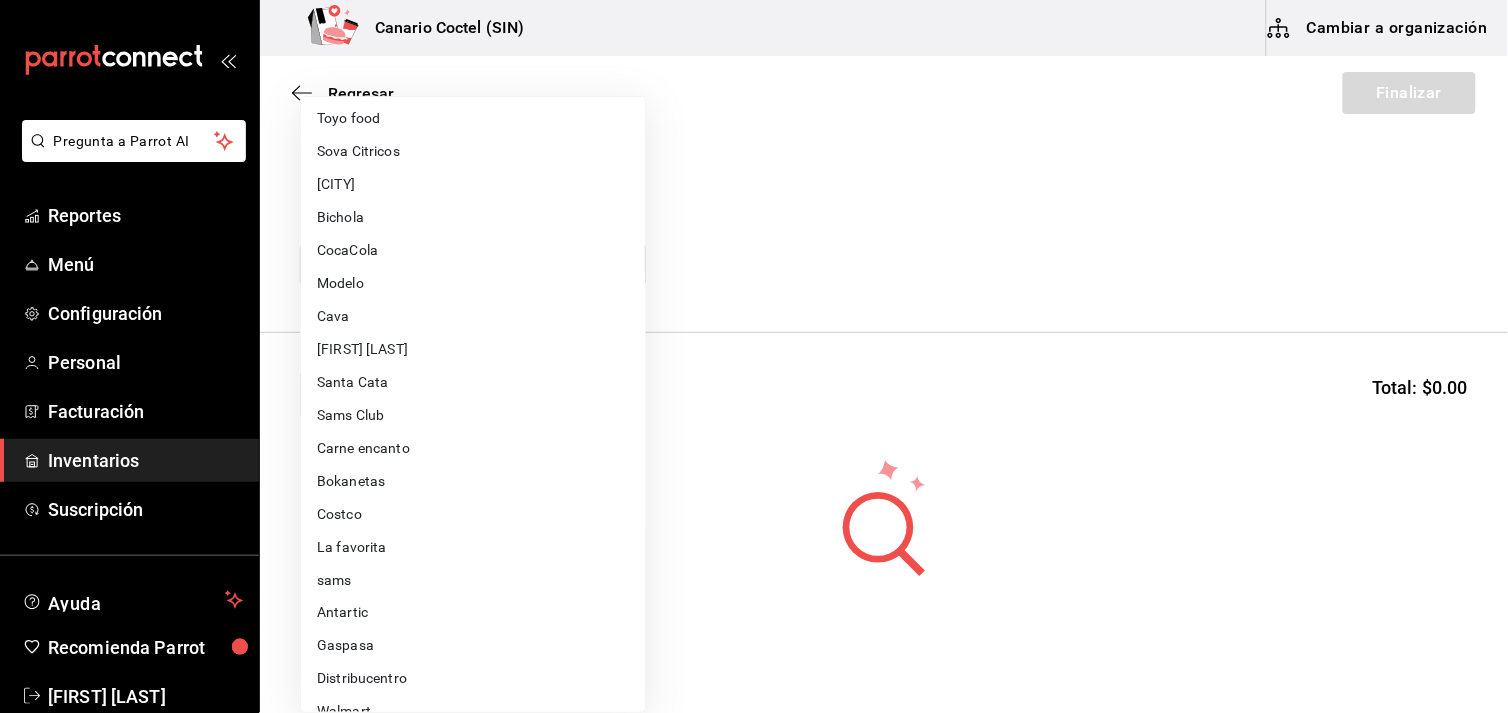 click on "Sams Club" at bounding box center [473, 415] 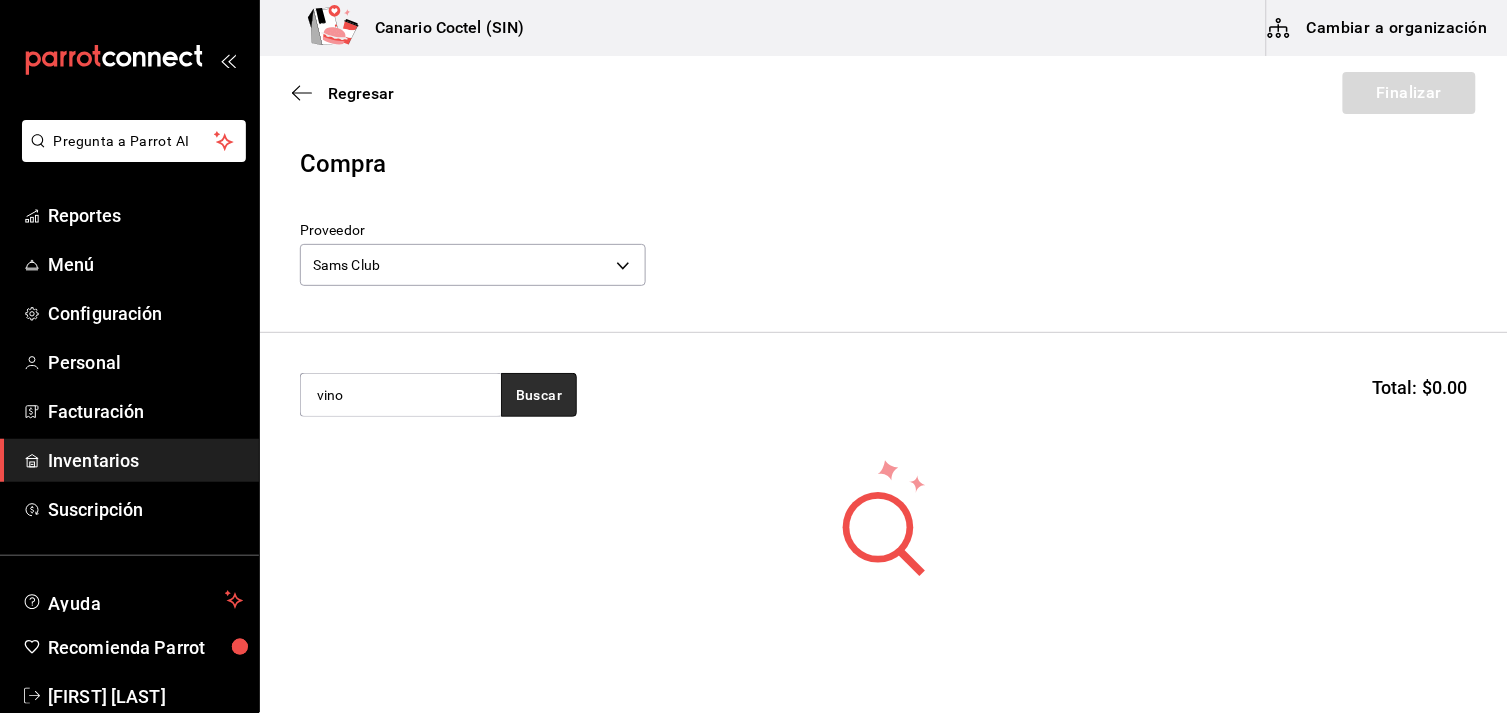 click on "Buscar" at bounding box center [539, 395] 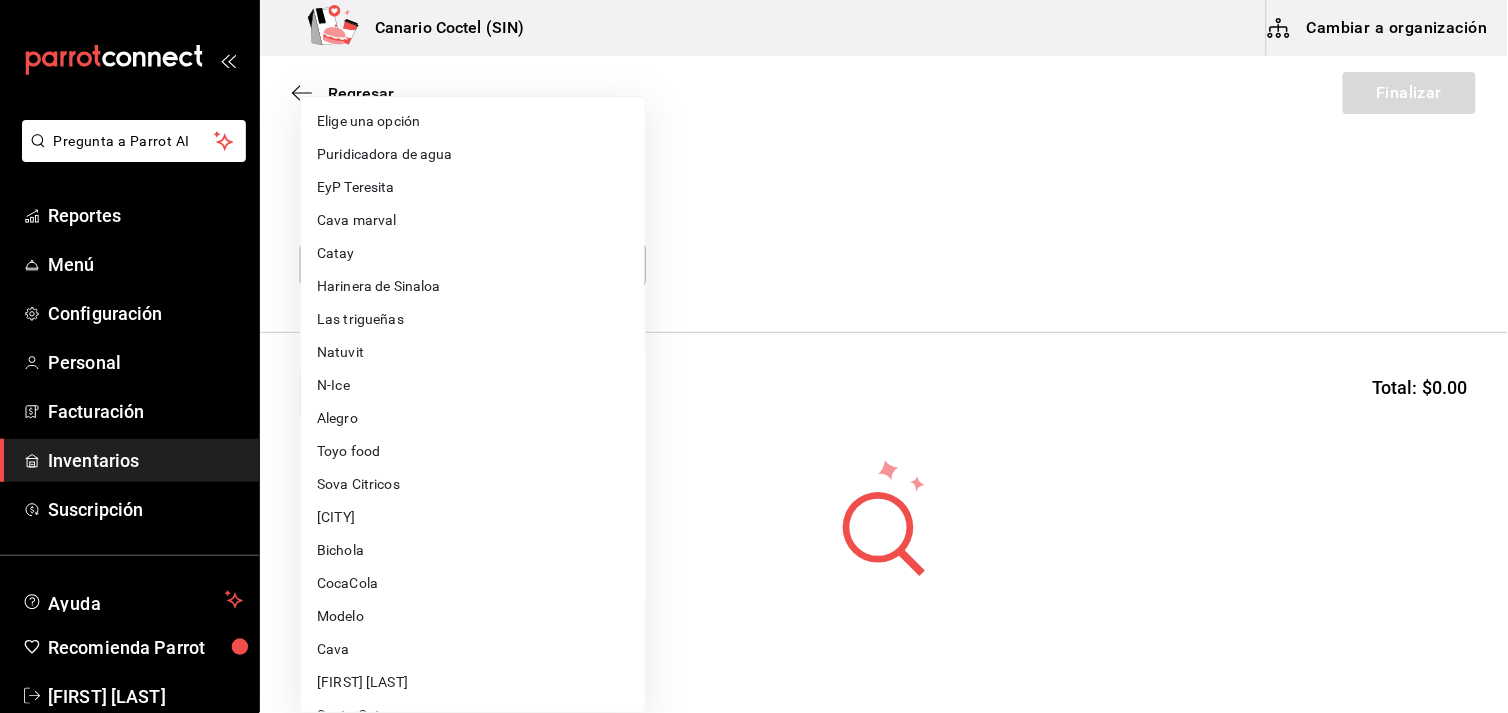 click on "Pregunta a Parrot AI Reportes   Menú   Configuración   Personal   Facturación   Inventarios   Suscripción   Ayuda Recomienda Parrot   Fernando Valdez   Sugerir nueva función   Canario Coctel (SIN) Cambiar a organización Regresar Finalizar Compra Proveedor Sams Club fd882c45-9318-4586-8c8c-04996427a90d vino Buscar Total: $0.00 No hay insumos a mostrar. Busca un insumo para agregarlo a la lista GANA 1 MES GRATIS EN TU SUSCRIPCIÓN AQUÍ ¿Recuerdas cómo empezó tu restaurante?
Hoy puedes ayudar a un colega a tener el mismo cambio que tú viviste.
Recomienda Parrot directamente desde tu Portal Administrador.
Es fácil y rápido.
🎁 Por cada restaurante que se una, ganas 1 mes gratis. Ver video tutorial Ir a video Pregunta a Parrot AI Reportes   Menú   Configuración   Personal   Facturación   Inventarios   Suscripción   Ayuda Recomienda Parrot   Fernando Valdez   Sugerir nueva función   Editar Eliminar Visitar centro de ayuda (81) 2046 6363 soporte@parrotsoftware.io Visitar centro de ayuda Catay" at bounding box center [754, 300] 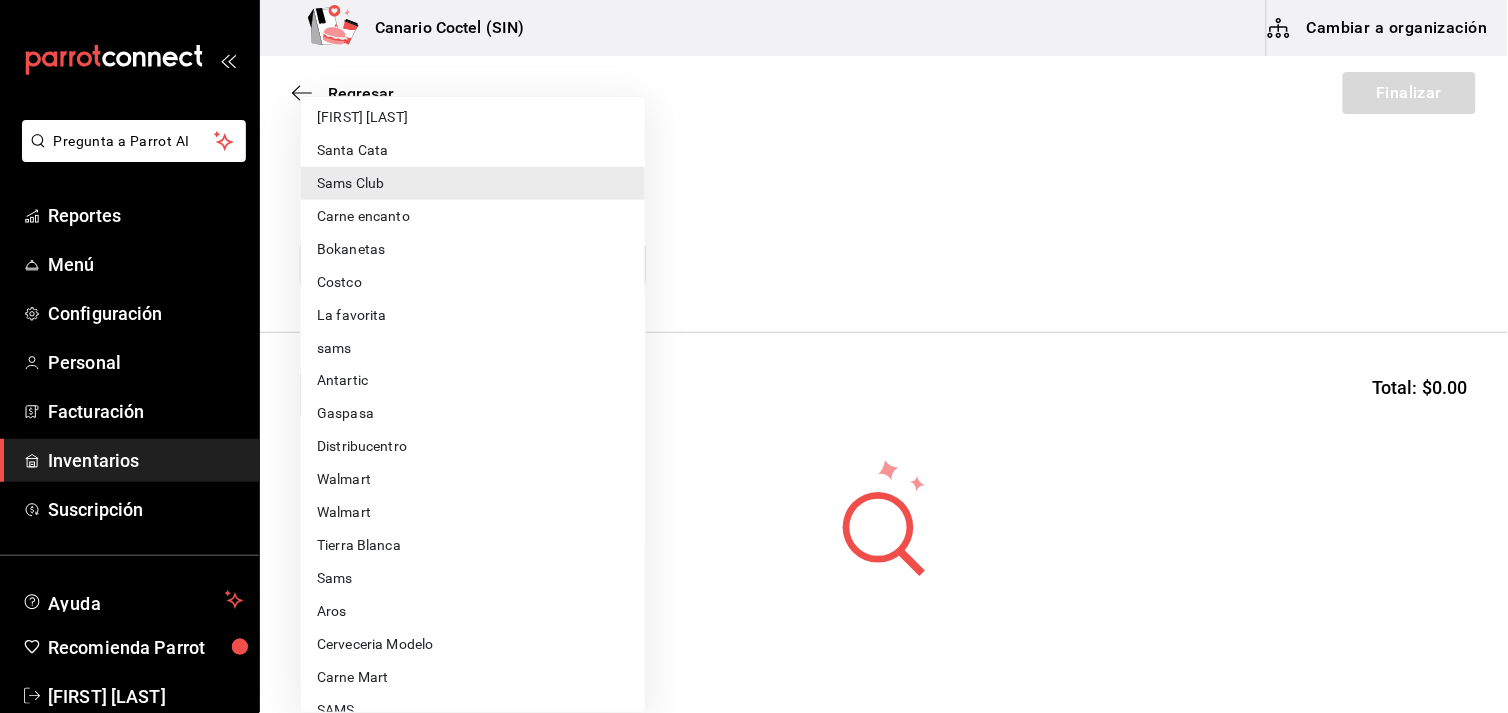 scroll, scrollTop: 653, scrollLeft: 0, axis: vertical 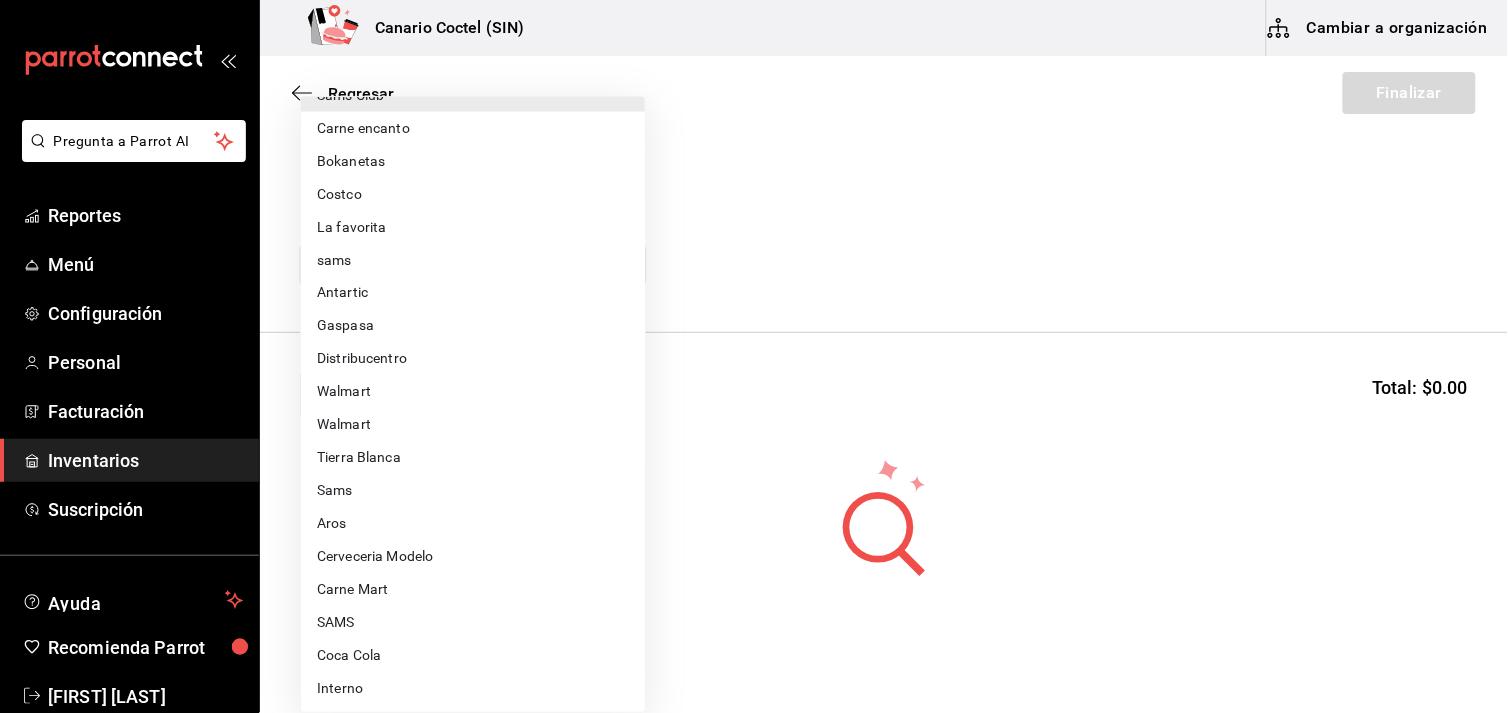 click on "SAMS" at bounding box center [473, 623] 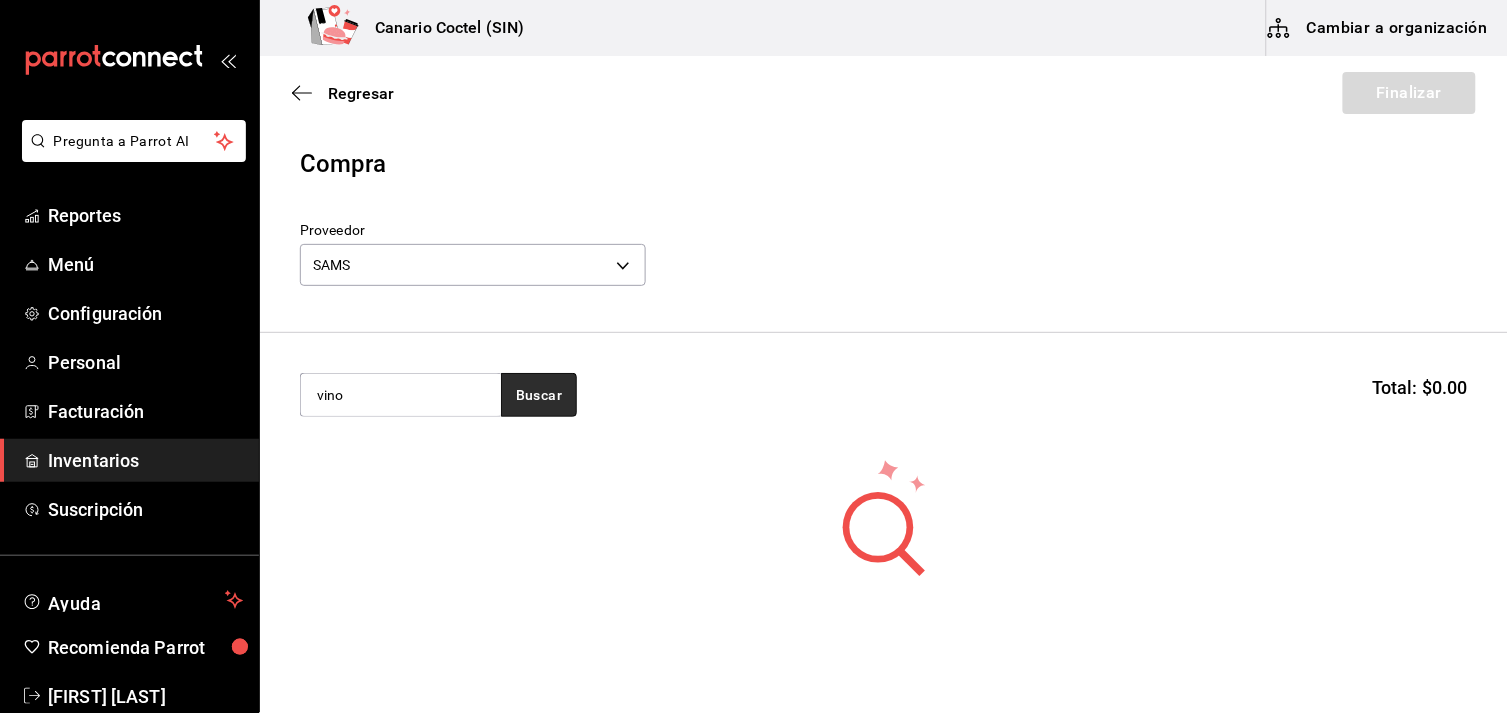 click on "Buscar" at bounding box center (539, 395) 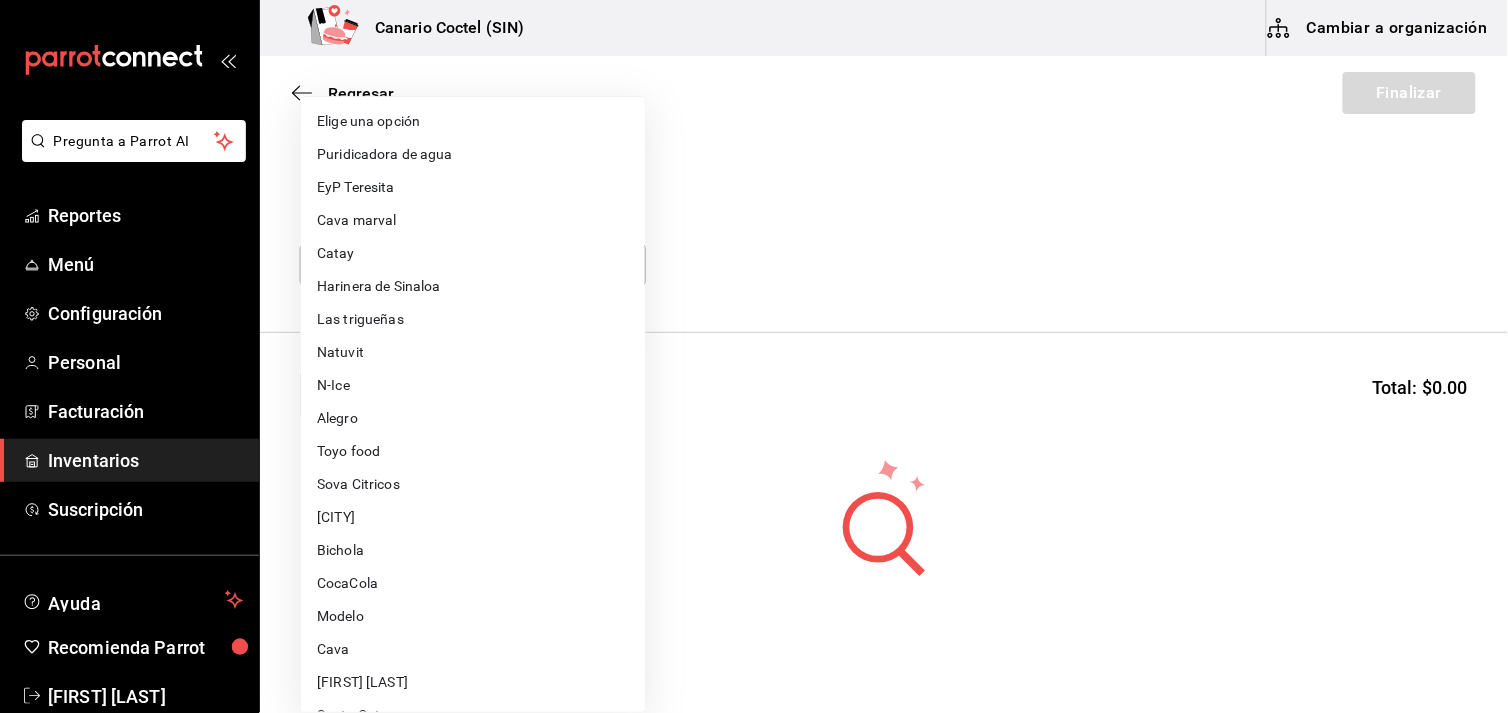 click on "Pregunta a Parrot AI Reportes   Menú   Configuración   Personal   Facturación   Inventarios   Suscripción   Ayuda Recomienda Parrot   Fernando Valdez   Sugerir nueva función   Canario Coctel (SIN) Cambiar a organización Regresar Finalizar Compra Proveedor SAMS aaa81b40-281d-496a-bc8f-8e15dbd5d846 vino Buscar Total: $0.00 No hay insumos a mostrar. Busca un insumo para agregarlo a la lista GANA 1 MES GRATIS EN TU SUSCRIPCIÓN AQUÍ ¿Recuerdas cómo empezó tu restaurante?
Hoy puedes ayudar a un colega a tener el mismo cambio que tú viviste.
Recomienda Parrot directamente desde tu Portal Administrador.
Es fácil y rápido.
🎁 Por cada restaurante que se una, ganas 1 mes gratis. Ver video tutorial Ir a video Pregunta a Parrot AI Reportes   Menú   Configuración   Personal   Facturación   Inventarios   Suscripción   Ayuda Recomienda Parrot   Fernando Valdez   Sugerir nueva función   Editar Eliminar Visitar centro de ayuda (81) 2046 6363 soporte@parrotsoftware.io Visitar centro de ayuda Cava marval" at bounding box center (754, 300) 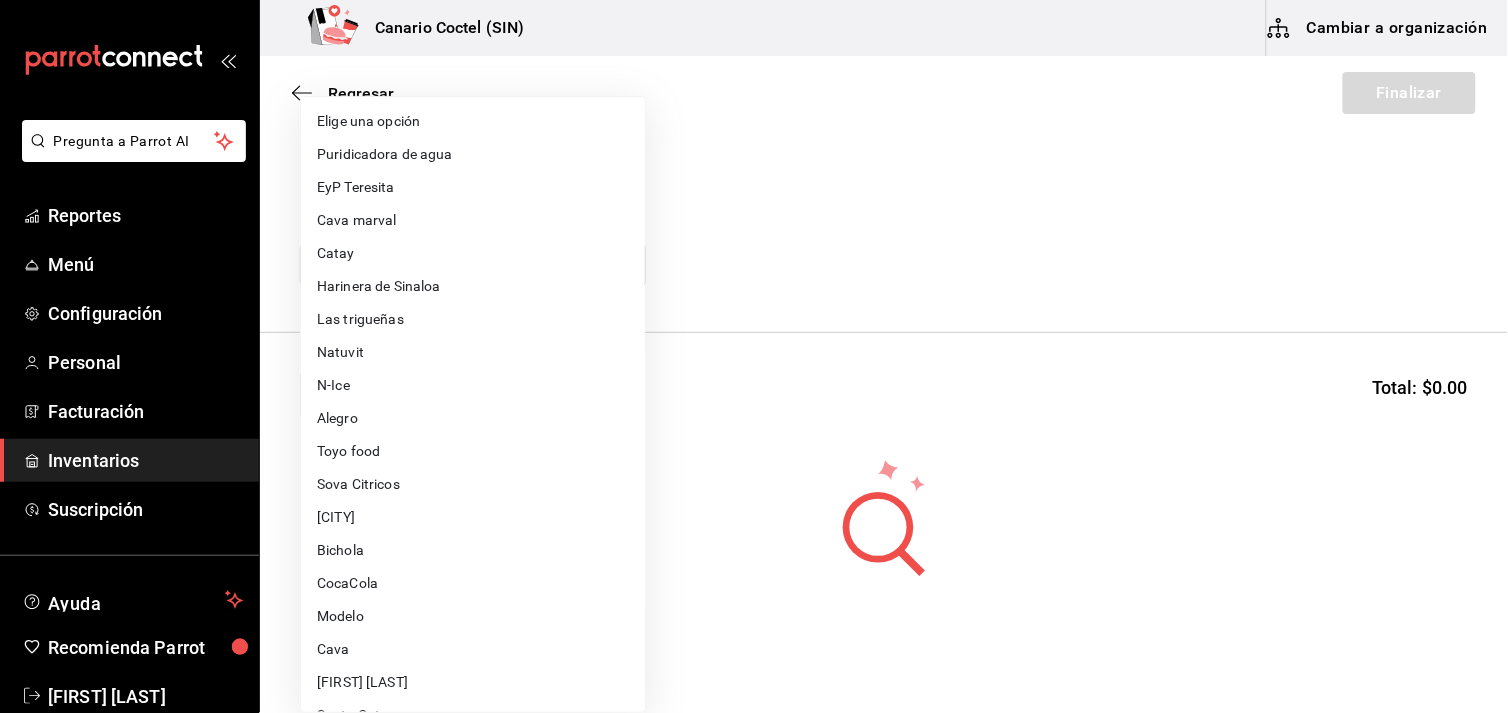 scroll, scrollTop: 111, scrollLeft: 0, axis: vertical 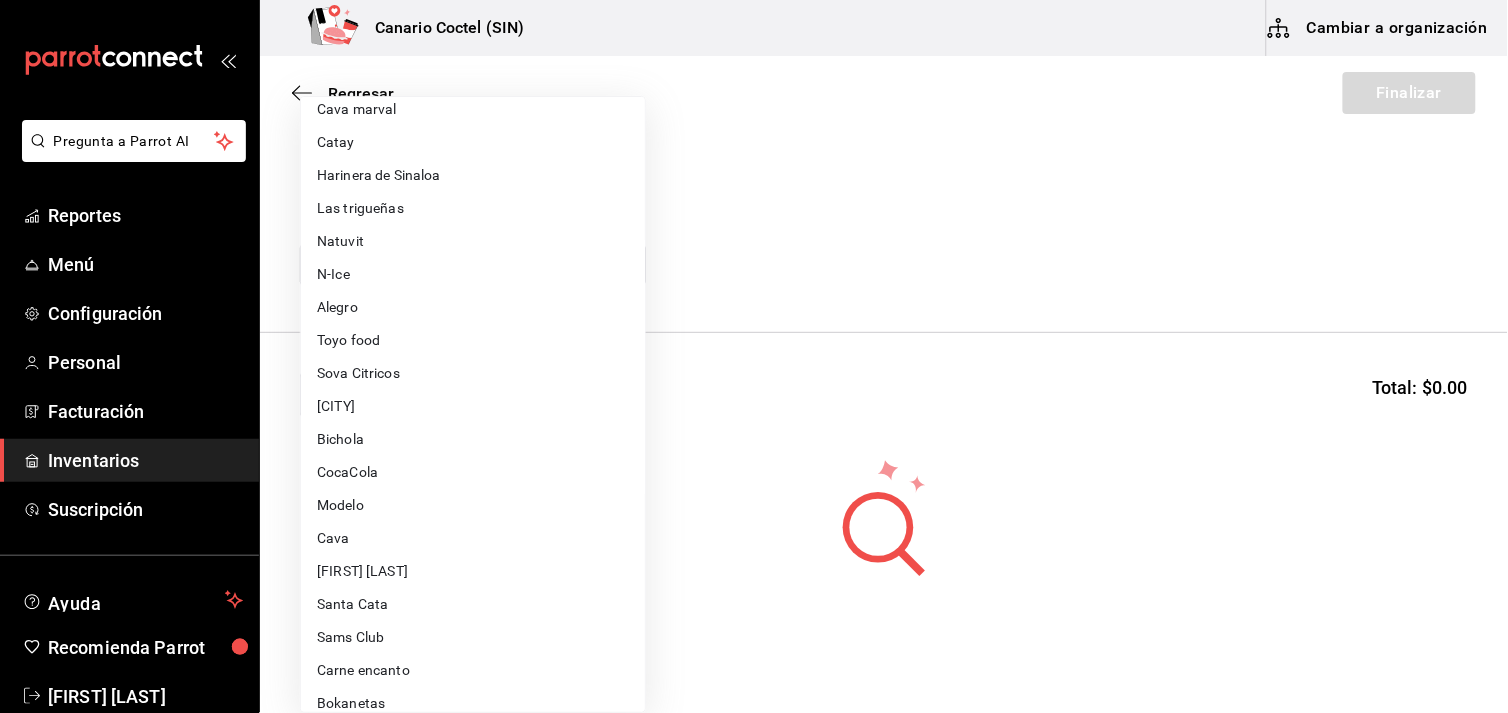 click on "Sams Club" at bounding box center (473, 637) 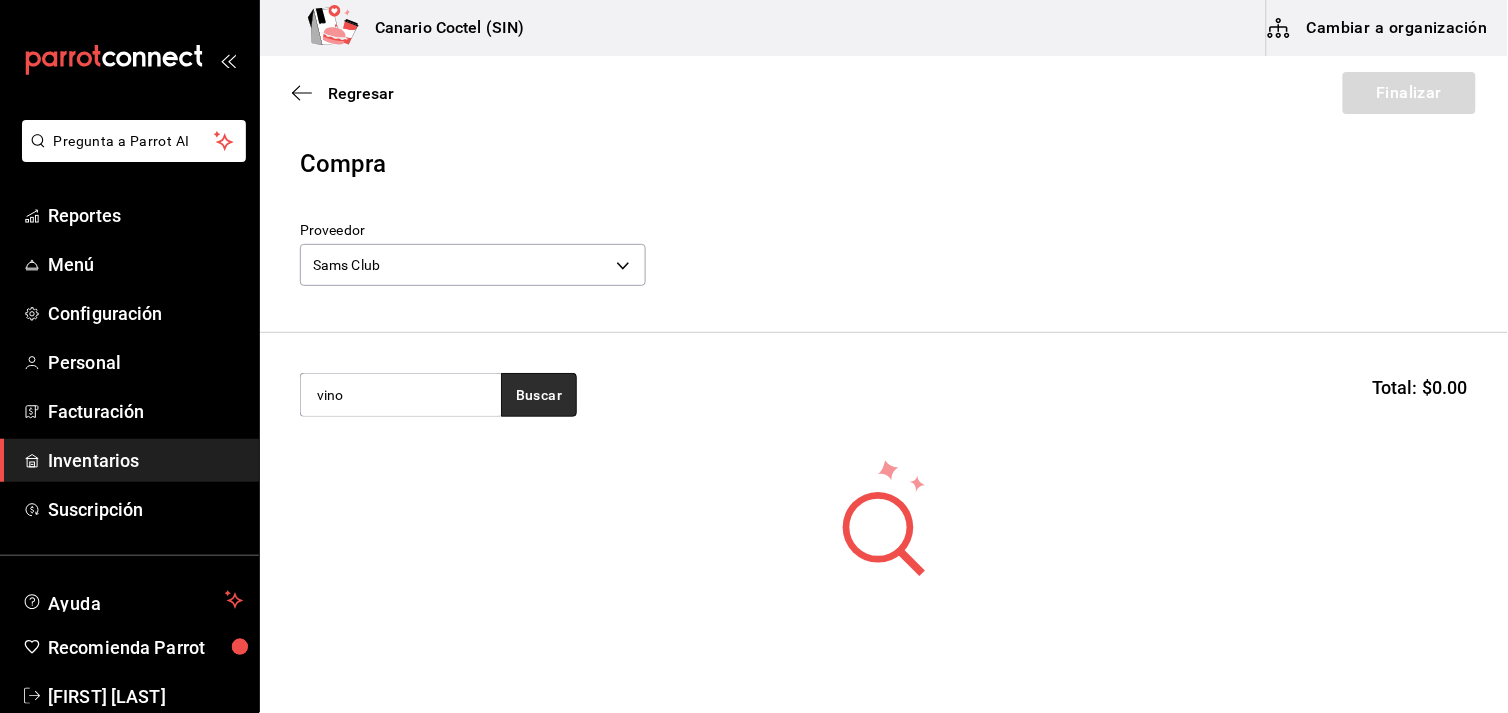 click on "Buscar" at bounding box center [539, 395] 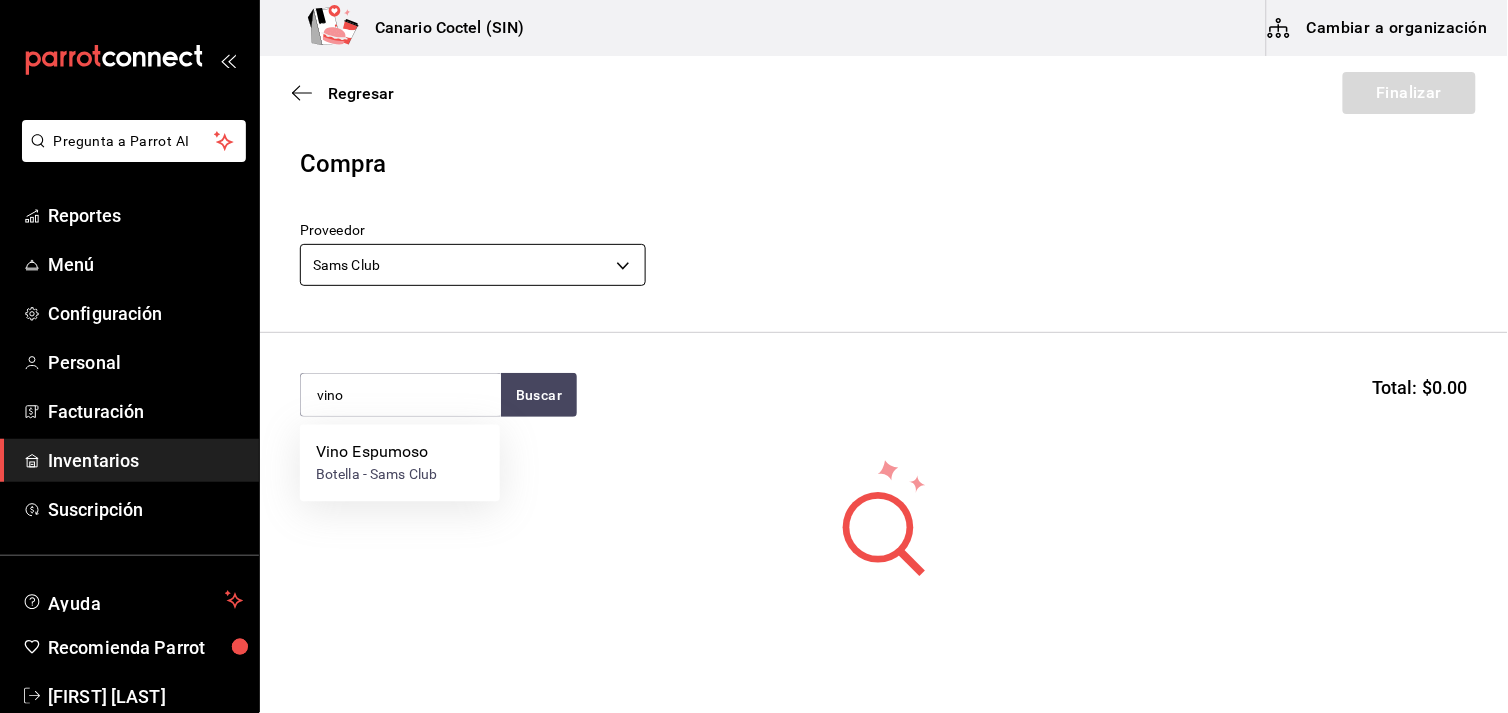 click on "Pregunta a Parrot AI Reportes   Menú   Configuración   Personal   Facturación   Inventarios   Suscripción   Ayuda Recomienda Parrot   Fernando Valdez   Sugerir nueva función   Canario Coctel (SIN) Cambiar a organización Regresar Finalizar Compra Proveedor Sams Club fd882c45-9318-4586-8c8c-04996427a90d vino Buscar Total: $0.00 No hay insumos a mostrar. Busca un insumo para agregarlo a la lista GANA 1 MES GRATIS EN TU SUSCRIPCIÓN AQUÍ ¿Recuerdas cómo empezó tu restaurante?
Hoy puedes ayudar a un colega a tener el mismo cambio que tú viviste.
Recomienda Parrot directamente desde tu Portal Administrador.
Es fácil y rápido.
🎁 Por cada restaurante que se una, ganas 1 mes gratis. Ver video tutorial Ir a video Pregunta a Parrot AI Reportes   Menú   Configuración   Personal   Facturación   Inventarios   Suscripción   Ayuda Recomienda Parrot   Fernando Valdez   Sugerir nueva función   Editar Eliminar Visitar centro de ayuda (81) 2046 6363 soporte@parrotsoftware.io Visitar centro de ayuda" at bounding box center (754, 300) 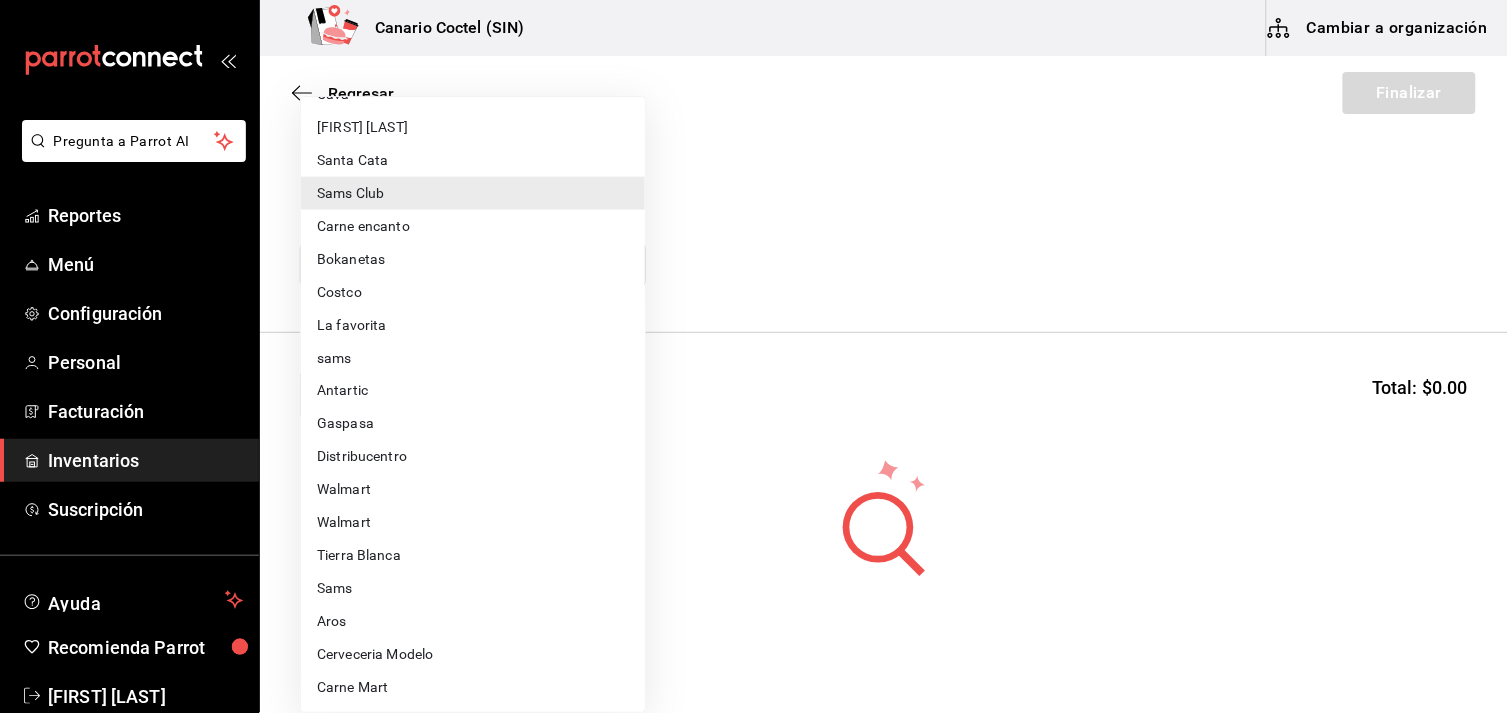 scroll, scrollTop: 653, scrollLeft: 0, axis: vertical 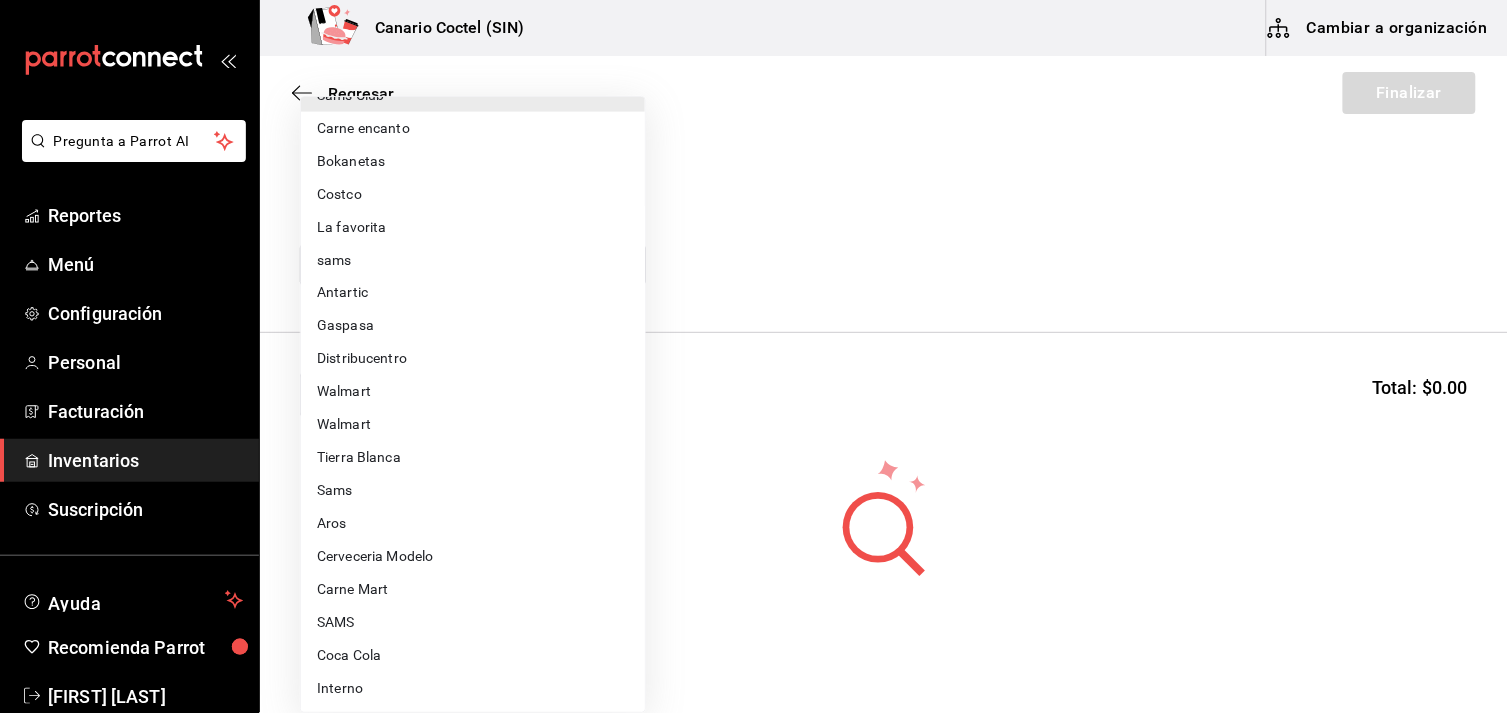 click on "Sams" at bounding box center (473, 491) 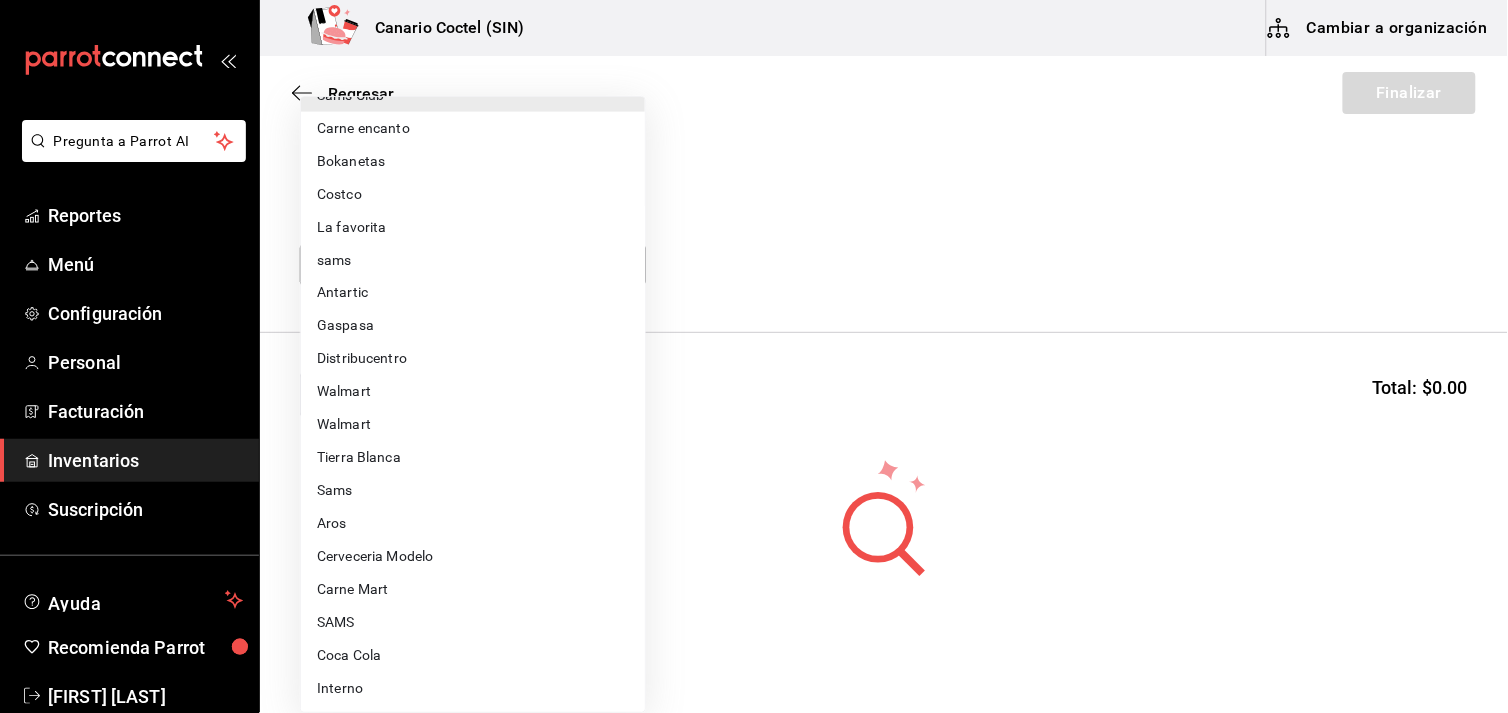 type on "70fde582-8b2e-4d19-b9a5-d9b31ed921e7" 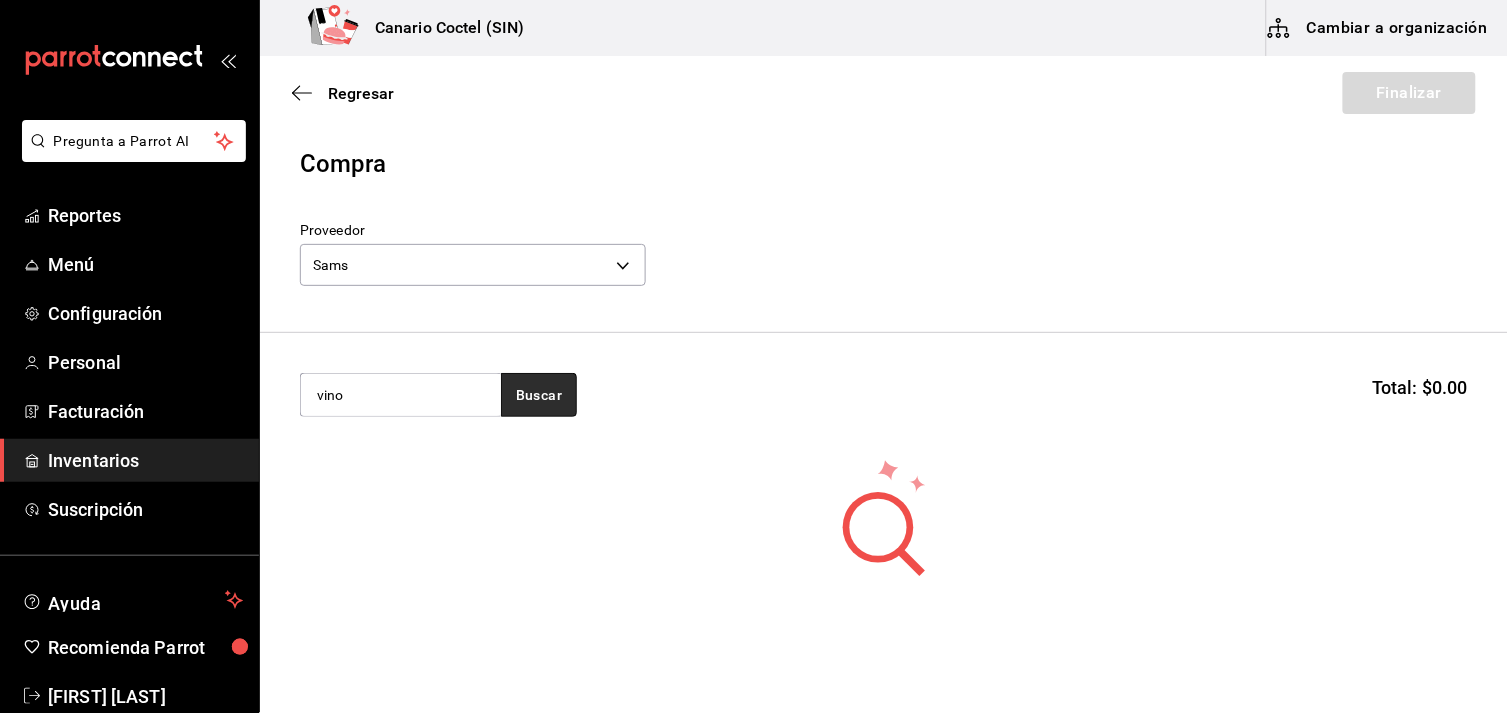 click on "Buscar" at bounding box center (539, 395) 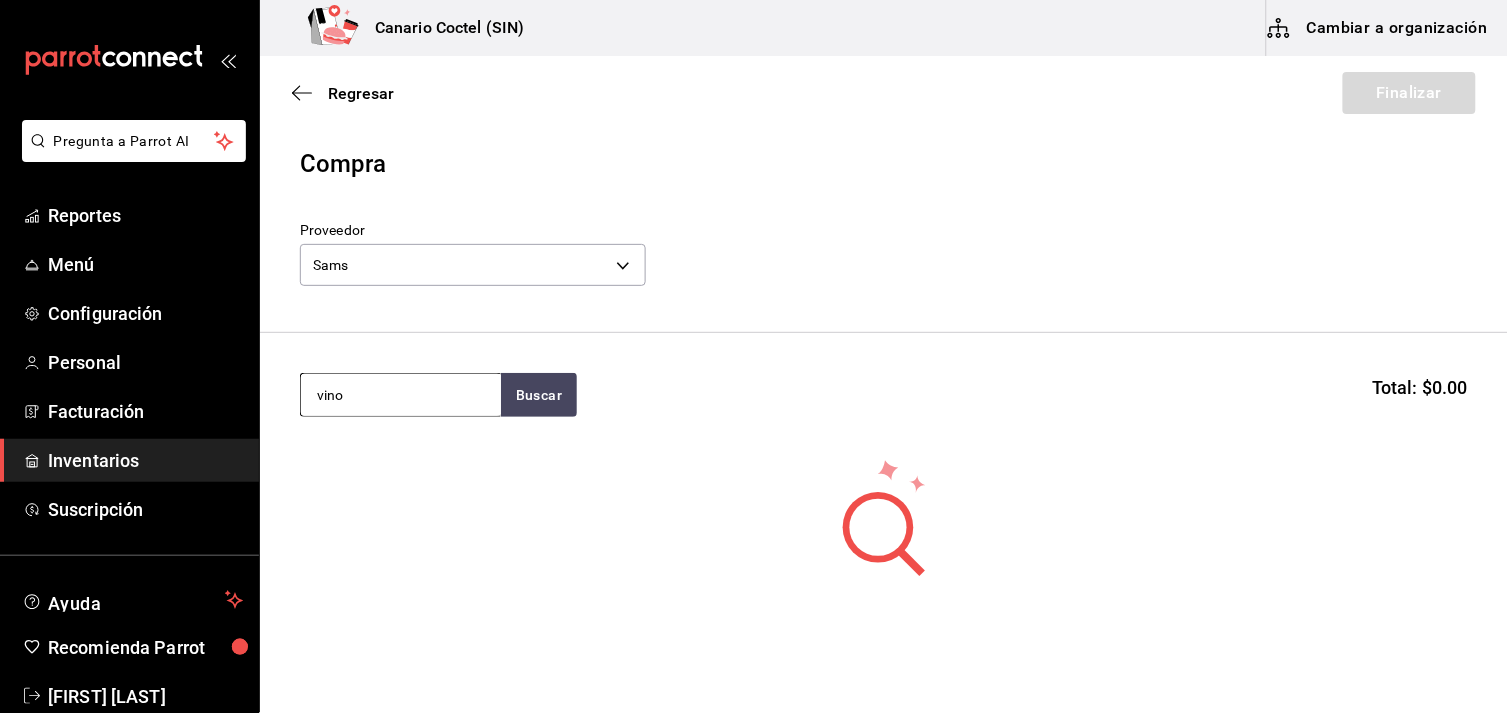 click on "vino" at bounding box center [401, 395] 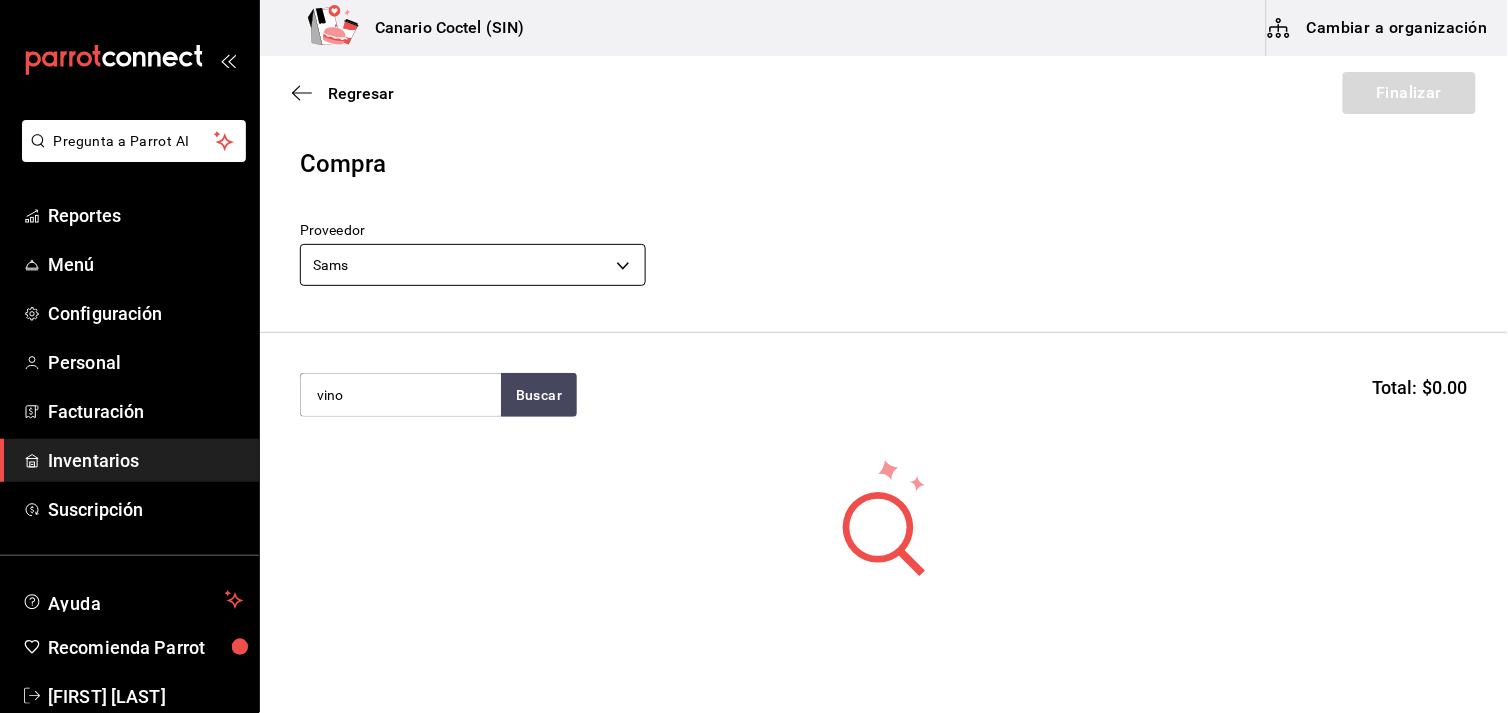 click on "Pregunta a Parrot AI Reportes   Menú   Configuración   Personal   Facturación   Inventarios   Suscripción   Ayuda Recomienda Parrot   Fernando Valdez   Sugerir nueva función   Canario Coctel (SIN) Cambiar a organización Regresar Finalizar Compra Proveedor Sams 70fde582-8b2e-4d19-b9a5-d9b31ed921e7 vino Buscar Total: $0.00 No hay insumos a mostrar. Busca un insumo para agregarlo a la lista GANA 1 MES GRATIS EN TU SUSCRIPCIÓN AQUÍ ¿Recuerdas cómo empezó tu restaurante?
Hoy puedes ayudar a un colega a tener el mismo cambio que tú viviste.
Recomienda Parrot directamente desde tu Portal Administrador.
Es fácil y rápido.
🎁 Por cada restaurante que se una, ganas 1 mes gratis. Ver video tutorial Ir a video Pregunta a Parrot AI Reportes   Menú   Configuración   Personal   Facturación   Inventarios   Suscripción   Ayuda Recomienda Parrot   Fernando Valdez   Sugerir nueva función   Editar Eliminar Visitar centro de ayuda (81) 2046 6363 soporte@parrotsoftware.io Visitar centro de ayuda" at bounding box center [754, 300] 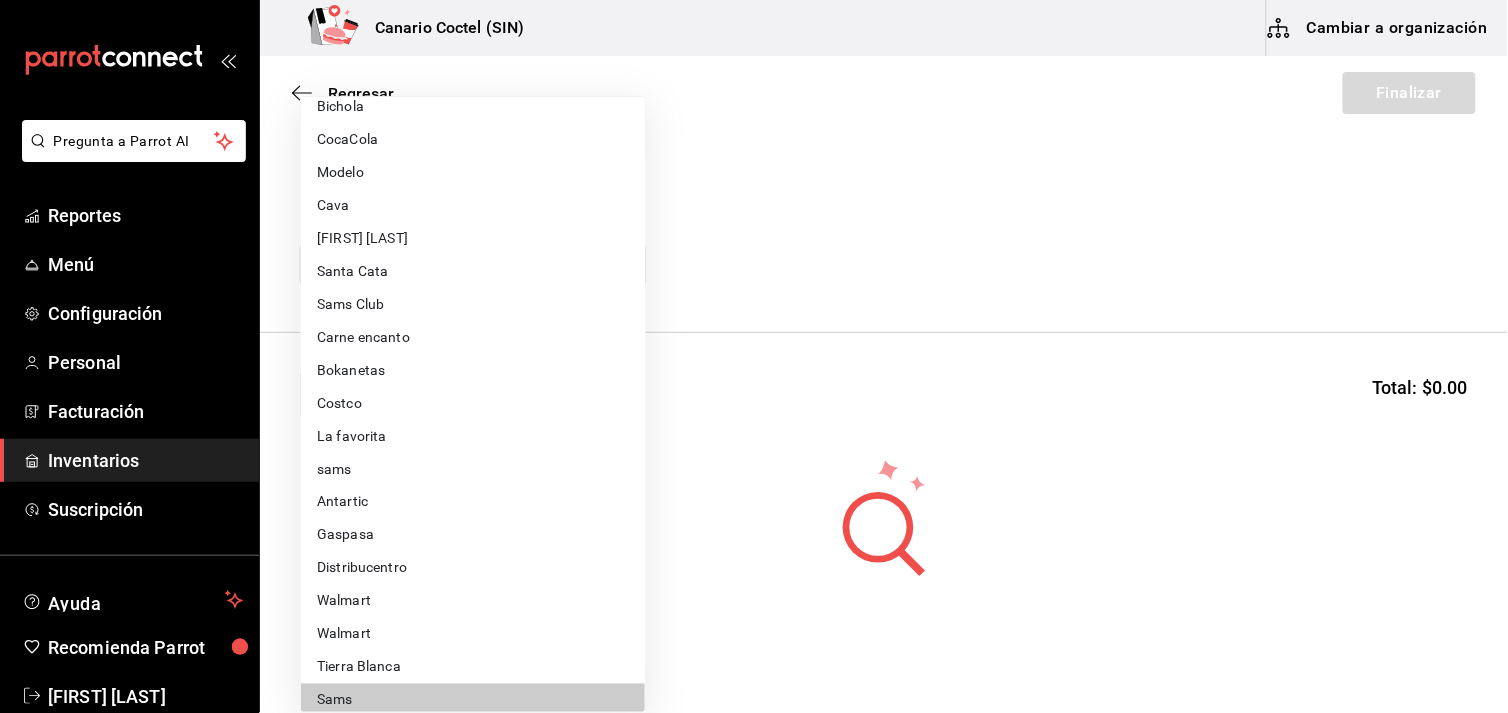 scroll, scrollTop: 555, scrollLeft: 0, axis: vertical 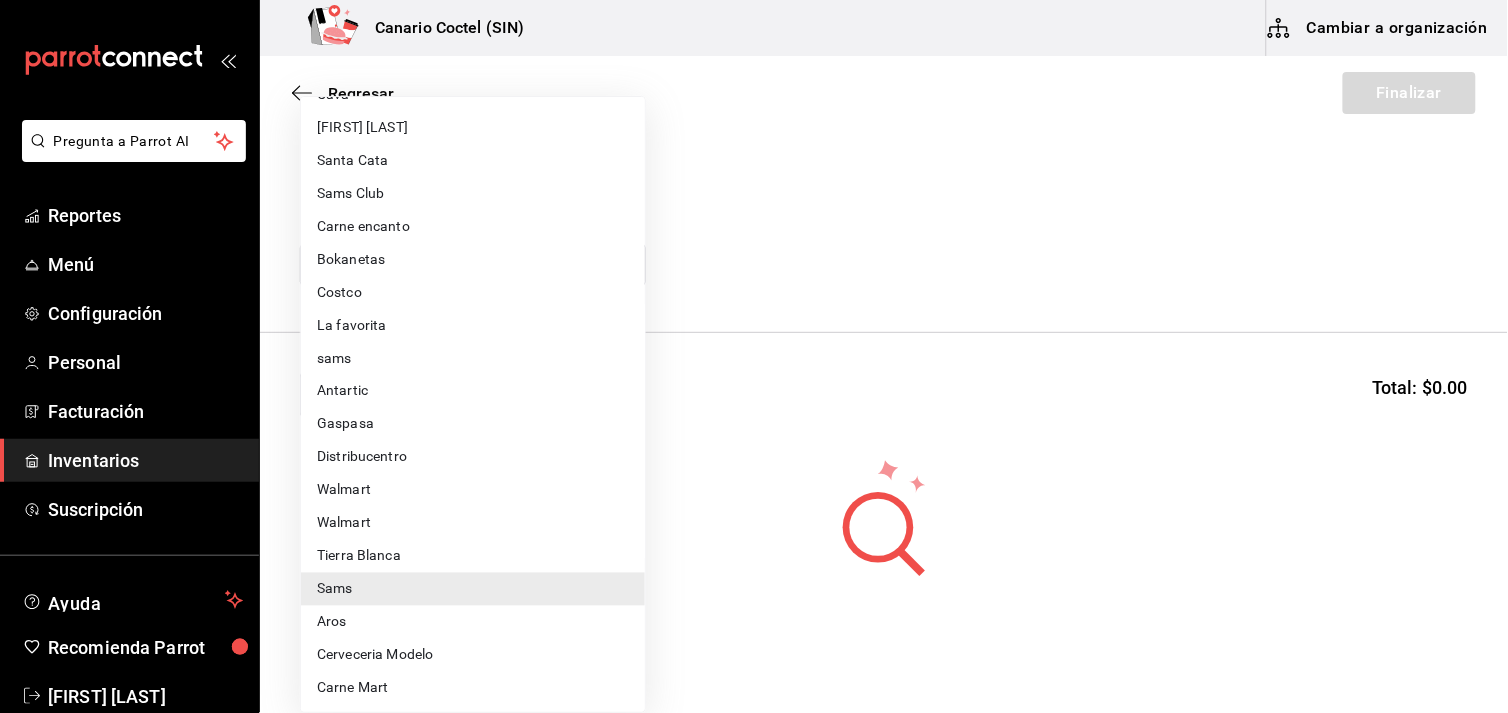 click on "Walmart" at bounding box center [473, 490] 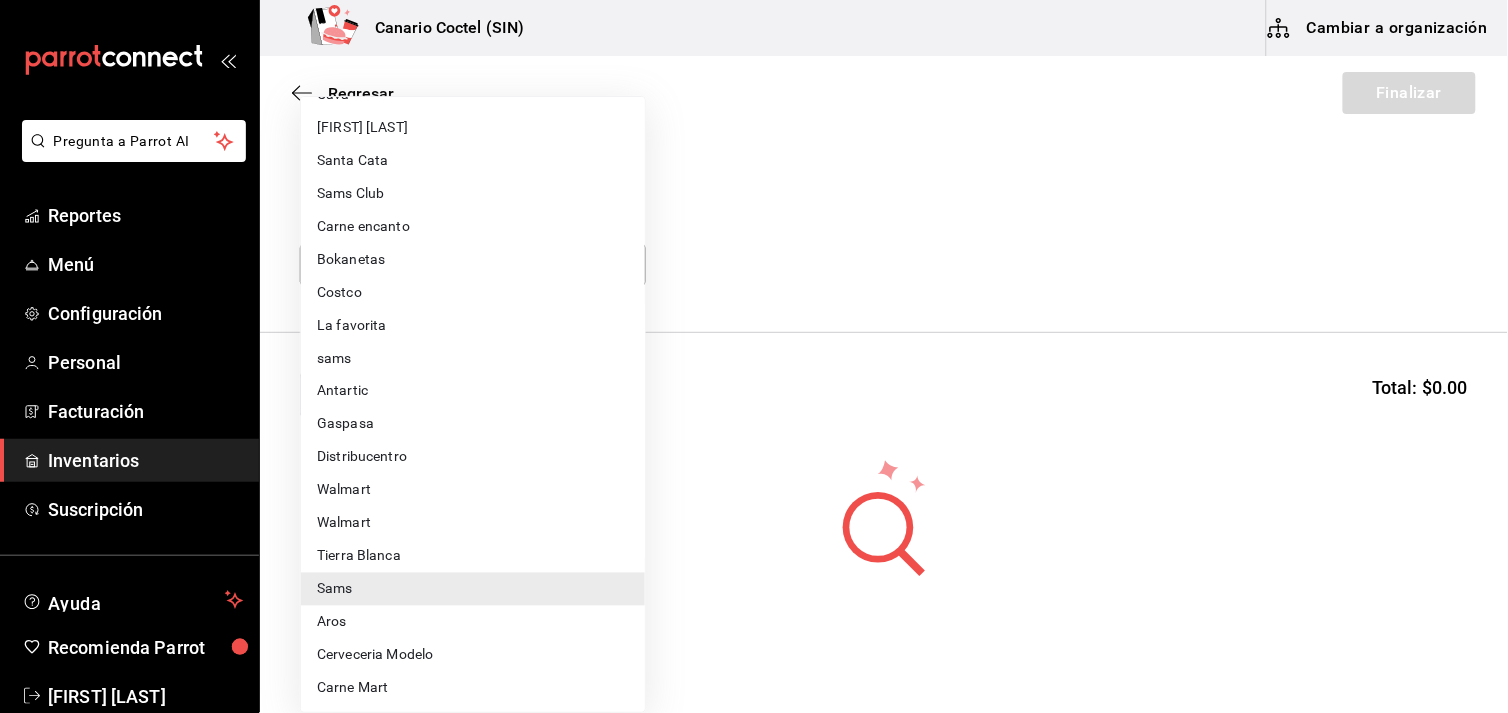 type on "[UUID]" 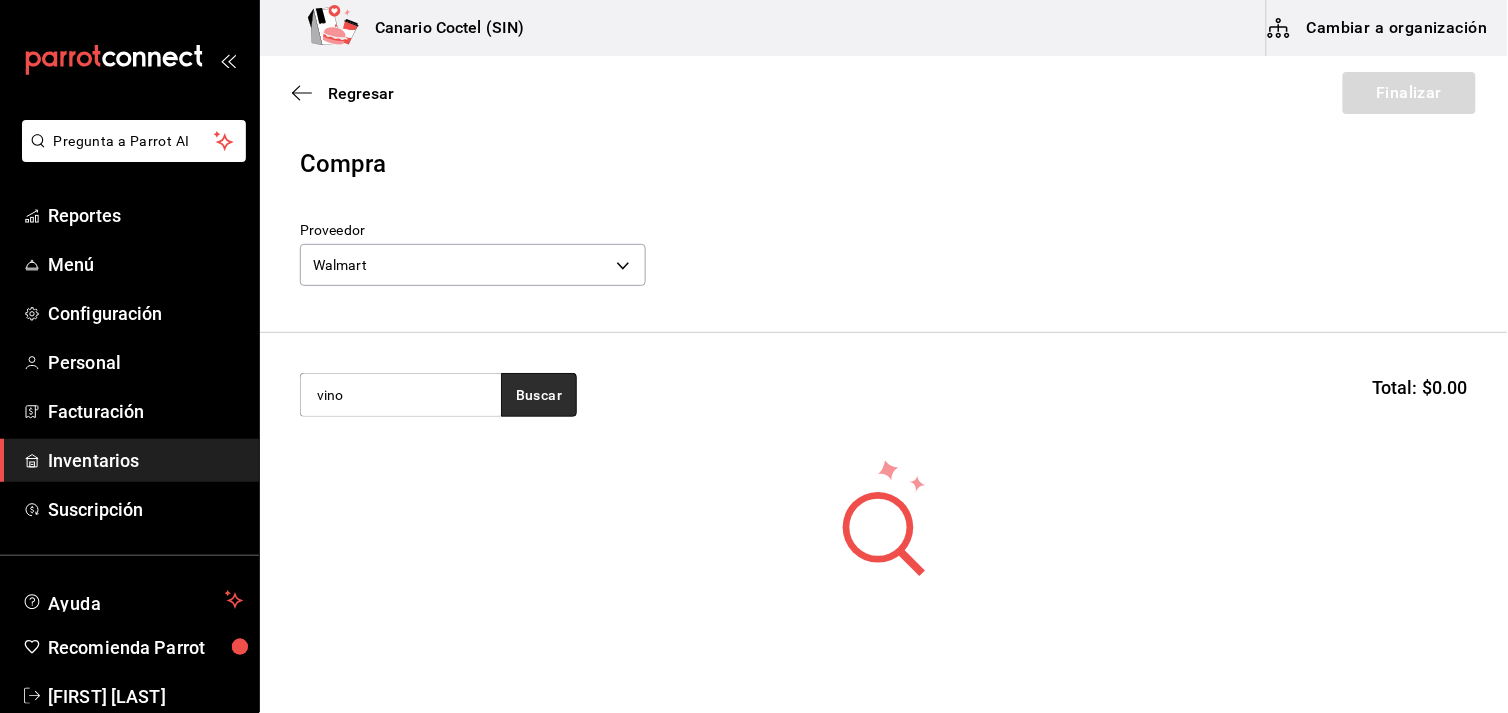 click on "Buscar" at bounding box center [539, 395] 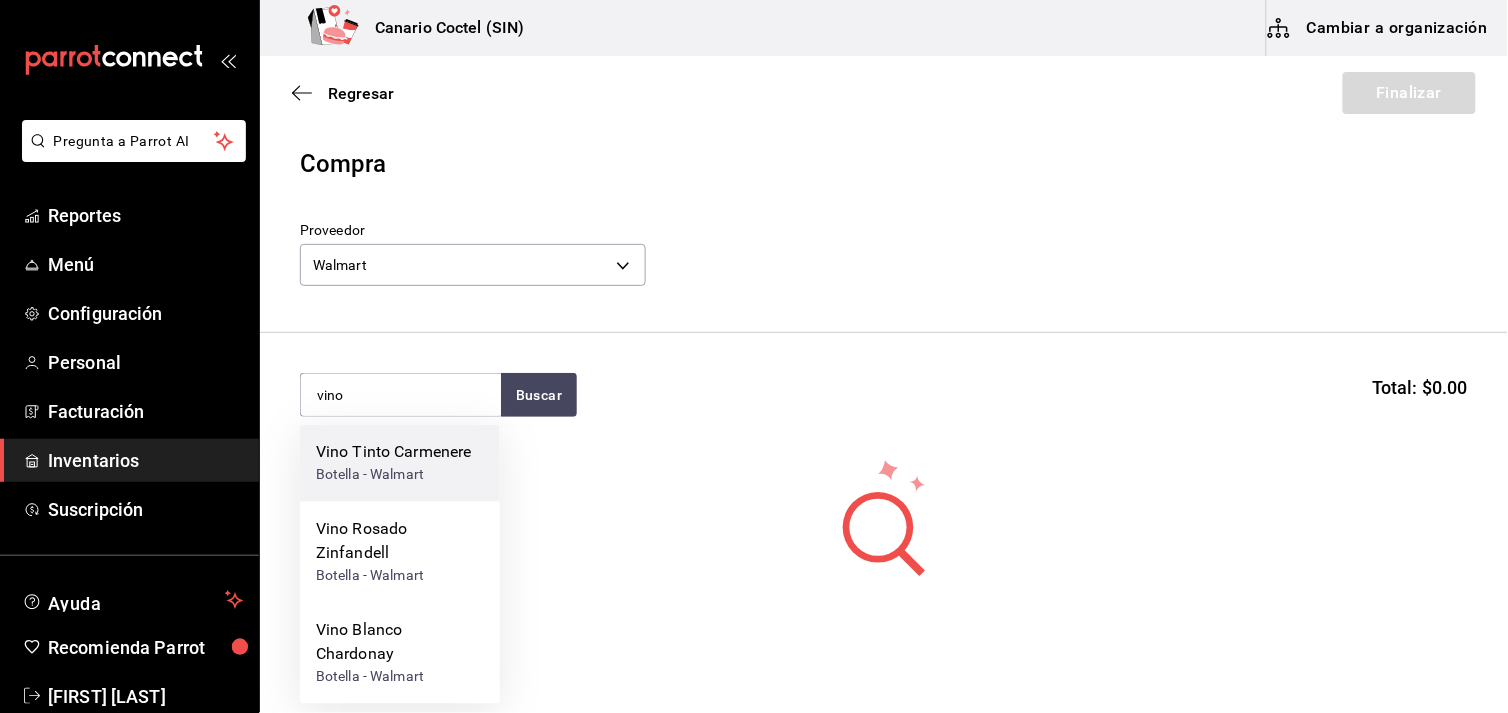 click on "Vino Tinto Carmenere" at bounding box center [394, 453] 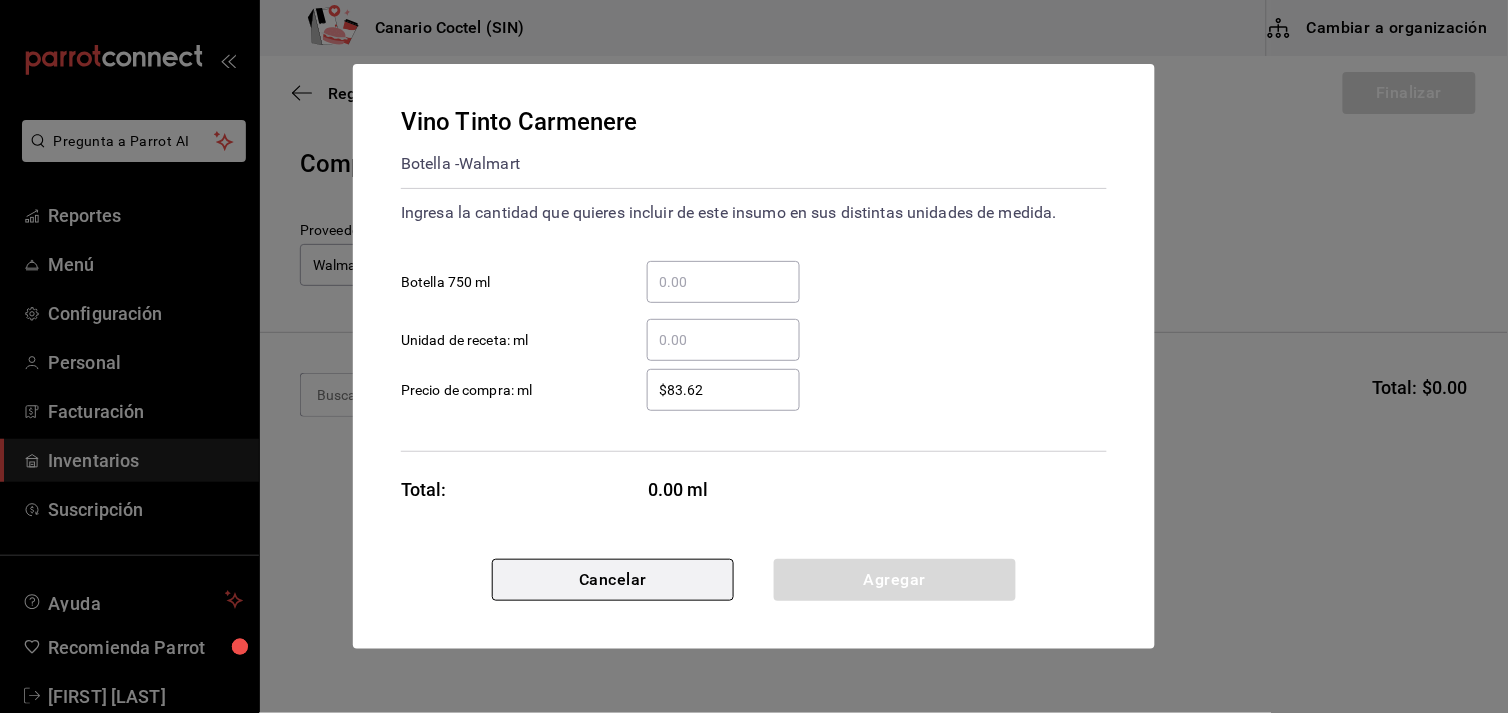 click on "Cancelar" at bounding box center (613, 580) 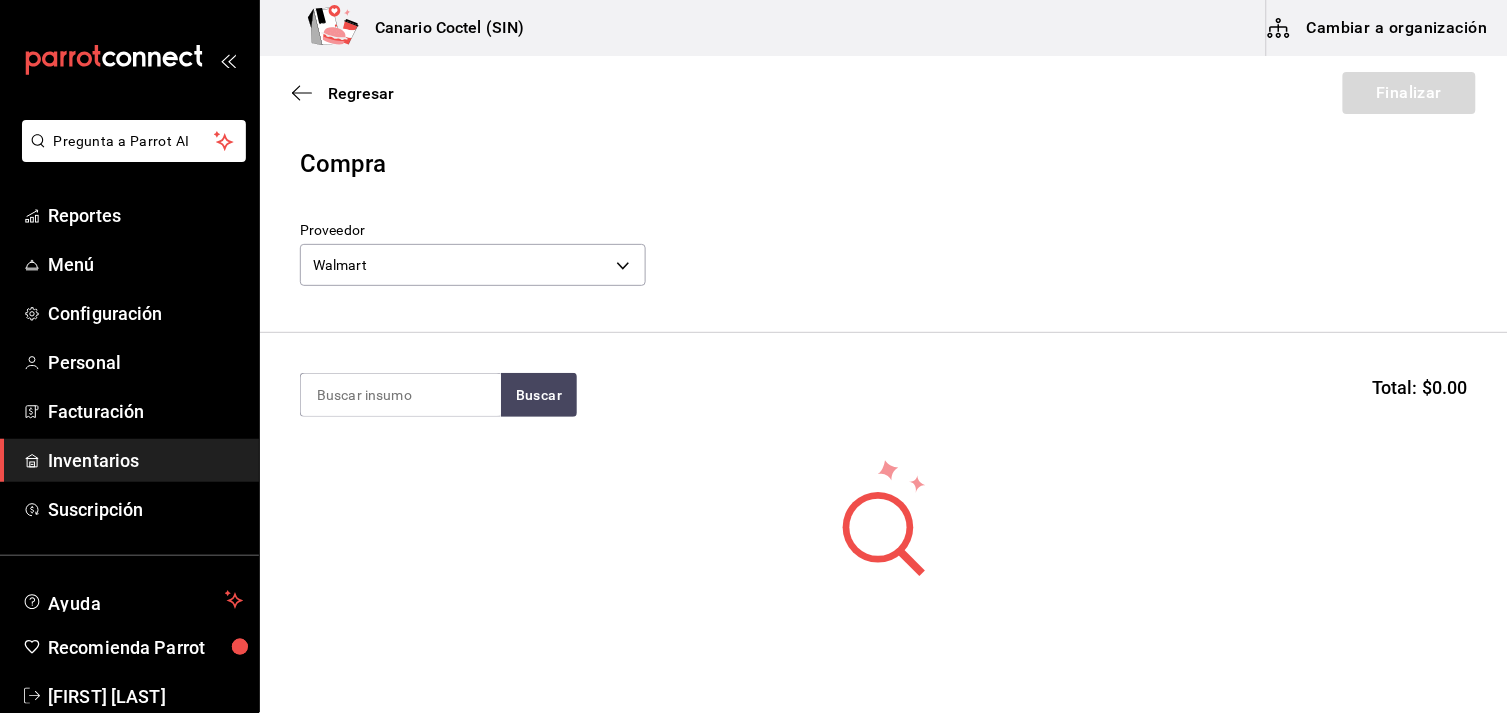 click on "Cambiar a organización" at bounding box center (1379, 28) 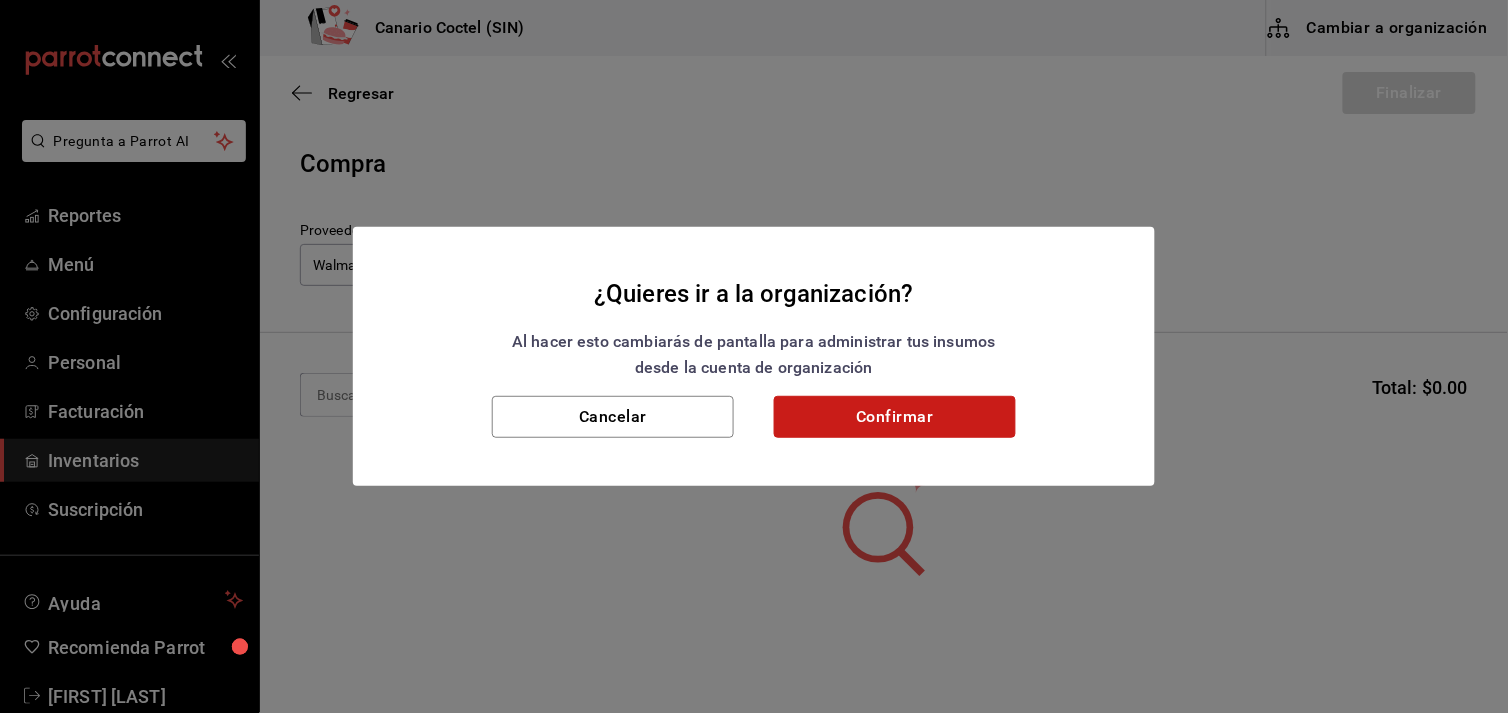 click on "Confirmar" at bounding box center [895, 417] 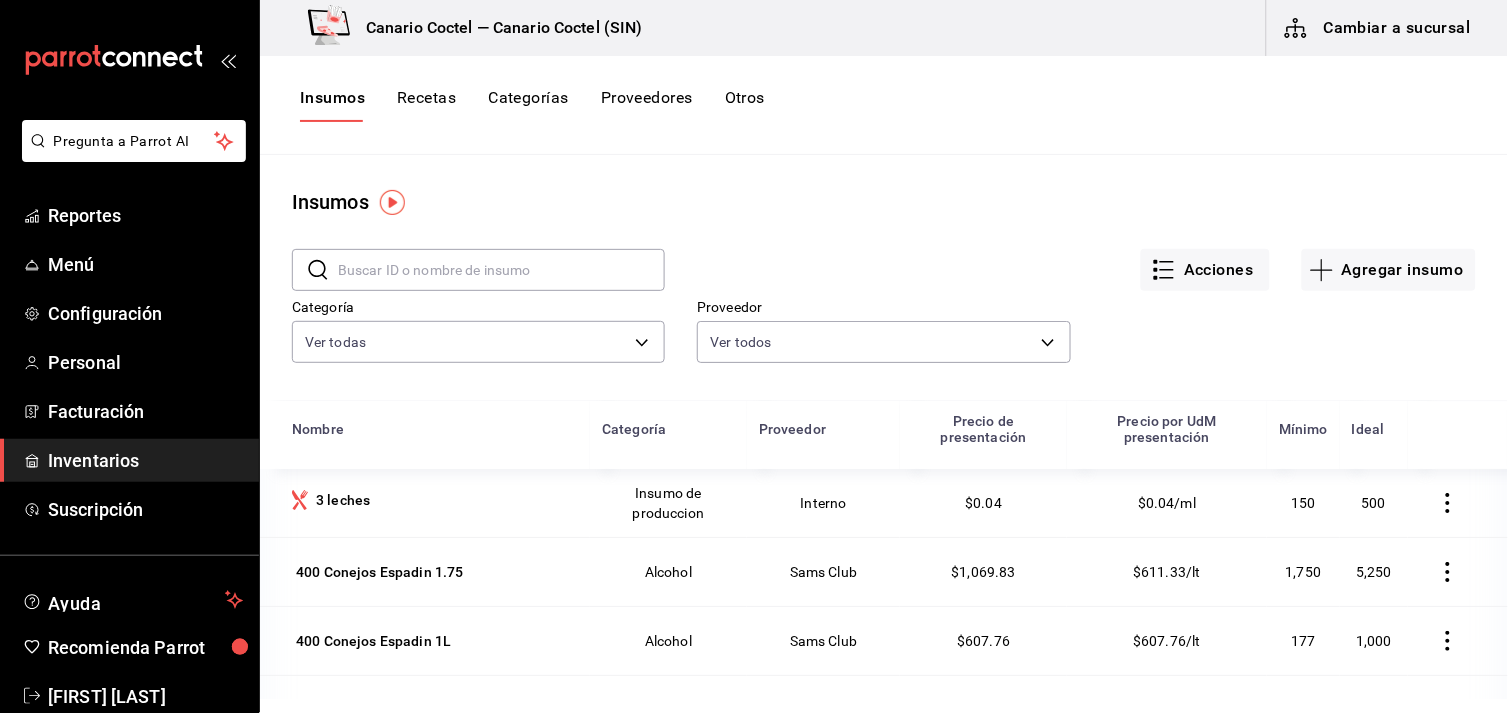 click at bounding box center [501, 270] 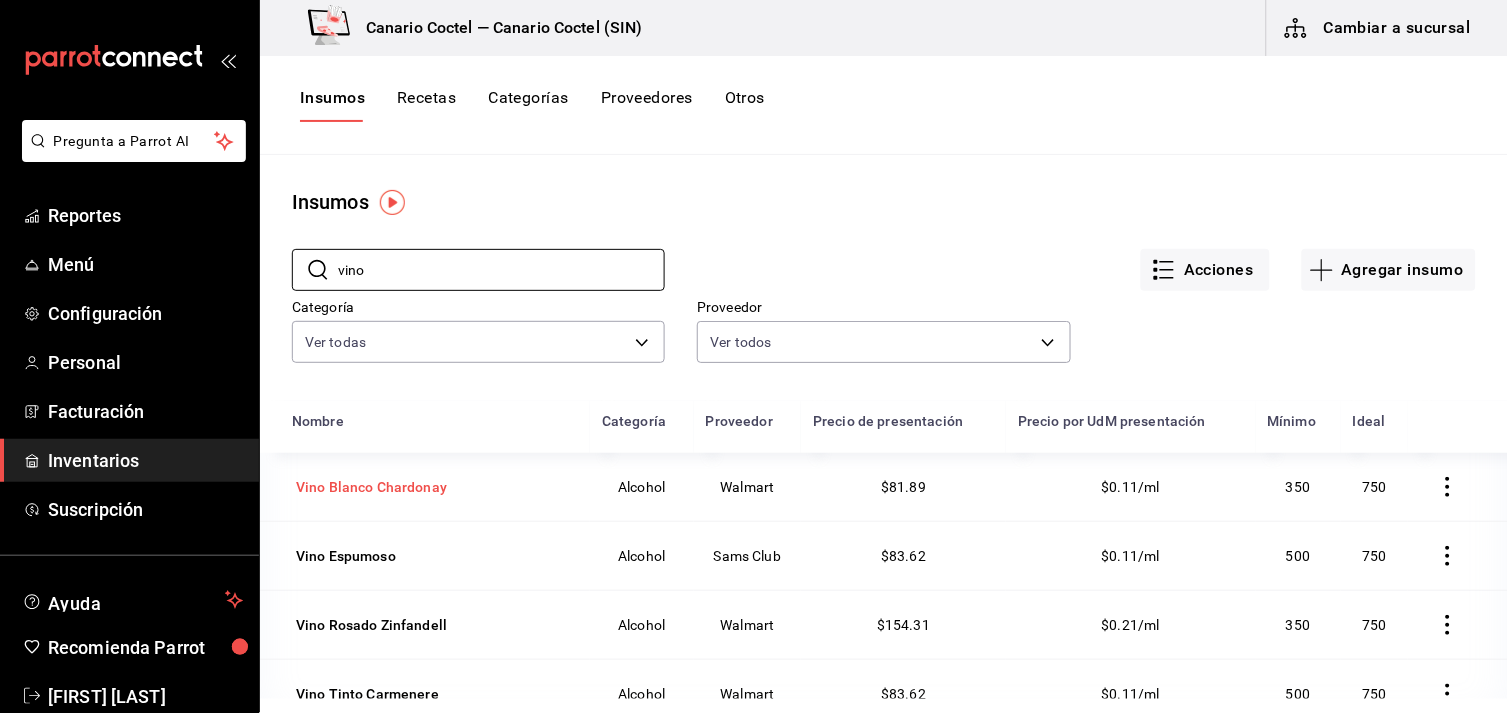 type on "vino" 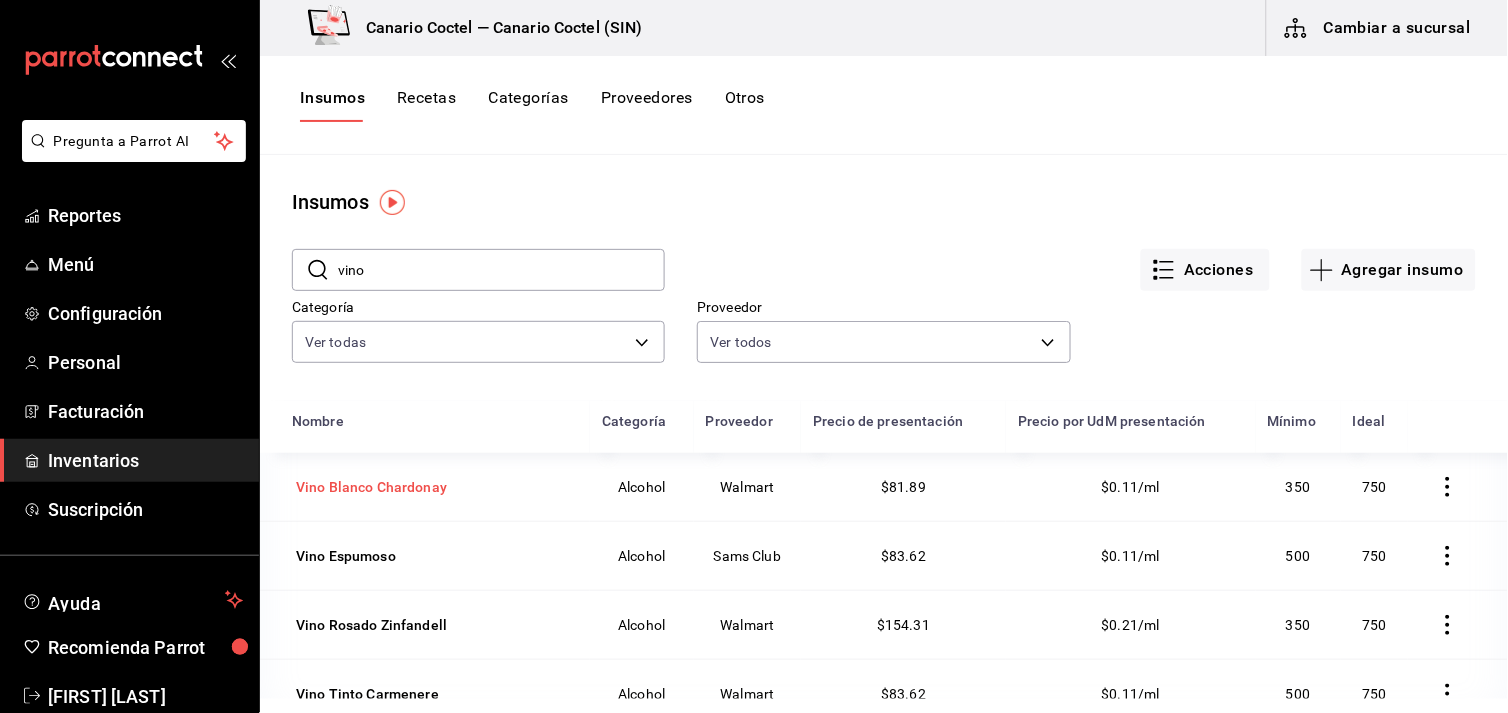 click on "Vino Blanco Chardonay" at bounding box center [371, 487] 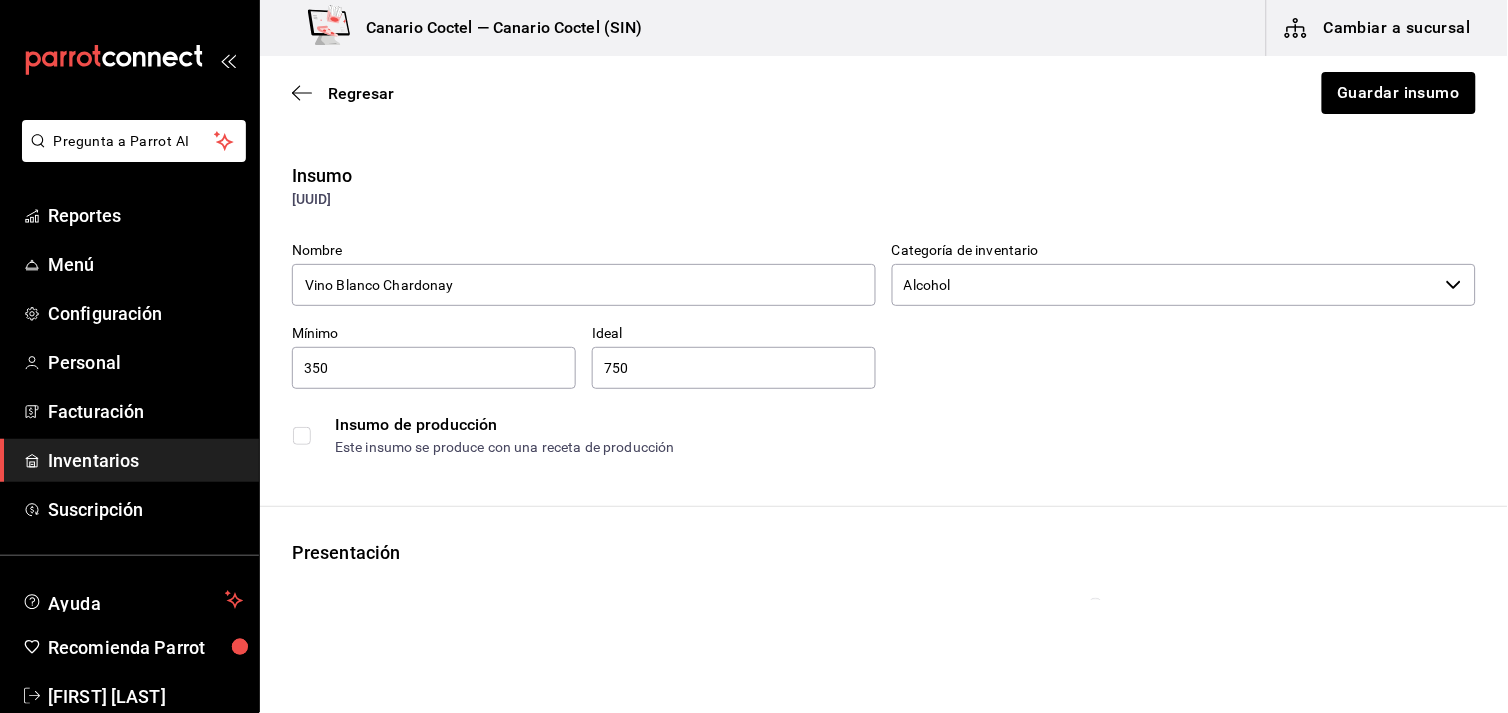 scroll, scrollTop: 222, scrollLeft: 0, axis: vertical 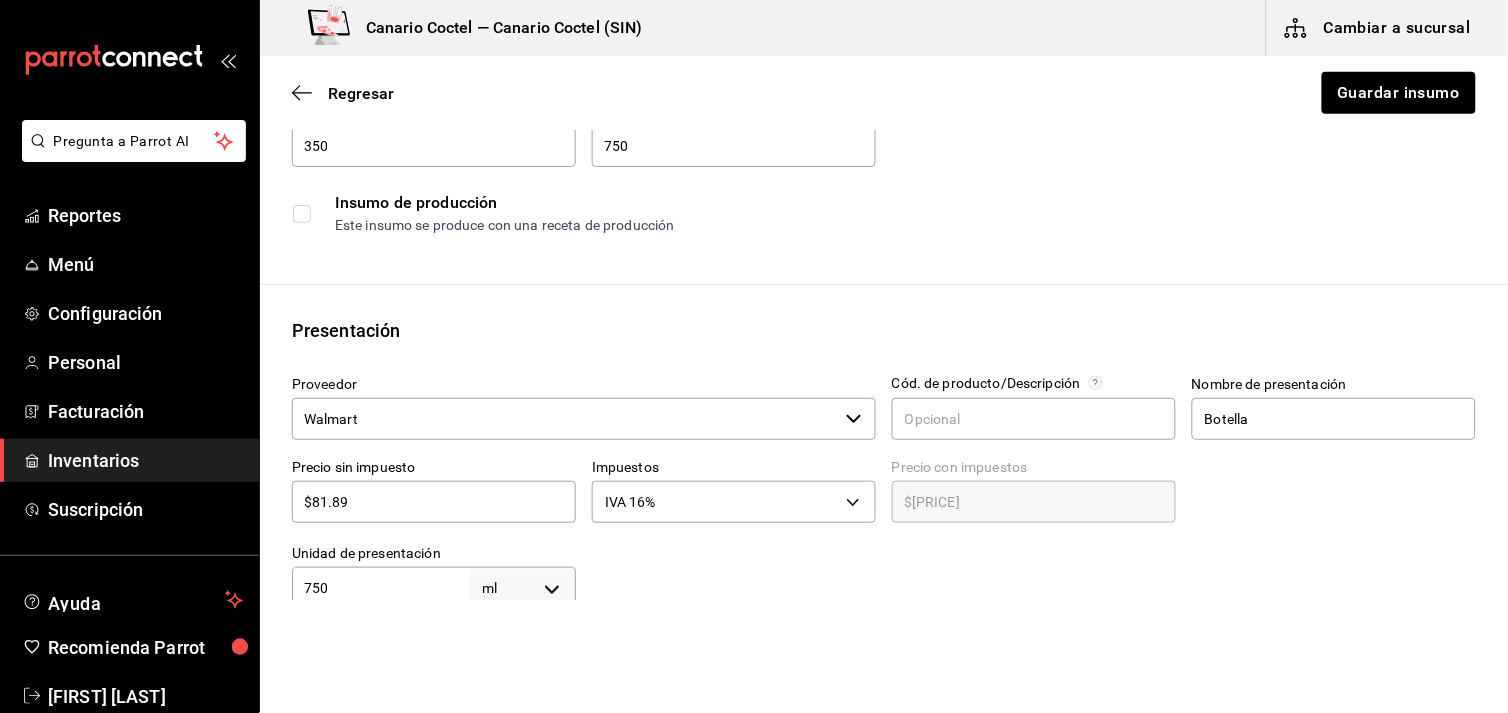 click 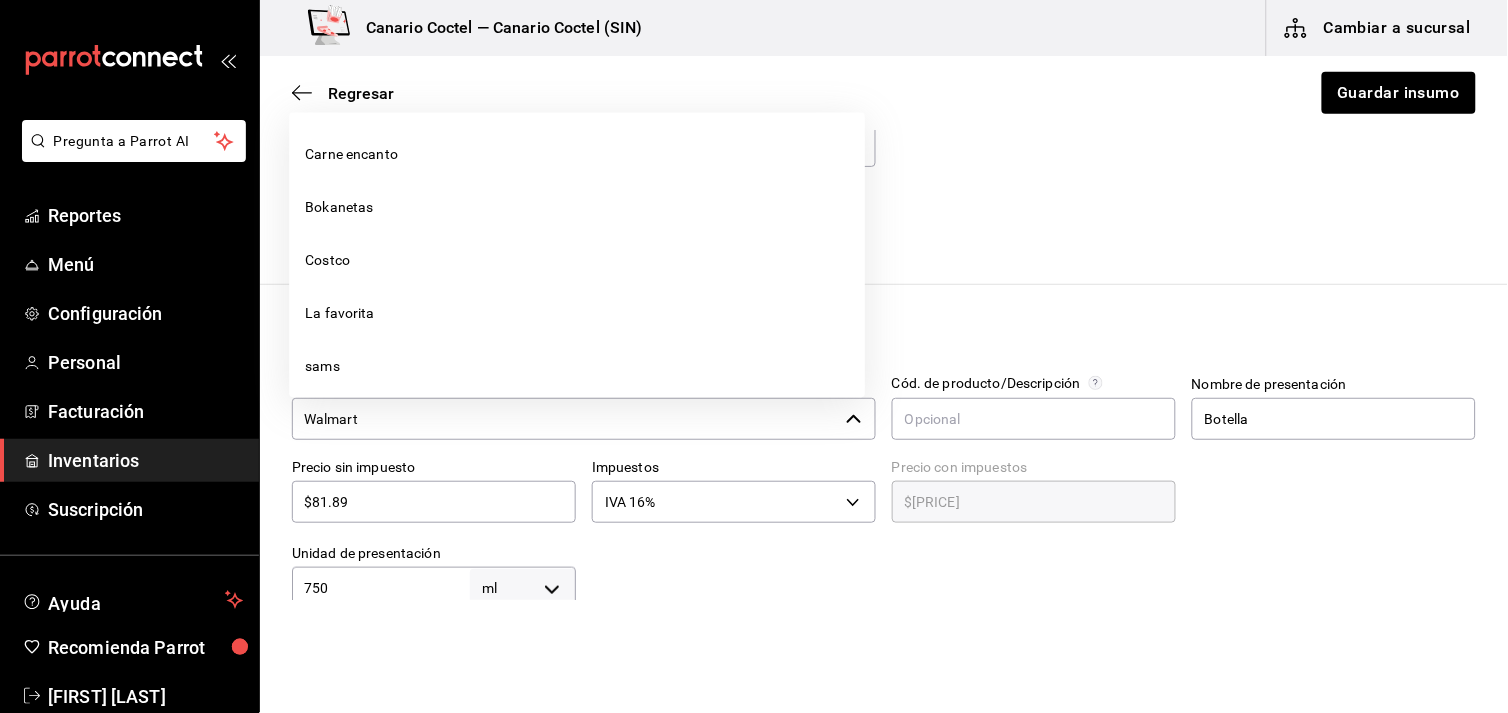 scroll, scrollTop: 896, scrollLeft: 0, axis: vertical 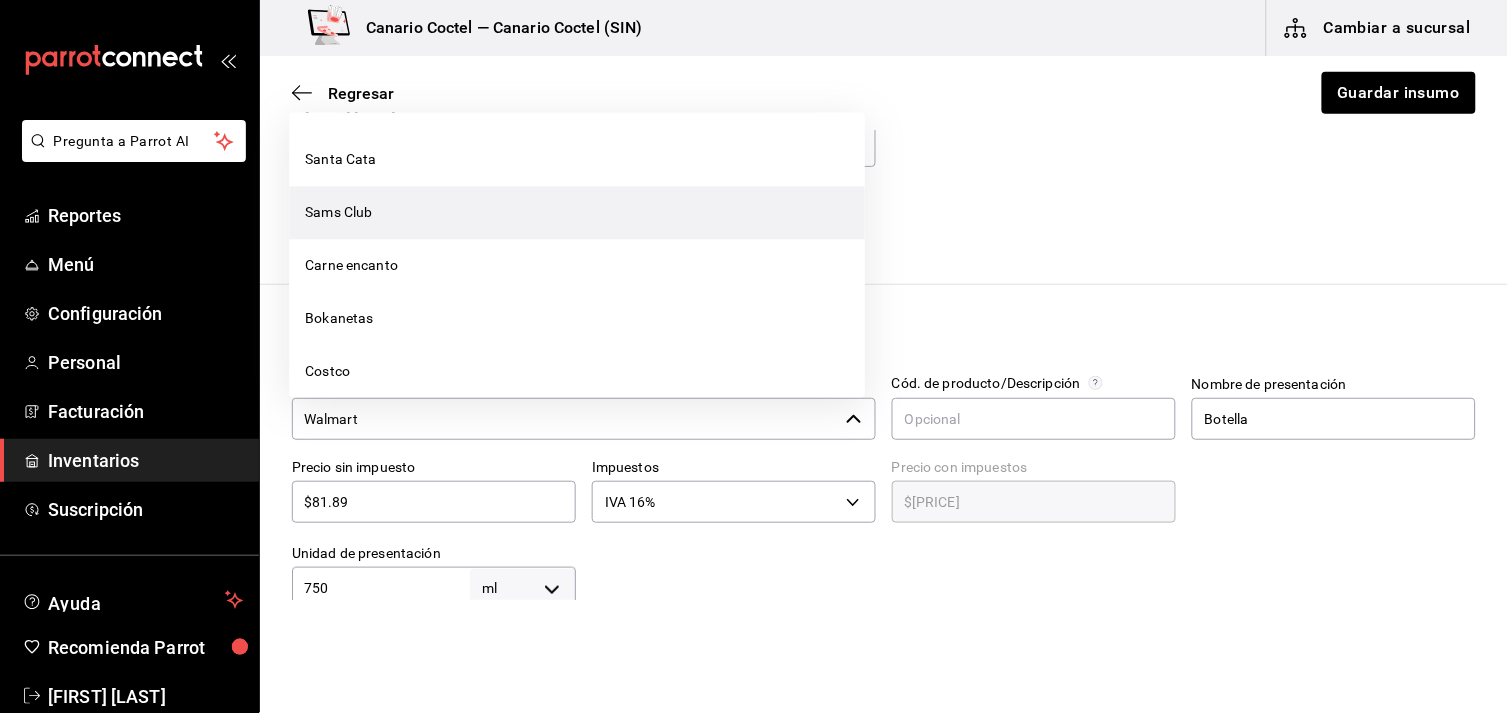click on "Sams Club" at bounding box center (577, 212) 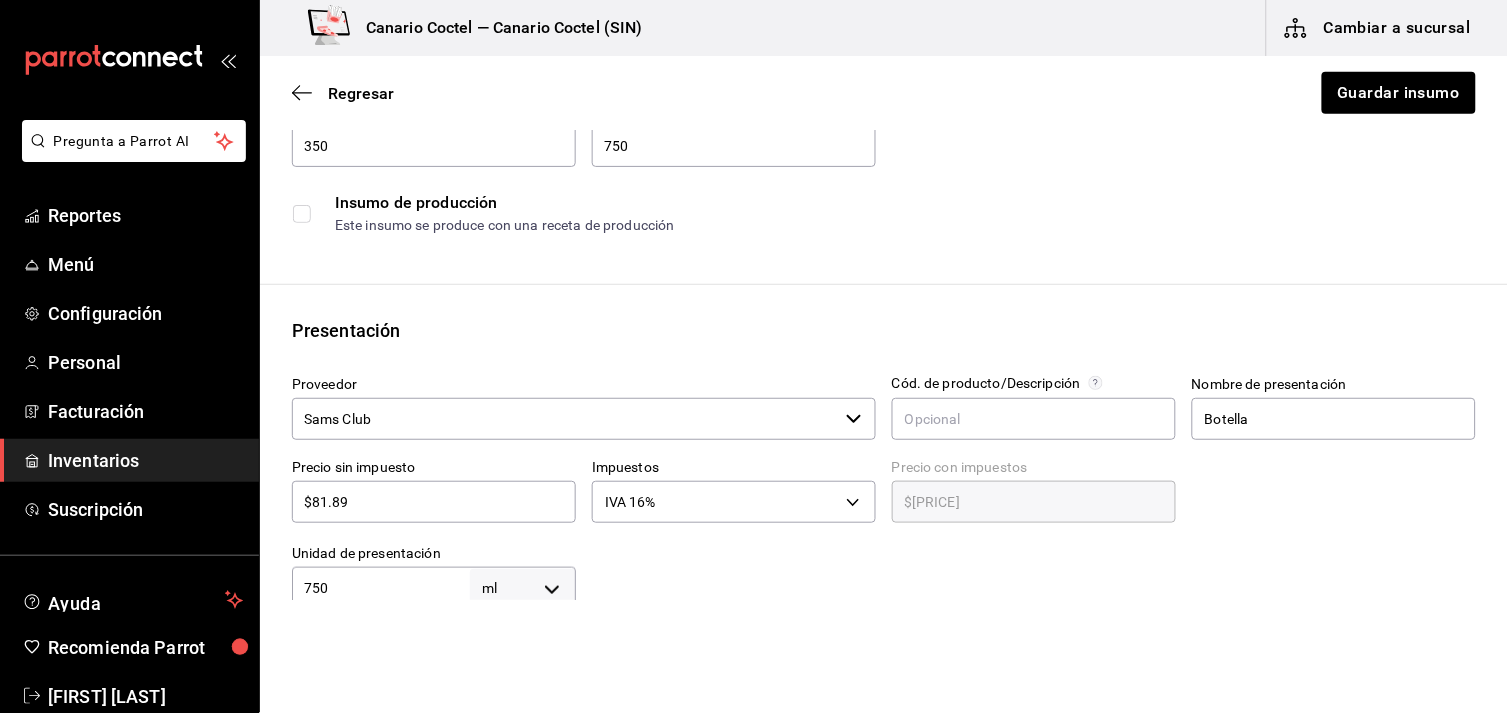 click at bounding box center [1154, 91] 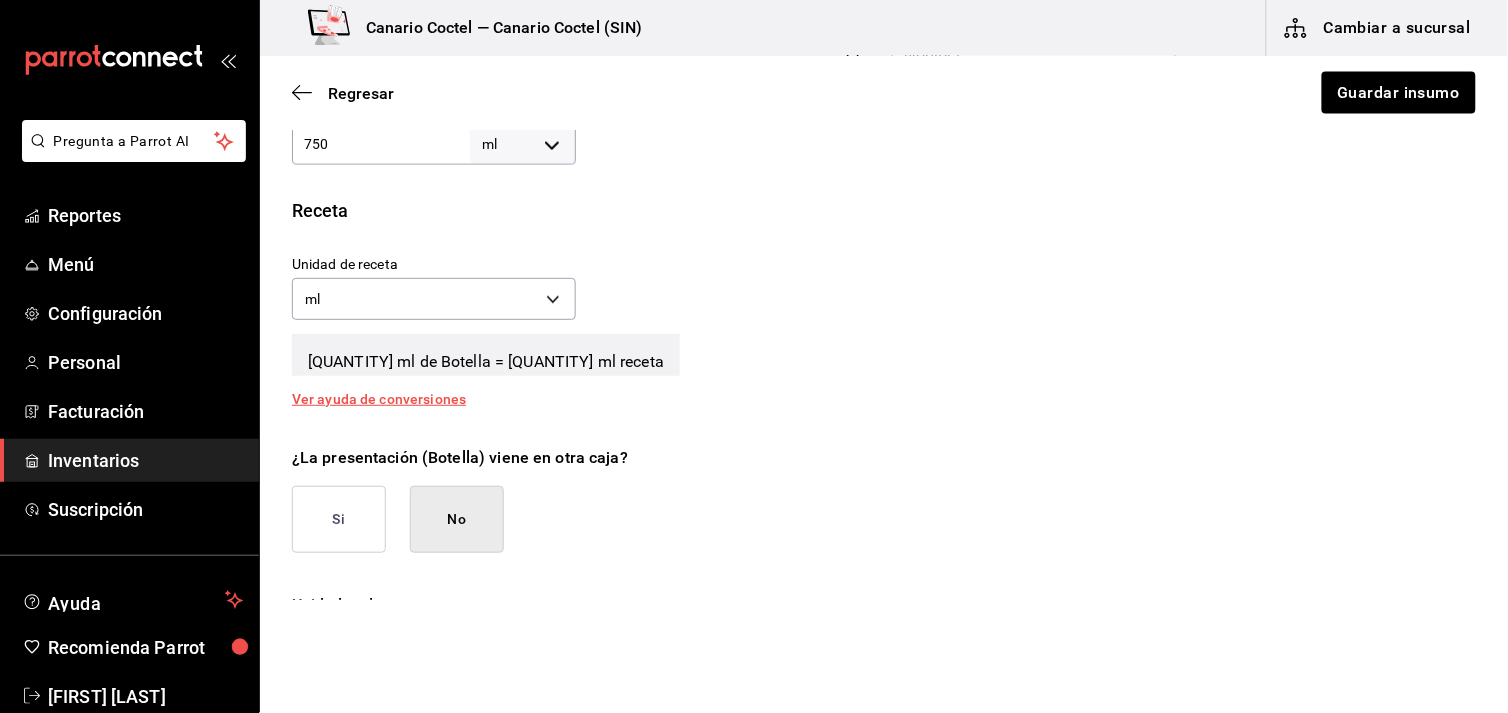 scroll, scrollTop: 111, scrollLeft: 0, axis: vertical 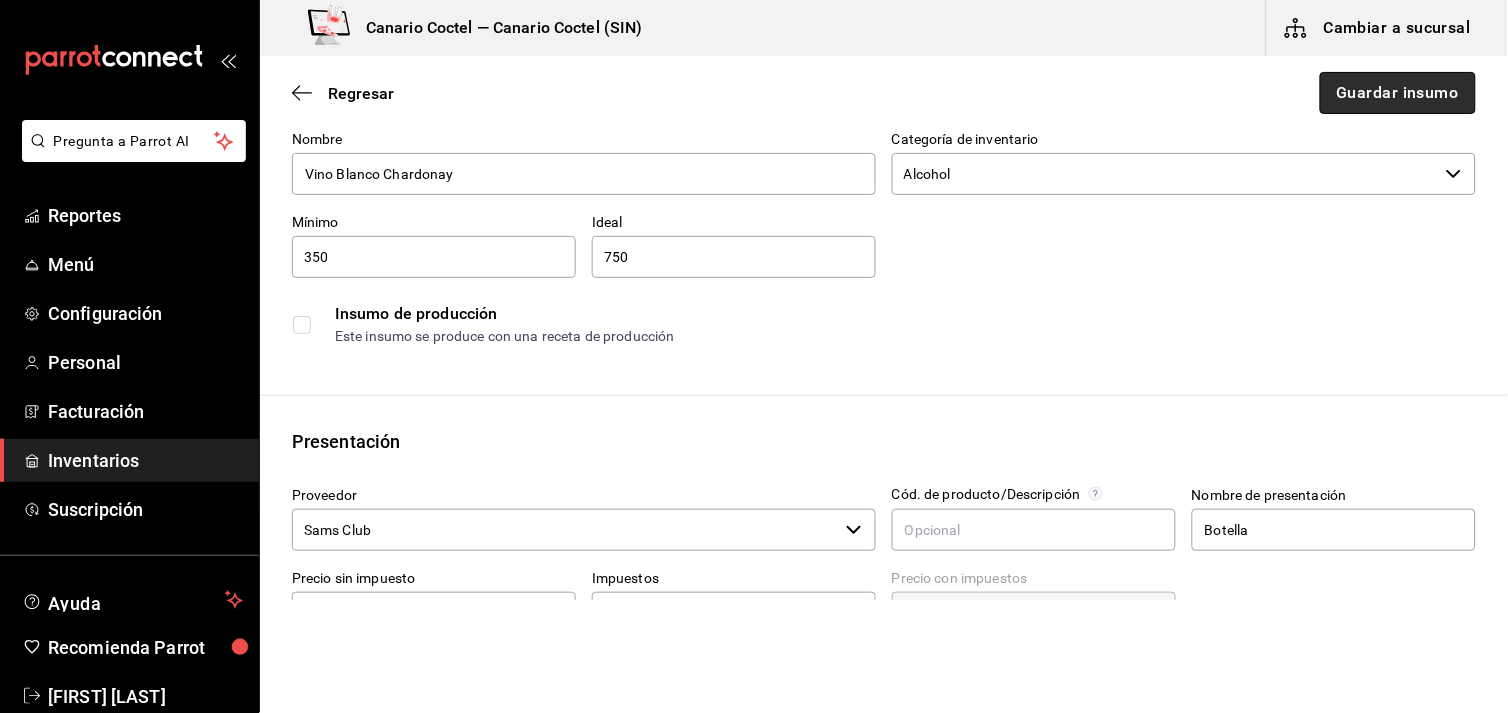 click on "Guardar insumo" at bounding box center (1398, 93) 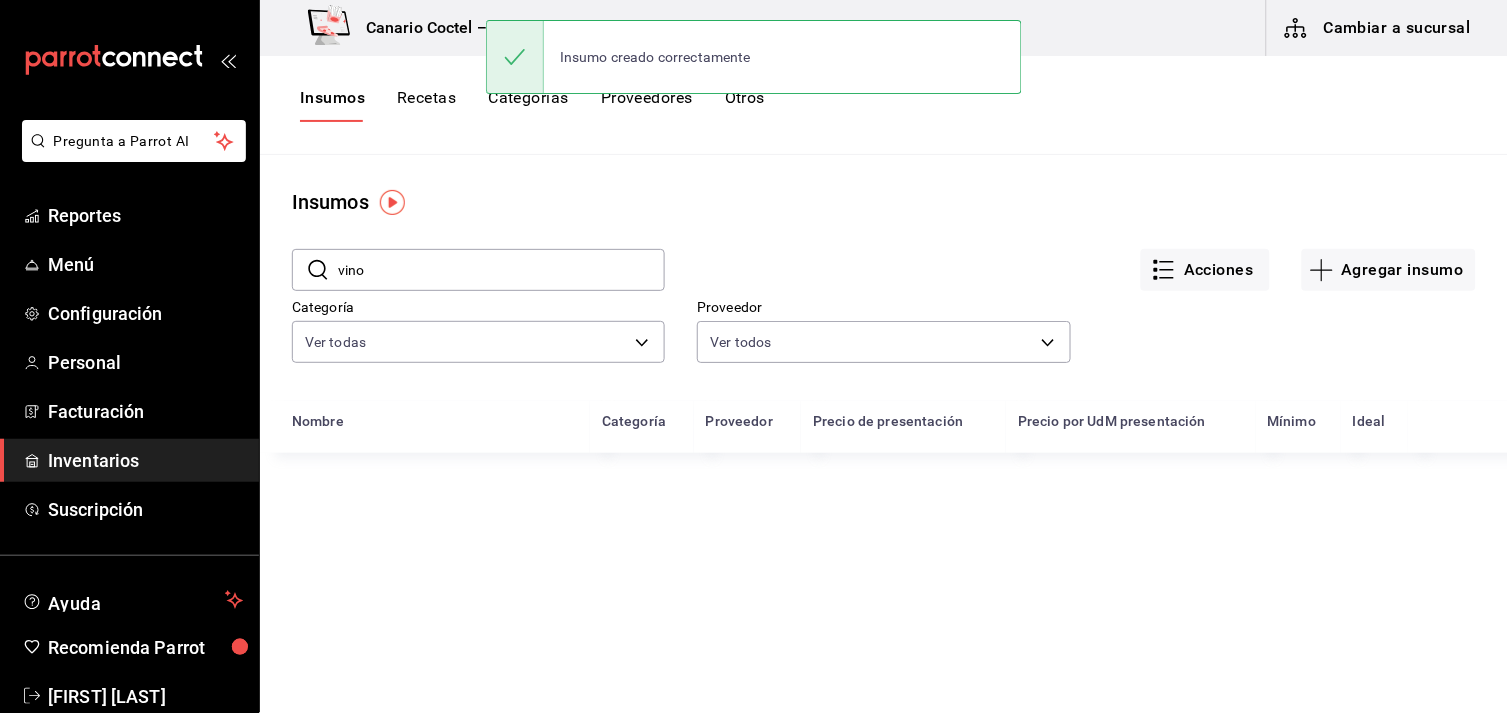 click on "Cambiar a sucursal" at bounding box center [1379, 28] 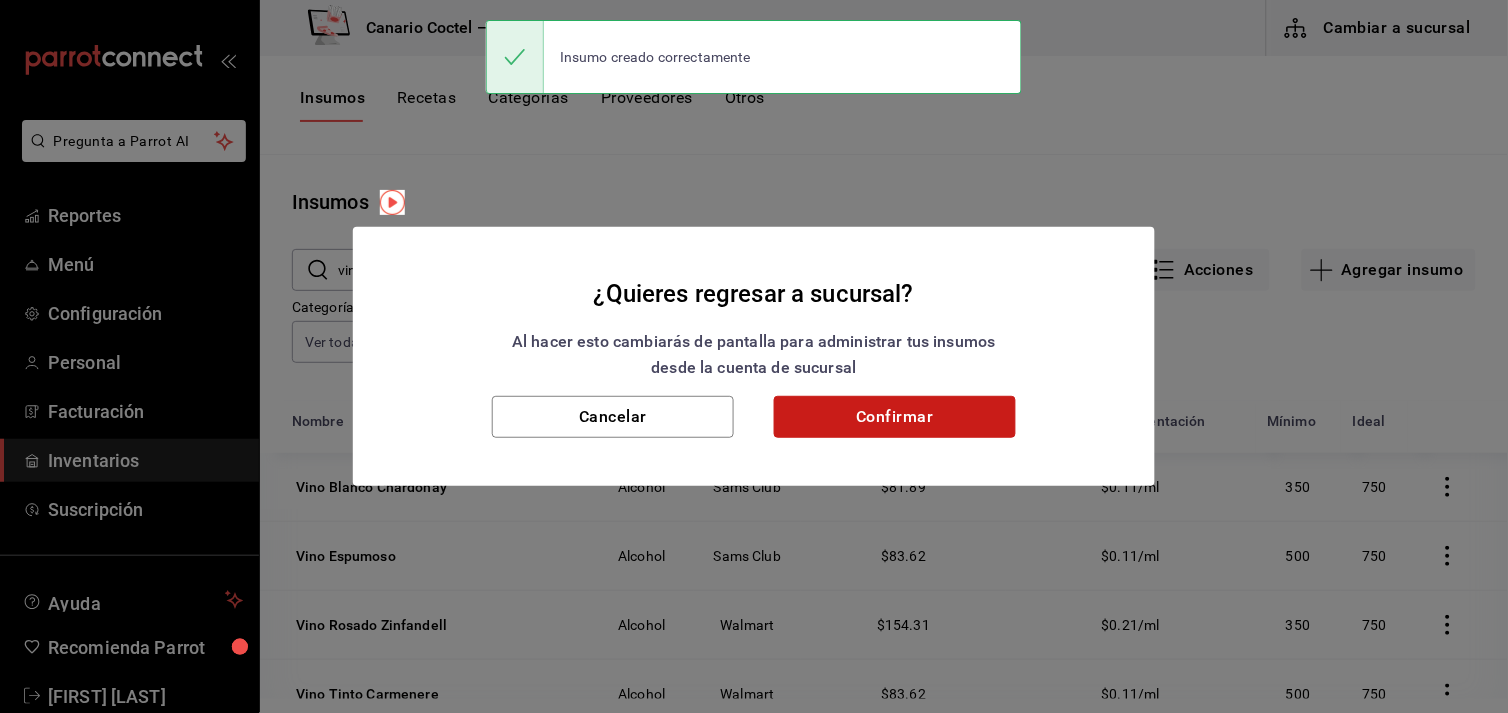 click on "Confirmar" at bounding box center [895, 417] 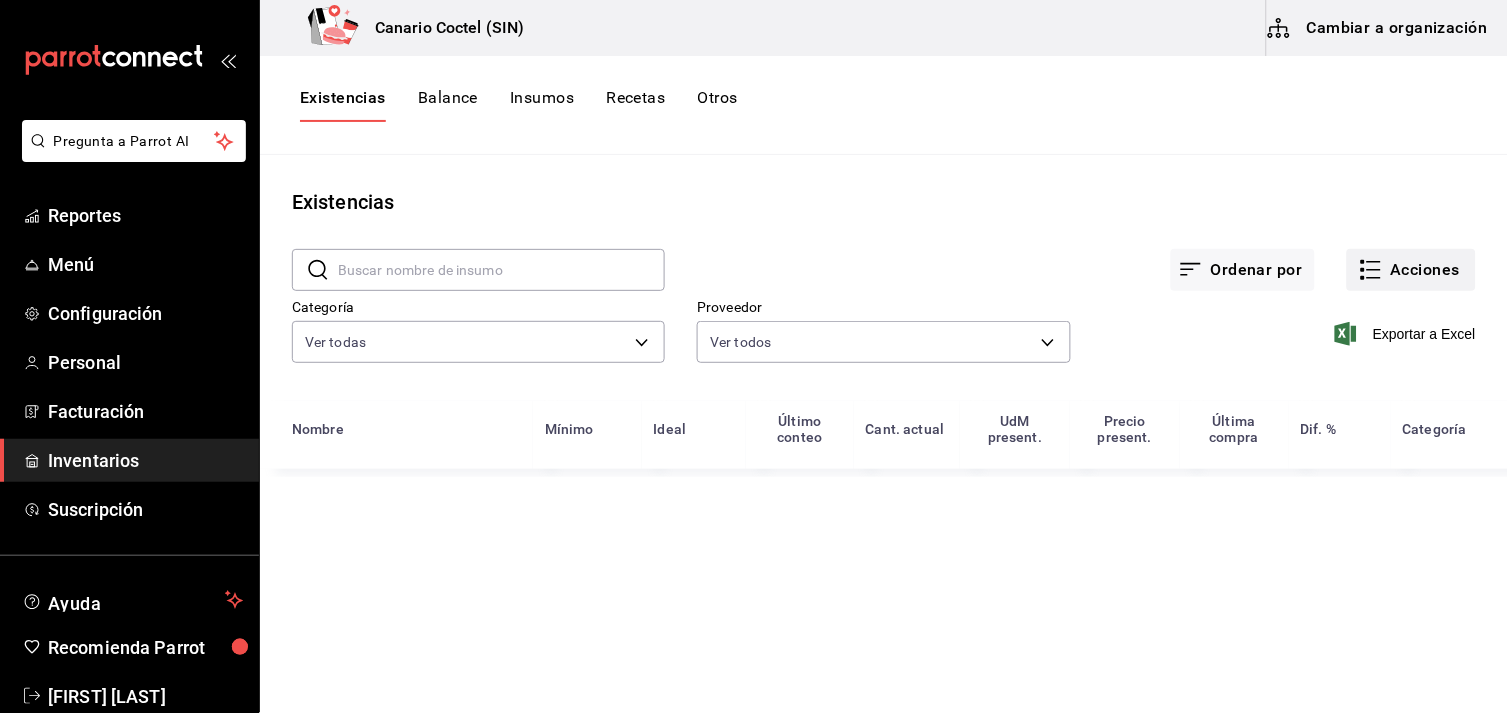 click on "Acciones" at bounding box center [1411, 270] 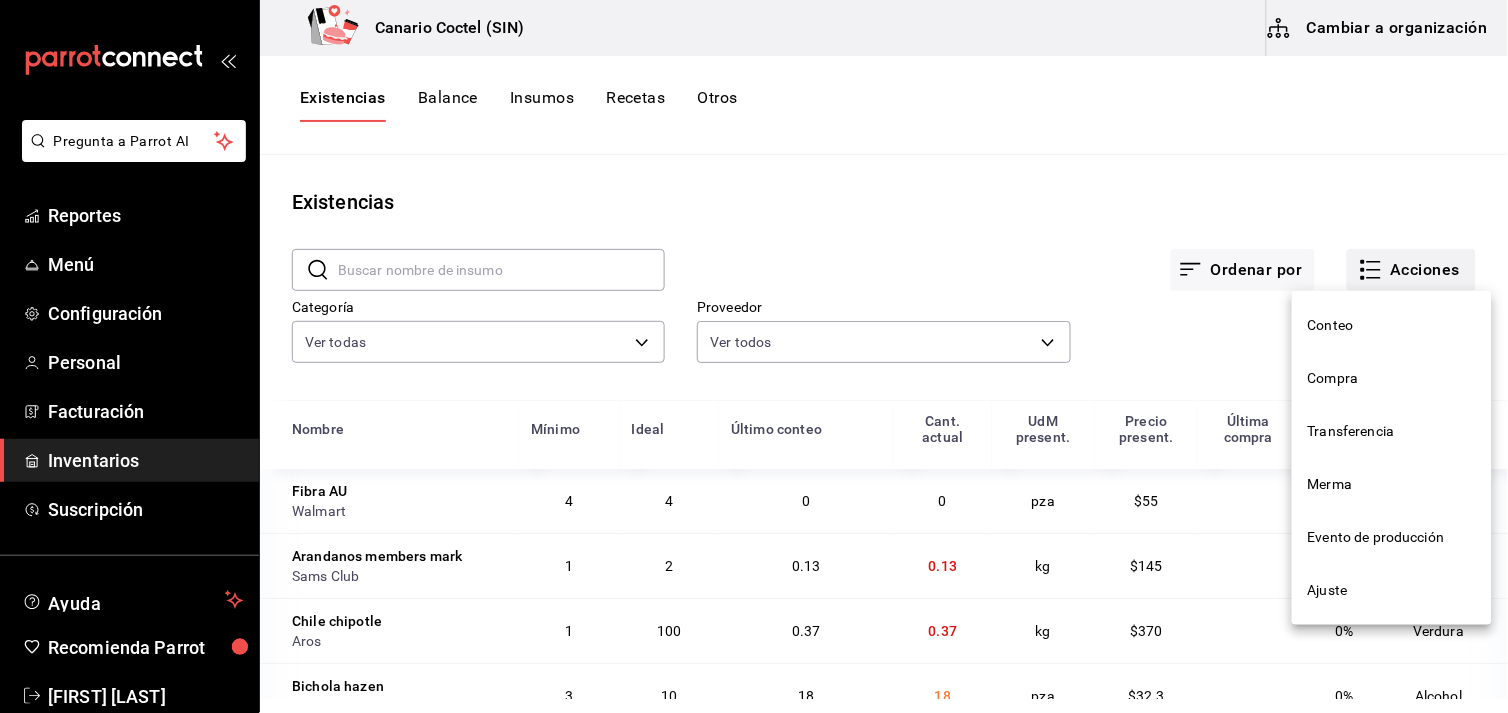 click at bounding box center (754, 356) 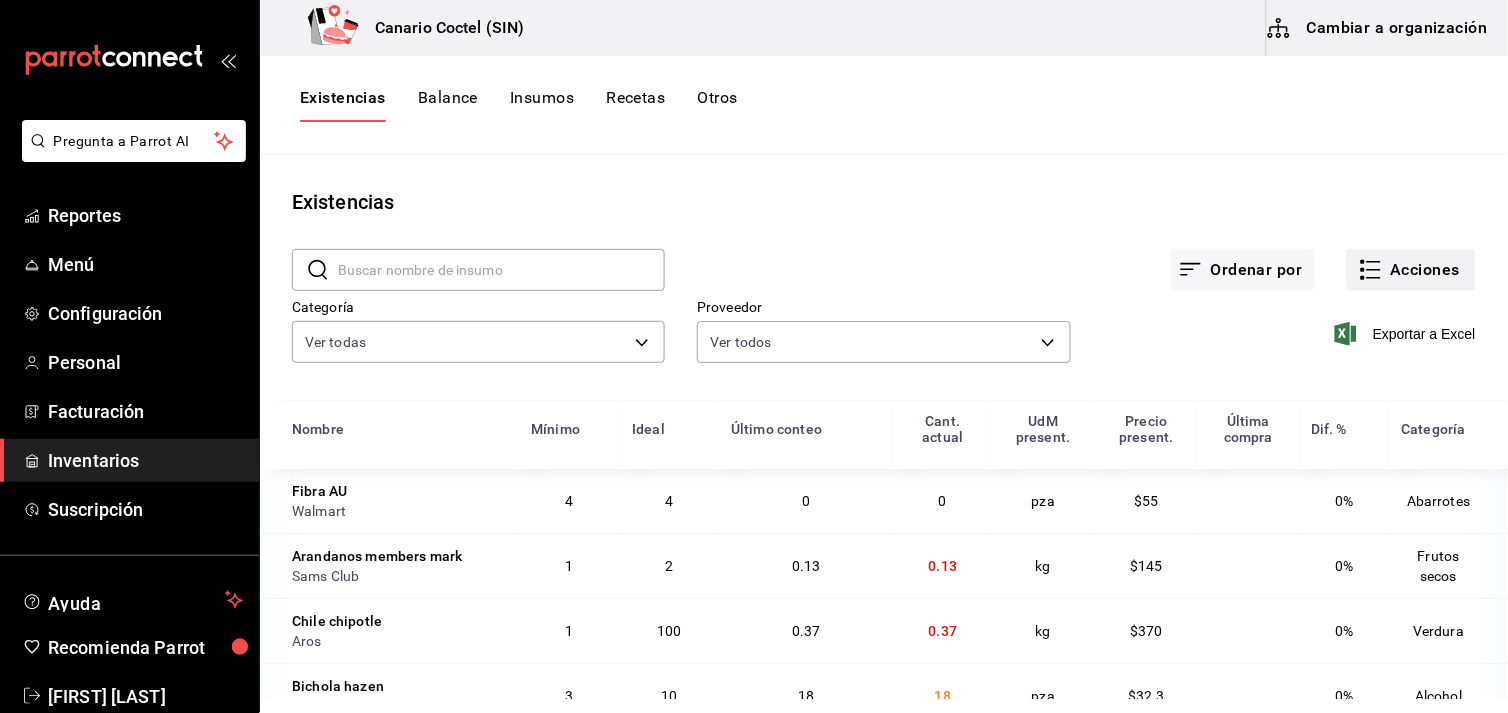 click on "Acciones" at bounding box center (1411, 270) 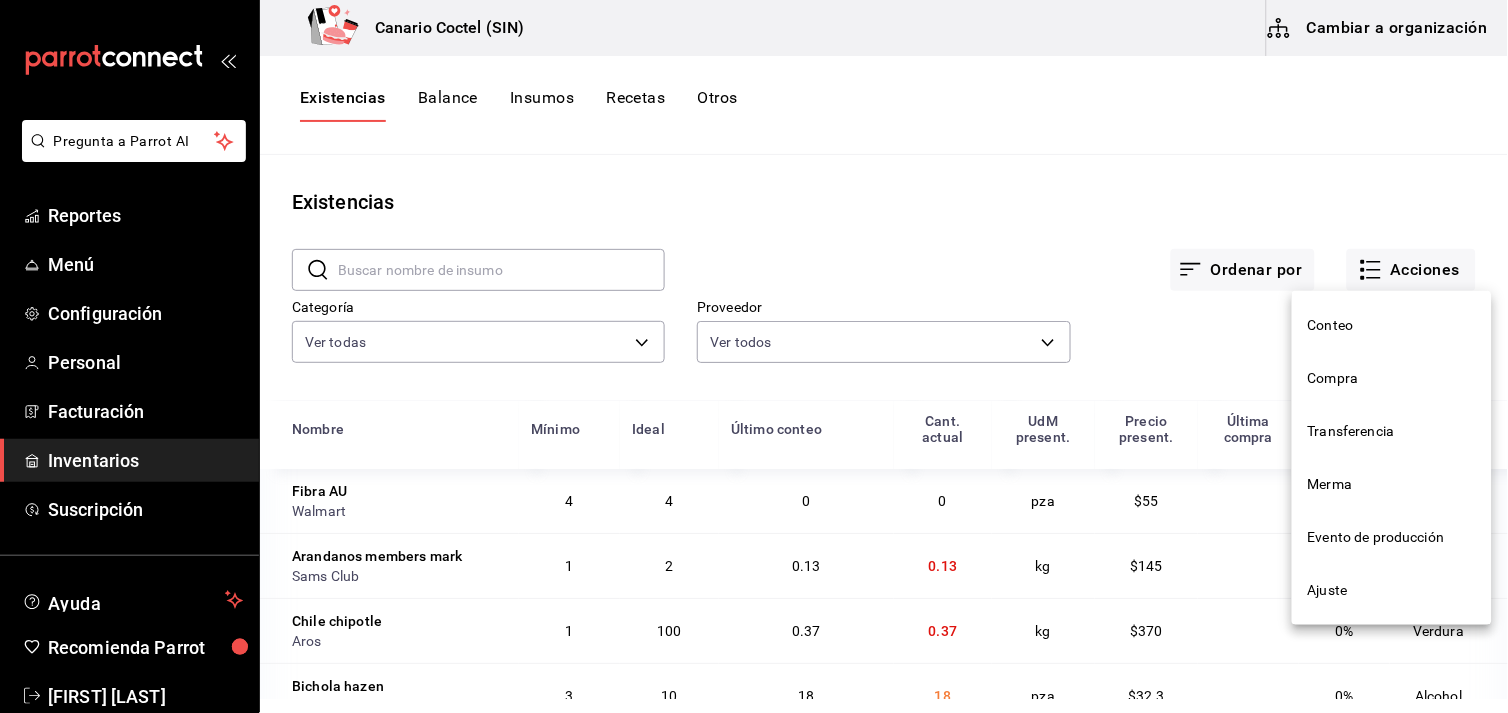 click on "Compra" at bounding box center (1392, 378) 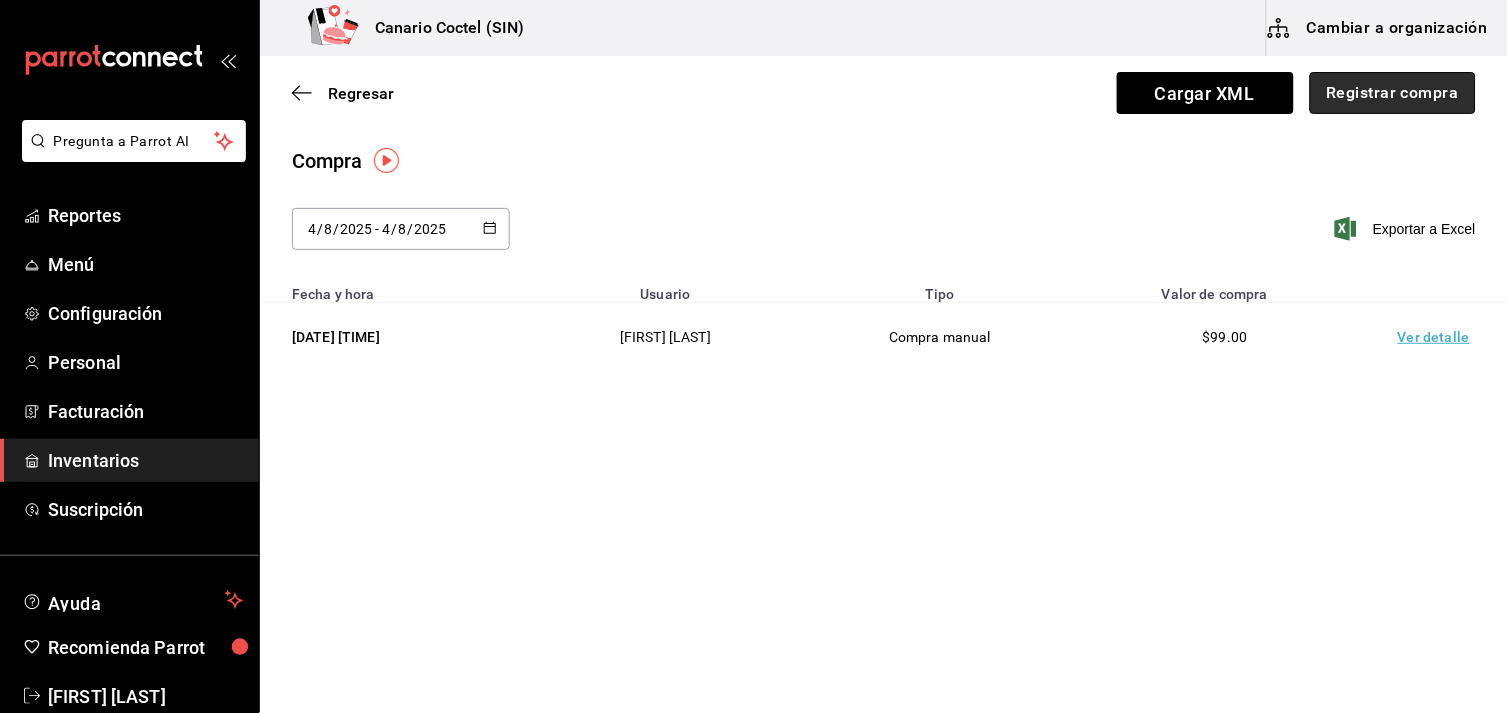 click on "Registrar compra" at bounding box center (1393, 93) 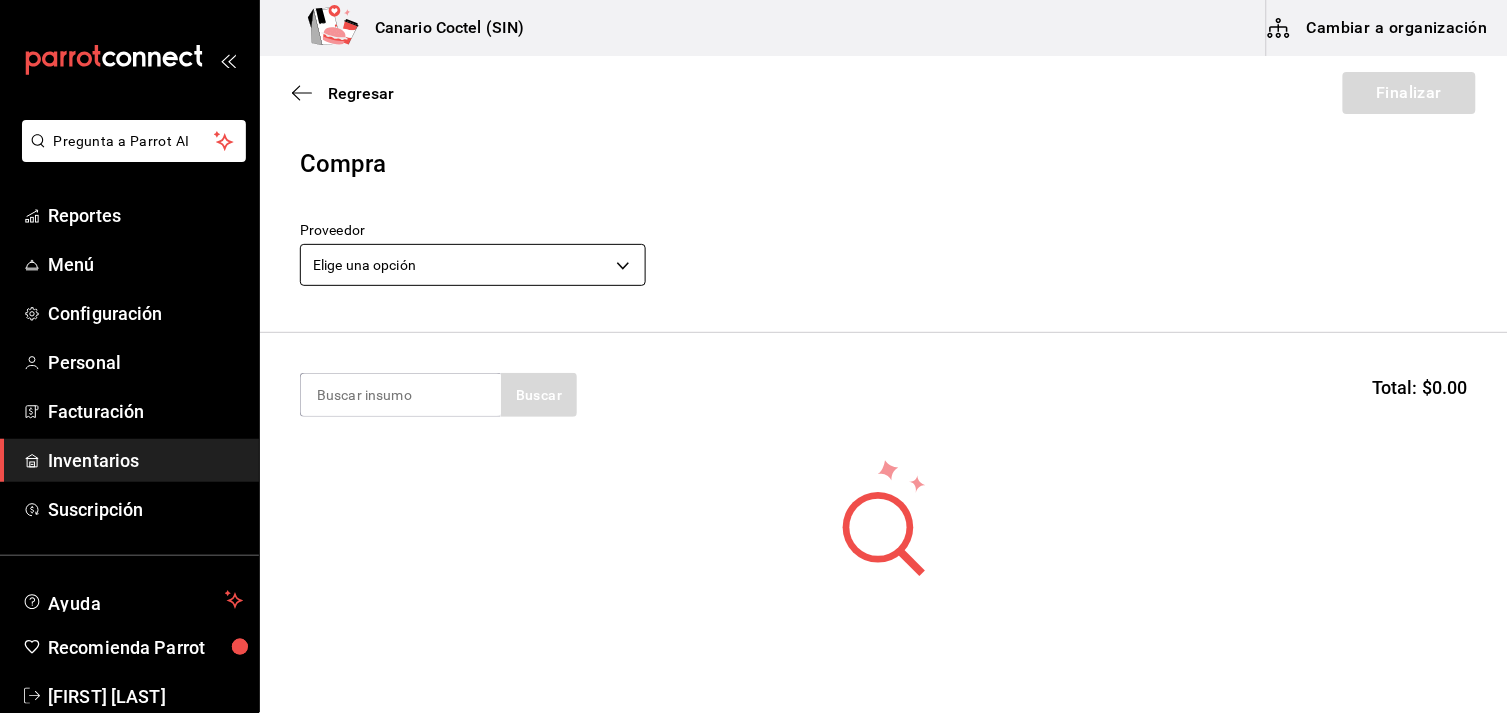 click on "Pregunta a Parrot AI Reportes   Menú   Configuración   Personal   Facturación   Inventarios   Suscripción   Ayuda Recomienda Parrot   [FIRST] [LAST]   Sugerir nueva función   Canario Coctel (SIN) Cambiar a organización Regresar Finalizar Compra Proveedor Elige una opción default Buscar Total: $0.00 No hay insumos a mostrar. Busca un insumo para agregarlo a la lista GANA 1 MES GRATIS EN TU SUSCRIPCIÓN AQUÍ ¿Recuerdas cómo empezó tu restaurante?
Hoy puedes ayudar a un colega a tener el mismo cambio que tú viviste.
Recomienda Parrot directamente desde tu Portal Administrador.
Es fácil y rápido.
🎁 Por cada restaurante que se una, ganas 1 mes gratis. Ver video tutorial Ir a video Pregunta a Parrot AI Reportes   Menú   Configuración   Personal   Facturación   Inventarios   Suscripción   Ayuda Recomienda Parrot   [FIRST] [LAST]   Sugerir nueva función   Editar Eliminar Visitar centro de ayuda ([PHONE]) [EMAIL] Visitar centro de ayuda ([PHONE])" at bounding box center (754, 300) 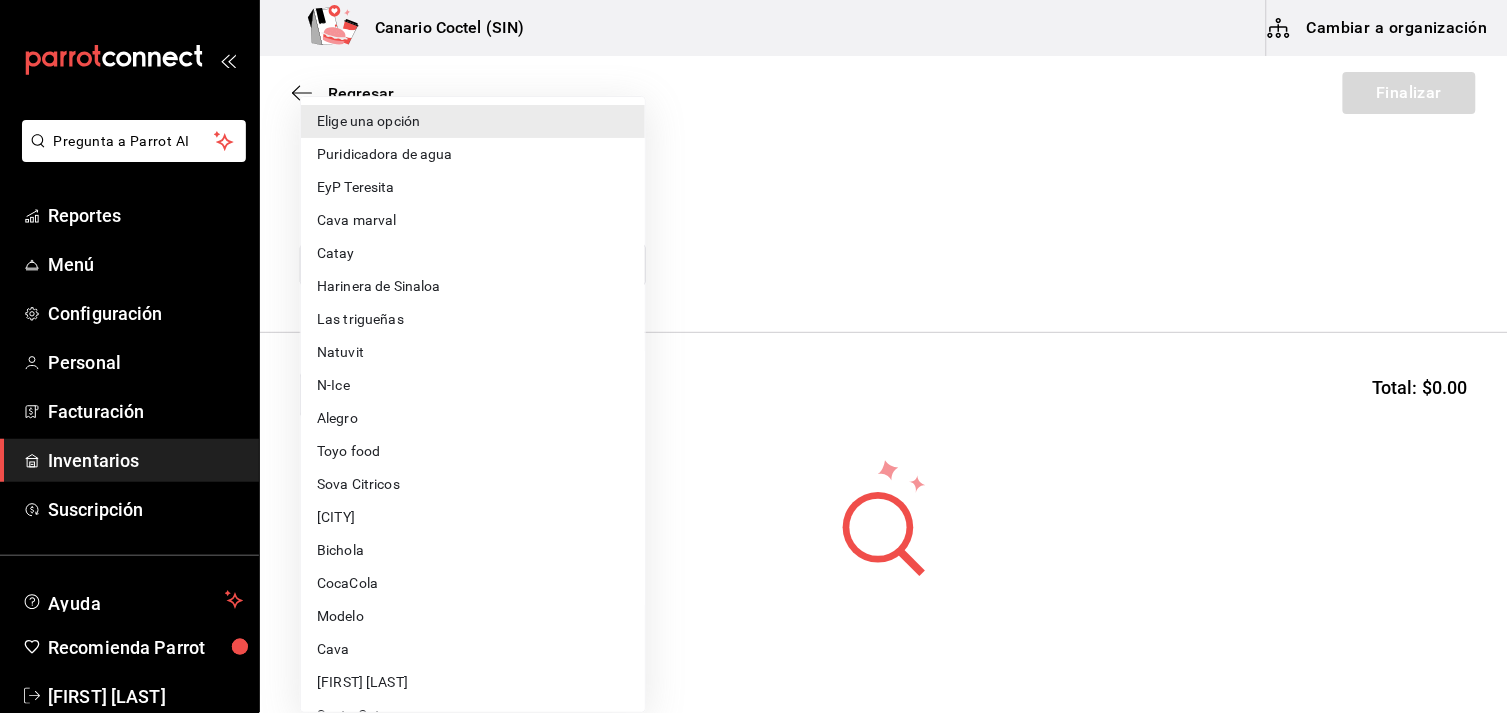 scroll, scrollTop: 222, scrollLeft: 0, axis: vertical 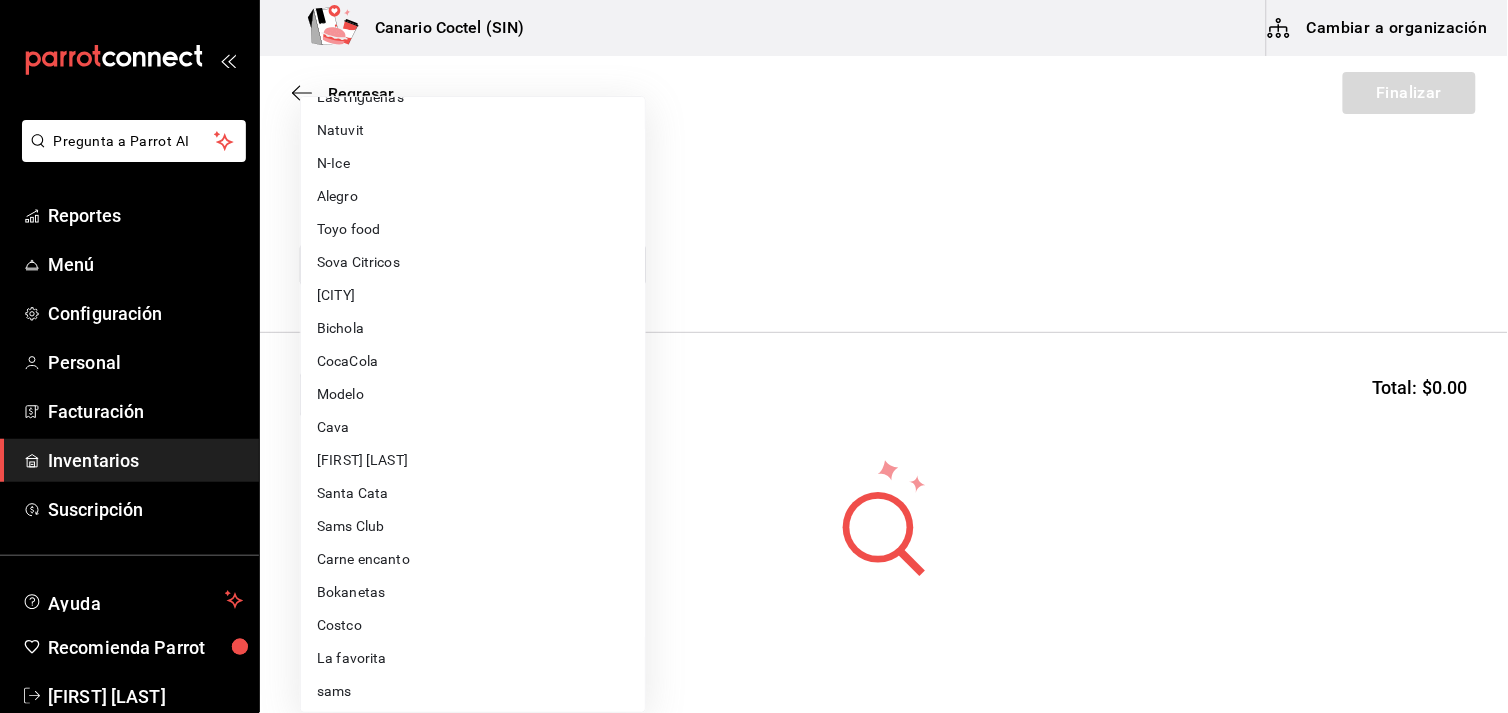 click on "Sams Club" at bounding box center [473, 526] 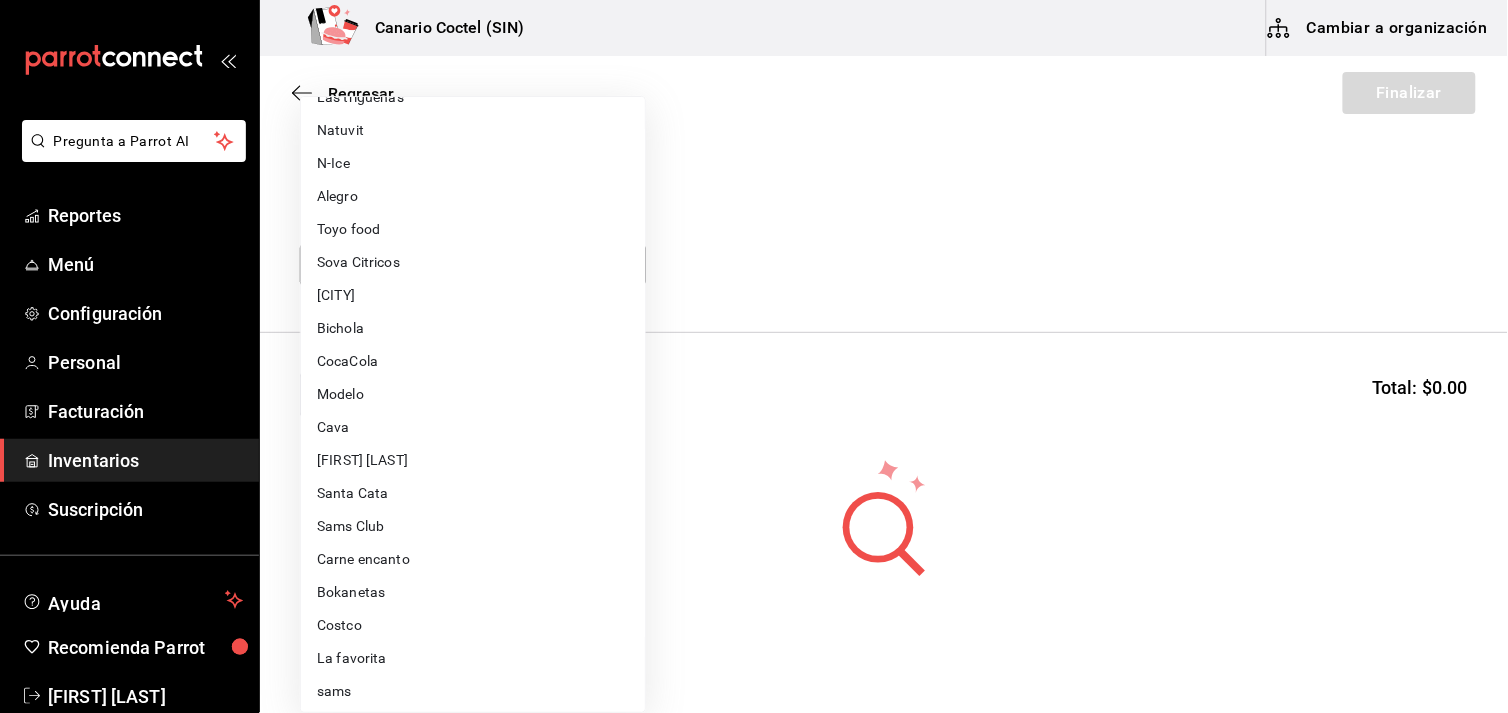type on "fd882c45-9318-4586-8c8c-04996427a90d" 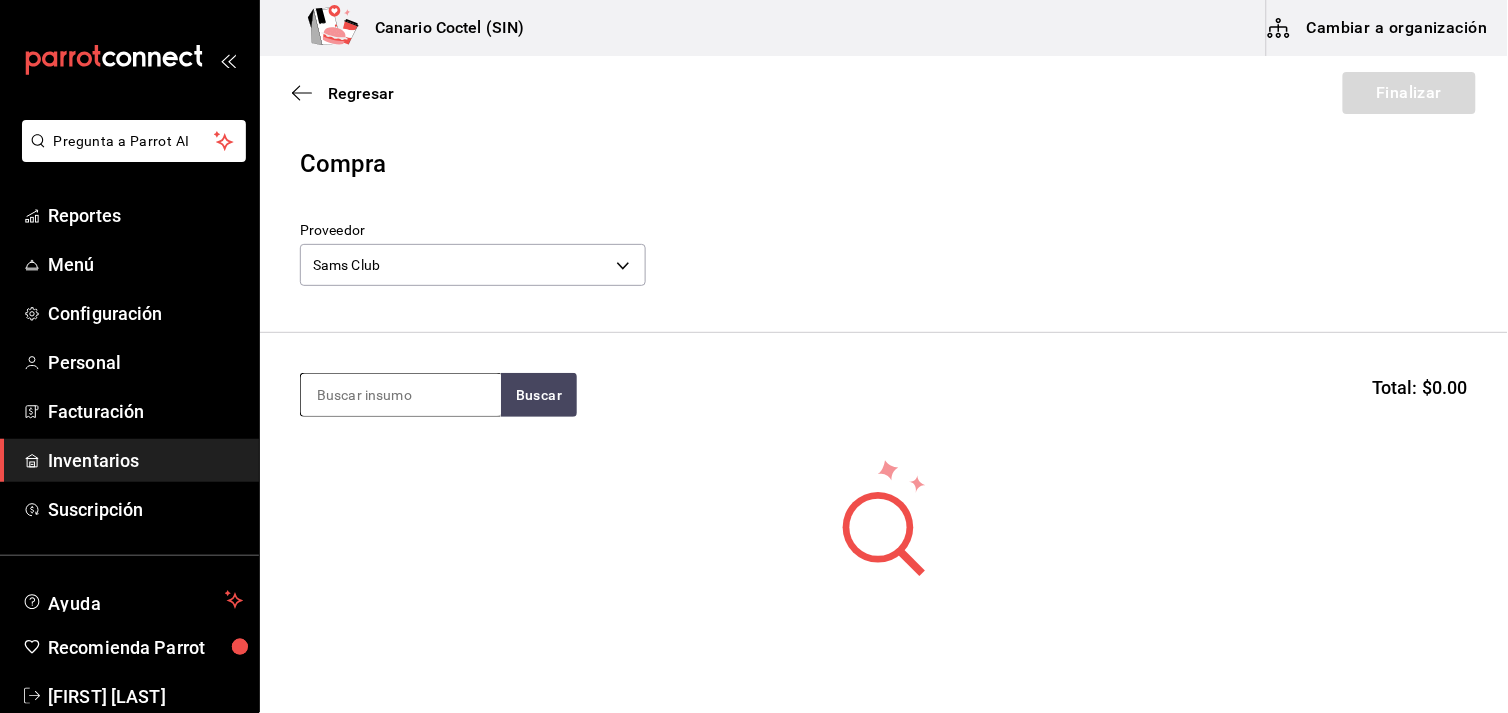 click at bounding box center (401, 395) 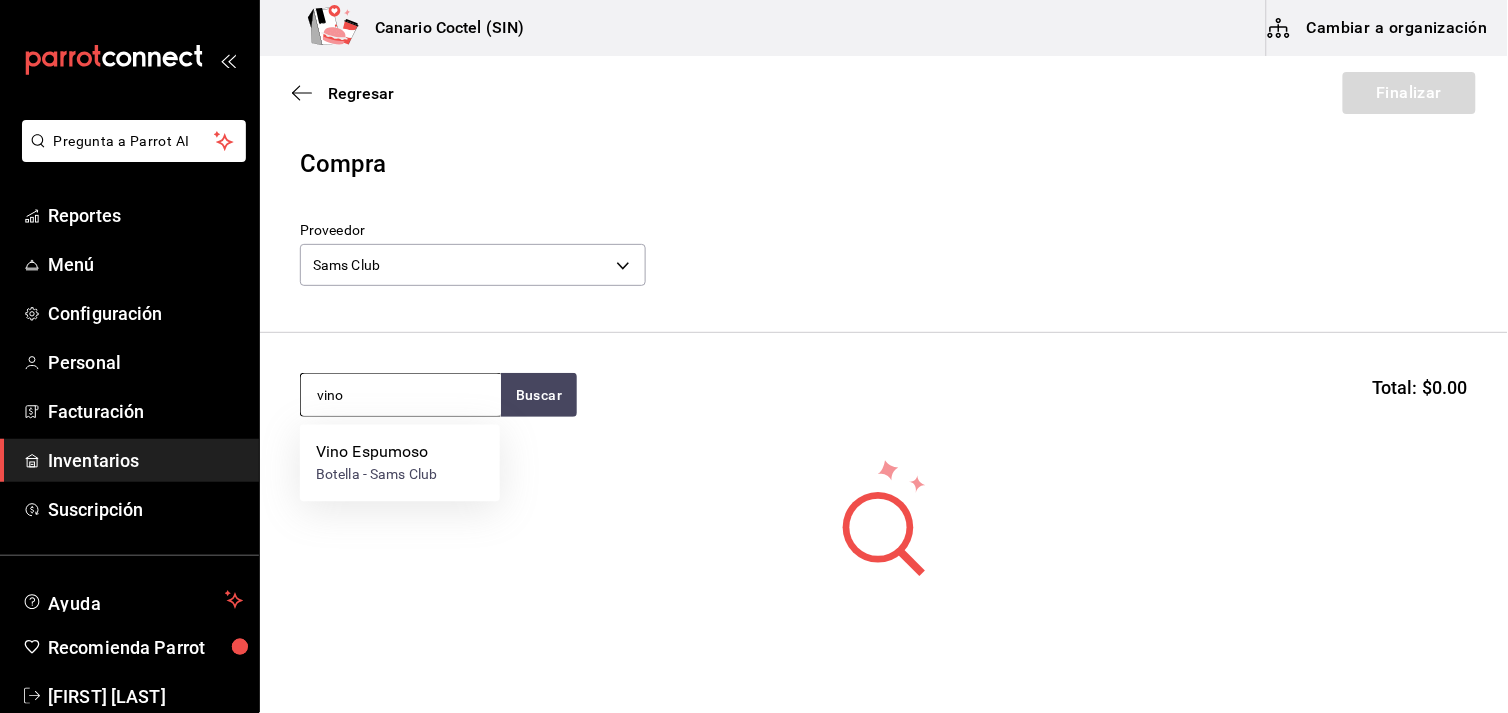 type on "vino" 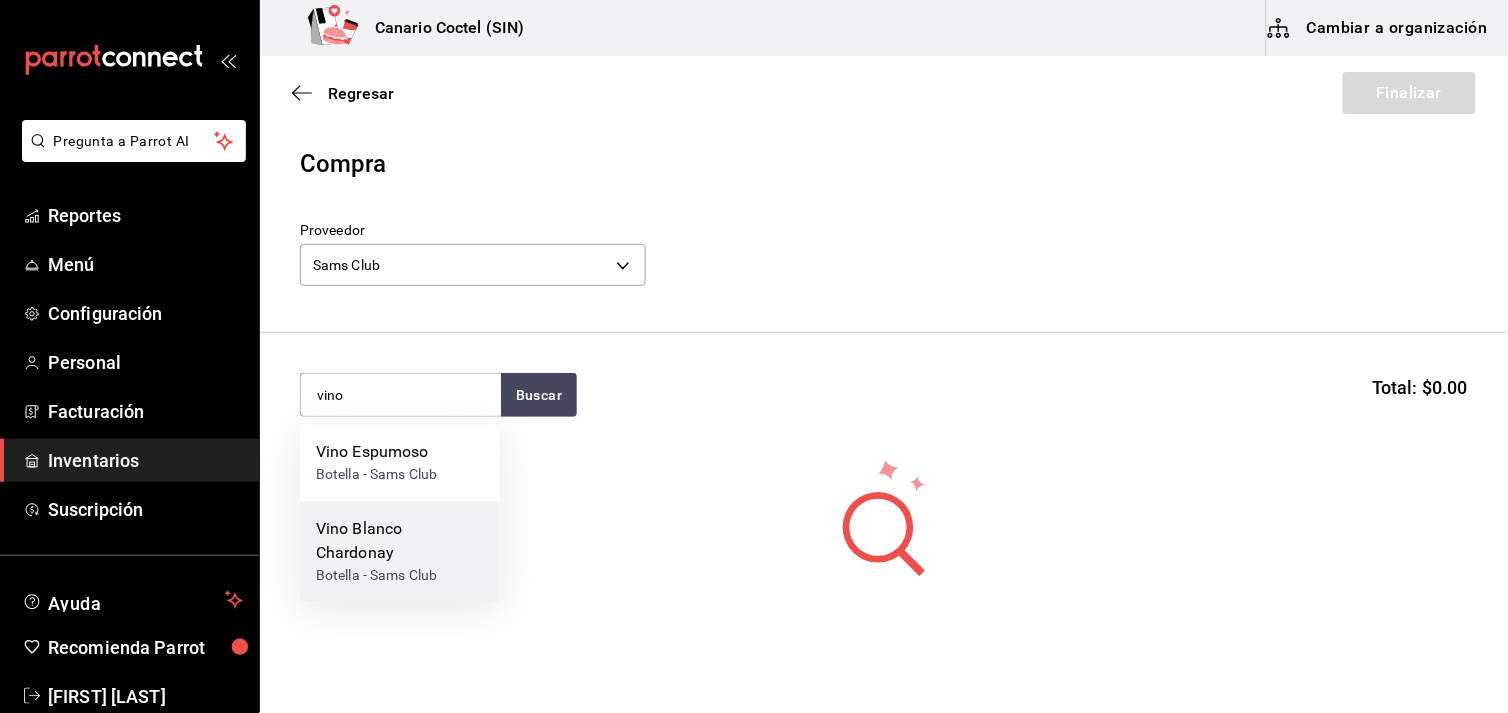 click on "Vino Blanco Chardonay" at bounding box center (400, 542) 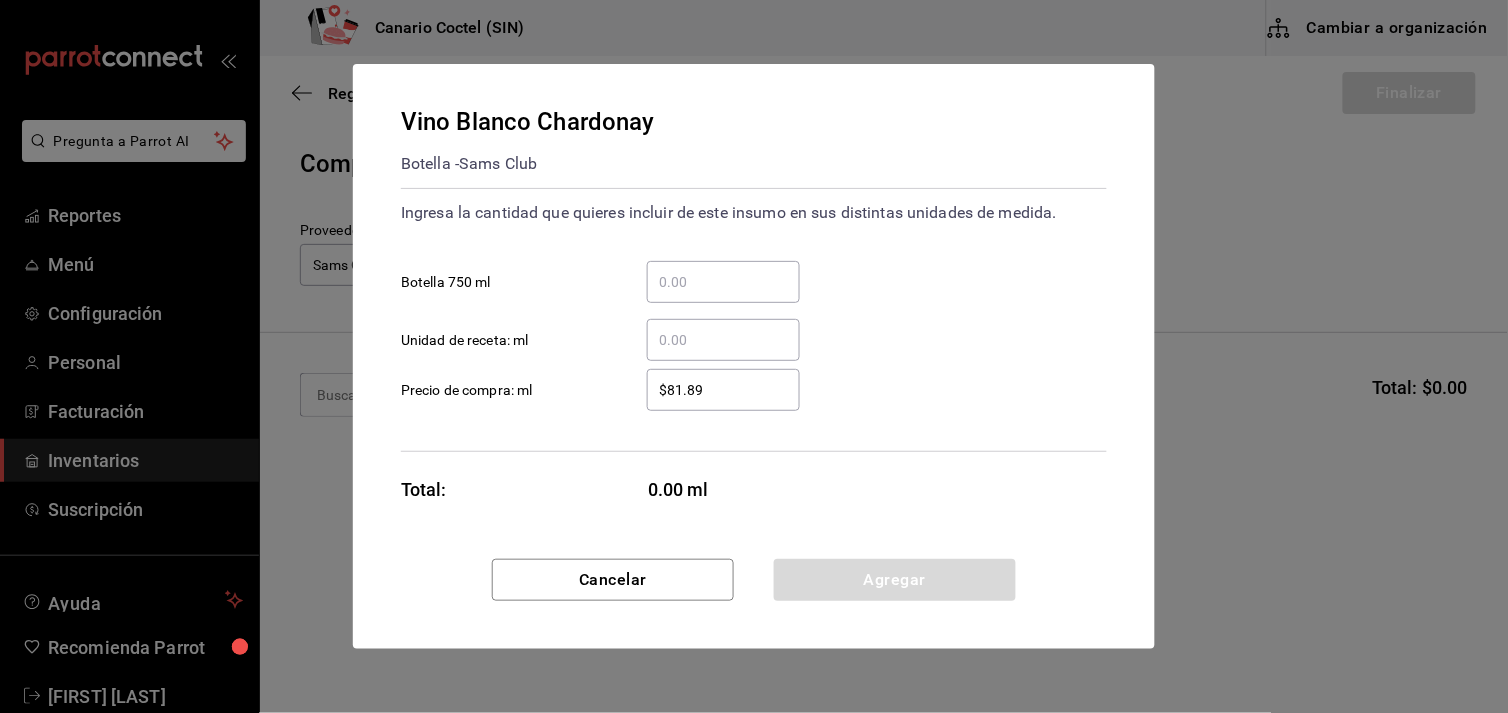click on "​ Botella 750 ml" at bounding box center (723, 282) 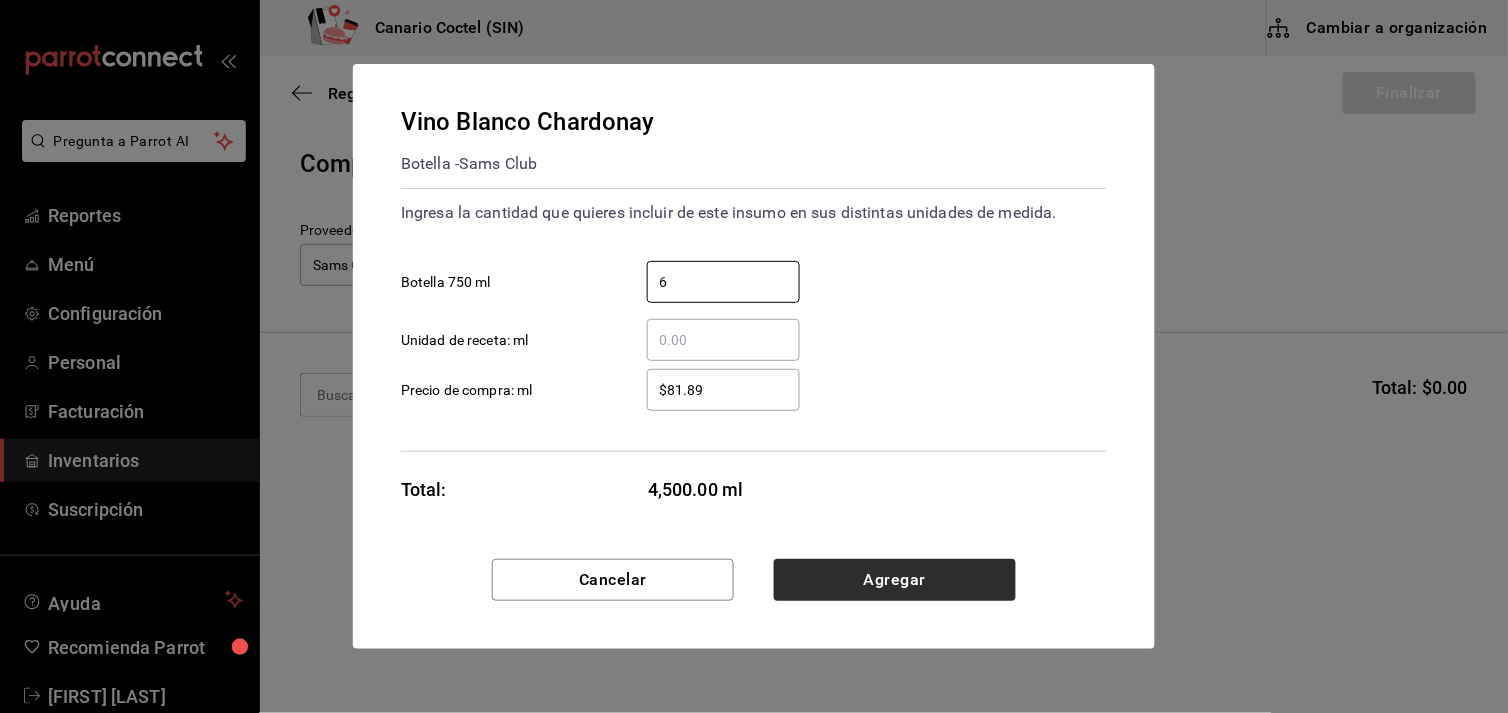 type on "6" 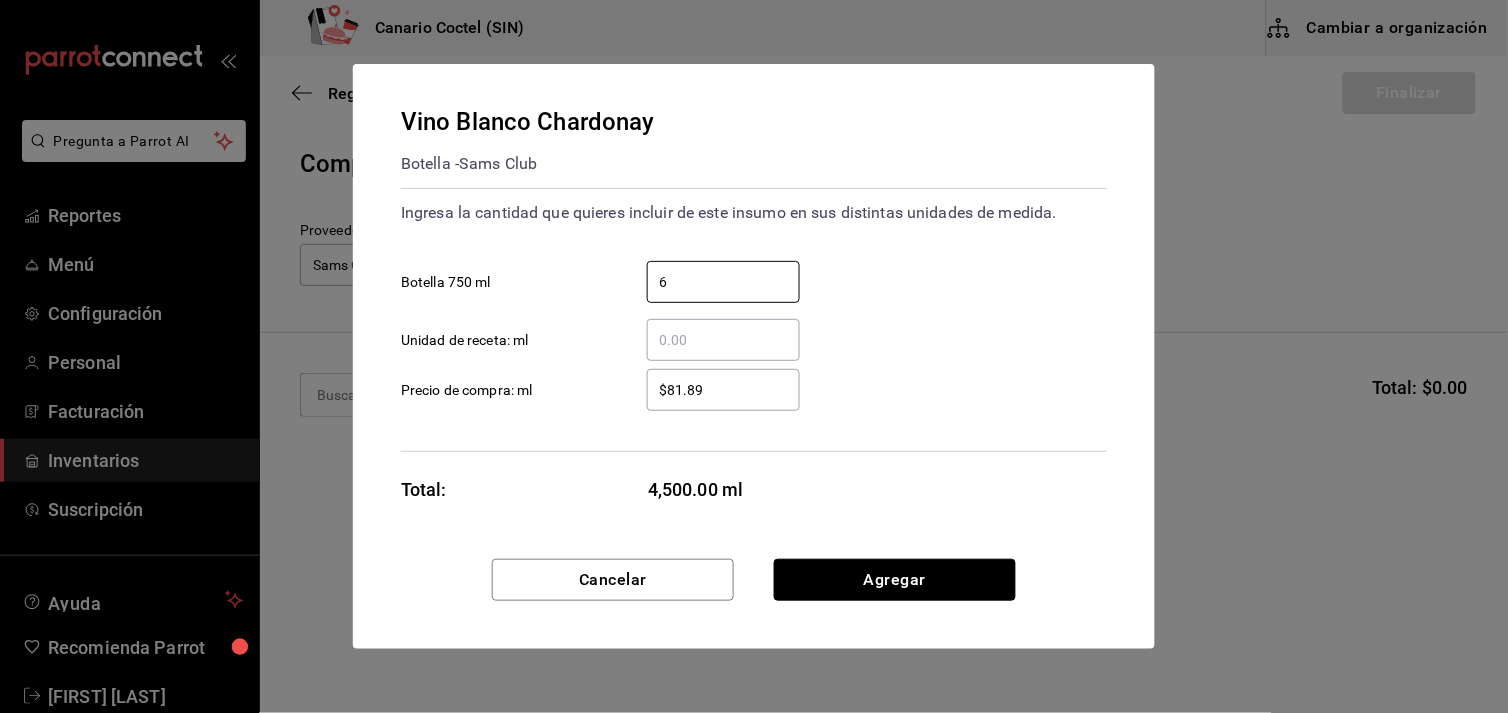 click on "Agregar" at bounding box center (895, 580) 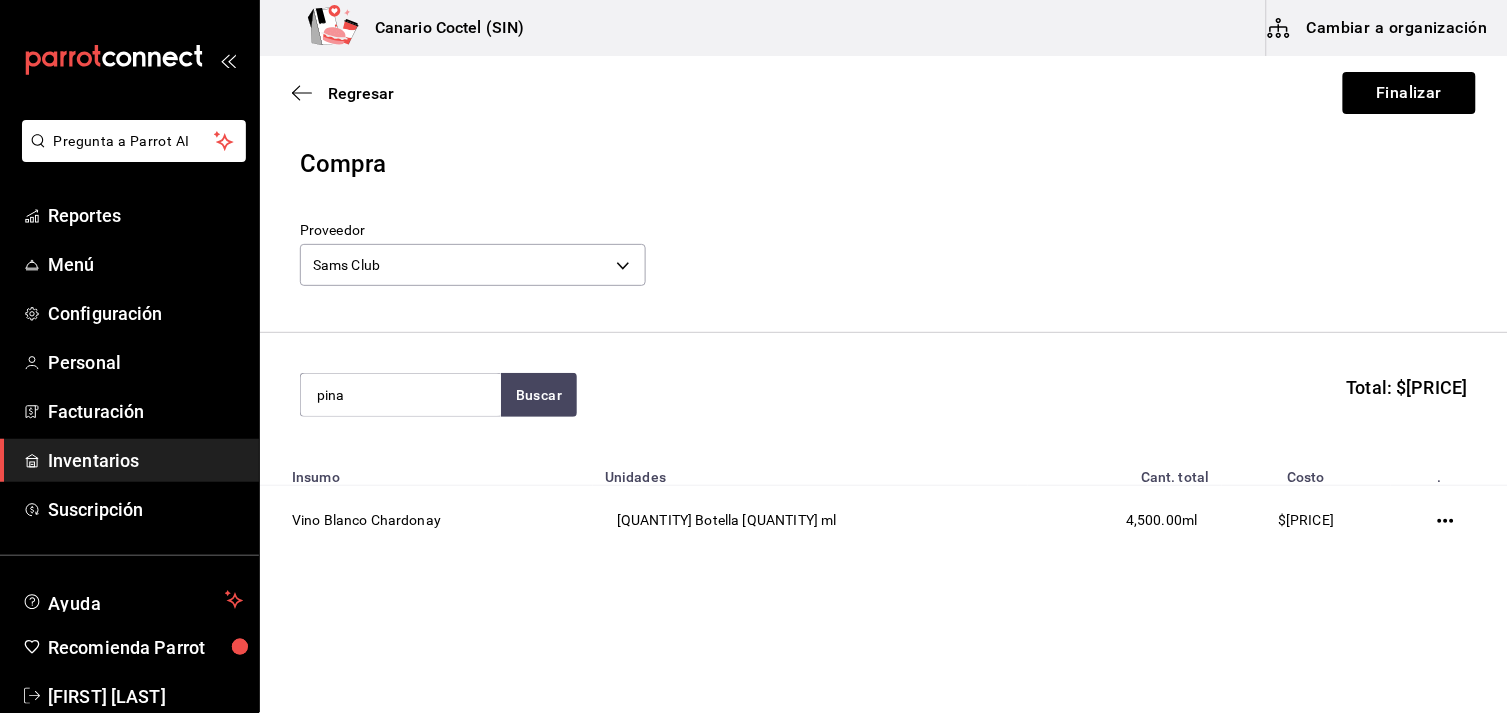 type on "pina" 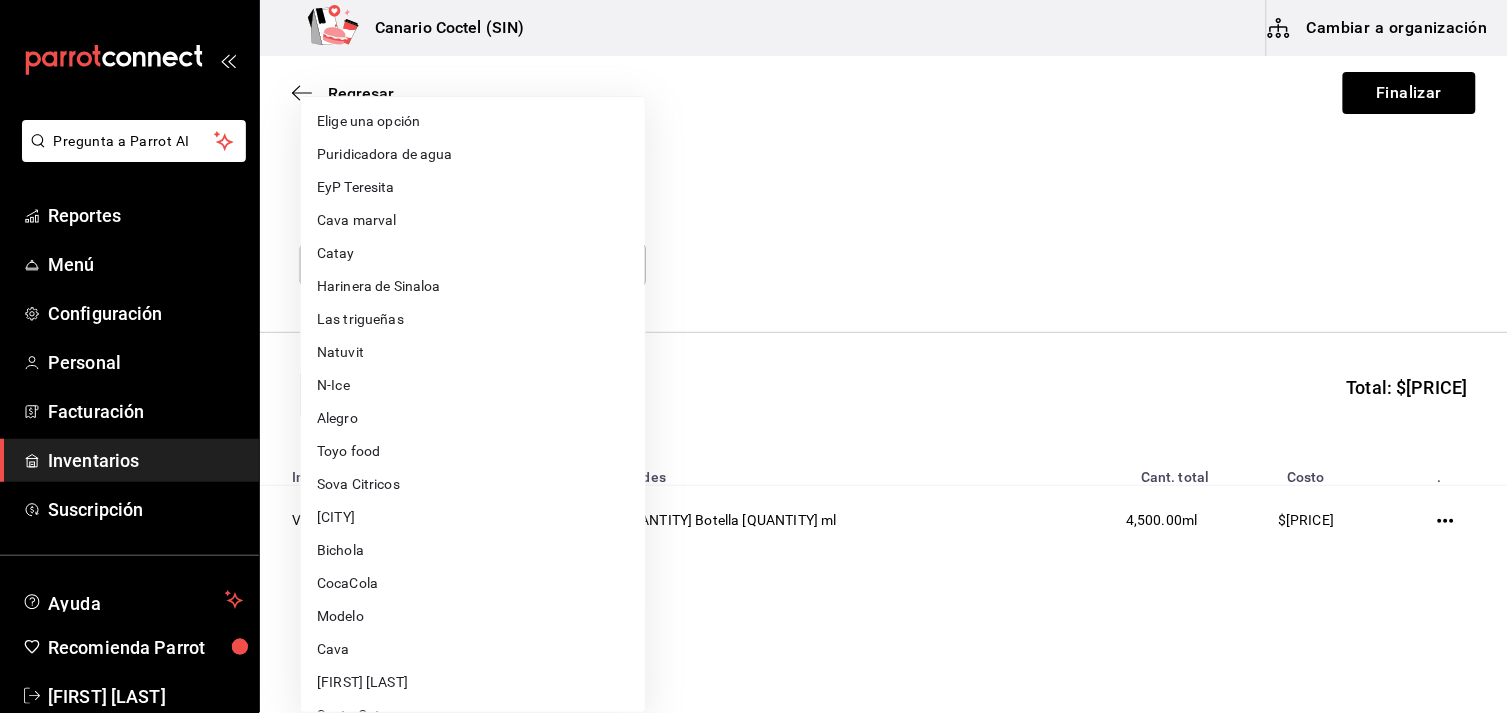 click on "Pregunta a Parrot AI Reportes   Menú   Configuración   Personal   Facturación   Inventarios   Suscripción   Ayuda Recomienda Parrot   Fernando Valdez   Sugerir nueva función   Canario Coctel (SIN) Cambiar a organización Regresar Finalizar Compra Proveedor Sams Club fd882c45-9318-4586-8c8c-04996427a90d pina Buscar Total: $491.34 Insumo Unidades Cant. total Costo  .  Vino Blanco Chardonay 6 Botella 750 ml 4,500.00  ml $491.34 GANA 1 MES GRATIS EN TU SUSCRIPCIÓN AQUÍ ¿Recuerdas cómo empezó tu restaurante?
Hoy puedes ayudar a un colega a tener el mismo cambio que tú viviste.
Recomienda Parrot directamente desde tu Portal Administrador.
Es fácil y rápido.
🎁 Por cada restaurante que se una, ganas 1 mes gratis. Ver video tutorial Ir a video Pregunta a Parrot AI Reportes   Menú   Configuración   Personal   Facturación   Inventarios   Suscripción   Ayuda Recomienda Parrot   Fernando Valdez   Sugerir nueva función   Editar Eliminar Visitar centro de ayuda (81) 2046 6363 Visitar centro de ayuda" at bounding box center (754, 300) 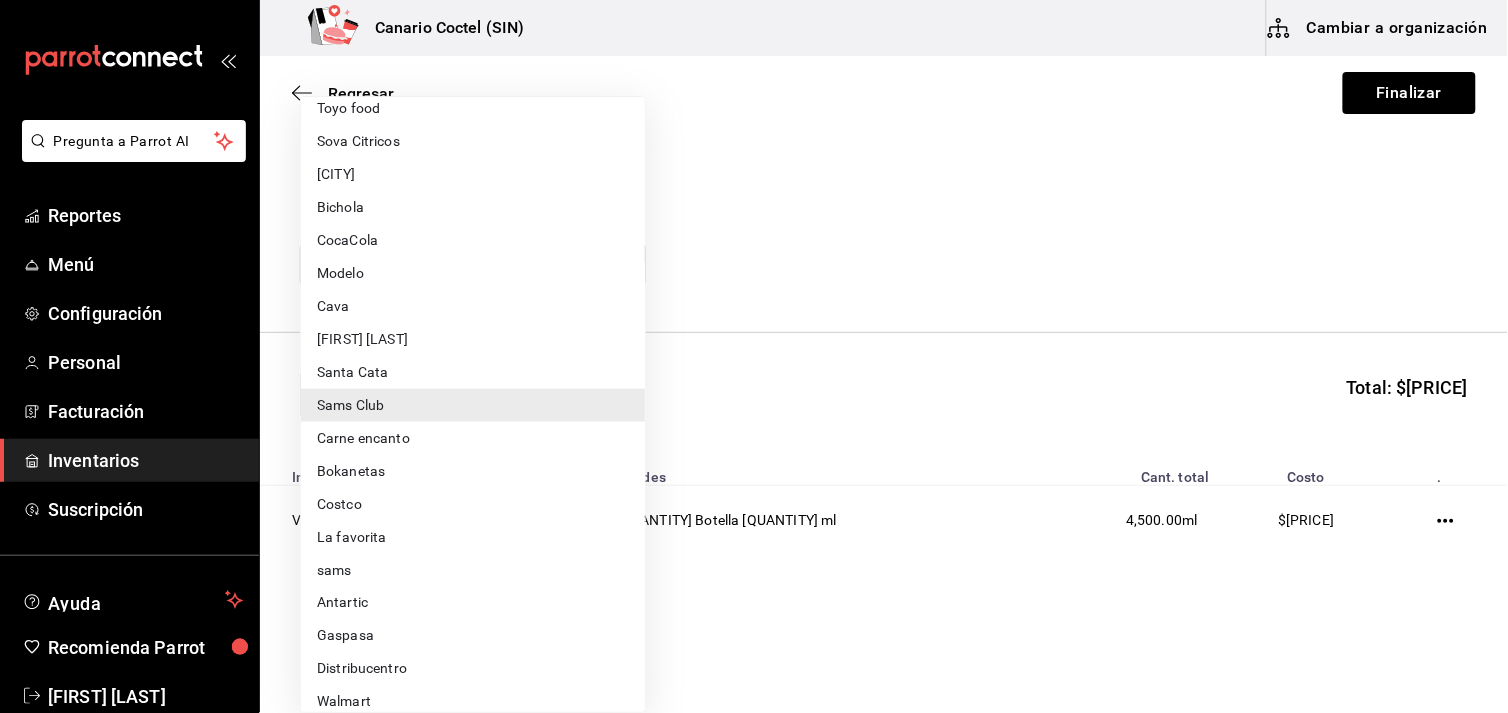 click on "sams" at bounding box center [473, 570] 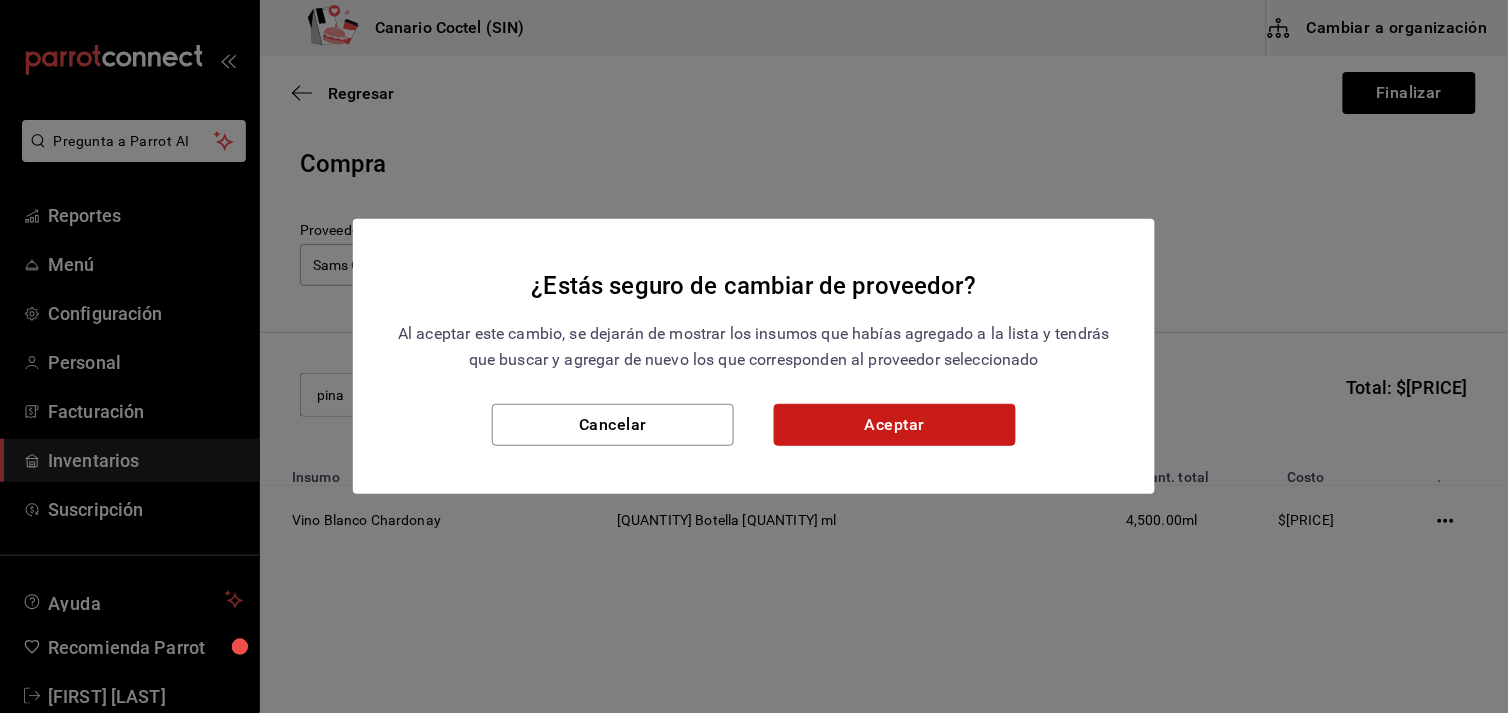 click on "Aceptar" at bounding box center [895, 425] 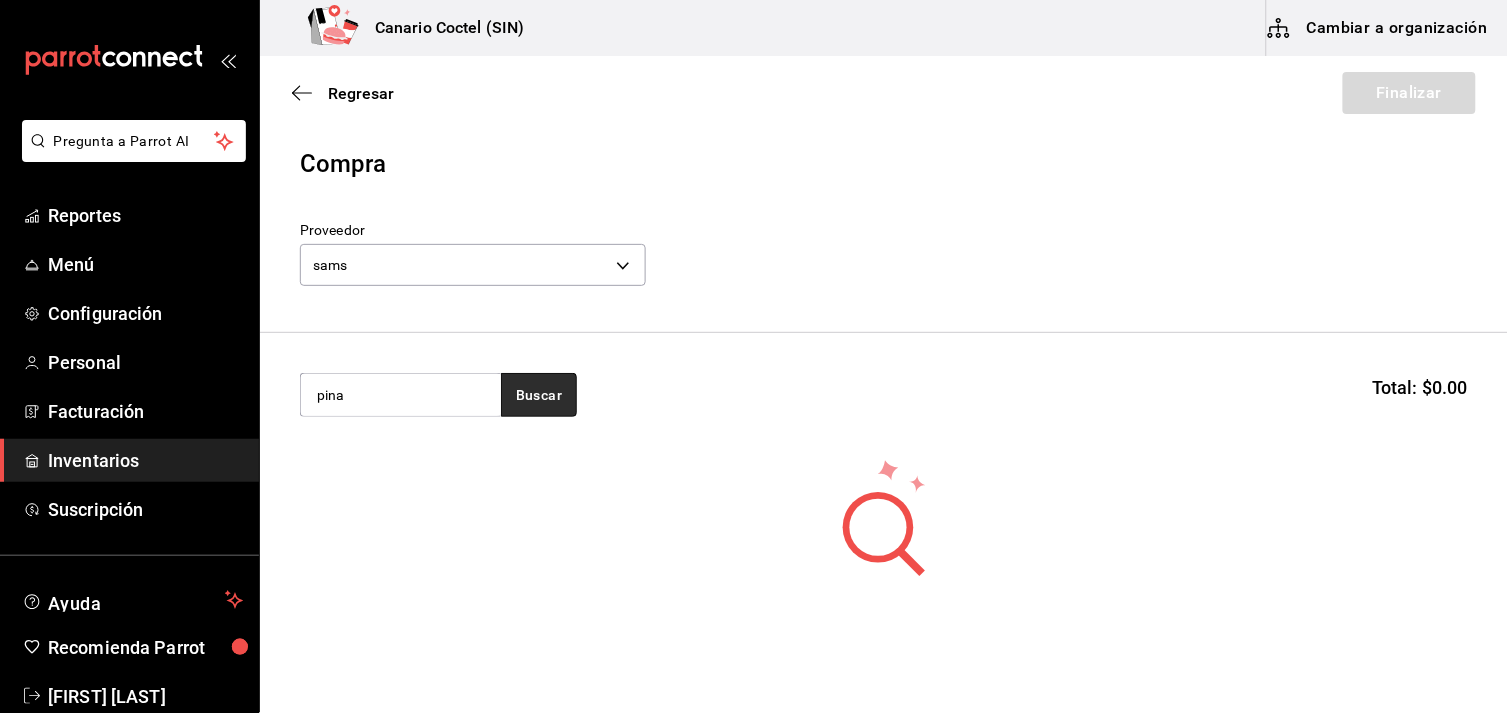 click on "Buscar" at bounding box center [539, 395] 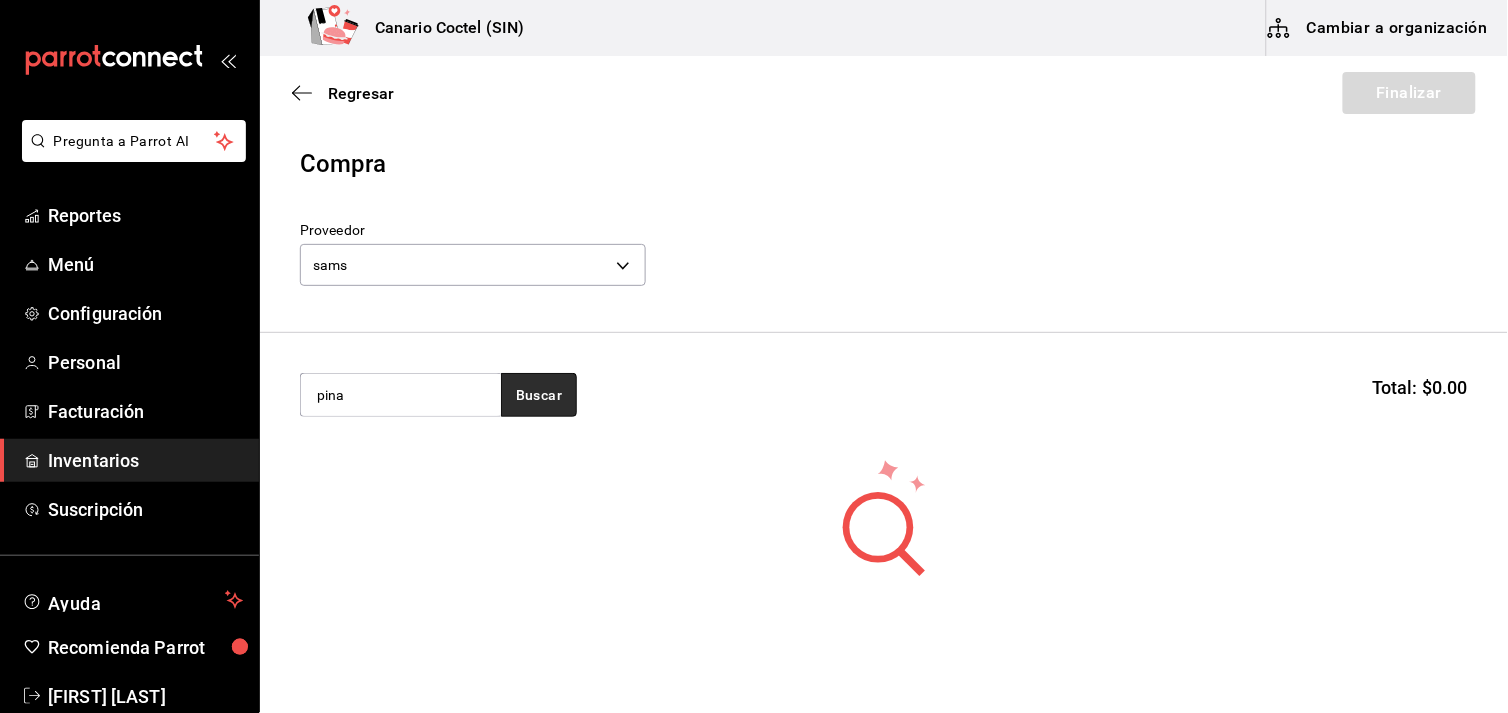 click on "Buscar" at bounding box center (539, 395) 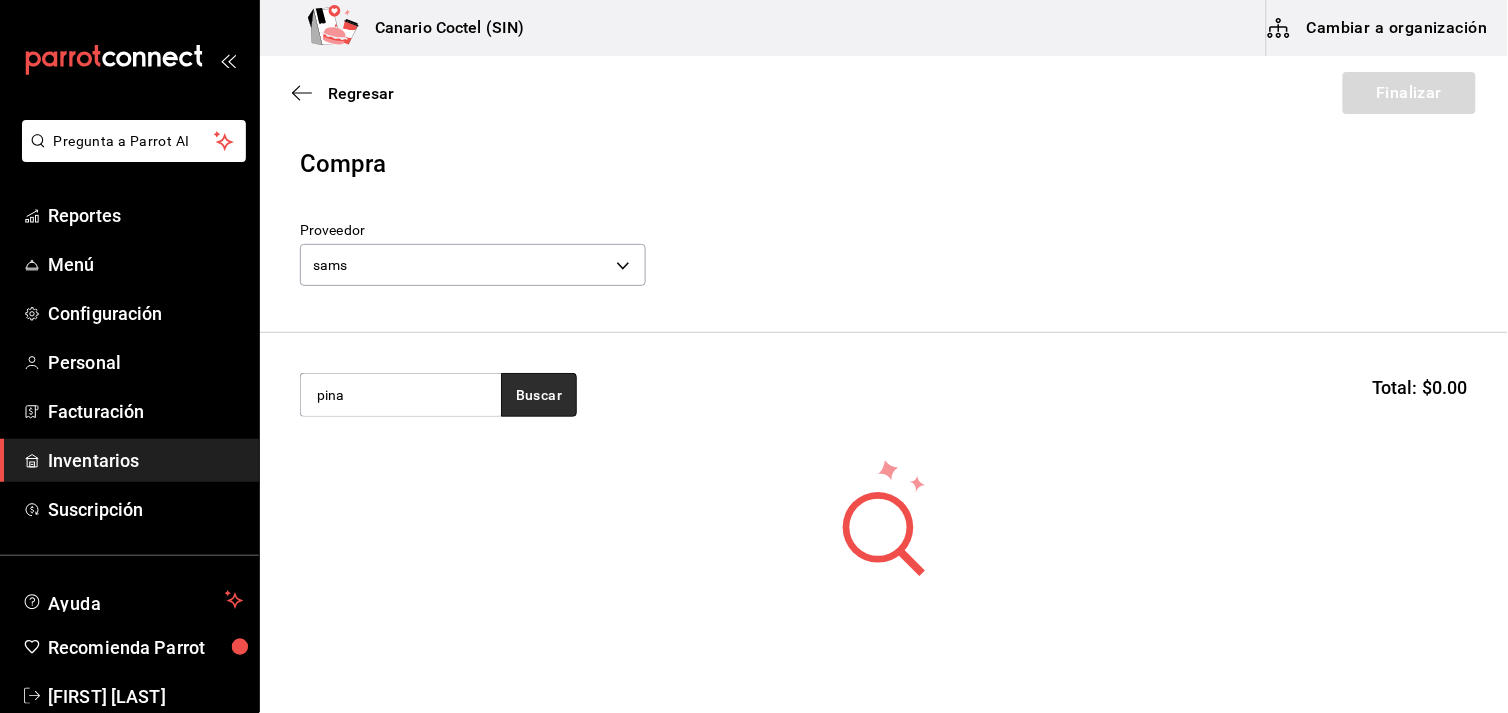 click on "Buscar" at bounding box center (539, 395) 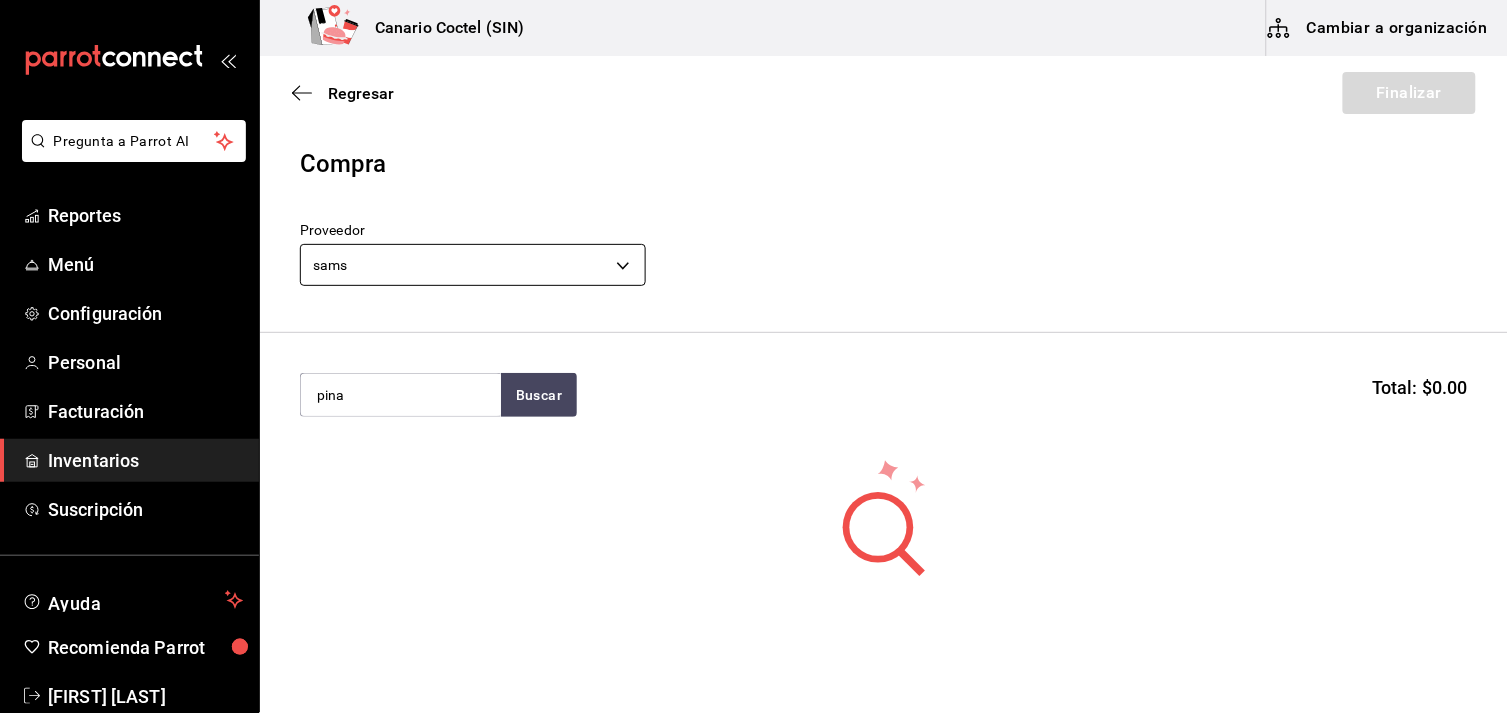 click on "Pregunta a Parrot AI Reportes   Menú   Configuración   Personal   Facturación   Inventarios   Suscripción   Ayuda Recomienda Parrot   Fernando Valdez   Sugerir nueva función   Canario Coctel (SIN) Cambiar a organización Regresar Finalizar Compra Proveedor sams 0a8e2cb3-fbf6-456b-ba90-a9f22dc75f1b pina Buscar Total: $0.00 No hay insumos a mostrar. Busca un insumo para agregarlo a la lista GANA 1 MES GRATIS EN TU SUSCRIPCIÓN AQUÍ ¿Recuerdas cómo empezó tu restaurante?
Hoy puedes ayudar a un colega a tener el mismo cambio que tú viviste.
Recomienda Parrot directamente desde tu Portal Administrador.
Es fácil y rápido.
🎁 Por cada restaurante que se una, ganas 1 mes gratis. Ver video tutorial Ir a video Pregunta a Parrot AI Reportes   Menú   Configuración   Personal   Facturación   Inventarios   Suscripción   Ayuda Recomienda Parrot   Fernando Valdez   Sugerir nueva función   Editar Eliminar Visitar centro de ayuda (81) 2046 6363 soporte@parrotsoftware.io Visitar centro de ayuda" at bounding box center (754, 300) 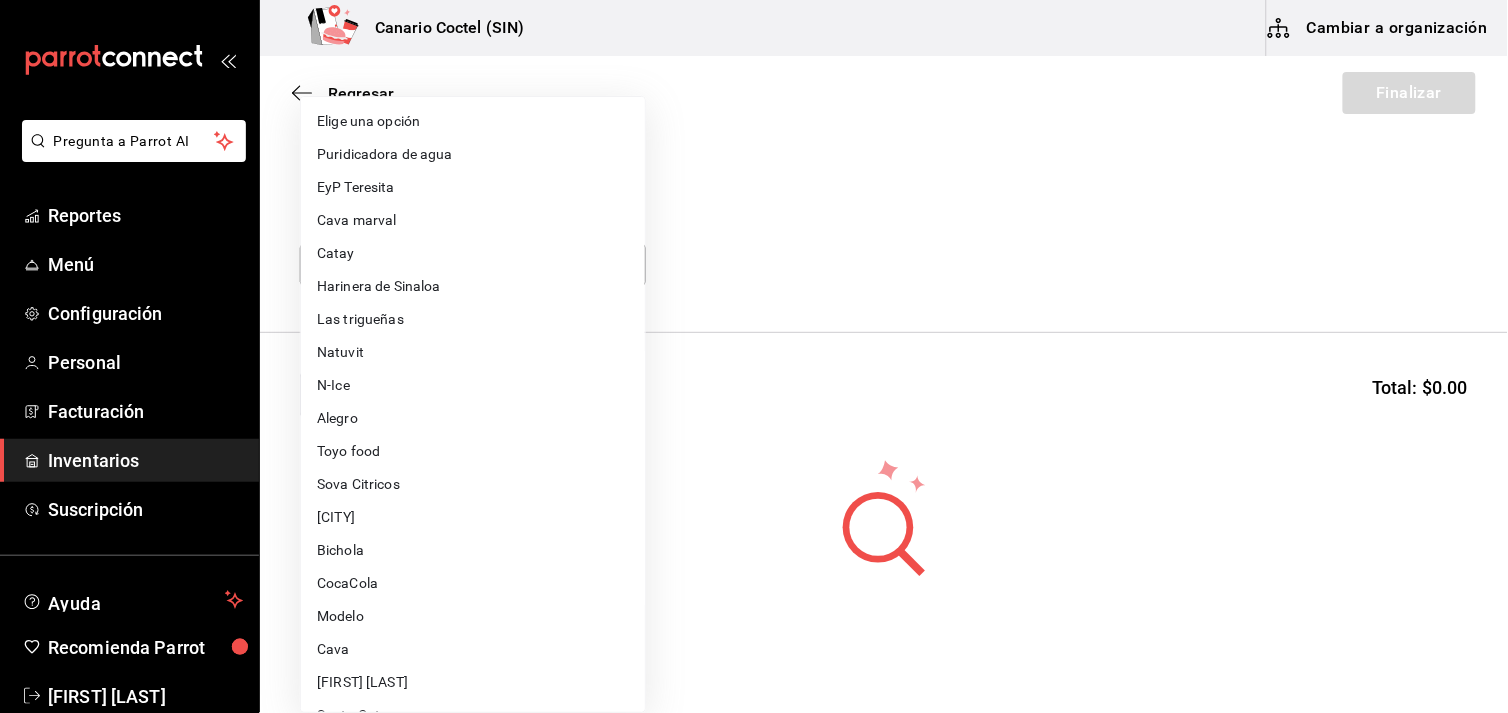 scroll, scrollTop: 507, scrollLeft: 0, axis: vertical 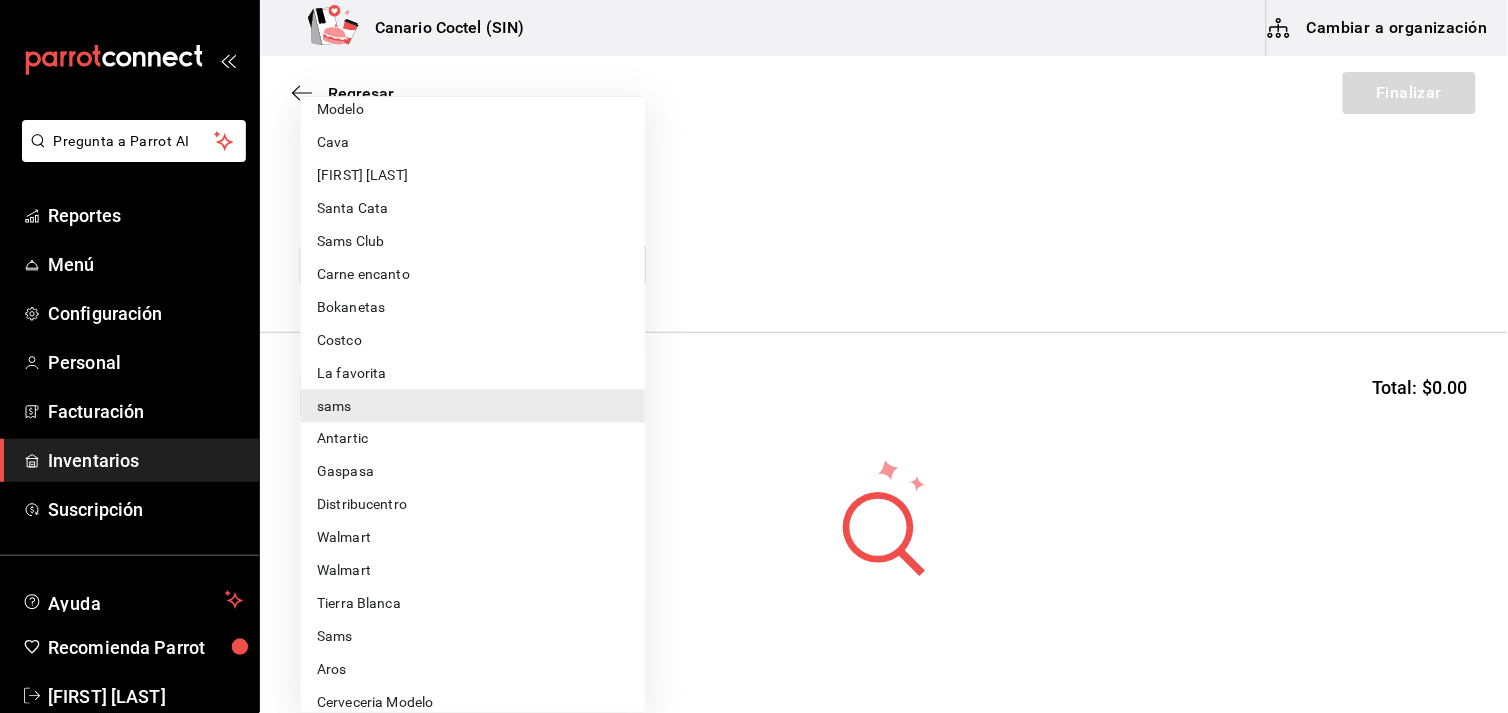 click on "Sams" at bounding box center [473, 637] 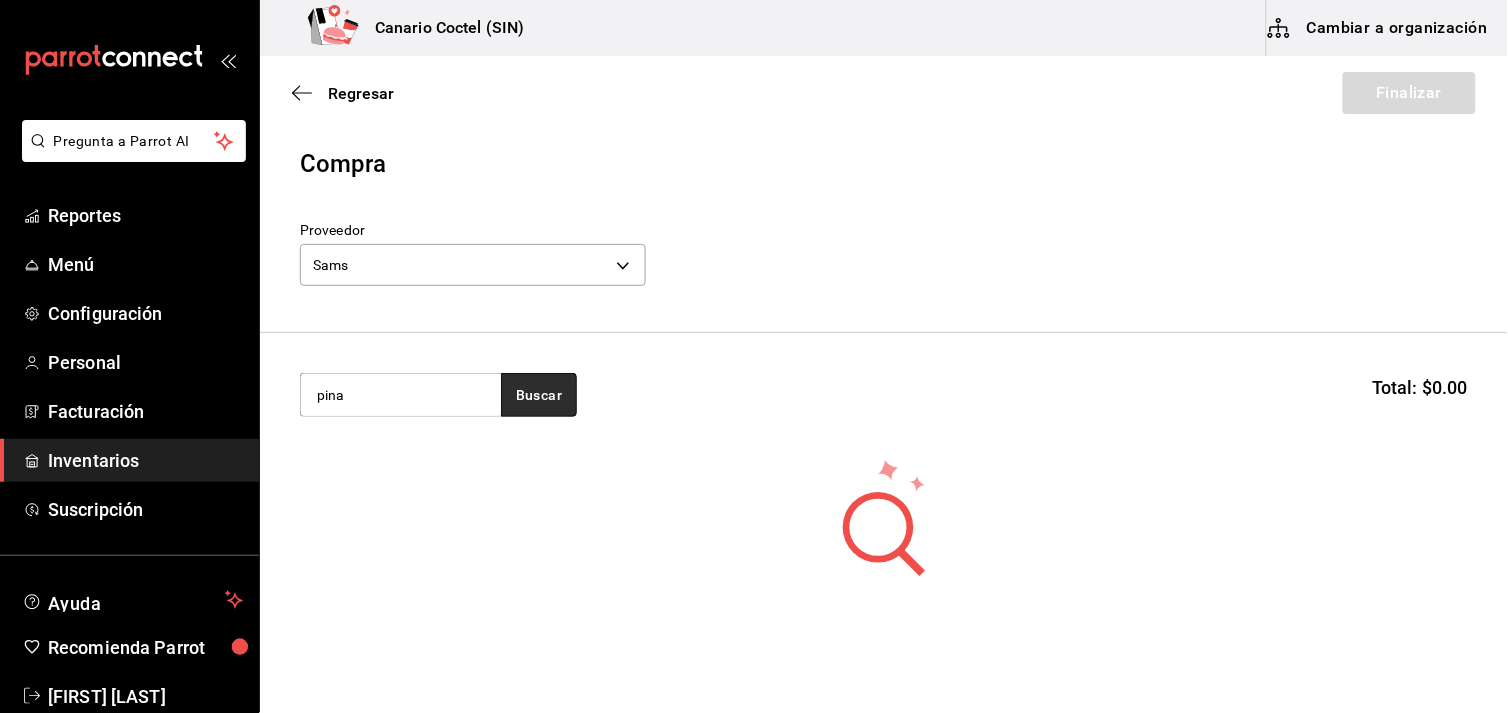 click on "Buscar" at bounding box center (539, 395) 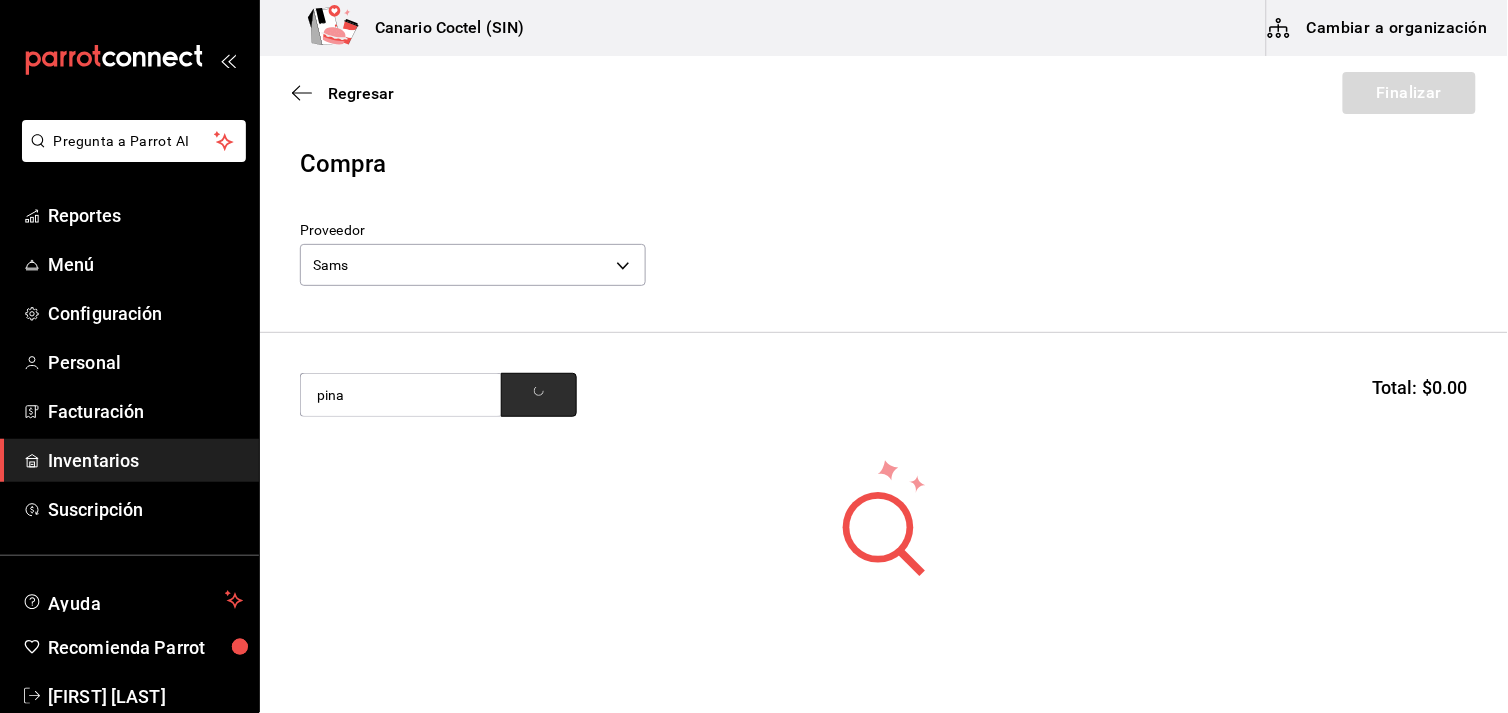 click 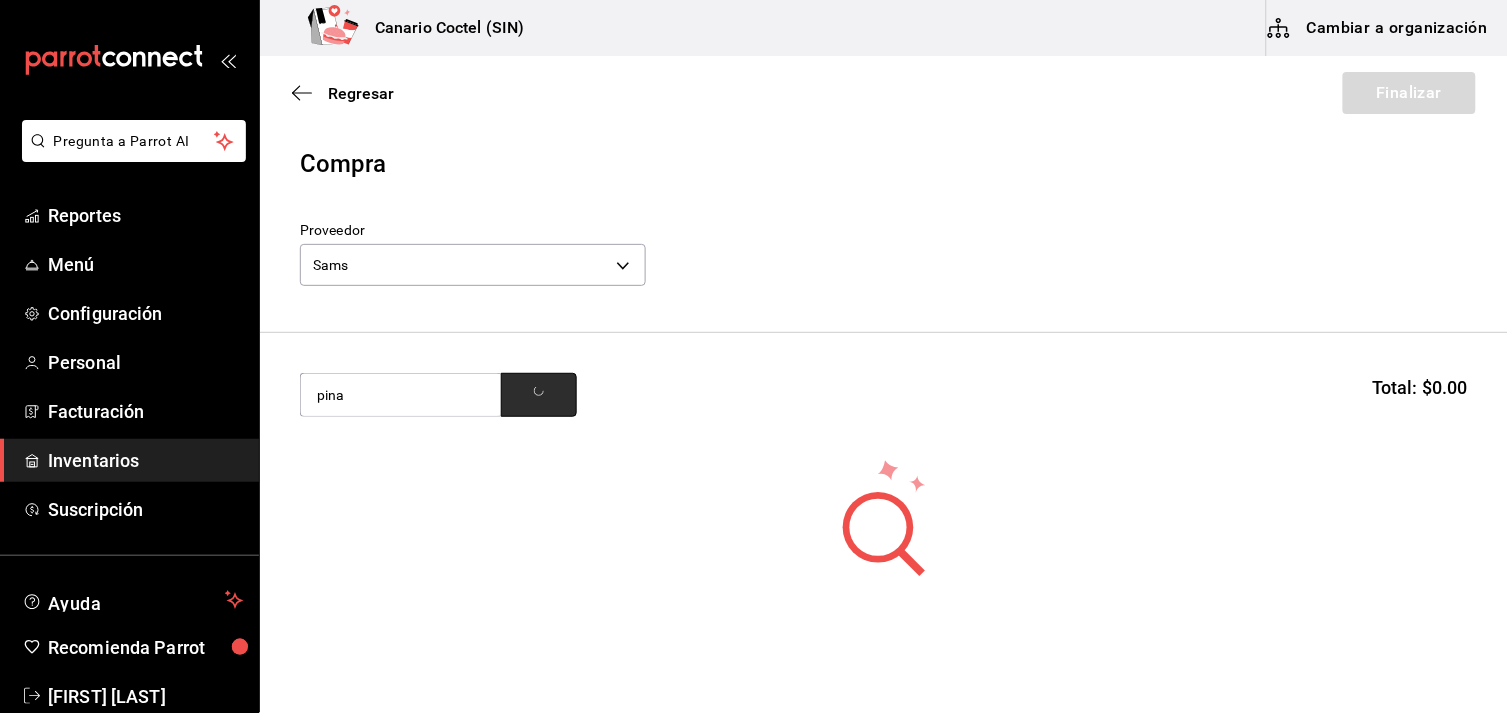 click at bounding box center (539, 395) 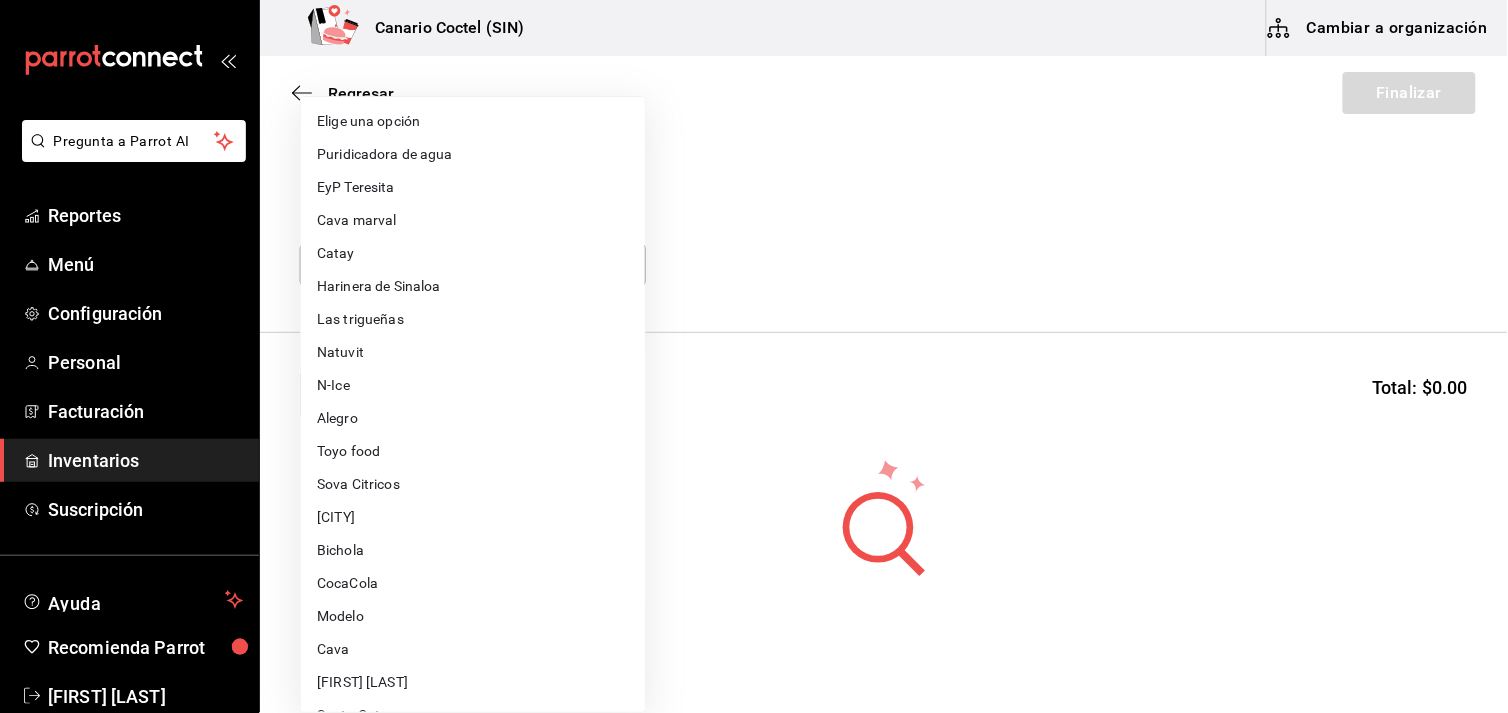 click on "Pregunta a Parrot AI Reportes   Menú   Configuración   Personal   Facturación   Inventarios   Suscripción   Ayuda Recomienda Parrot   Fernando Valdez   Sugerir nueva función   Canario Coctel (SIN) Cambiar a organización Regresar Finalizar Compra Proveedor Sams 70fde582-8b2e-4d19-b9a5-d9b31ed921e7 pina Buscar Total: $0.00 No hay insumos a mostrar. Busca un insumo para agregarlo a la lista GANA 1 MES GRATIS EN TU SUSCRIPCIÓN AQUÍ ¿Recuerdas cómo empezó tu restaurante?
Hoy puedes ayudar a un colega a tener el mismo cambio que tú viviste.
Recomienda Parrot directamente desde tu Portal Administrador.
Es fácil y rápido.
🎁 Por cada restaurante que se una, ganas 1 mes gratis. Ver video tutorial Ir a video Pregunta a Parrot AI Reportes   Menú   Configuración   Personal   Facturación   Inventarios   Suscripción   Ayuda Recomienda Parrot   Fernando Valdez   Sugerir nueva función   Editar Eliminar Visitar centro de ayuda (81) 2046 6363 soporte@parrotsoftware.io Visitar centro de ayuda Cava marval" at bounding box center [754, 300] 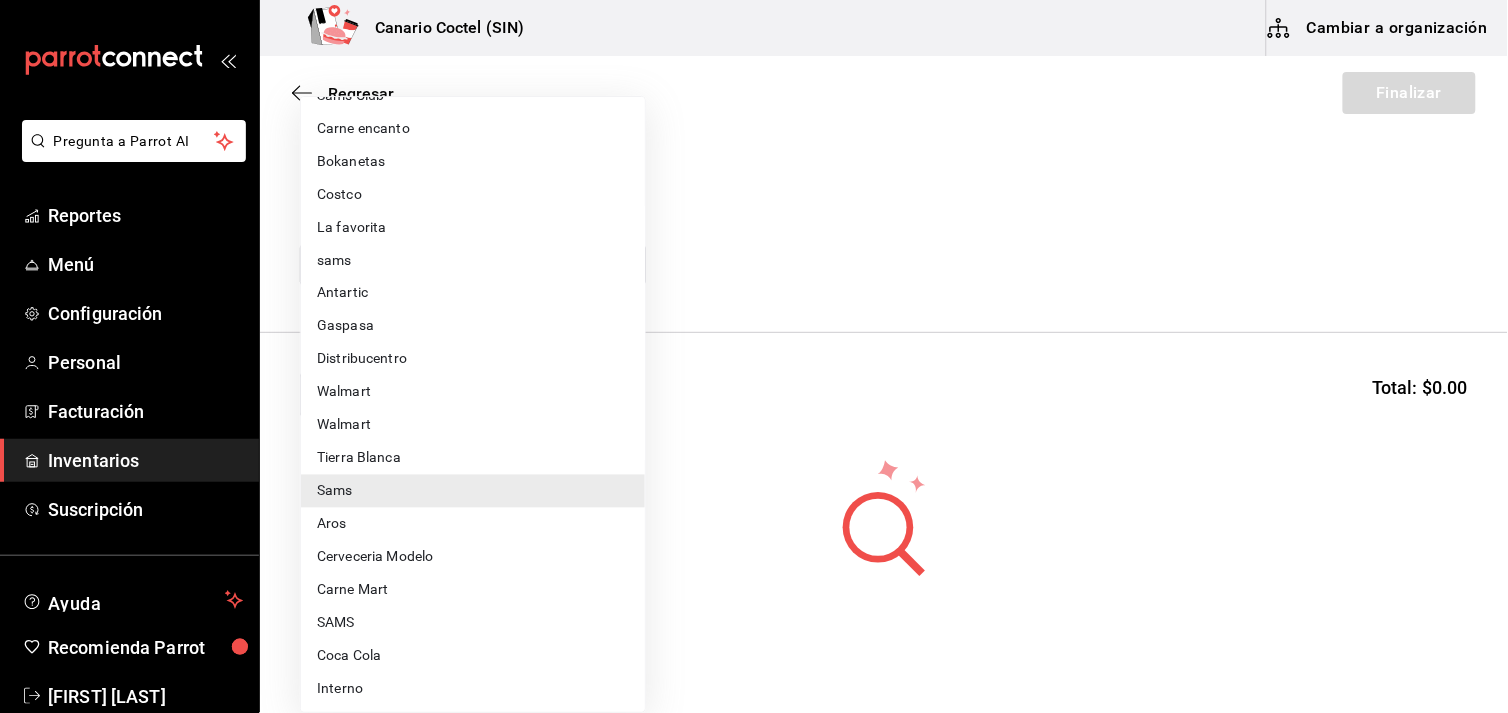 click on "SAMS" at bounding box center (473, 623) 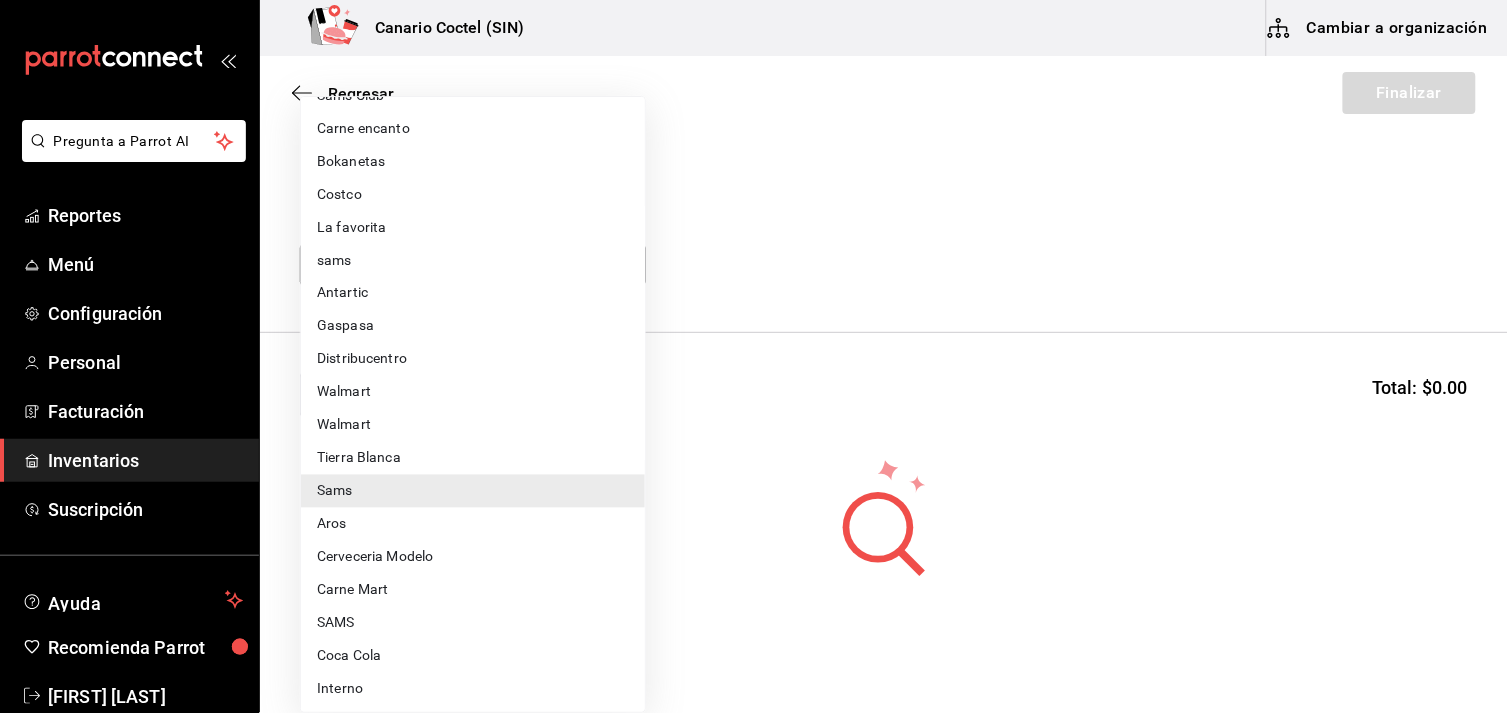 type on "aaa81b40-281d-496a-bc8f-8e15dbd5d846" 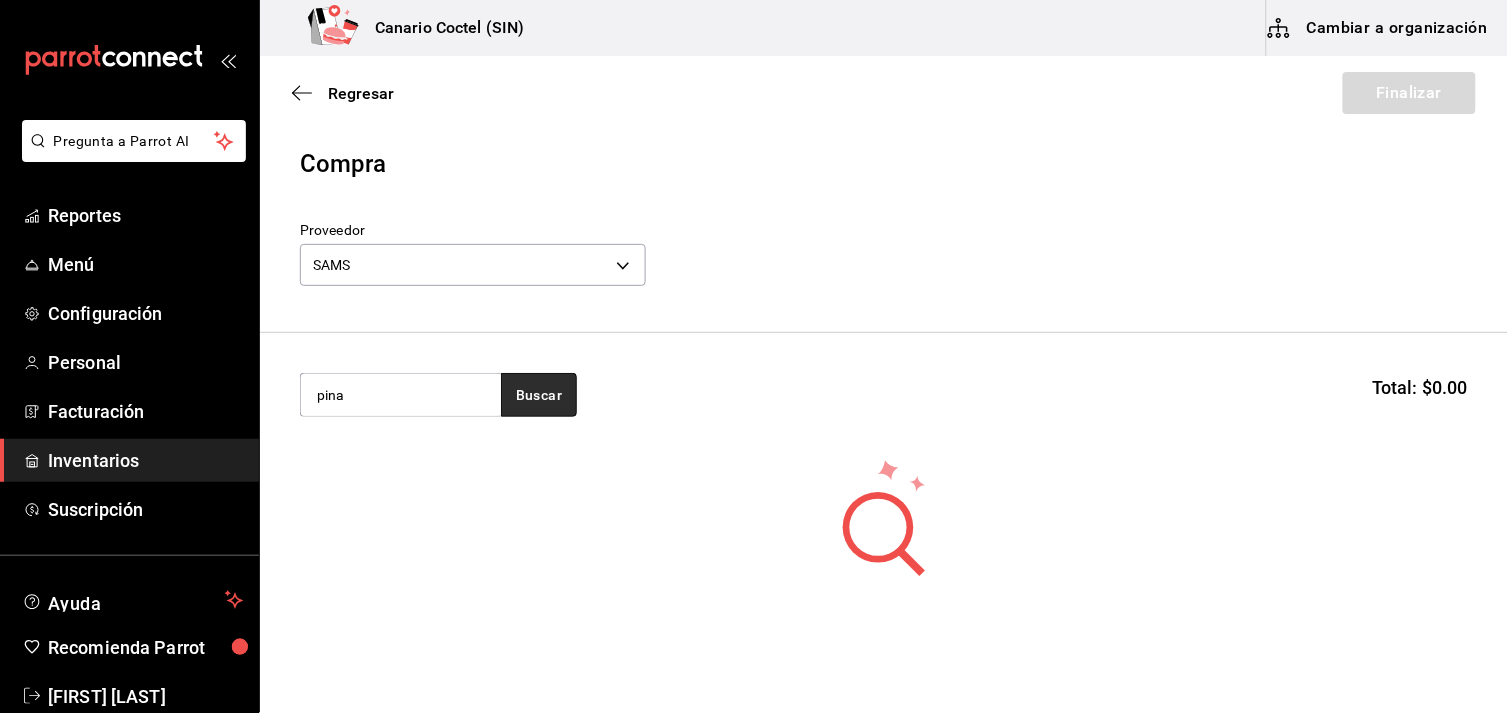 click on "Buscar" at bounding box center [539, 395] 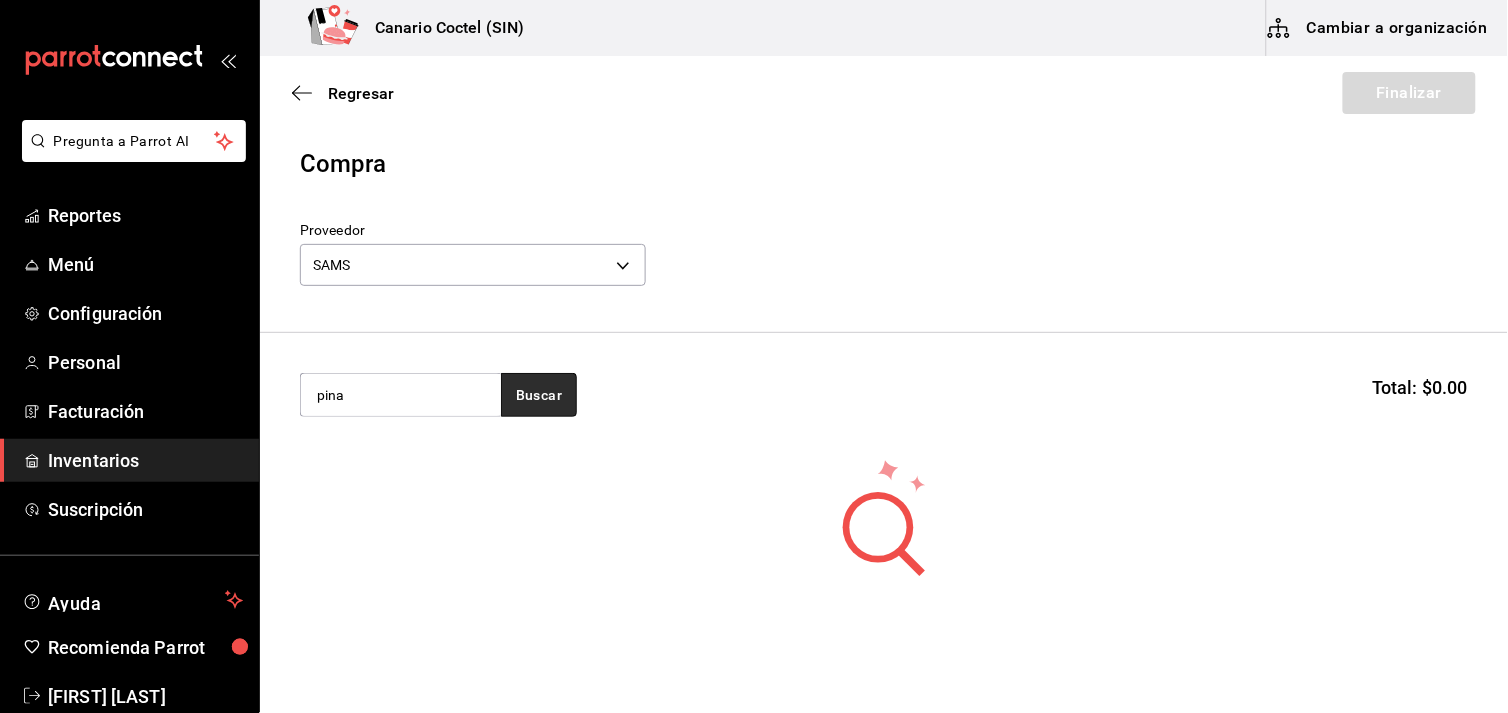 click on "Buscar" at bounding box center [539, 395] 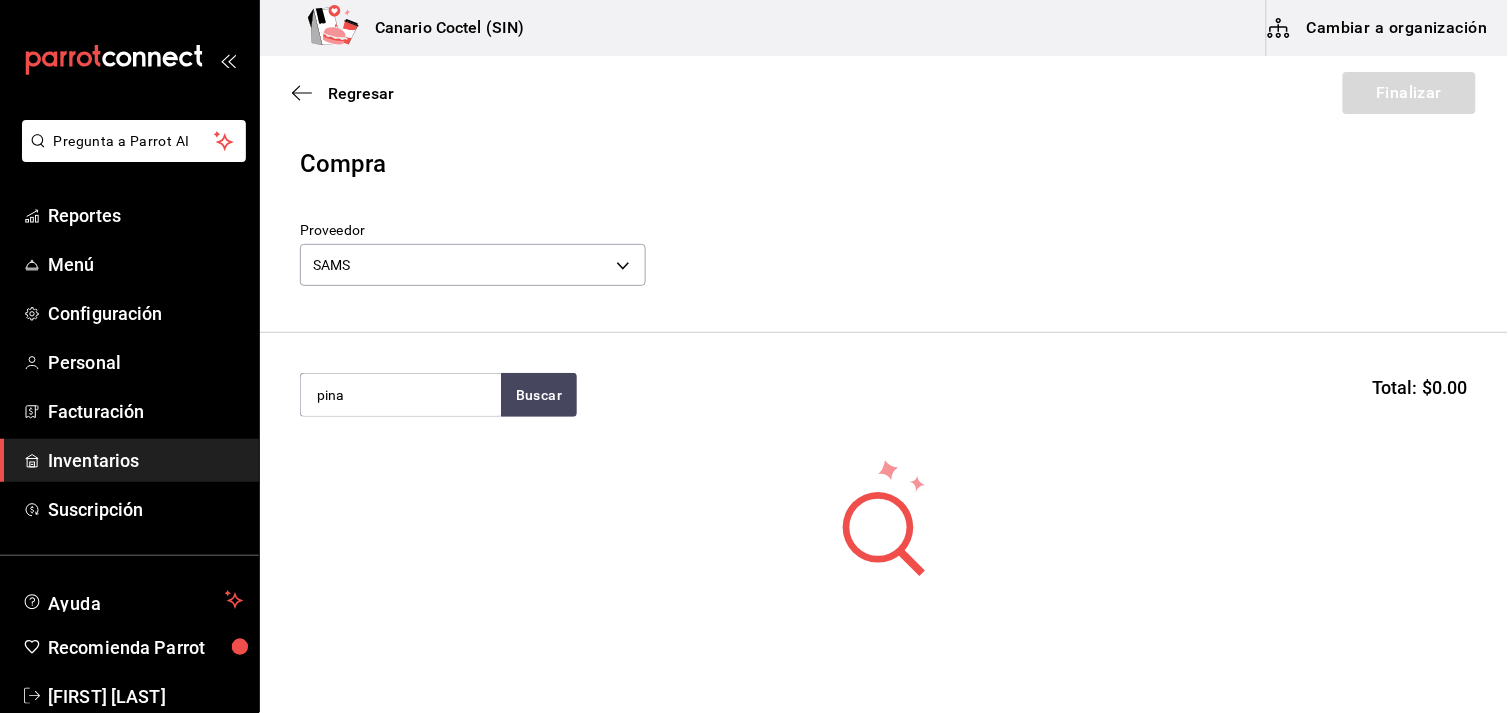 click on "Cambiar a organización" at bounding box center (1379, 28) 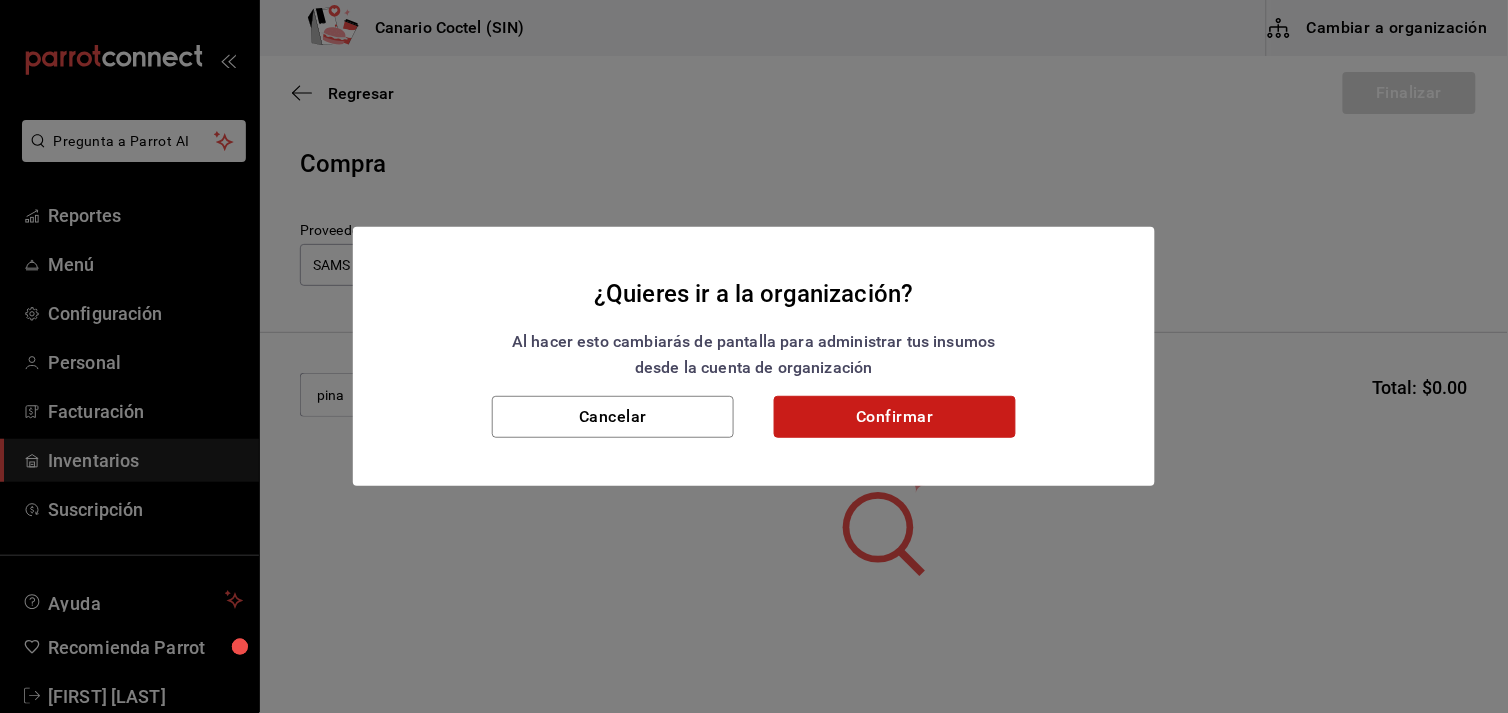 click on "Confirmar" at bounding box center [895, 417] 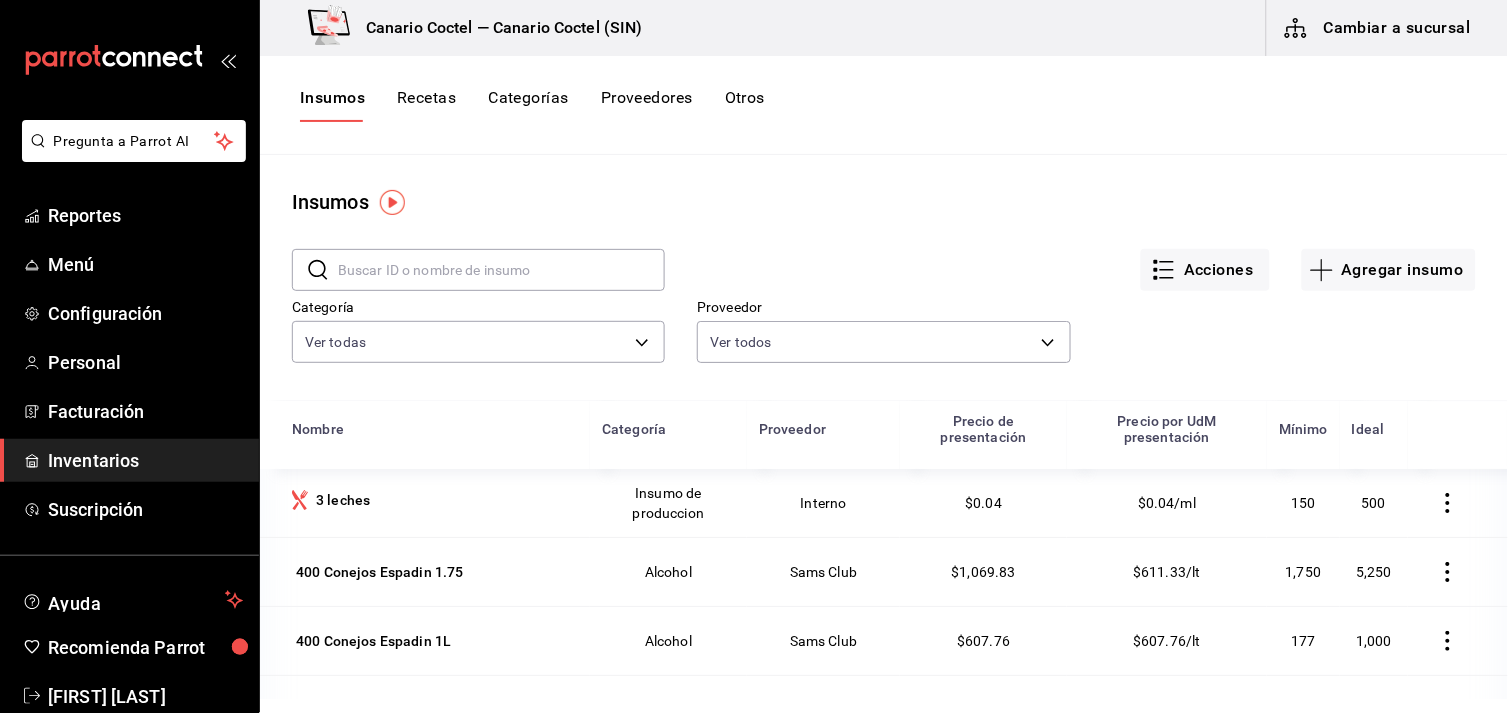 click at bounding box center [501, 270] 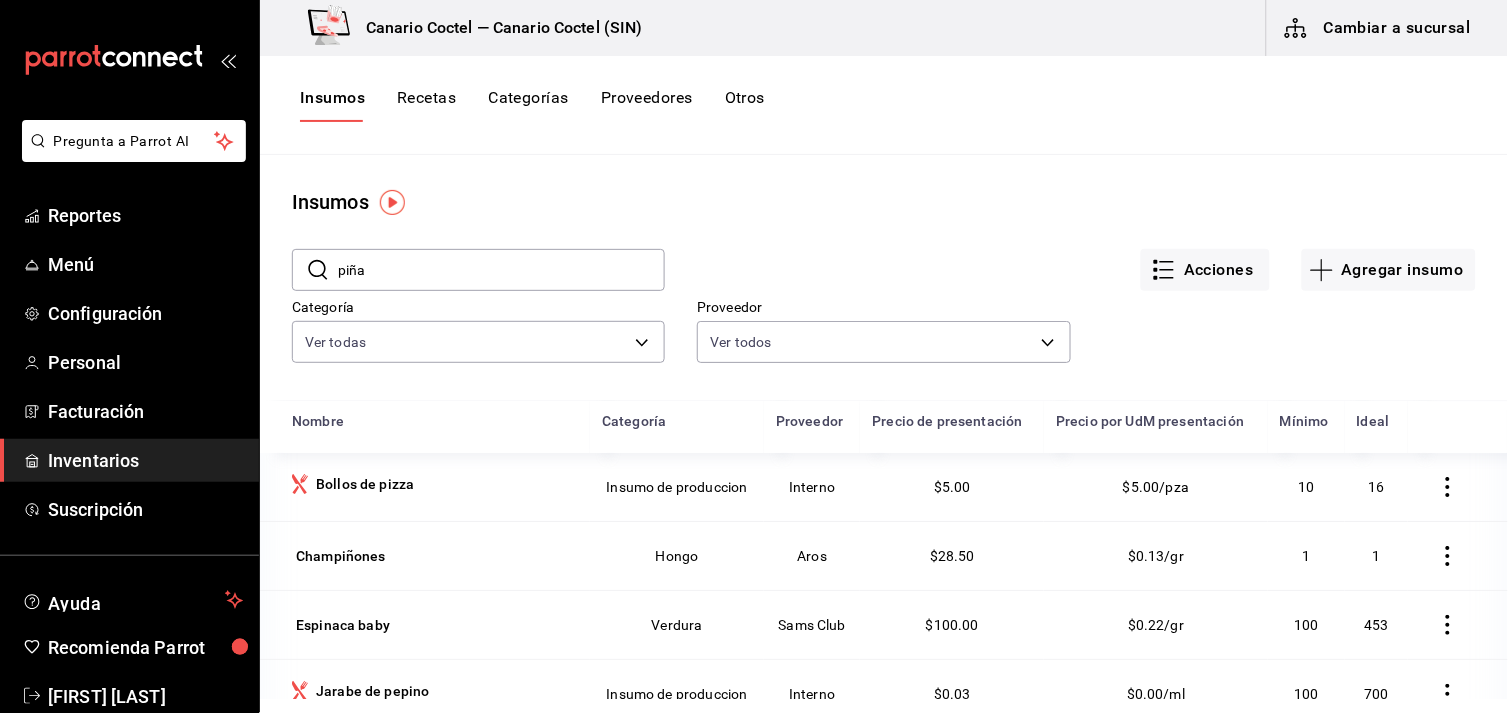type on "piña" 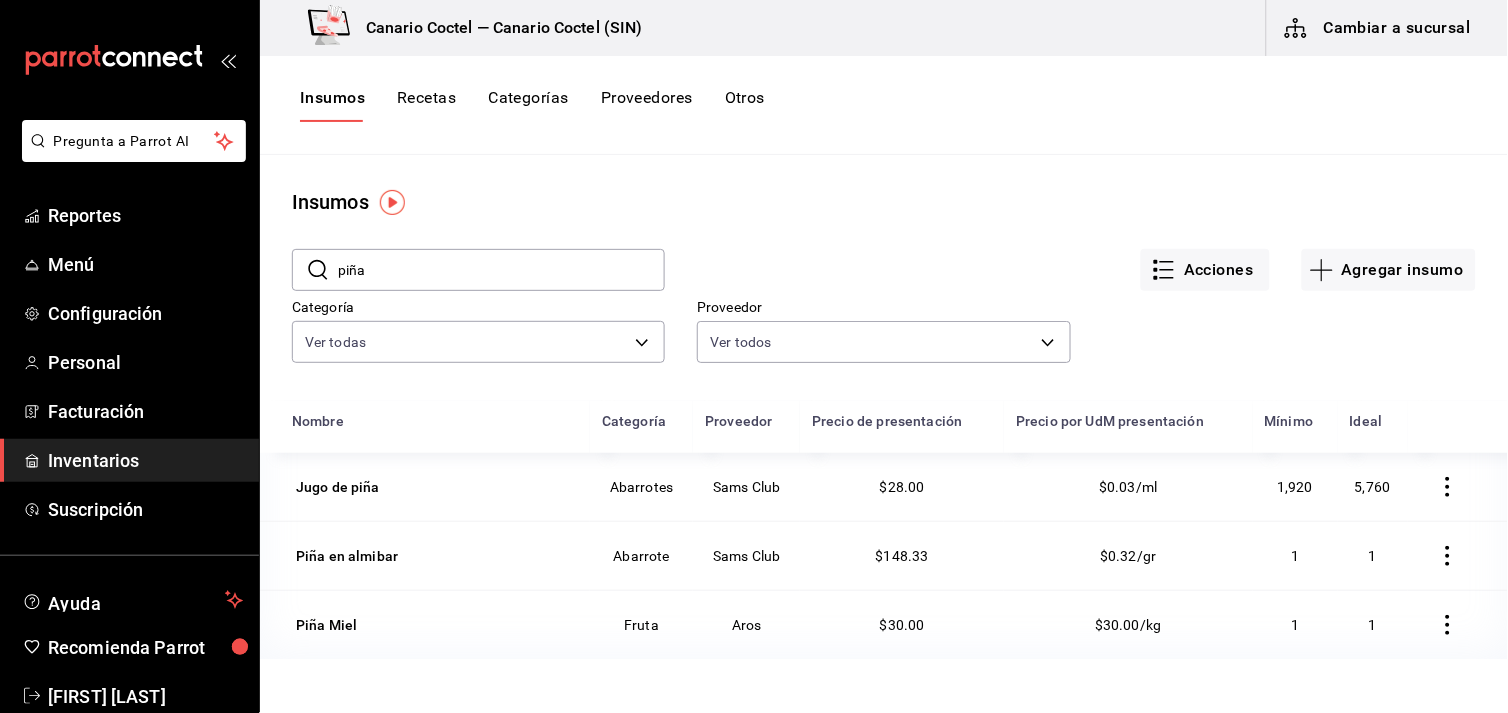 click on "Cambiar a sucursal" at bounding box center (1379, 28) 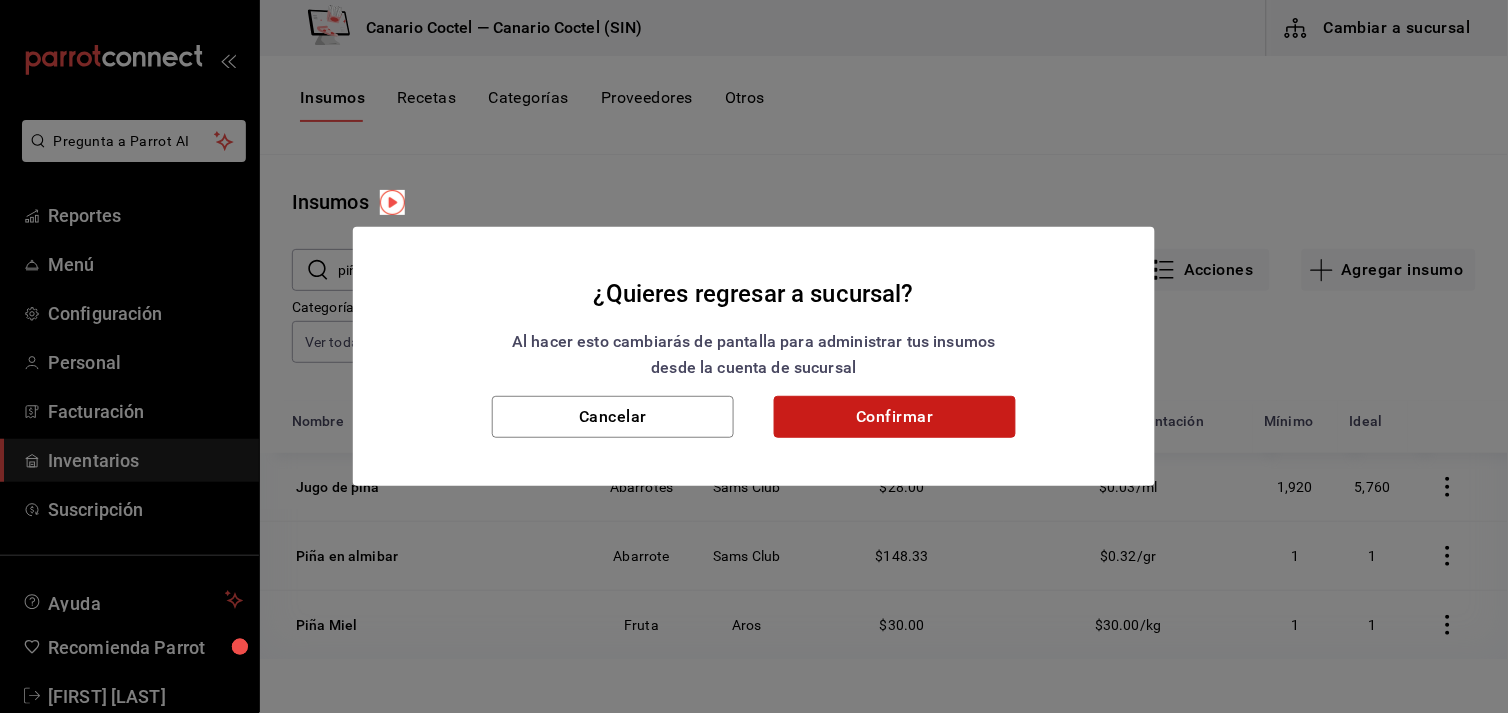 click on "Confirmar" at bounding box center (895, 417) 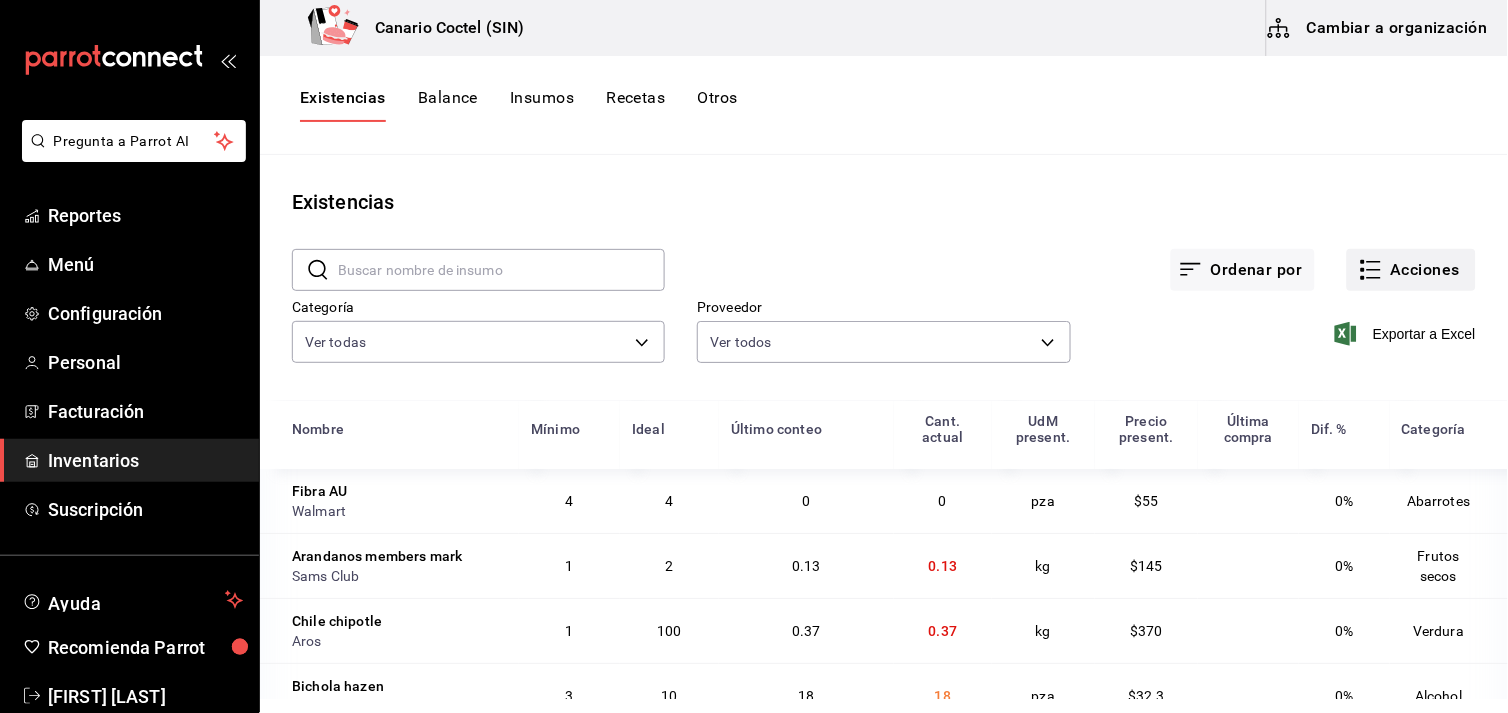 click on "Acciones" at bounding box center [1411, 270] 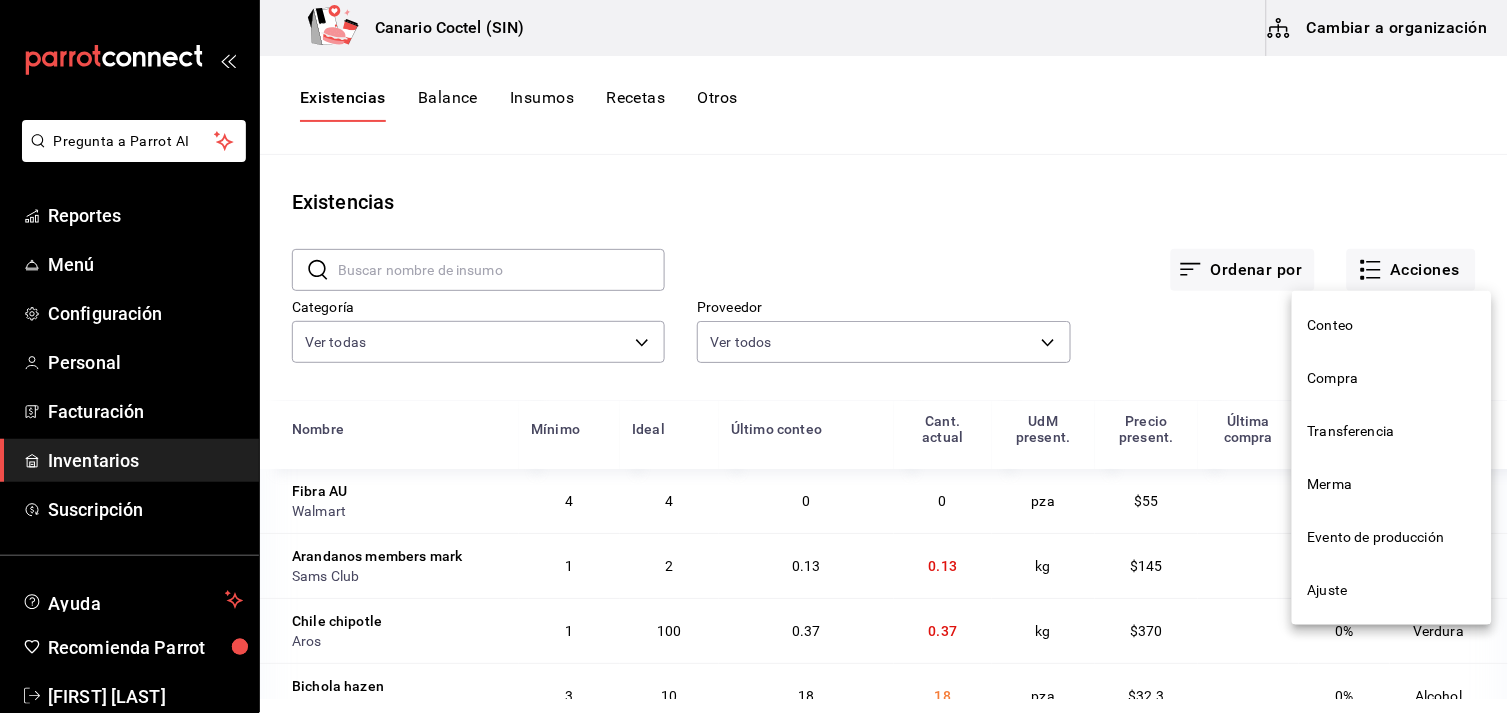 click on "Compra" at bounding box center (1392, 378) 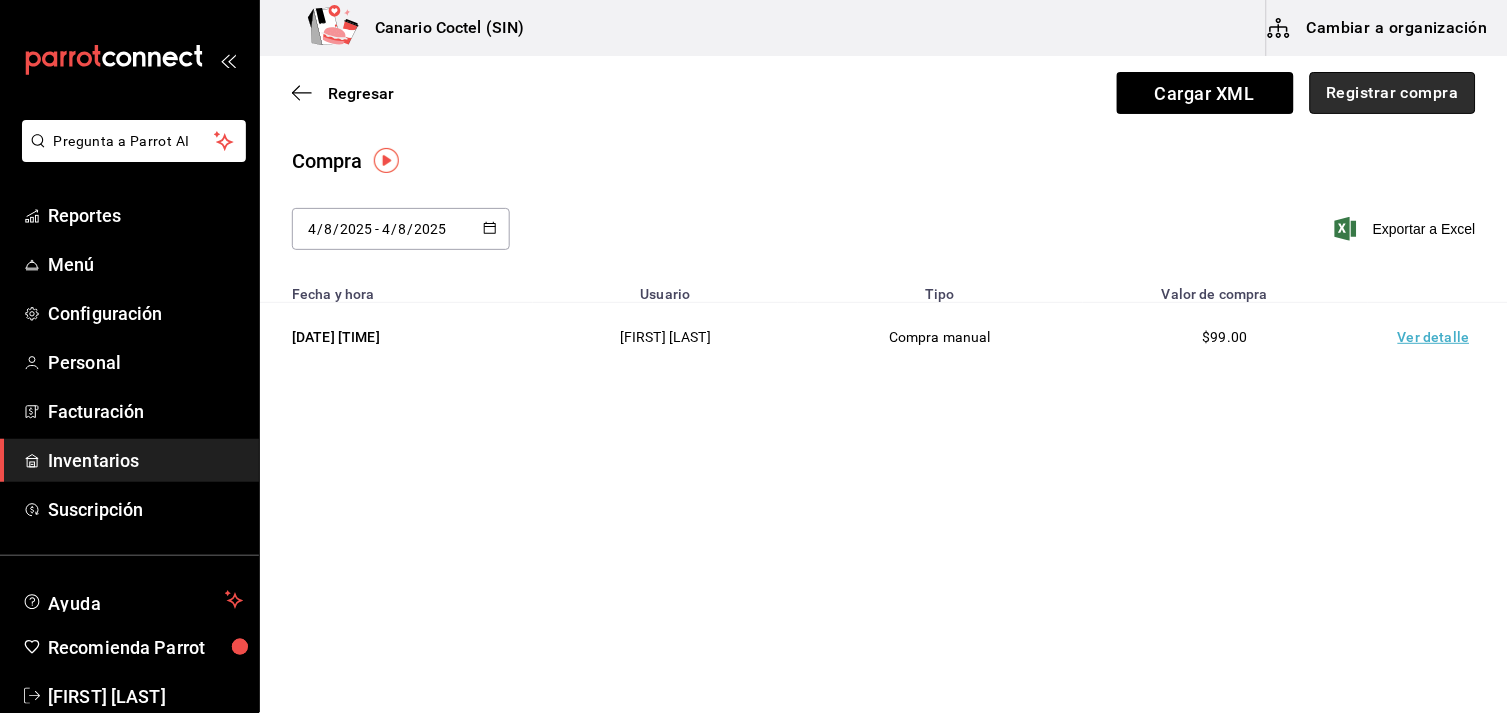 click on "Registrar compra" at bounding box center (1393, 93) 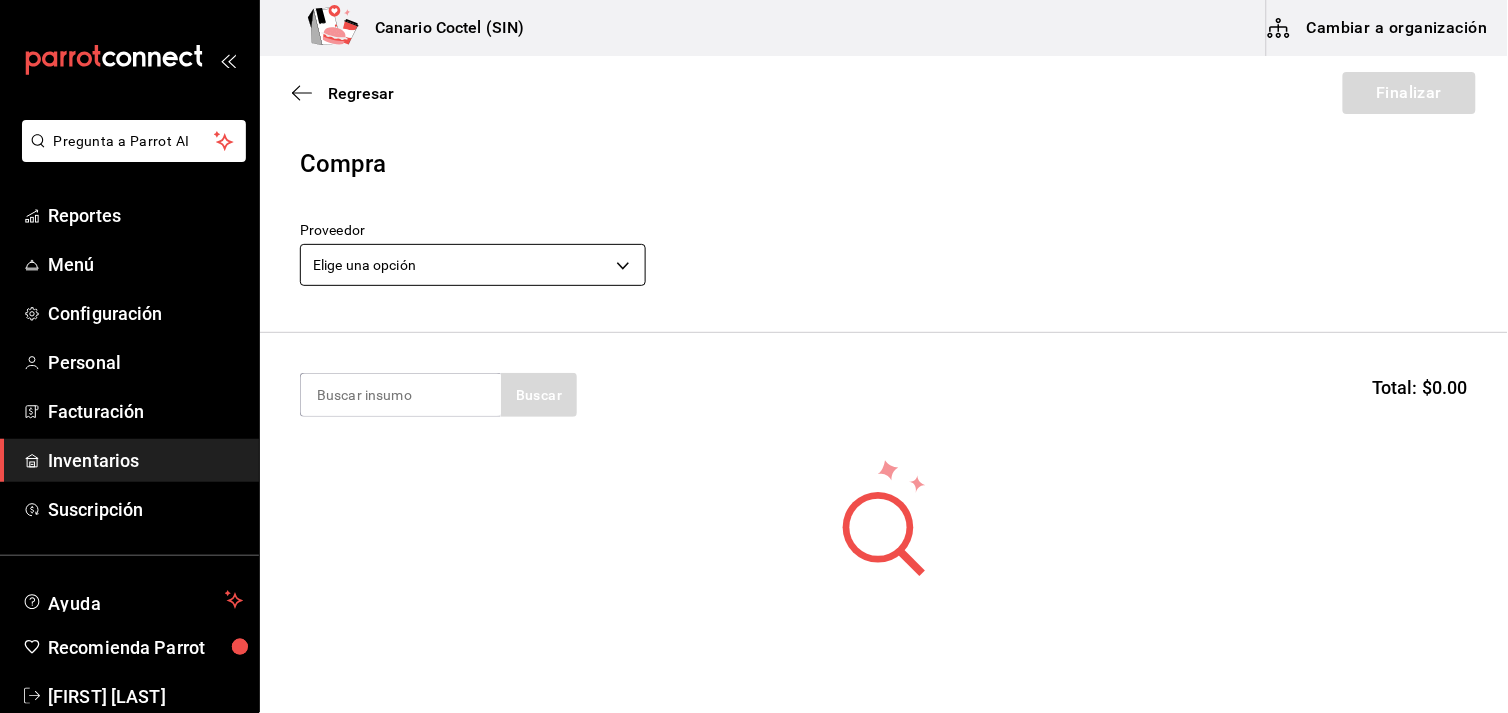 click on "Pregunta a Parrot AI Reportes   Menú   Configuración   Personal   Facturación   Inventarios   Suscripción   Ayuda Recomienda Parrot   [FIRST] [LAST]   Sugerir nueva función   Canario Coctel (SIN) Cambiar a organización Regresar Finalizar Compra Proveedor Elige una opción default Buscar Total: $0.00 No hay insumos a mostrar. Busca un insumo para agregarlo a la lista GANA 1 MES GRATIS EN TU SUSCRIPCIÓN AQUÍ ¿Recuerdas cómo empezó tu restaurante?
Hoy puedes ayudar a un colega a tener el mismo cambio que tú viviste.
Recomienda Parrot directamente desde tu Portal Administrador.
Es fácil y rápido.
🎁 Por cada restaurante que se una, ganas 1 mes gratis. Ver video tutorial Ir a video Pregunta a Parrot AI Reportes   Menú   Configuración   Personal   Facturación   Inventarios   Suscripción   Ayuda Recomienda Parrot   [FIRST] [LAST]   Sugerir nueva función   Editar Eliminar Visitar centro de ayuda ([PHONE]) [EMAIL] Visitar centro de ayuda ([PHONE])" at bounding box center [754, 300] 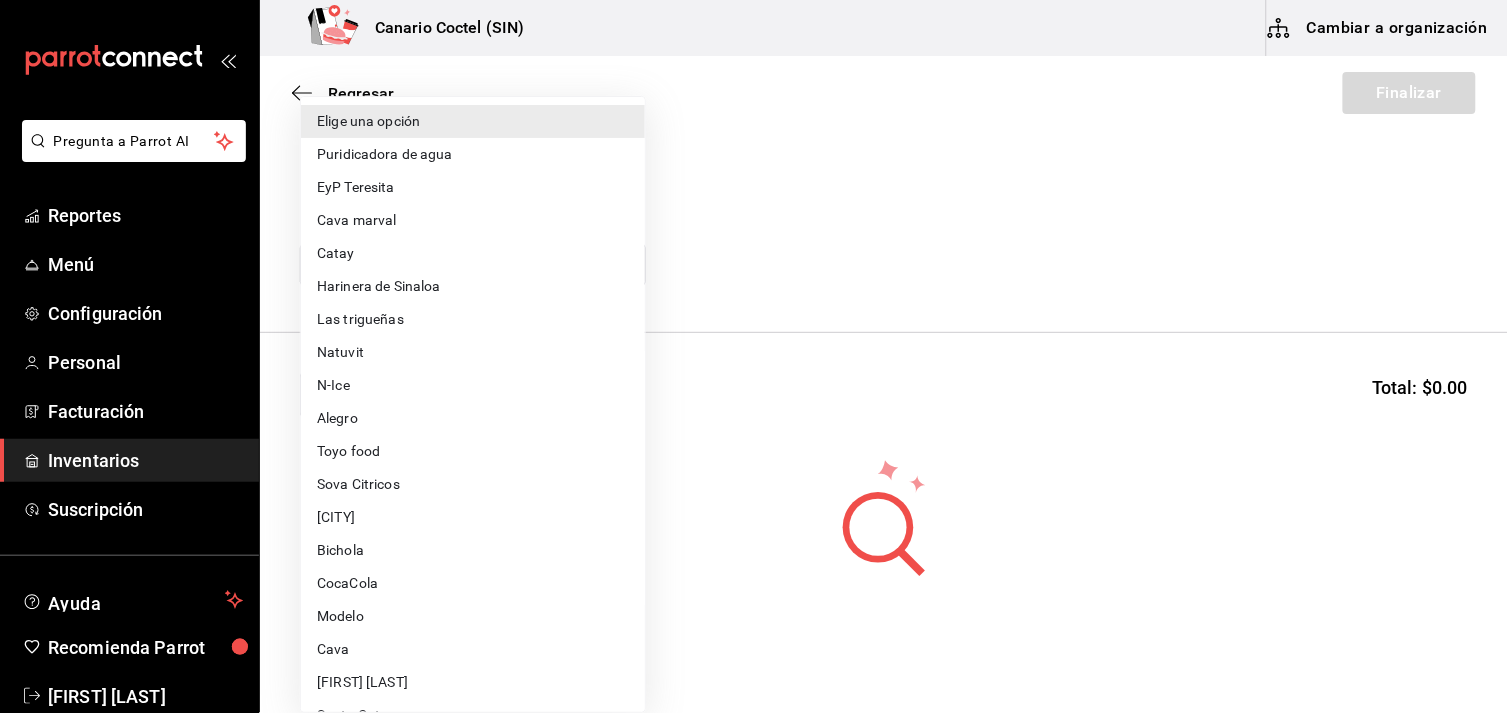 scroll, scrollTop: 111, scrollLeft: 0, axis: vertical 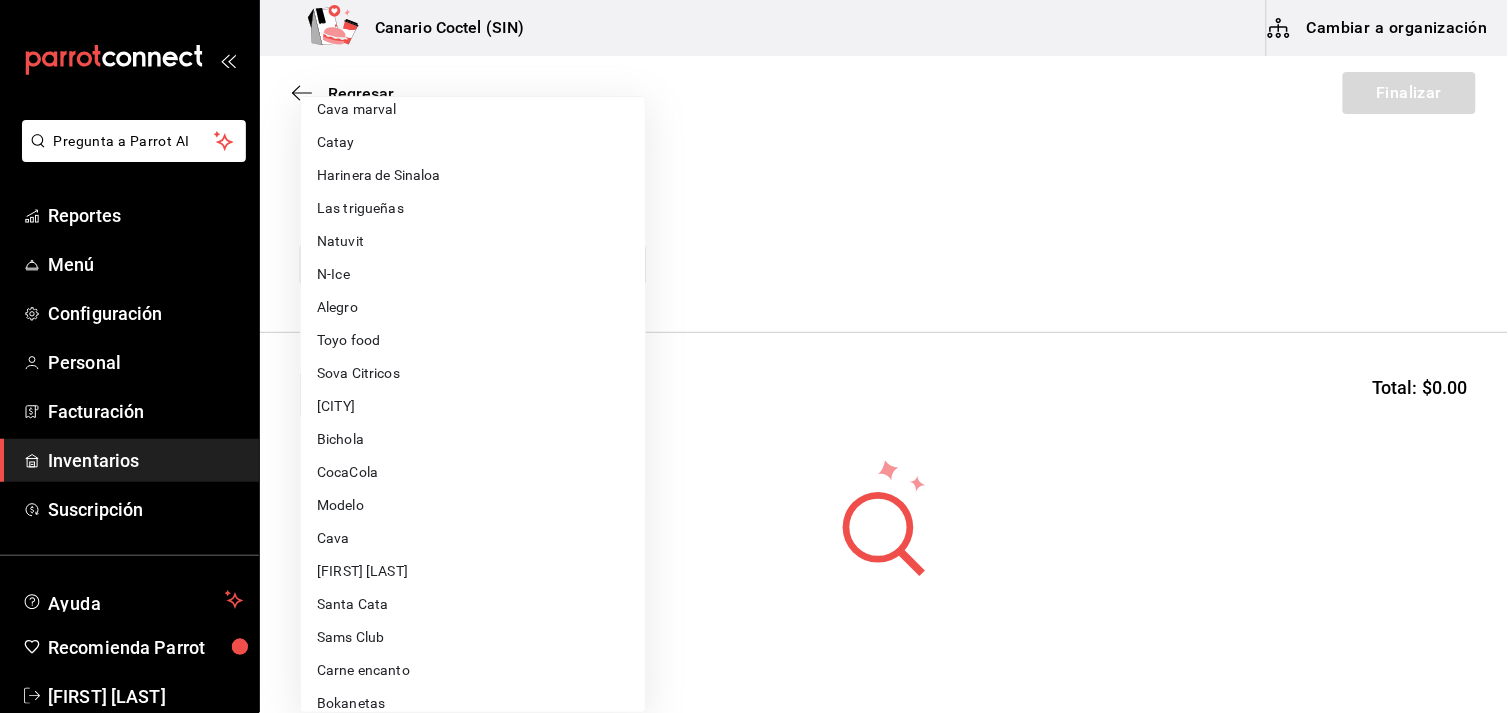 click on "Sams Club" at bounding box center [473, 637] 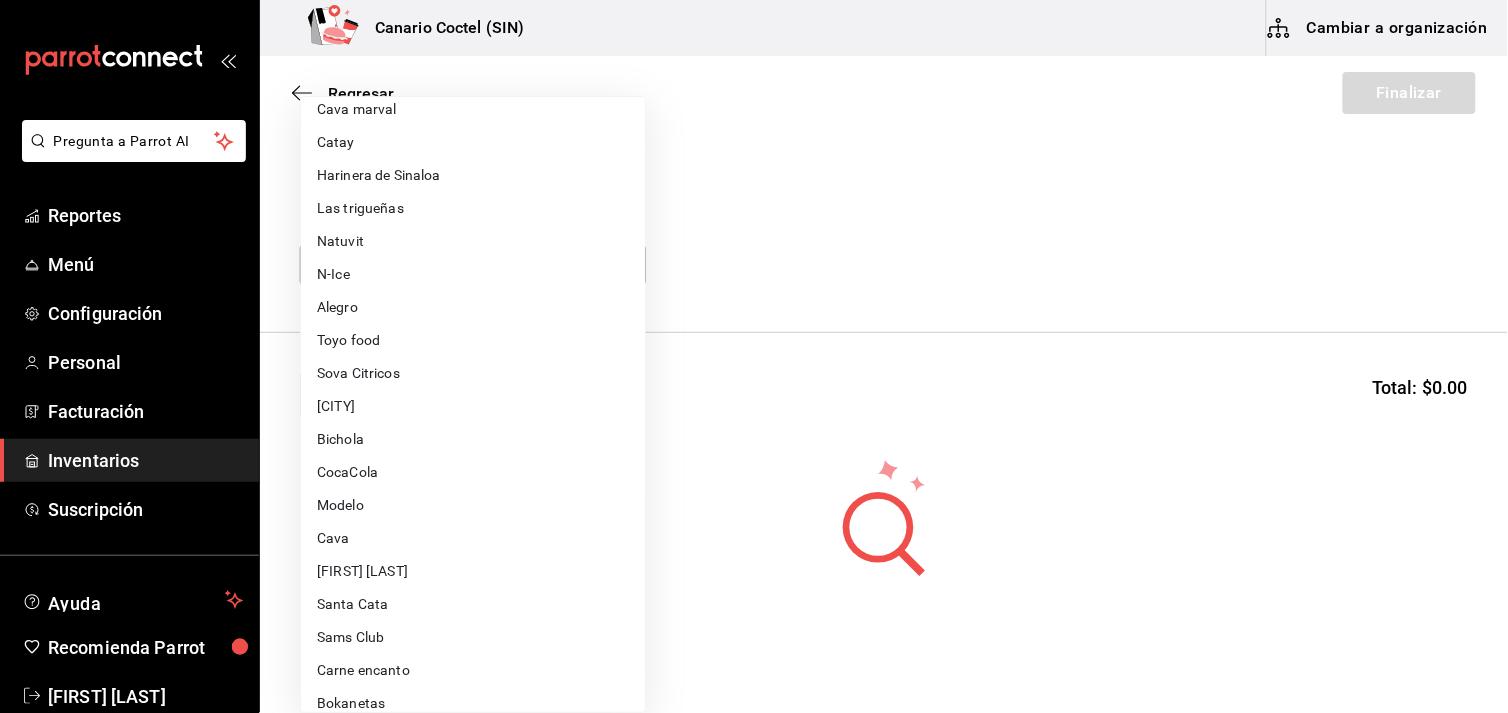 type on "fd882c45-9318-4586-8c8c-04996427a90d" 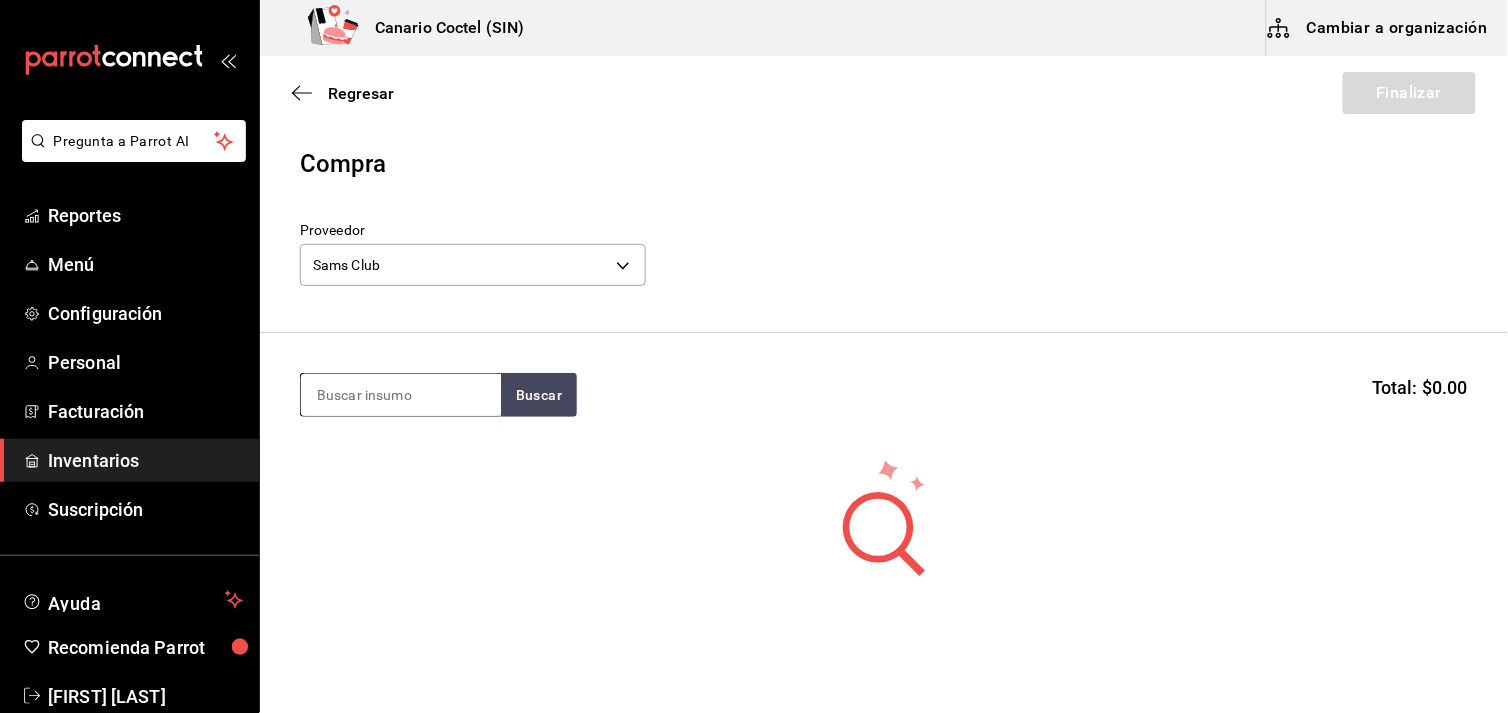 click at bounding box center (401, 395) 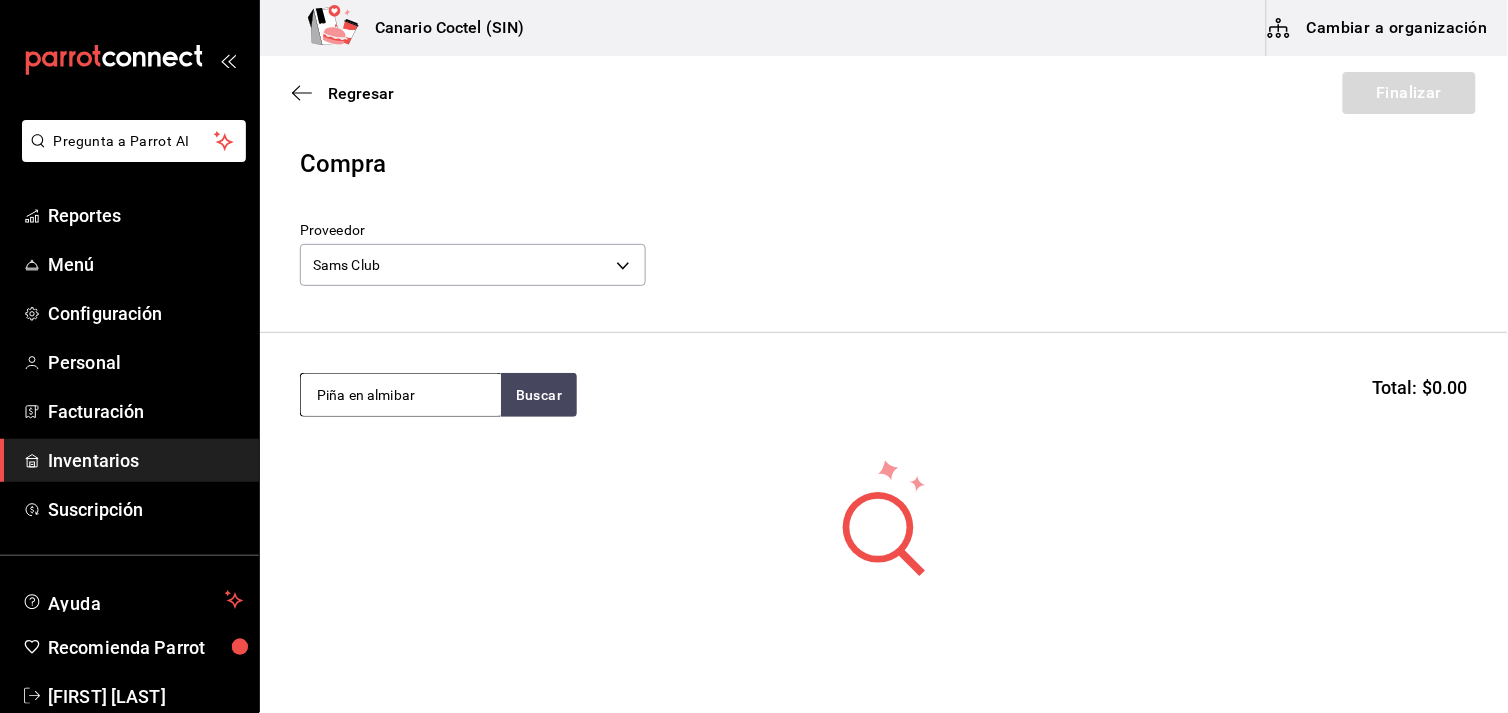 type on "Piña en almibar" 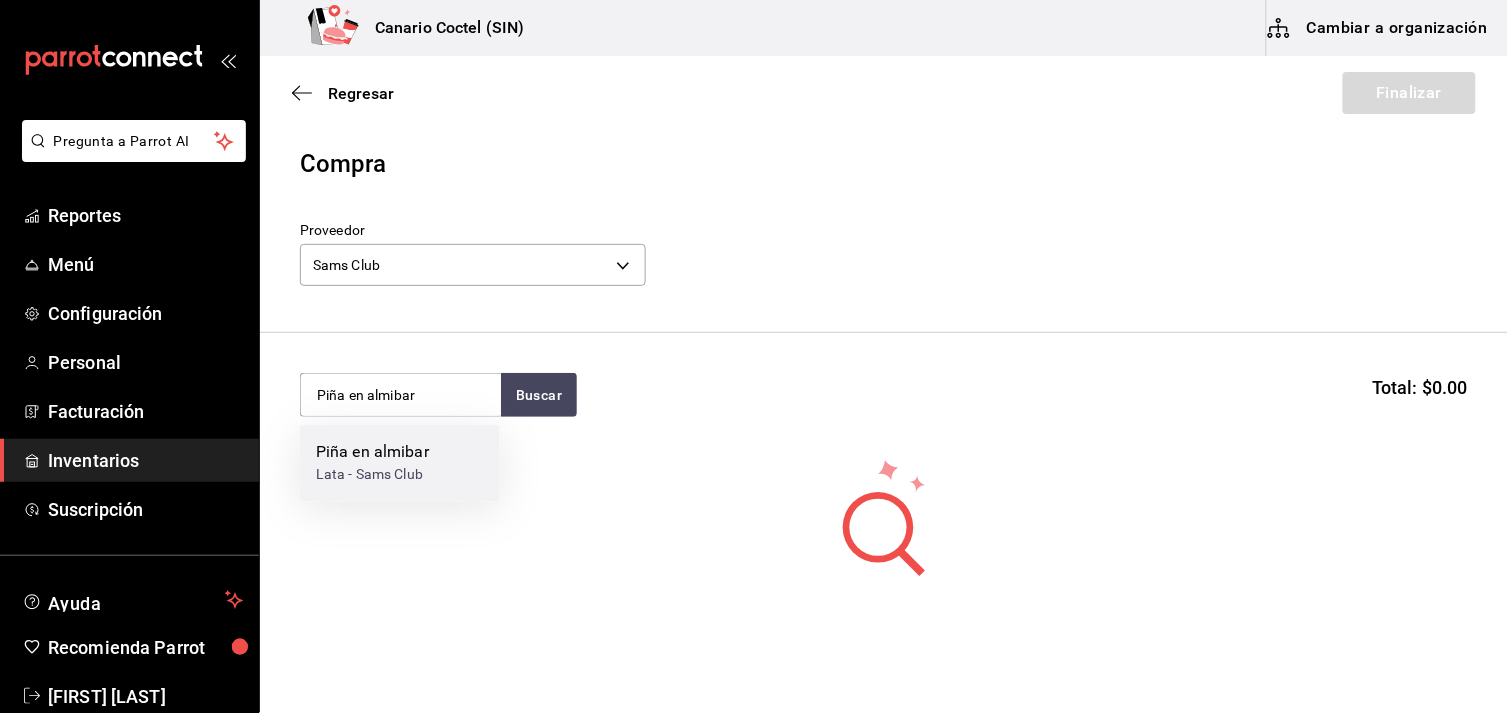 click on "Piña en almibar" at bounding box center (372, 453) 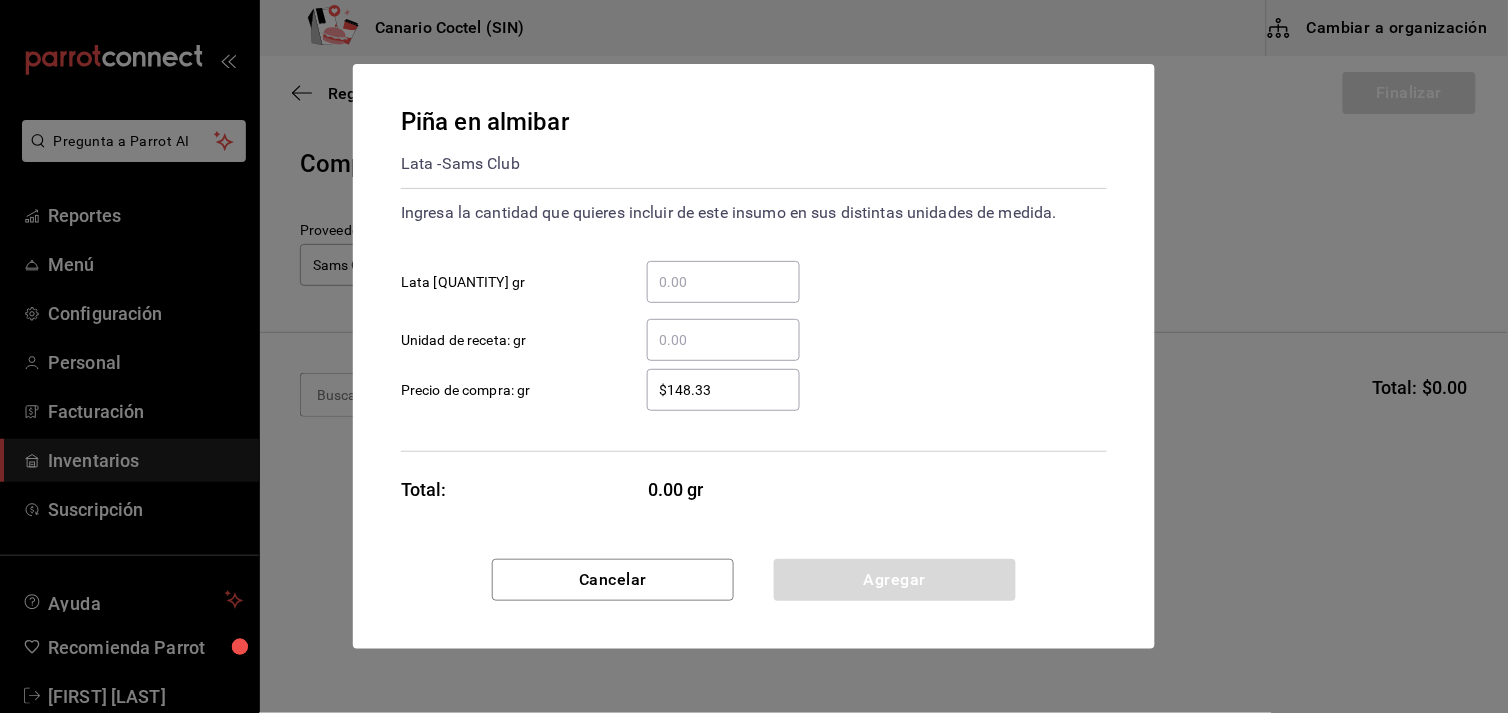 click on "​ Lata 470 gr" at bounding box center [723, 282] 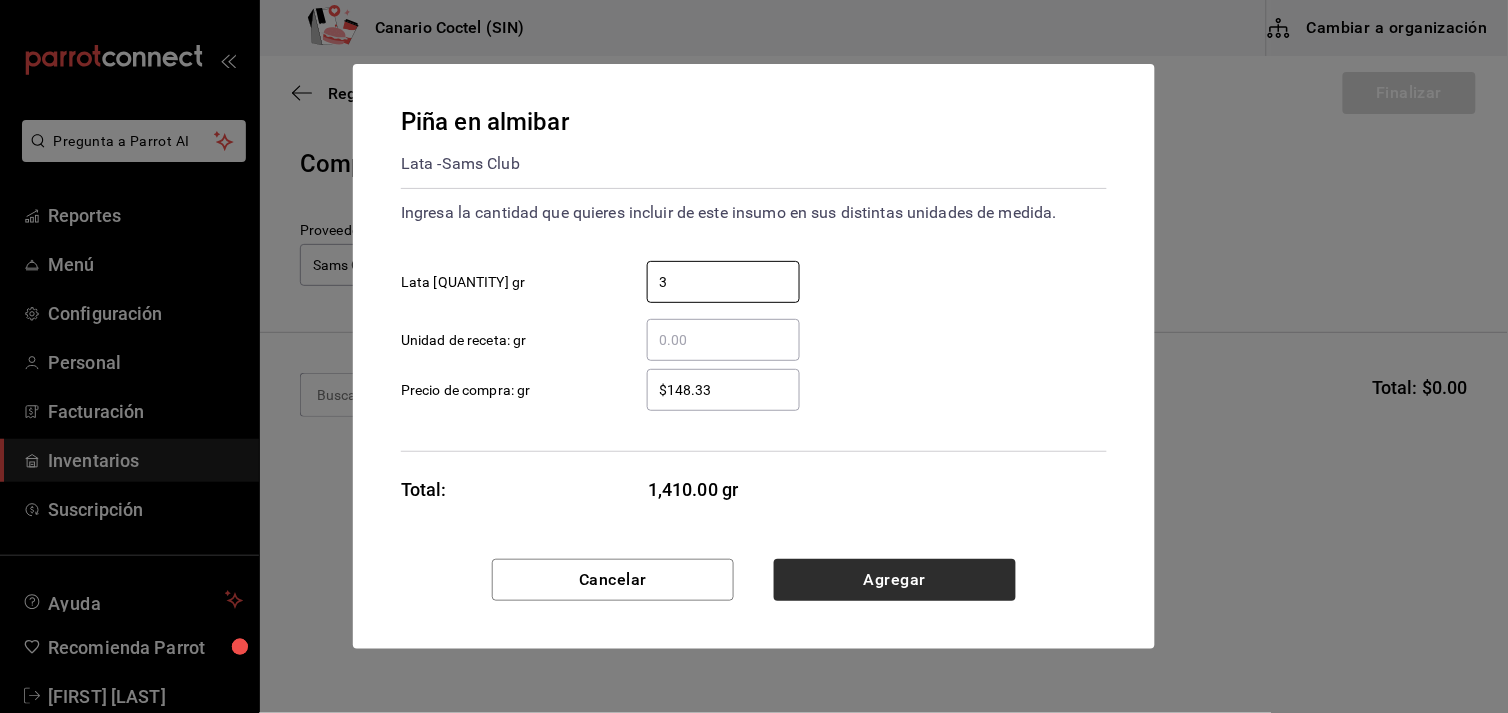 type on "3" 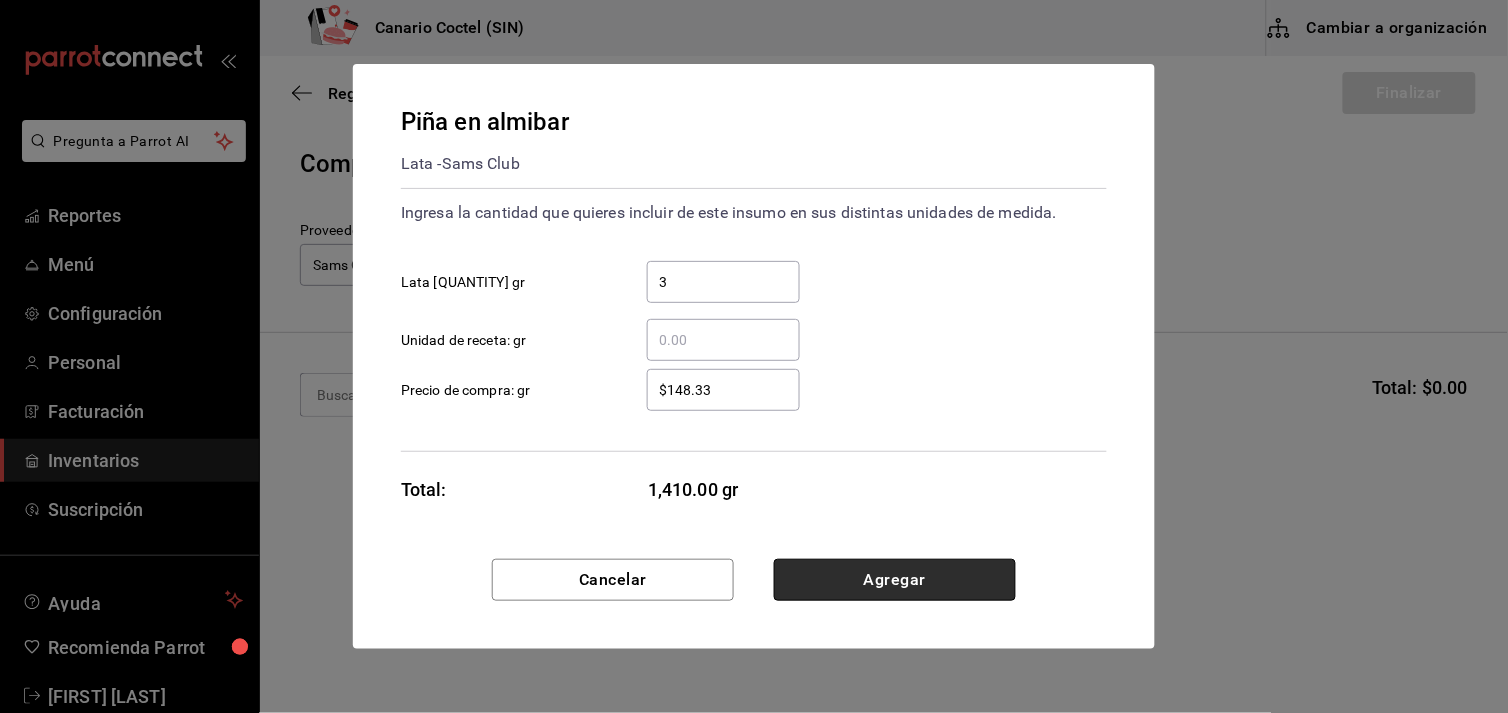 click on "Agregar" at bounding box center (895, 580) 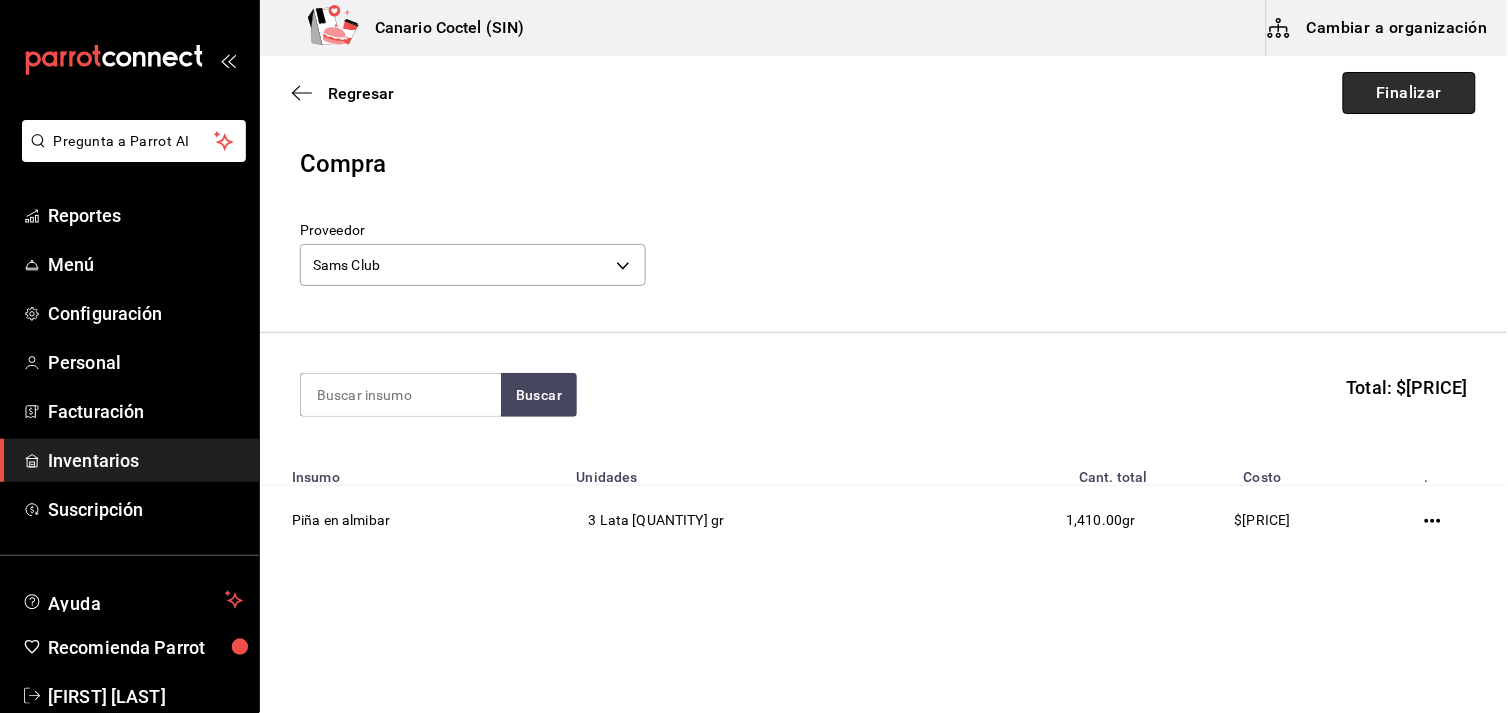 click on "Finalizar" at bounding box center (1409, 93) 